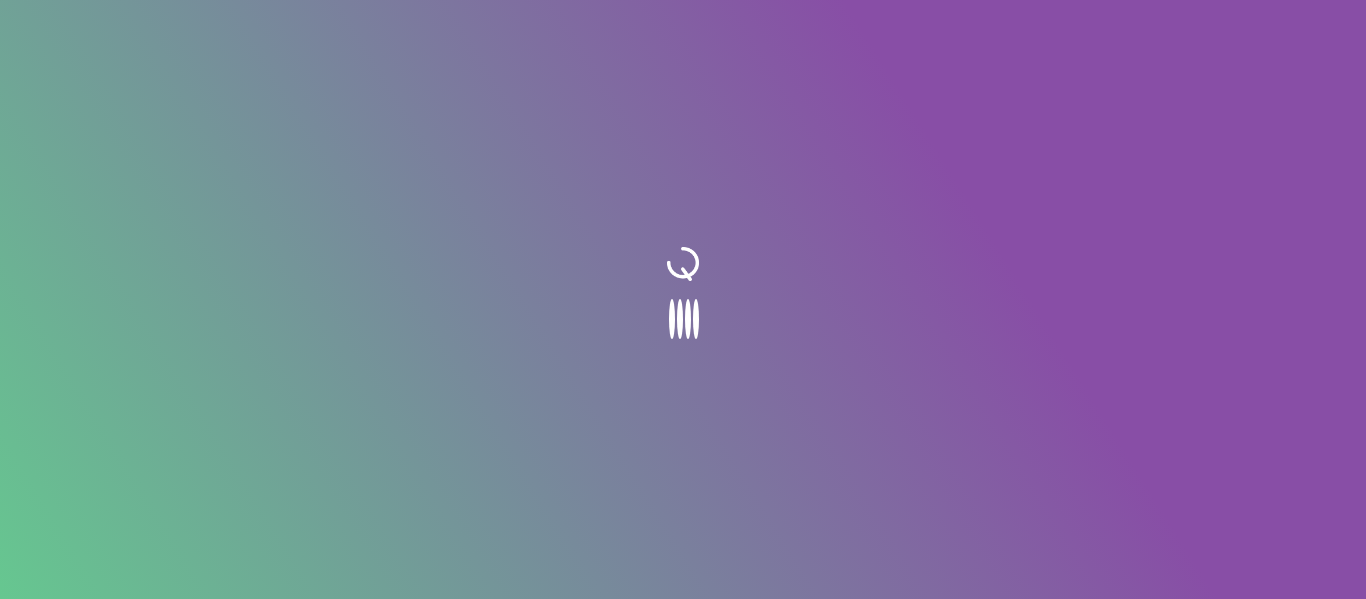 scroll, scrollTop: 0, scrollLeft: 0, axis: both 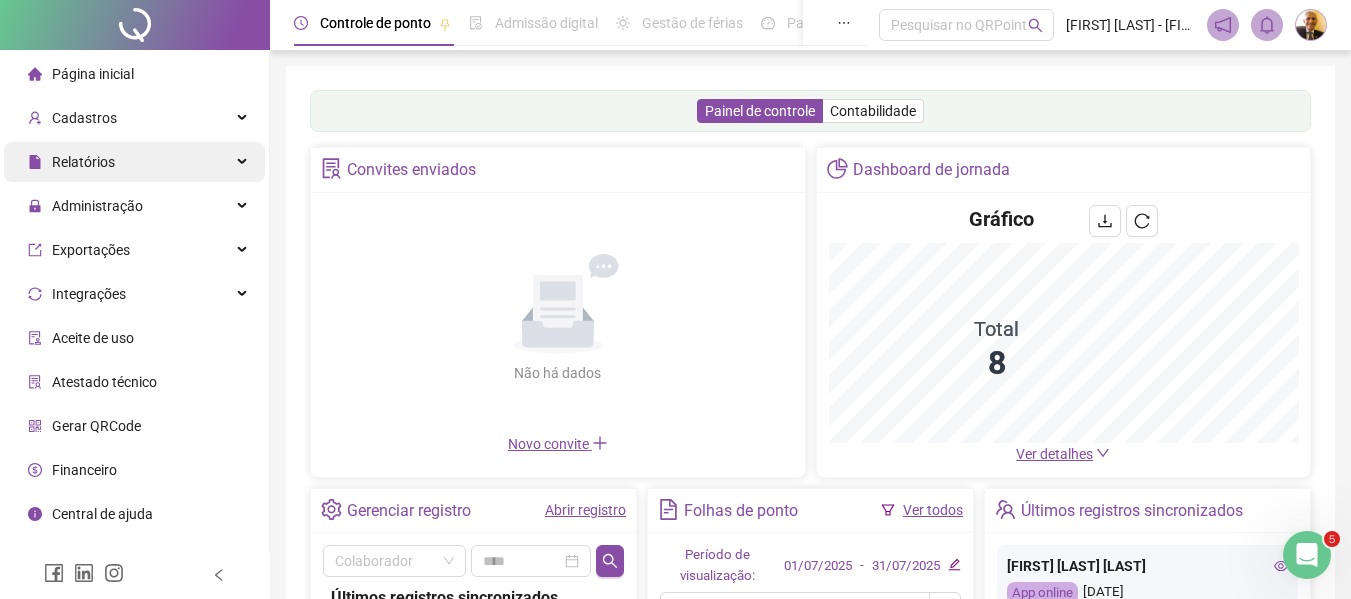 click on "Relatórios" at bounding box center [83, 162] 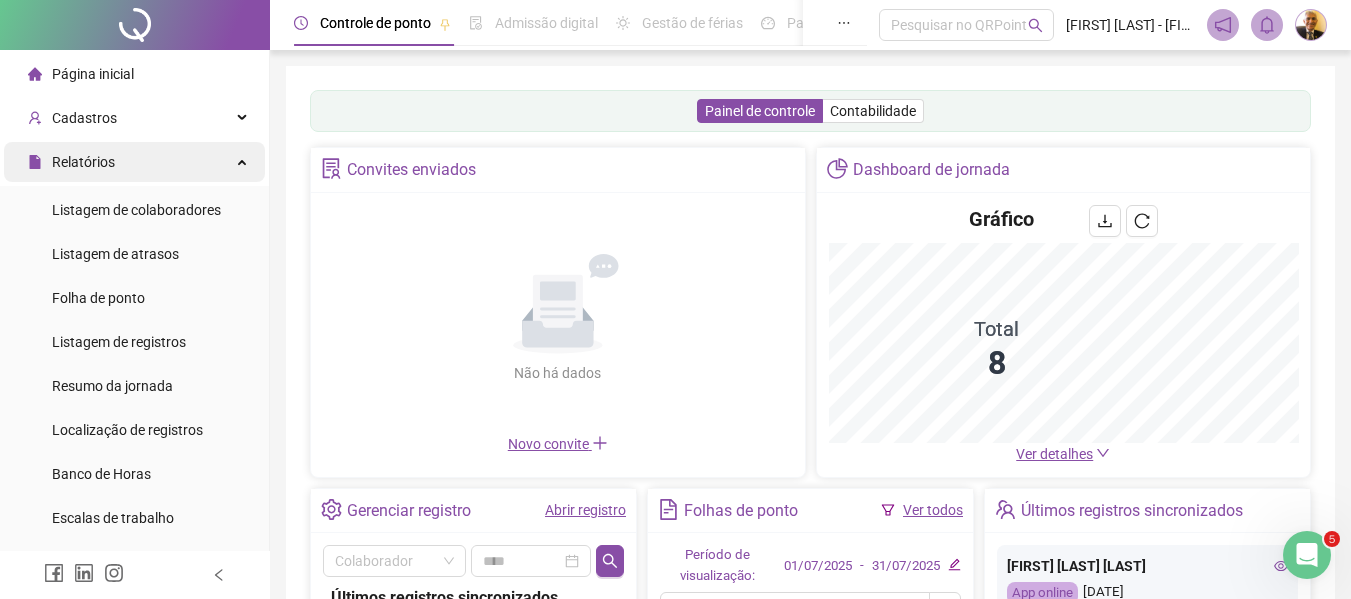 click on "Relatórios" at bounding box center (83, 162) 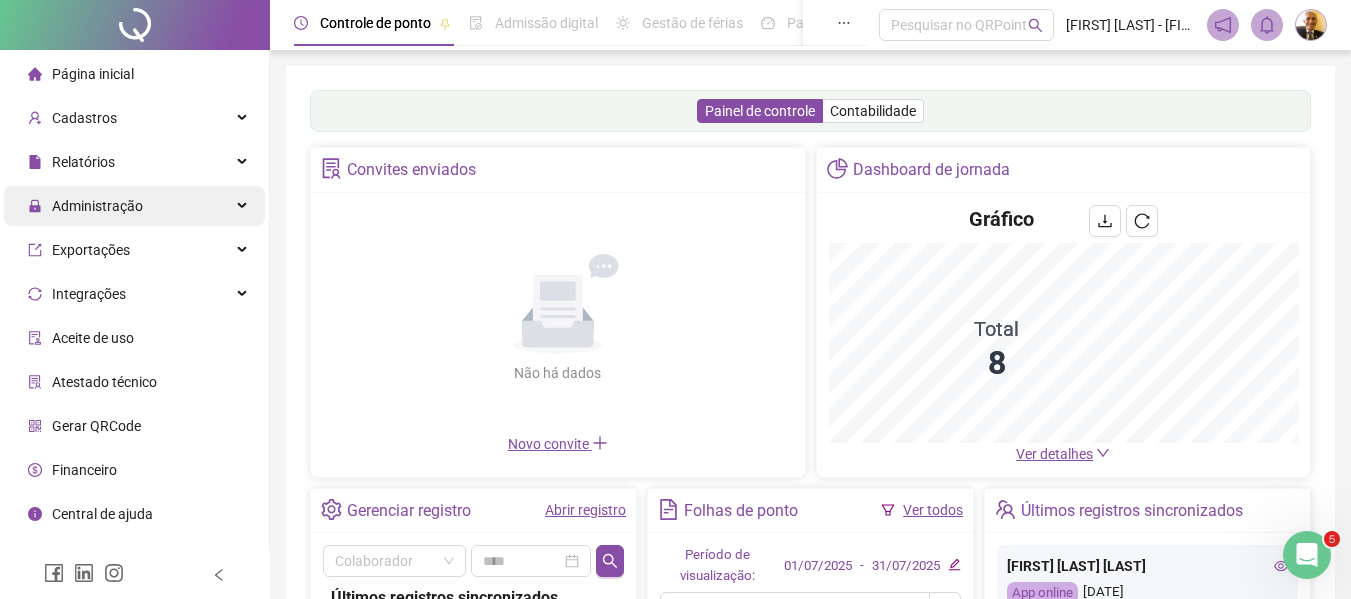 click on "Administração" at bounding box center [97, 206] 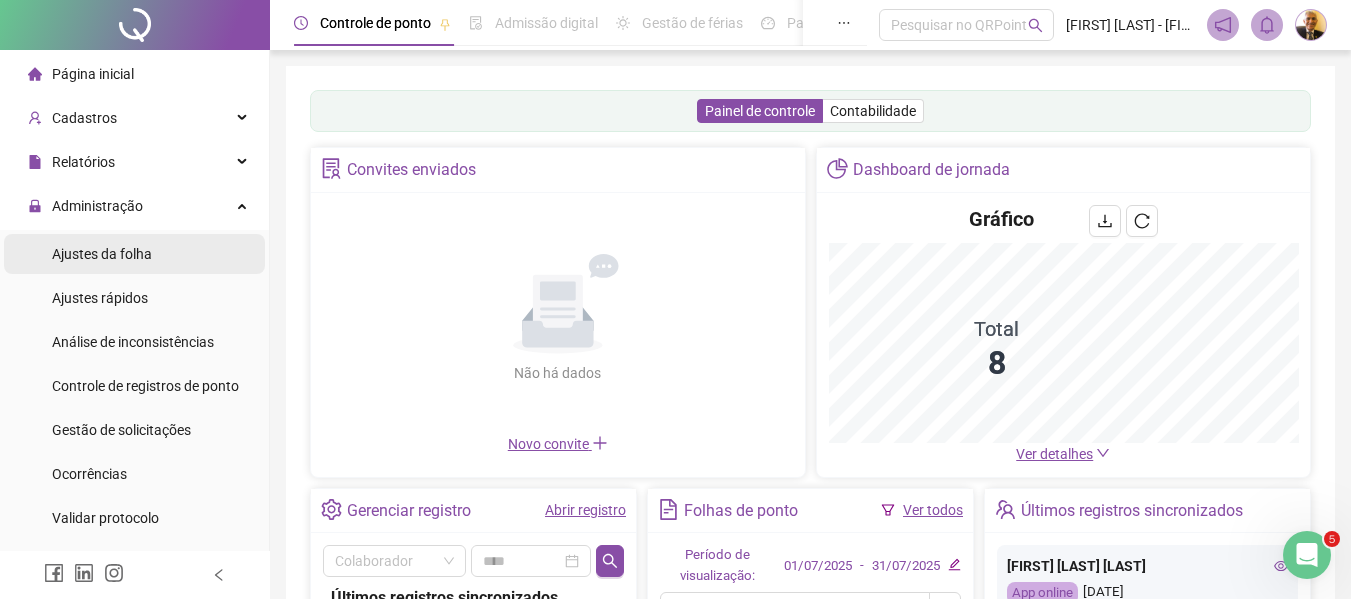 click on "Ajustes da folha" at bounding box center (102, 254) 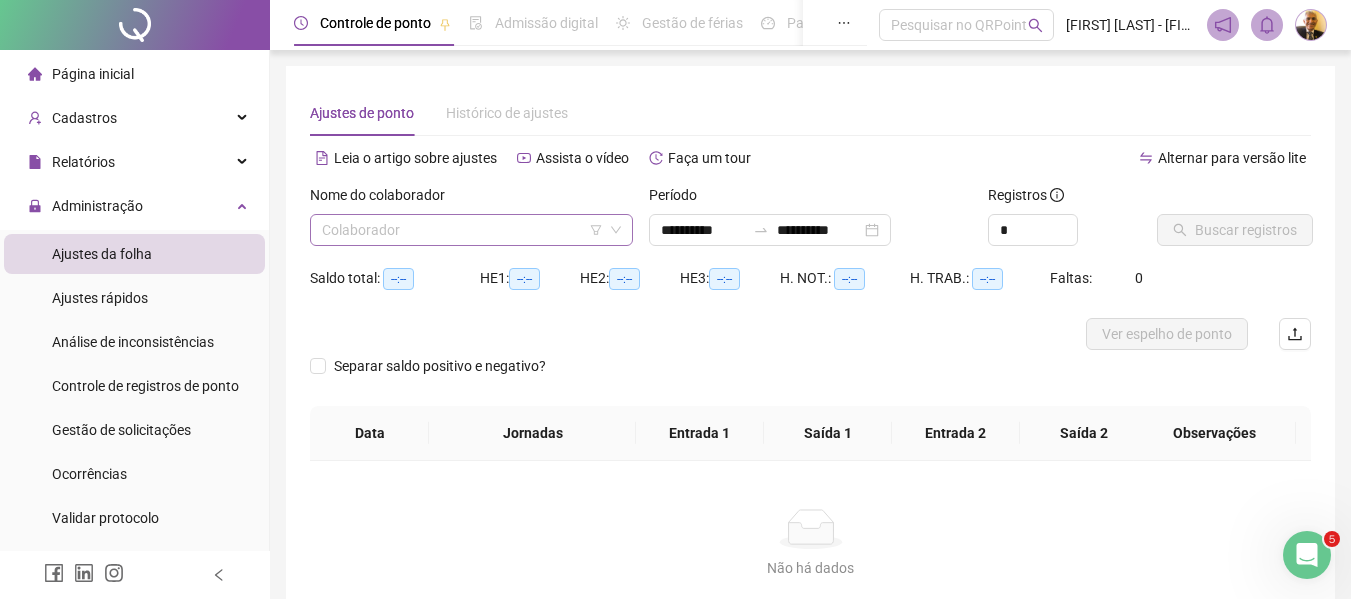 click at bounding box center (462, 230) 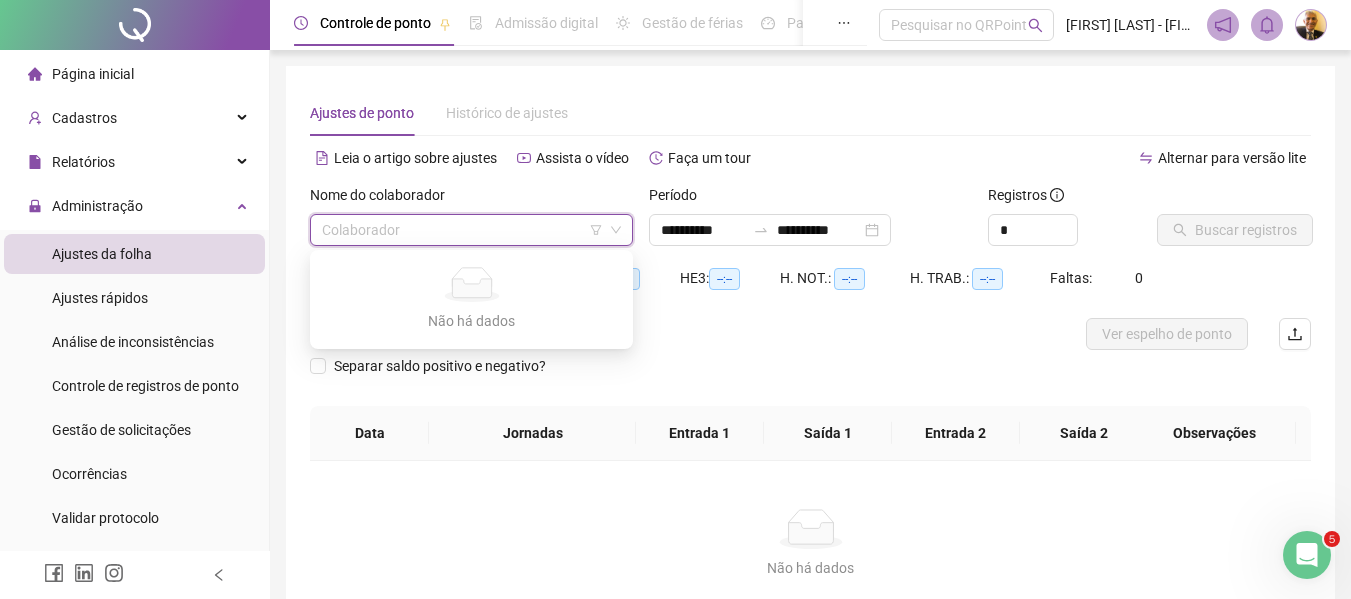 click at bounding box center [462, 230] 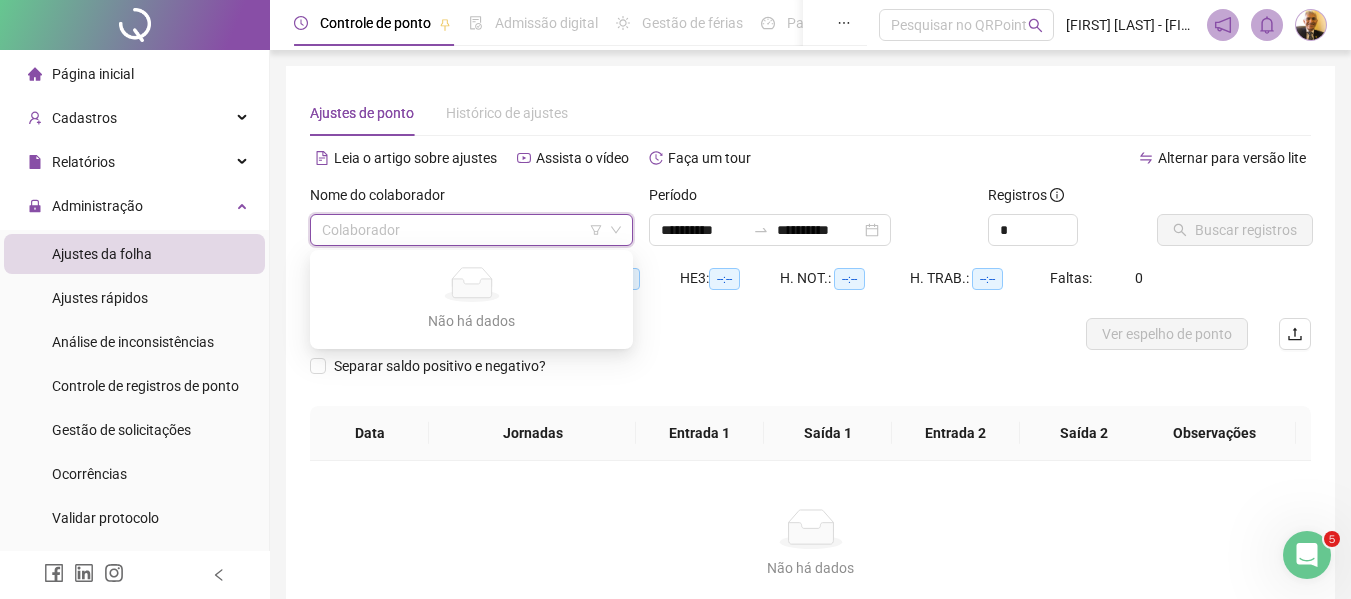 click at bounding box center (462, 230) 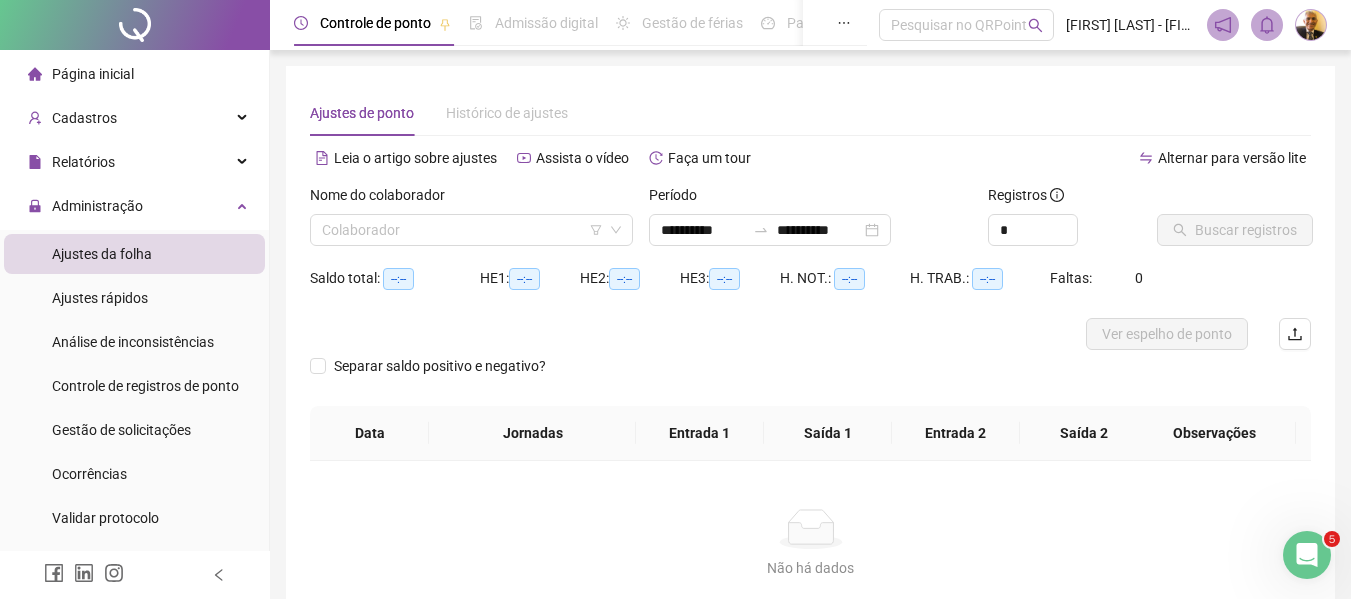 click on "Não há dados Não há dados" at bounding box center (810, 544) 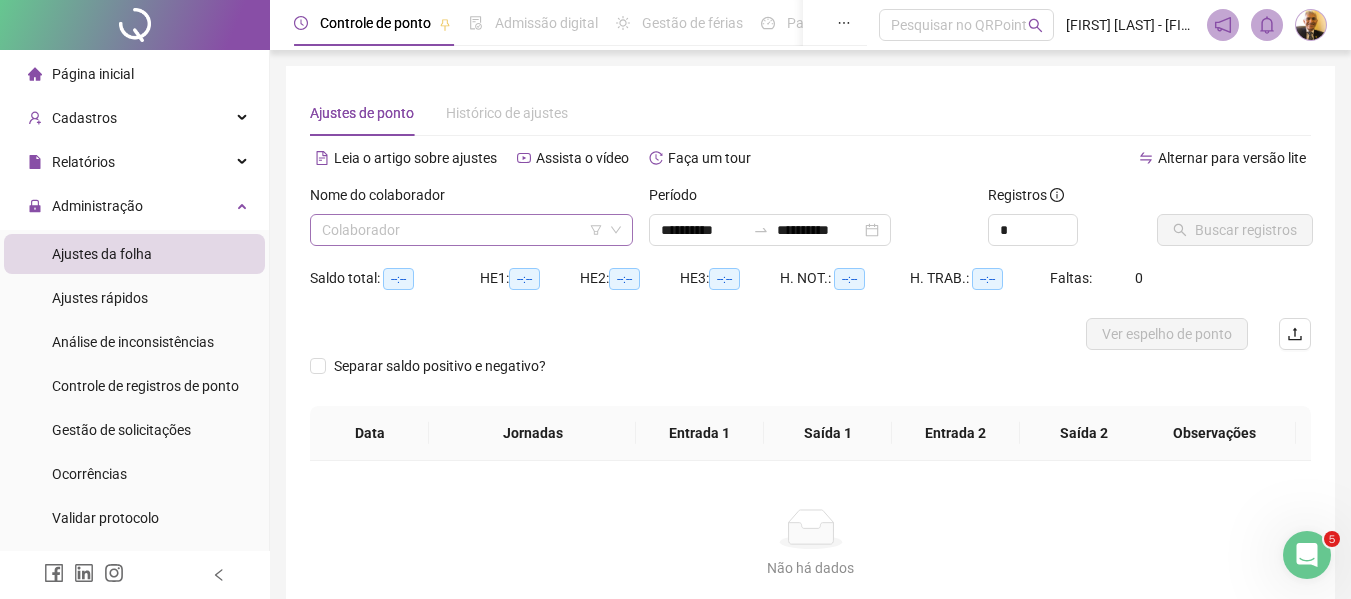 click 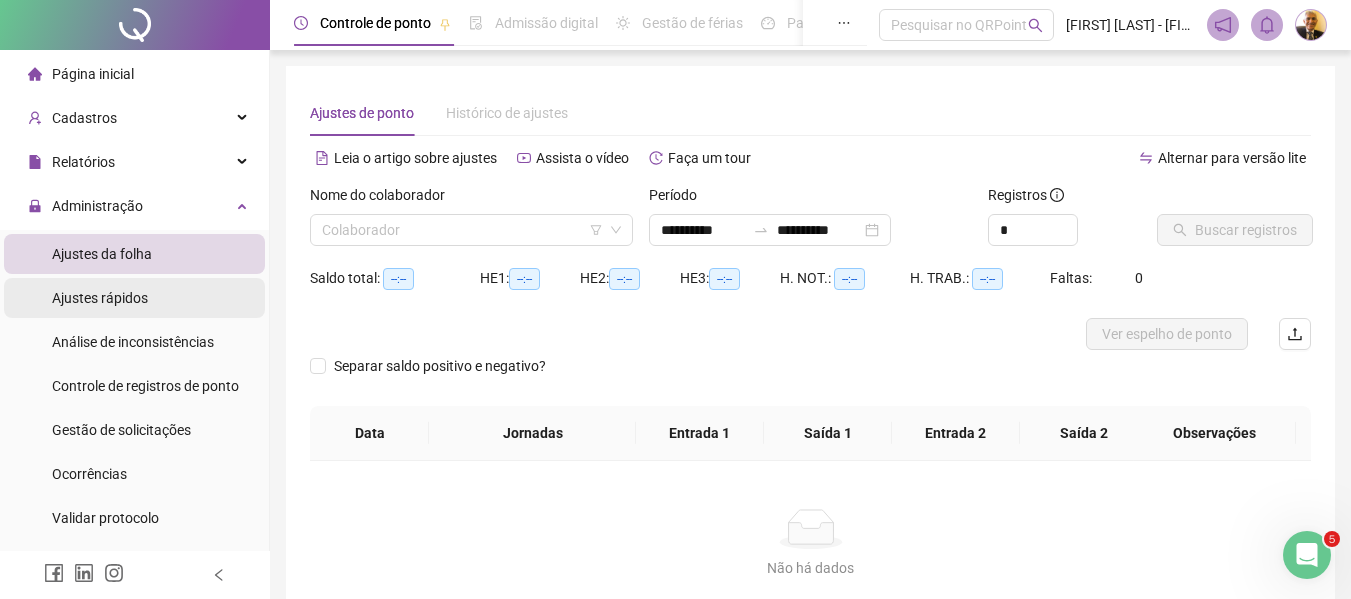 click on "Ajustes rápidos" at bounding box center [100, 298] 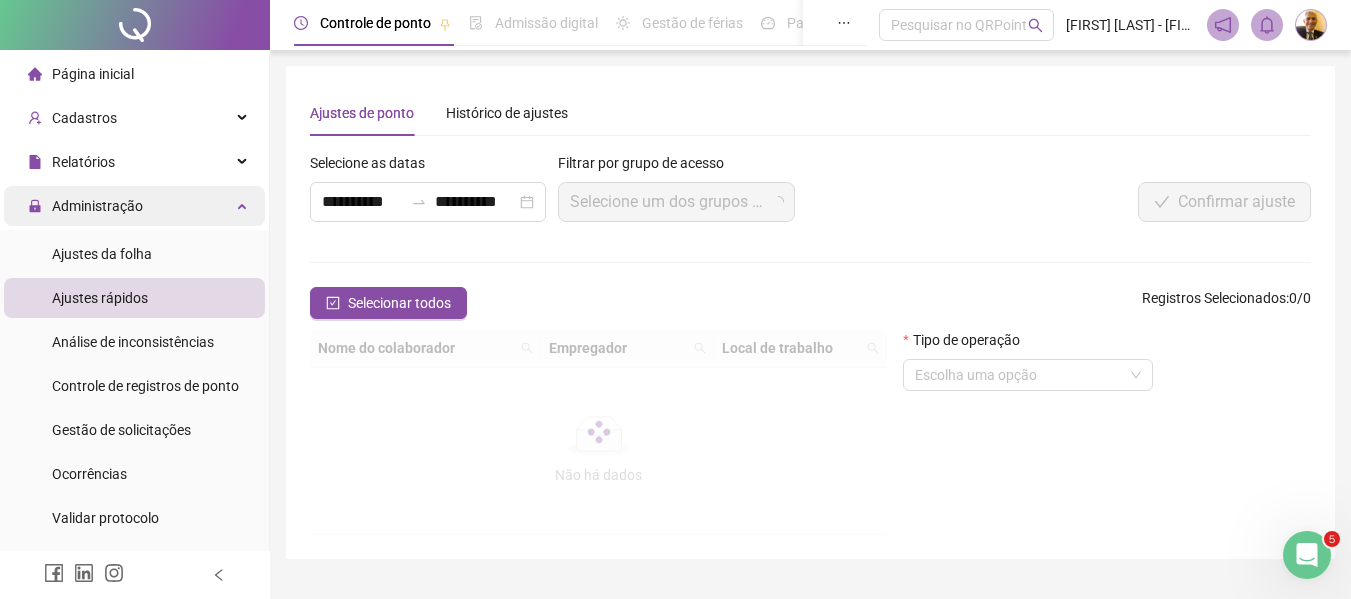 click on "Administração" at bounding box center [97, 206] 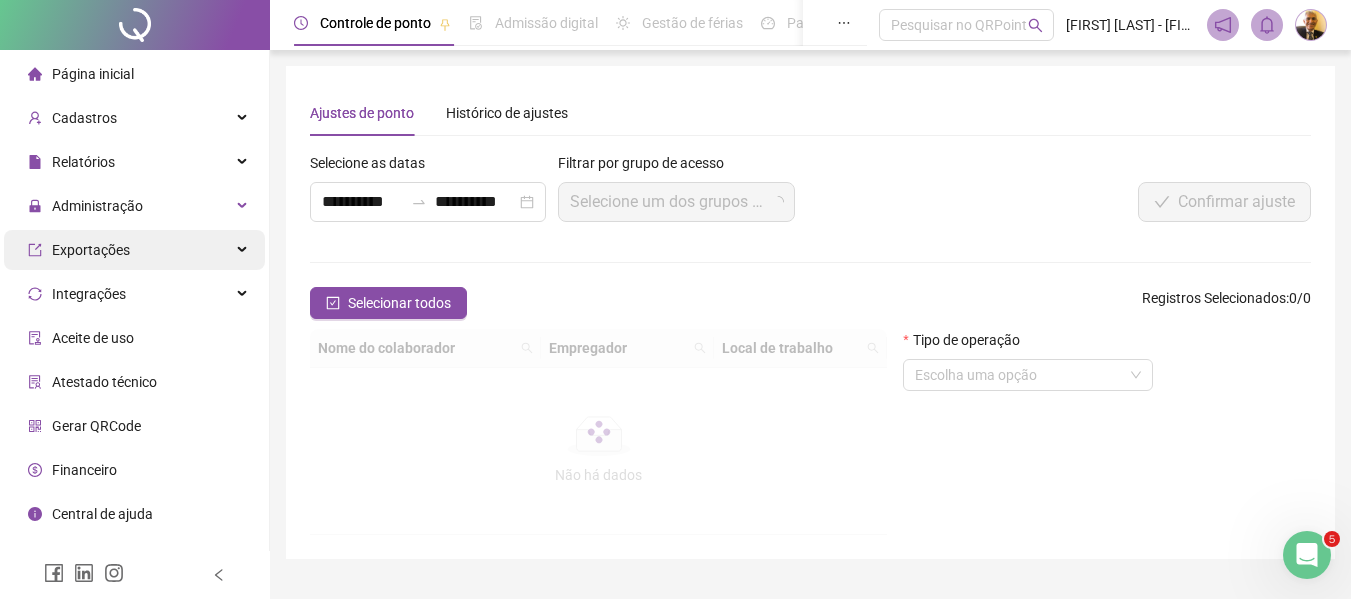 click on "Exportações" at bounding box center [91, 250] 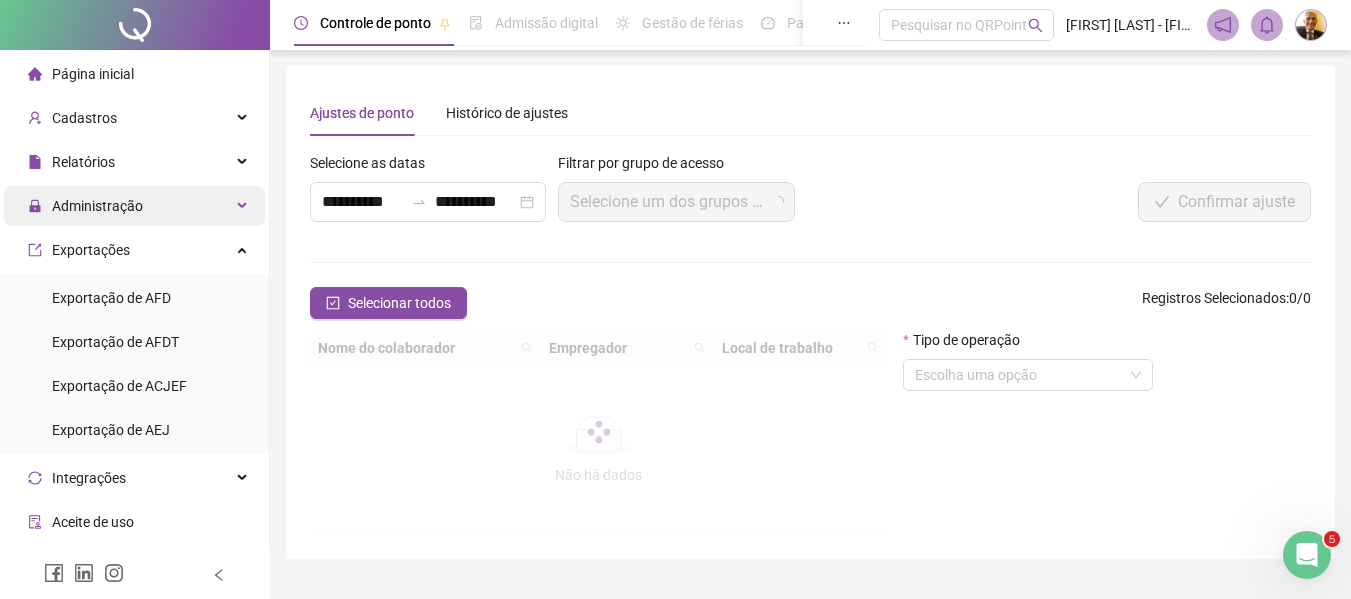 click on "Administração" at bounding box center [97, 206] 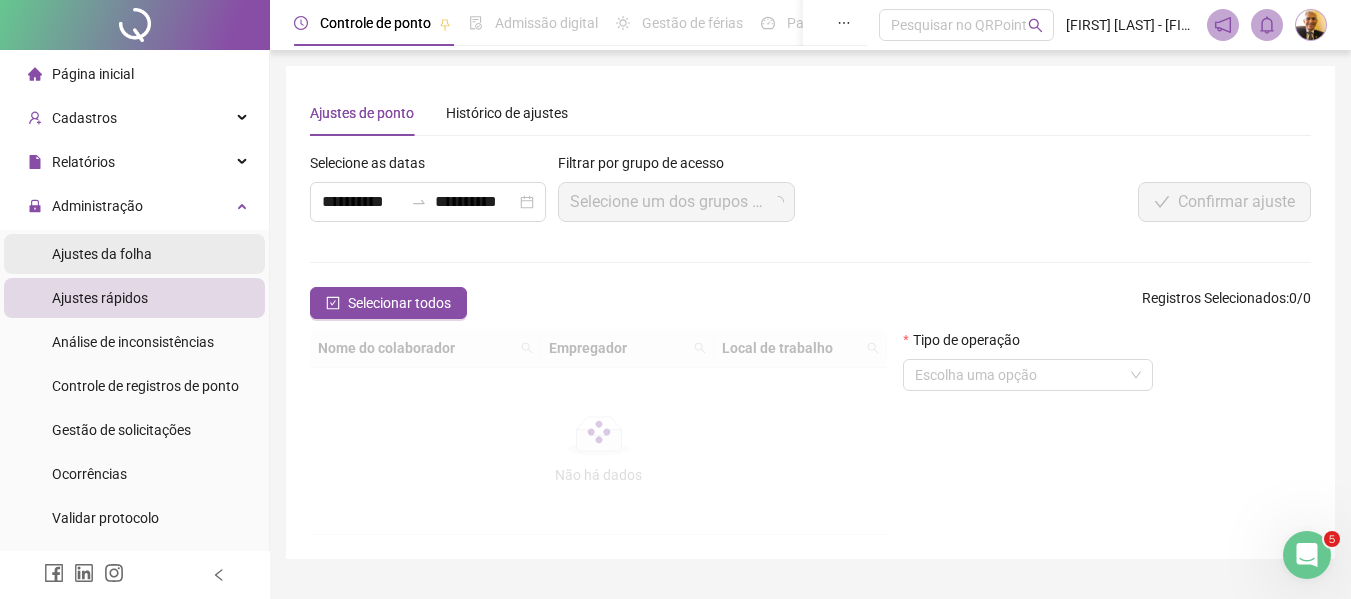 click on "Ajustes da folha" at bounding box center (102, 254) 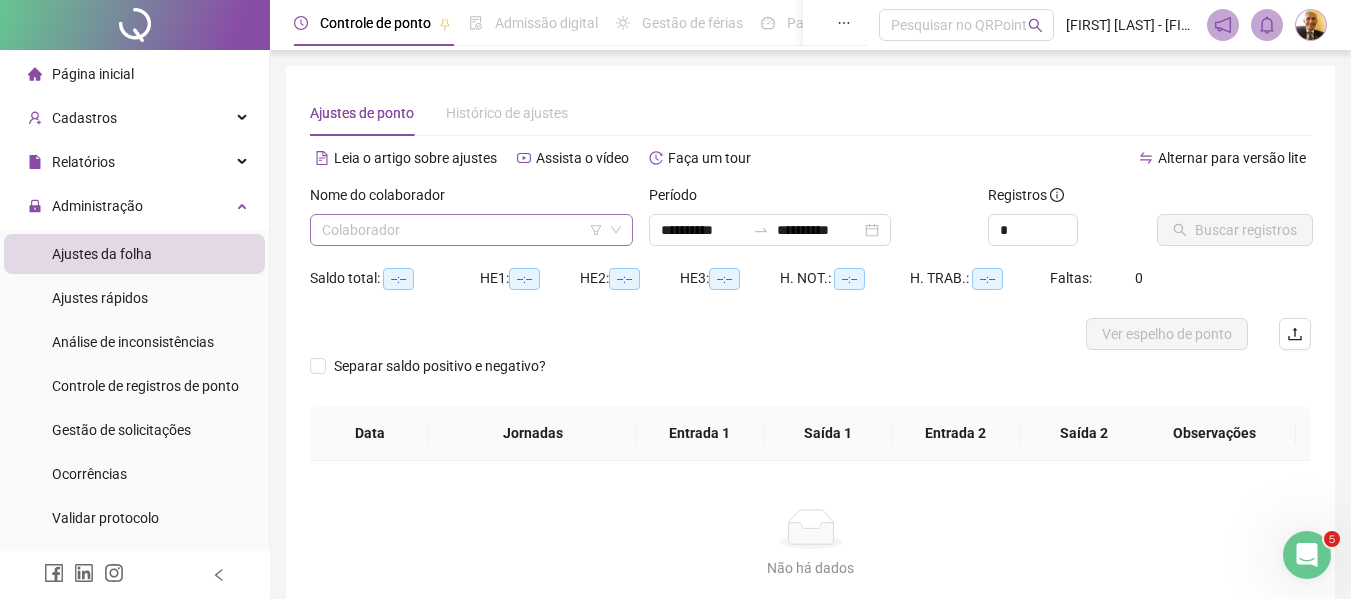 click at bounding box center [462, 230] 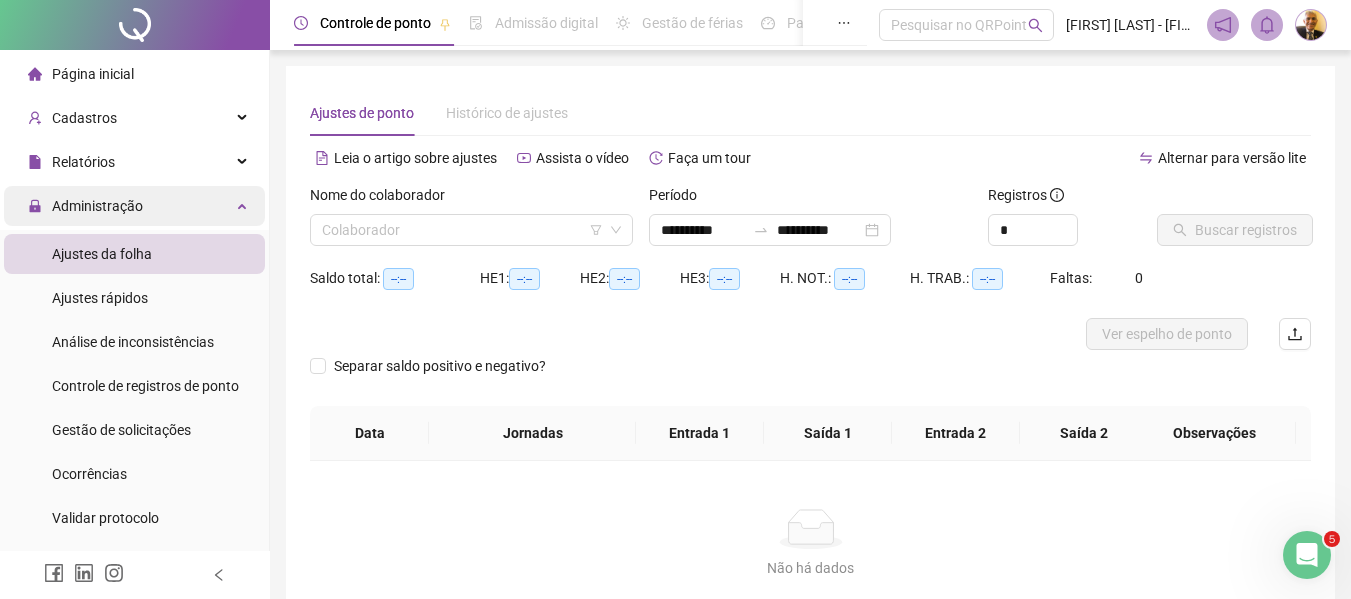 click on "Administração" at bounding box center (97, 206) 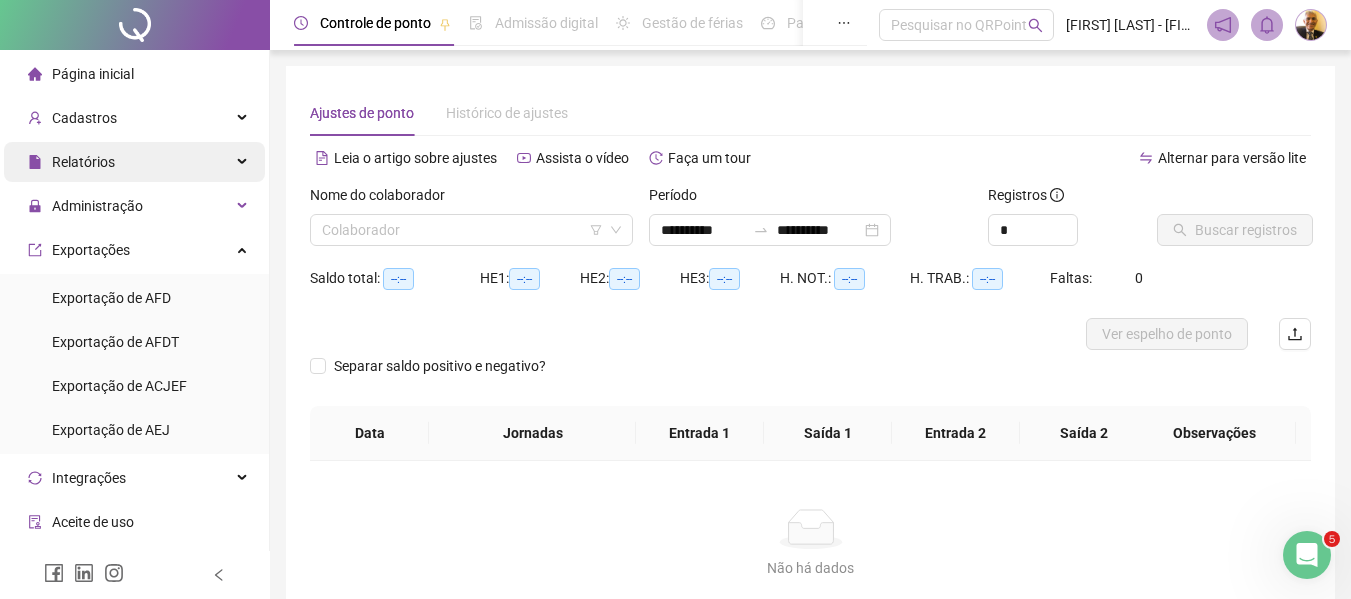 click on "Relatórios" at bounding box center (71, 162) 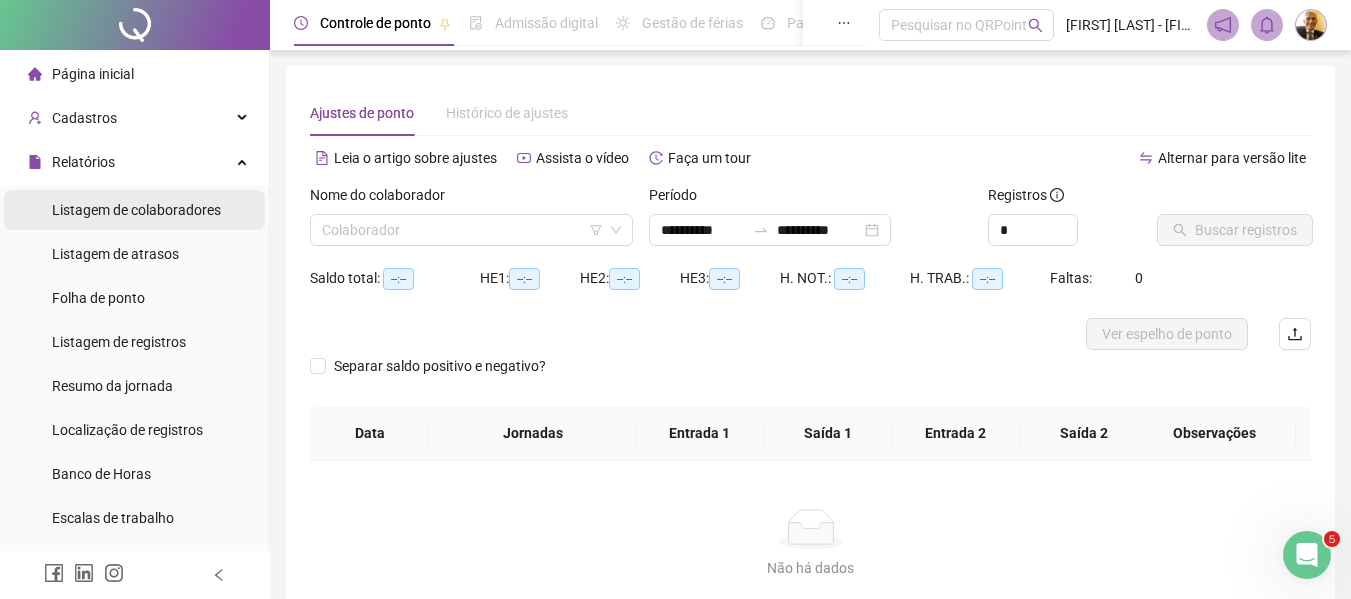 click on "Listagem de colaboradores" at bounding box center (136, 210) 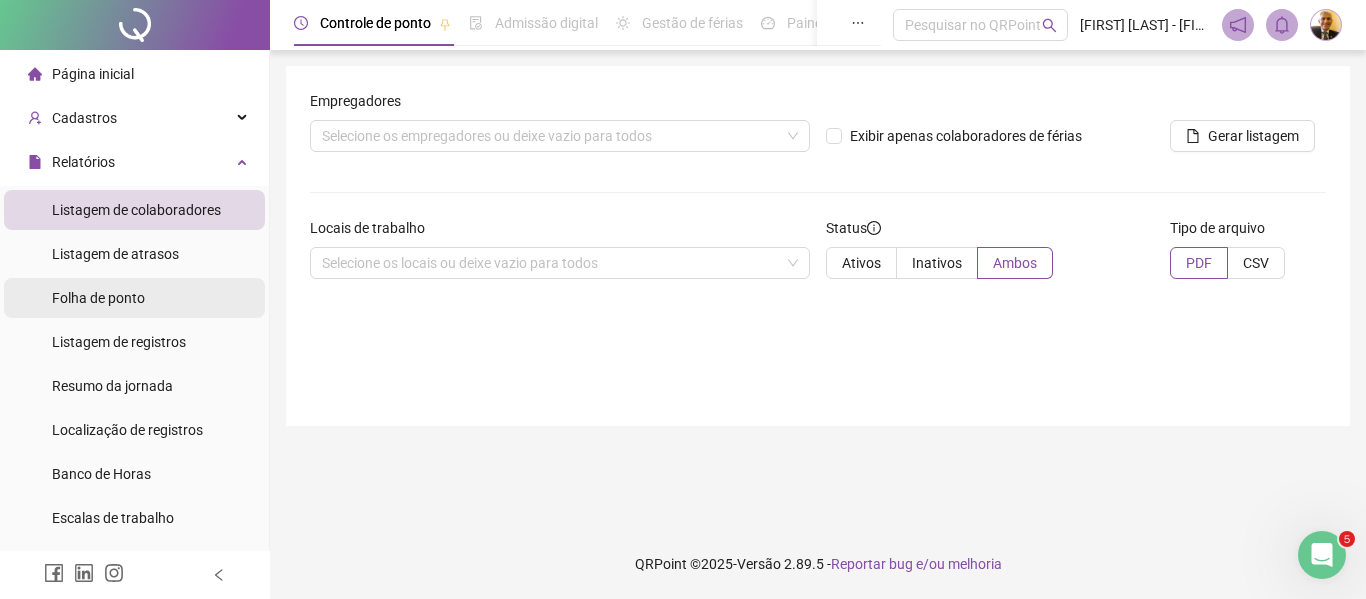 click on "Folha de ponto" at bounding box center (98, 298) 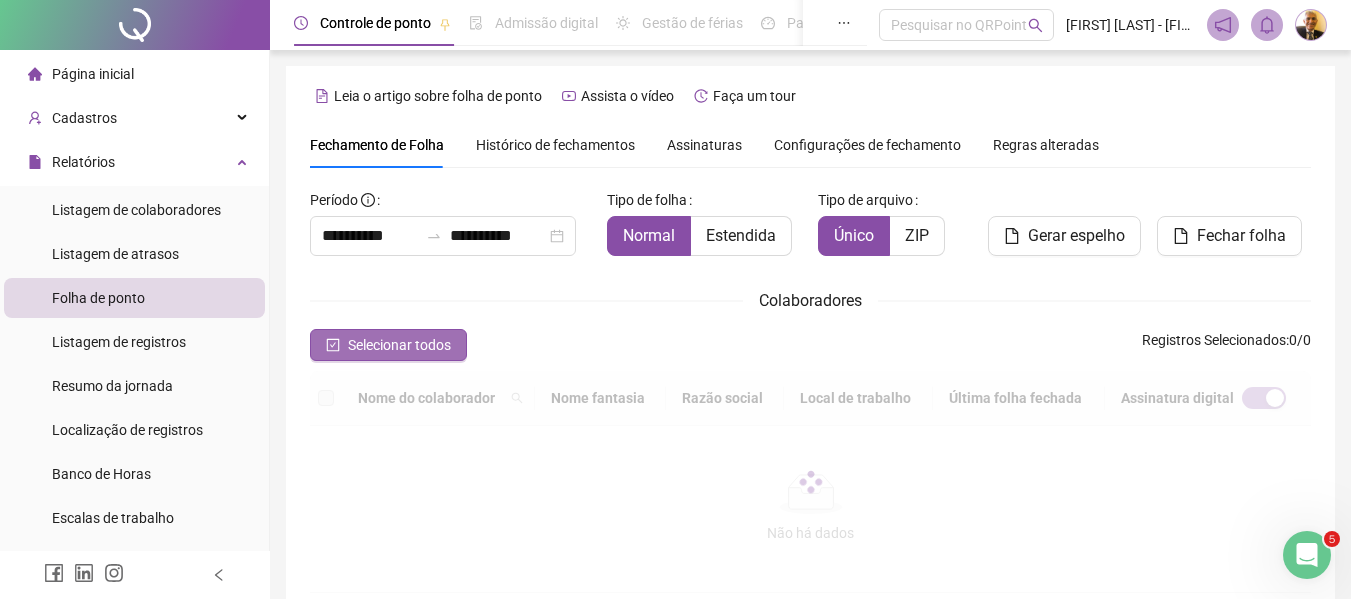 click on "Selecionar todos" at bounding box center [399, 345] 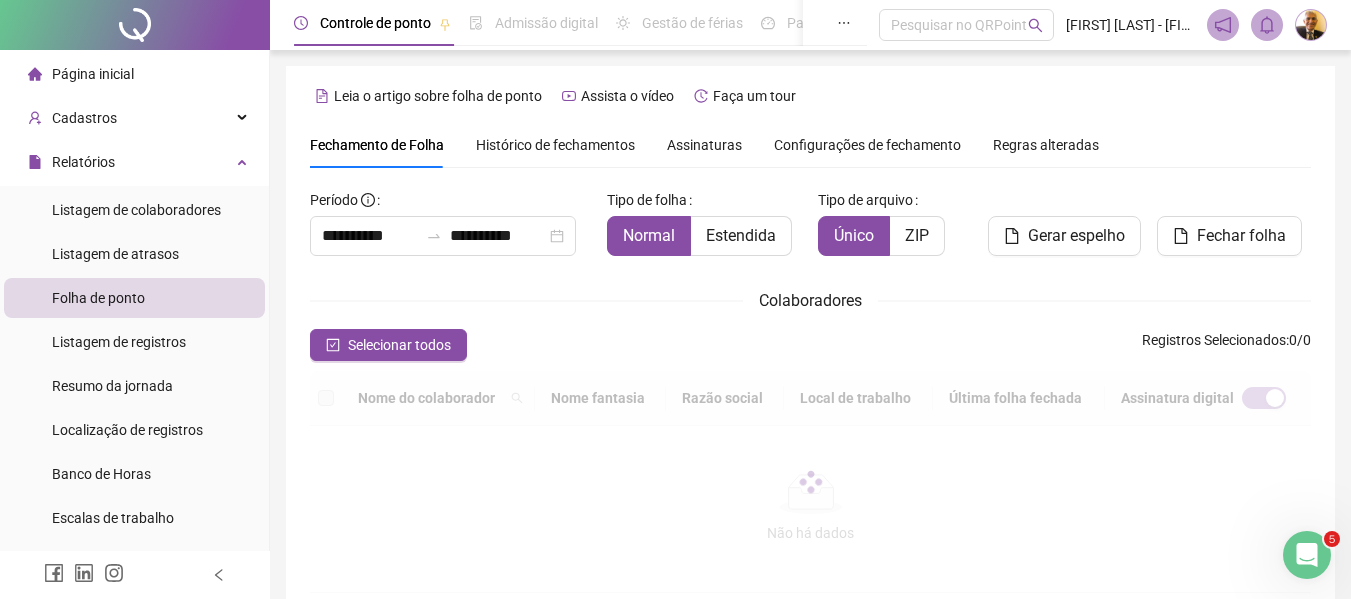 click at bounding box center [810, 482] 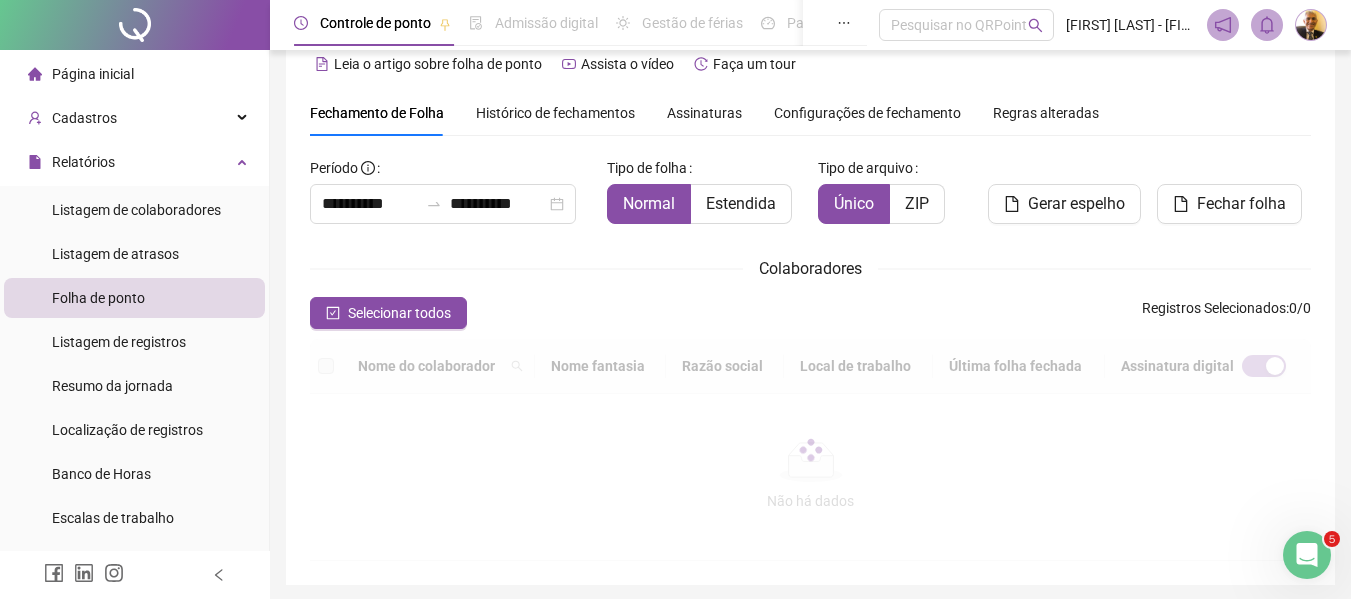 scroll, scrollTop: 100, scrollLeft: 0, axis: vertical 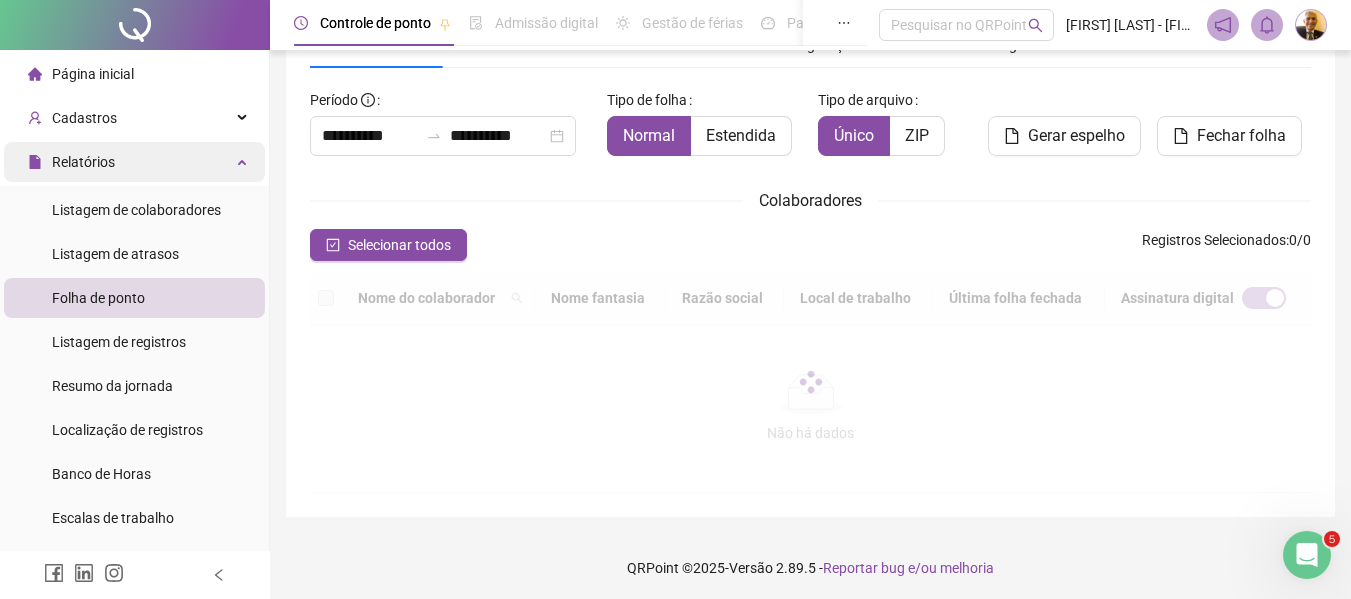 click on "Relatórios" at bounding box center [83, 162] 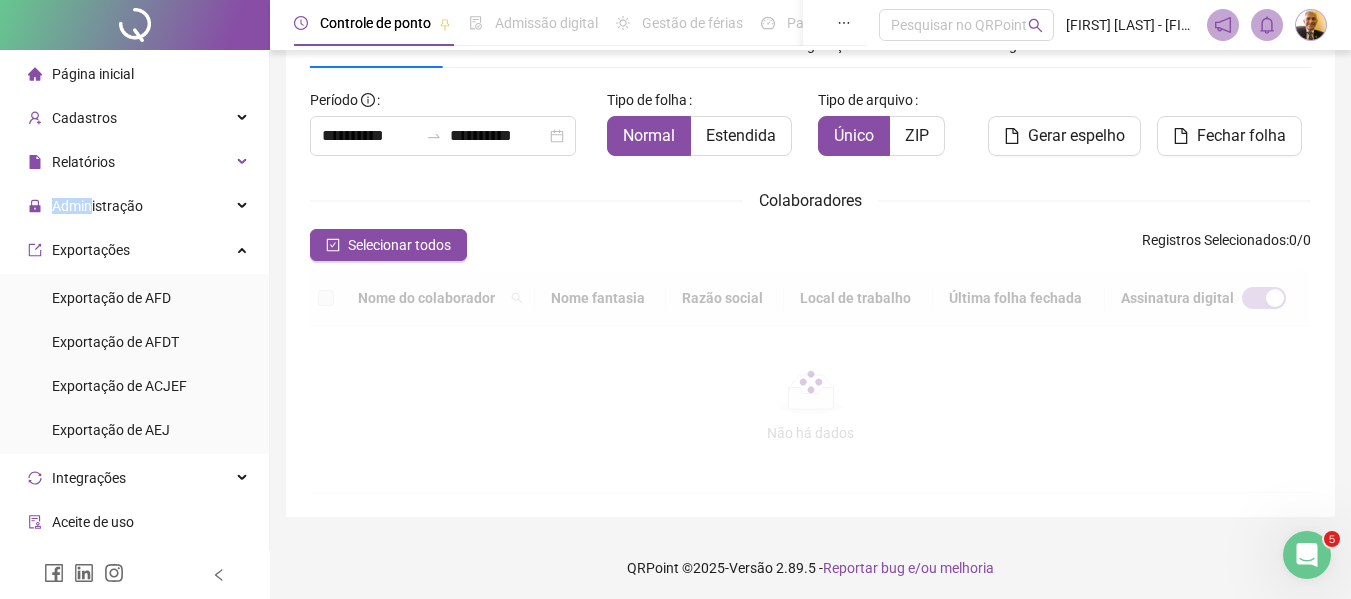 click on "Administração" at bounding box center (85, 206) 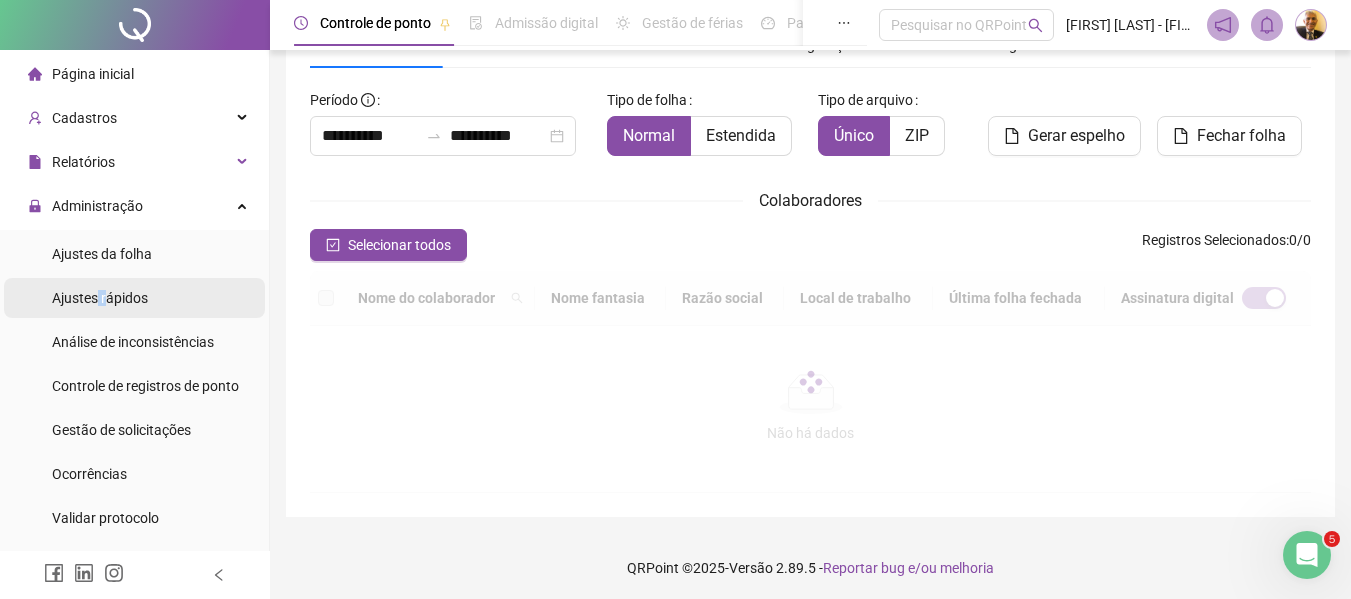 drag, startPoint x: 98, startPoint y: 303, endPoint x: 104, endPoint y: 294, distance: 10.816654 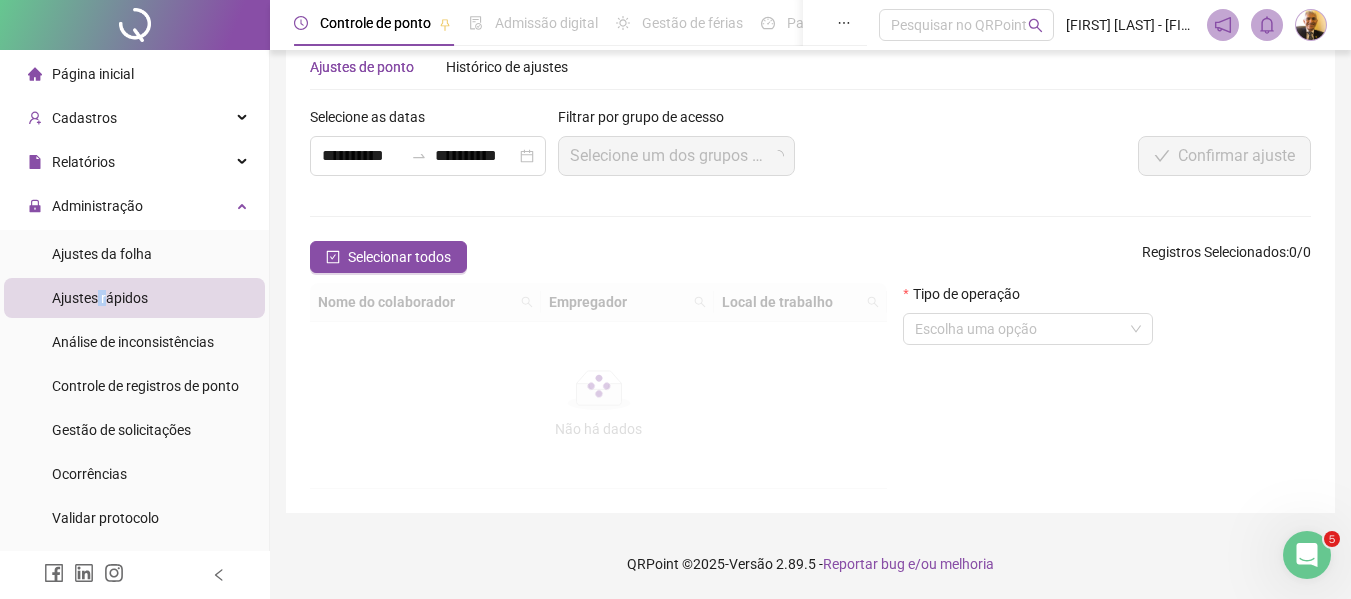 scroll, scrollTop: 46, scrollLeft: 0, axis: vertical 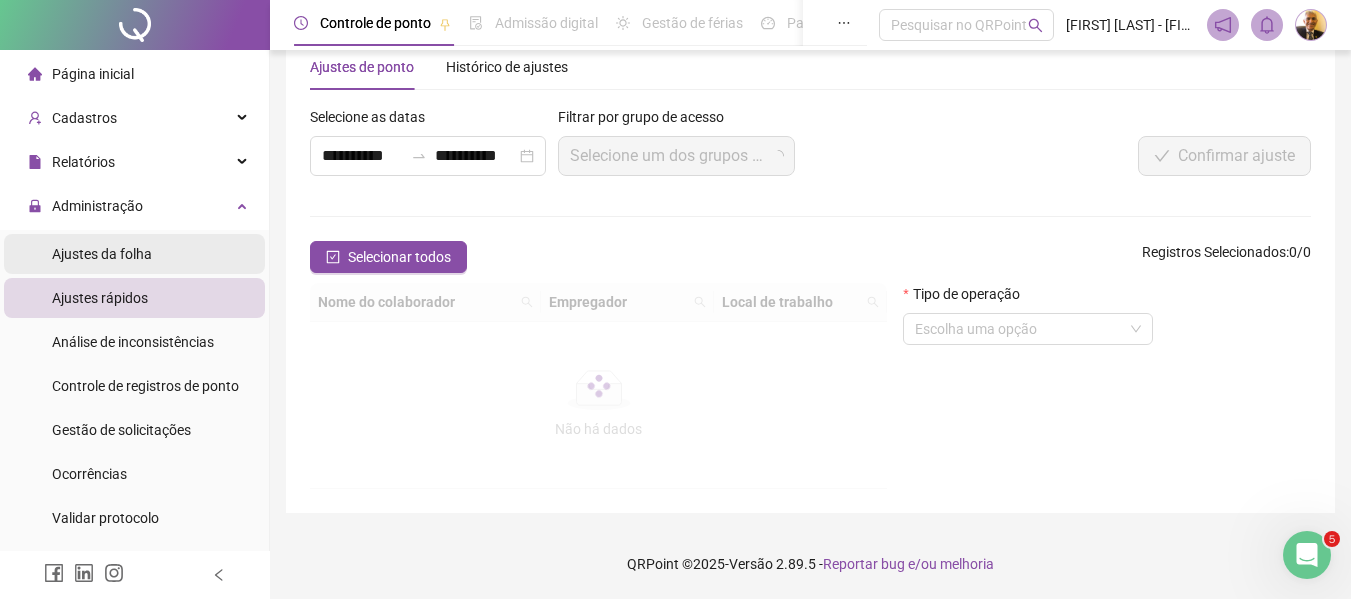 click on "Ajustes da folha" at bounding box center (102, 254) 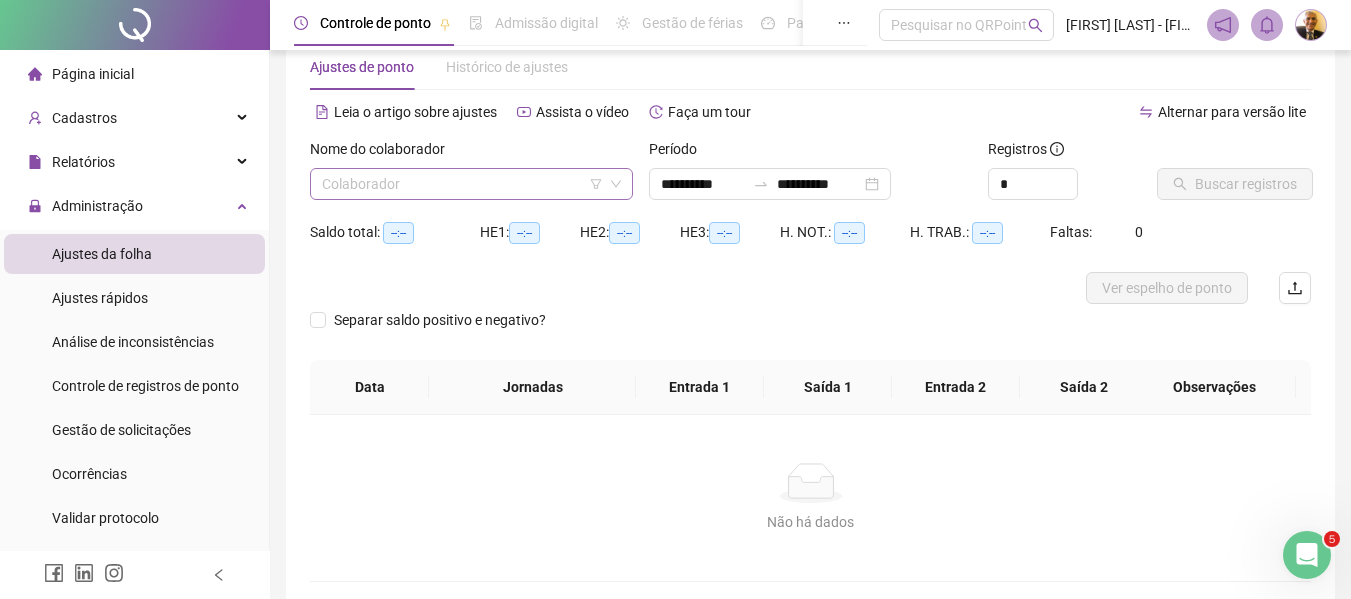 click at bounding box center (462, 184) 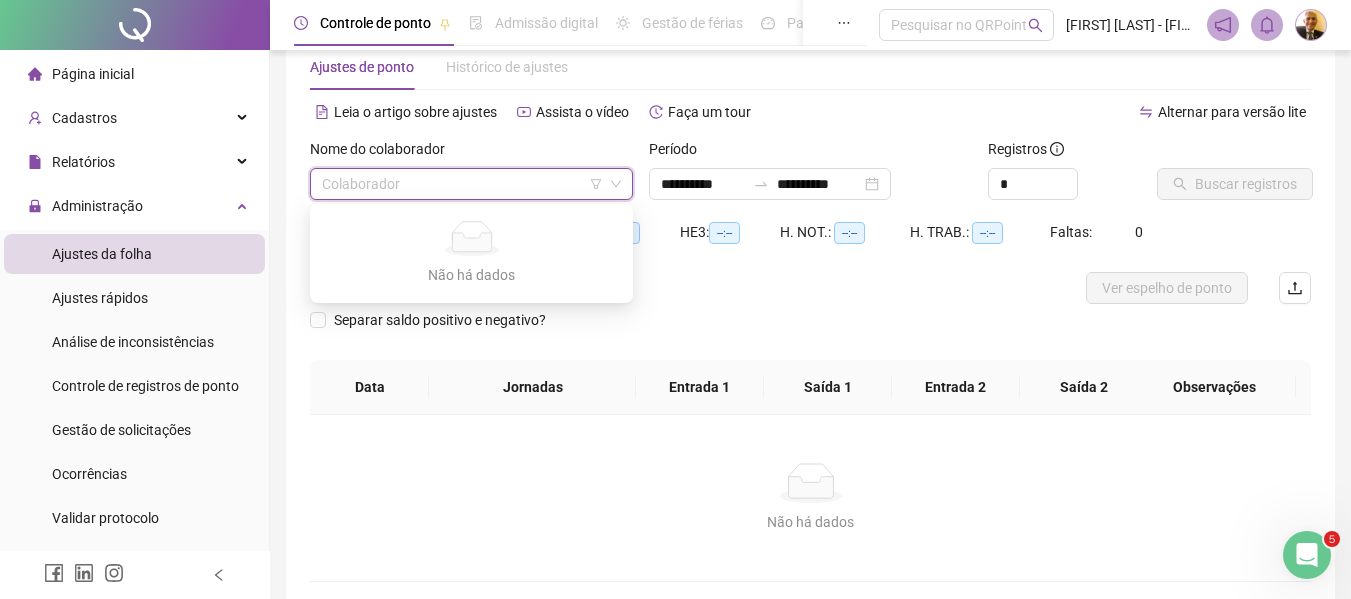 click at bounding box center (462, 184) 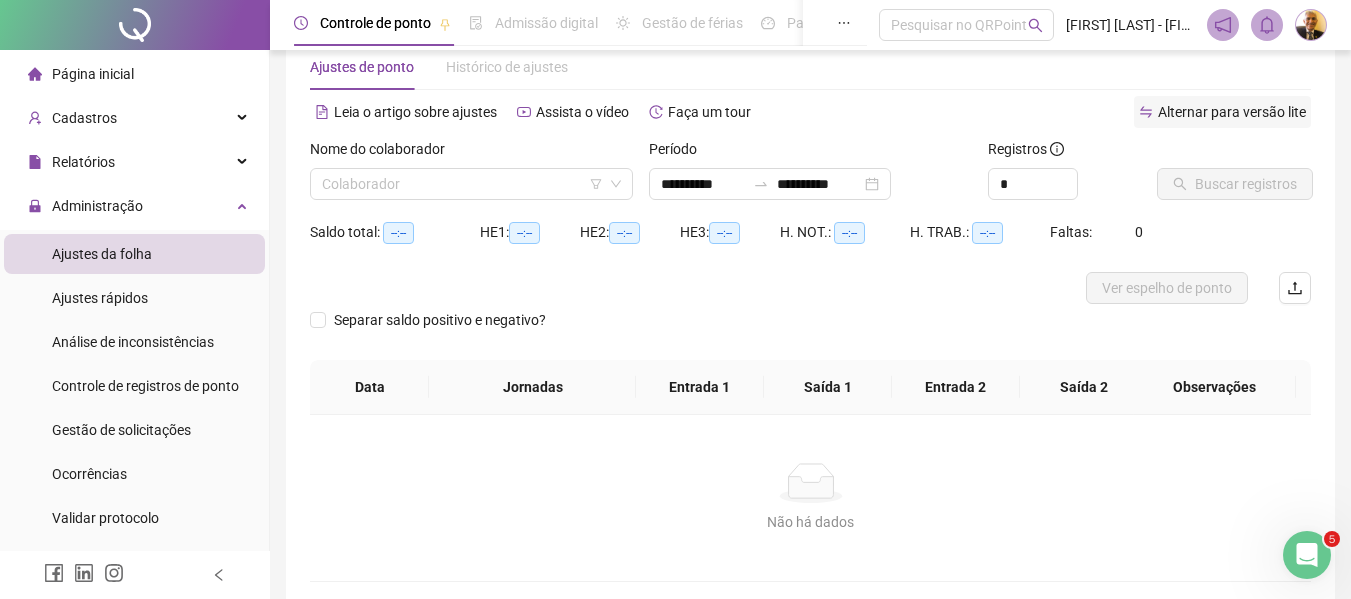 click on "Alternar para versão lite" at bounding box center (1232, 112) 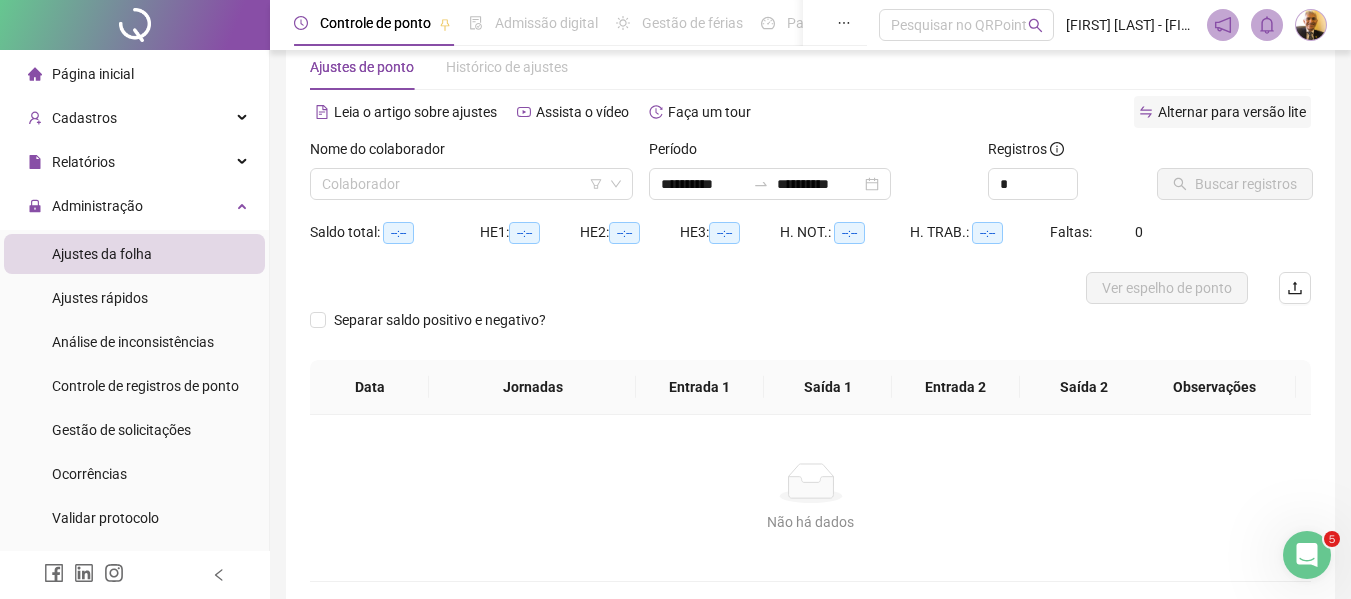 click on "Alternar para versão lite" at bounding box center [1232, 112] 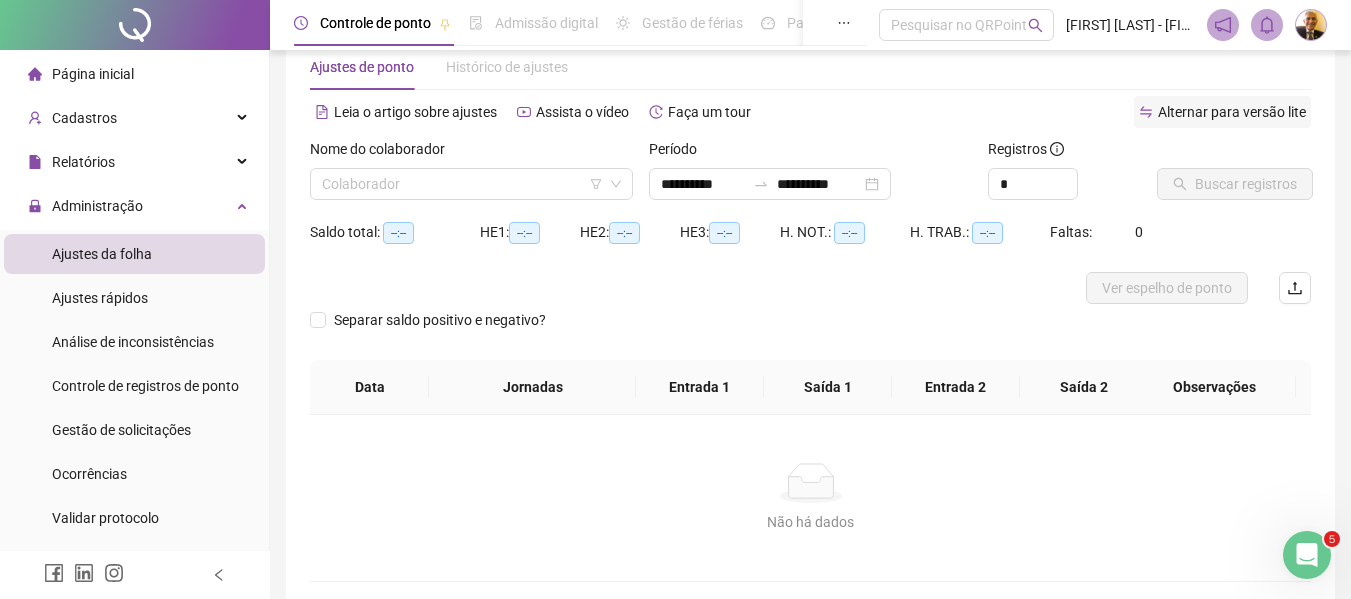 click on "Alternar para versão lite" at bounding box center (1222, 112) 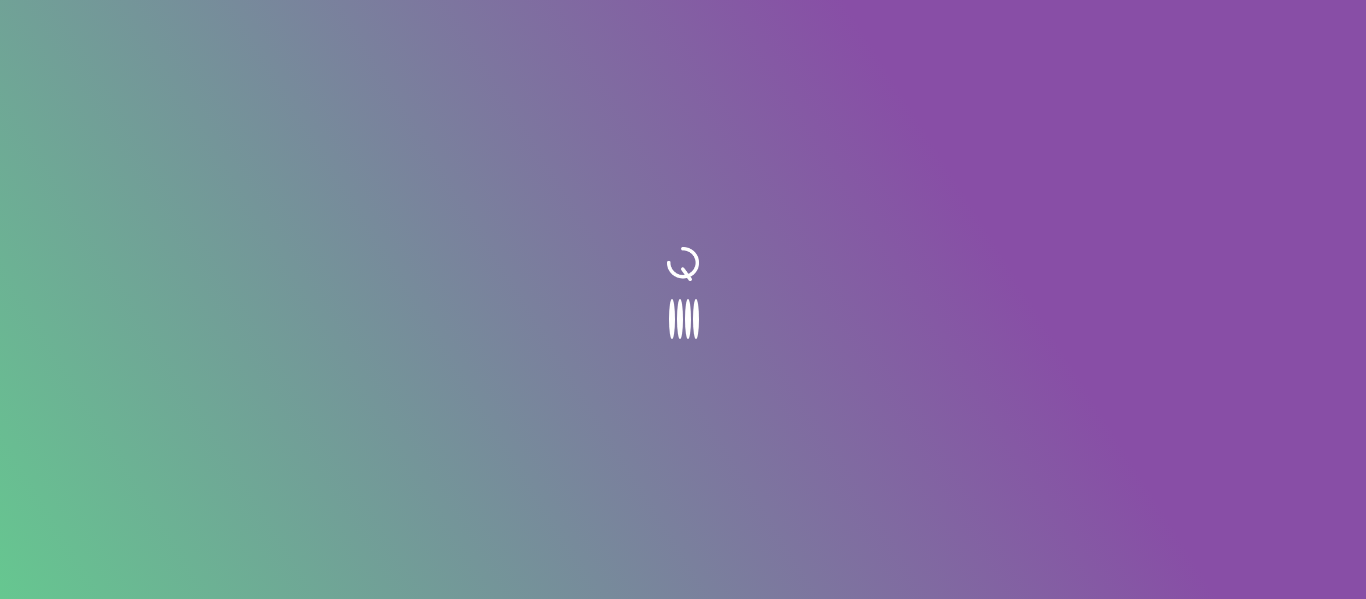 scroll, scrollTop: 0, scrollLeft: 0, axis: both 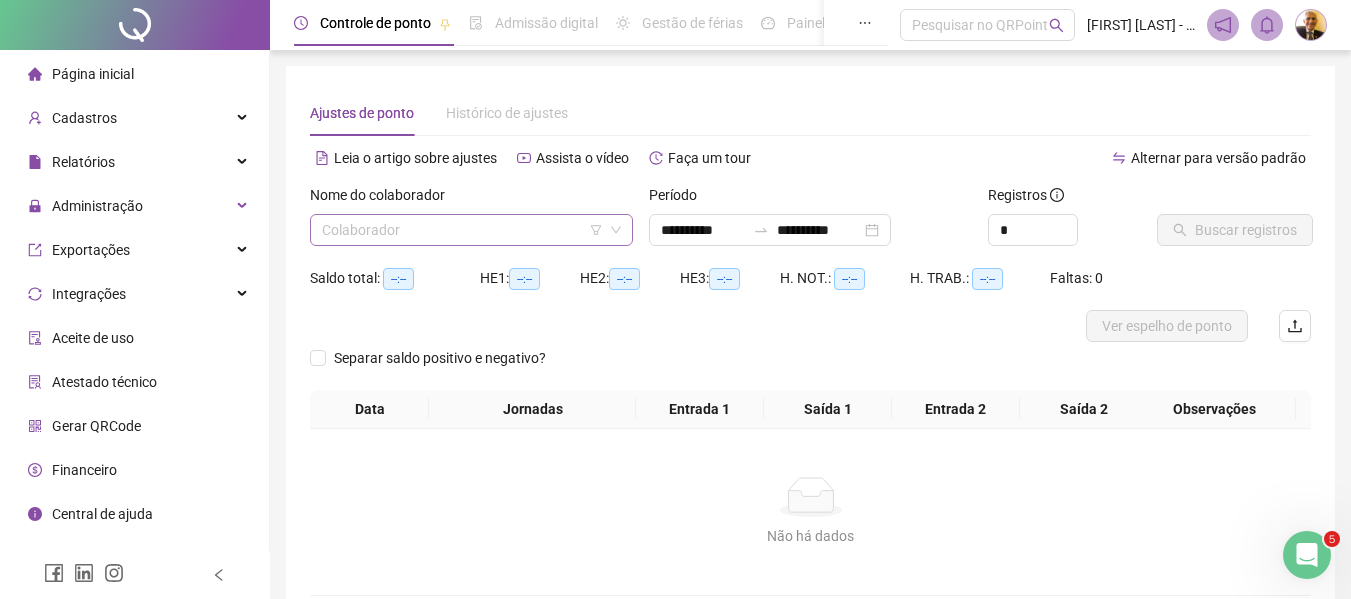 click at bounding box center [462, 230] 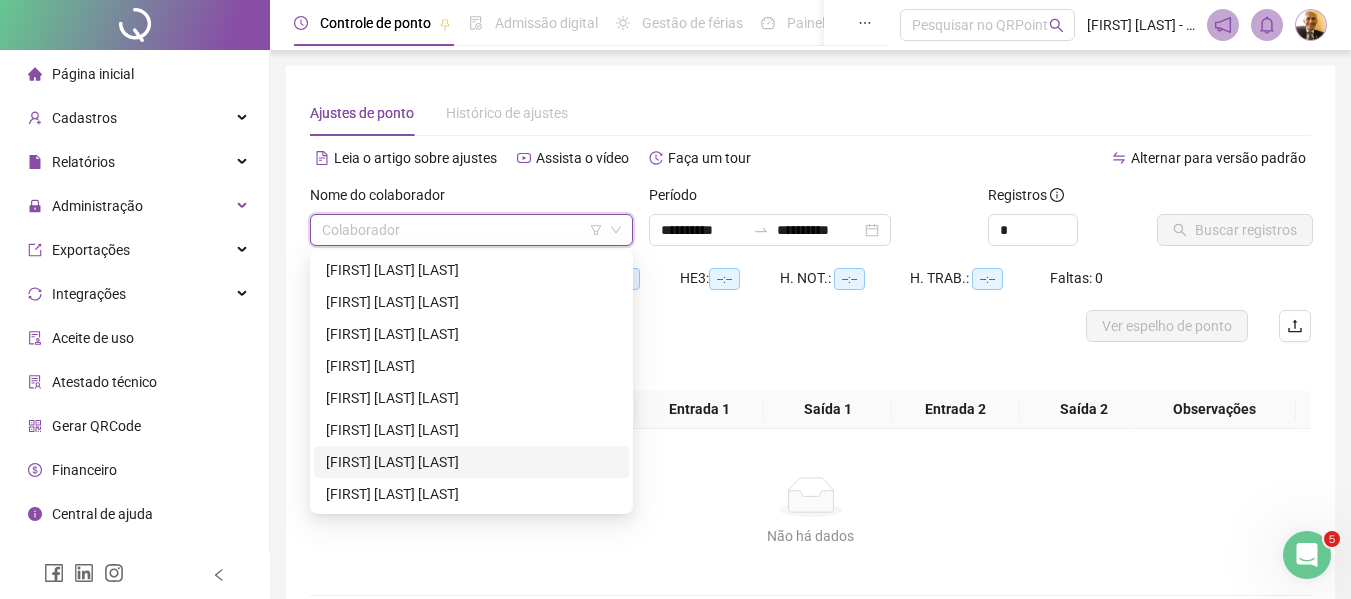 click on "[FIRST] [LAST] [LAST]" at bounding box center (471, 462) 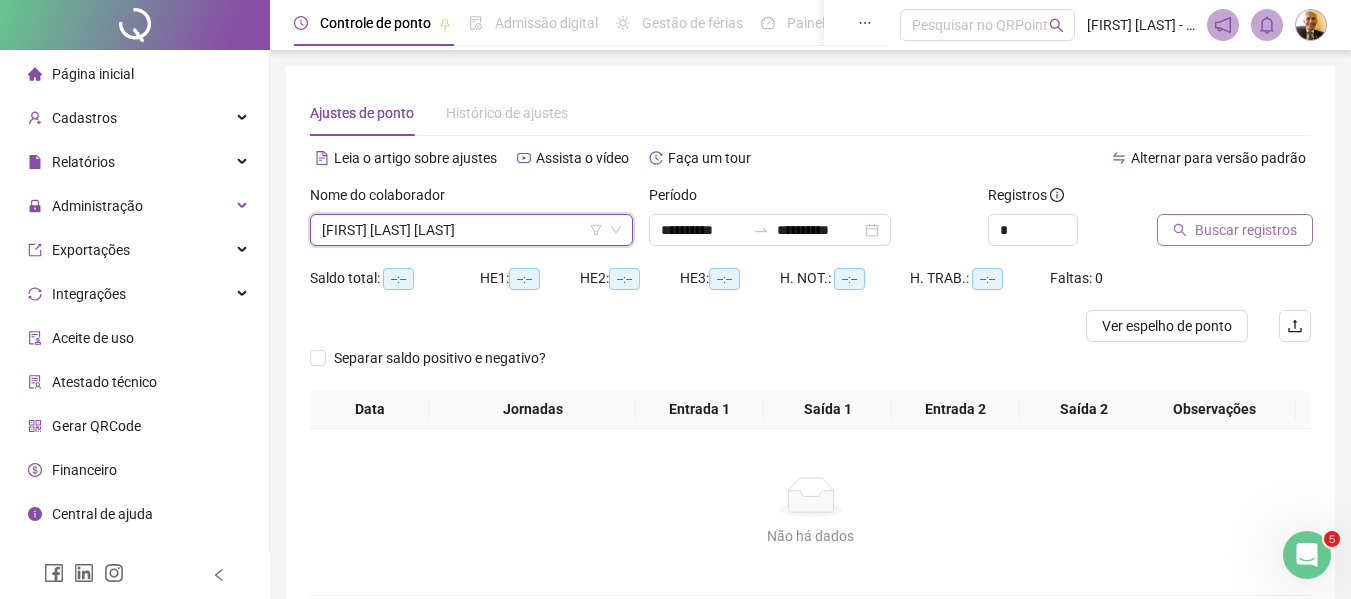 click on "Buscar registros" at bounding box center (1246, 230) 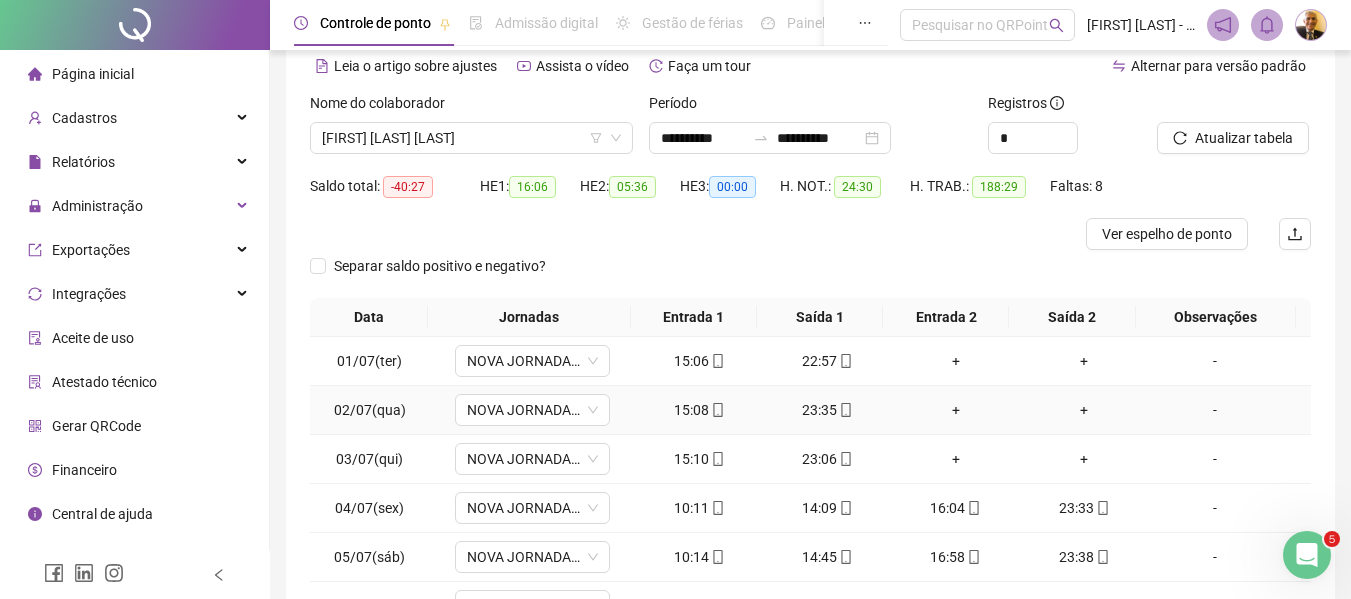 scroll, scrollTop: 100, scrollLeft: 0, axis: vertical 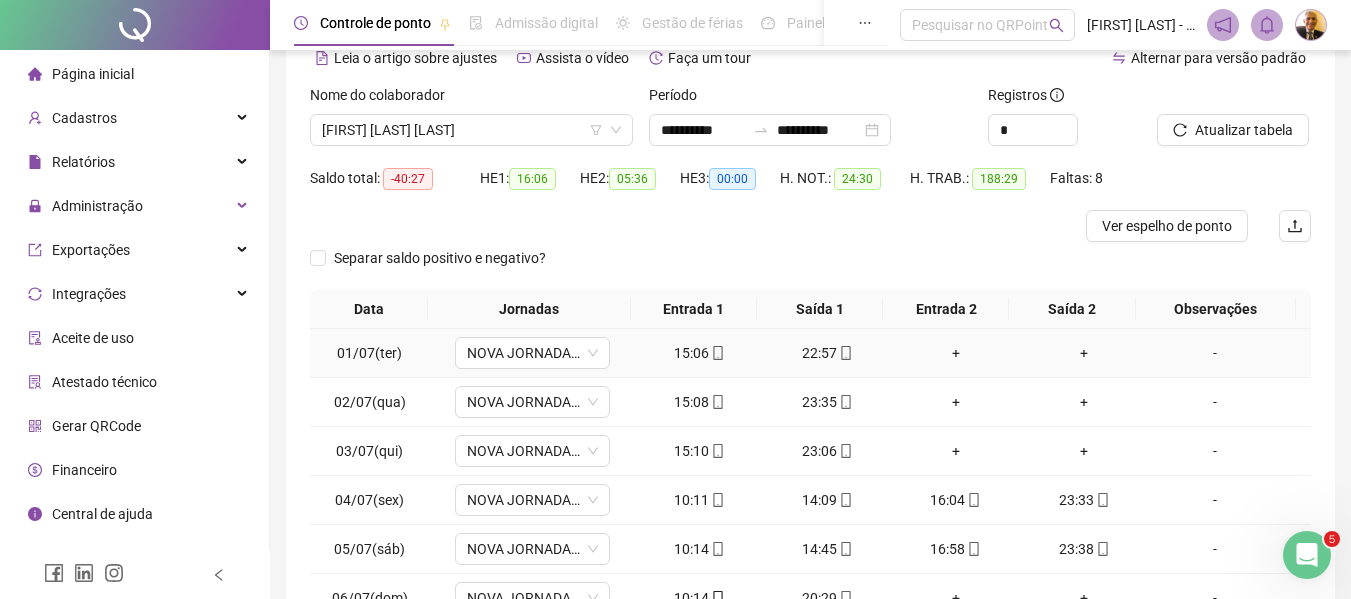 click on "-" at bounding box center [1215, 353] 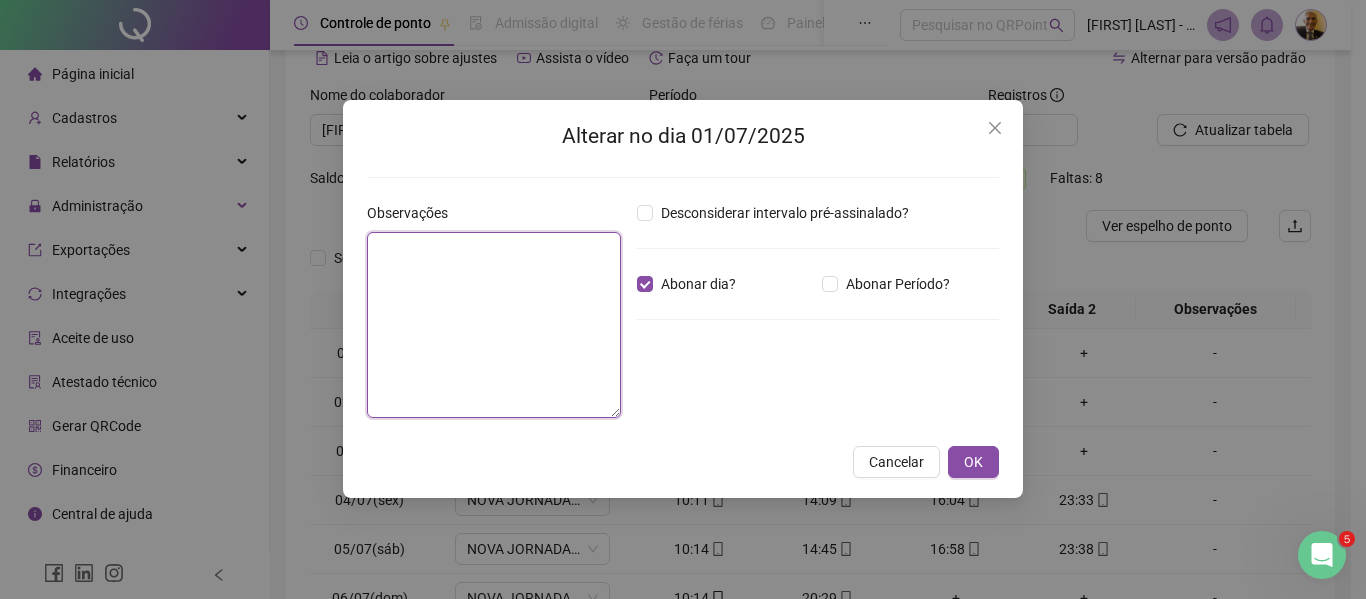 click at bounding box center [494, 325] 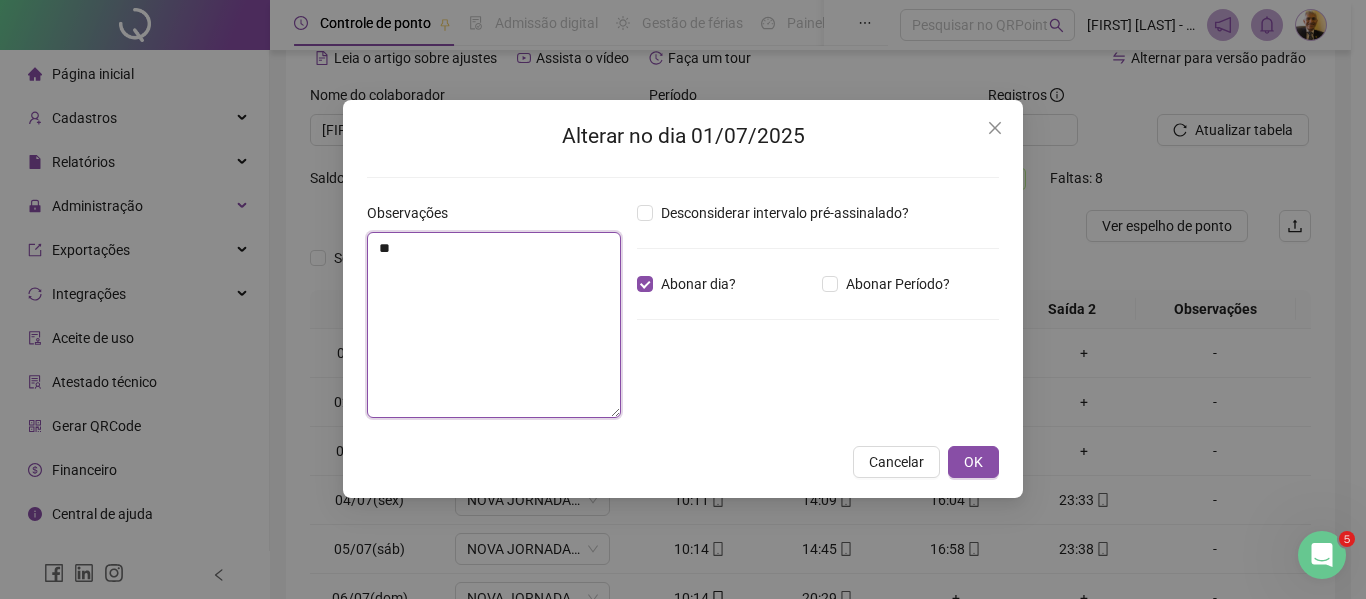 type on "*" 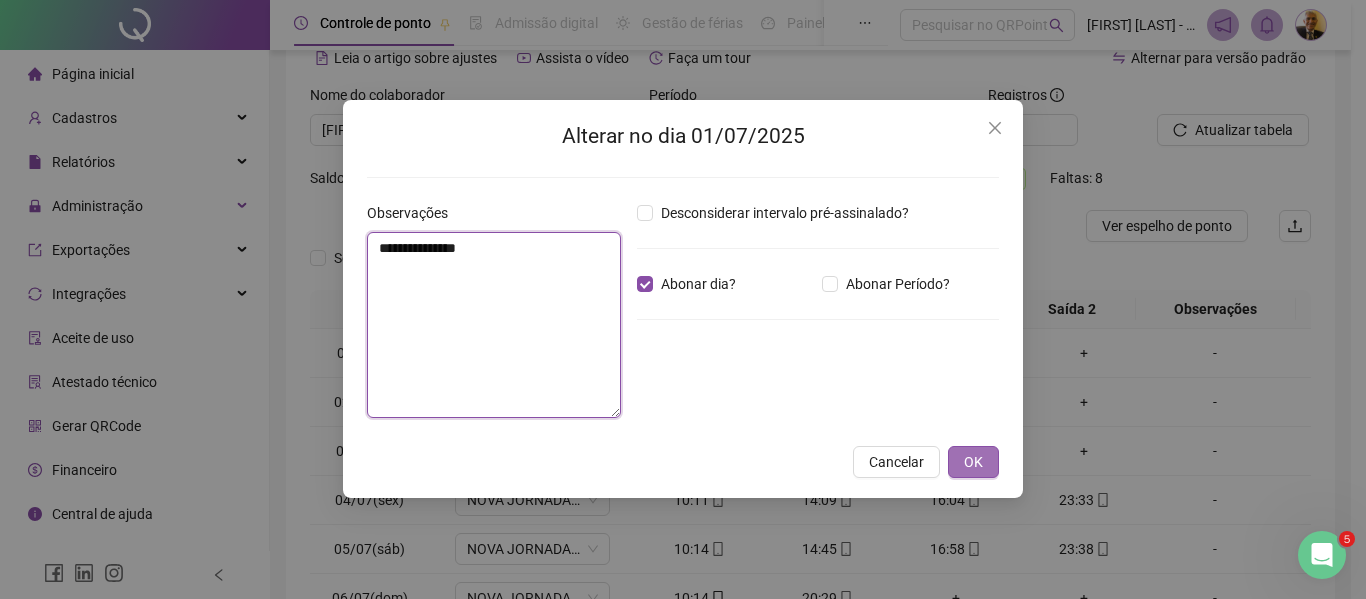type on "**********" 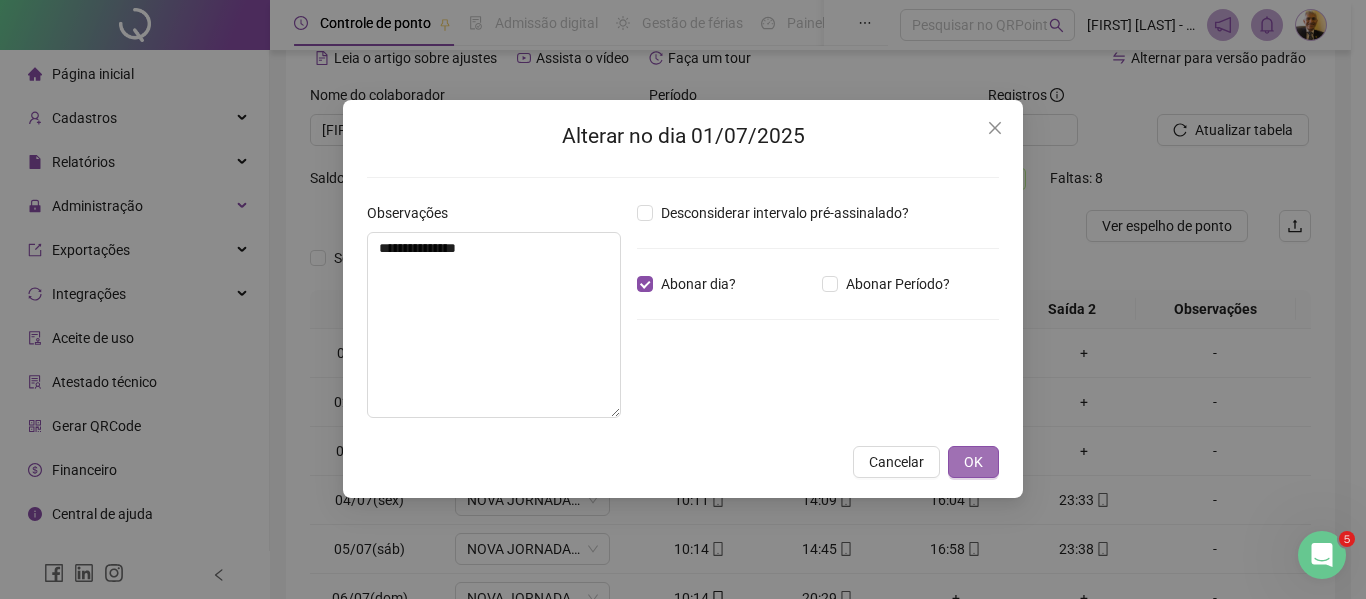 click on "OK" at bounding box center (973, 462) 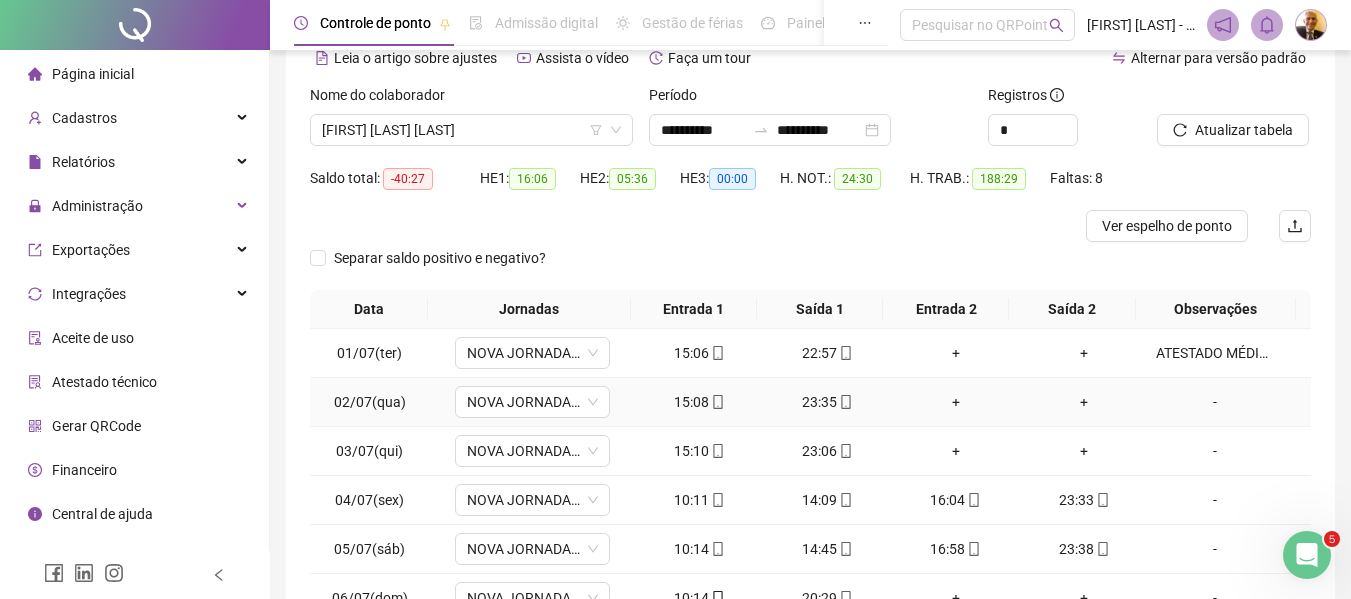 click on "-" at bounding box center [1229, 402] 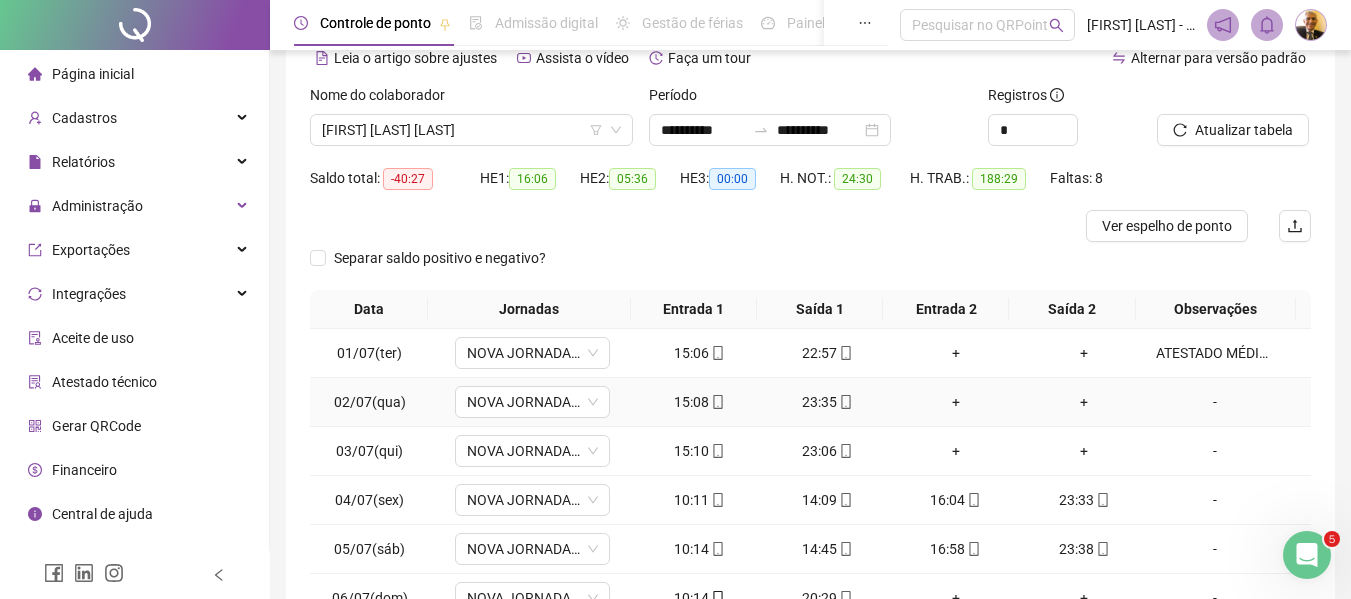 click on "-" at bounding box center [1215, 402] 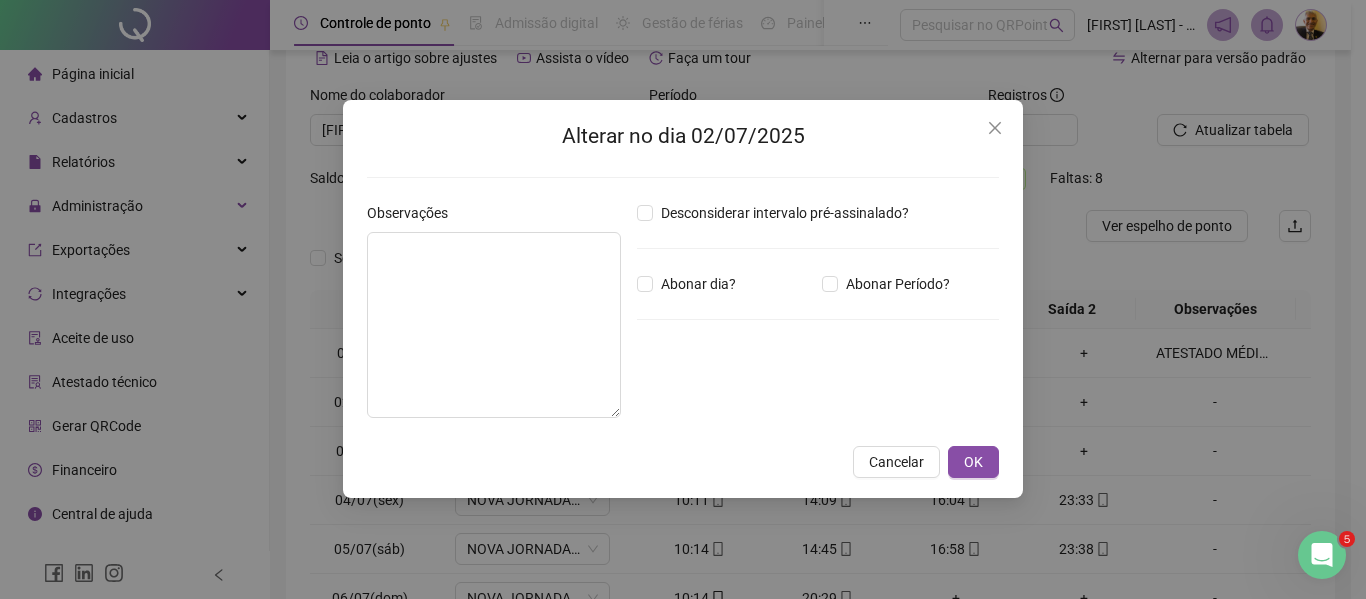 click on "Alterar no dia   02/07/2025 Observações Desconsiderar intervalo pré-assinalado? Abonar dia? Abonar Período? Horas a abonar ***** Aplicar regime de compensação Cancelar OK" at bounding box center [683, 299] 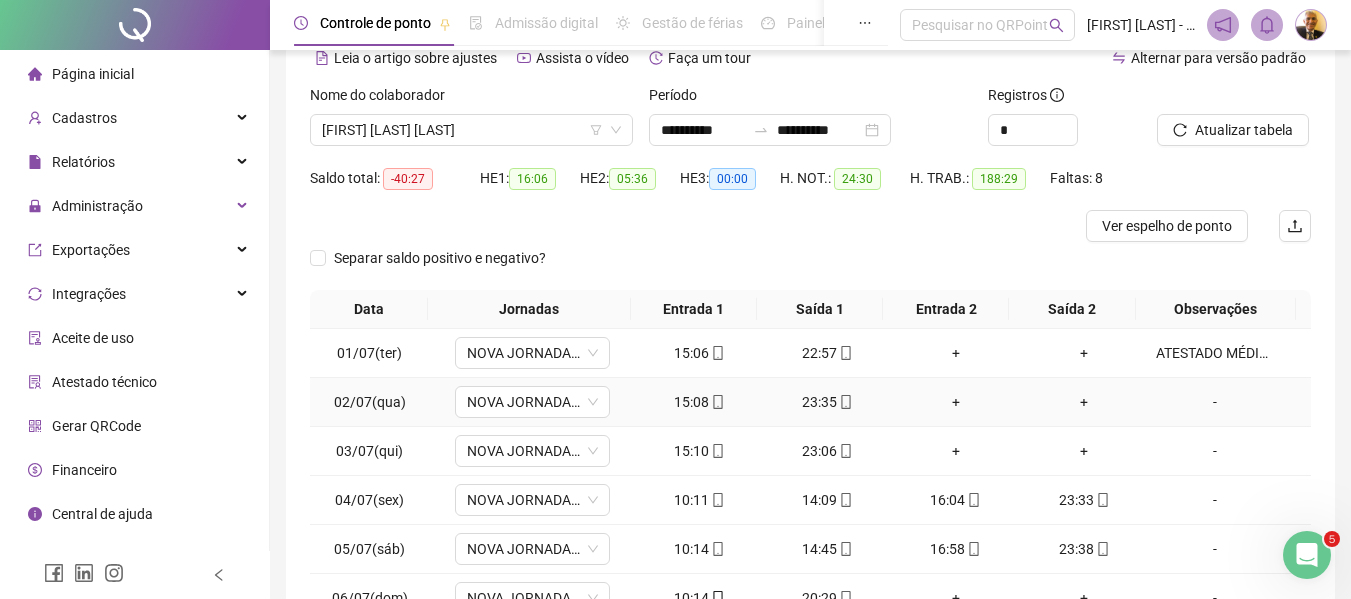 click on "-" at bounding box center [1215, 402] 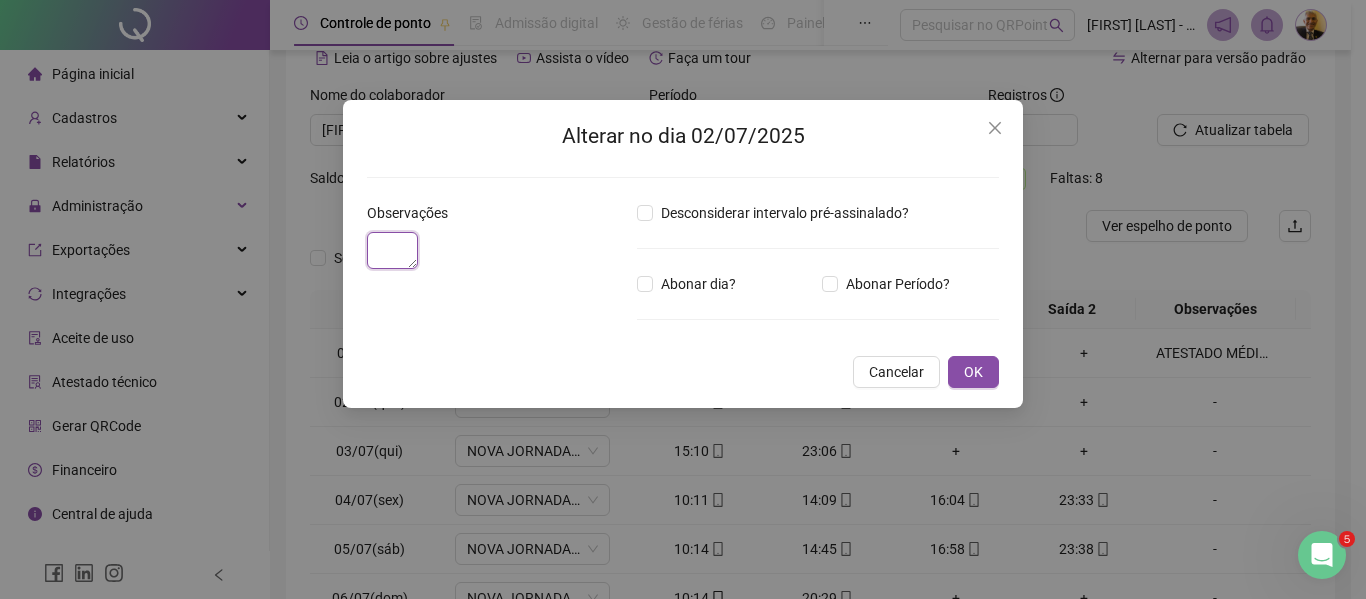 click at bounding box center (392, 250) 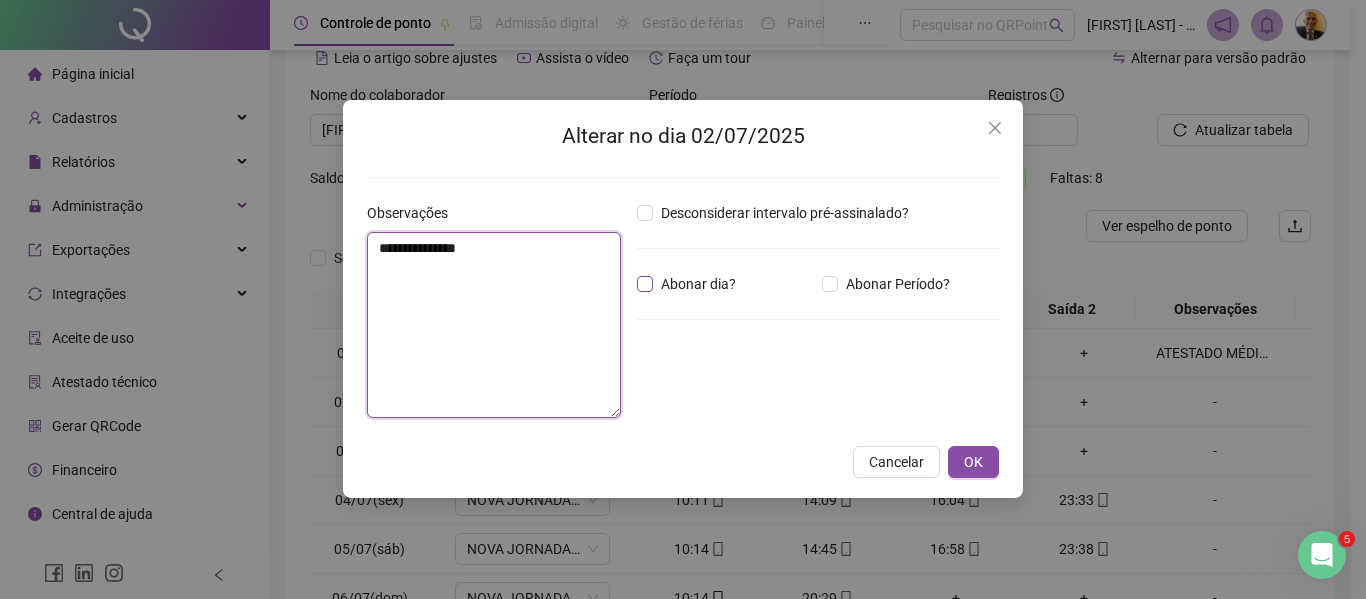 type on "**********" 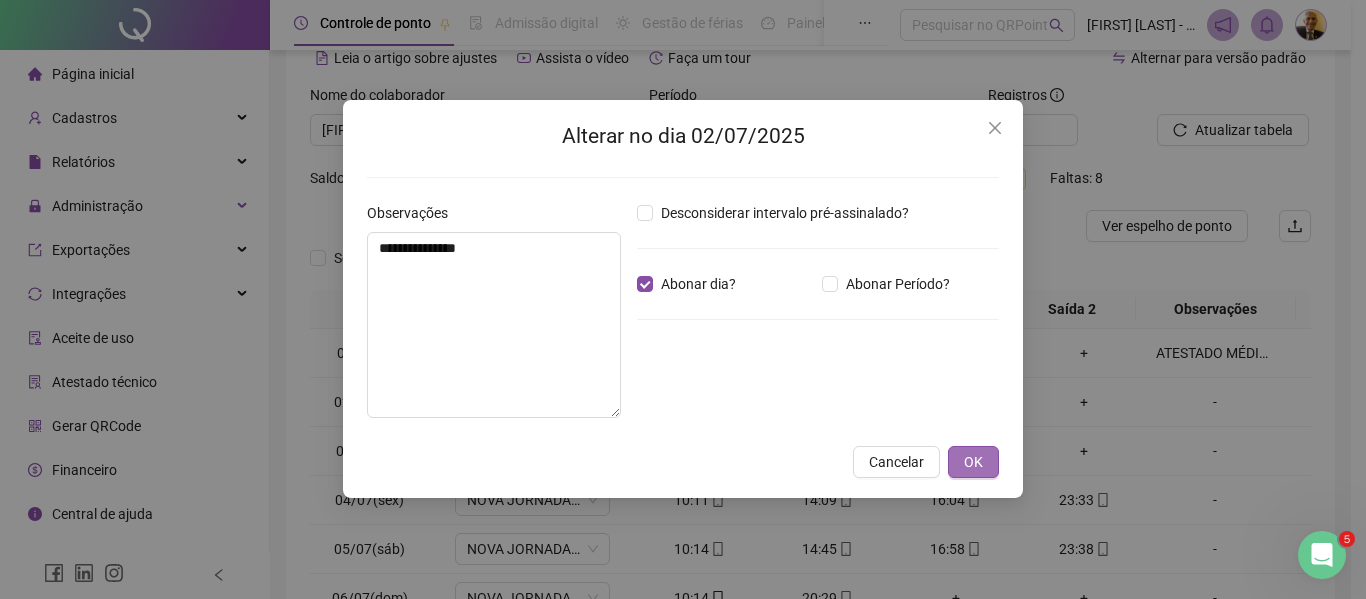 click on "OK" at bounding box center (973, 462) 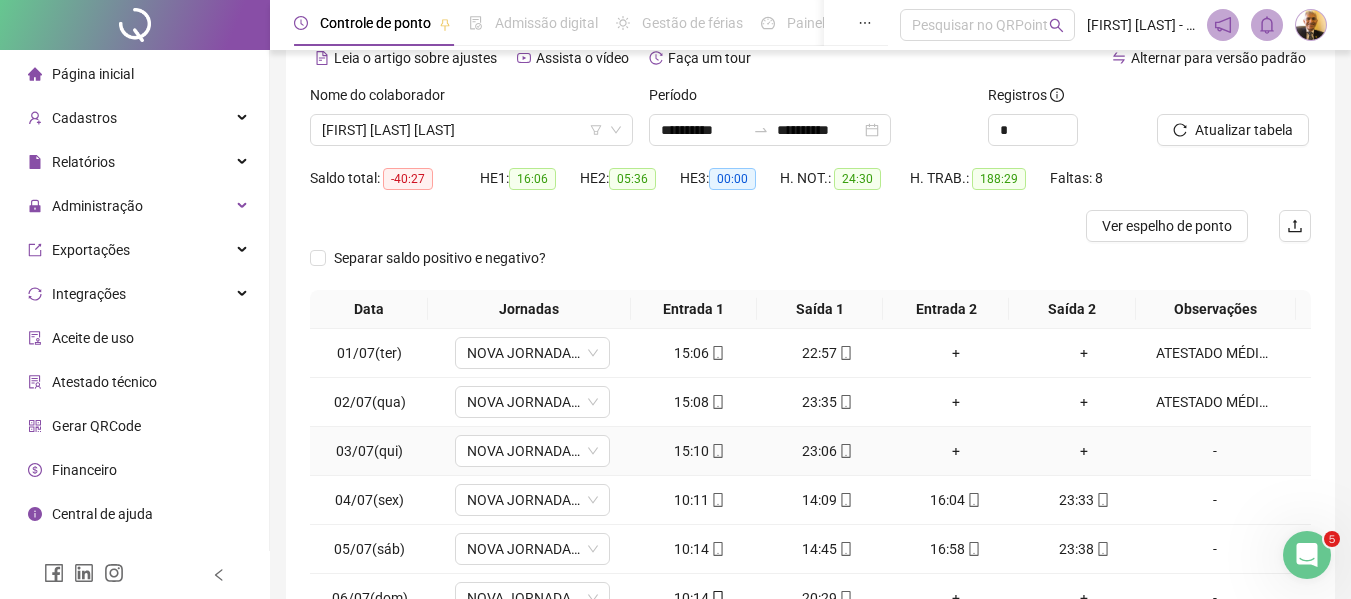 click on "-" at bounding box center (1215, 451) 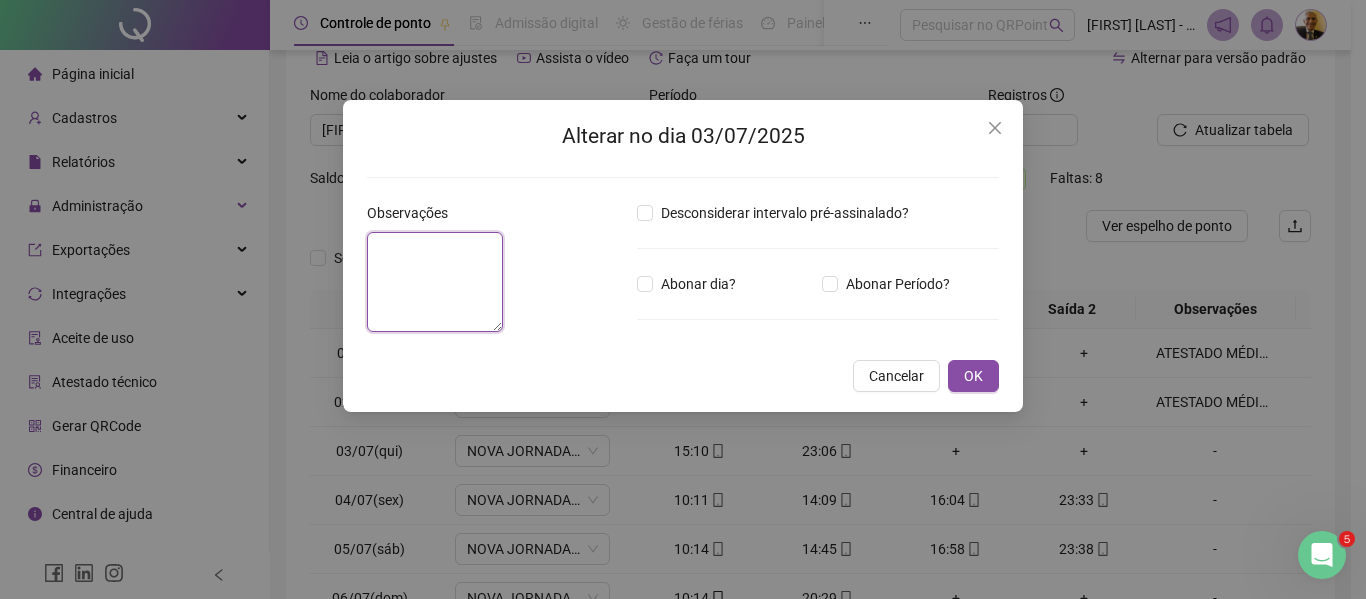 click at bounding box center [435, 282] 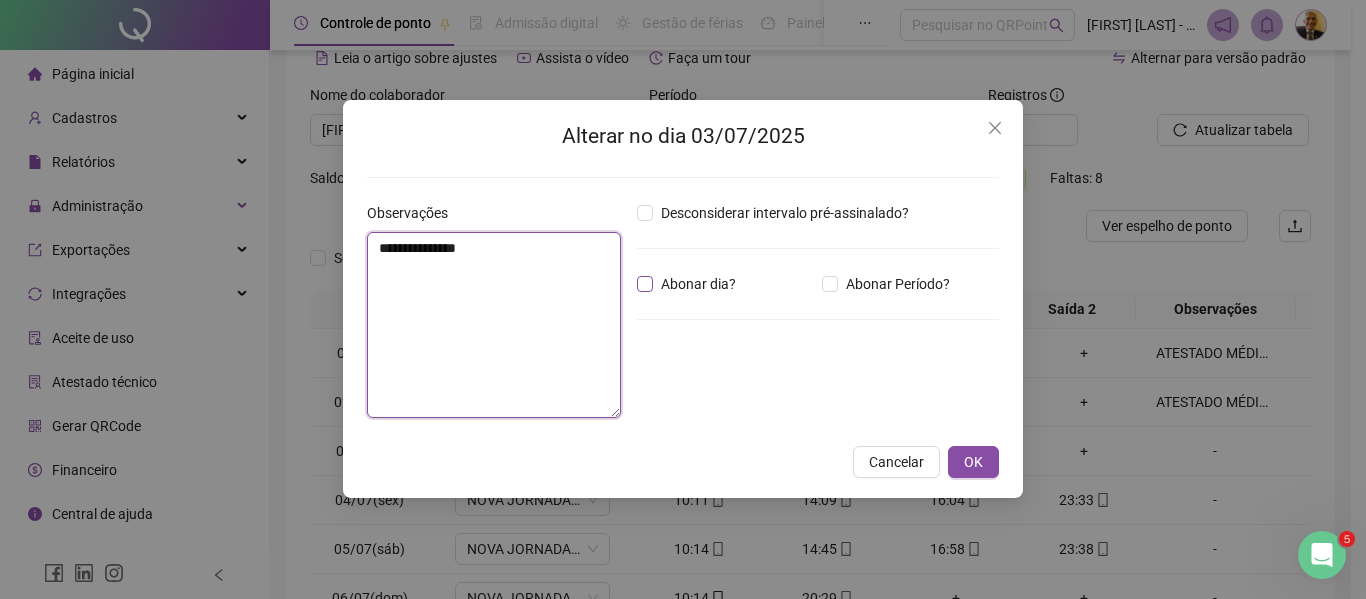 type on "**********" 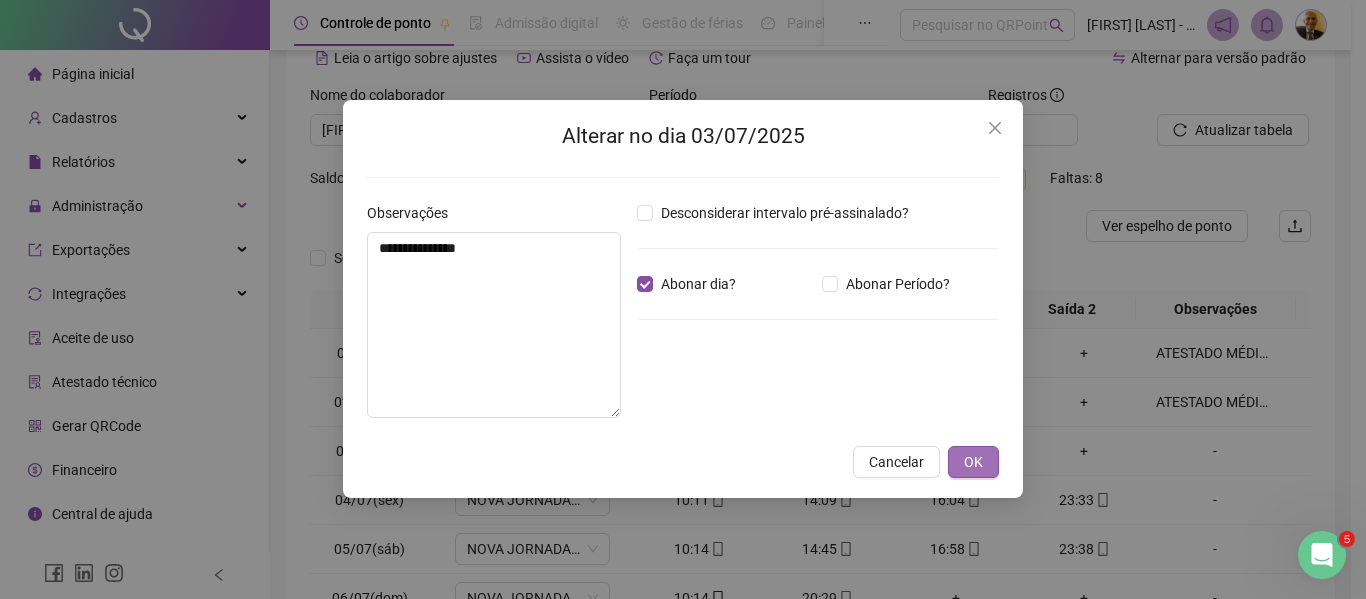 click on "OK" at bounding box center [973, 462] 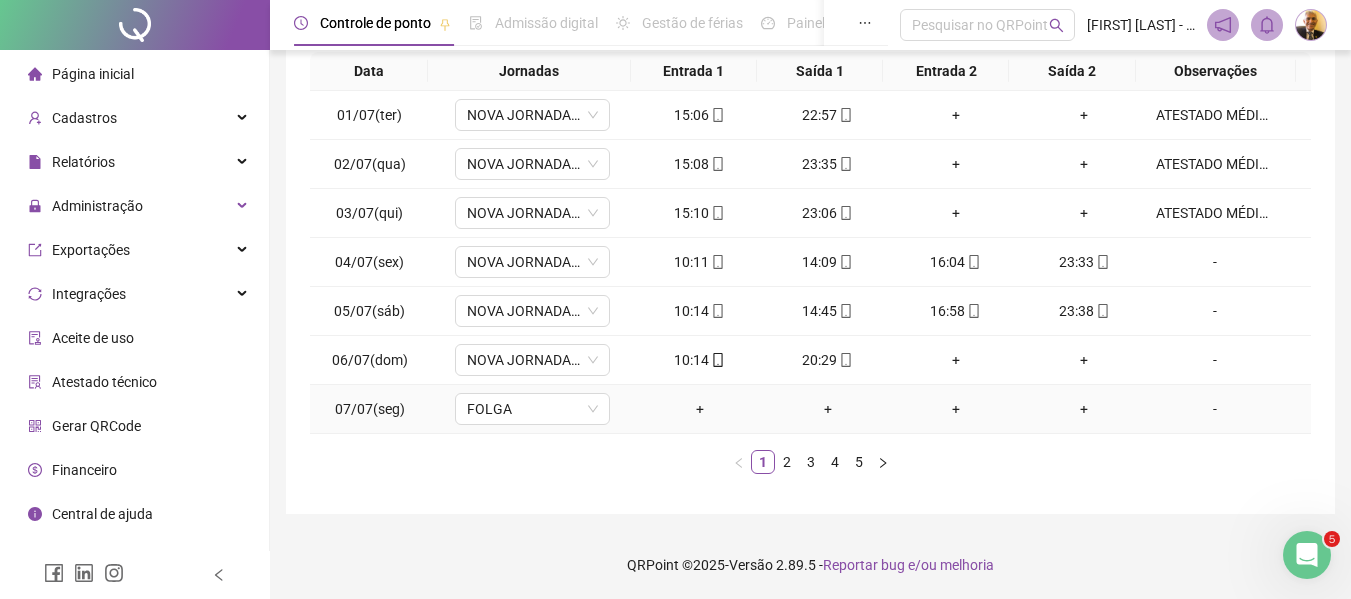 scroll, scrollTop: 339, scrollLeft: 0, axis: vertical 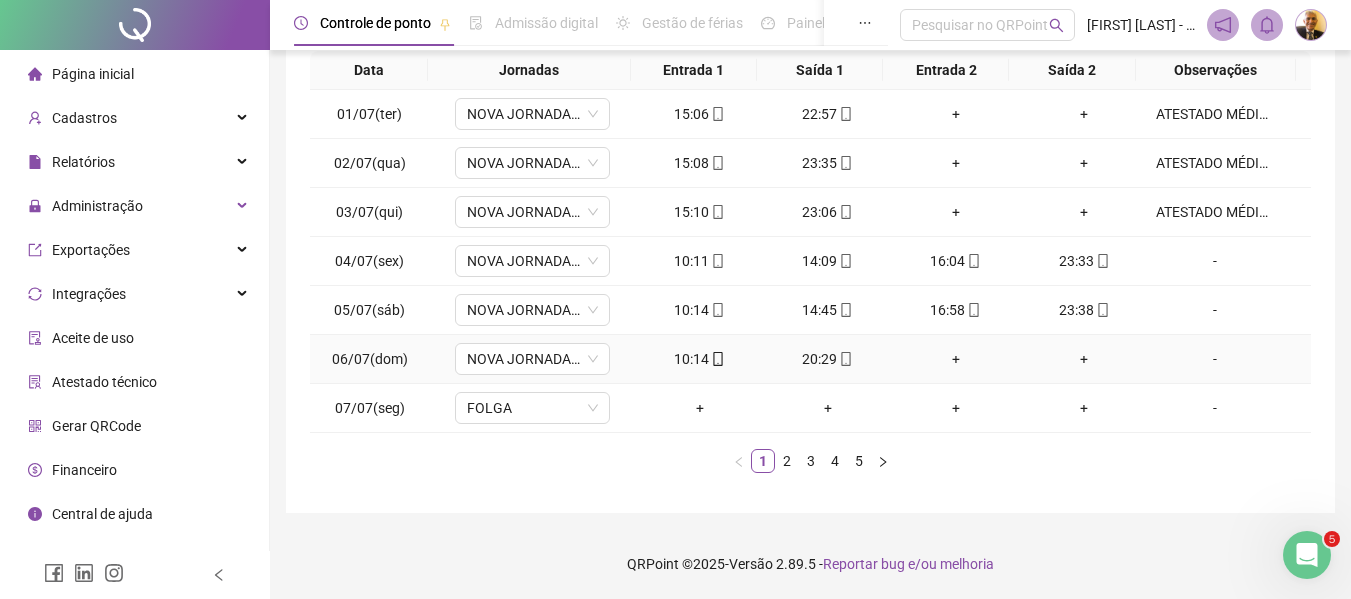click on "10:14" at bounding box center (700, 359) 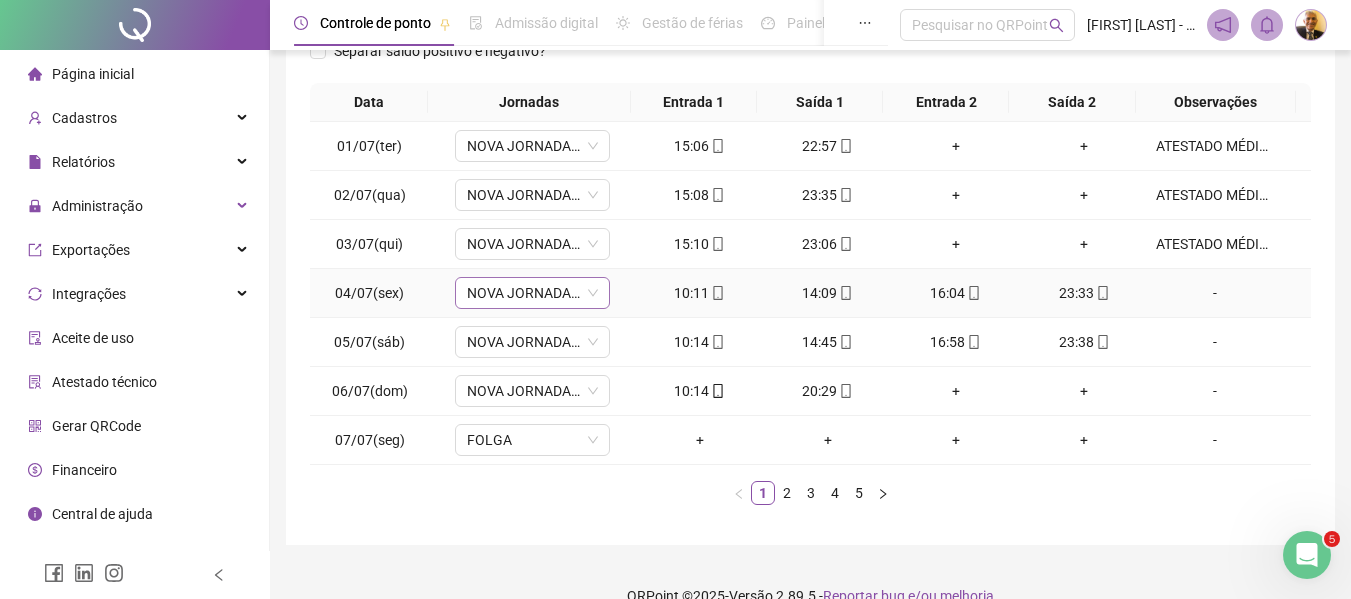 scroll, scrollTop: 339, scrollLeft: 0, axis: vertical 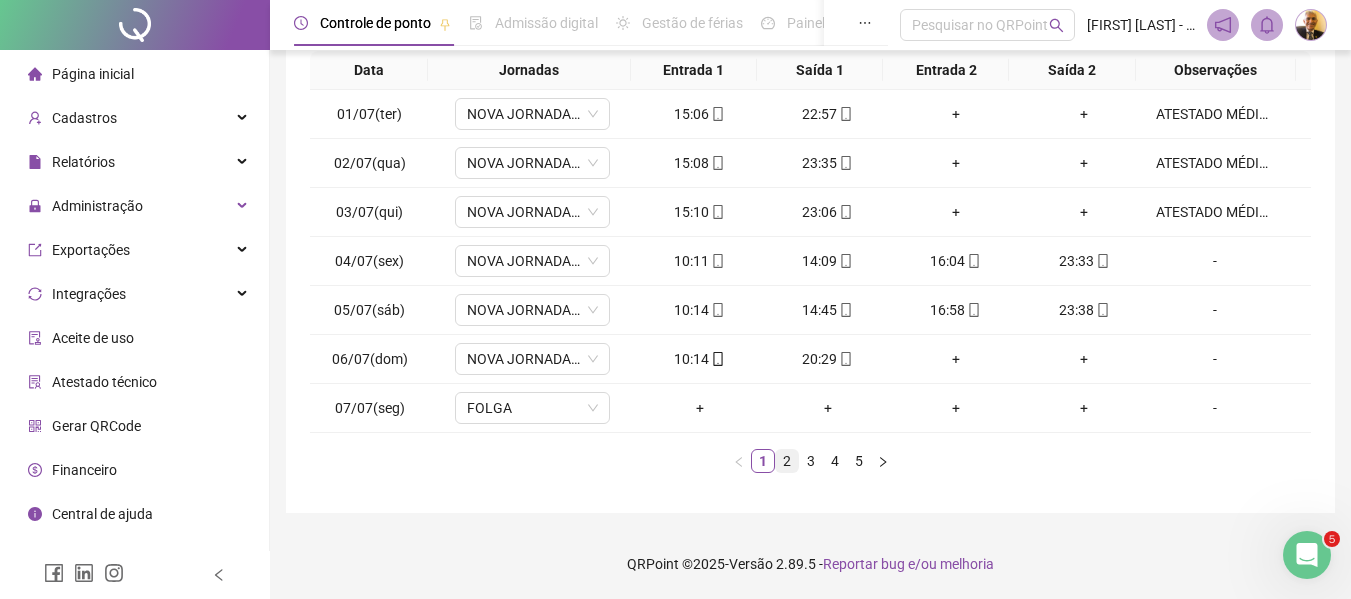 click on "2" at bounding box center [787, 461] 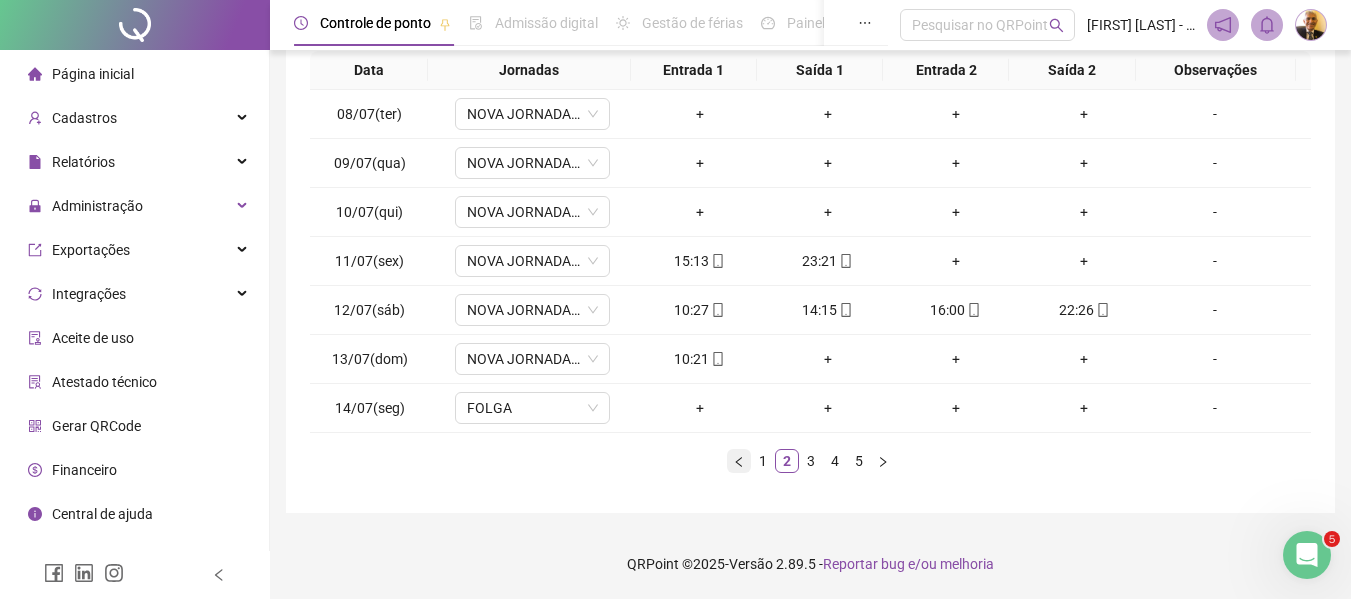 click 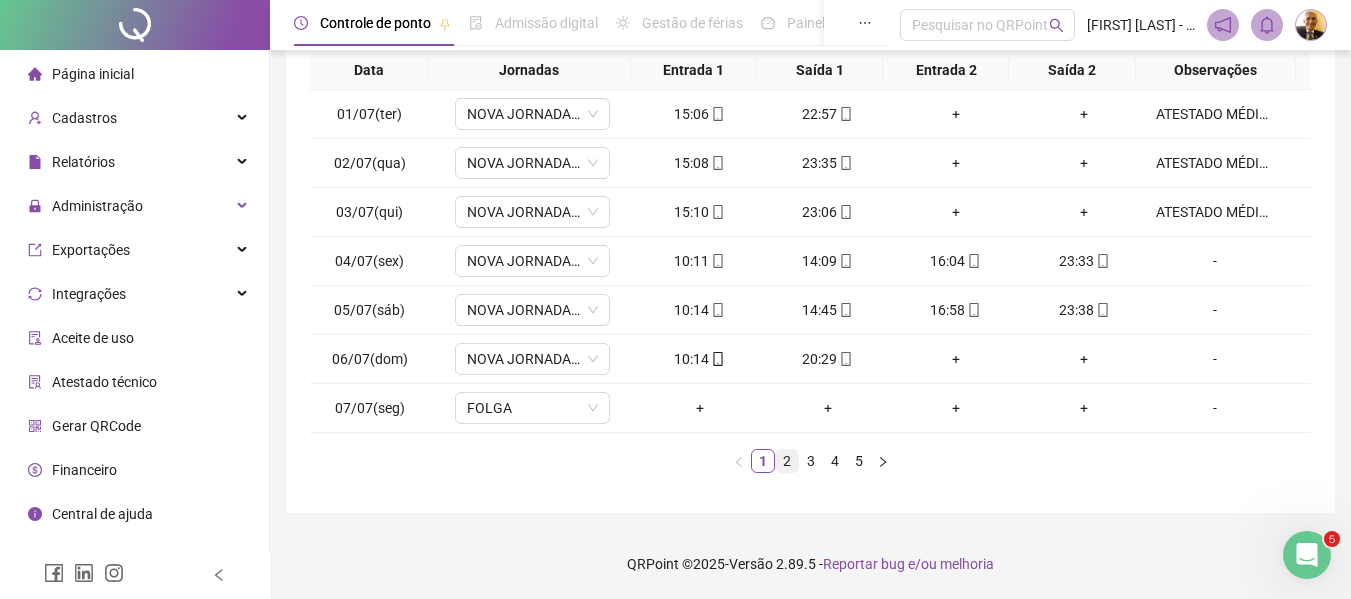 click on "2" at bounding box center [787, 461] 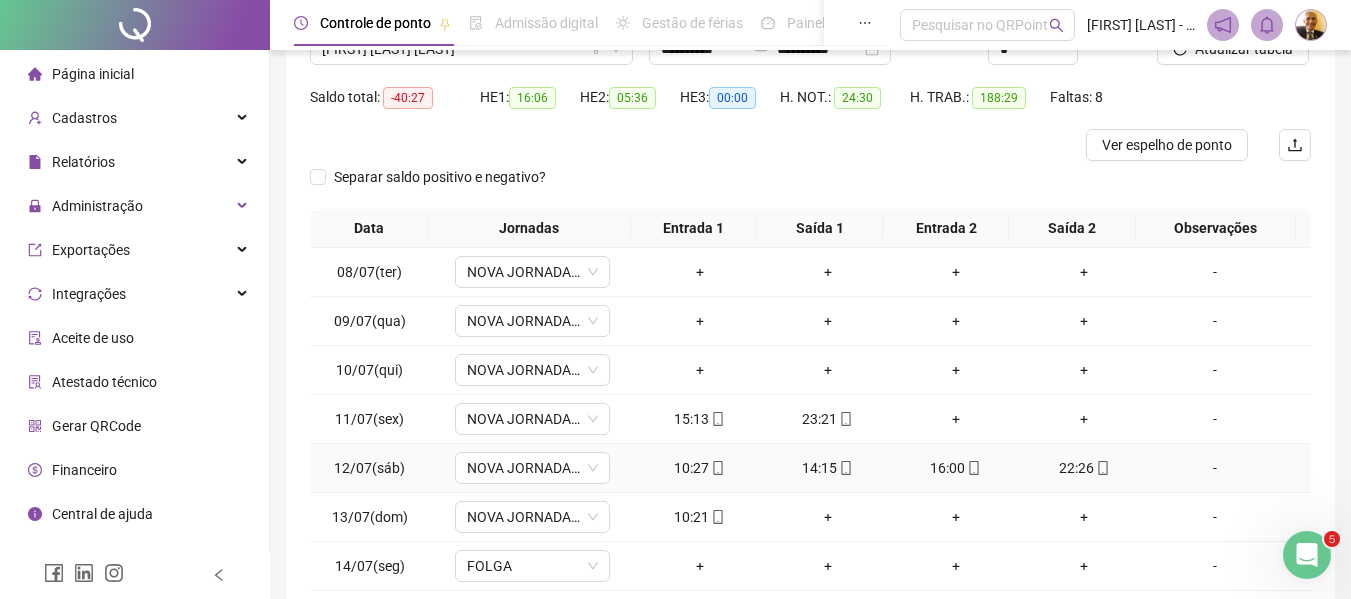 scroll, scrollTop: 106, scrollLeft: 0, axis: vertical 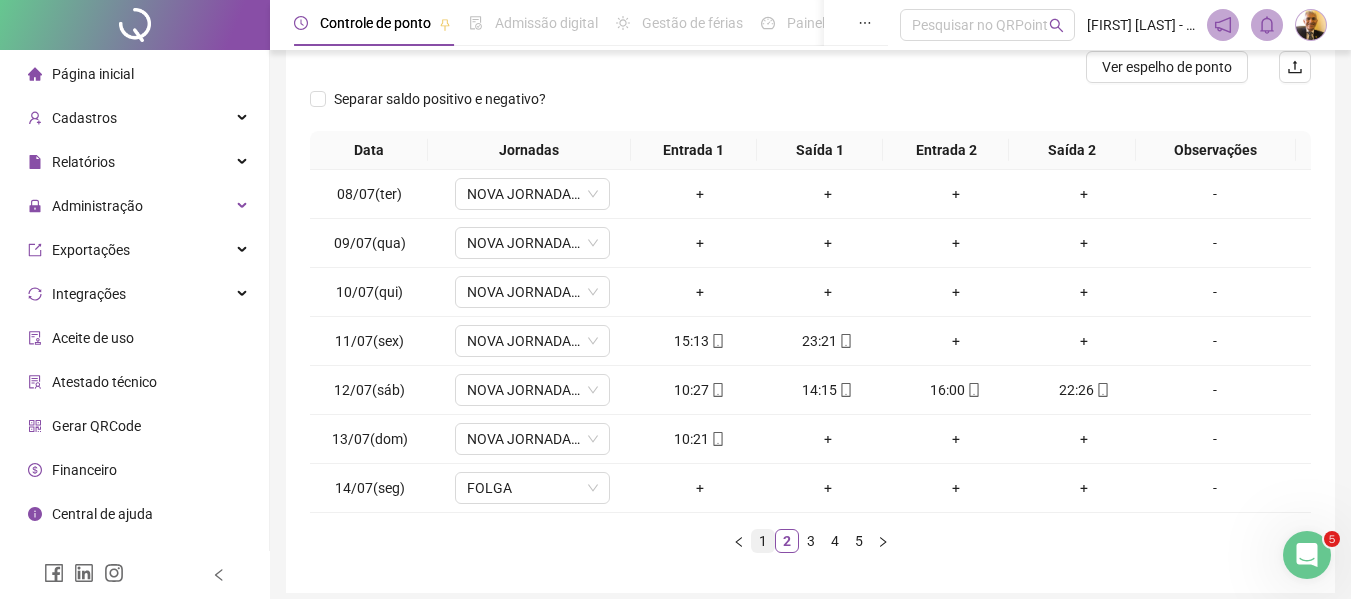 click on "1" at bounding box center (763, 541) 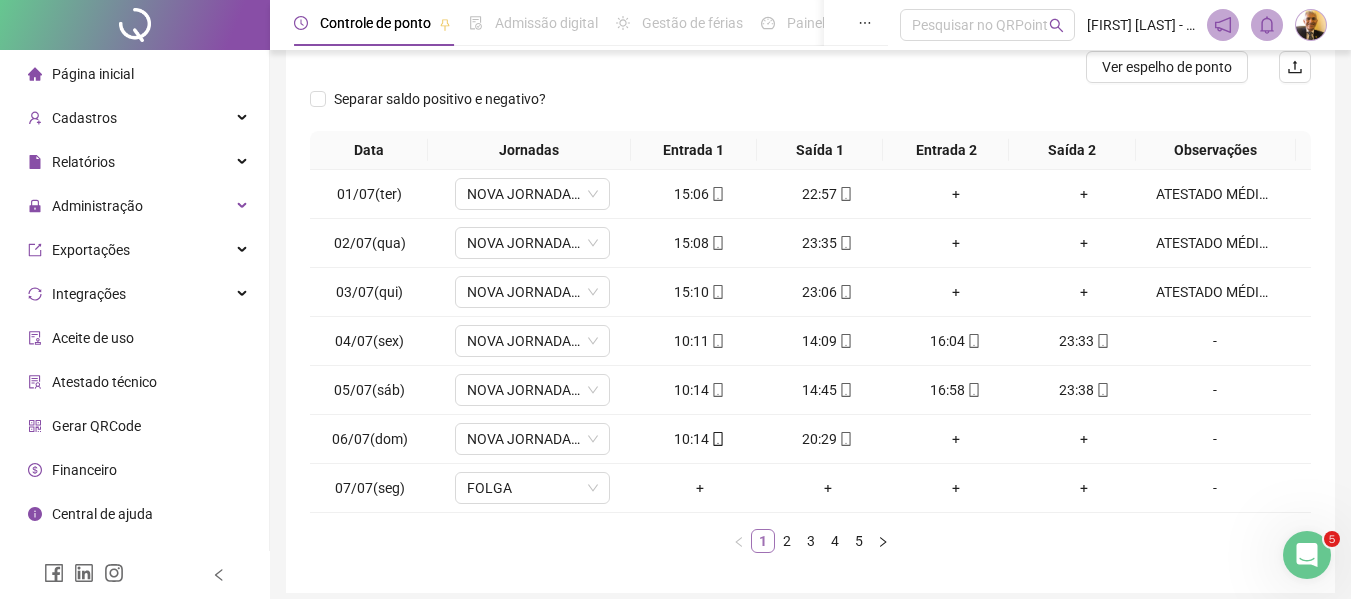 click on "1" at bounding box center (763, 541) 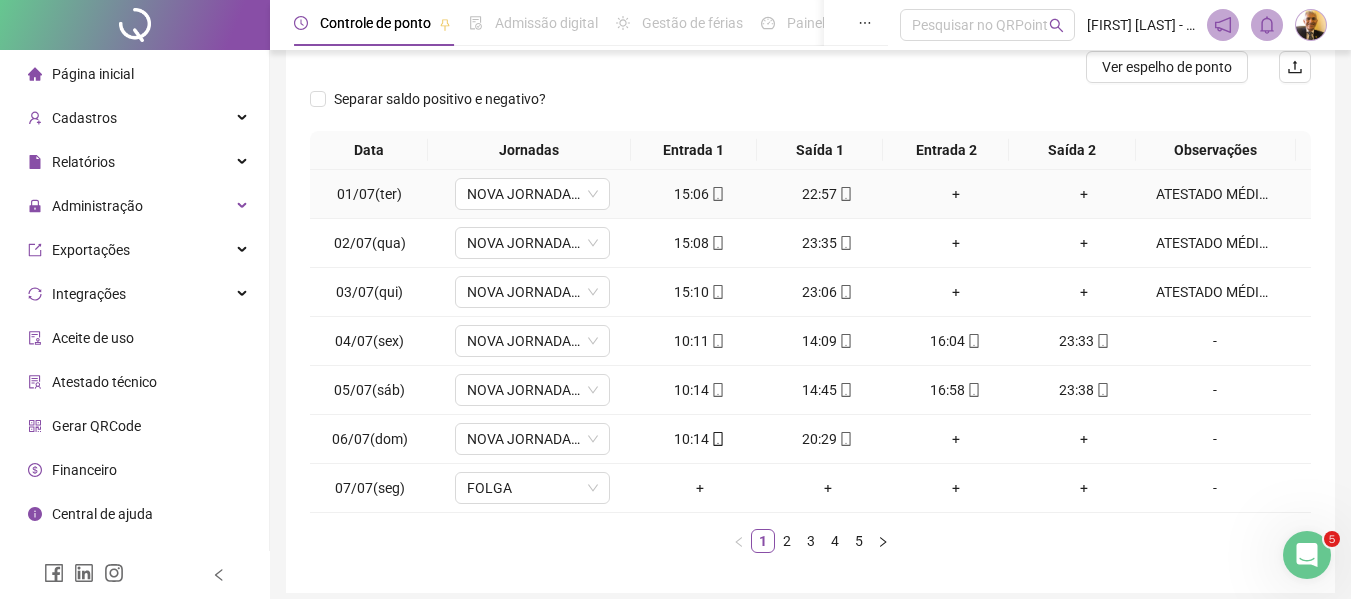 click on "ATESTADO MÉDICO" at bounding box center (1215, 194) 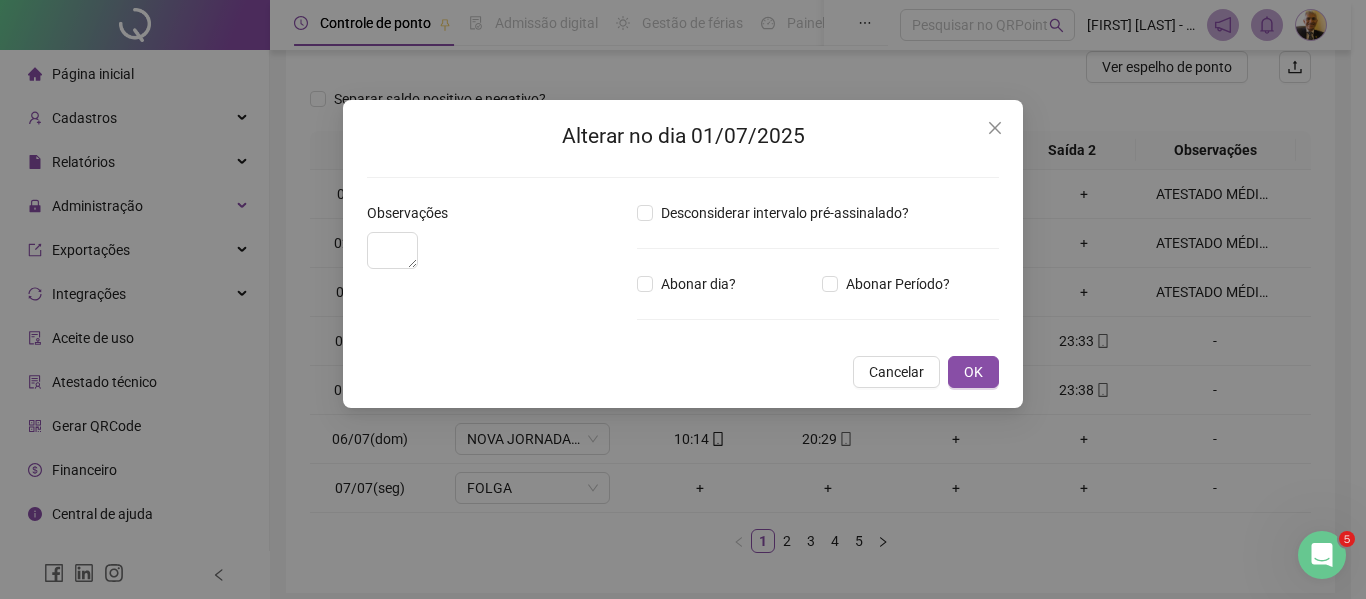 type on "**********" 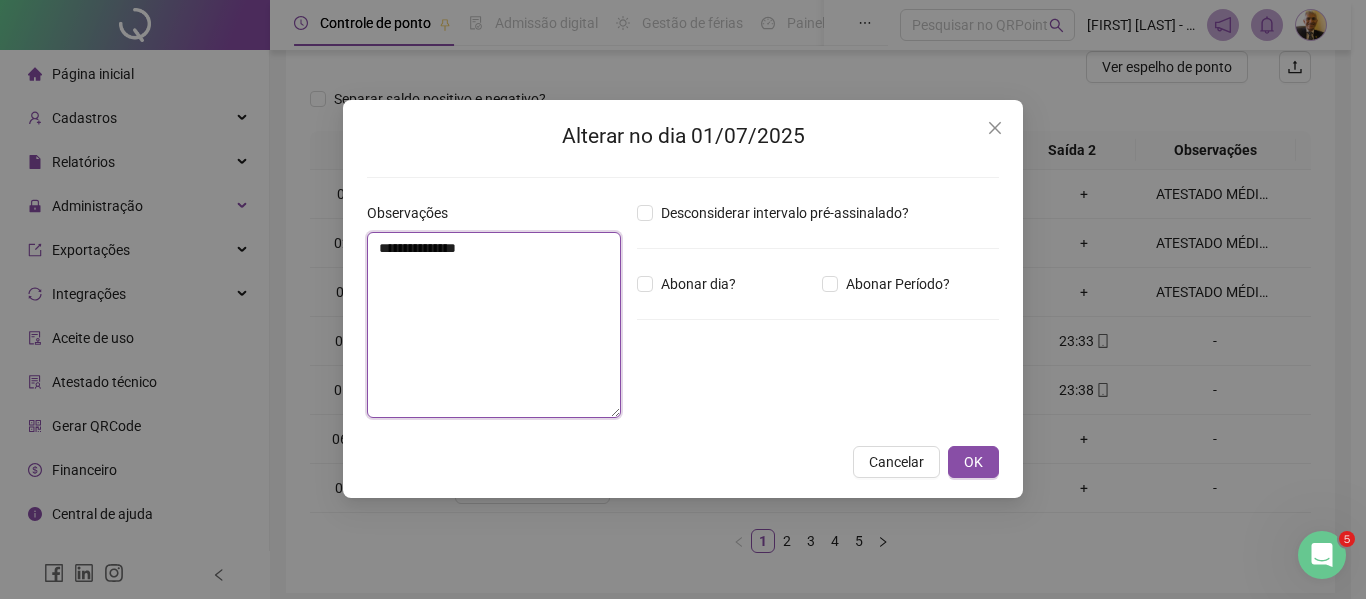 drag, startPoint x: 552, startPoint y: 242, endPoint x: 287, endPoint y: 254, distance: 265.27155 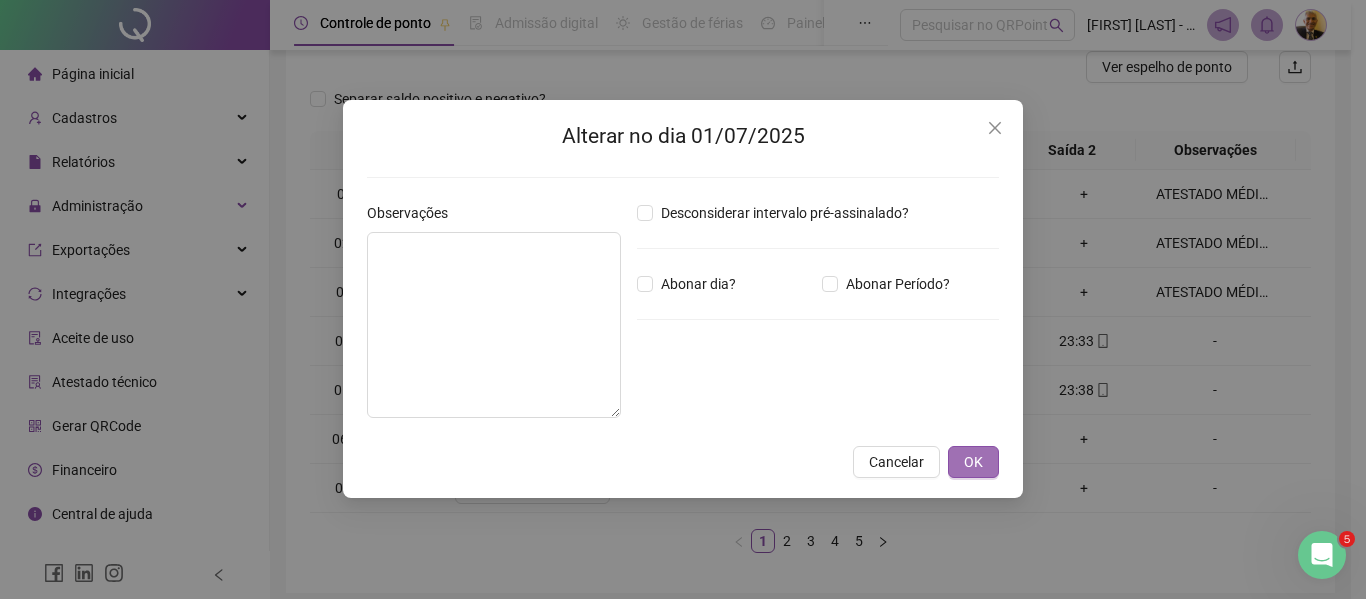 click on "OK" at bounding box center [973, 462] 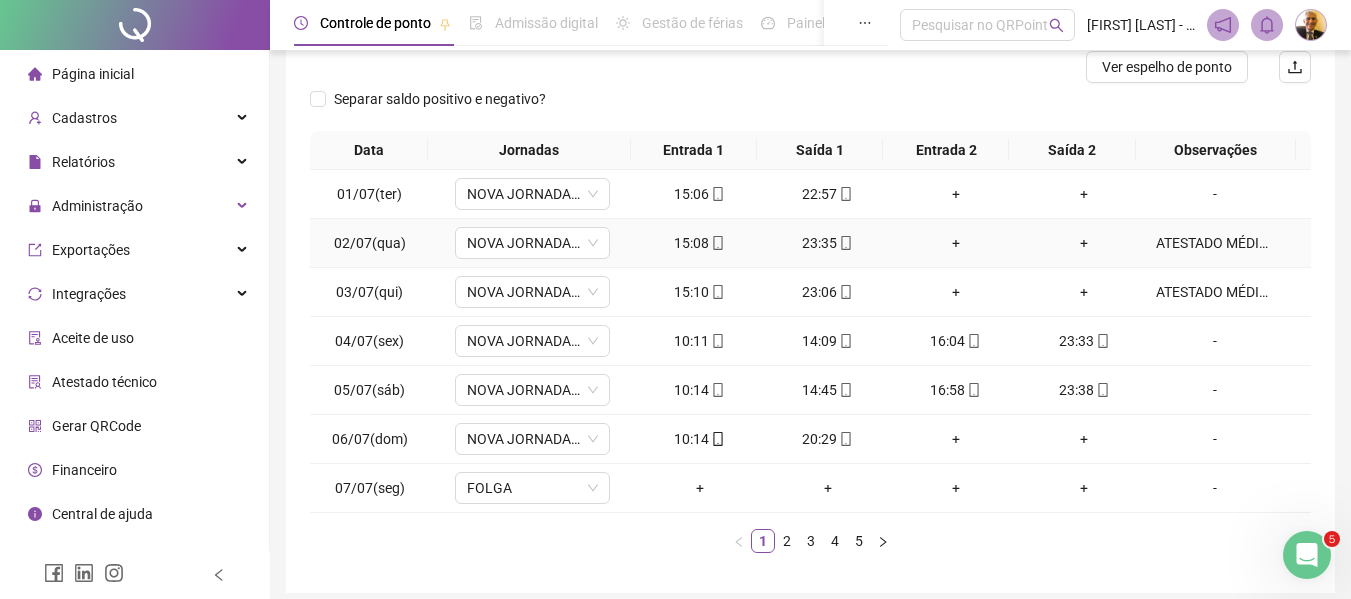 click on "ATESTADO MÉDICO" at bounding box center (1215, 243) 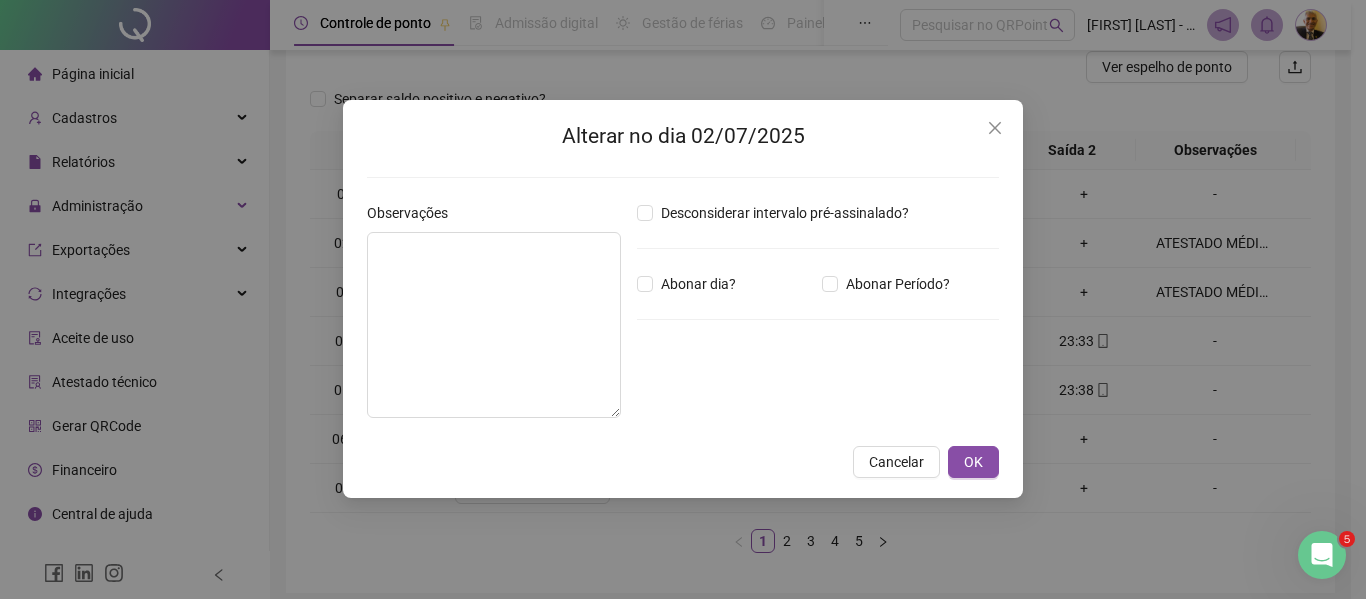 type on "**********" 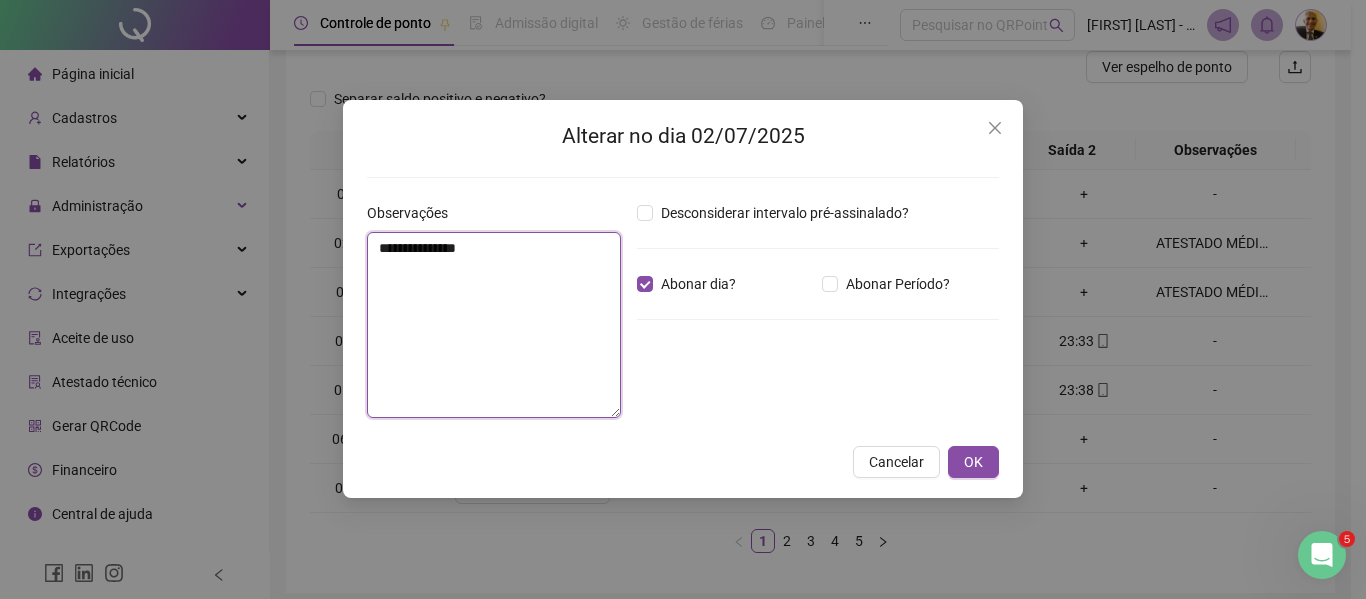 drag, startPoint x: 540, startPoint y: 247, endPoint x: 369, endPoint y: 231, distance: 171.7469 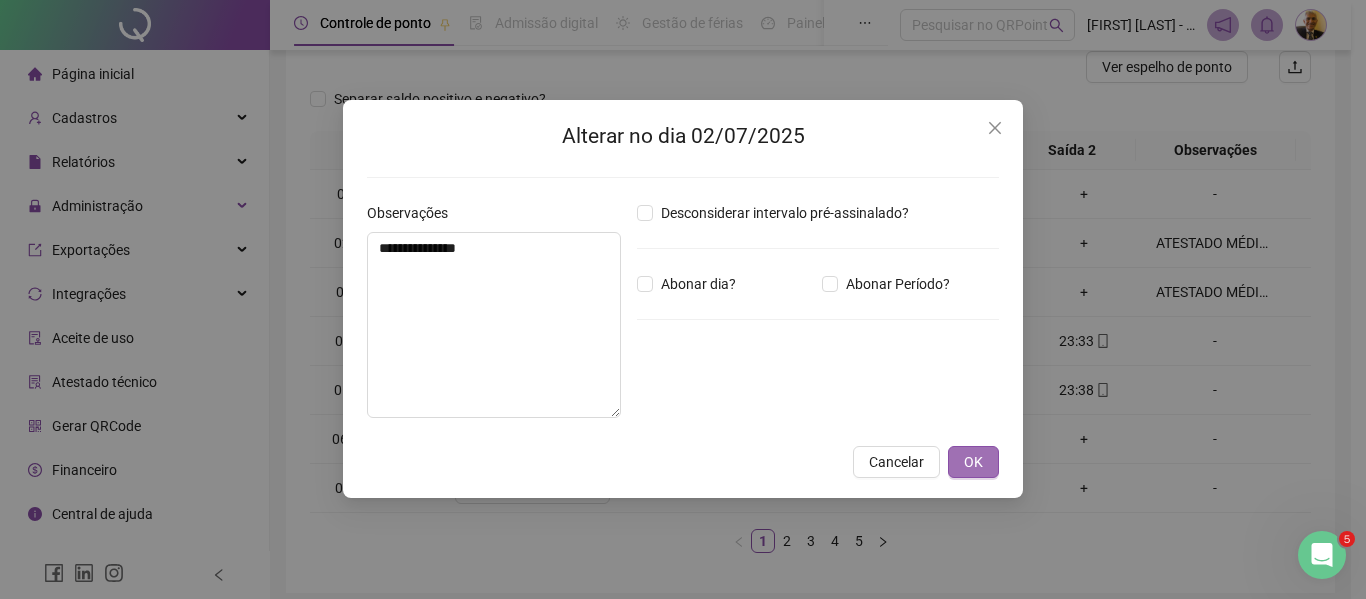 click on "OK" at bounding box center [973, 462] 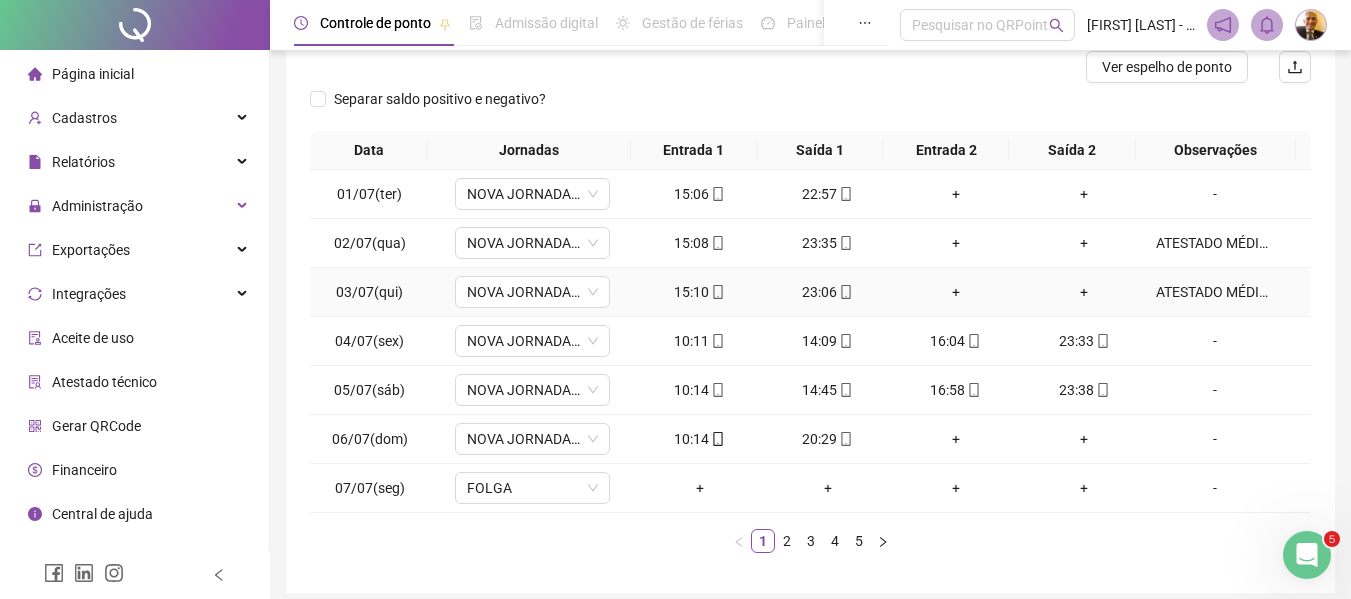 click on "ATESTADO MÉDICO" at bounding box center (1215, 292) 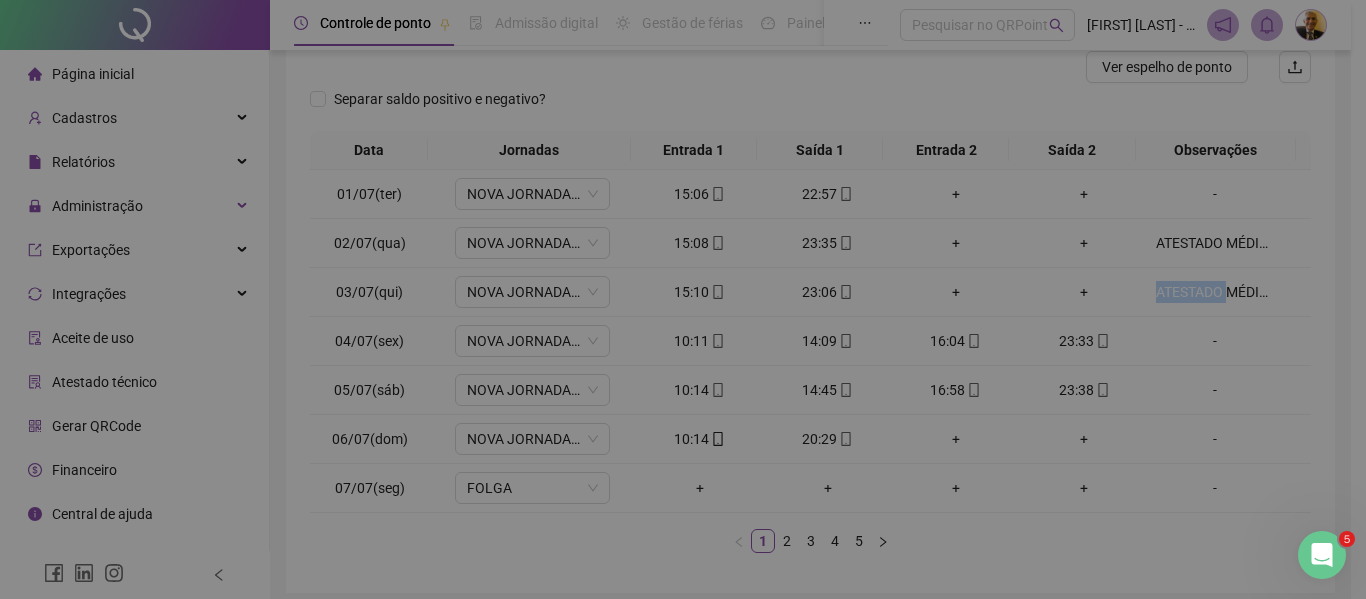 click on "**********" at bounding box center [675, 40] 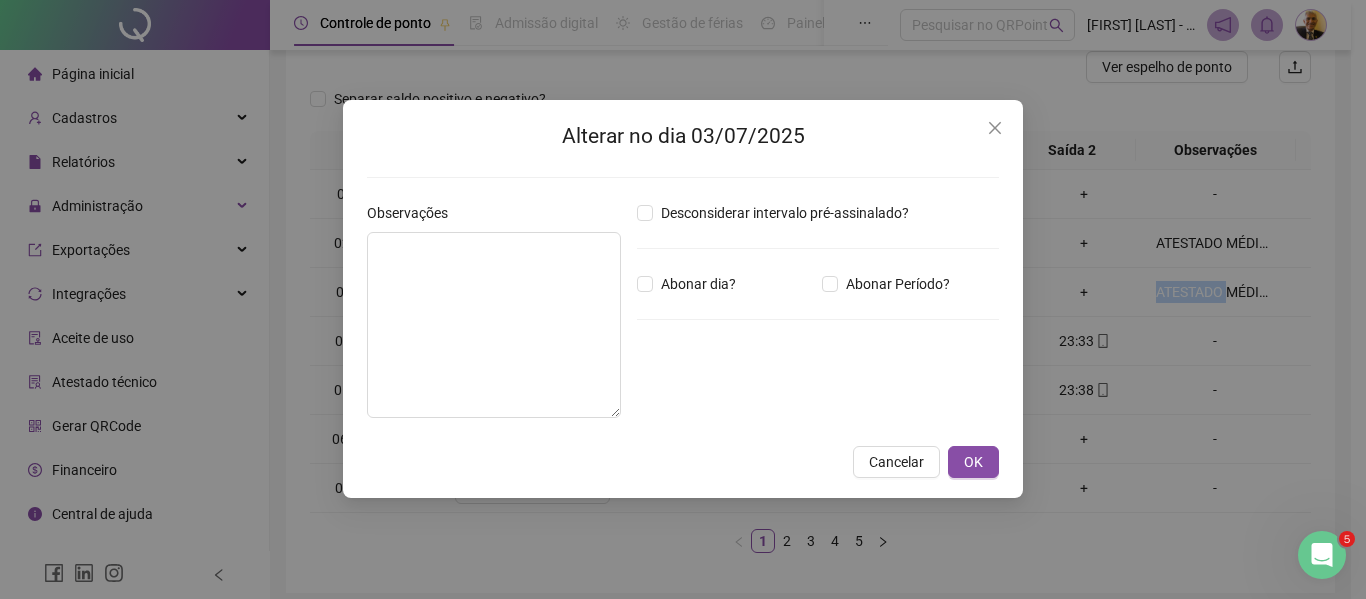 type on "**********" 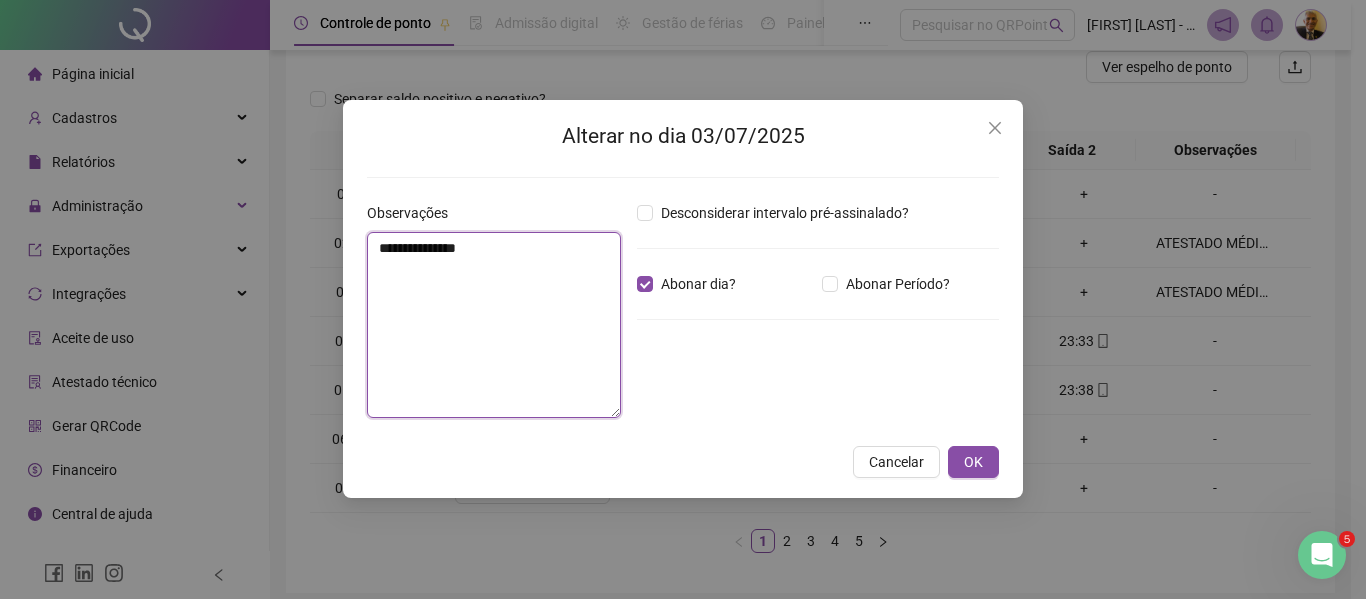 drag, startPoint x: 522, startPoint y: 243, endPoint x: 354, endPoint y: 235, distance: 168.19037 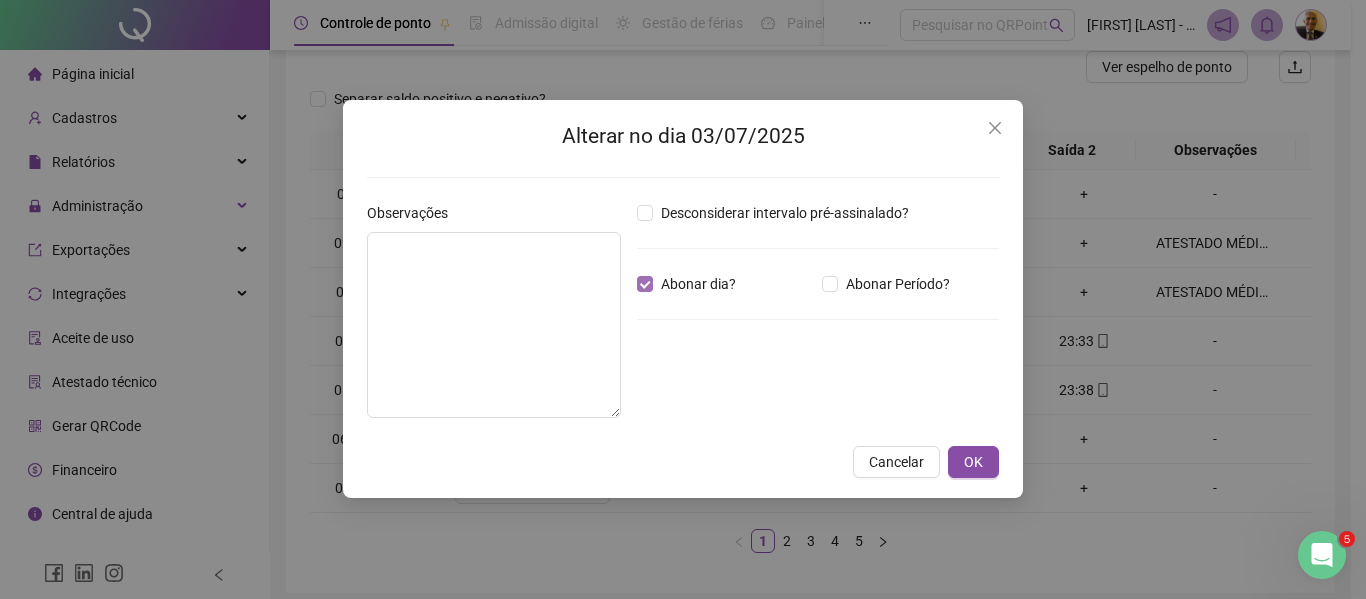 click on "Abonar dia?" at bounding box center [690, 284] 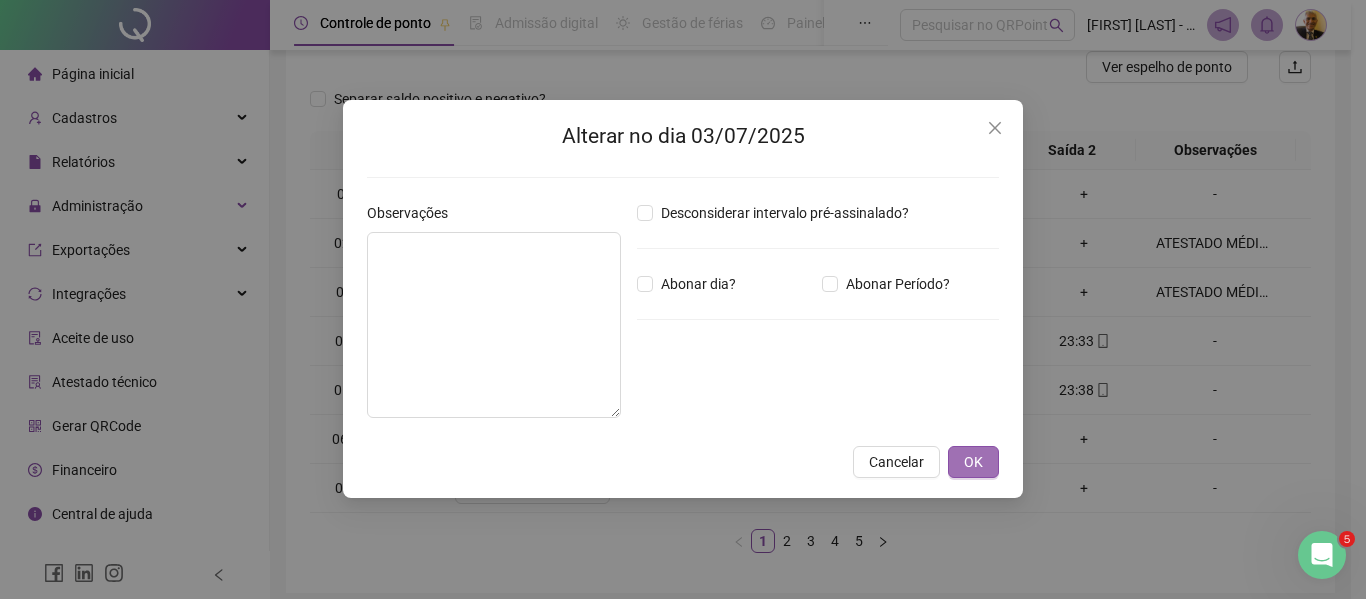 click on "OK" at bounding box center (973, 462) 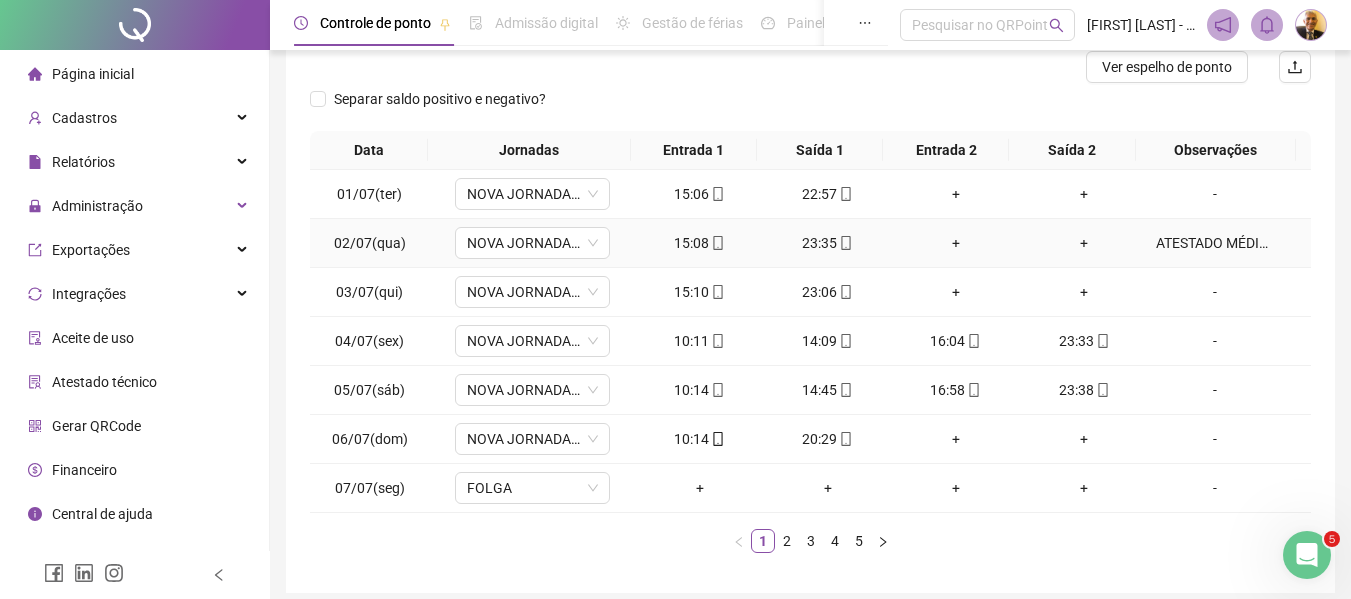 click on "ATESTADO MÉDICO" at bounding box center (1215, 243) 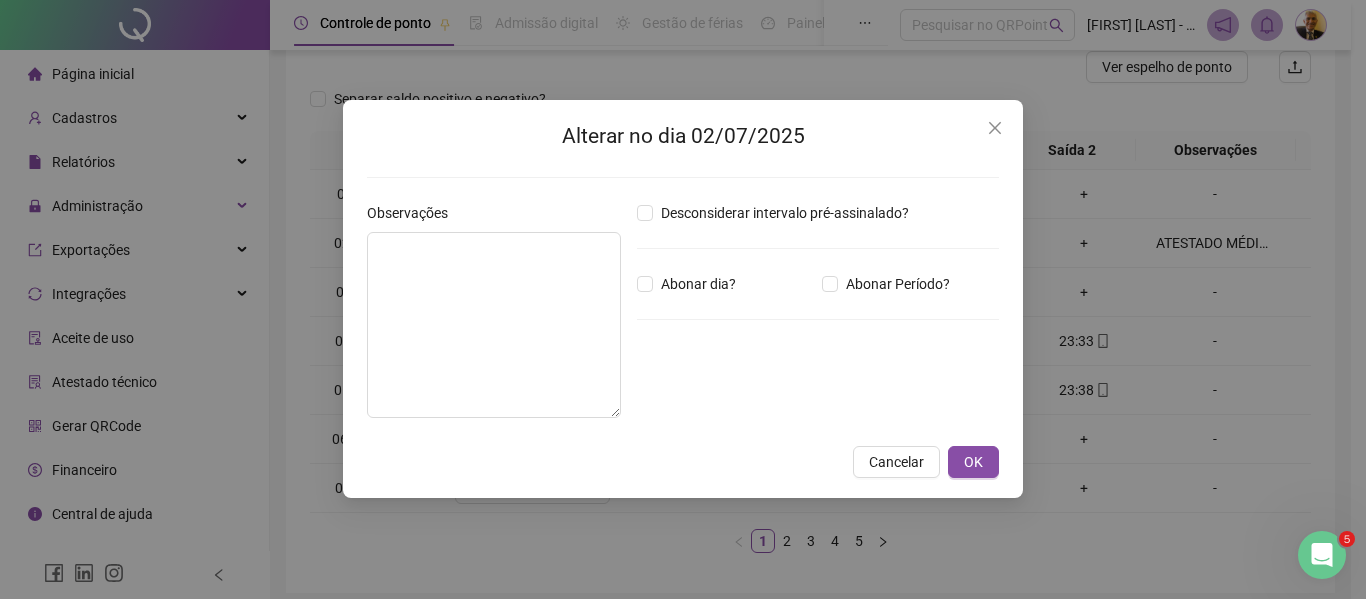 type on "**********" 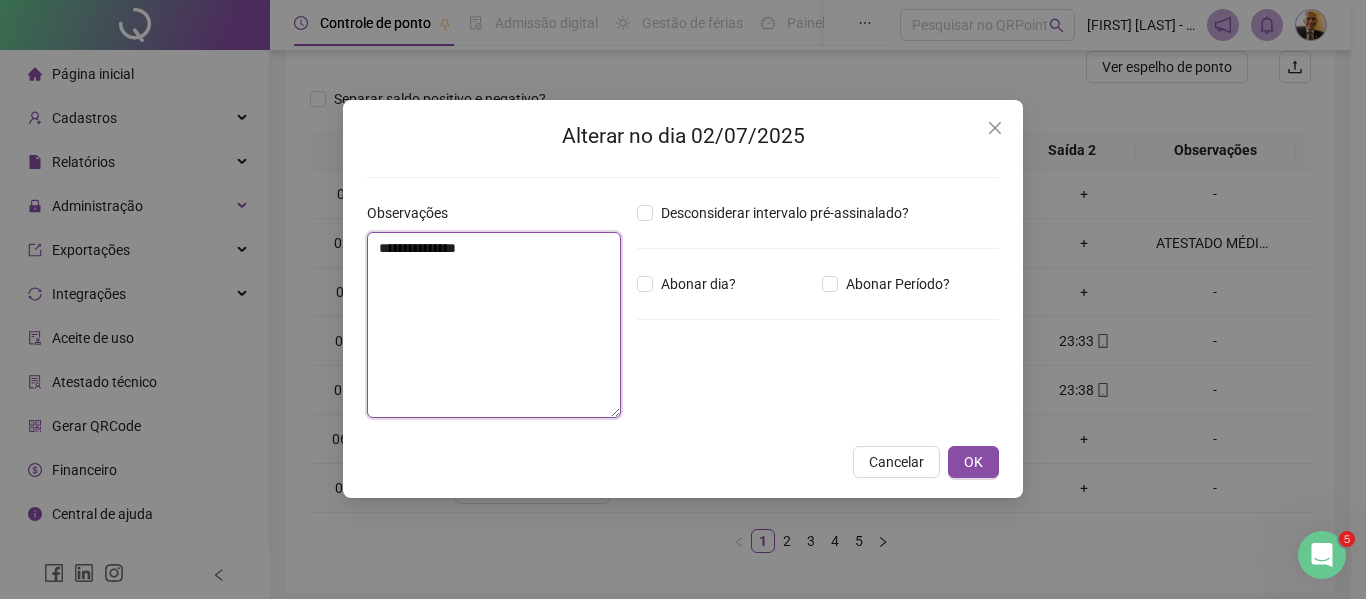drag, startPoint x: 511, startPoint y: 252, endPoint x: 316, endPoint y: 245, distance: 195.1256 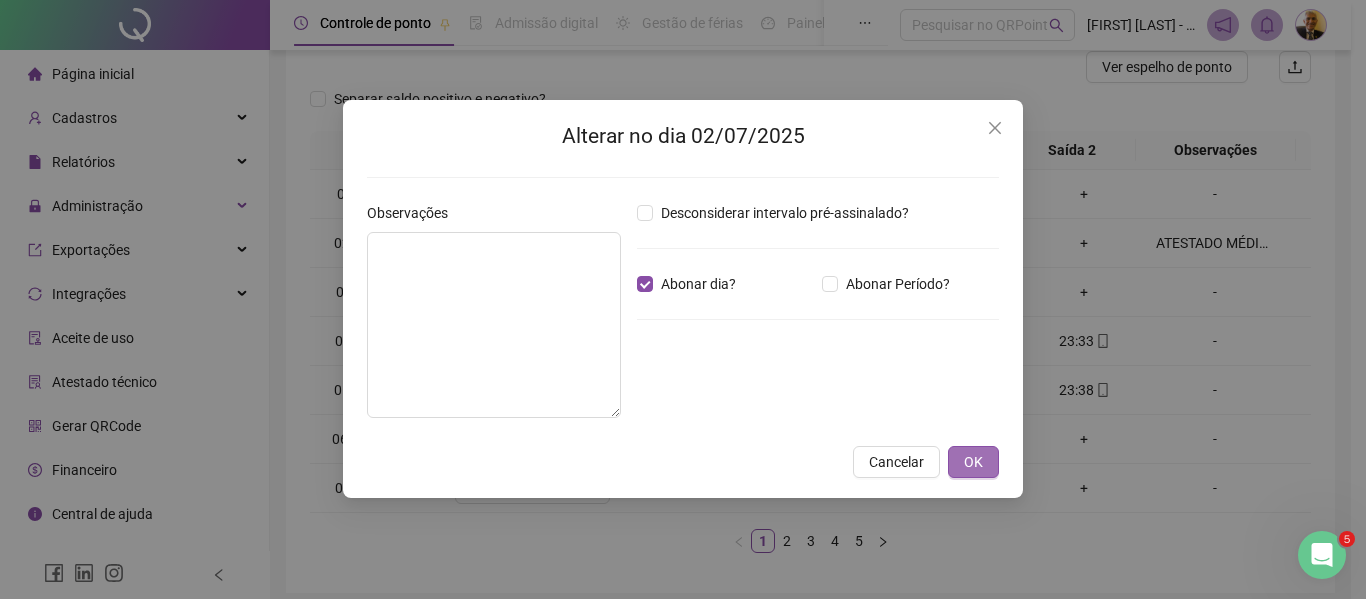 click on "OK" at bounding box center (973, 462) 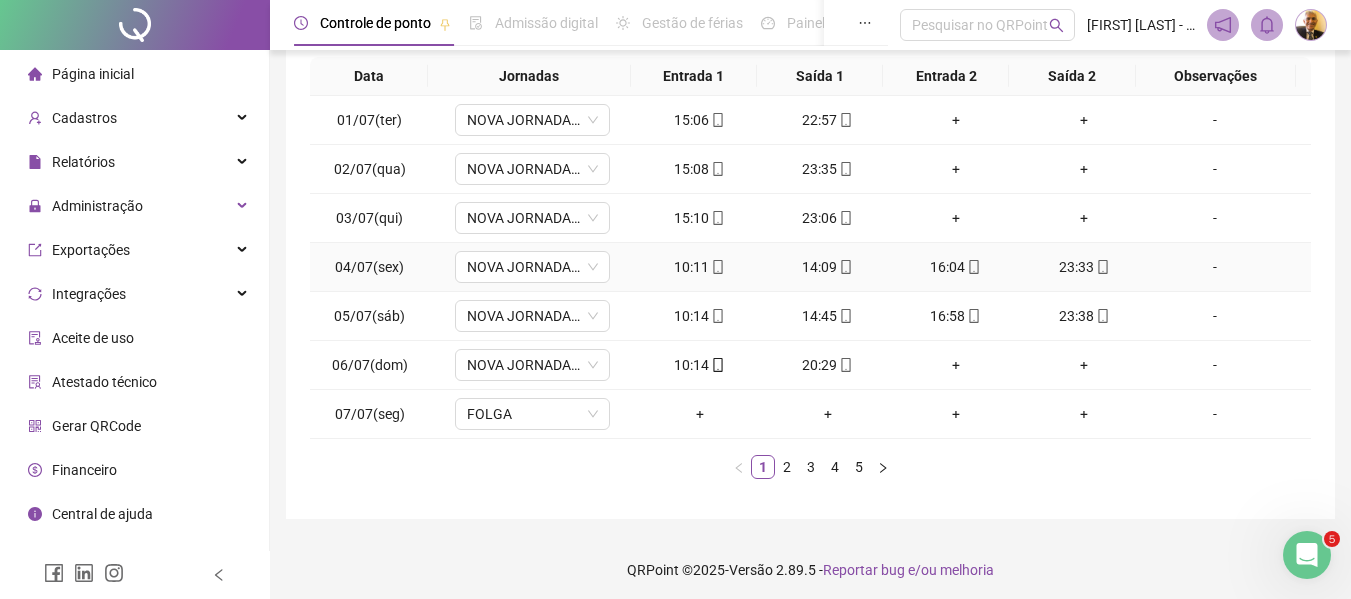 scroll, scrollTop: 339, scrollLeft: 0, axis: vertical 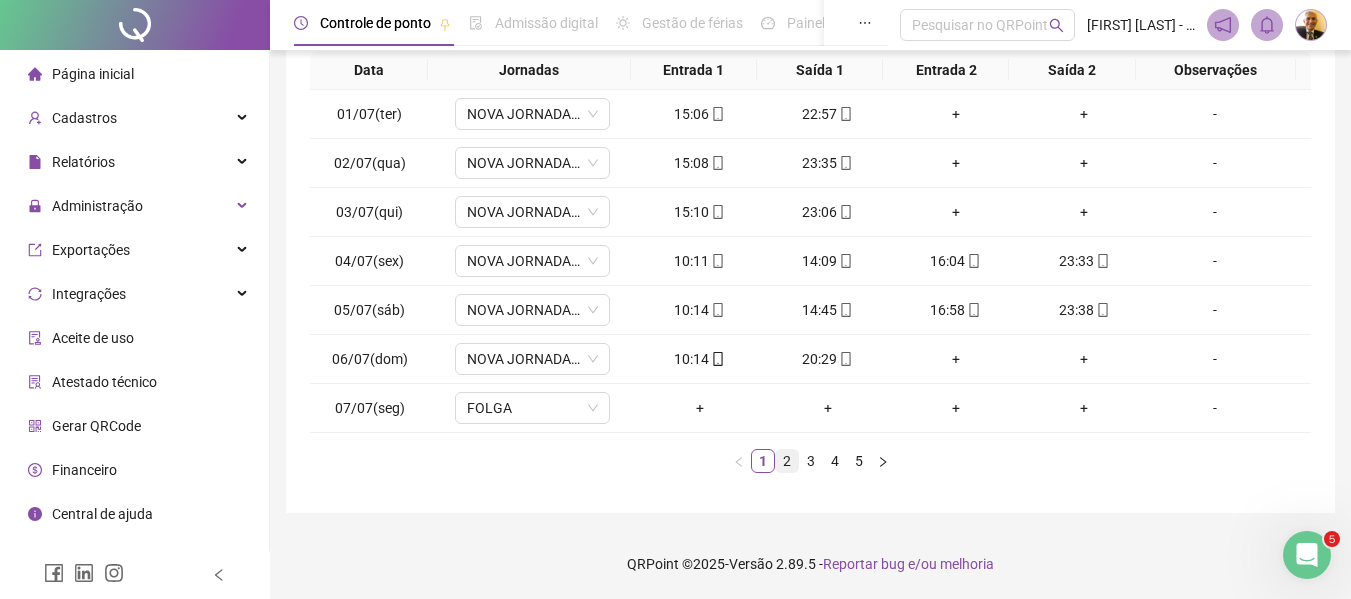 click on "2" at bounding box center [787, 461] 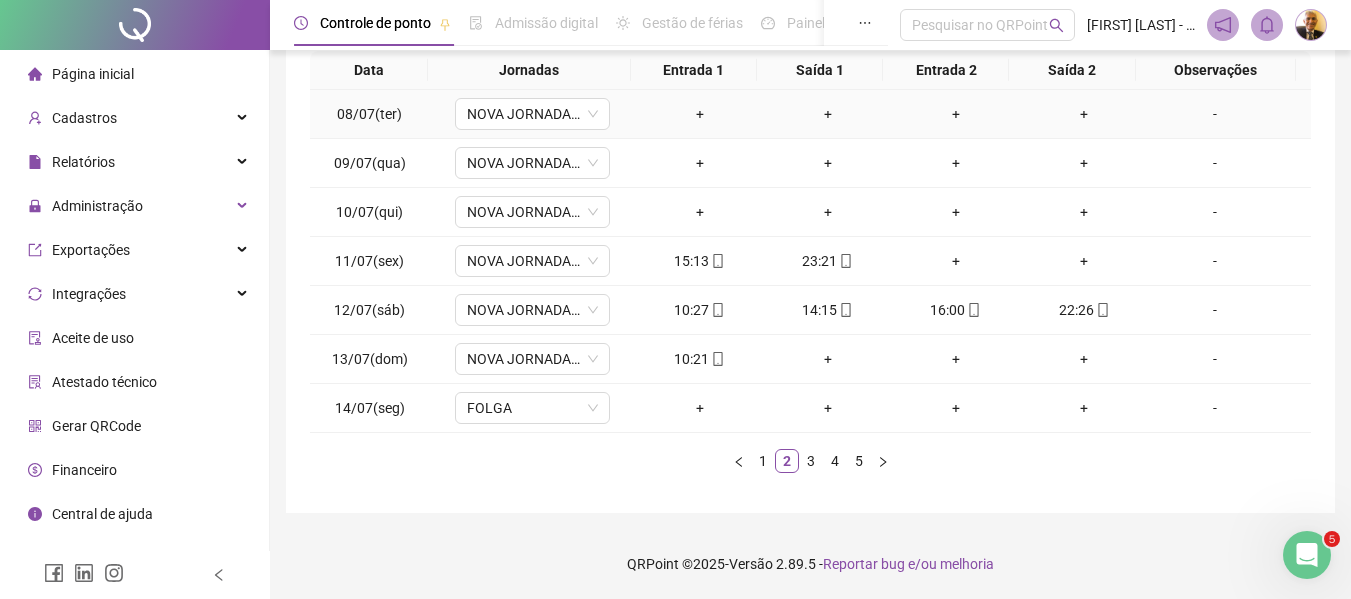 click on "-" at bounding box center (1215, 114) 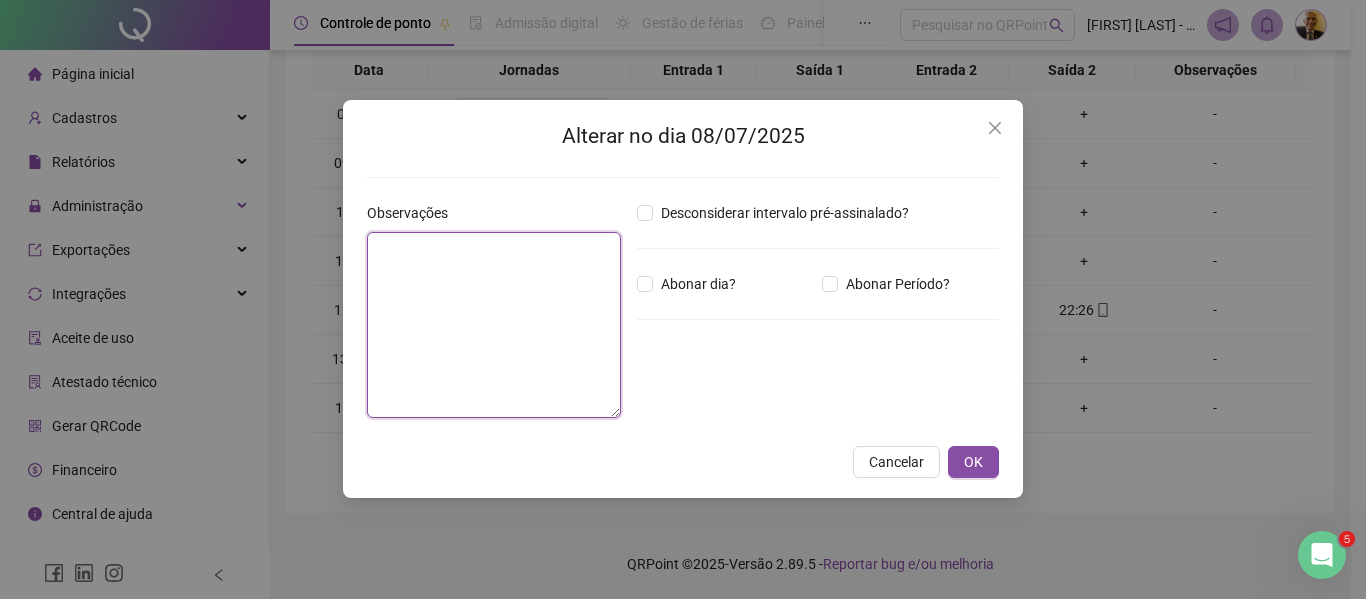 click at bounding box center (494, 325) 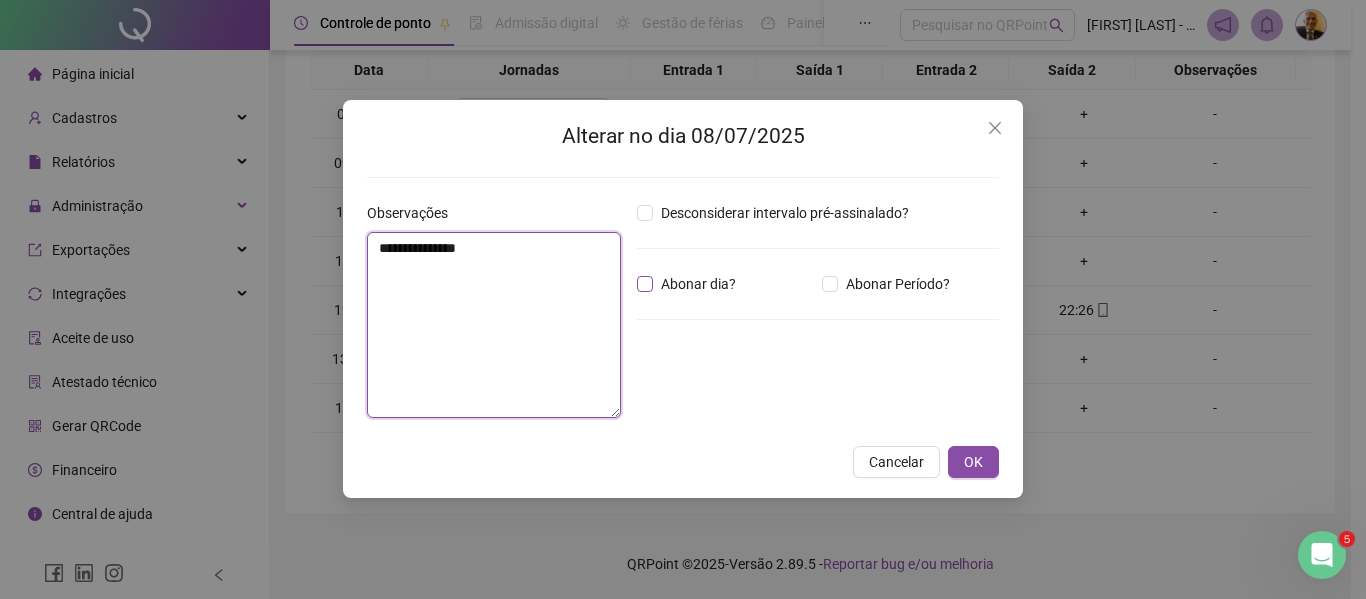 type on "**********" 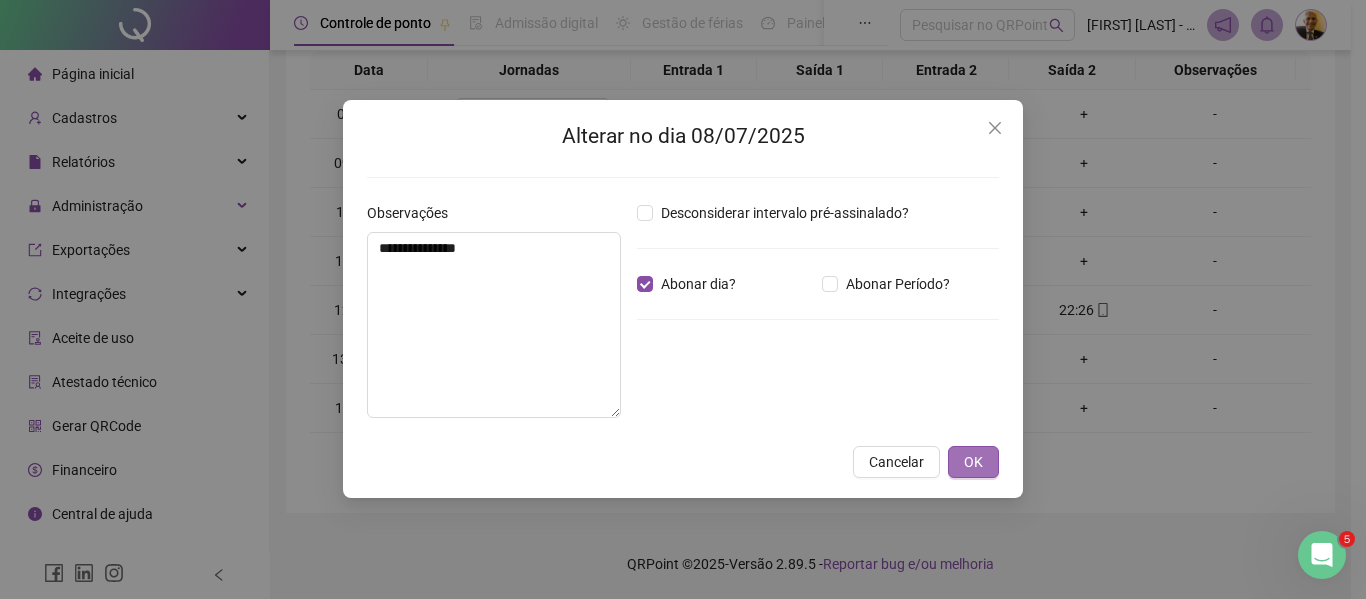 click on "OK" at bounding box center [973, 462] 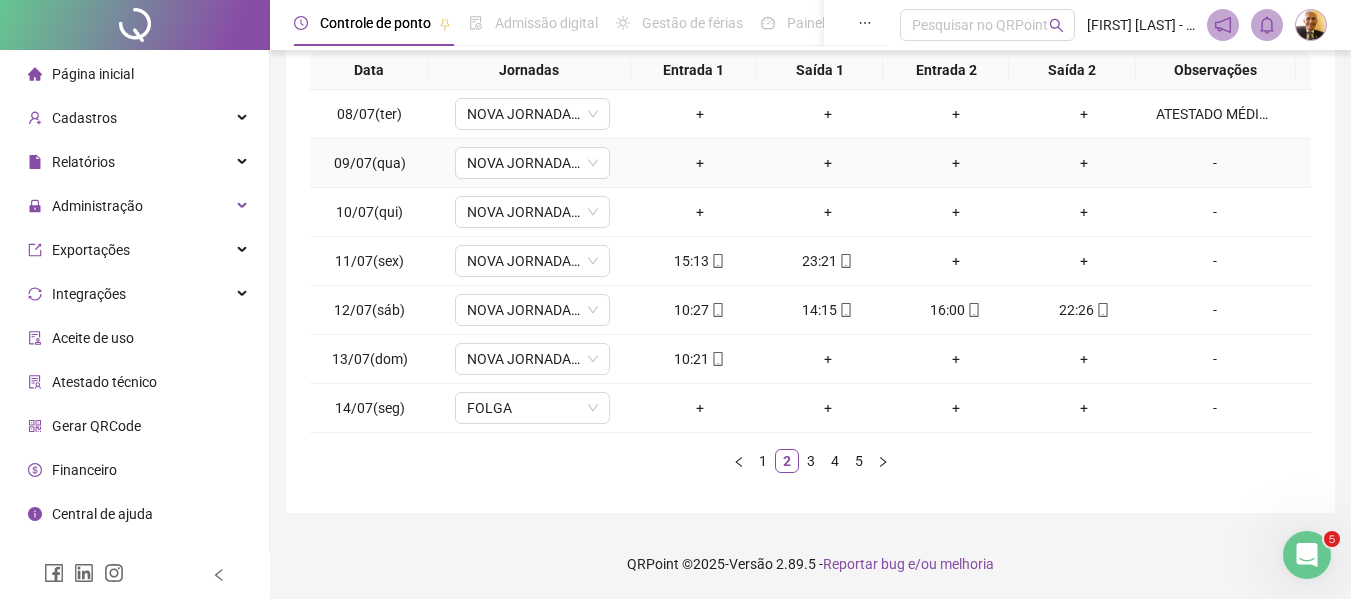 click on "-" at bounding box center [1215, 163] 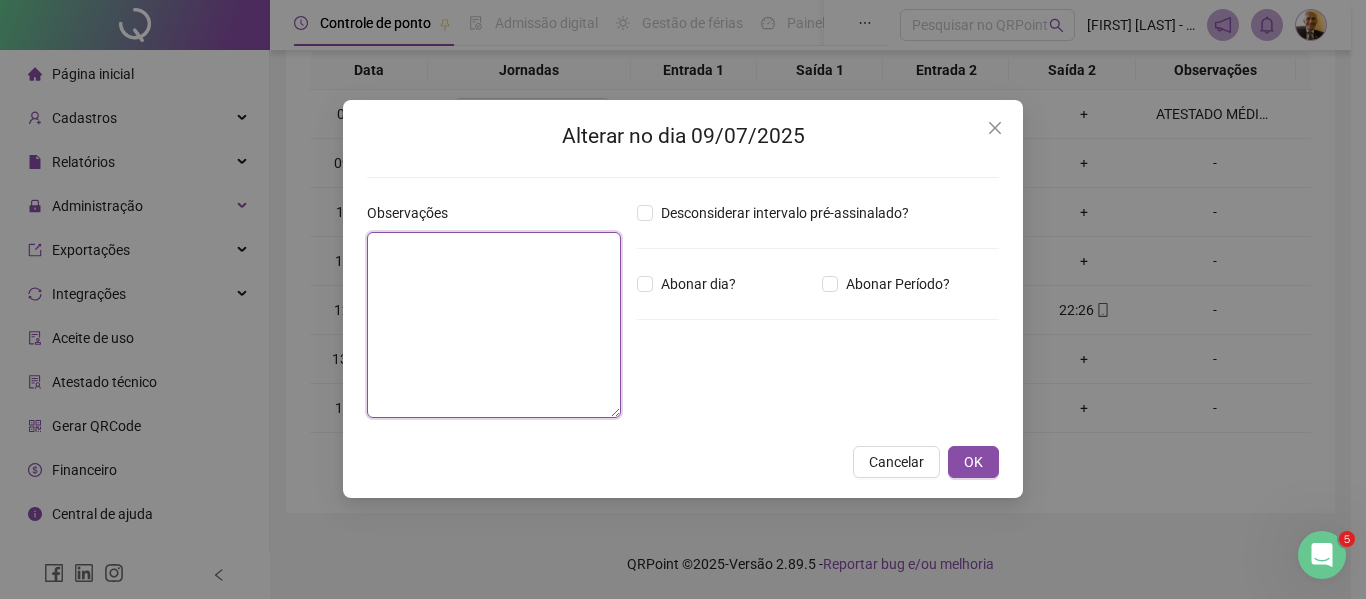 click at bounding box center (494, 325) 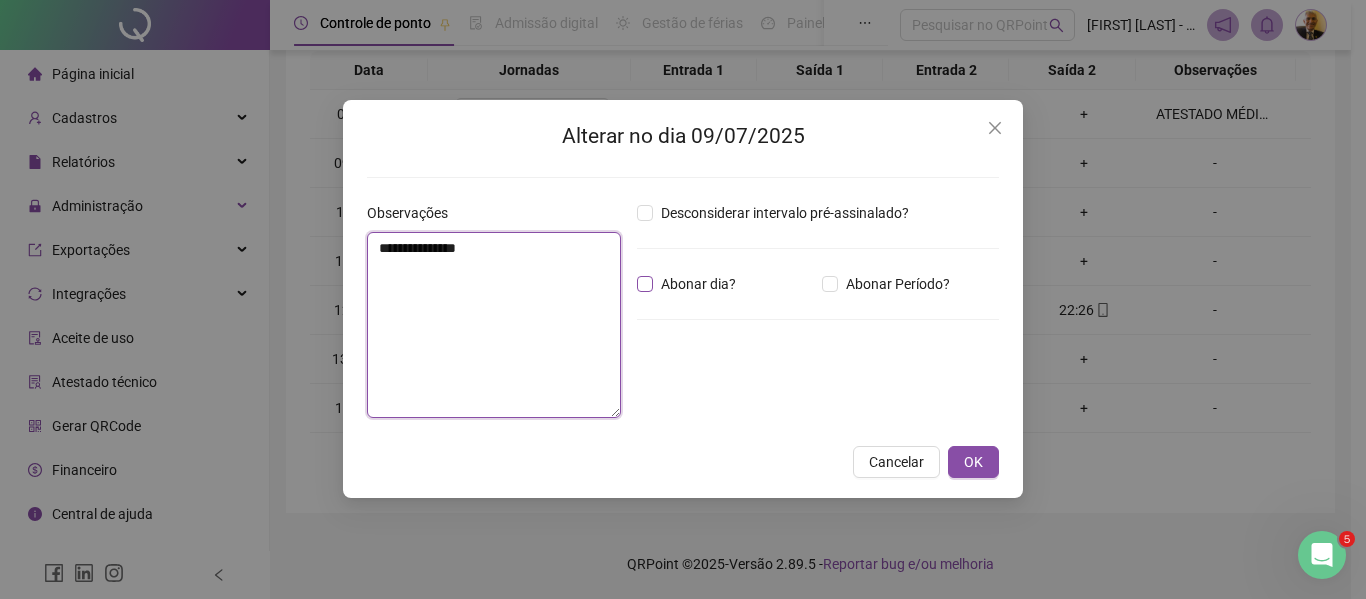 type on "**********" 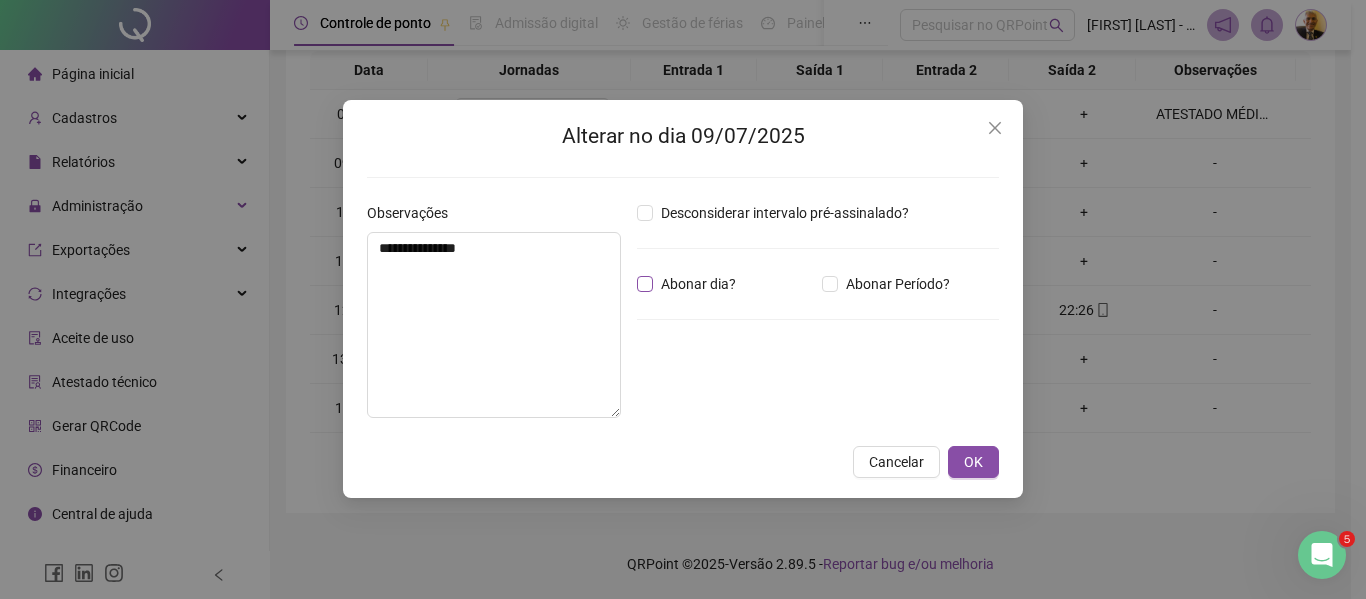 click on "Abonar dia?" at bounding box center (698, 284) 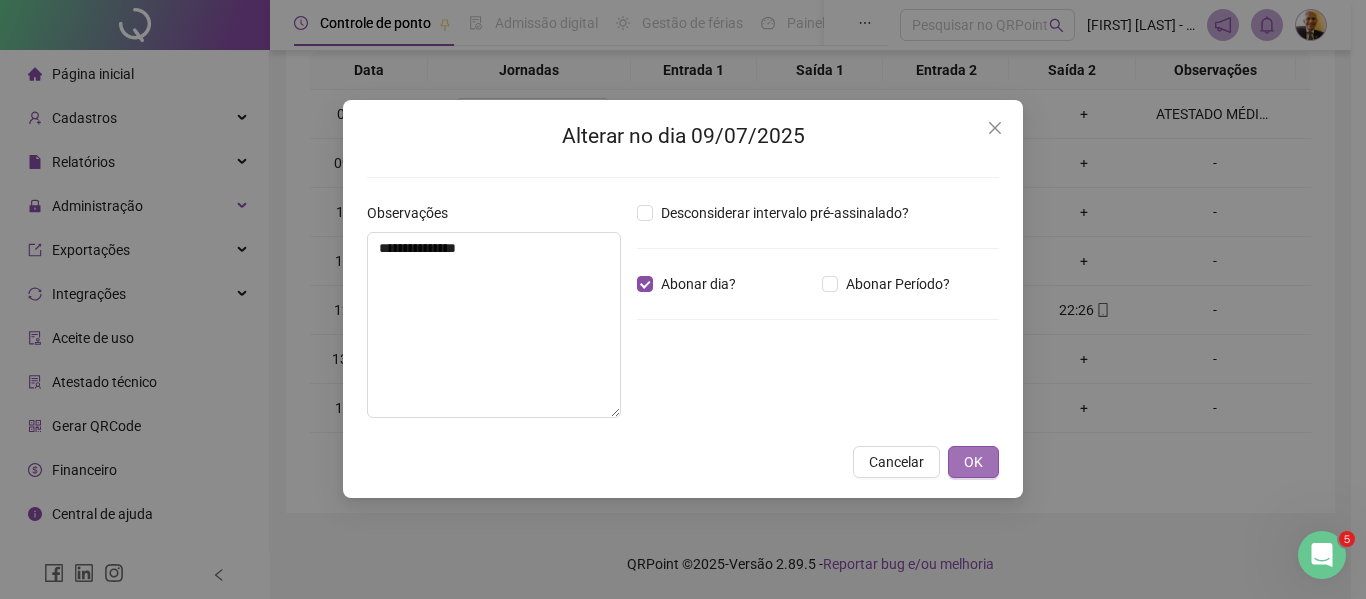 click on "OK" at bounding box center (973, 462) 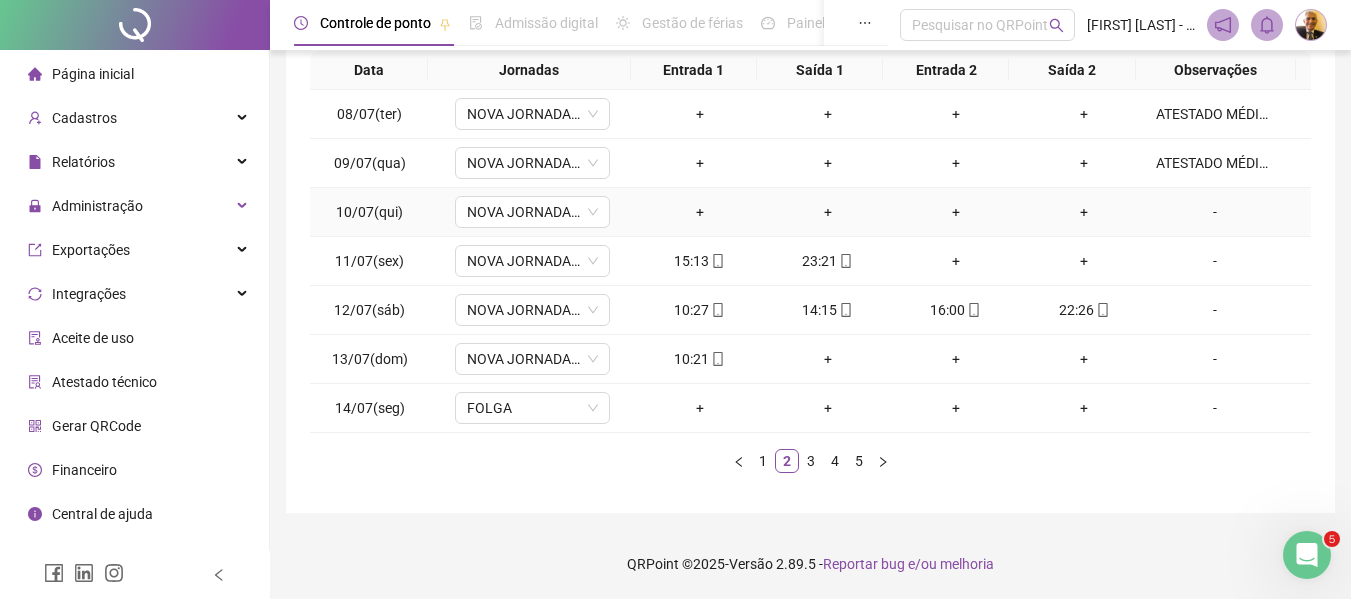 click on "-" at bounding box center [1215, 212] 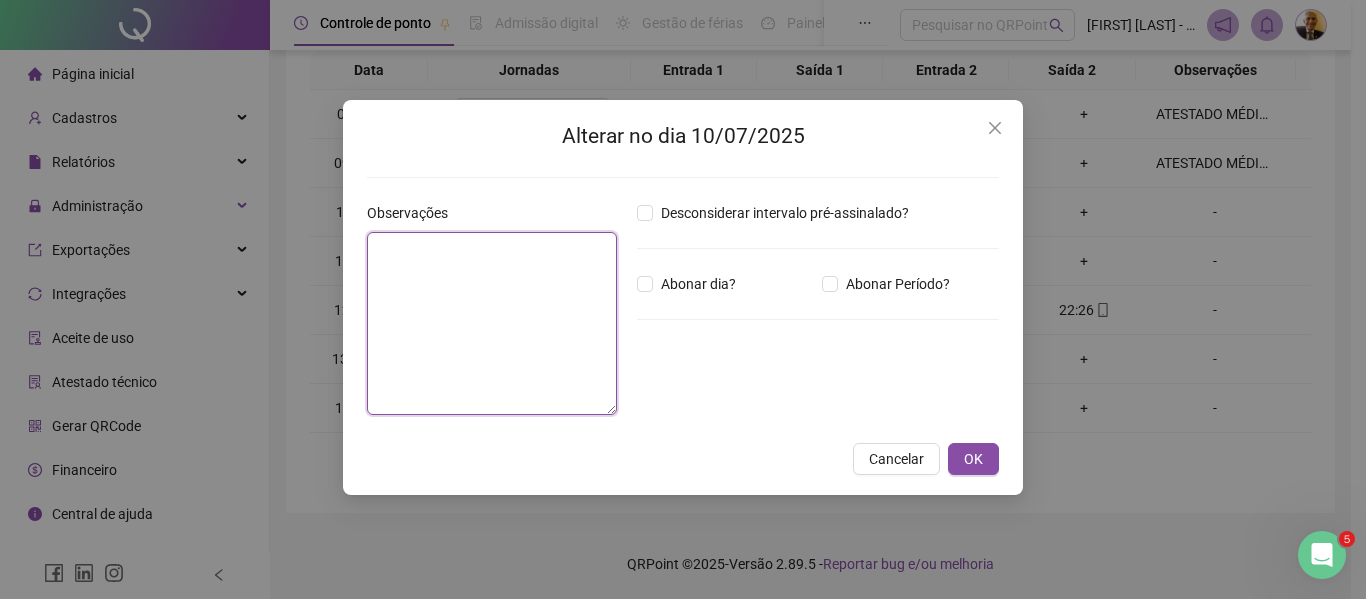 click at bounding box center (492, 323) 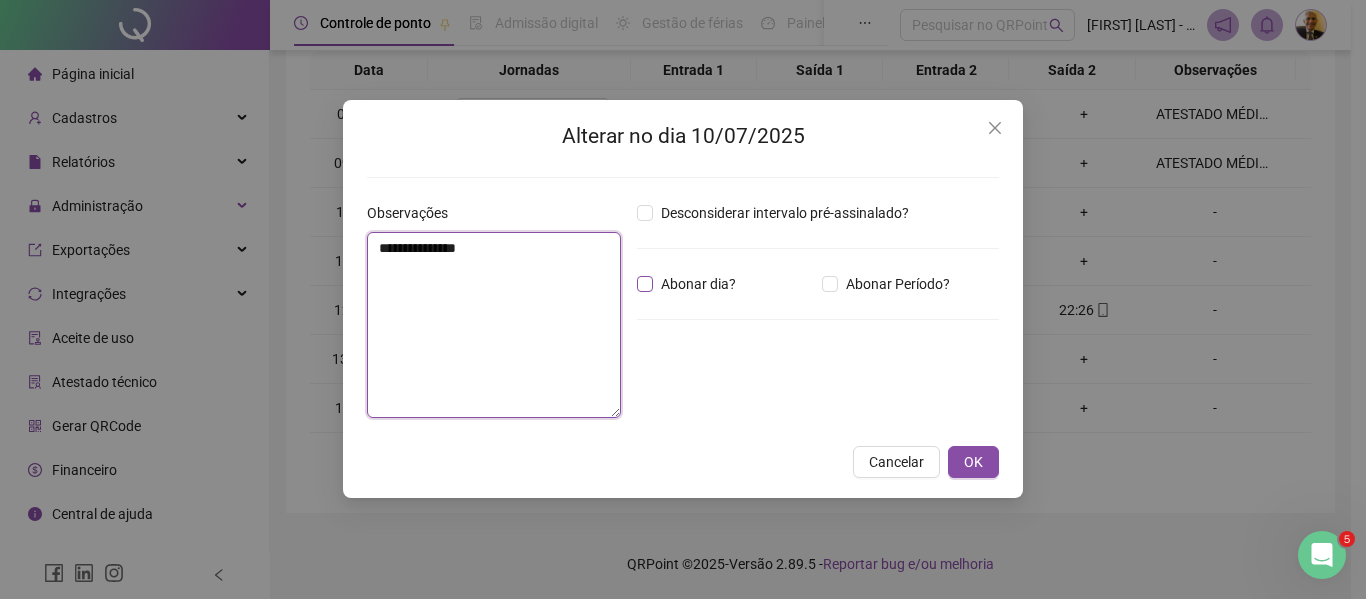 type on "**********" 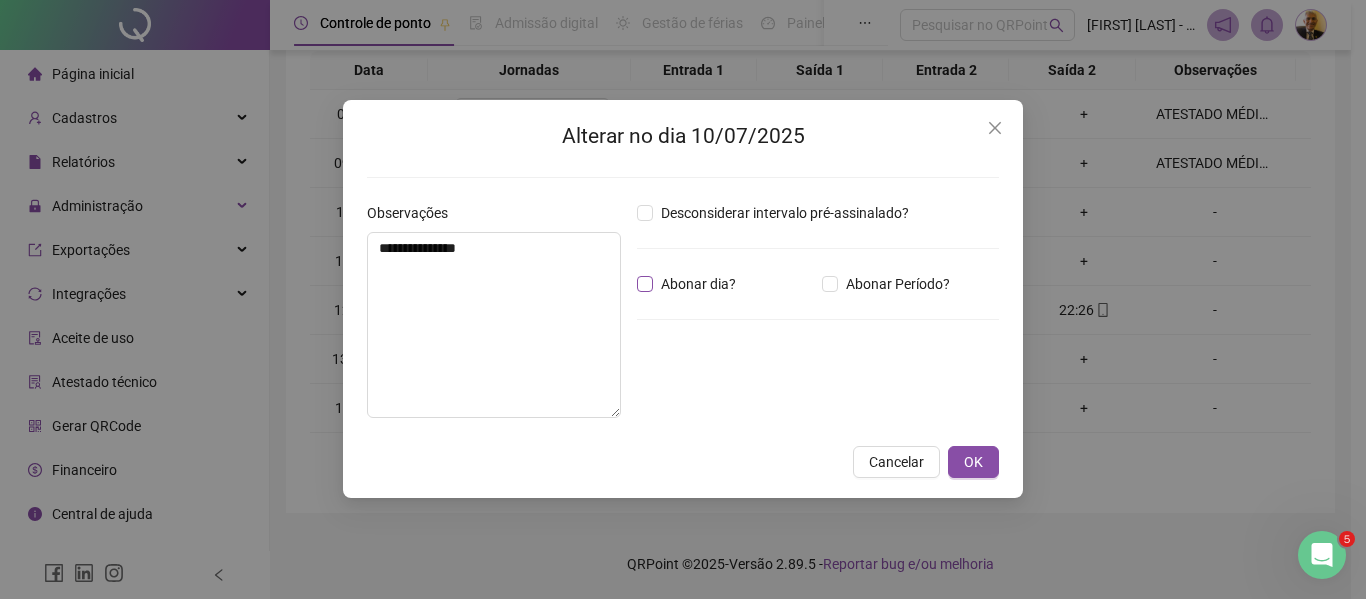 click on "Abonar dia?" at bounding box center [698, 284] 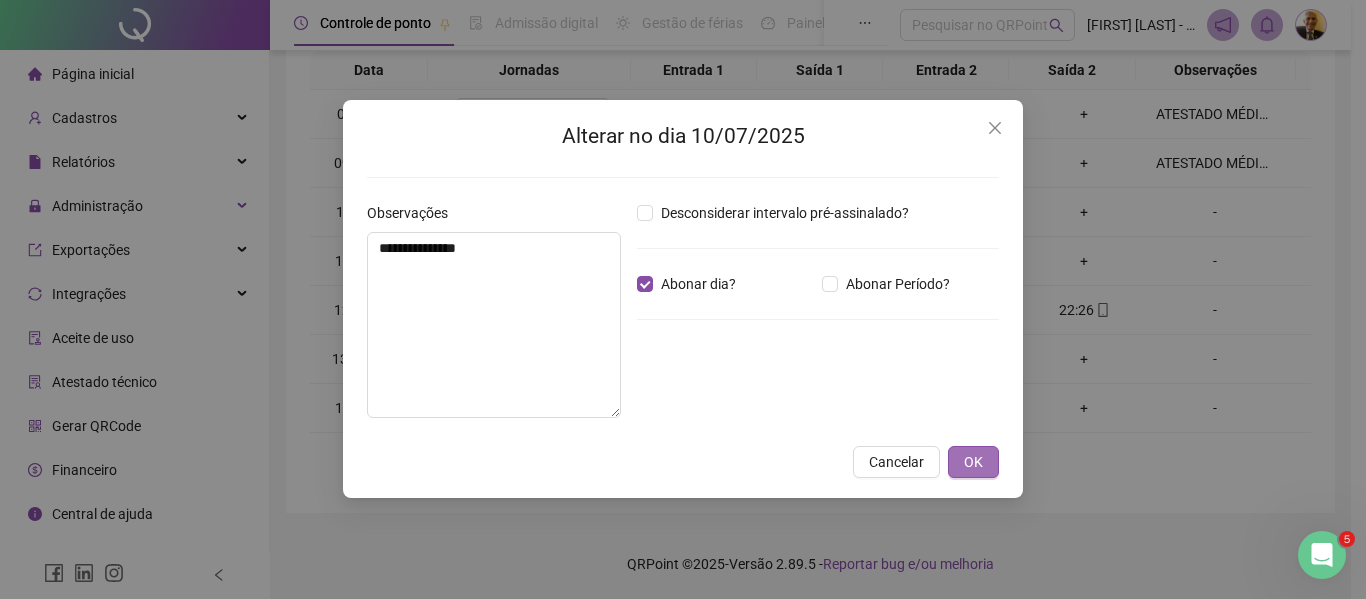 click on "OK" at bounding box center [973, 462] 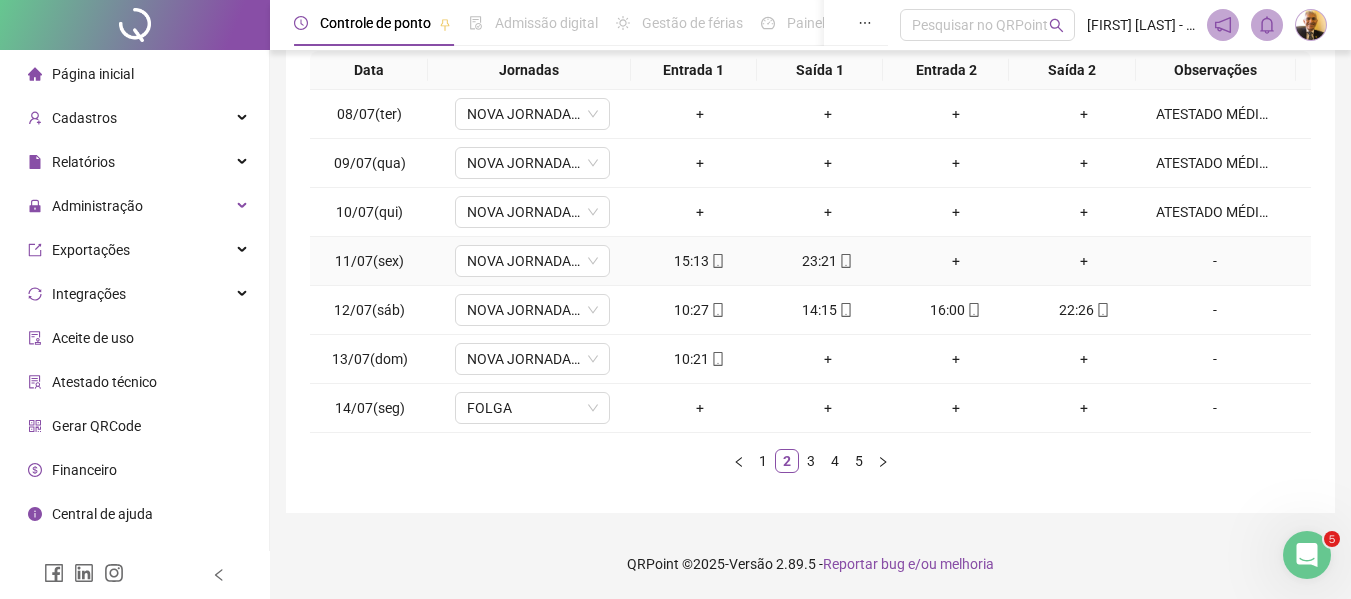 click on "-" at bounding box center (1215, 261) 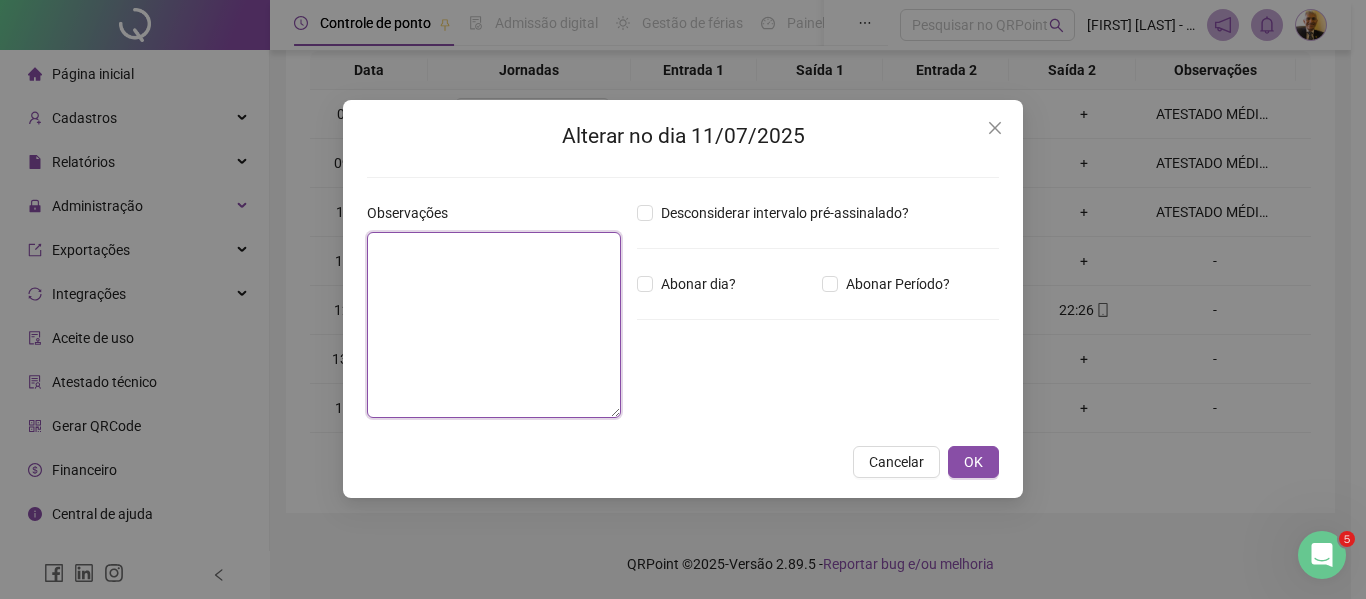 click at bounding box center [494, 325] 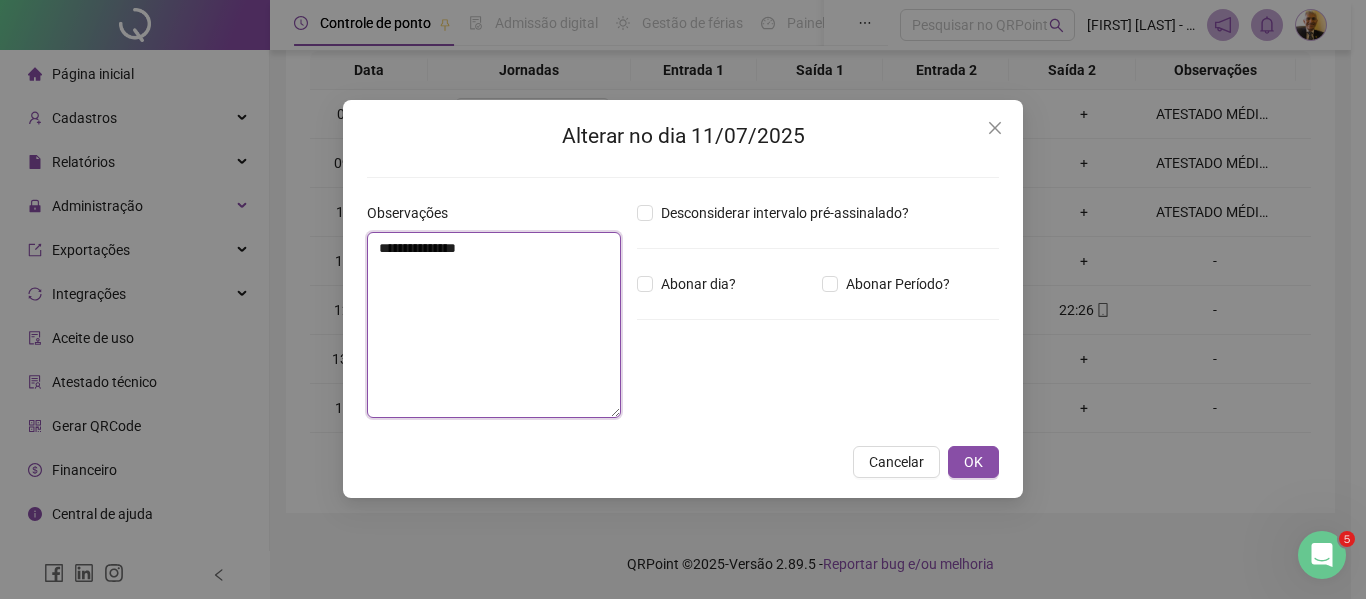 type on "**********" 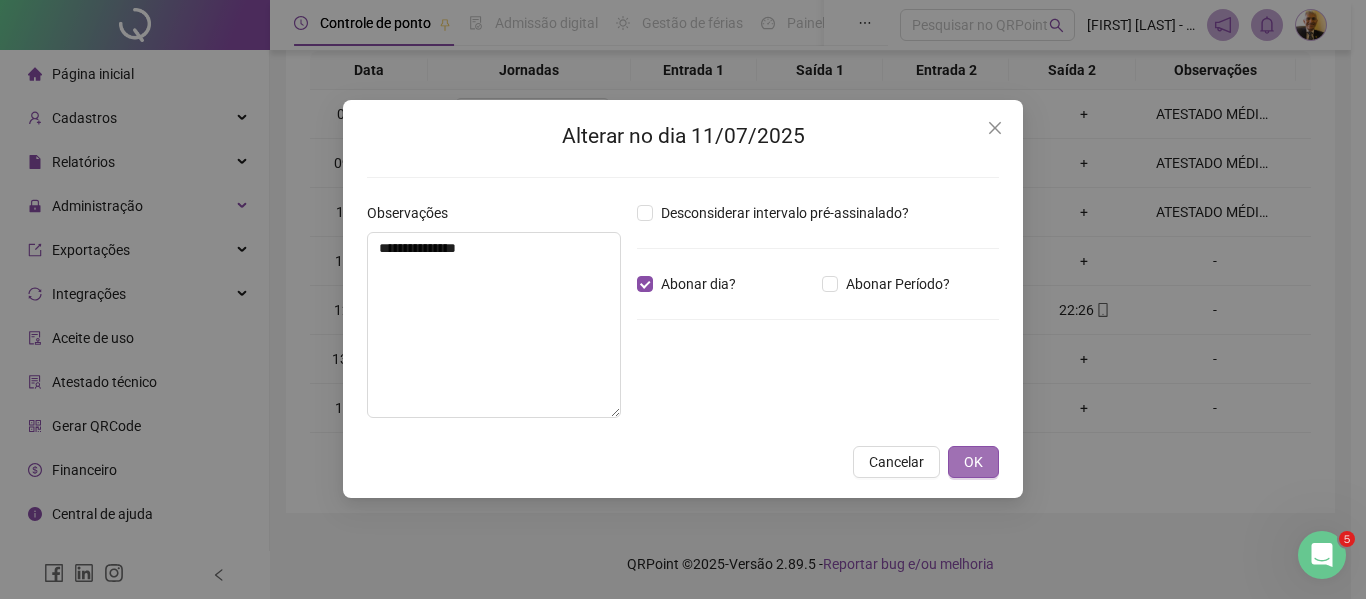 click on "OK" at bounding box center [973, 462] 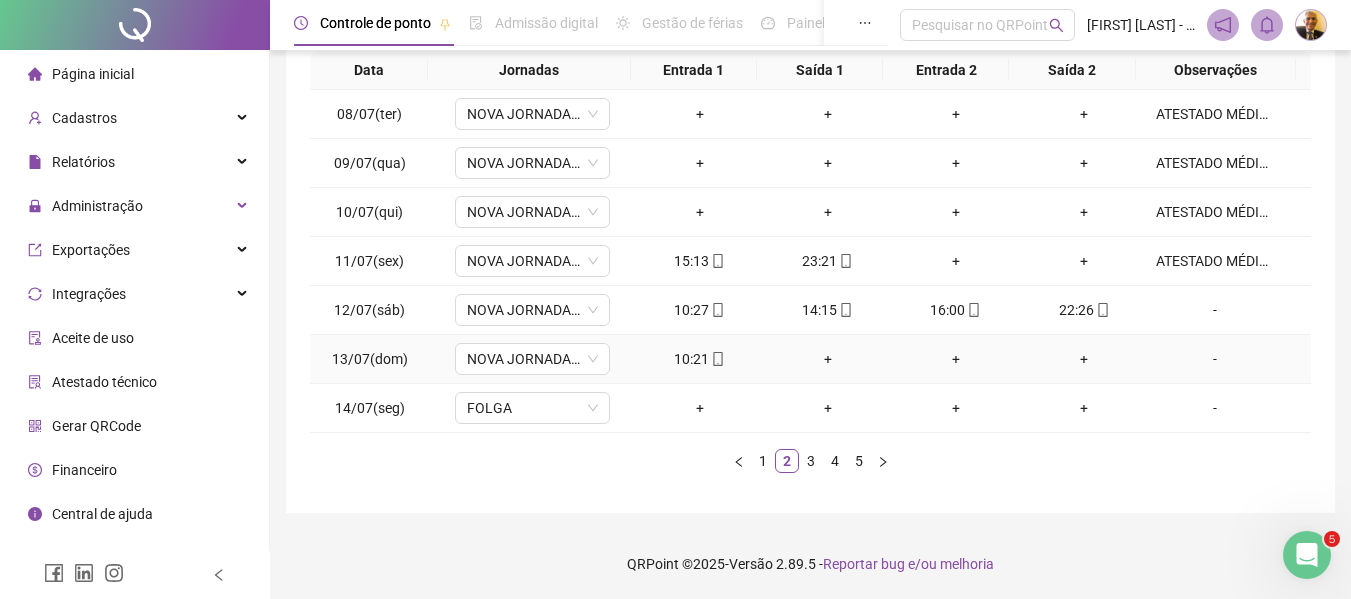 click on "+" at bounding box center [828, 359] 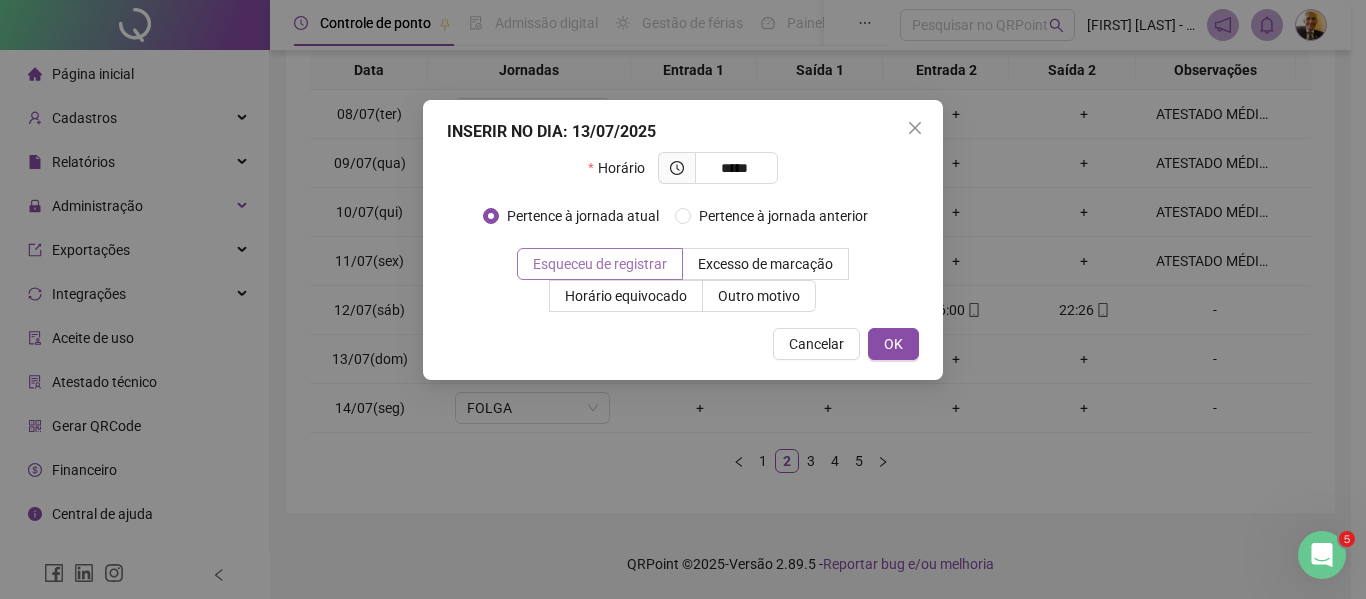 type on "*****" 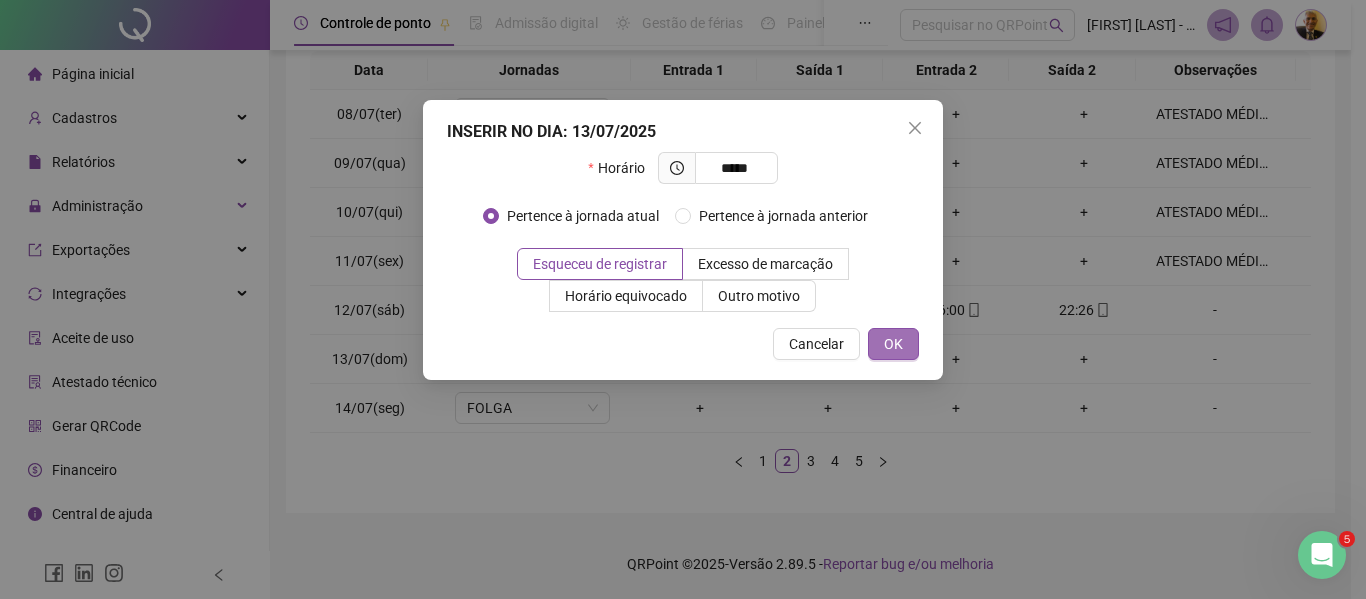 click on "OK" at bounding box center (893, 344) 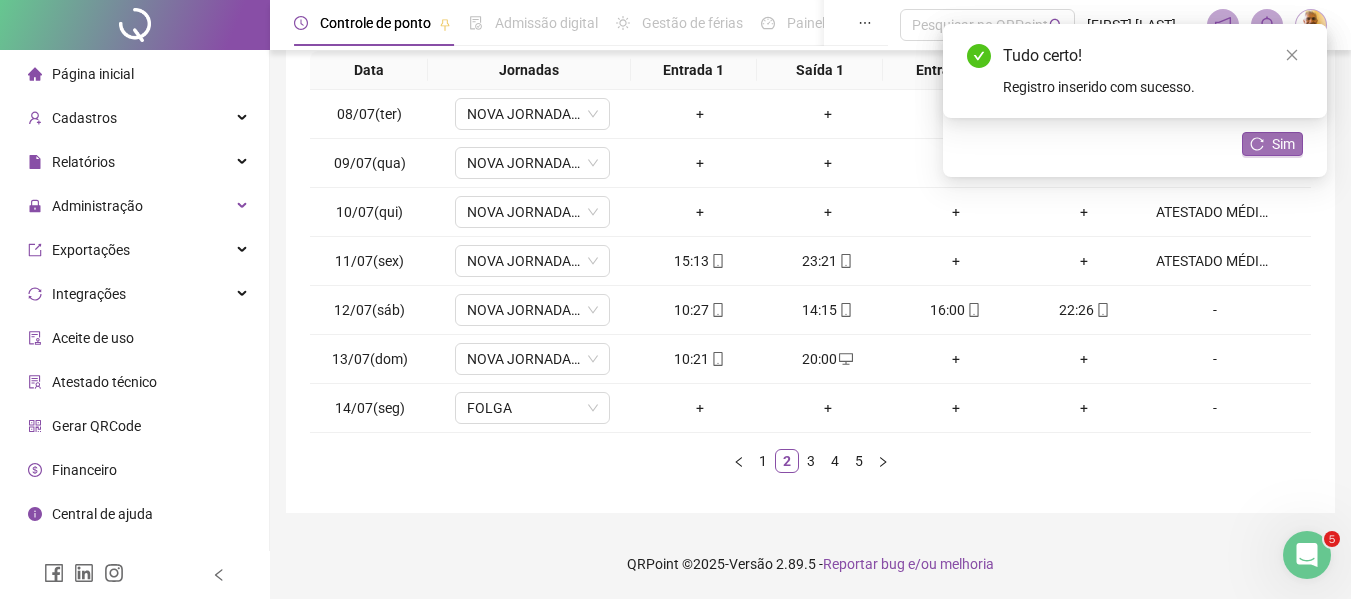 click on "Sim" at bounding box center [1283, 144] 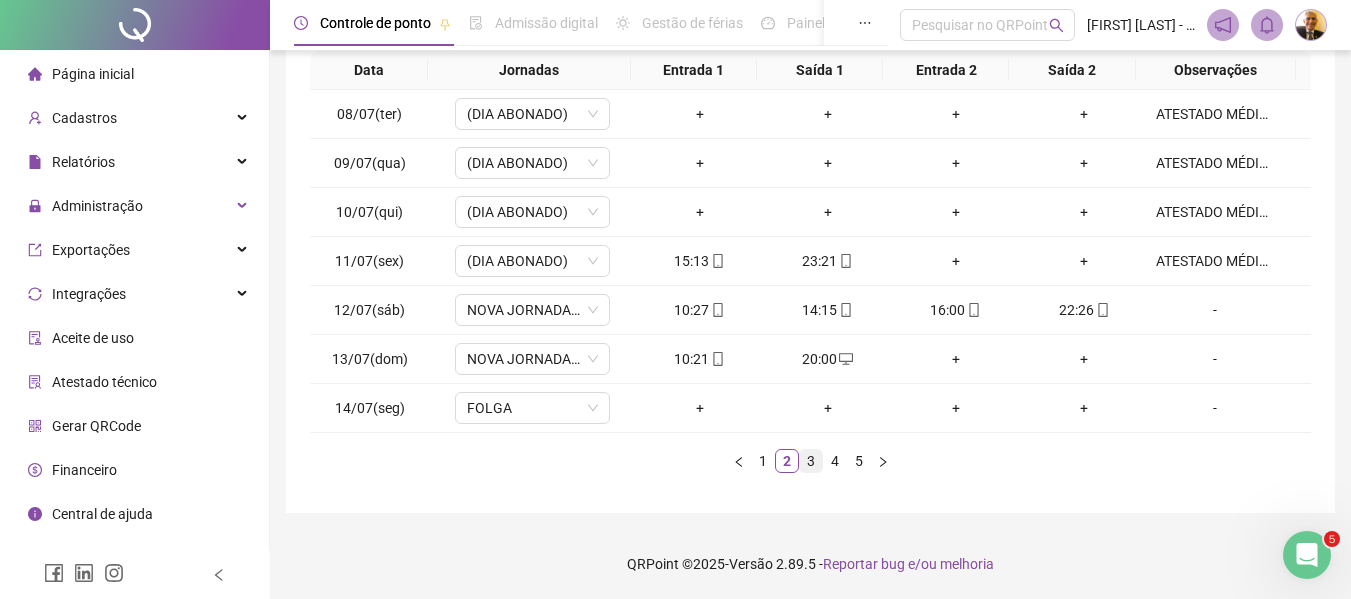 click on "3" at bounding box center [811, 461] 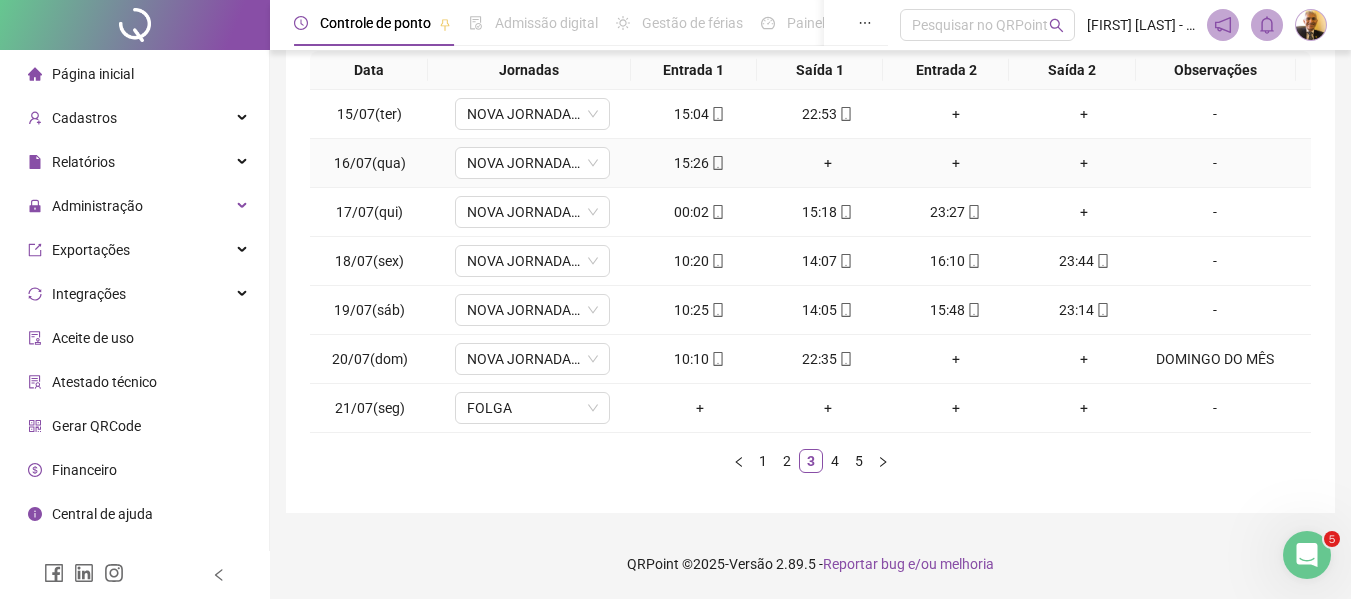 click on "+" at bounding box center [828, 163] 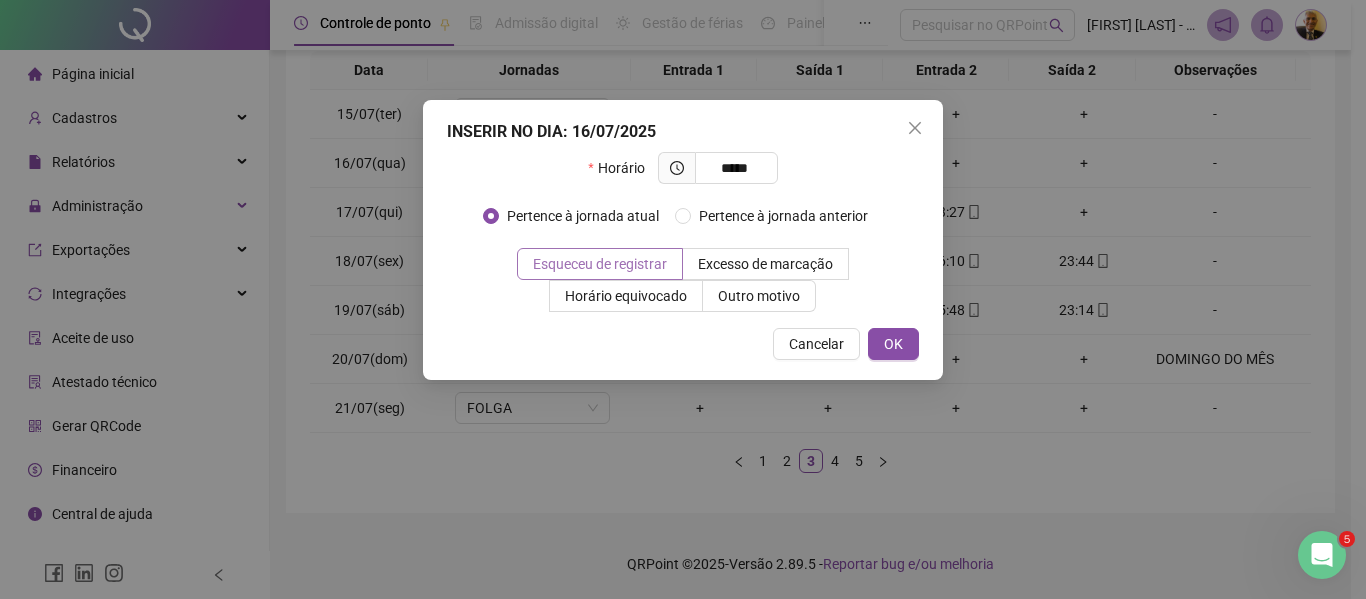 type on "*****" 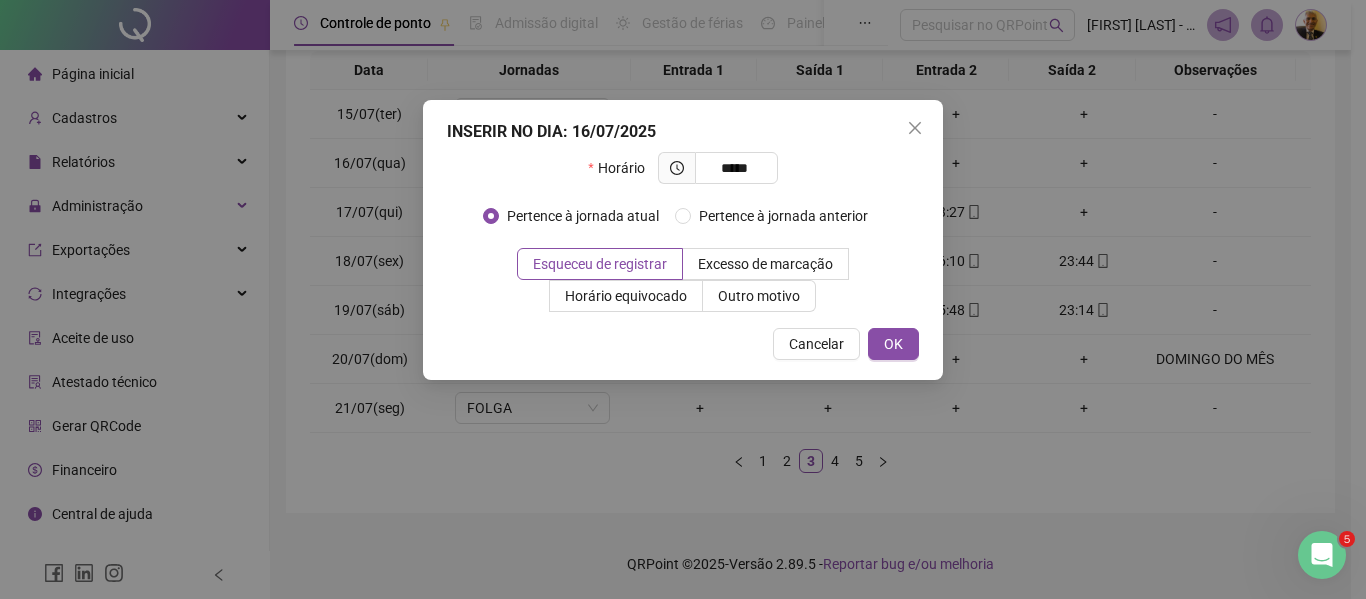 drag, startPoint x: 893, startPoint y: 345, endPoint x: 928, endPoint y: 338, distance: 35.69314 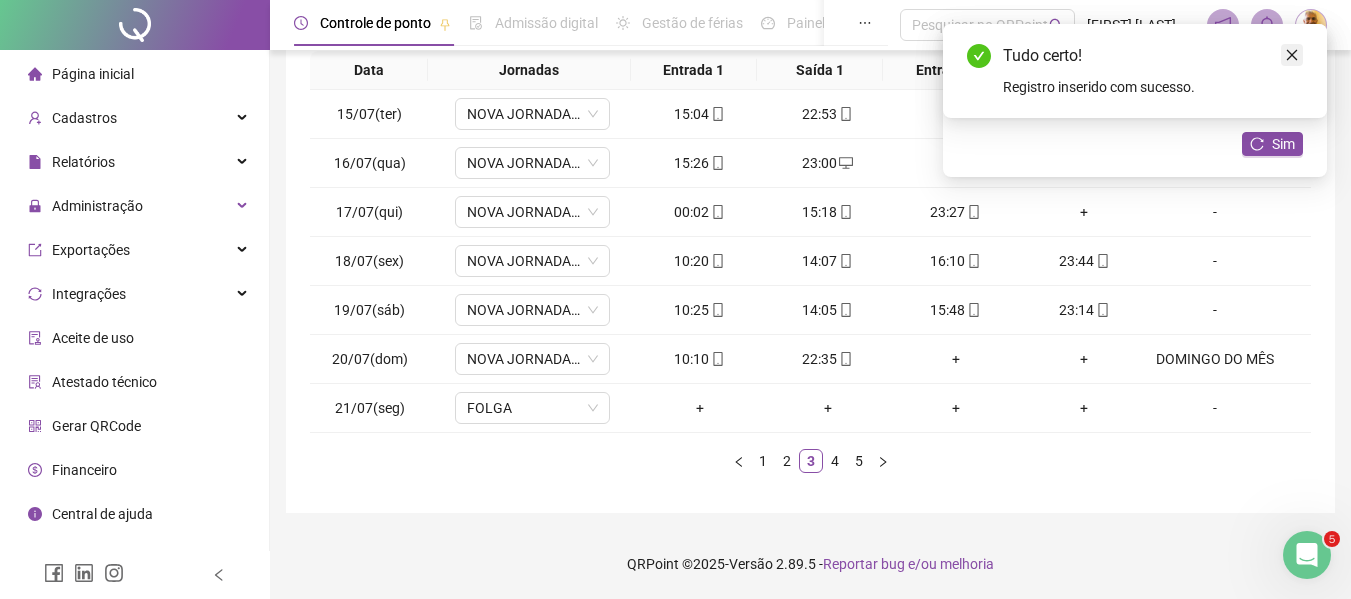 click at bounding box center (1292, 55) 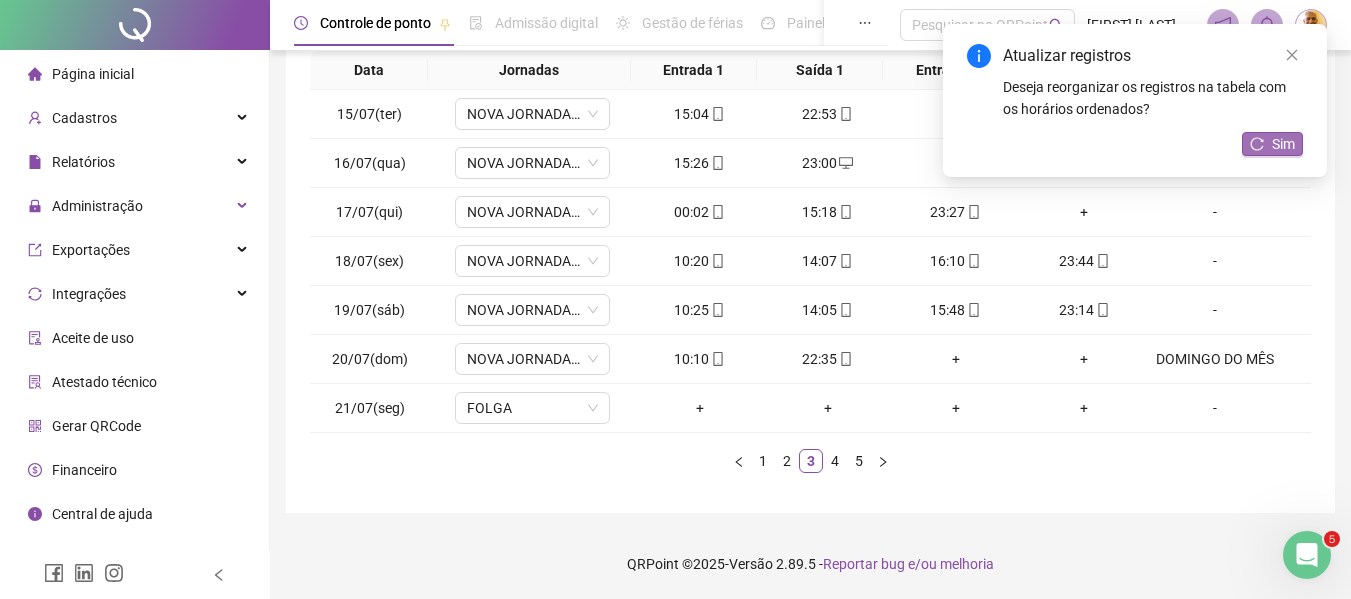 click on "Sim" at bounding box center (1272, 144) 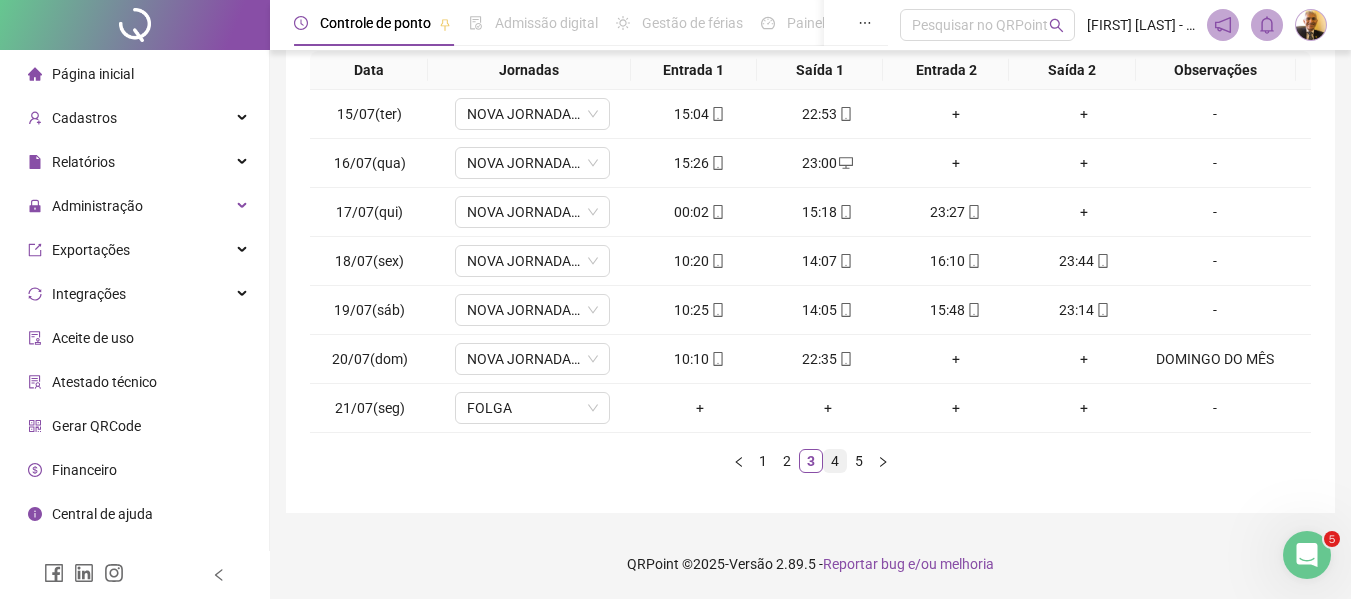 click on "4" at bounding box center (835, 461) 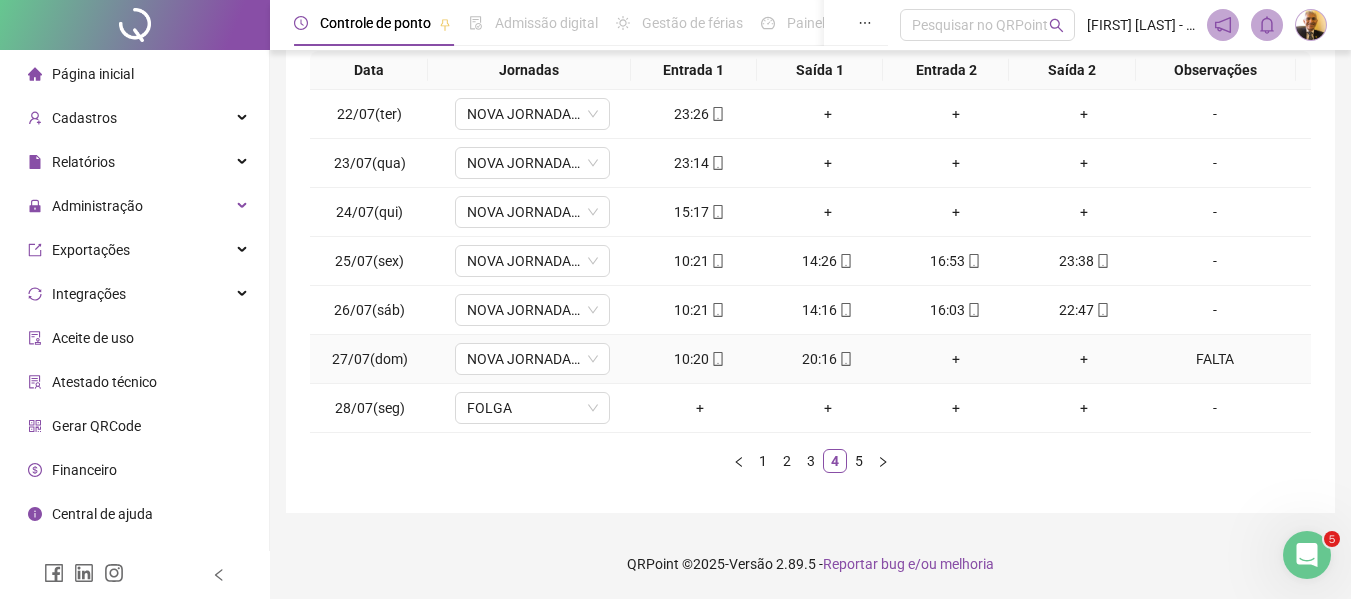 click on "FALTA" at bounding box center (1215, 359) 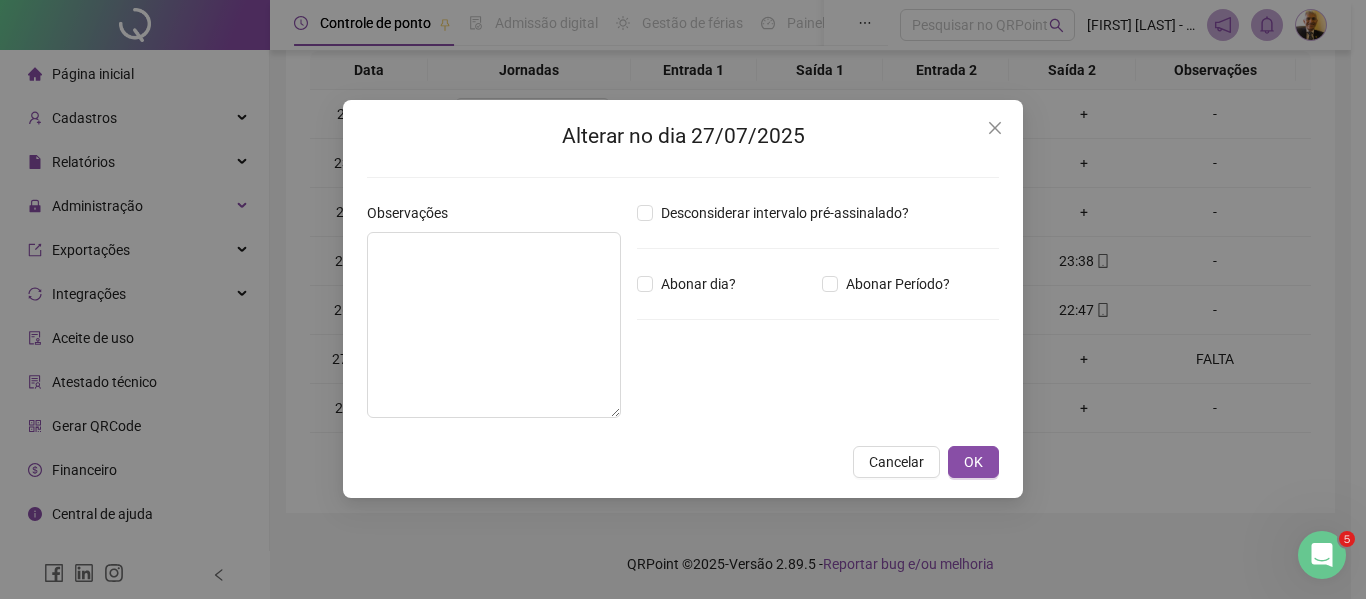 type on "*****" 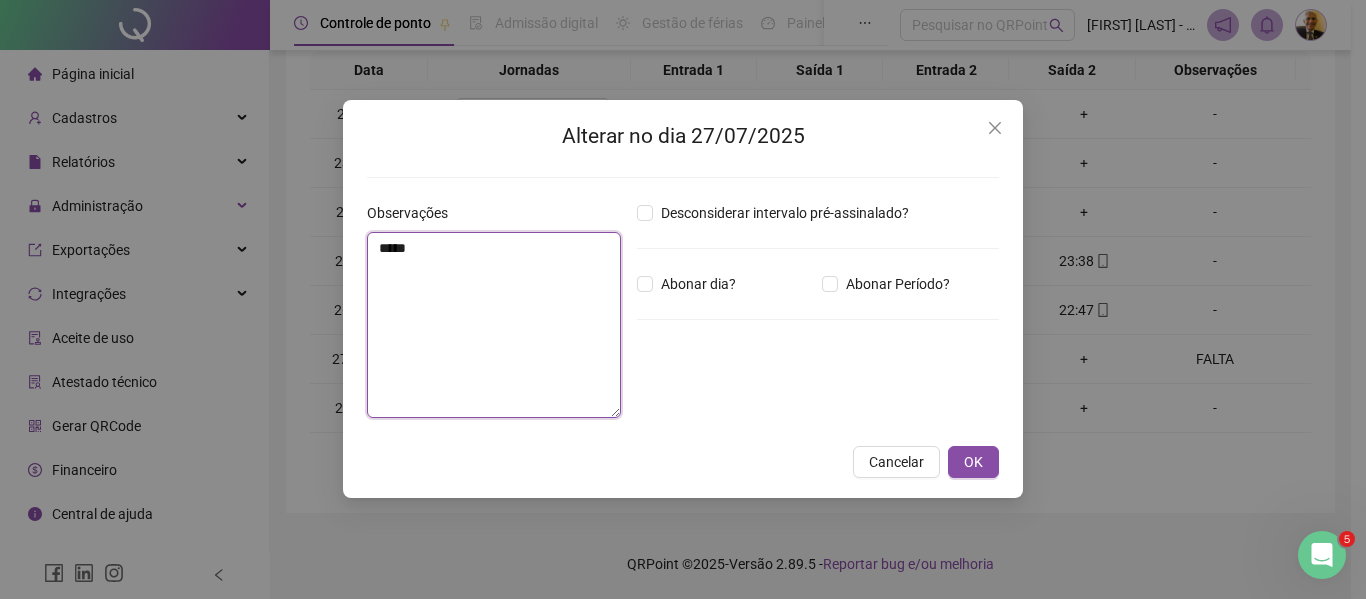 drag, startPoint x: 502, startPoint y: 262, endPoint x: 283, endPoint y: 256, distance: 219.08218 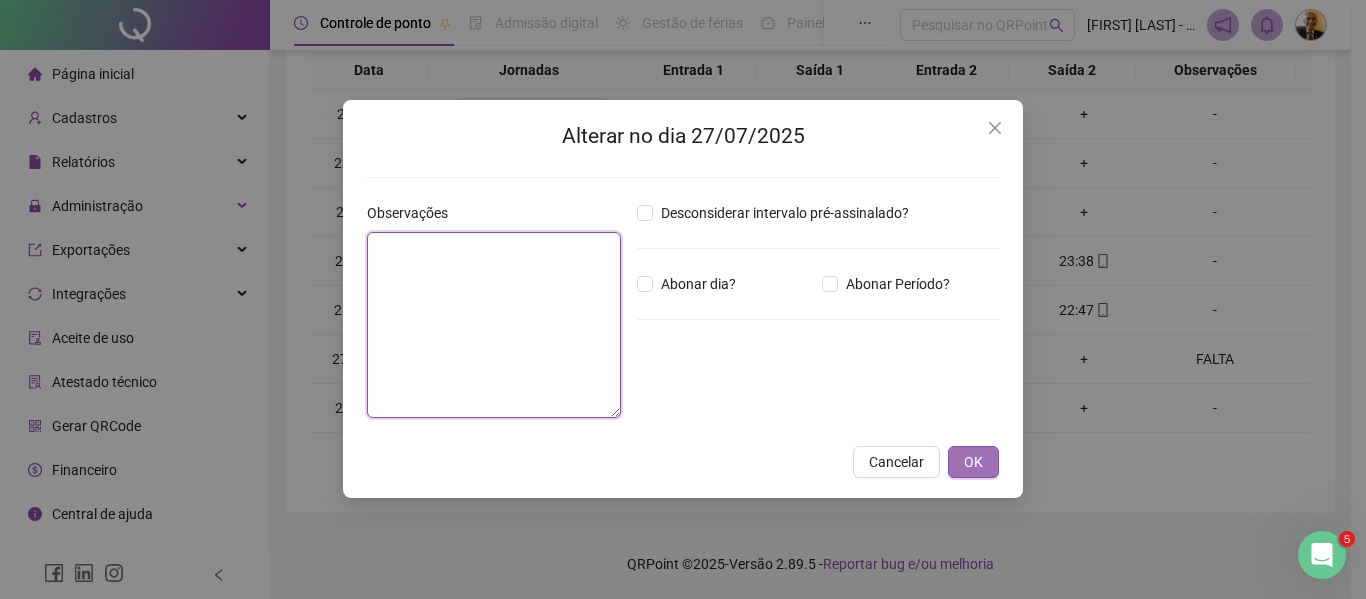 type 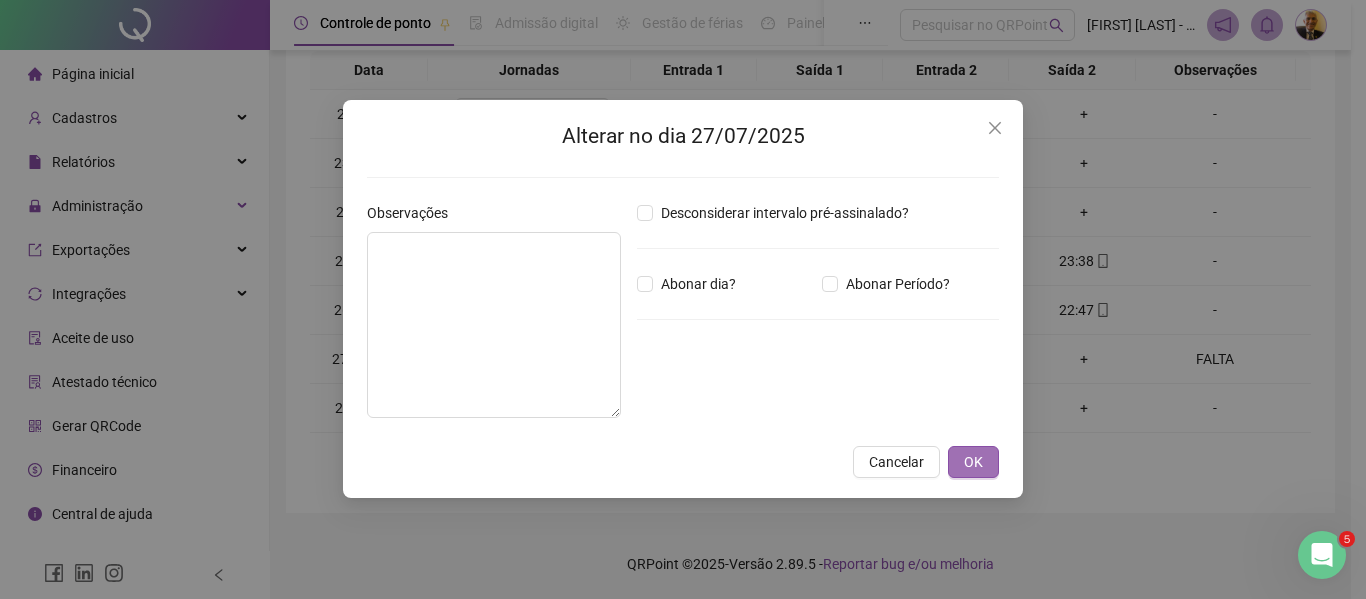 click on "OK" at bounding box center [973, 462] 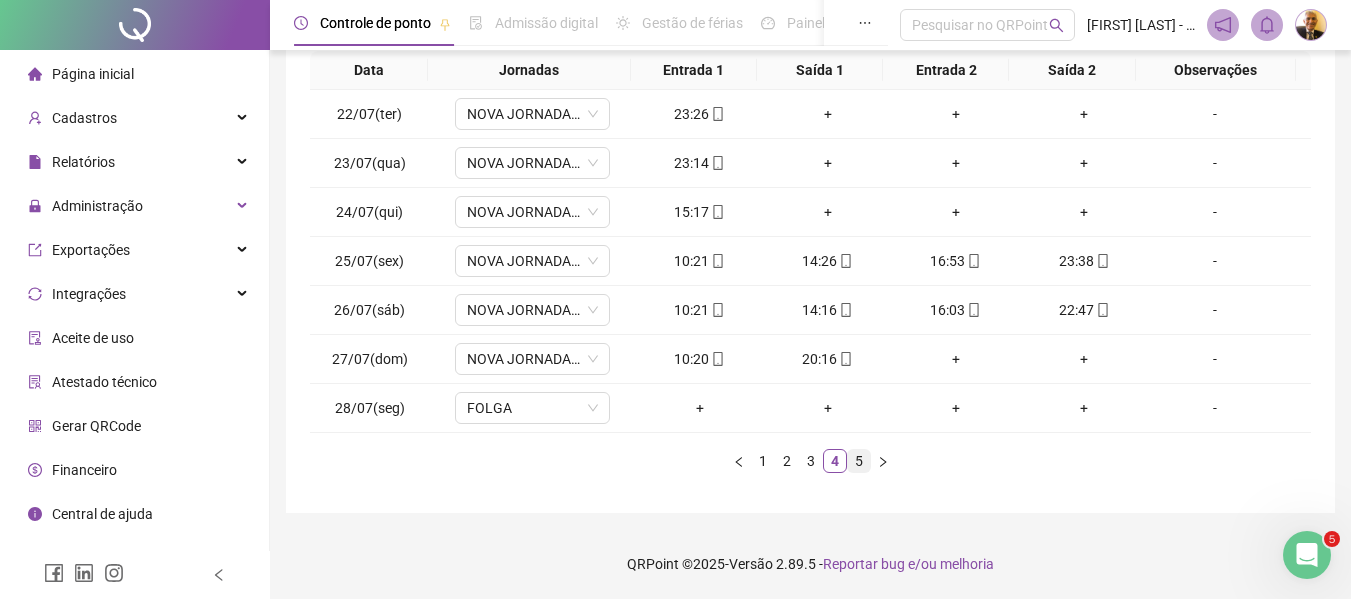 click on "5" at bounding box center (859, 461) 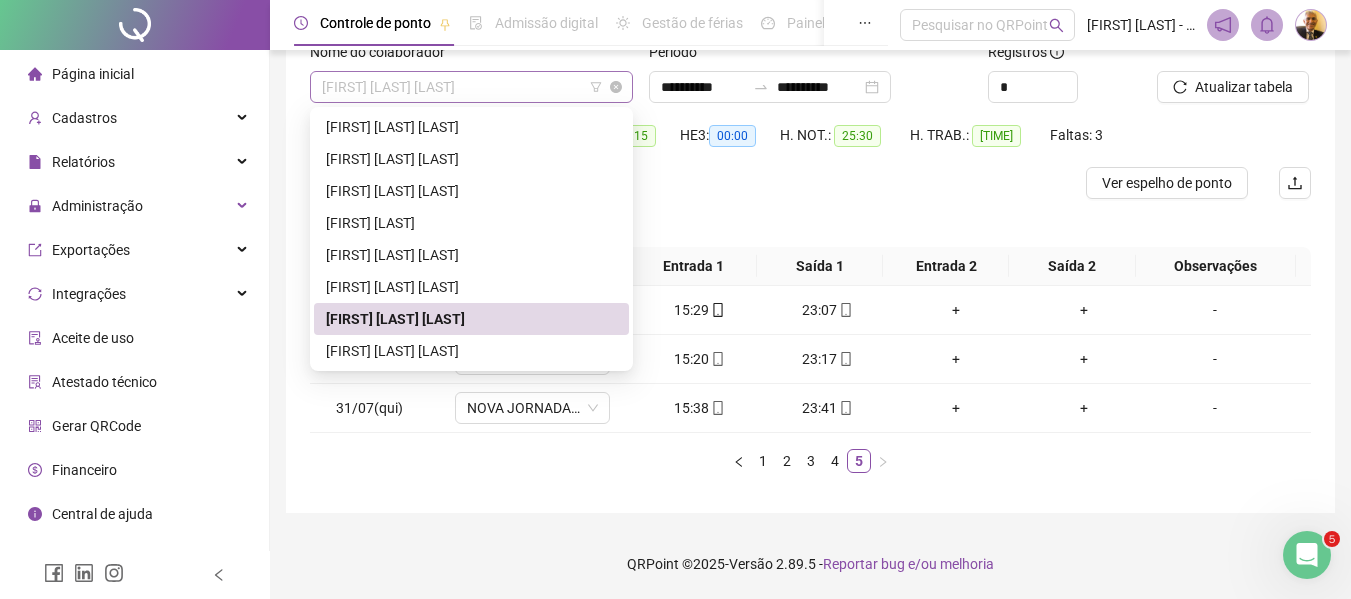 click on "[FIRST] [MIDDLE] [LAST]" at bounding box center (471, 87) 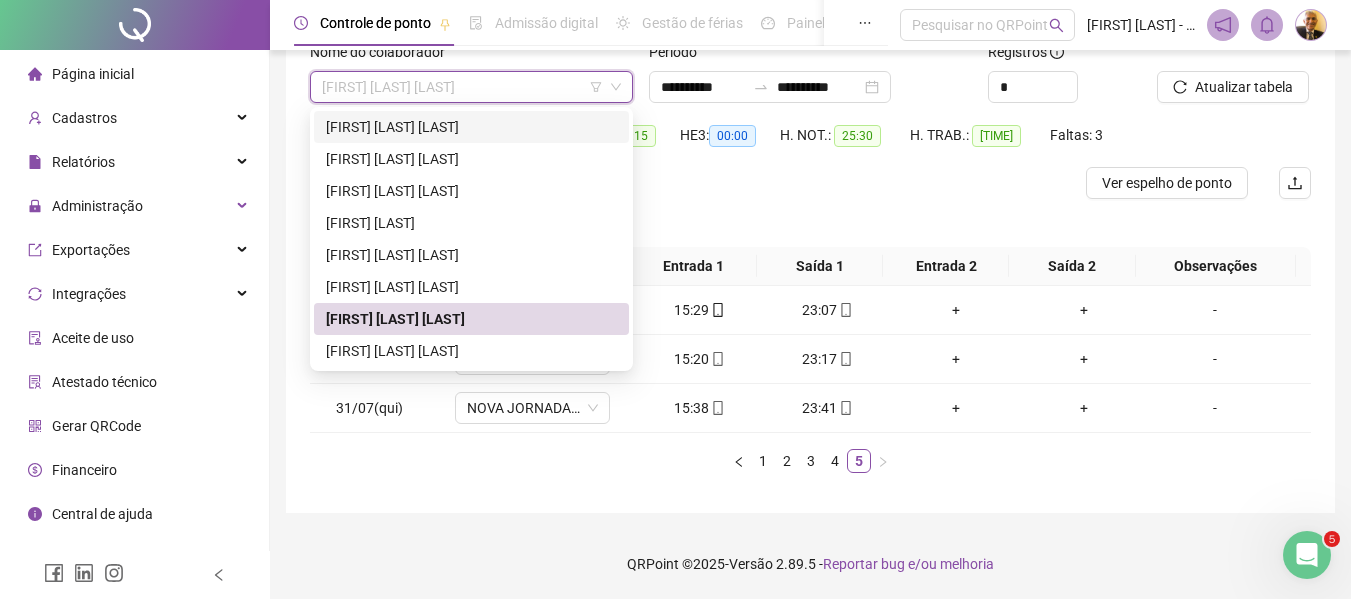 click on "[FIRST] [MIDDLE] [LAST]" at bounding box center [471, 127] 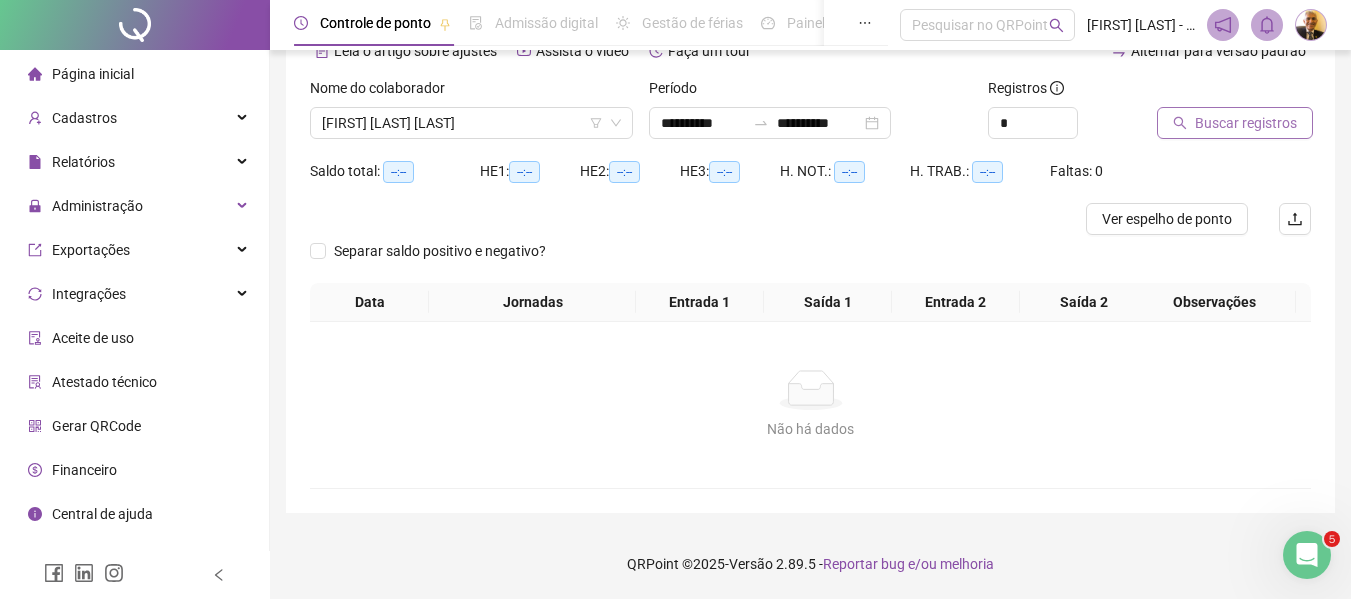 click on "Buscar registros" at bounding box center [1246, 123] 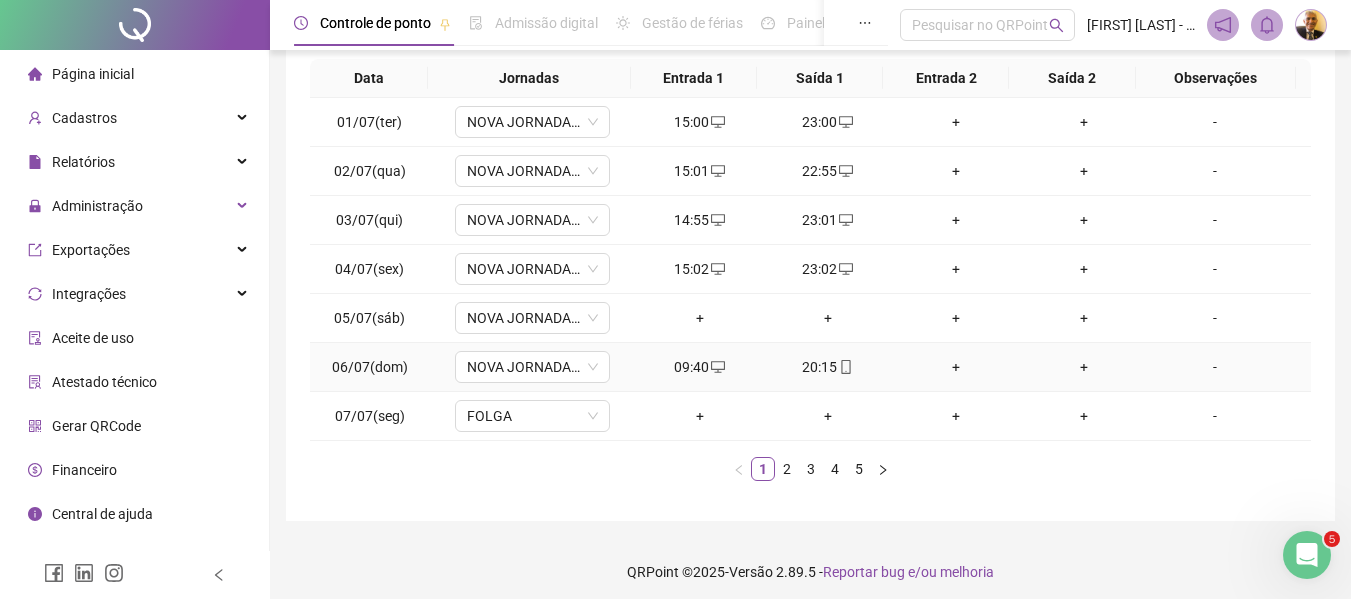 scroll, scrollTop: 339, scrollLeft: 0, axis: vertical 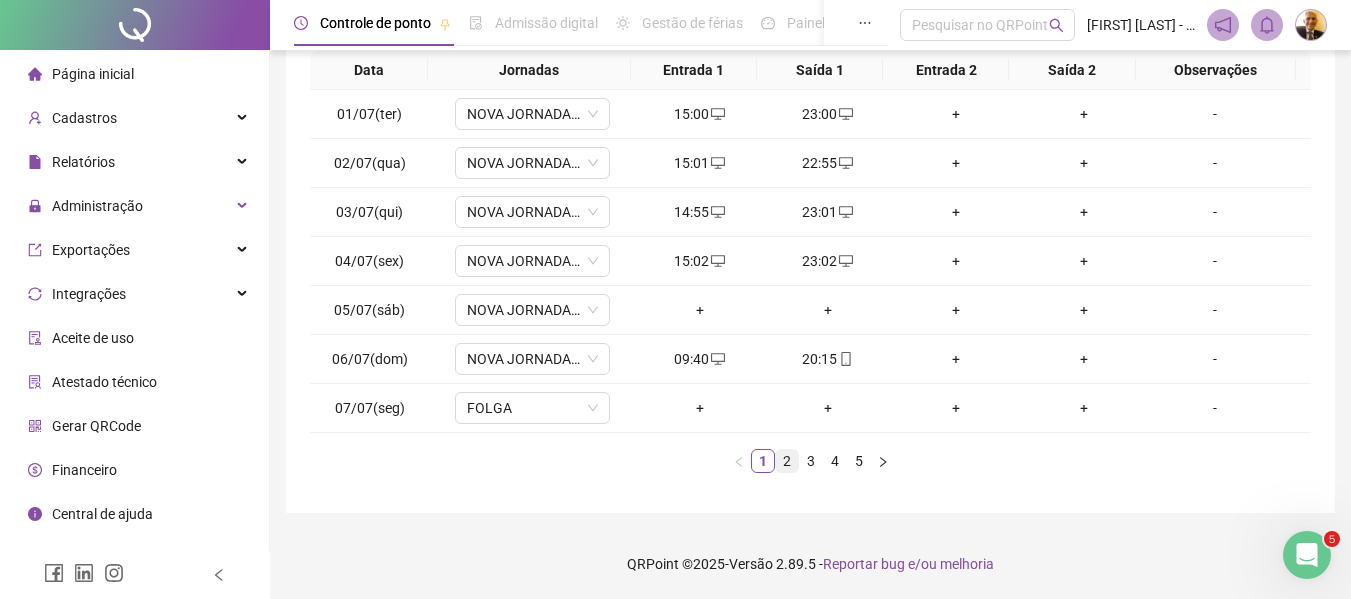 click on "2" at bounding box center [787, 461] 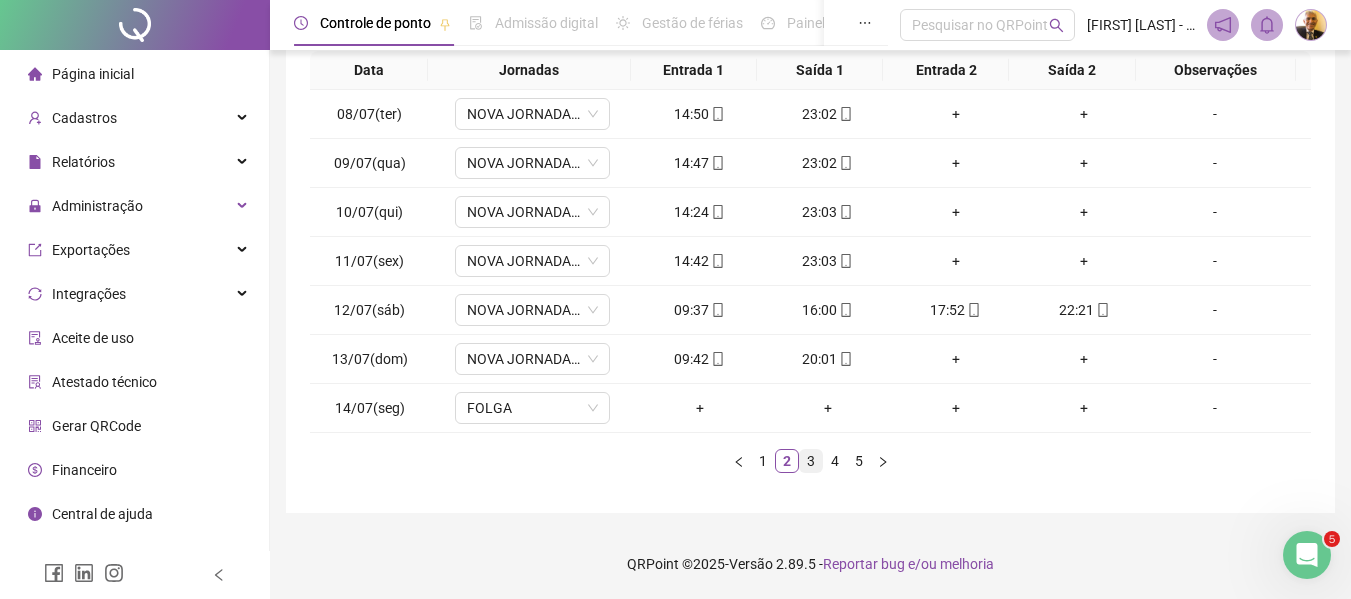 click on "3" at bounding box center [811, 461] 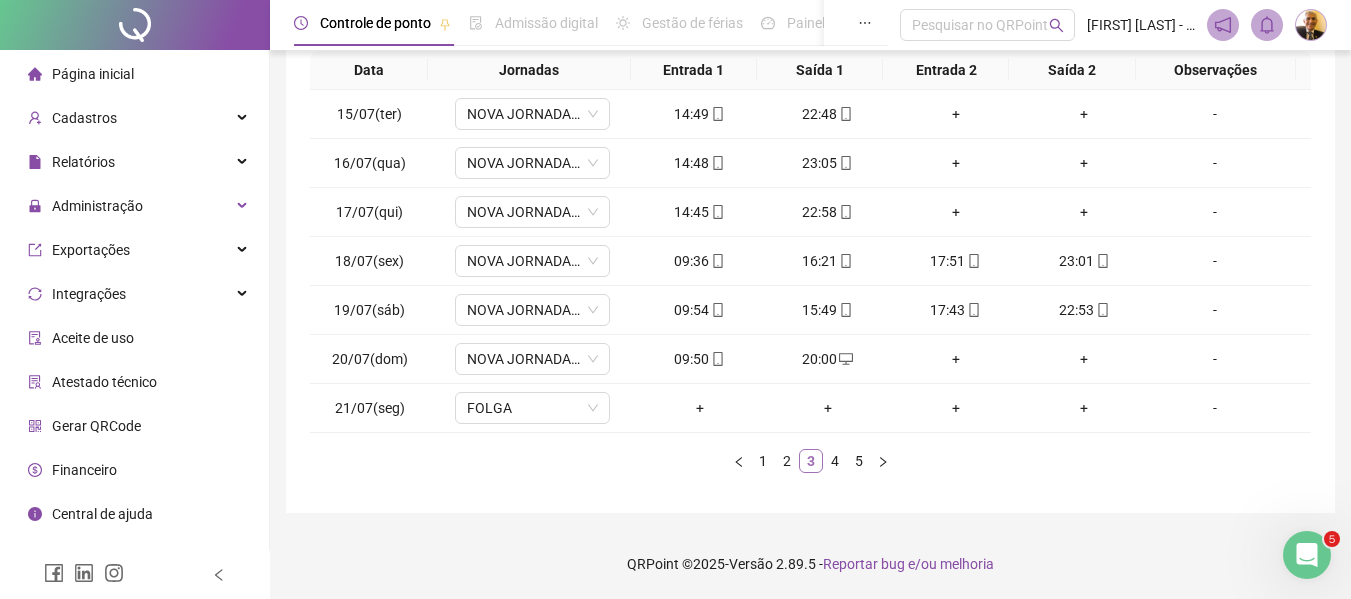 click on "3" at bounding box center [811, 461] 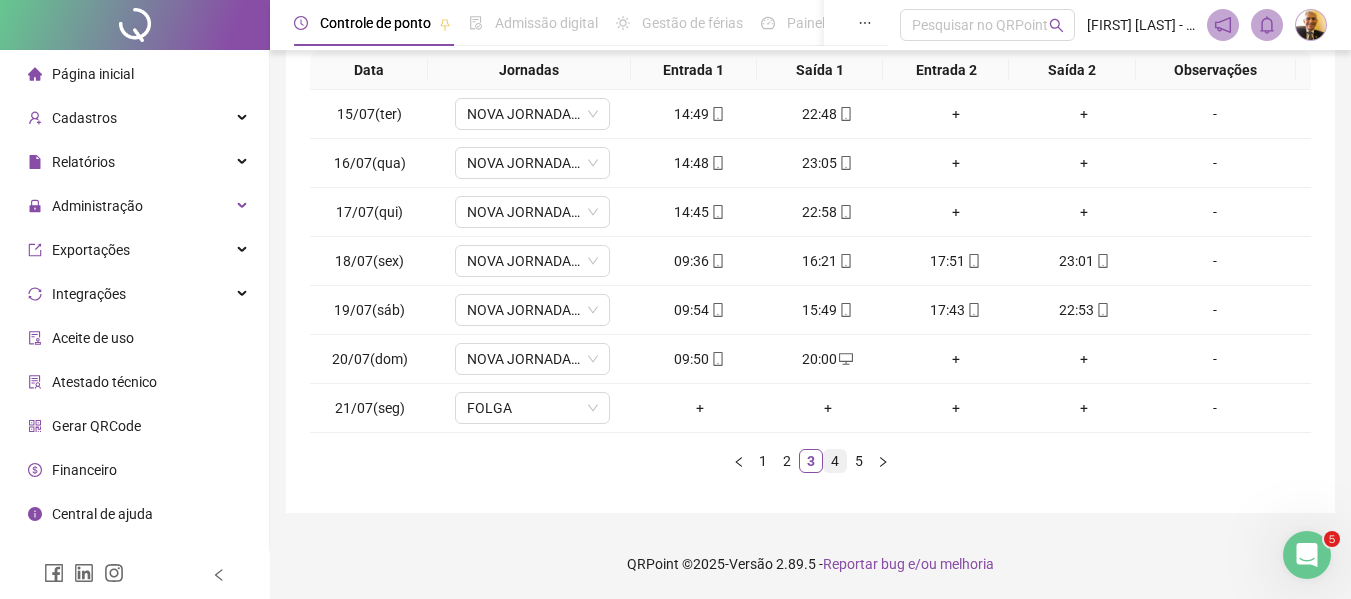 click on "4" at bounding box center (835, 461) 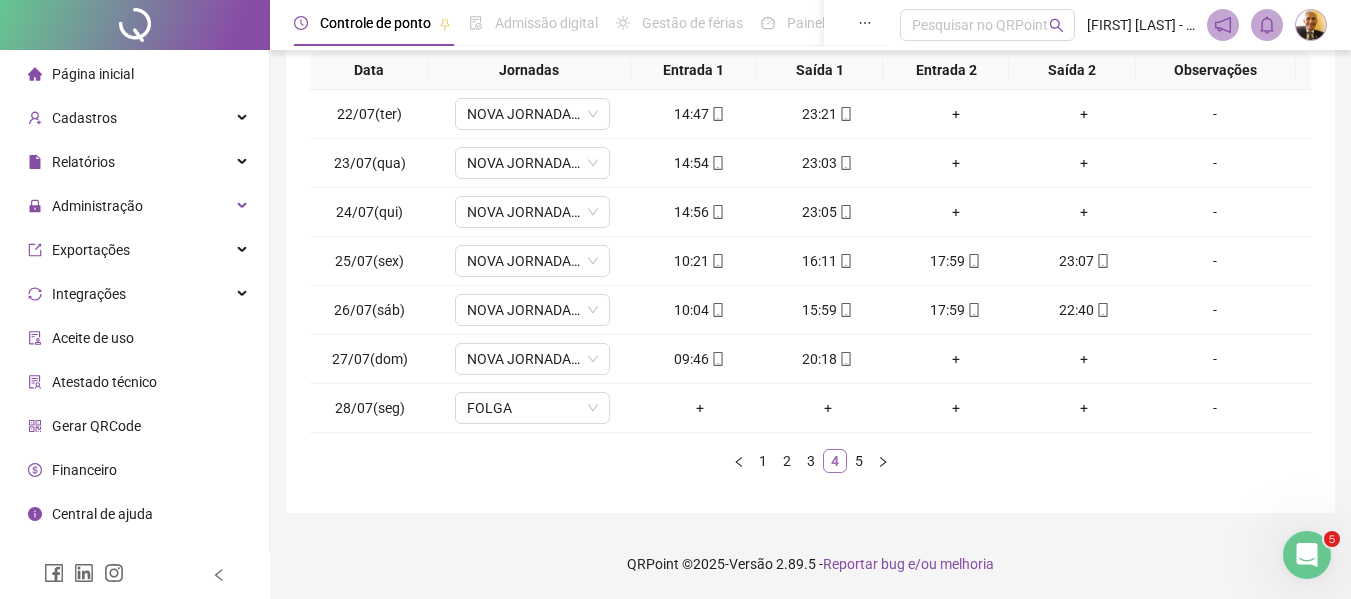 click on "4" at bounding box center [835, 461] 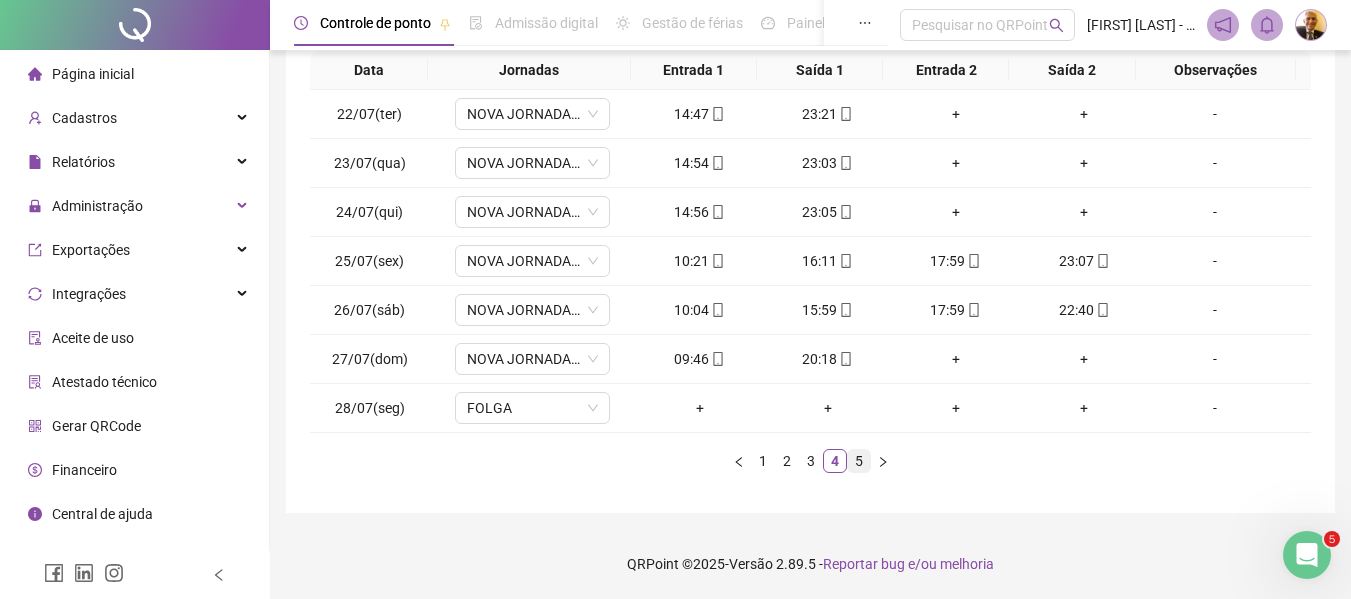 click on "5" at bounding box center [859, 461] 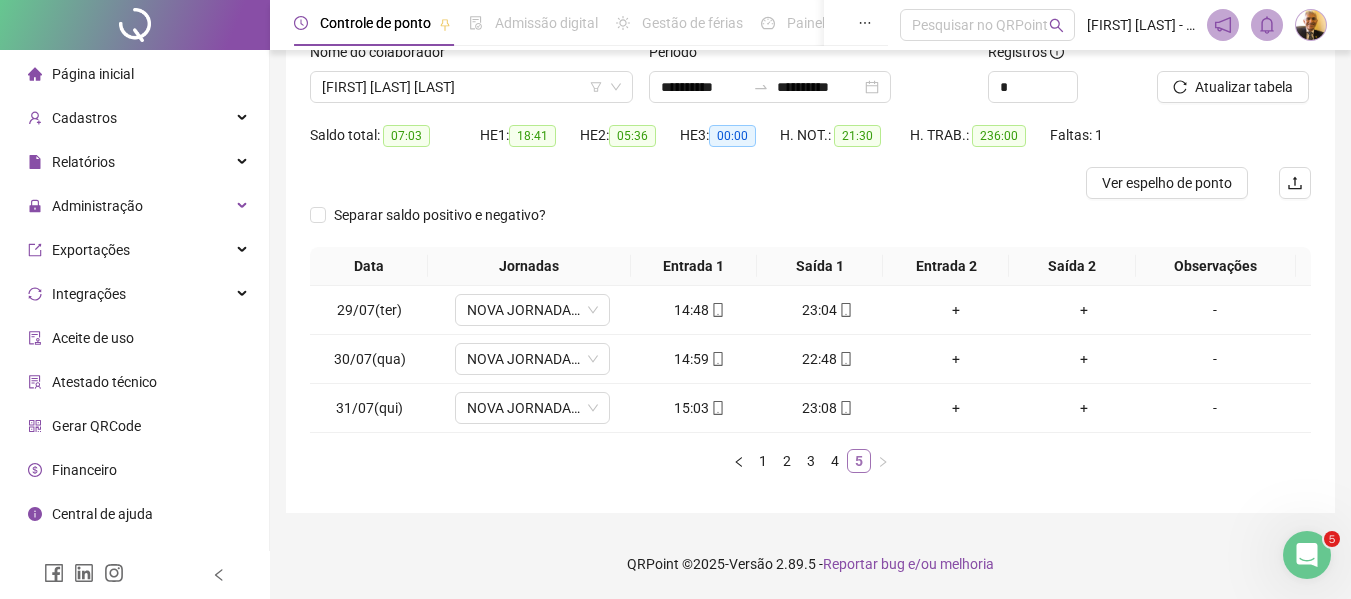 scroll, scrollTop: 143, scrollLeft: 0, axis: vertical 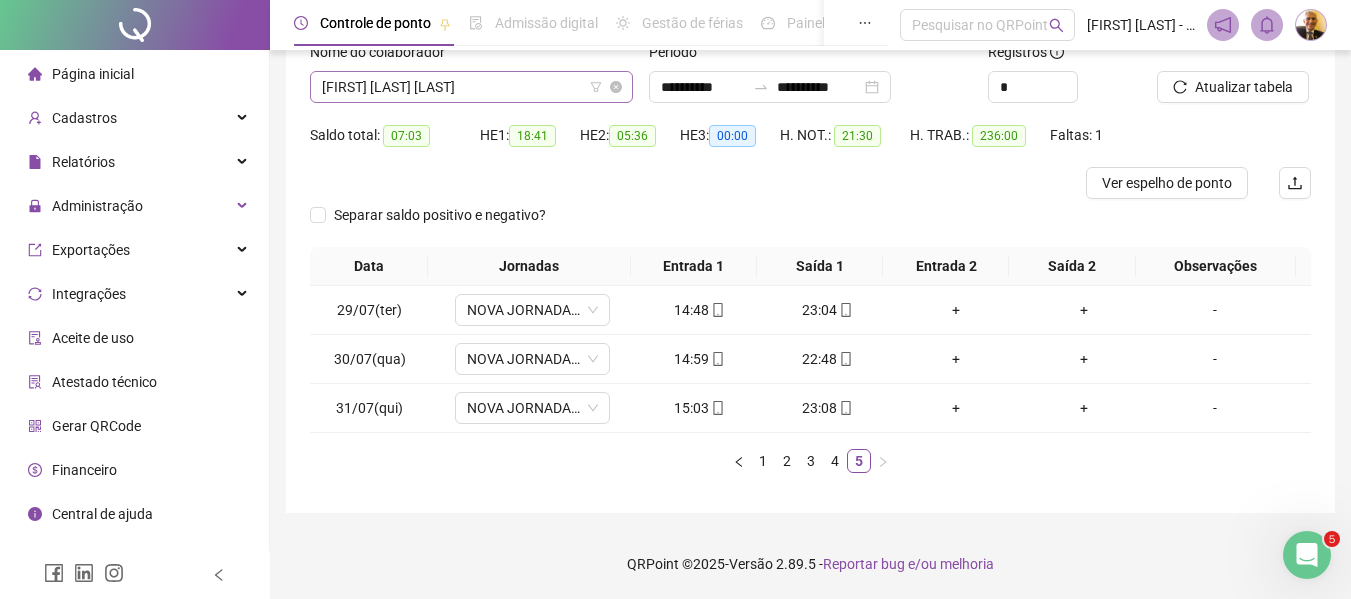 click on "[FIRST] [MIDDLE] [LAST]" at bounding box center (471, 87) 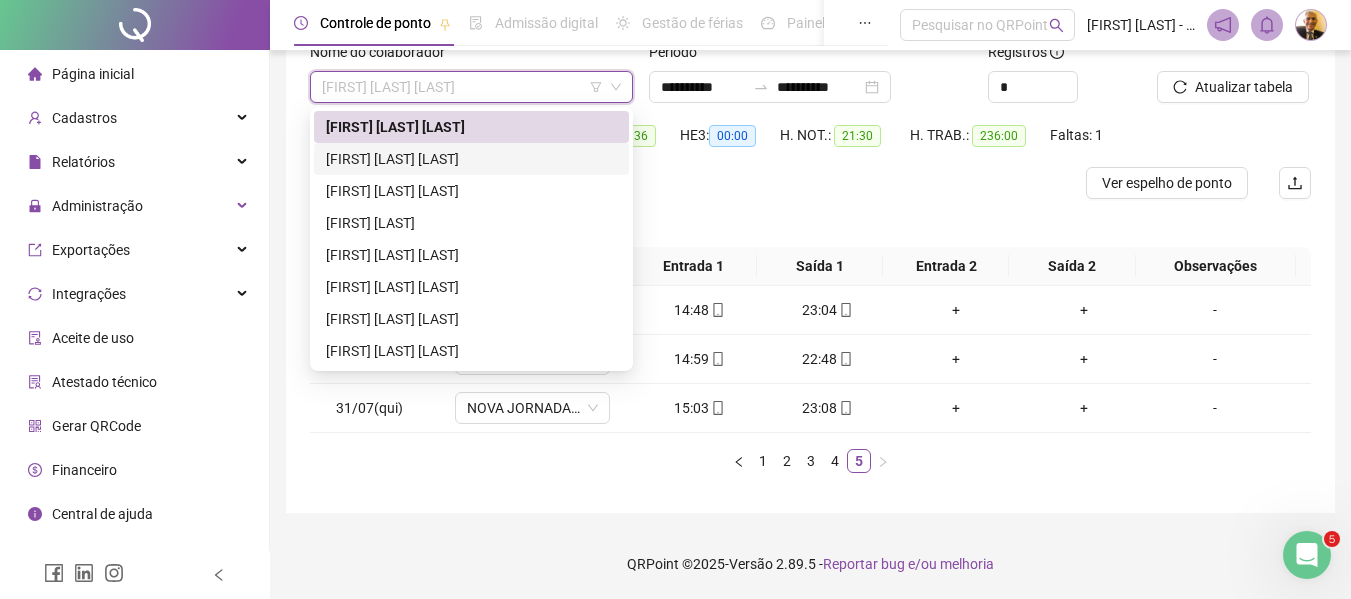 click on "[FIRST] [LAST] [LAST]" at bounding box center [471, 159] 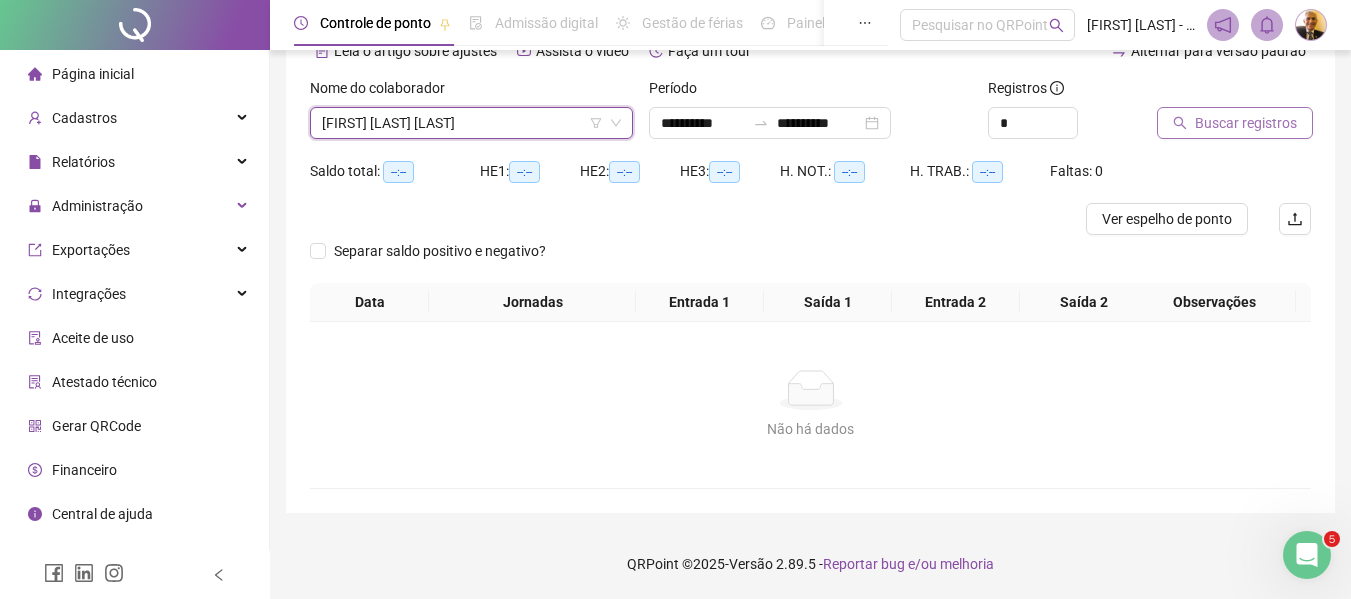 click on "Buscar registros" at bounding box center [1246, 123] 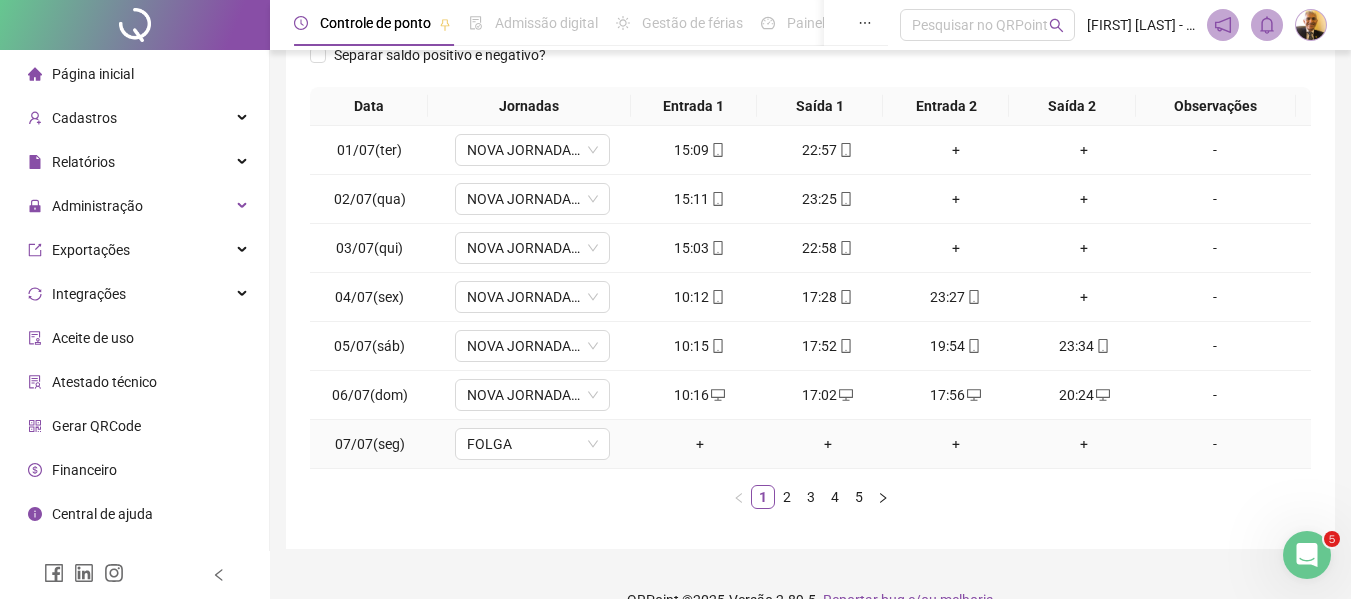 scroll, scrollTop: 307, scrollLeft: 0, axis: vertical 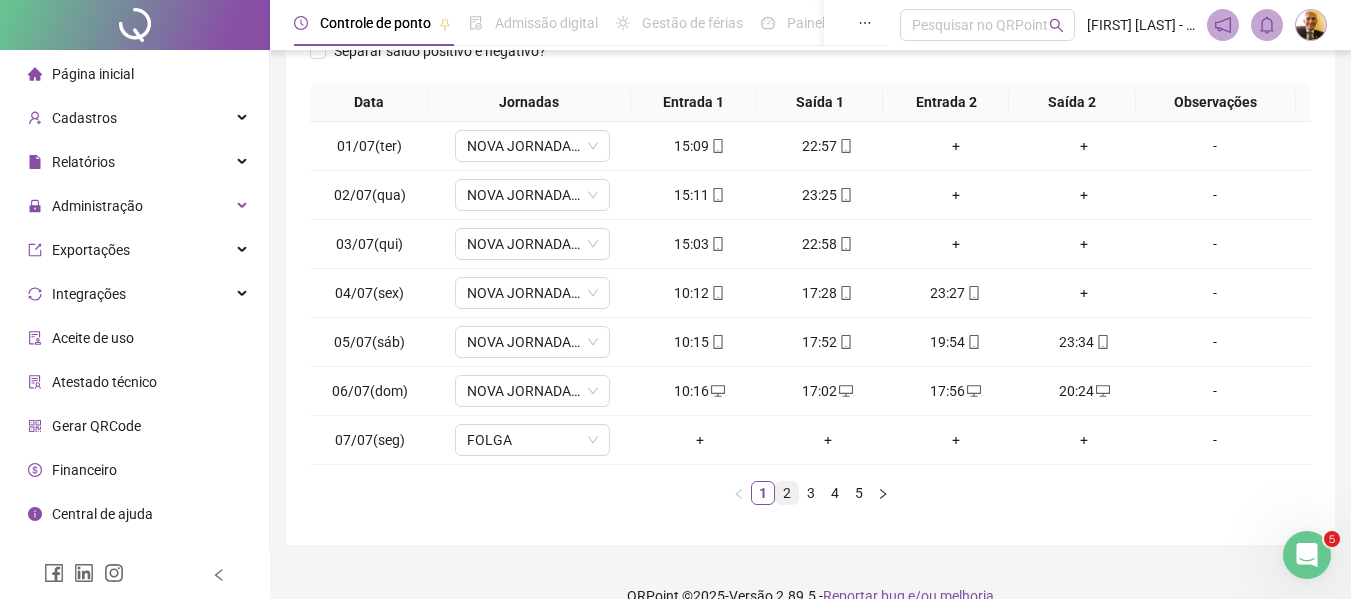 click on "2" at bounding box center [787, 493] 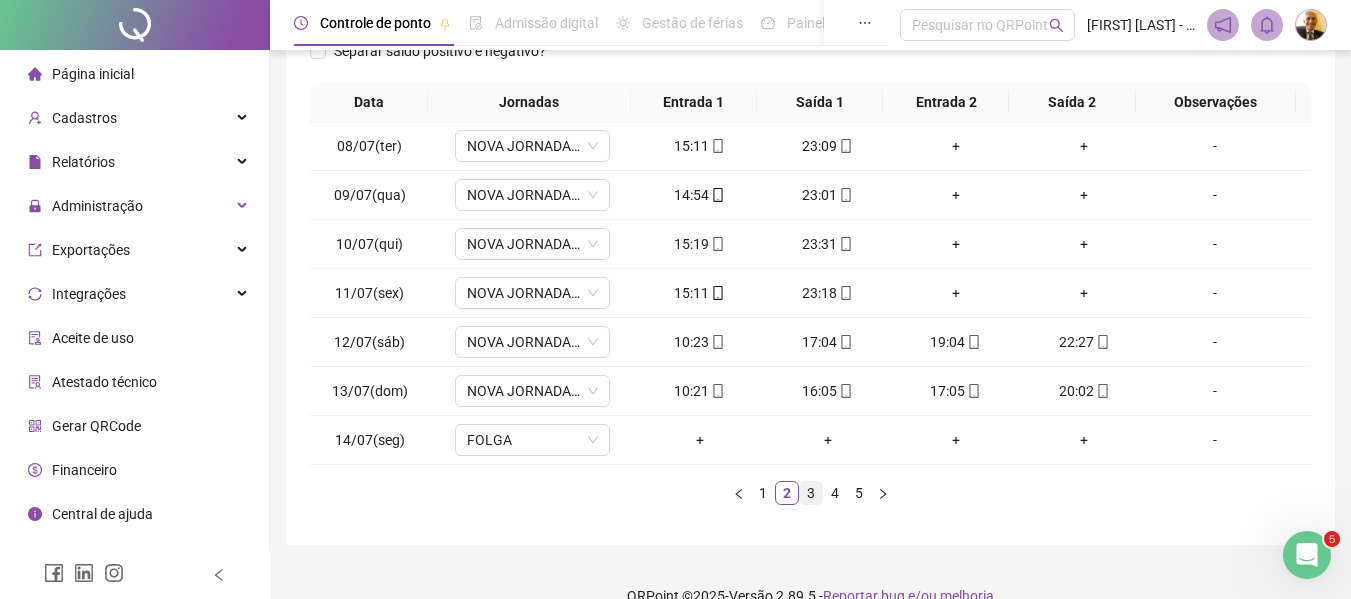 click on "3" at bounding box center [811, 493] 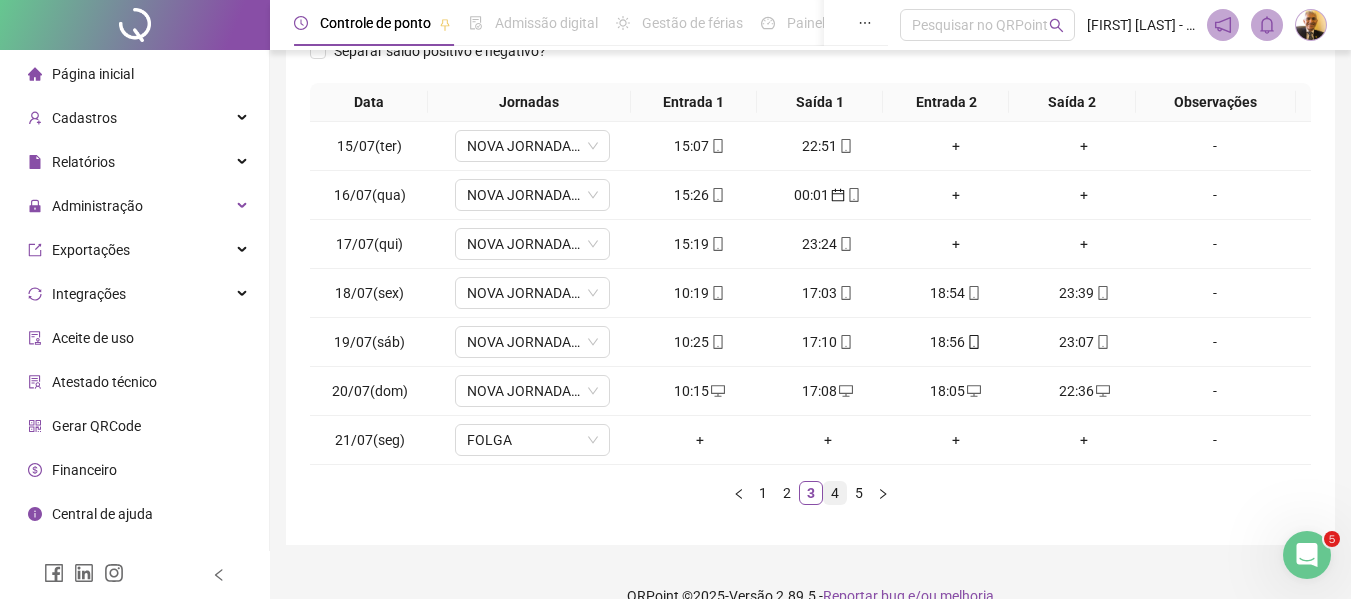 click on "4" at bounding box center (835, 493) 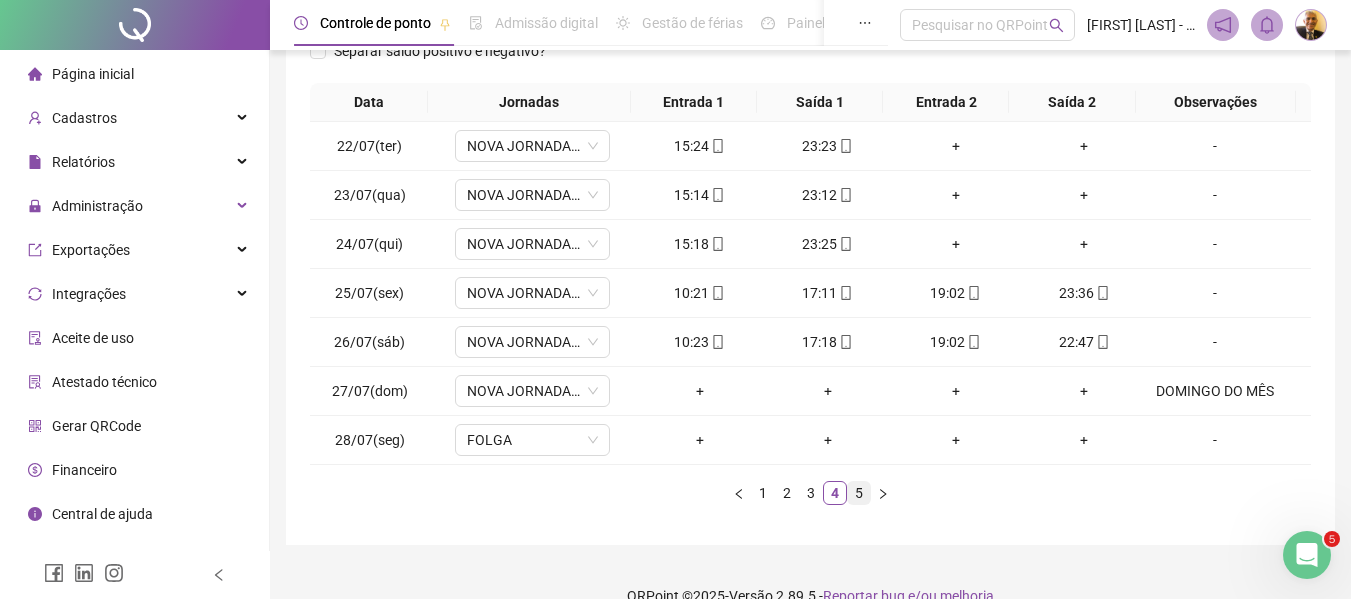 click on "5" at bounding box center (859, 493) 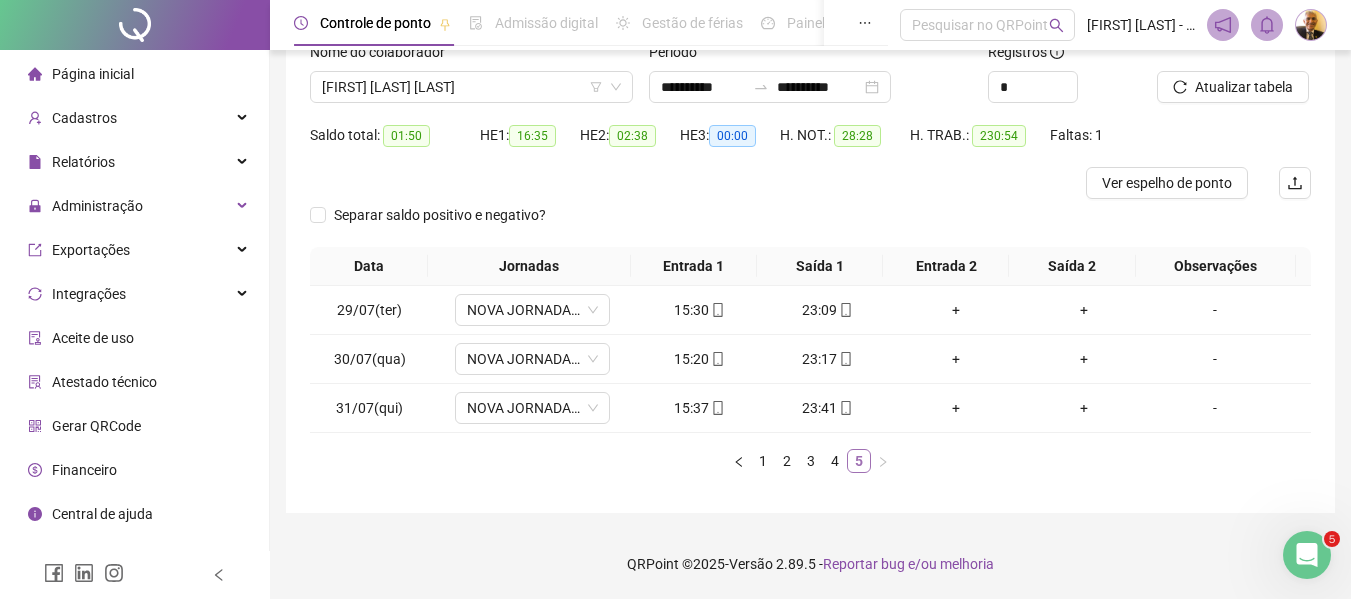 scroll, scrollTop: 143, scrollLeft: 0, axis: vertical 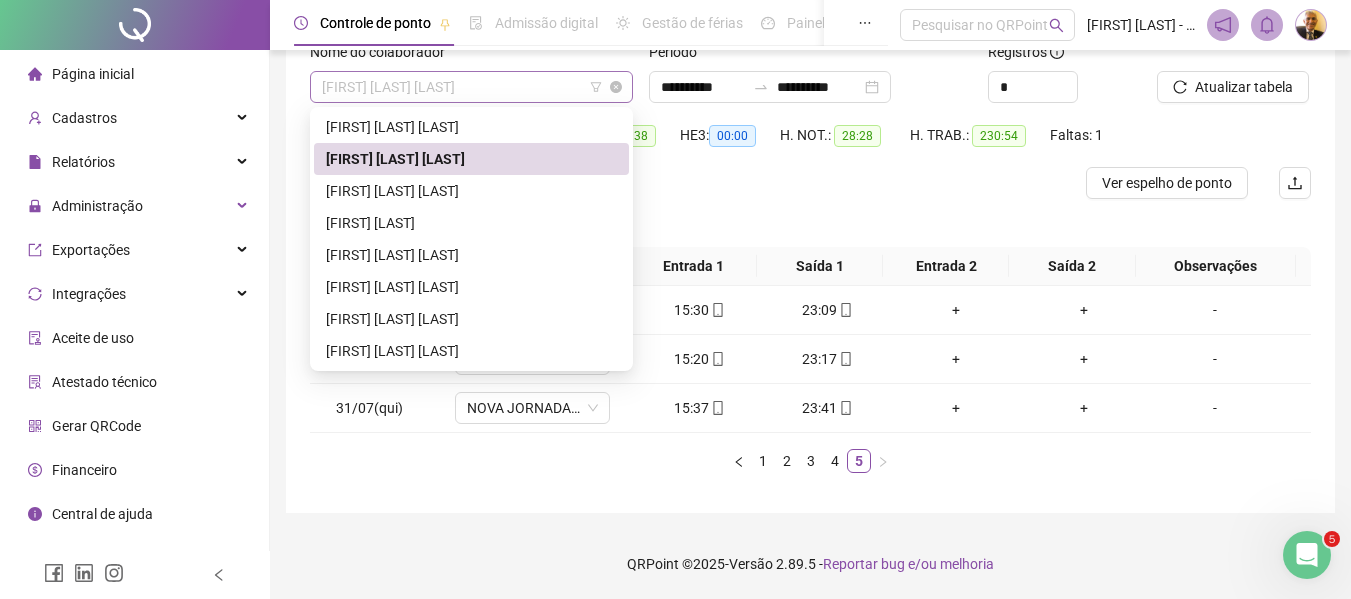 click on "[FIRST] [LAST] [LAST]" at bounding box center (471, 87) 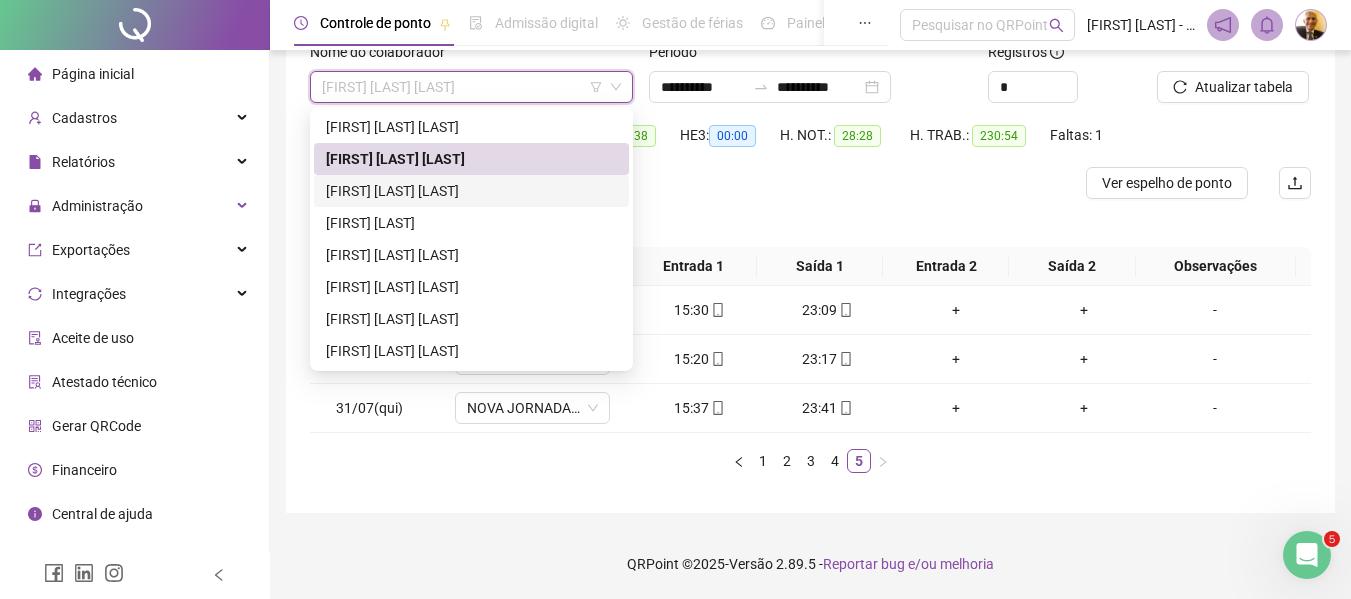 click on "[FIRST] [LAST] [LAST]" at bounding box center [471, 191] 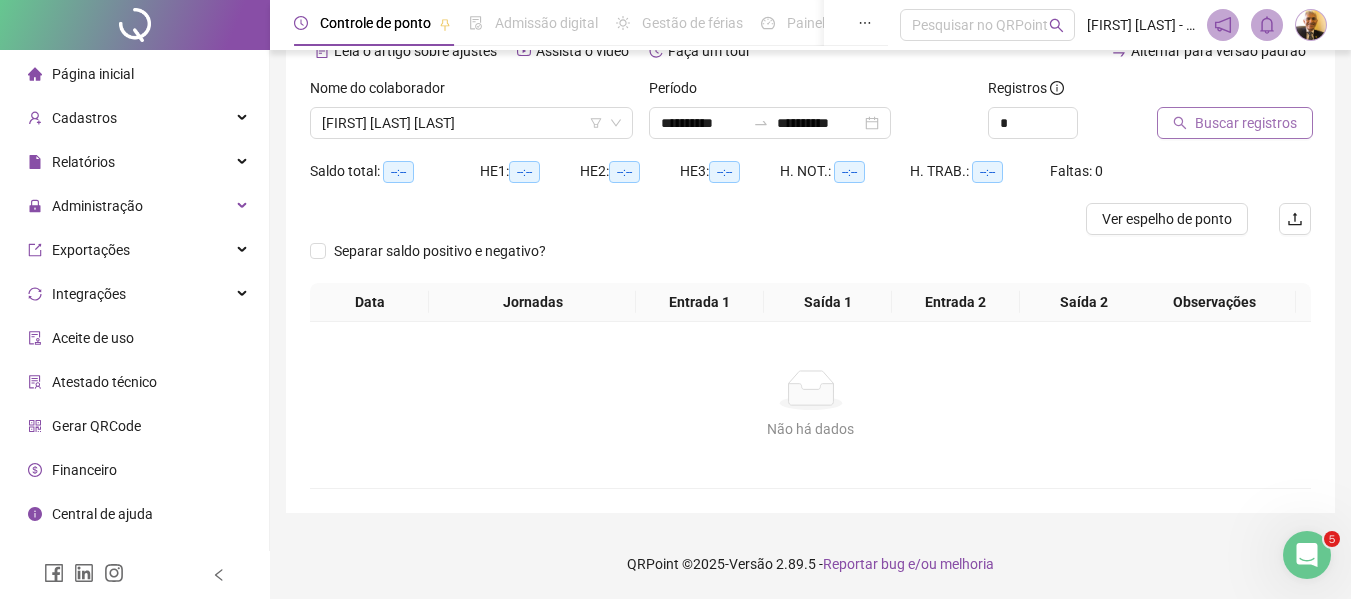 click on "Buscar registros" at bounding box center (1246, 123) 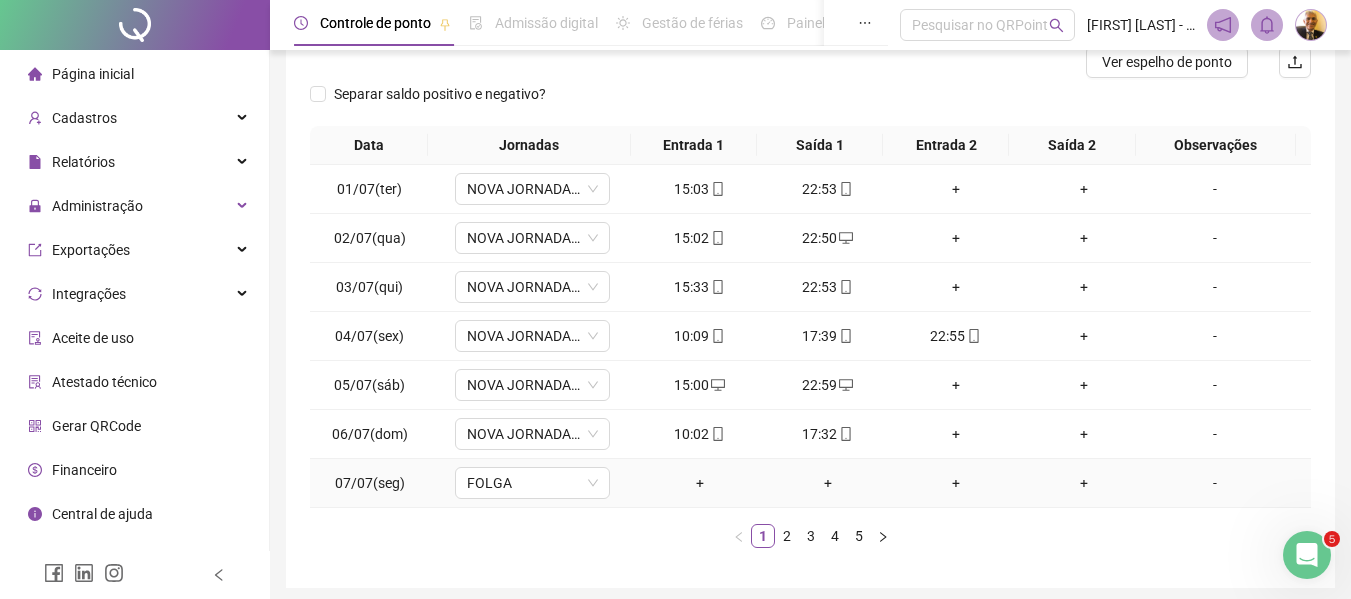scroll, scrollTop: 274, scrollLeft: 0, axis: vertical 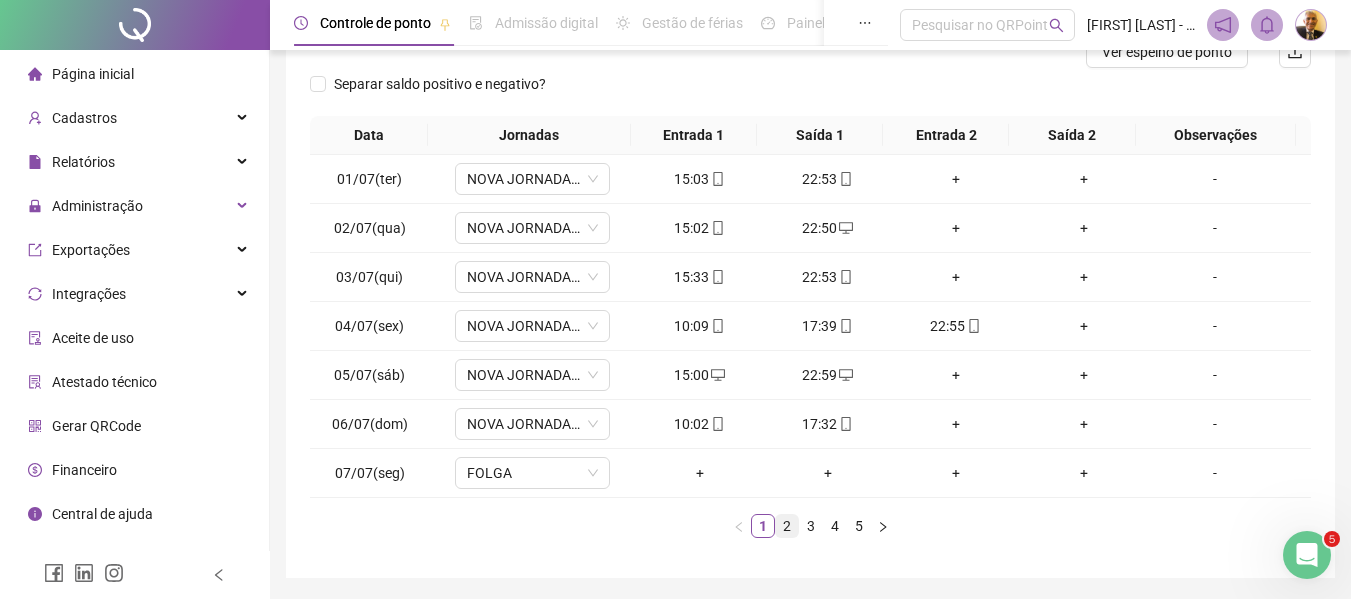 click on "2" at bounding box center (787, 526) 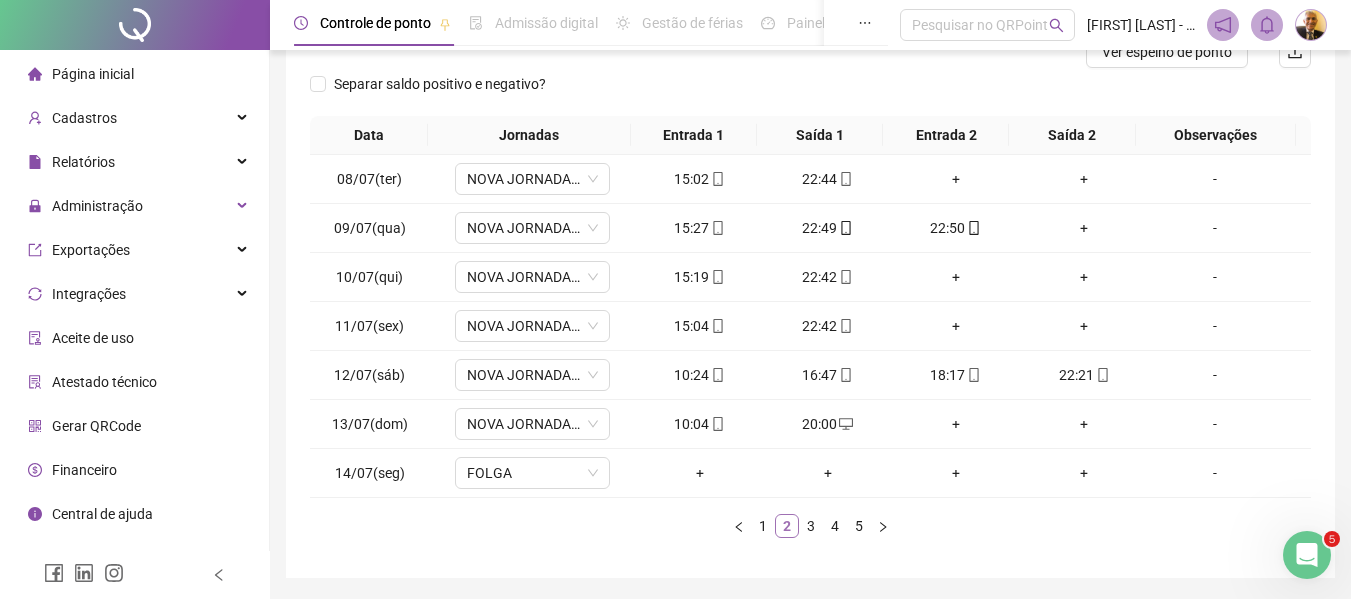 click on "2" at bounding box center (787, 526) 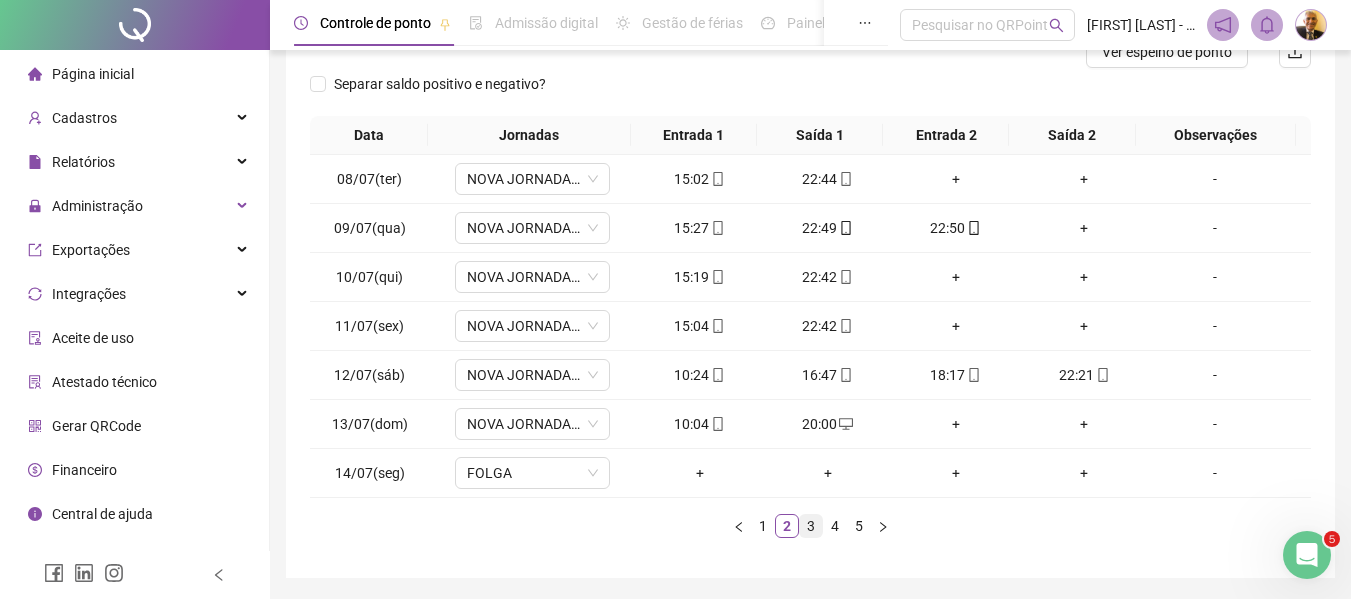 click on "3" at bounding box center [811, 526] 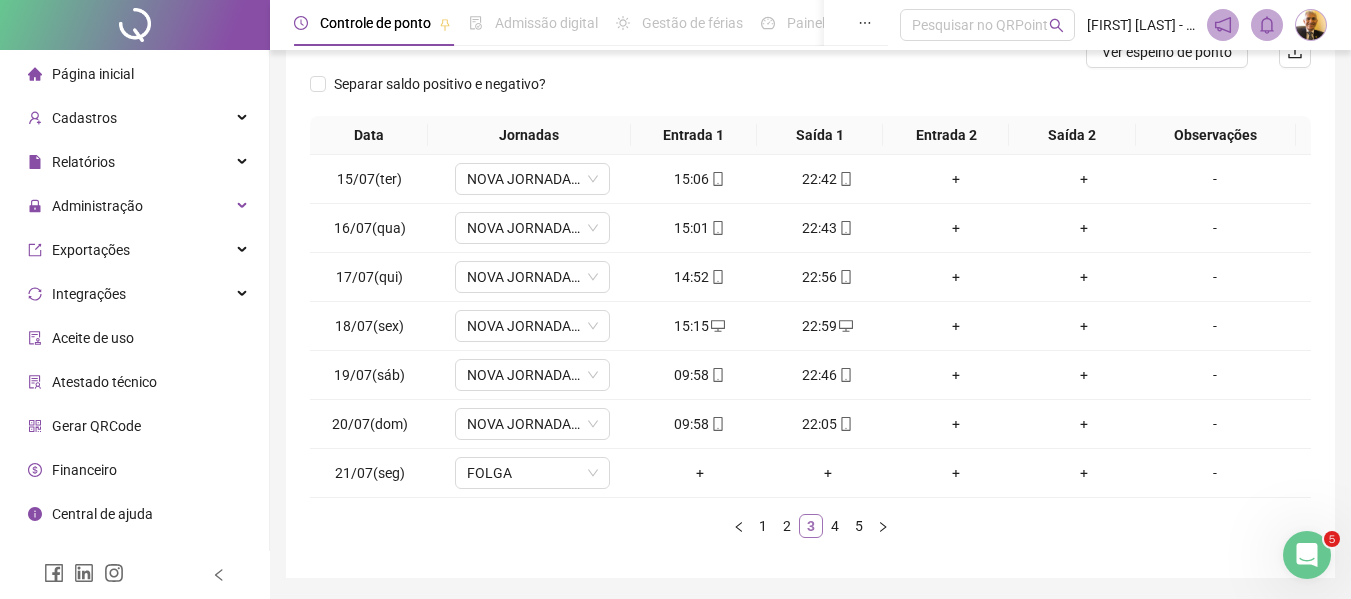 click on "3" at bounding box center (811, 526) 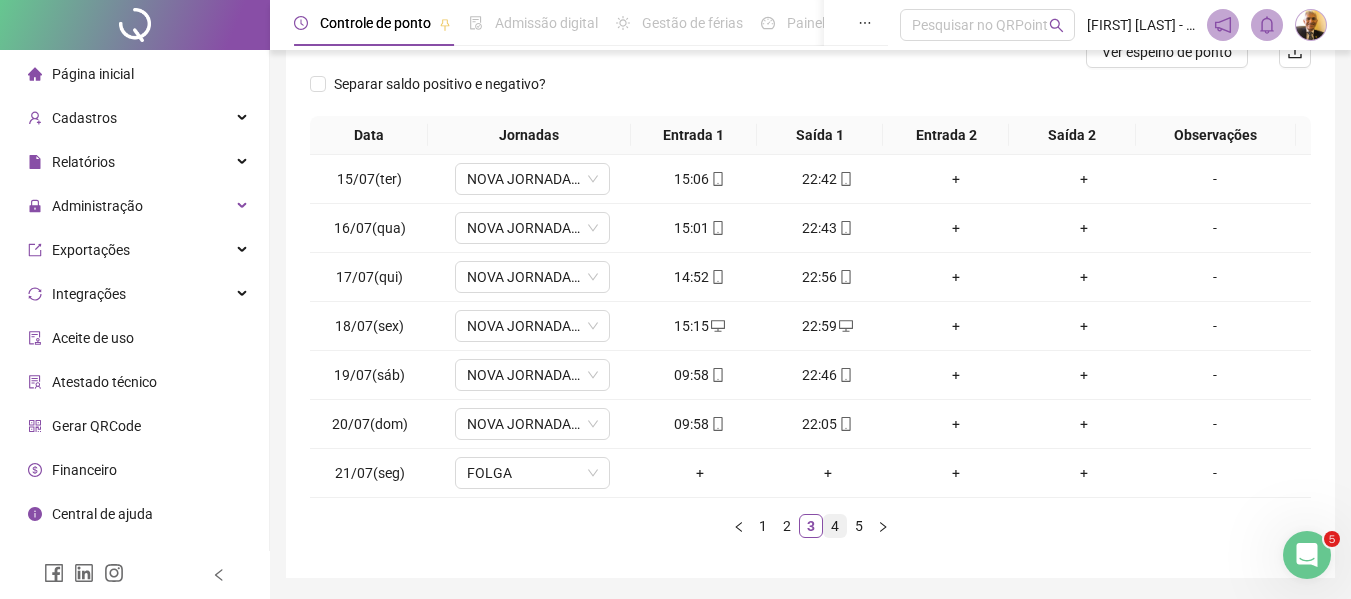 click on "4" at bounding box center [835, 526] 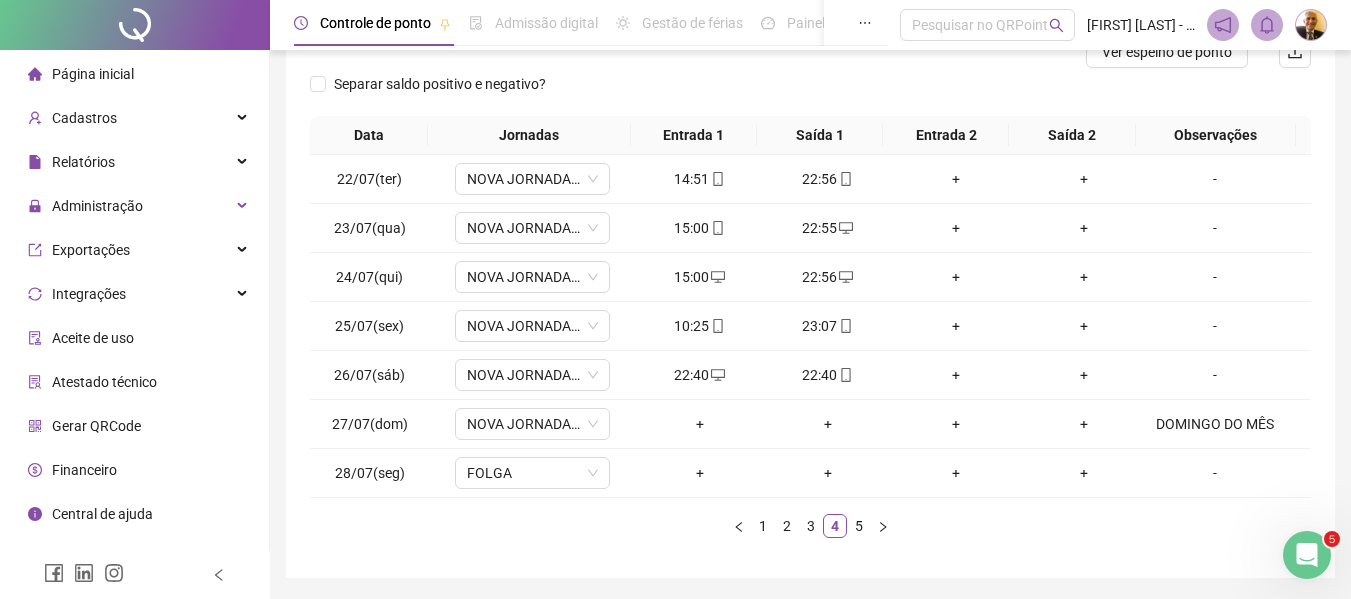 click on "5" at bounding box center [859, 526] 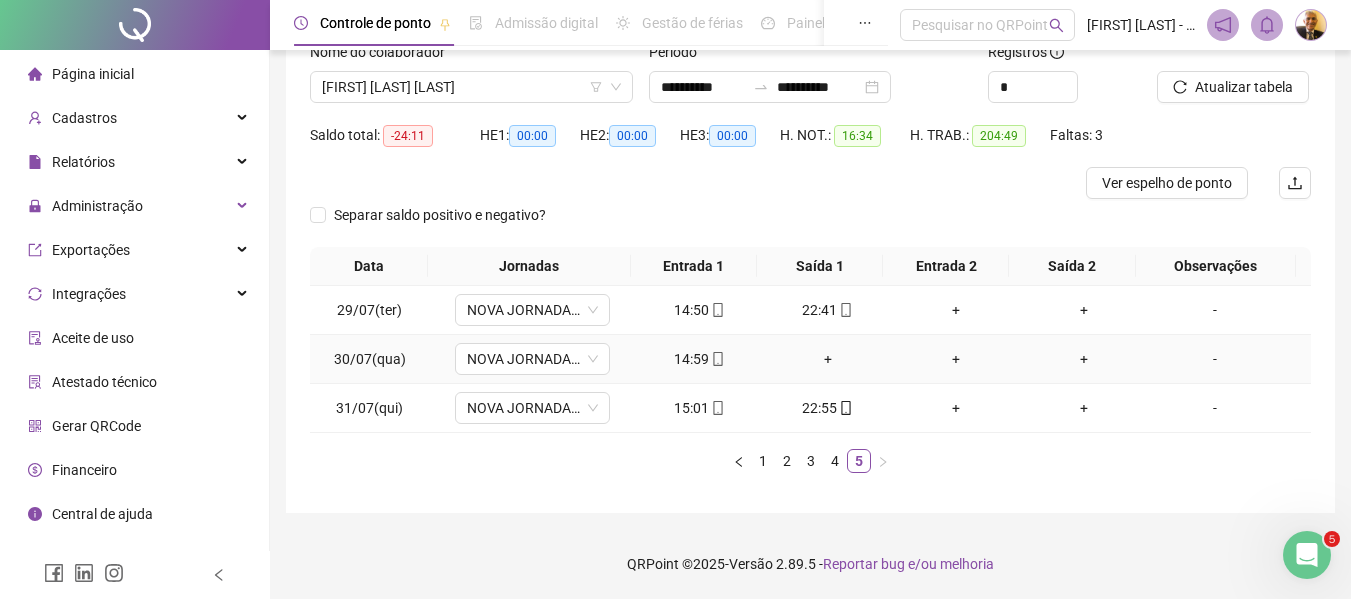 click on "+" at bounding box center (828, 359) 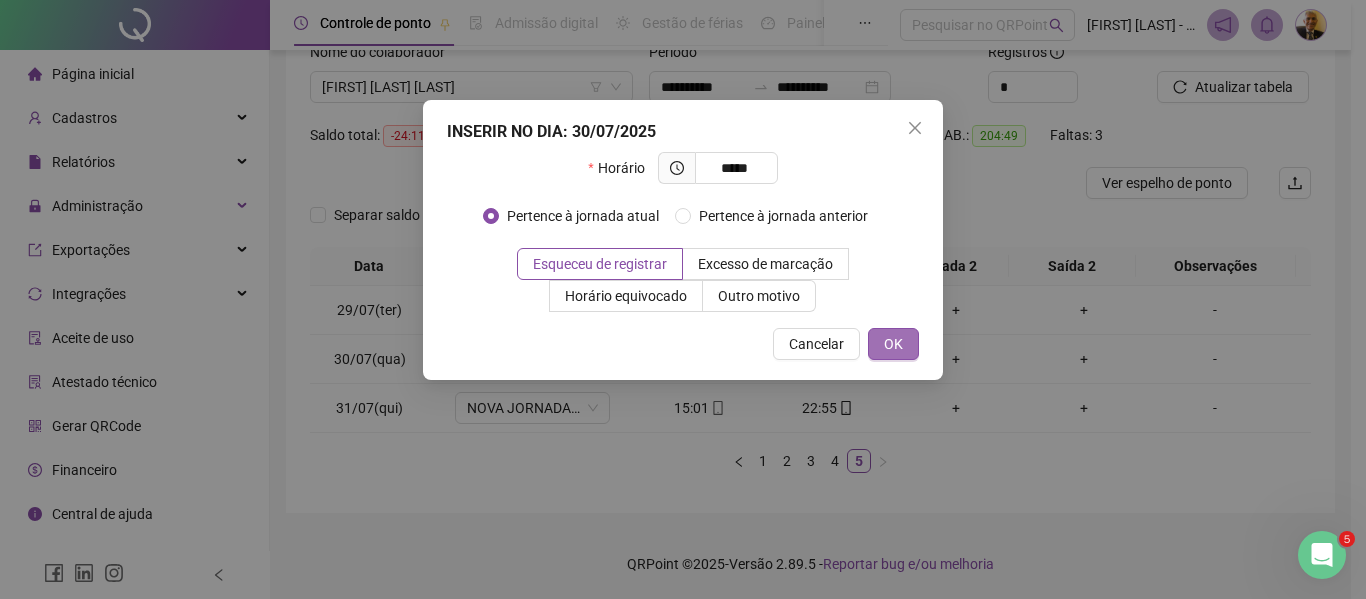 type on "*****" 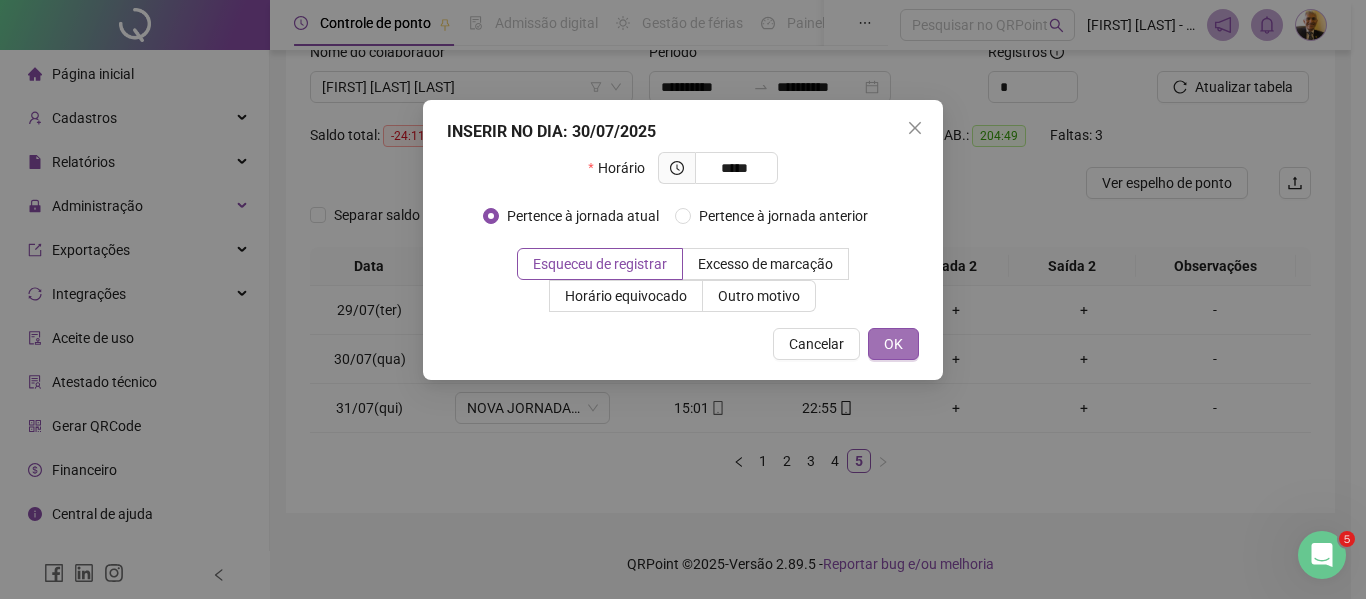 click on "OK" at bounding box center (893, 344) 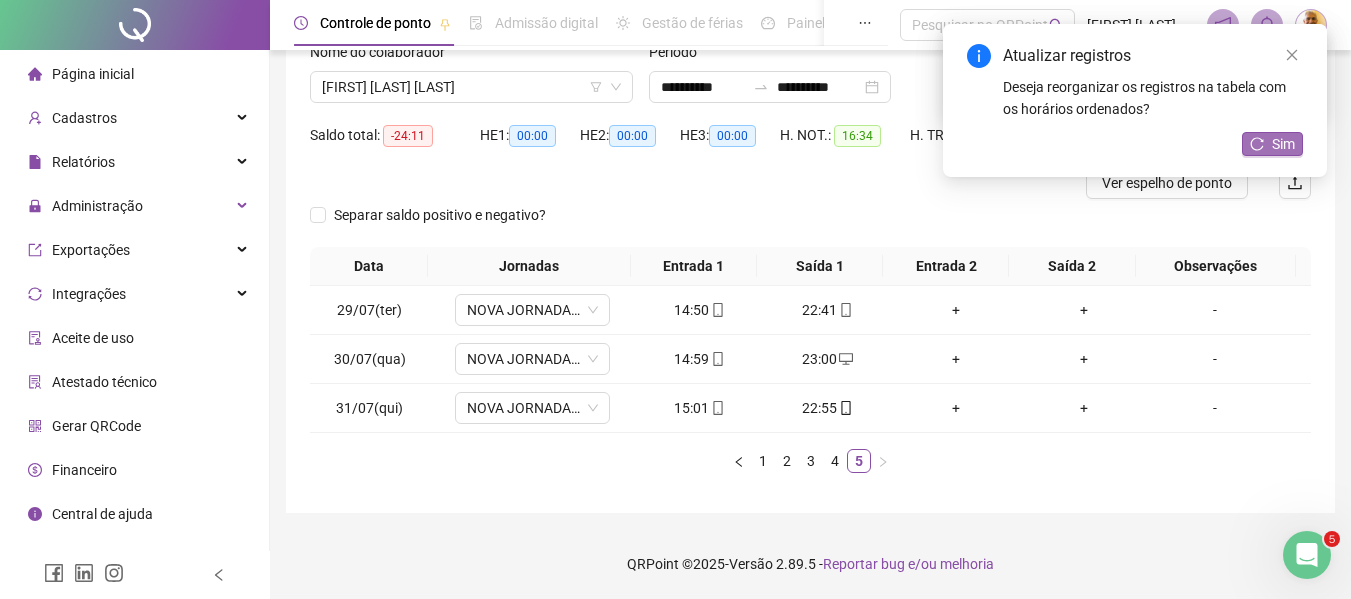 click on "Sim" at bounding box center [1272, 144] 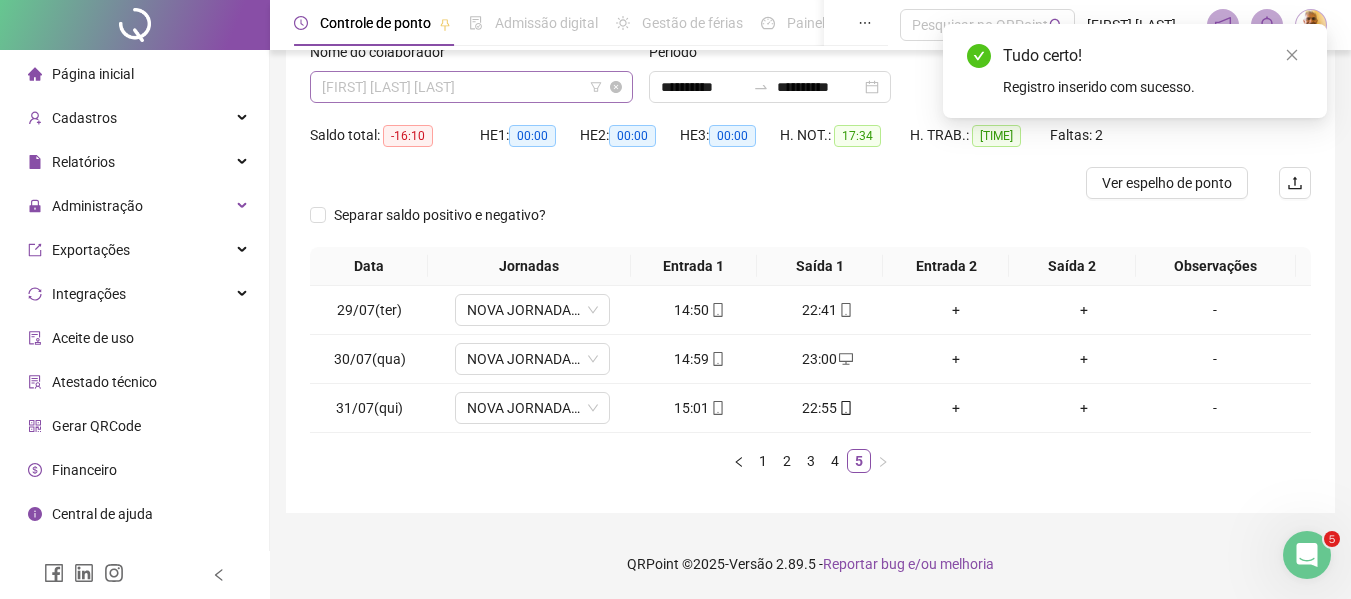 click on "[FIRST] [LAST] [LAST]" at bounding box center (471, 87) 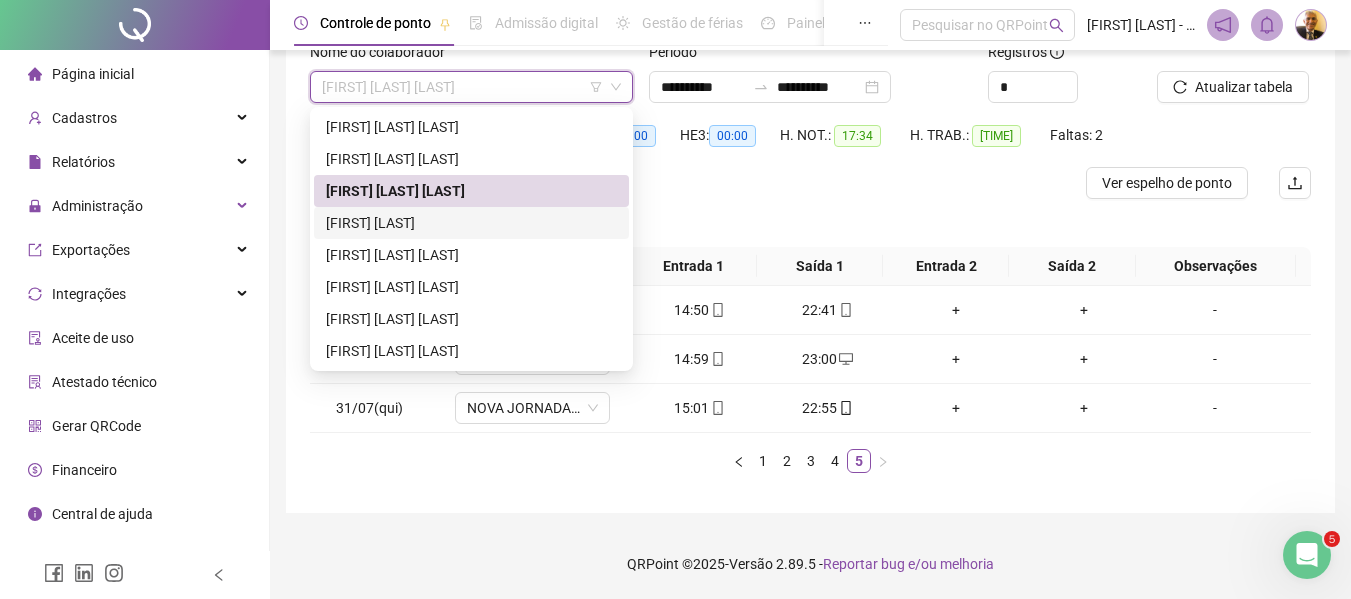 click on "[FIRST] [LAST] [LAST]" at bounding box center (471, 223) 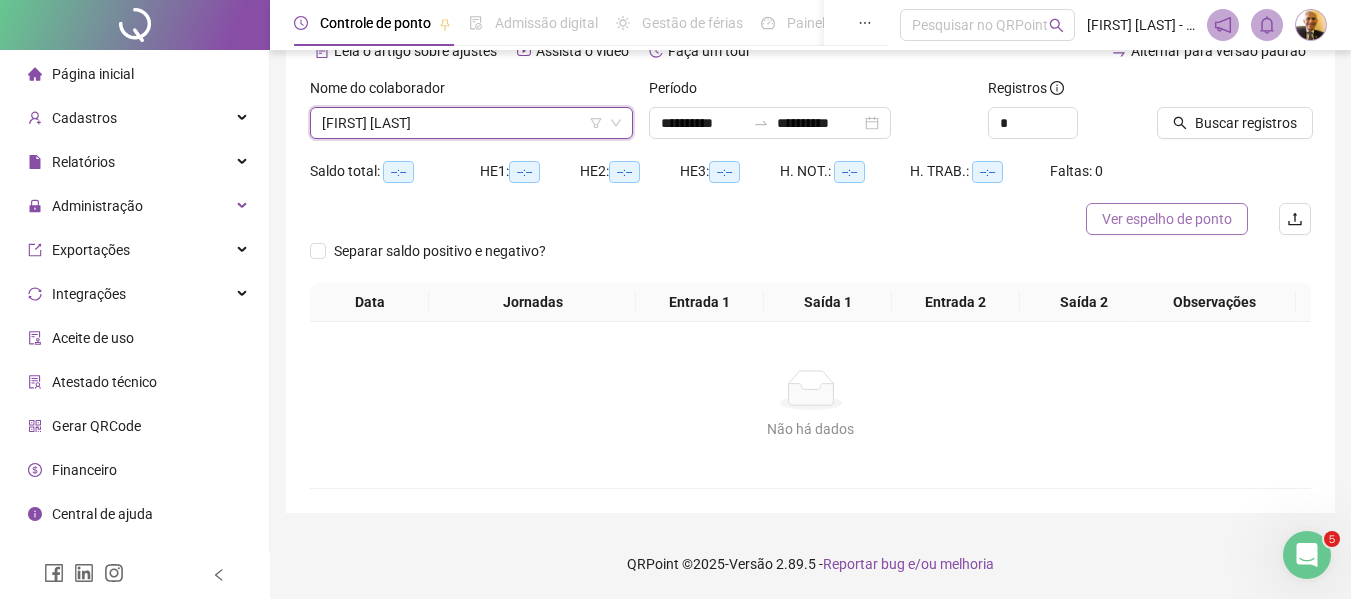 click on "Ver espelho de ponto" at bounding box center (1167, 219) 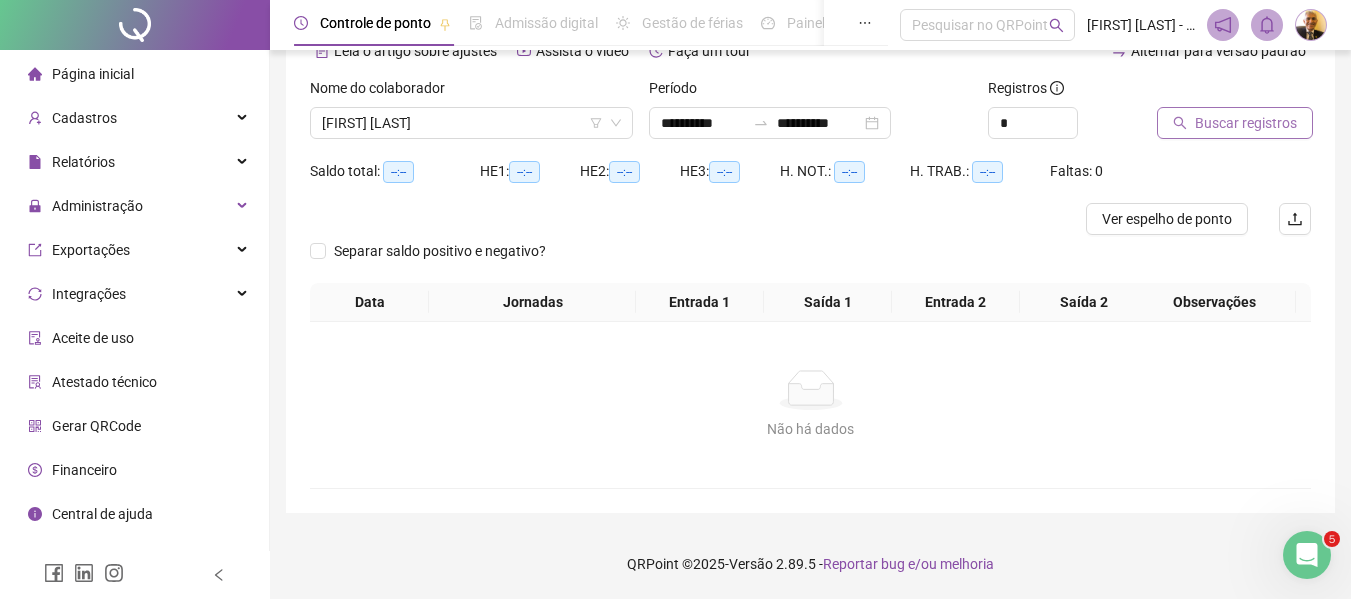 click on "Buscar registros" at bounding box center [1246, 123] 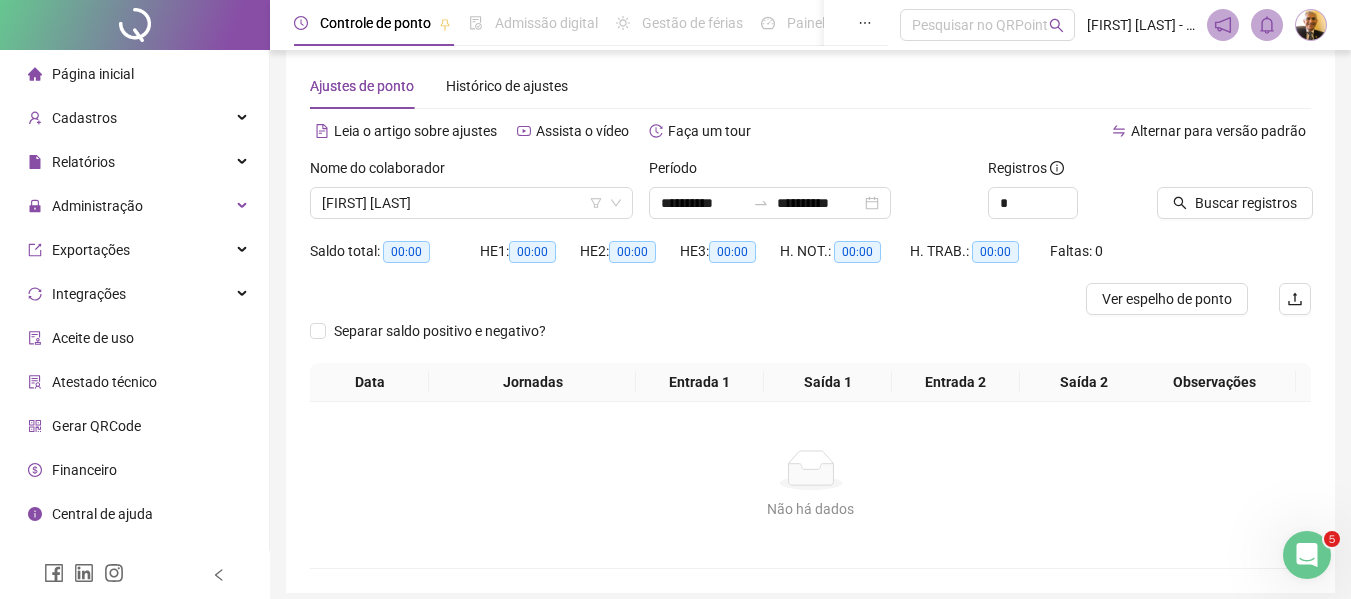 scroll, scrollTop: 7, scrollLeft: 0, axis: vertical 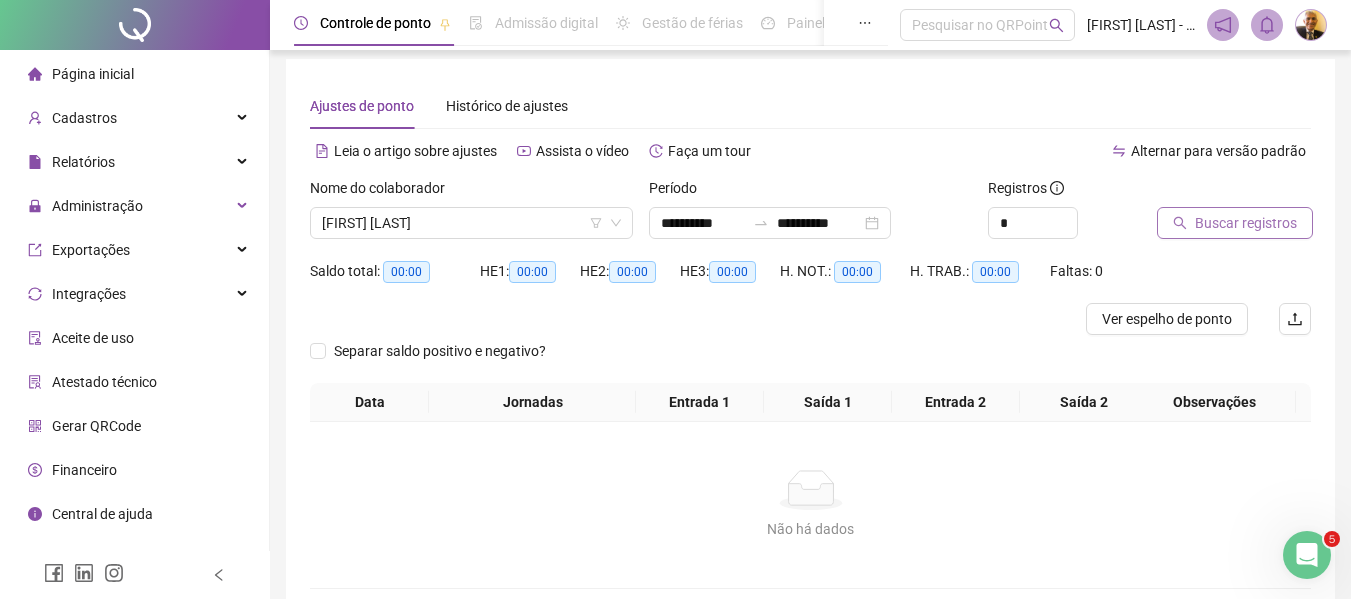 click on "Buscar registros" at bounding box center (1246, 223) 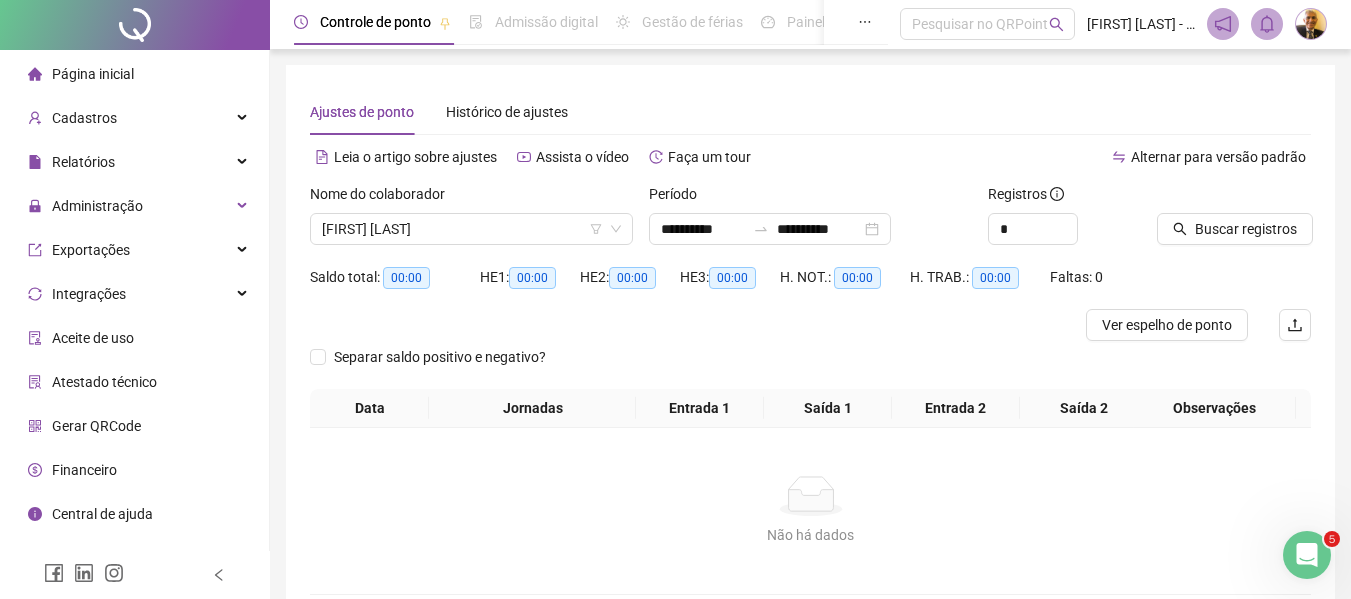 scroll, scrollTop: 0, scrollLeft: 0, axis: both 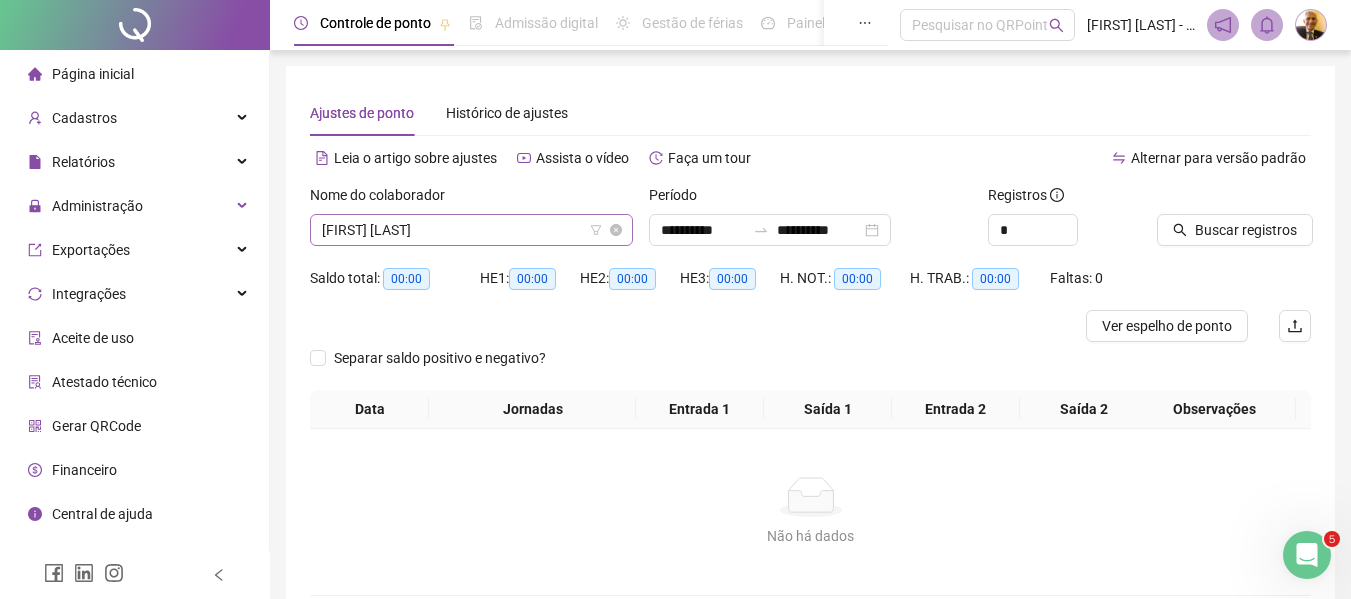 click on "[FIRST] [LAST] [LAST]" at bounding box center [471, 230] 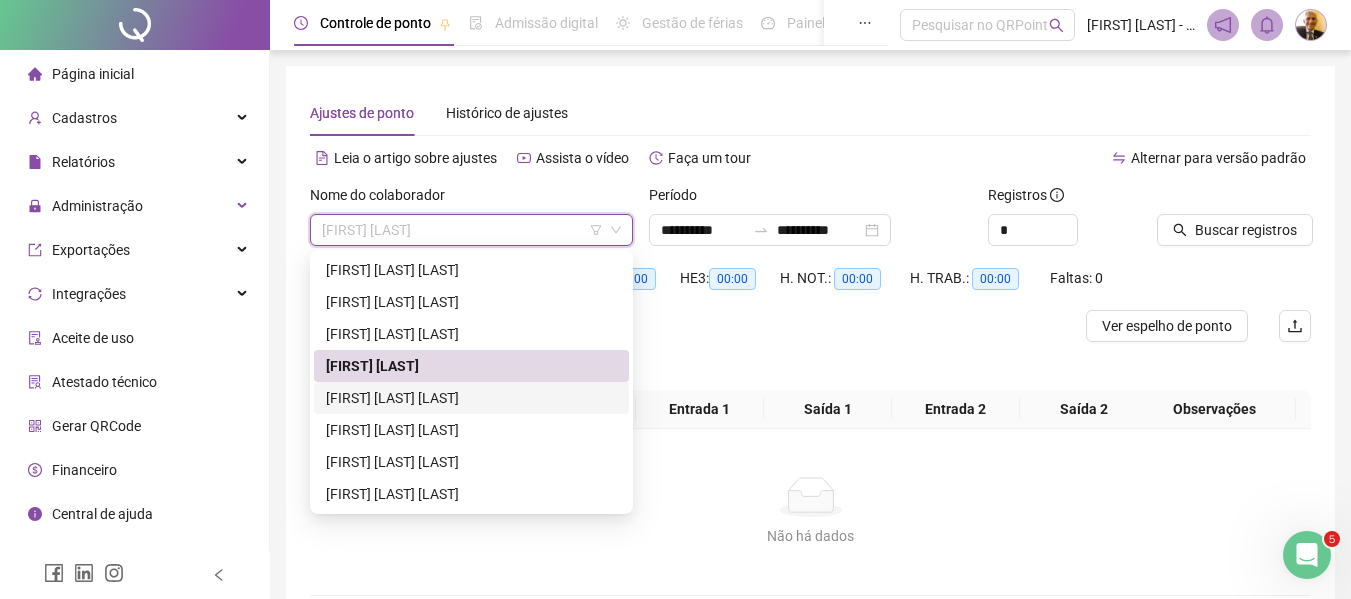 click on "[FIRST] [MIDDLE] [LAST]" at bounding box center (471, 398) 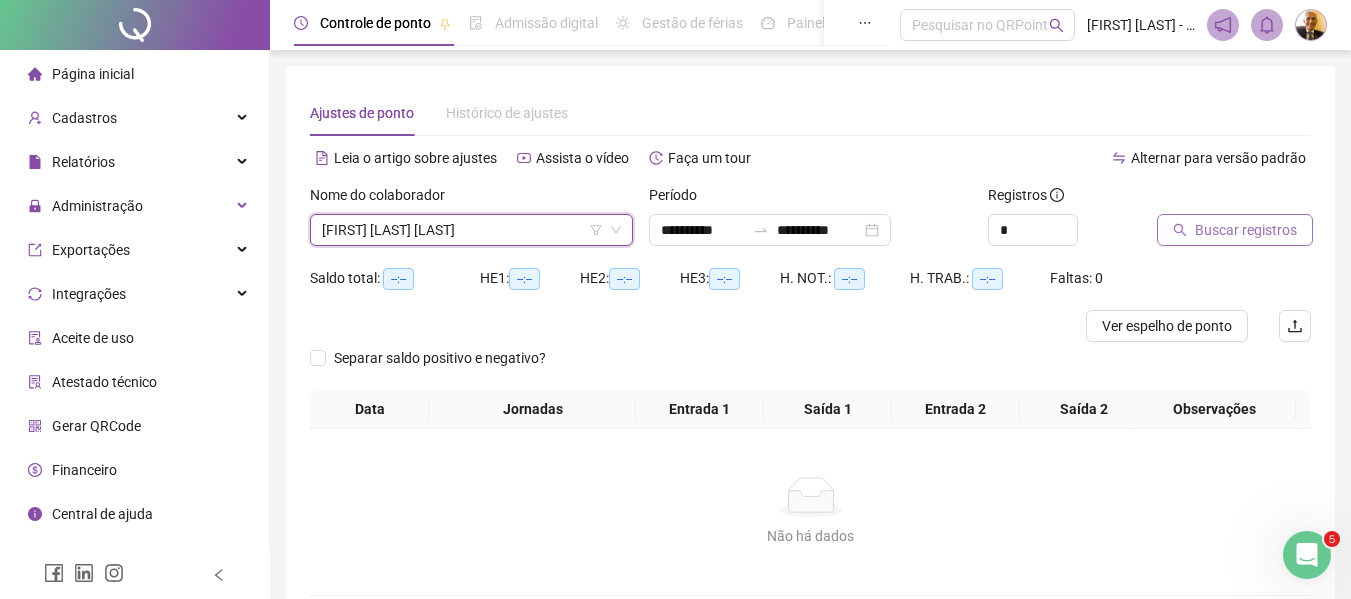 click on "Buscar registros" at bounding box center [1246, 230] 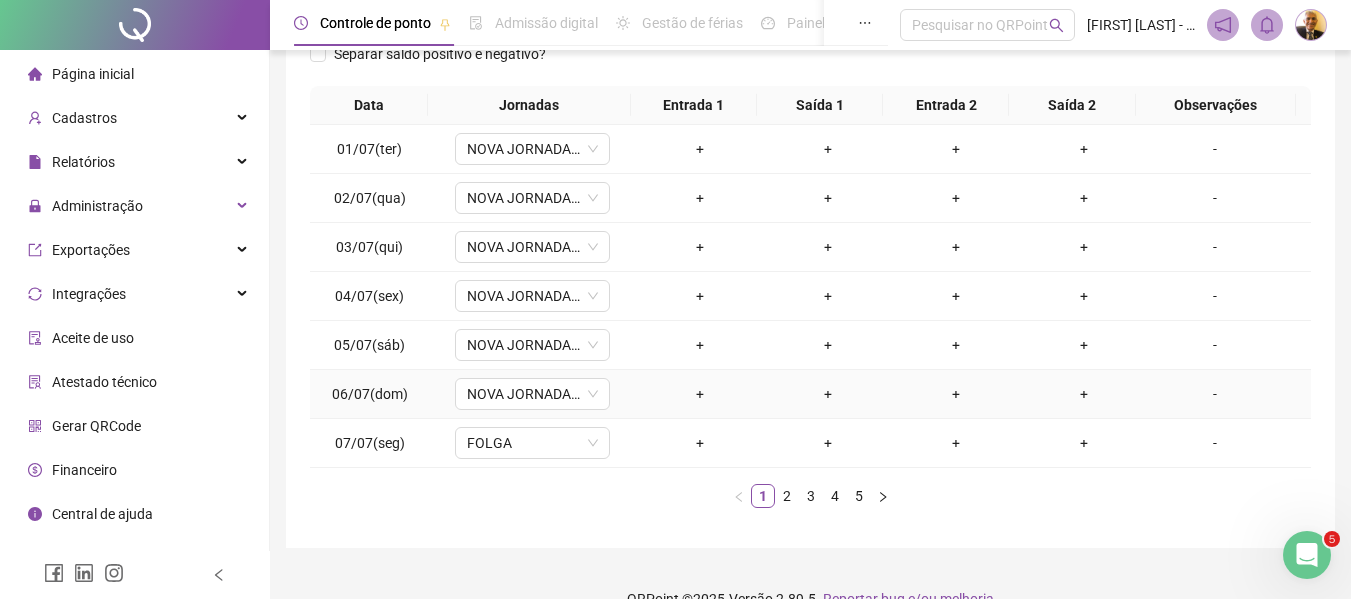 scroll, scrollTop: 339, scrollLeft: 0, axis: vertical 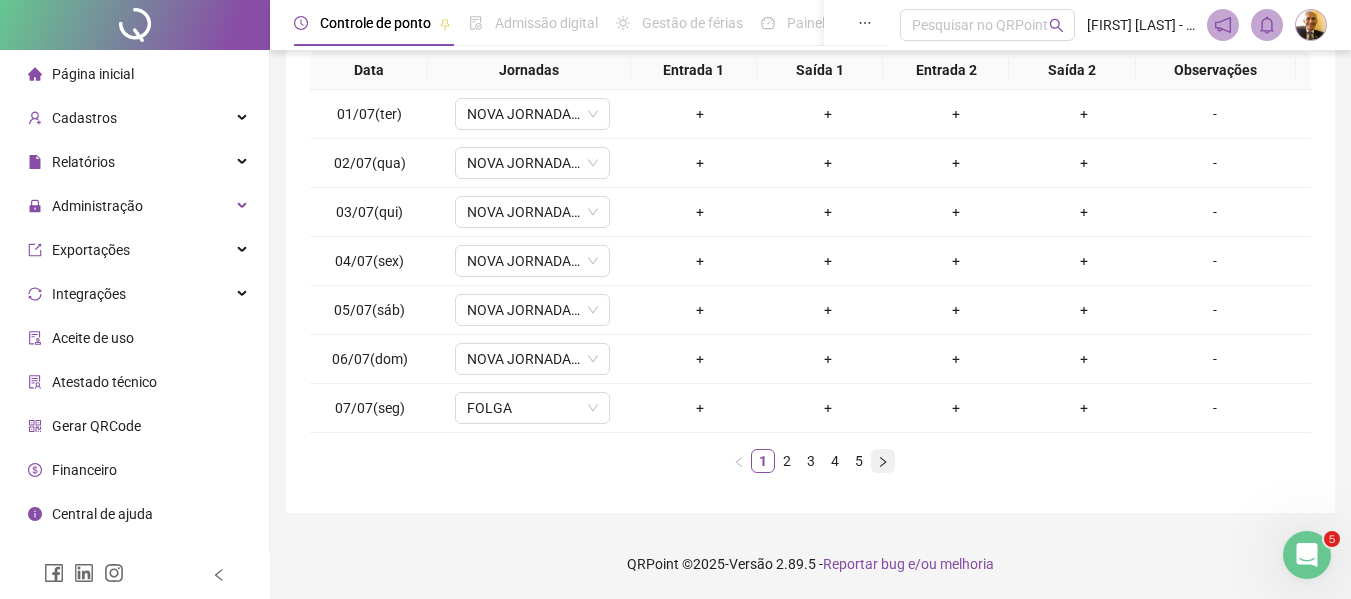 click 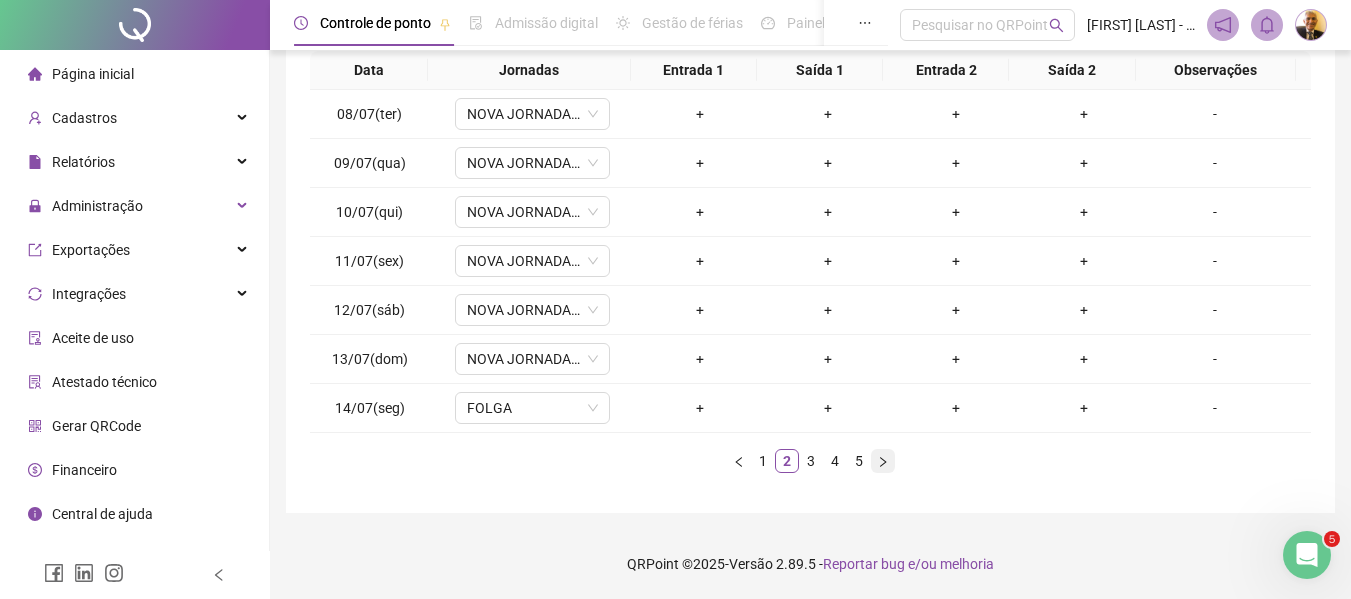 click 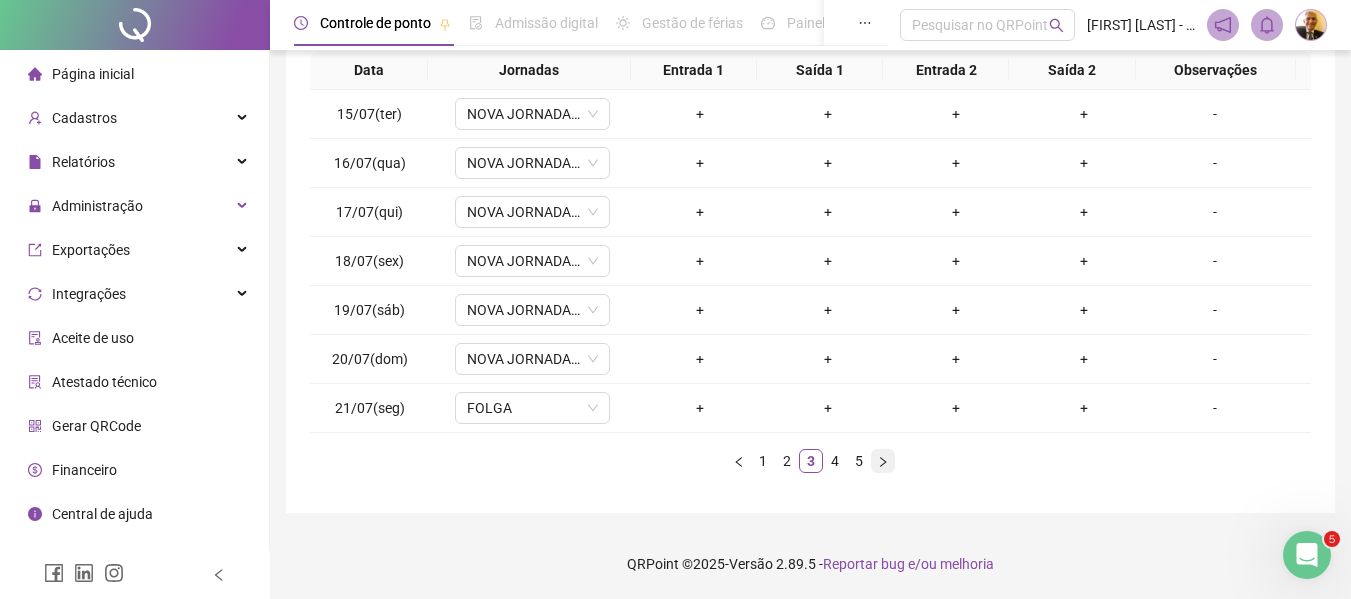 click 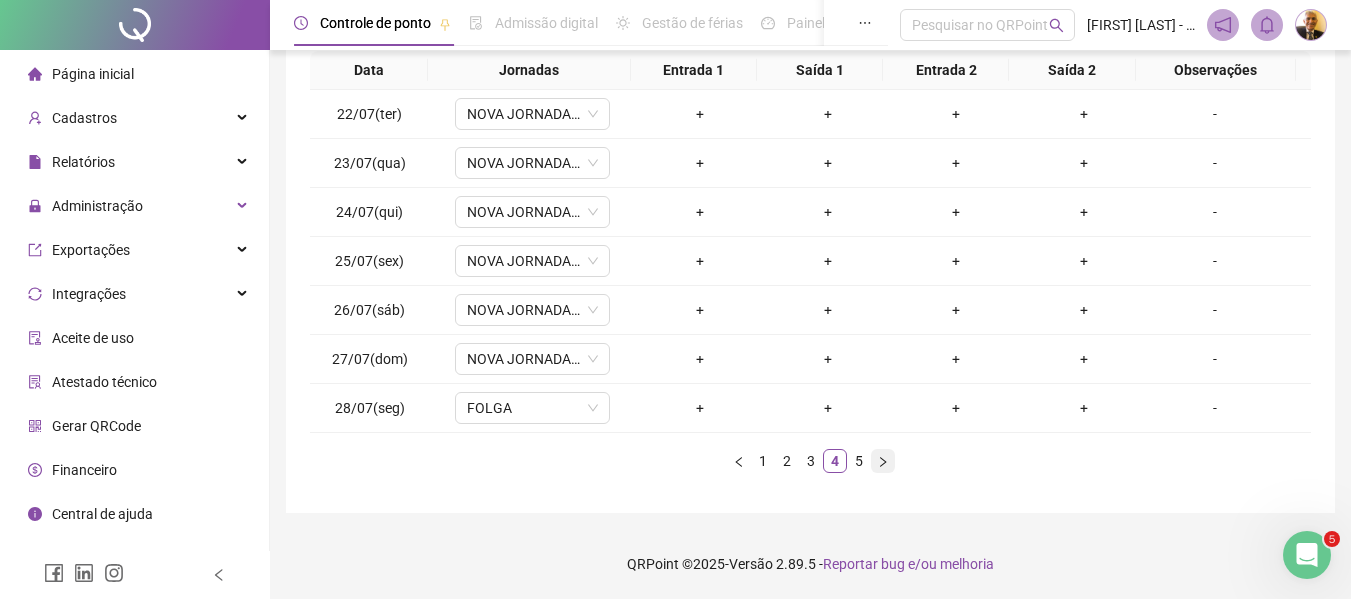 click 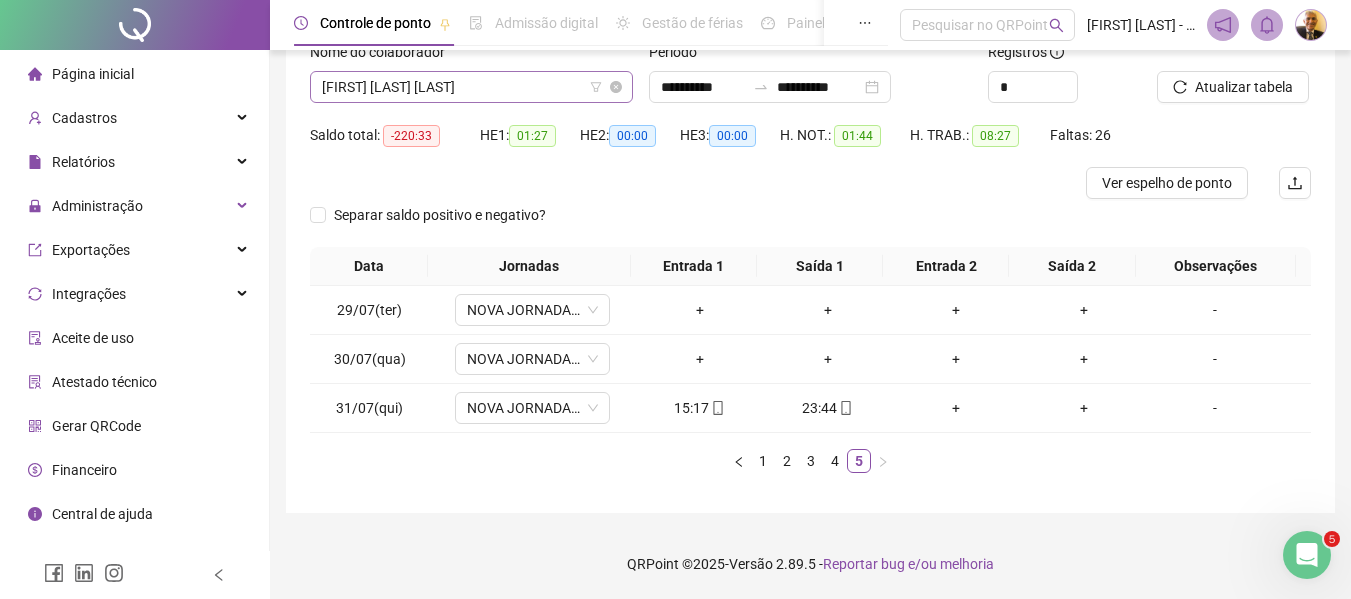 click on "[FIRST] [MIDDLE] [LAST]" at bounding box center (471, 87) 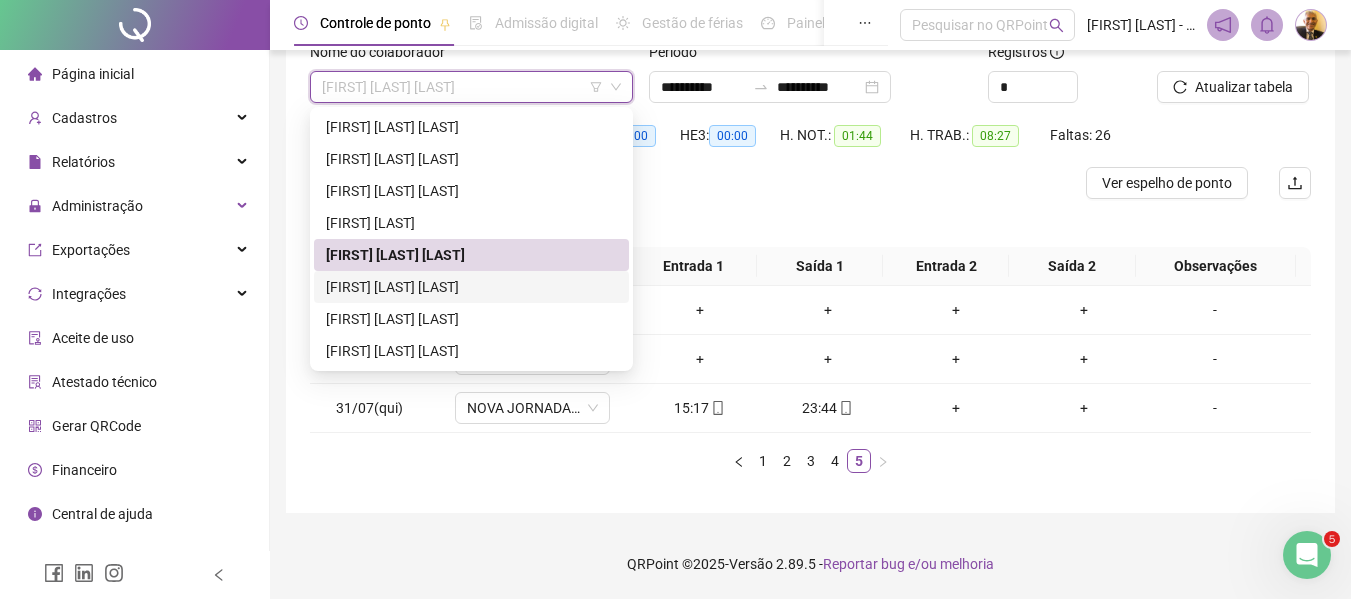 click on "[FIRST] [LAST] [LAST]" at bounding box center (471, 287) 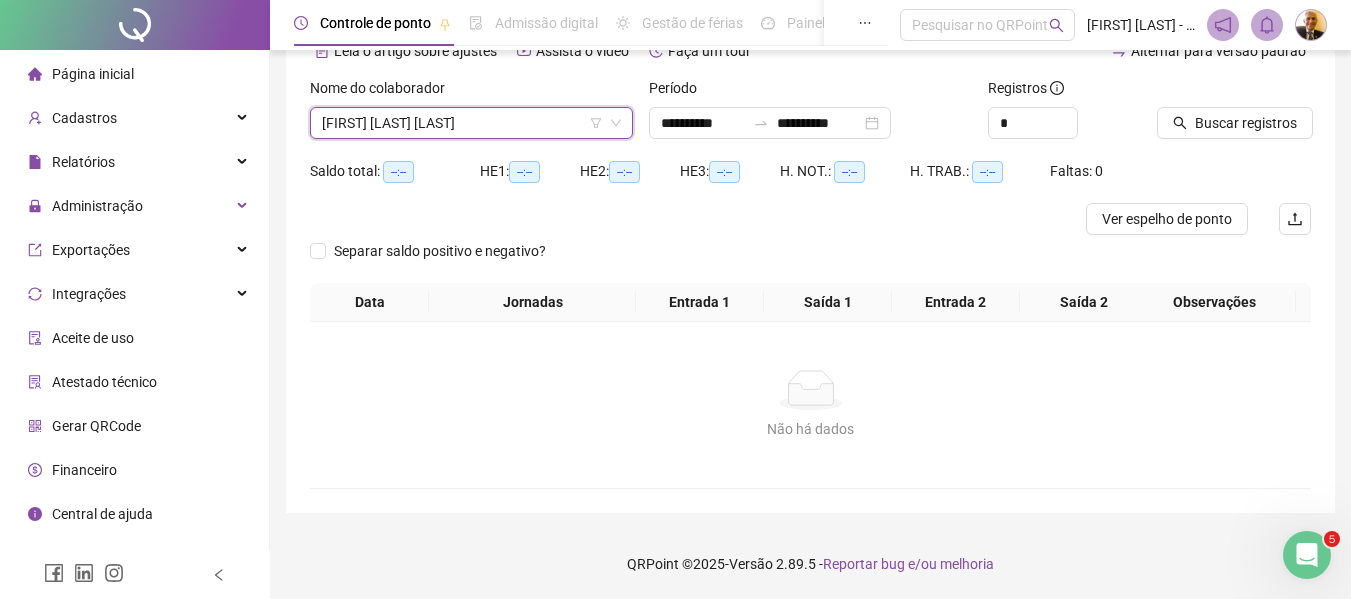 scroll, scrollTop: 107, scrollLeft: 0, axis: vertical 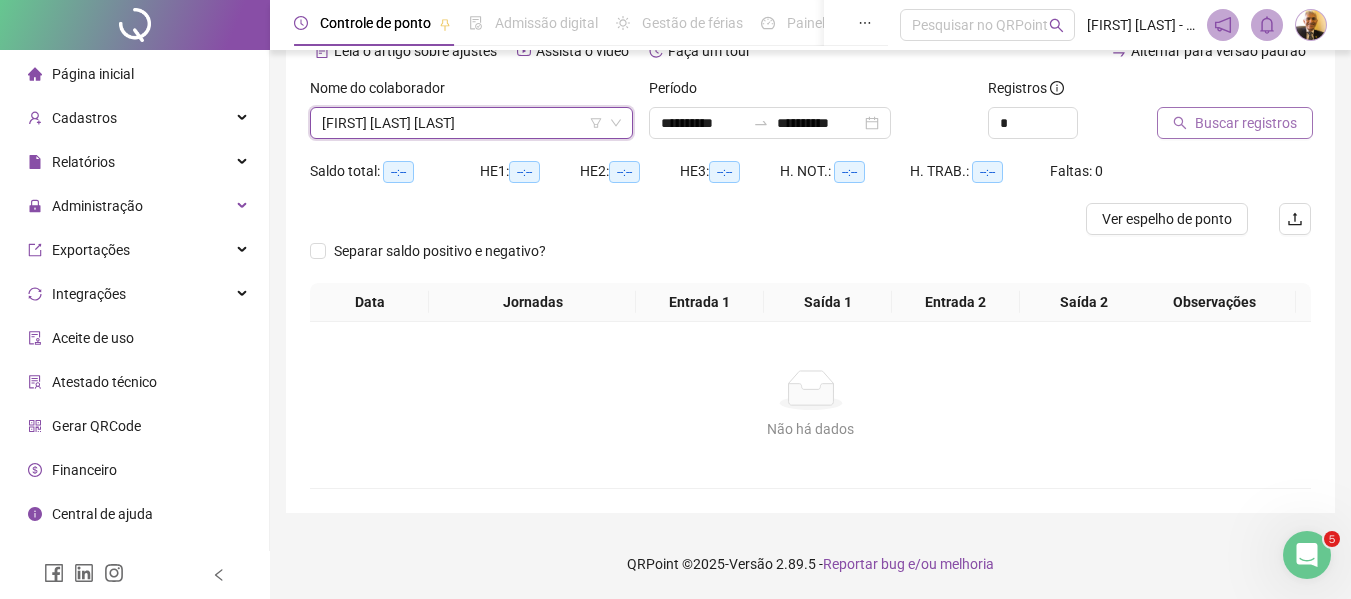 click on "Buscar registros" at bounding box center (1246, 123) 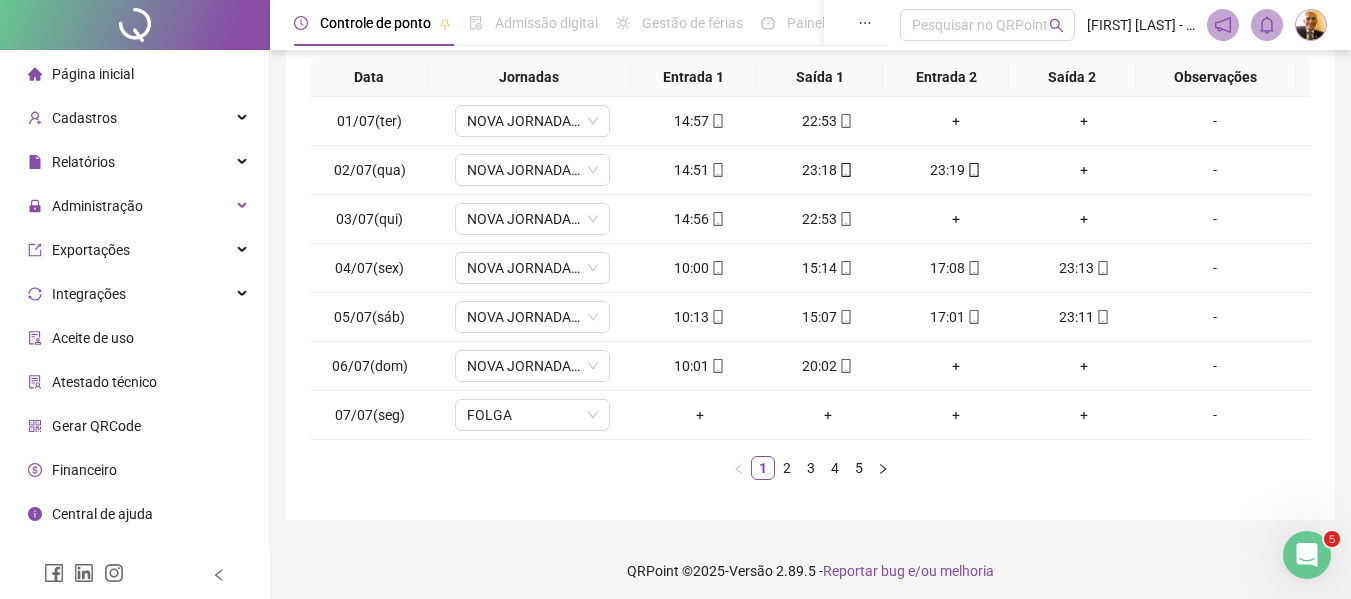scroll, scrollTop: 339, scrollLeft: 0, axis: vertical 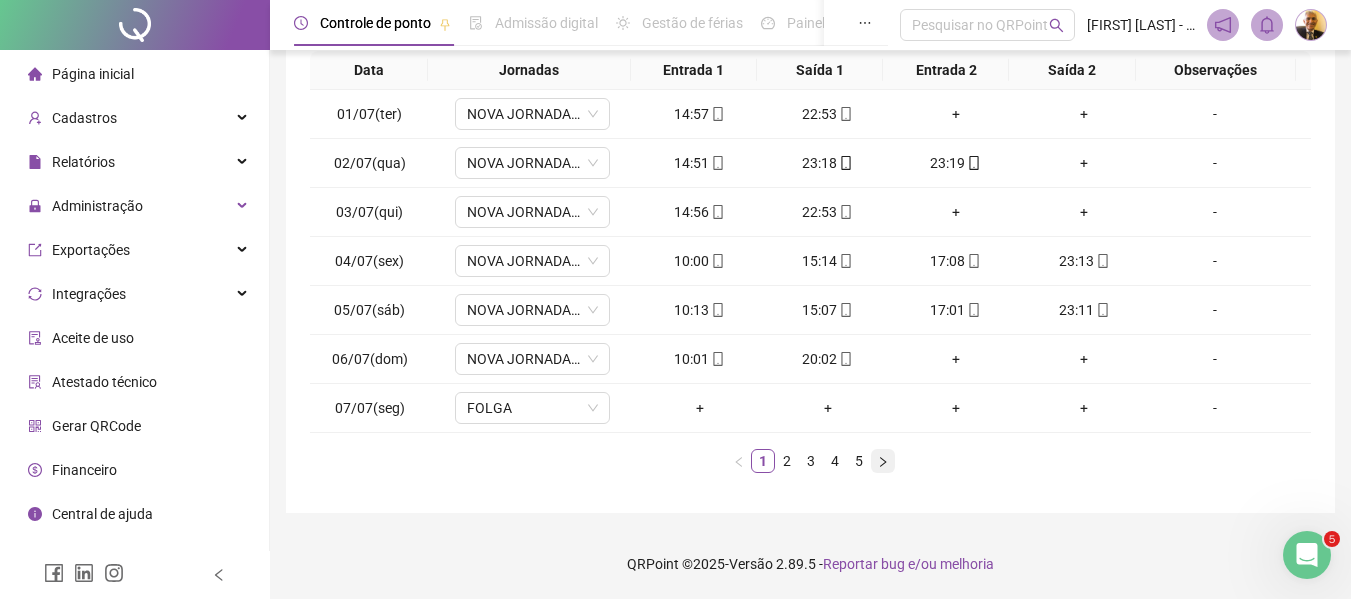 click 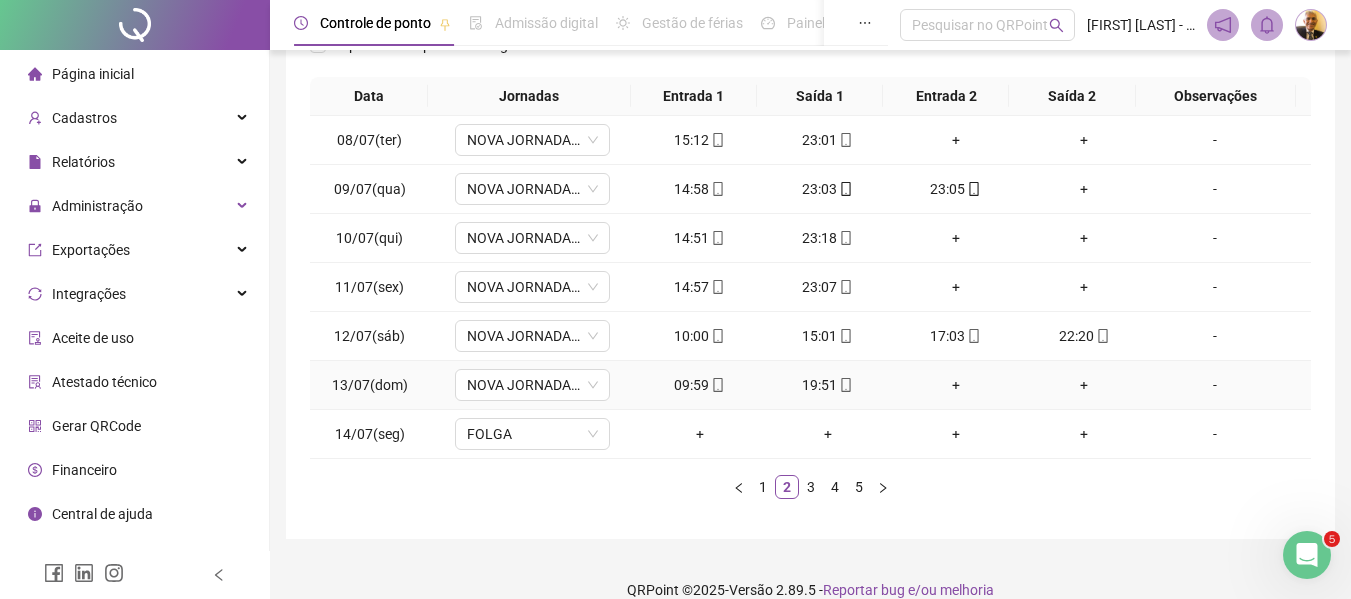 scroll, scrollTop: 306, scrollLeft: 0, axis: vertical 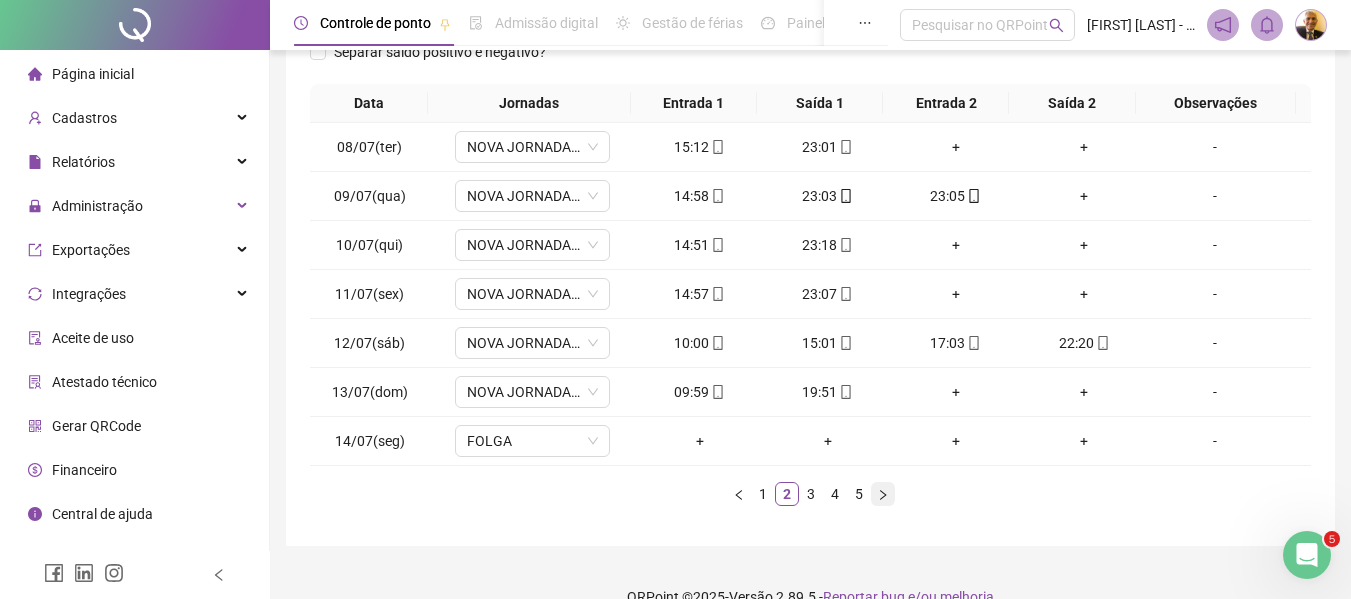 click 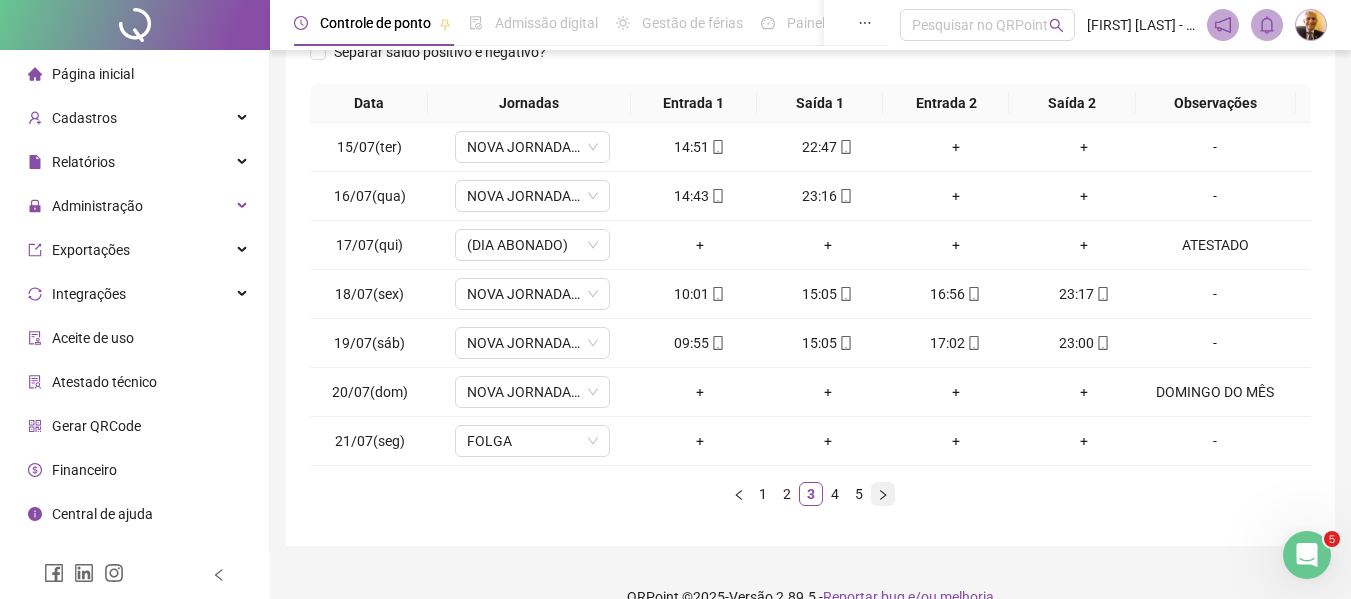 click 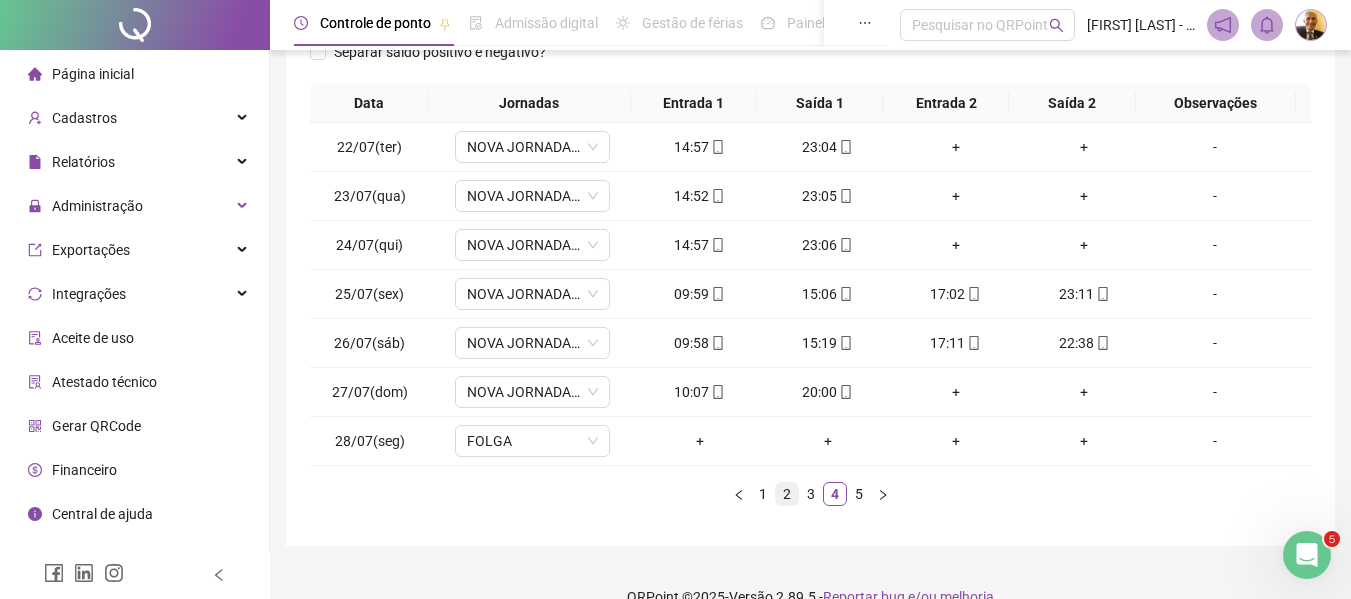 click on "2" at bounding box center [787, 494] 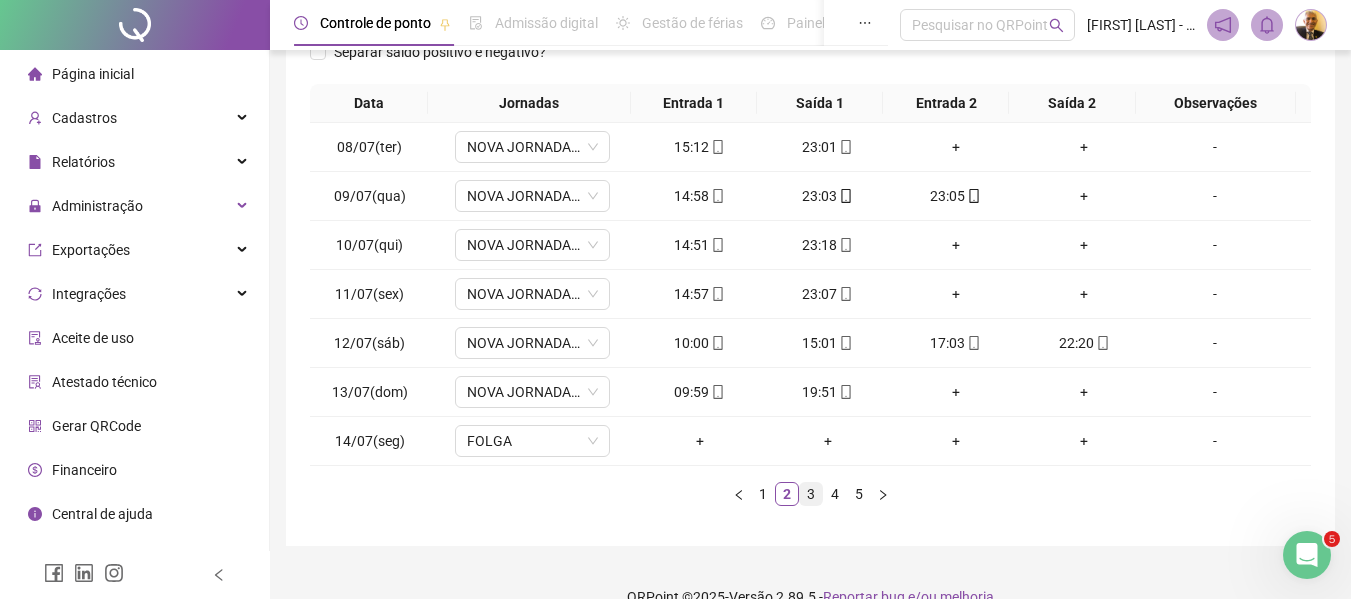 click on "3" at bounding box center (811, 494) 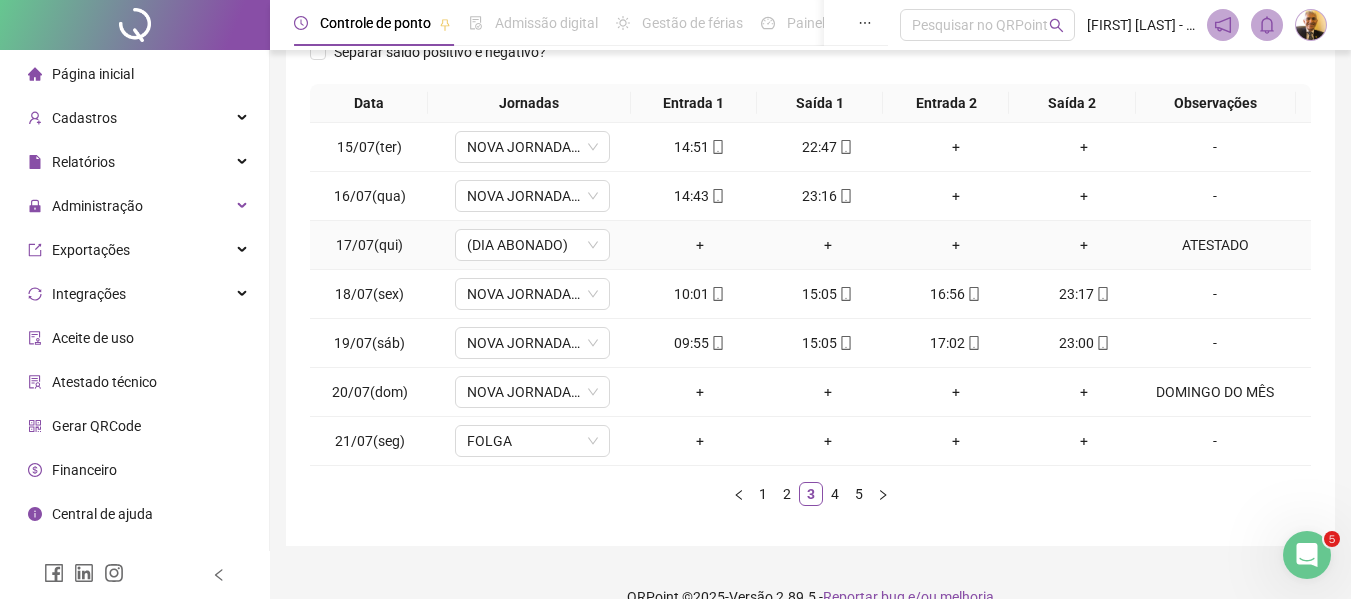 click on "ATESTADO" at bounding box center (1215, 245) 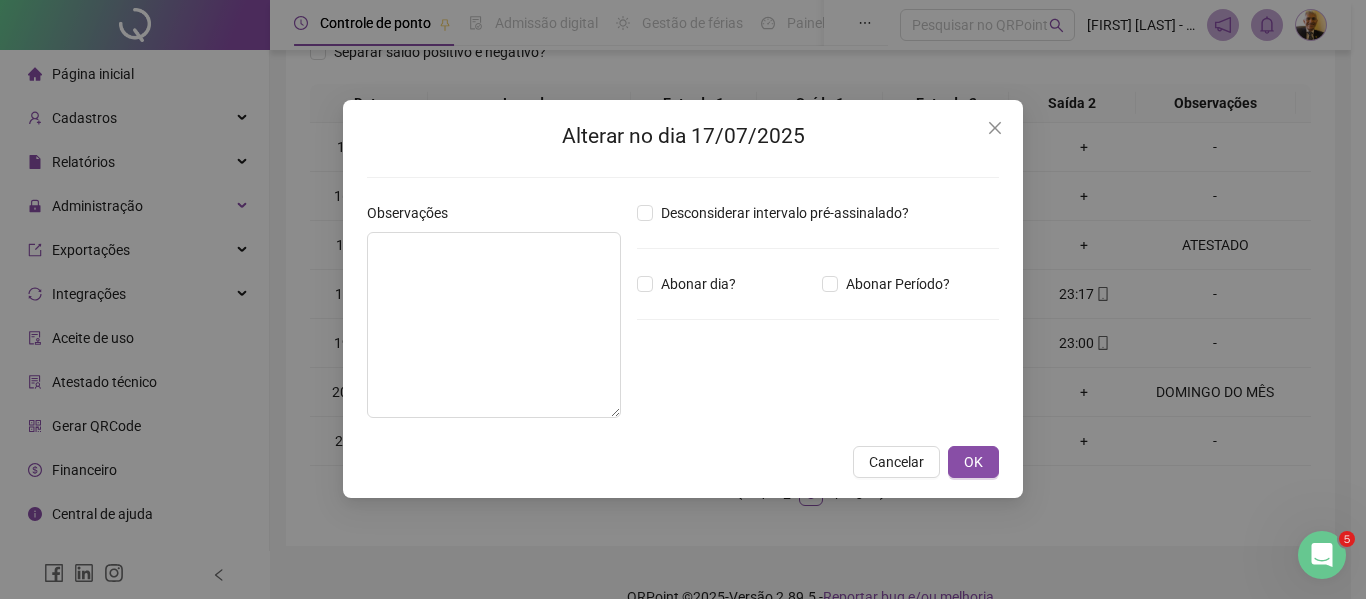 type on "********" 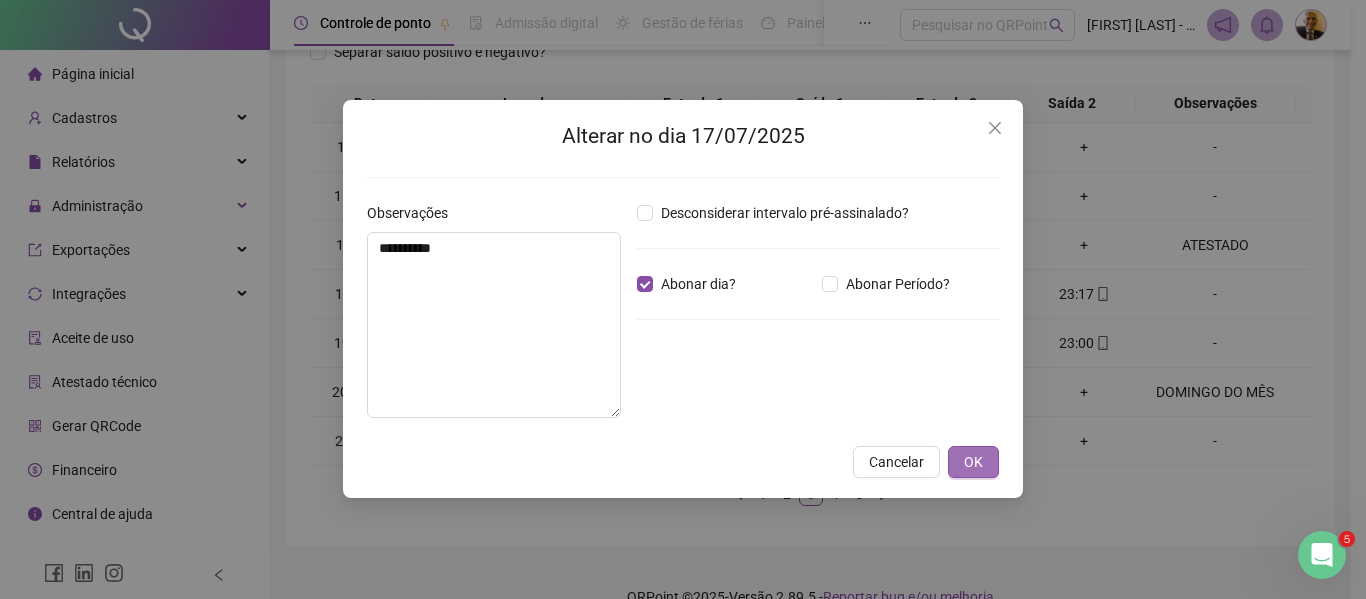 click on "OK" at bounding box center (973, 462) 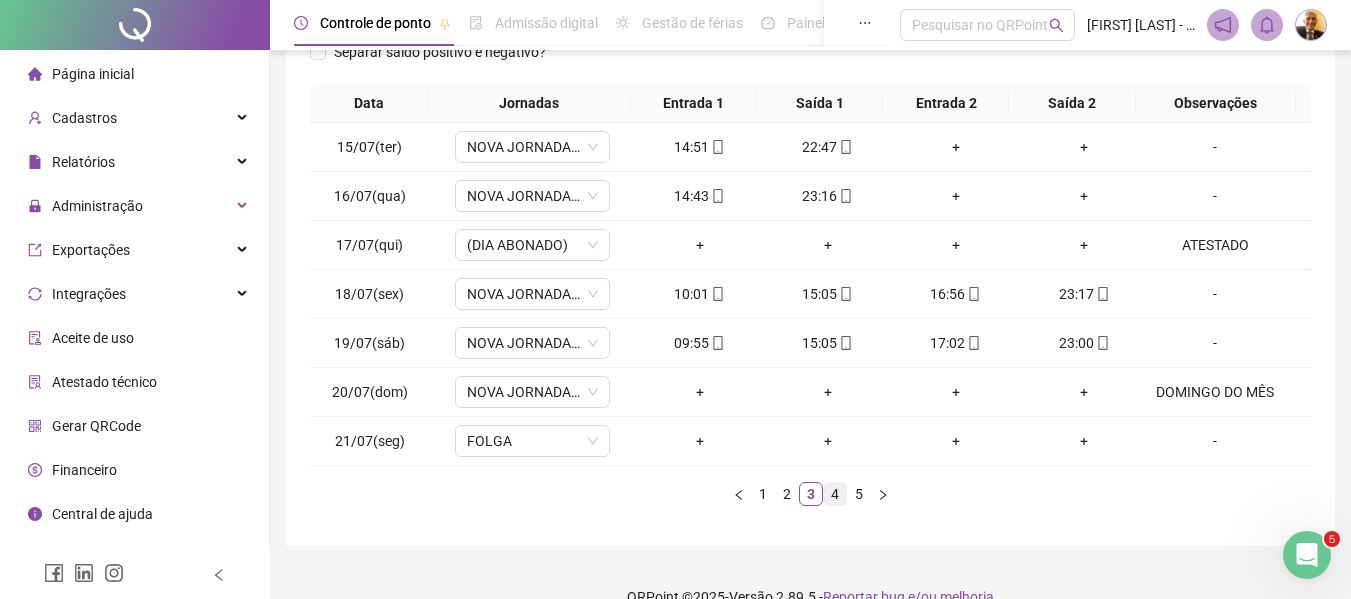 click on "4" at bounding box center [835, 494] 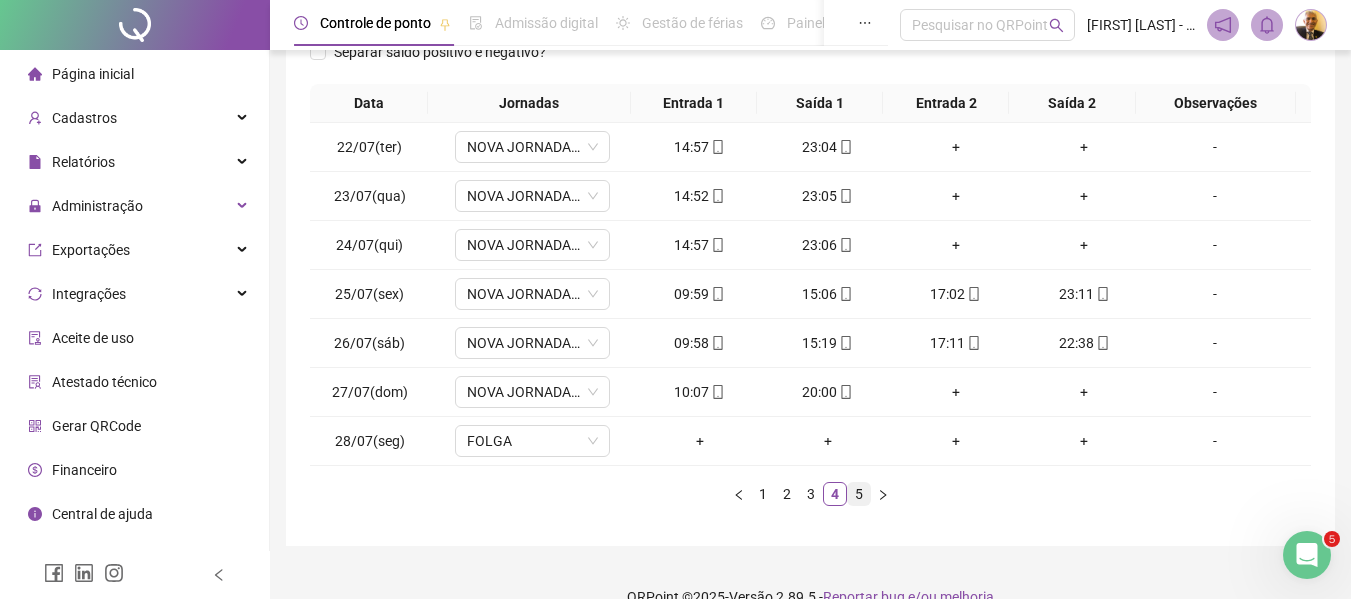 click on "5" at bounding box center (859, 494) 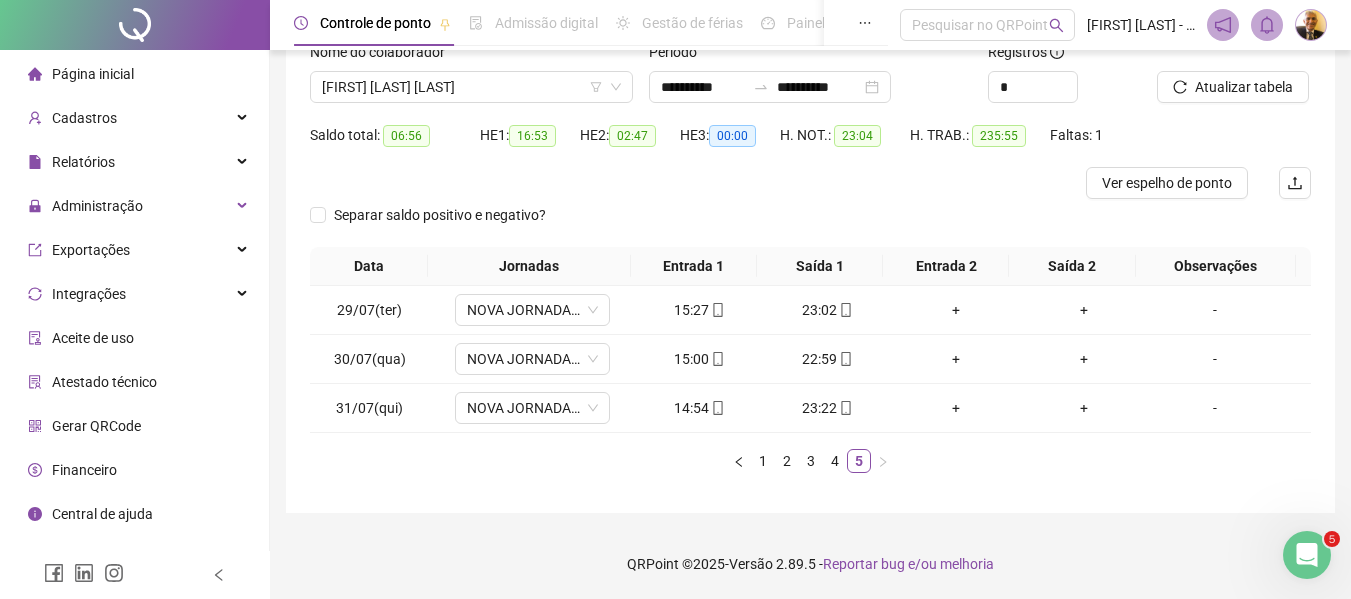 scroll, scrollTop: 143, scrollLeft: 0, axis: vertical 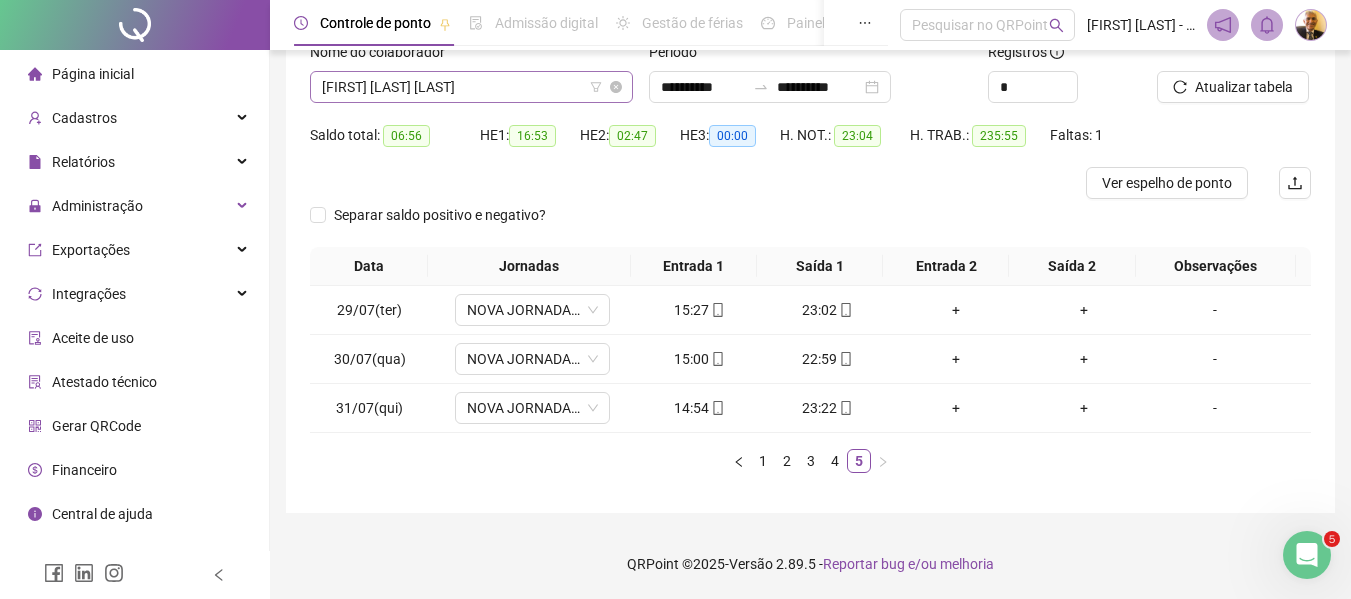click on "[FIRST] [LAST] [LAST]" at bounding box center [471, 87] 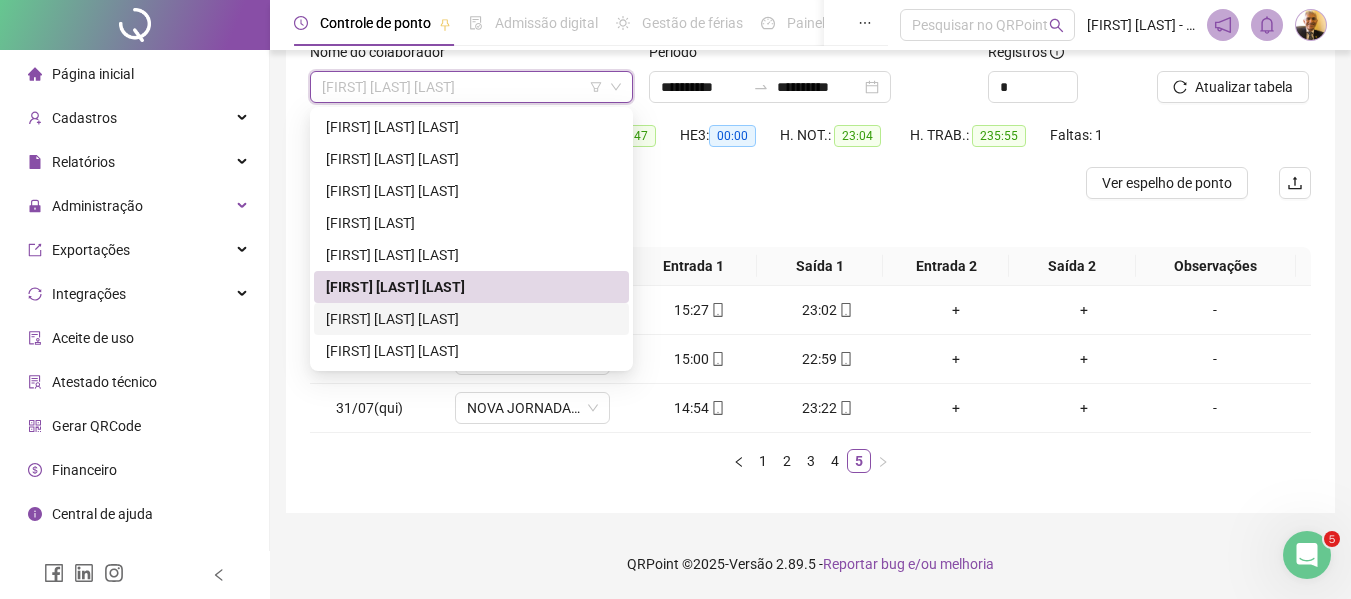 click on "[FIRST] [MIDDLE] [LAST]" at bounding box center (471, 319) 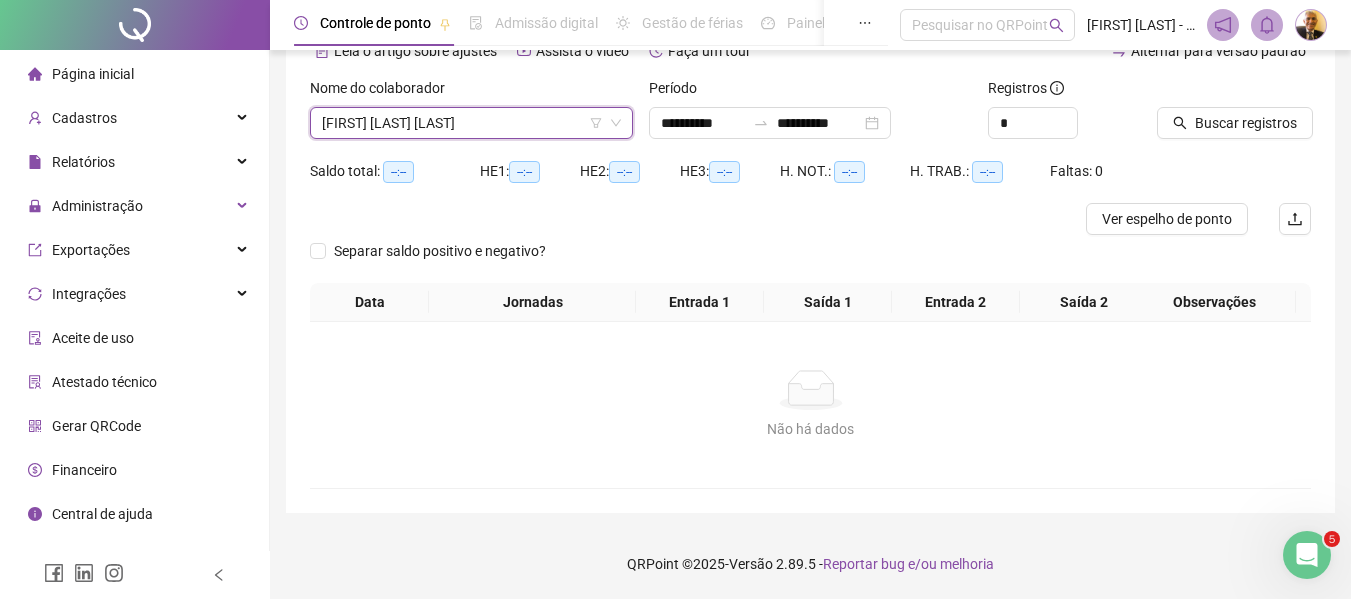 scroll, scrollTop: 107, scrollLeft: 0, axis: vertical 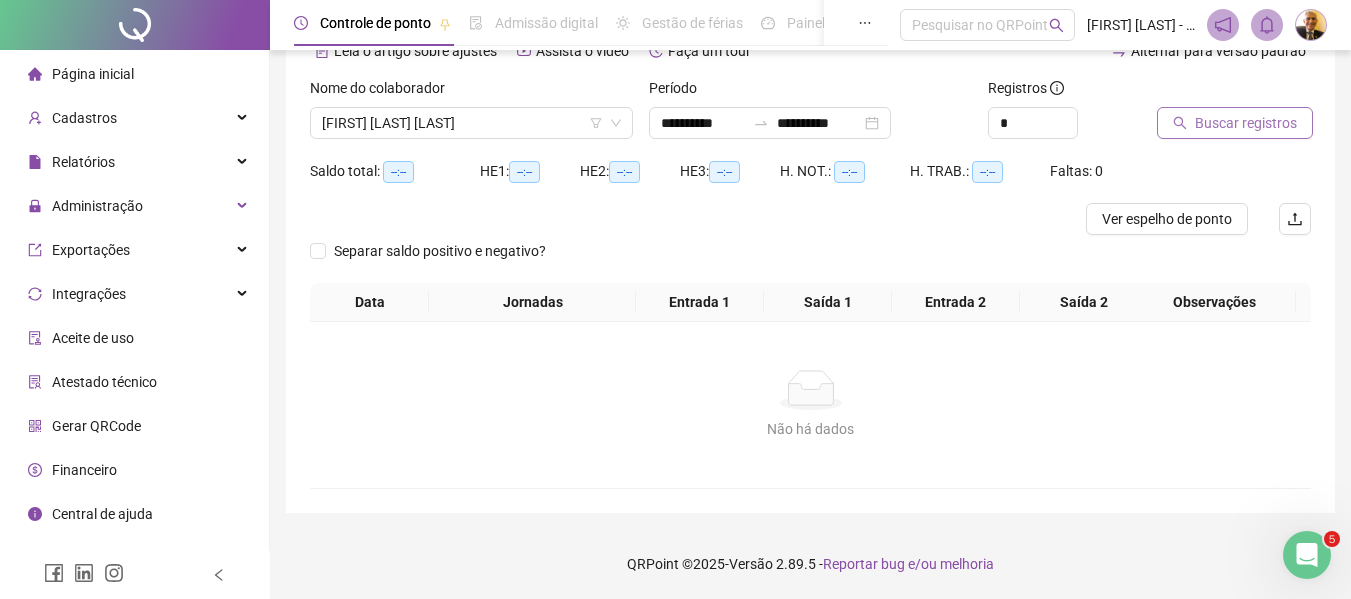 click on "Buscar registros" at bounding box center (1246, 123) 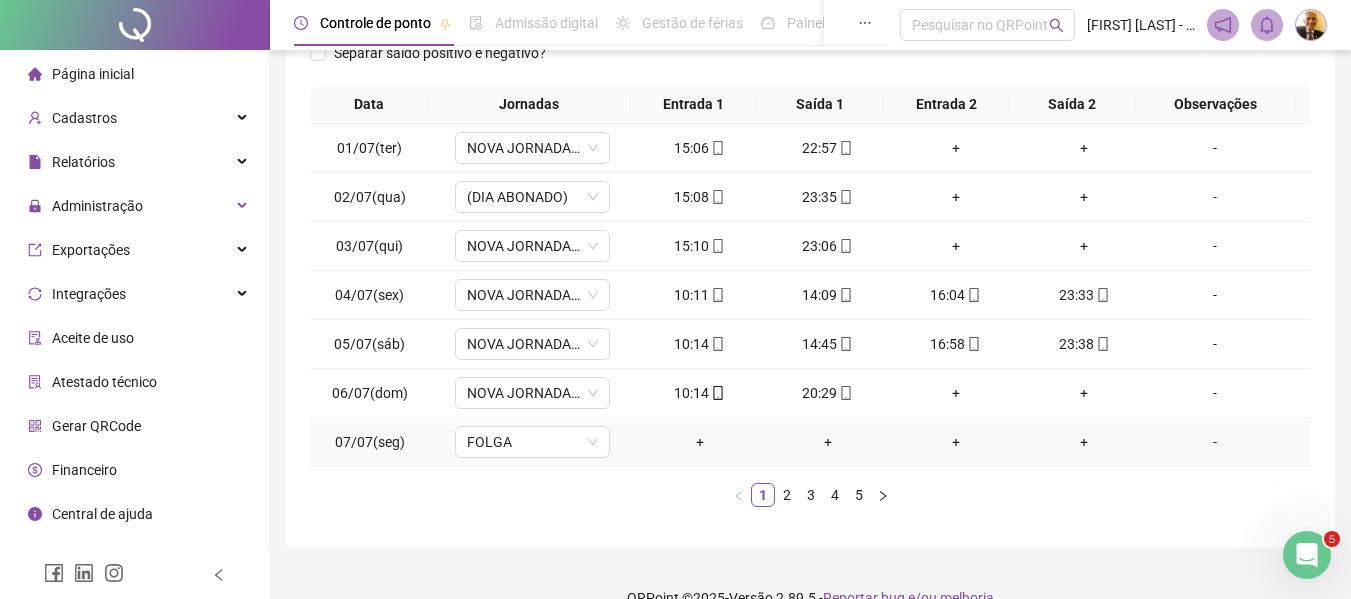 scroll, scrollTop: 307, scrollLeft: 0, axis: vertical 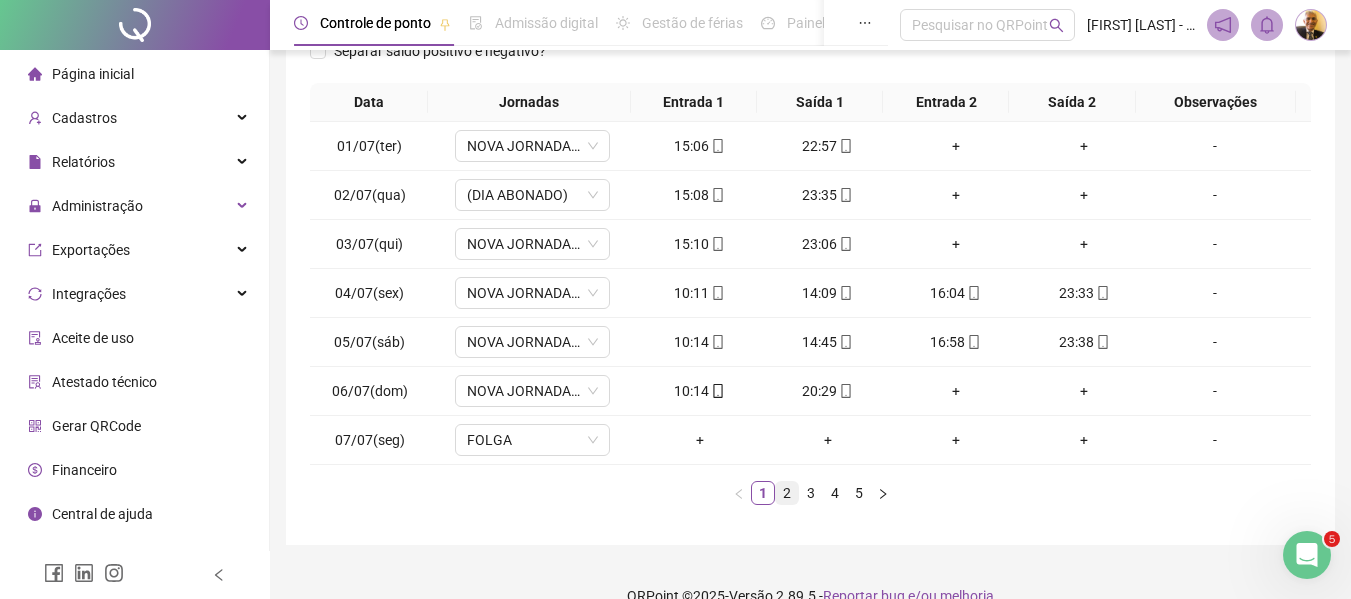 click on "2" at bounding box center [787, 493] 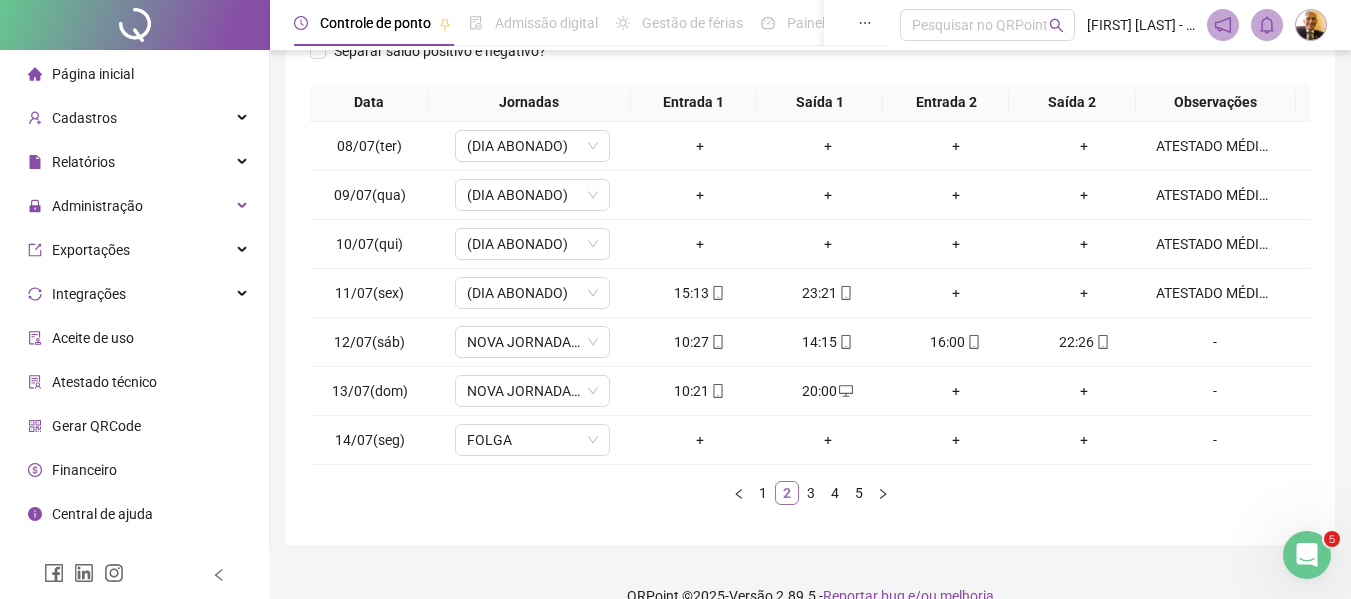 click on "2" at bounding box center [787, 493] 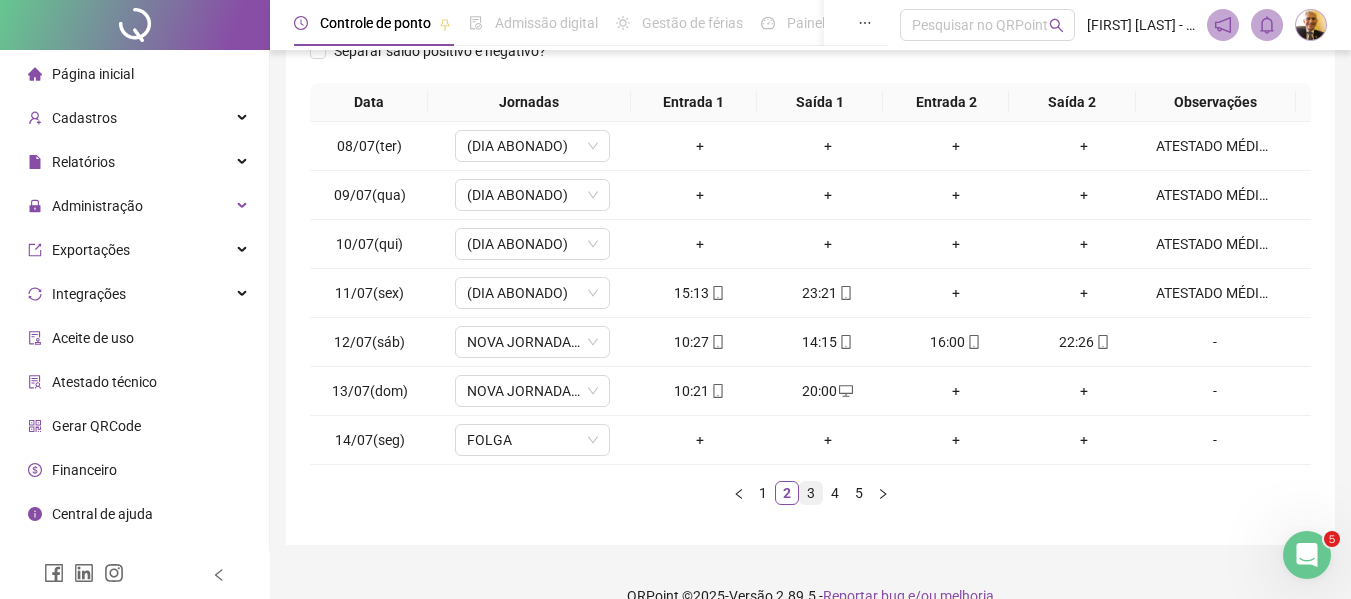 click on "3" at bounding box center [811, 493] 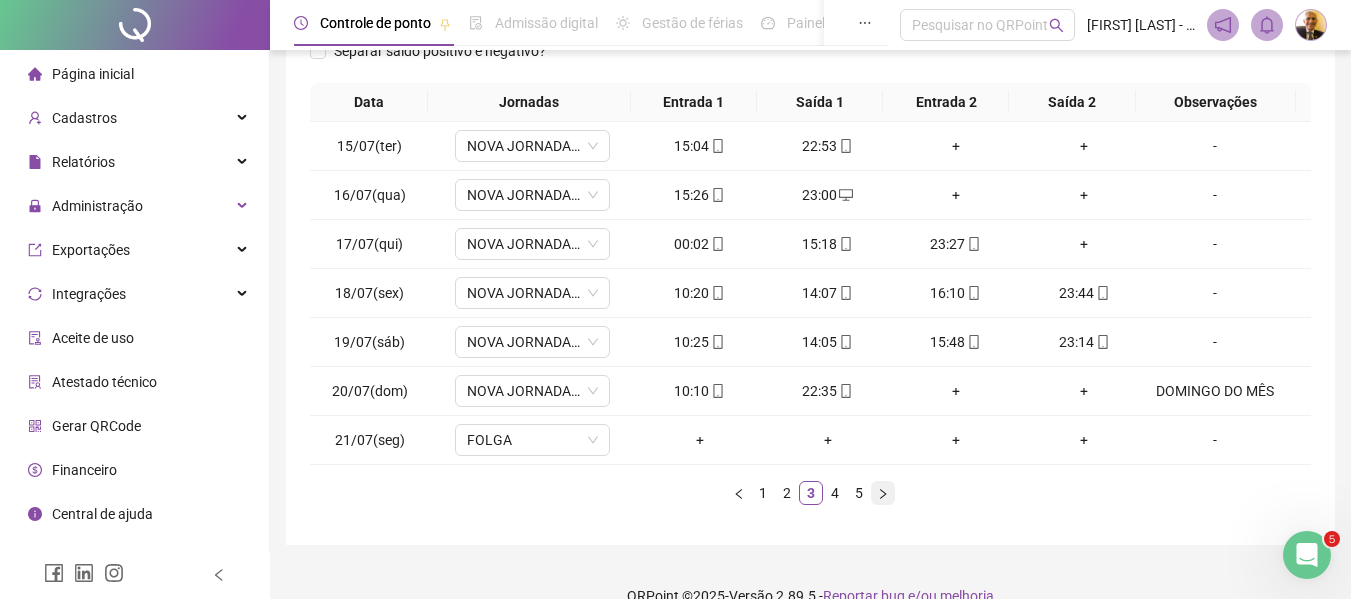click 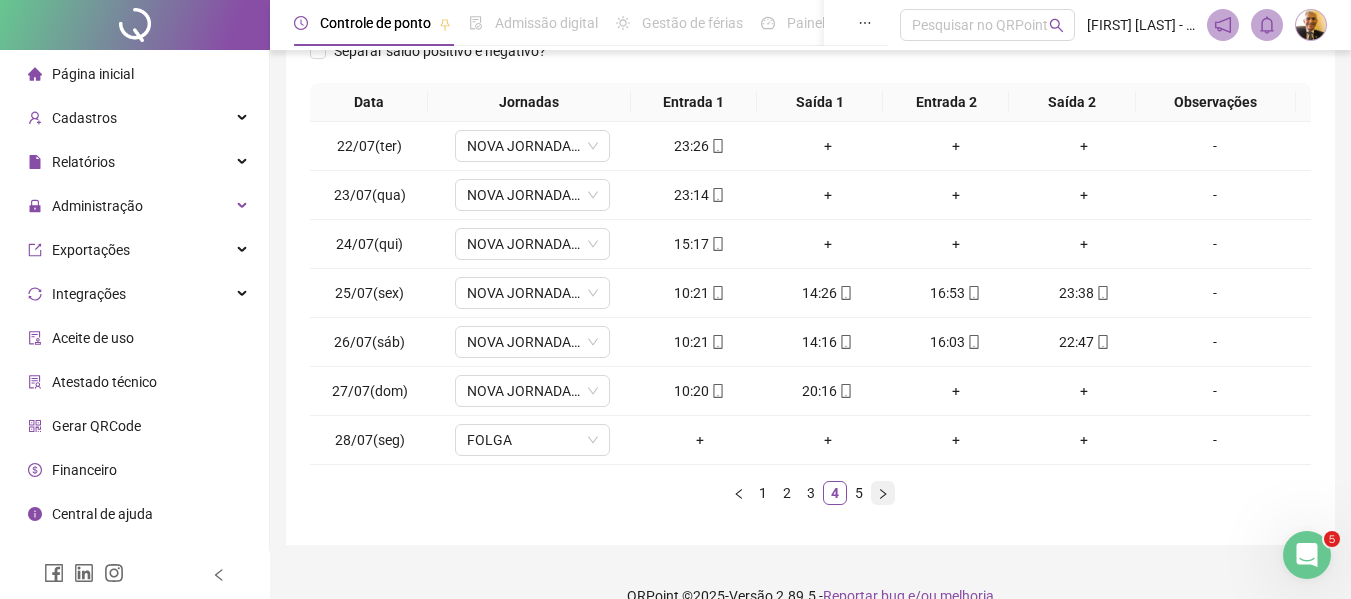 click 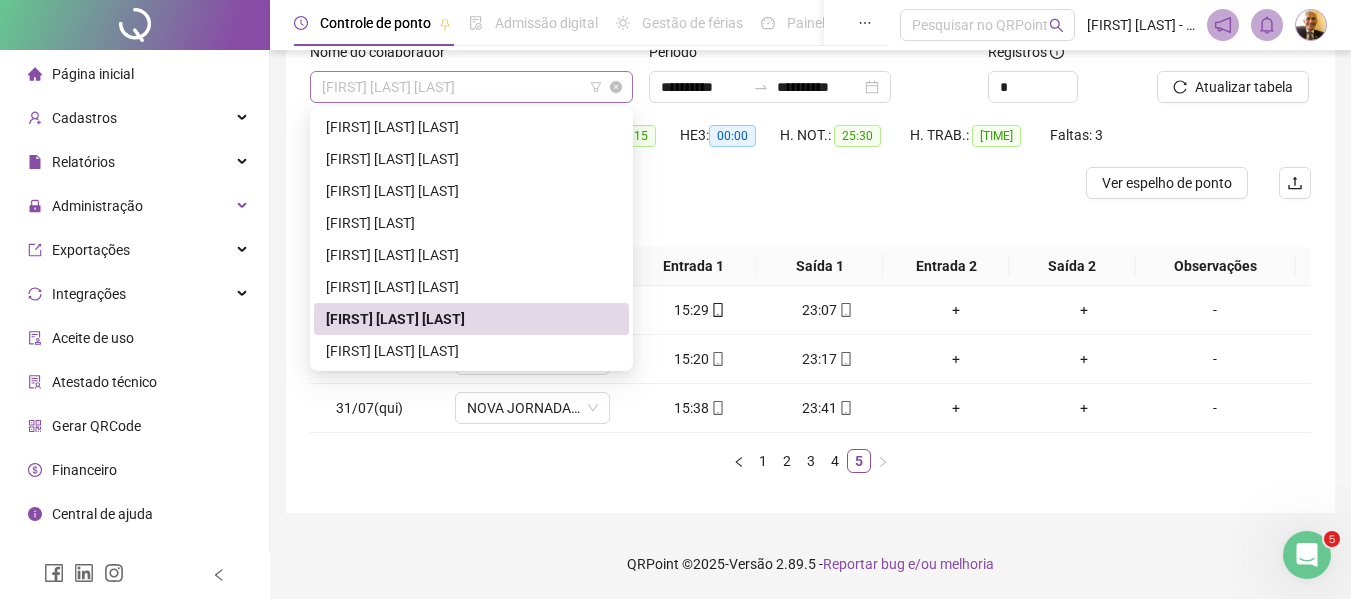 click on "[FIRST] [MIDDLE] [LAST]" at bounding box center [471, 87] 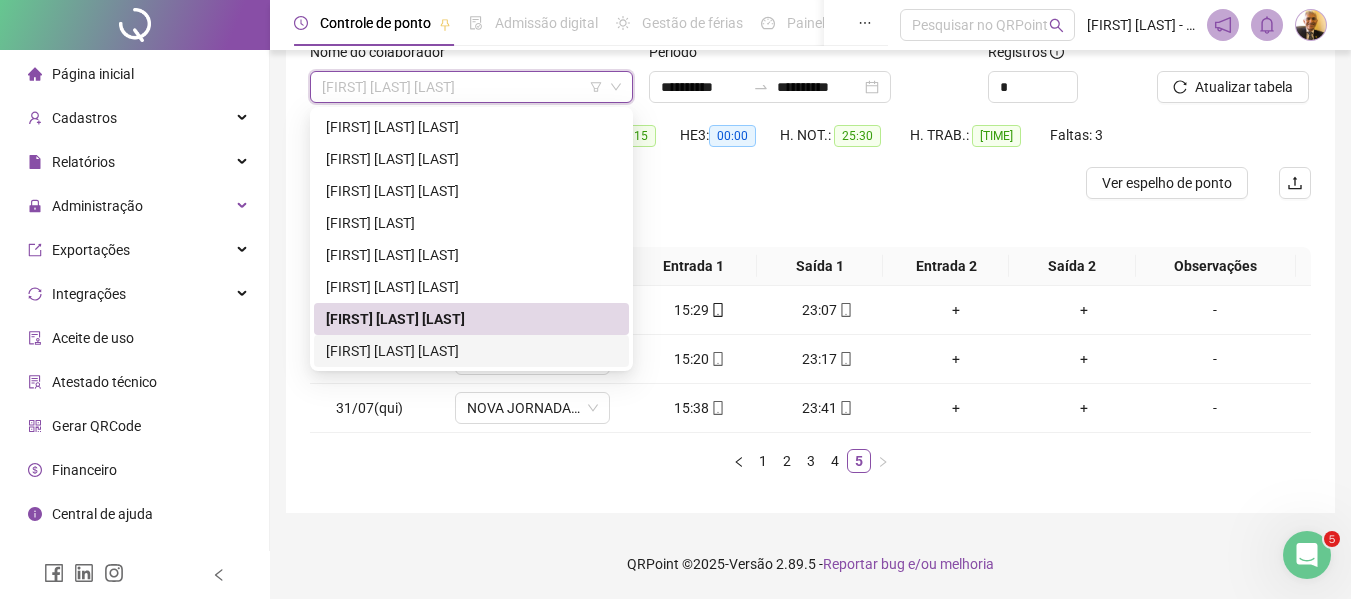 click on "[FIRST] [MIDDLE] [LAST]" at bounding box center [471, 351] 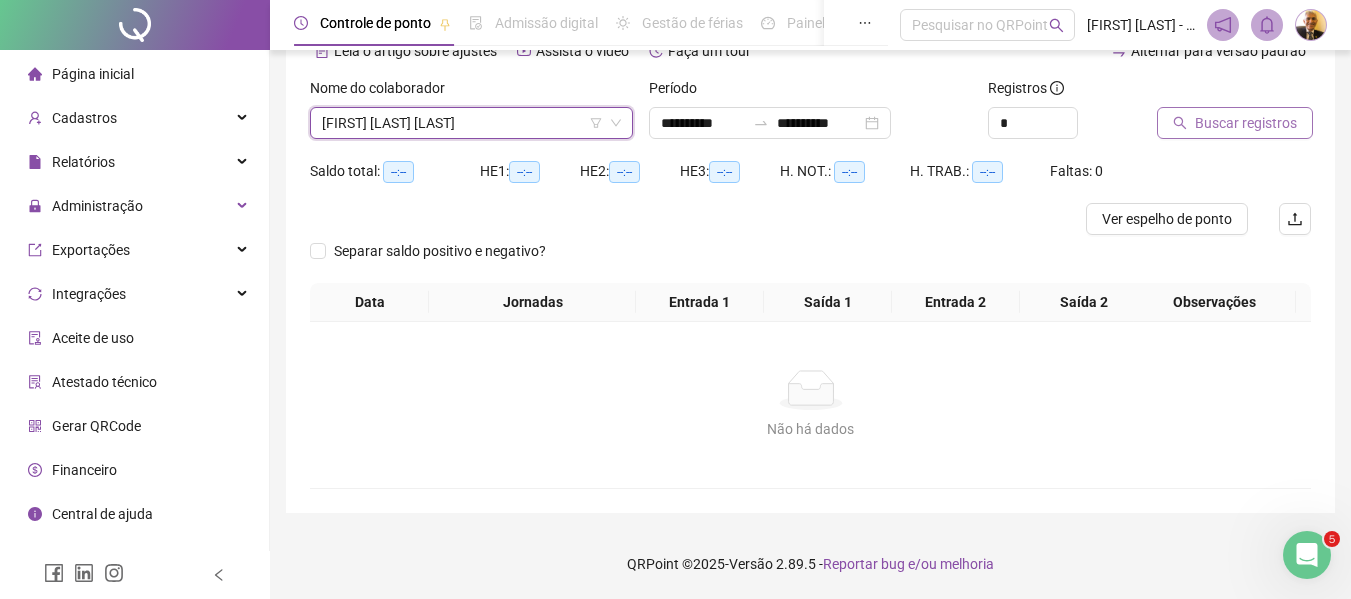 click on "Buscar registros" at bounding box center (1246, 123) 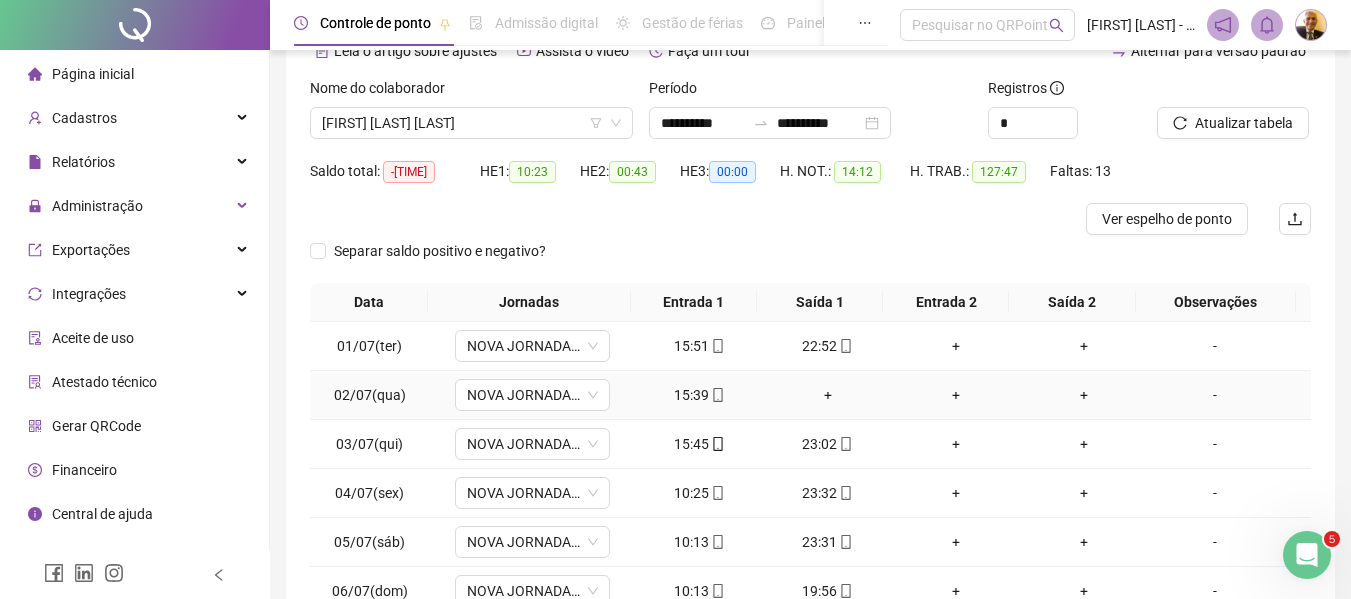 click on "+" at bounding box center (828, 395) 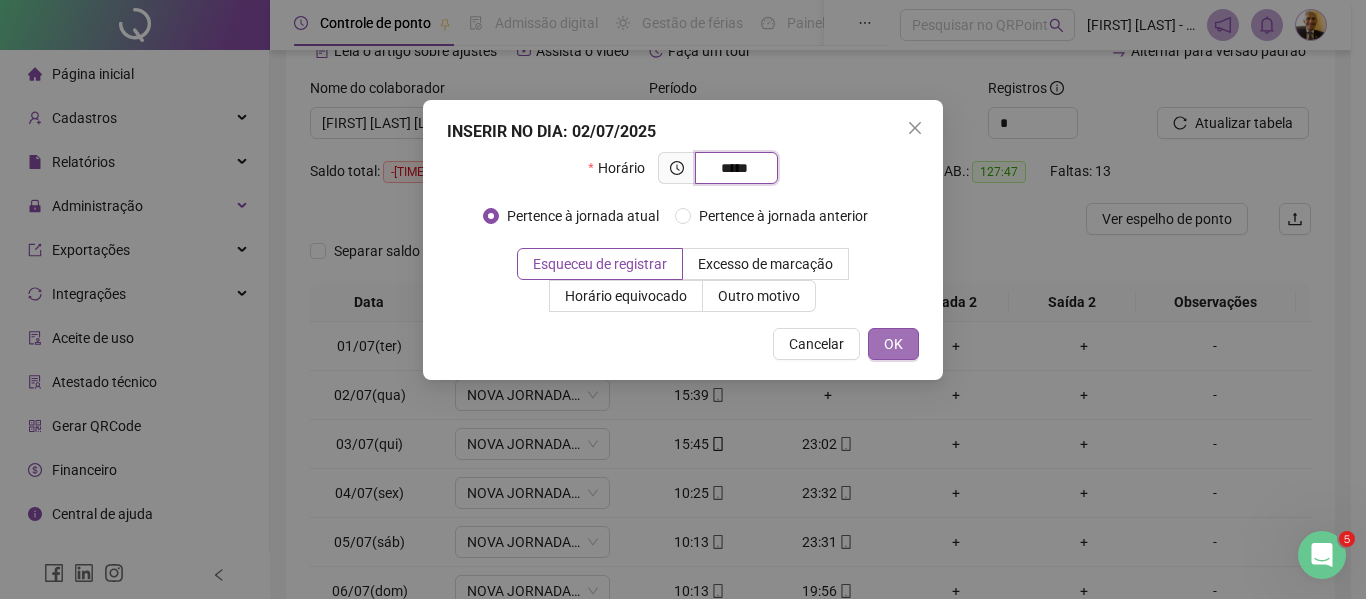 type on "*****" 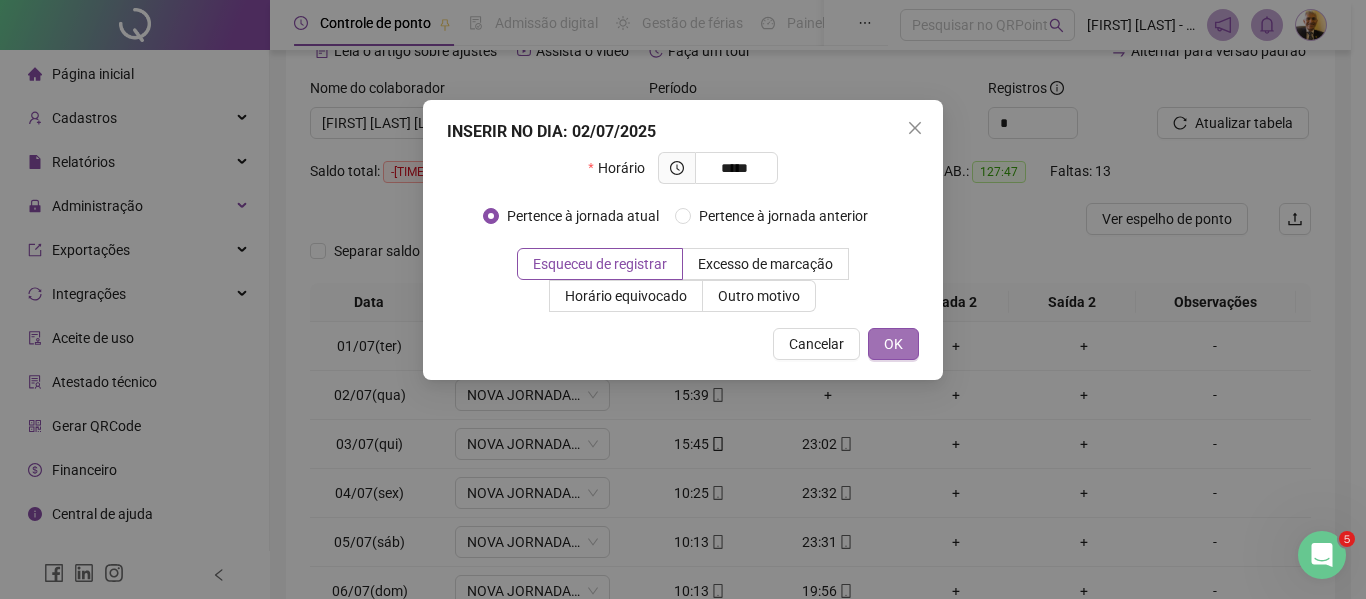 click on "OK" at bounding box center [893, 344] 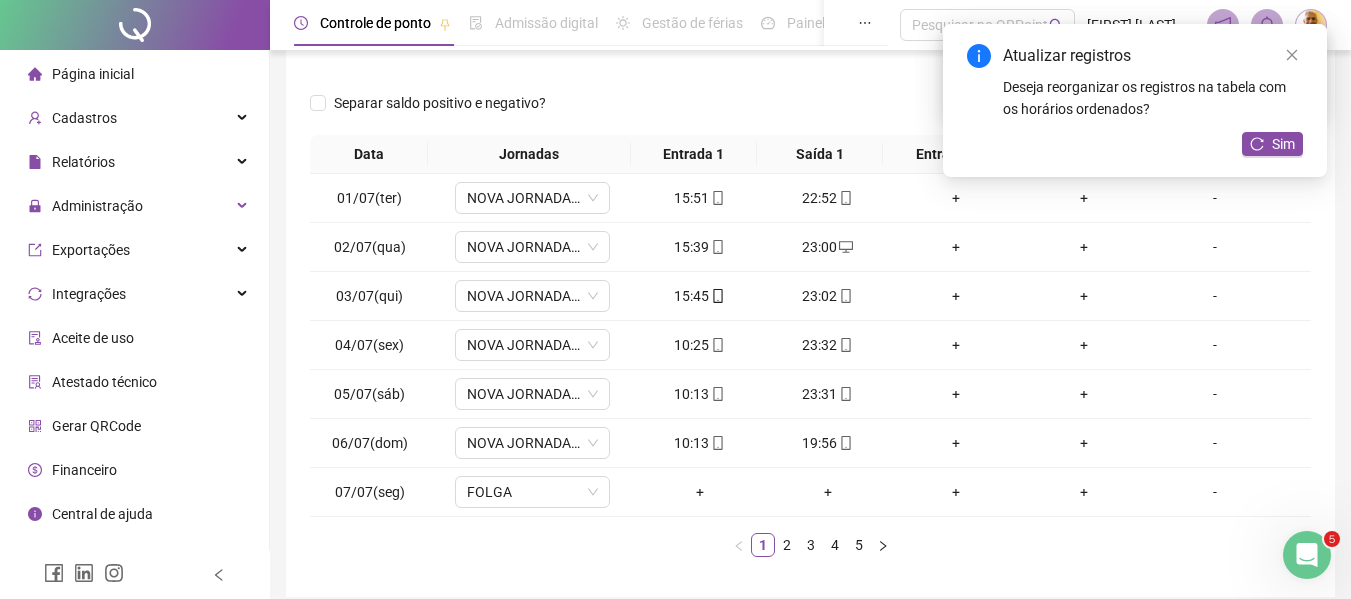 scroll, scrollTop: 273, scrollLeft: 0, axis: vertical 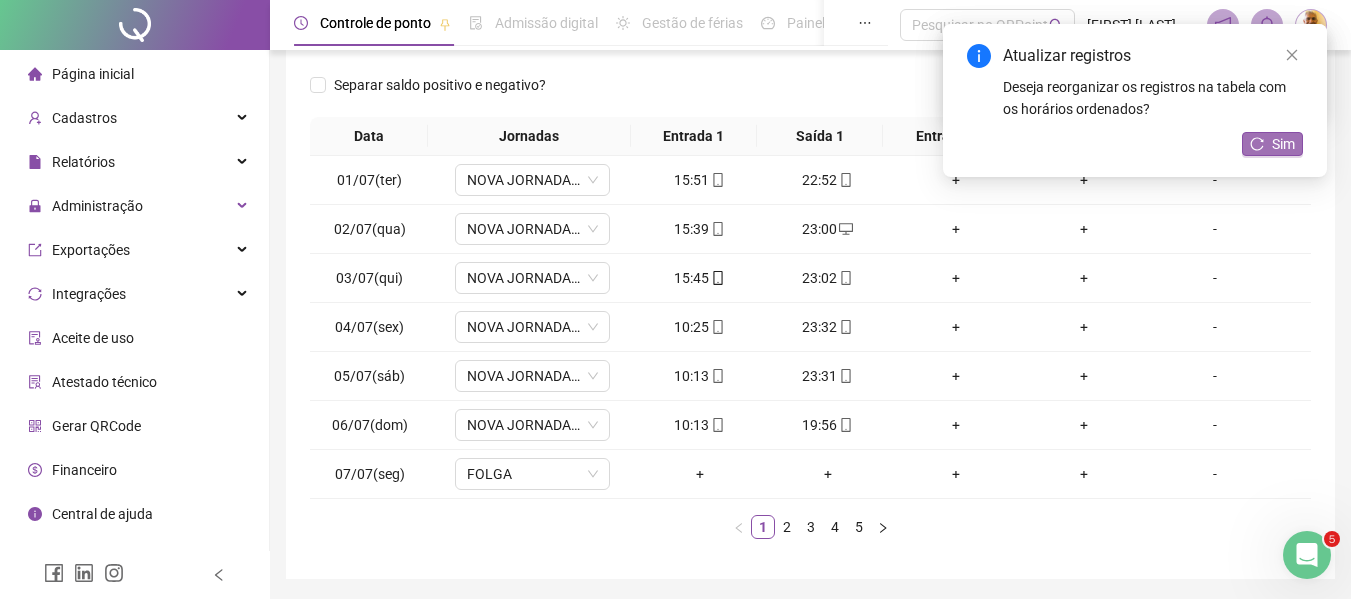 click on "Sim" at bounding box center (1283, 144) 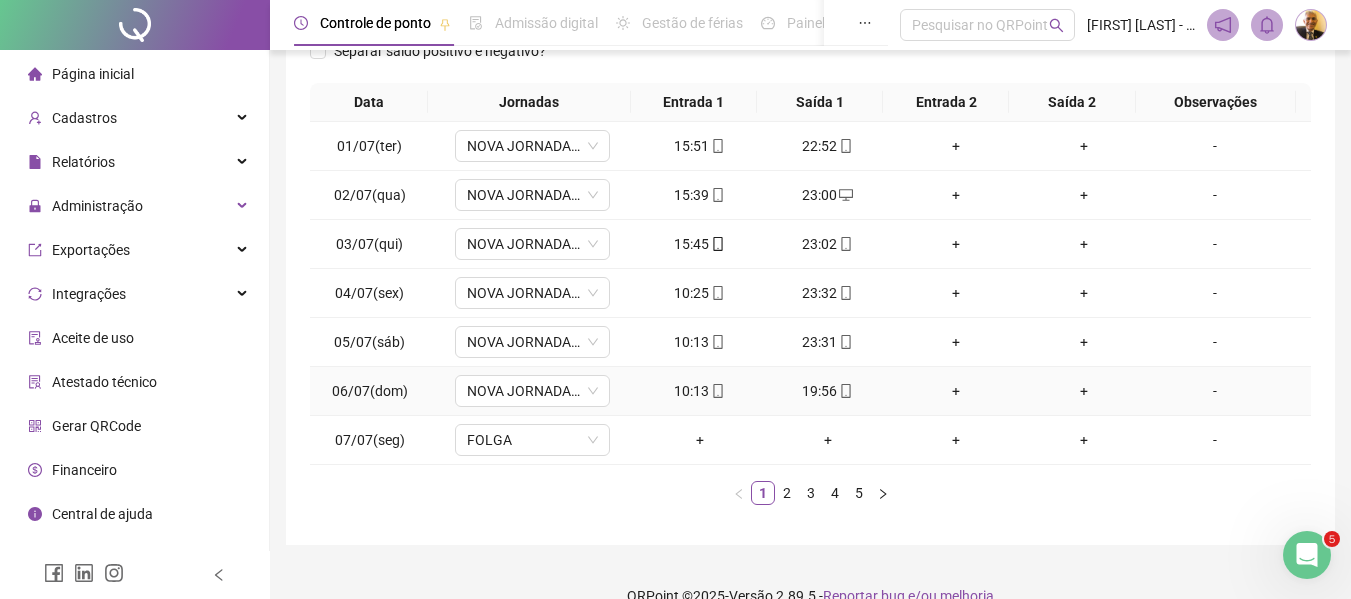 scroll, scrollTop: 339, scrollLeft: 0, axis: vertical 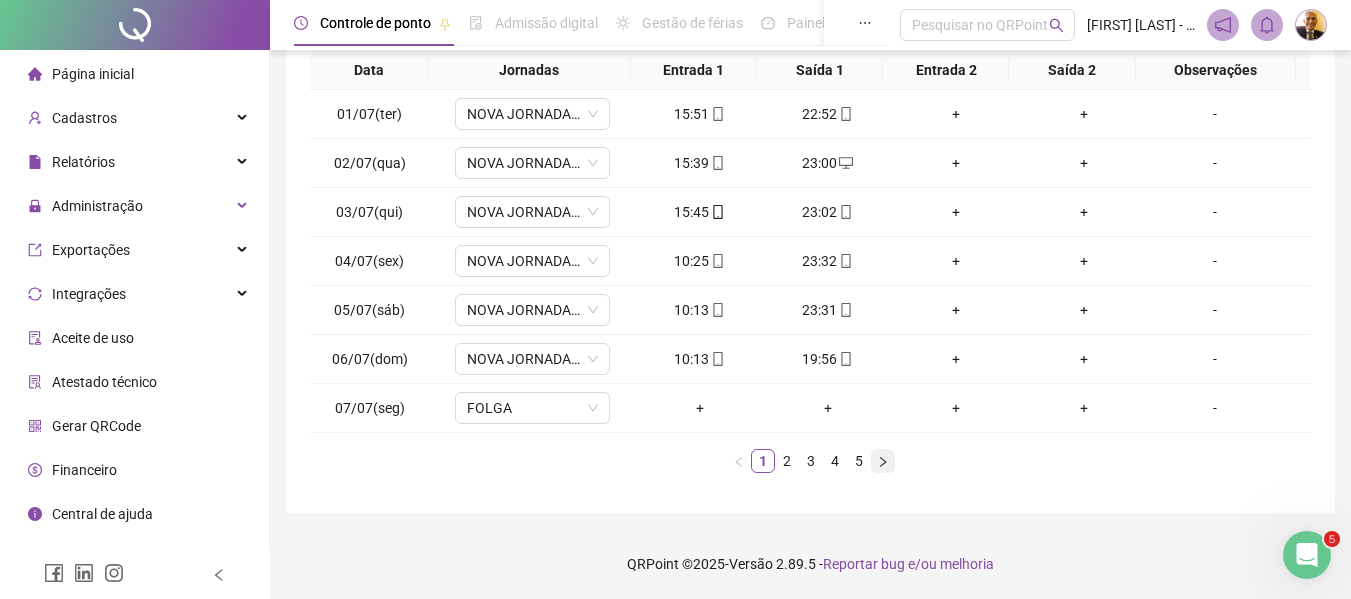 click 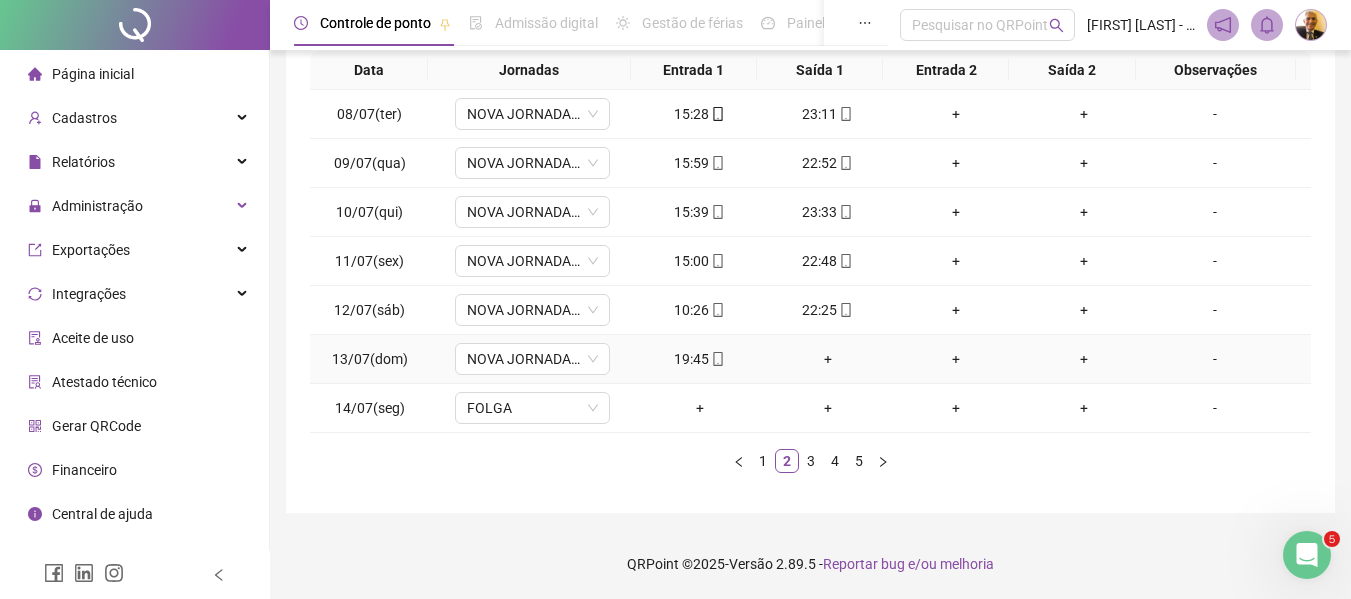 click on "+" at bounding box center (828, 359) 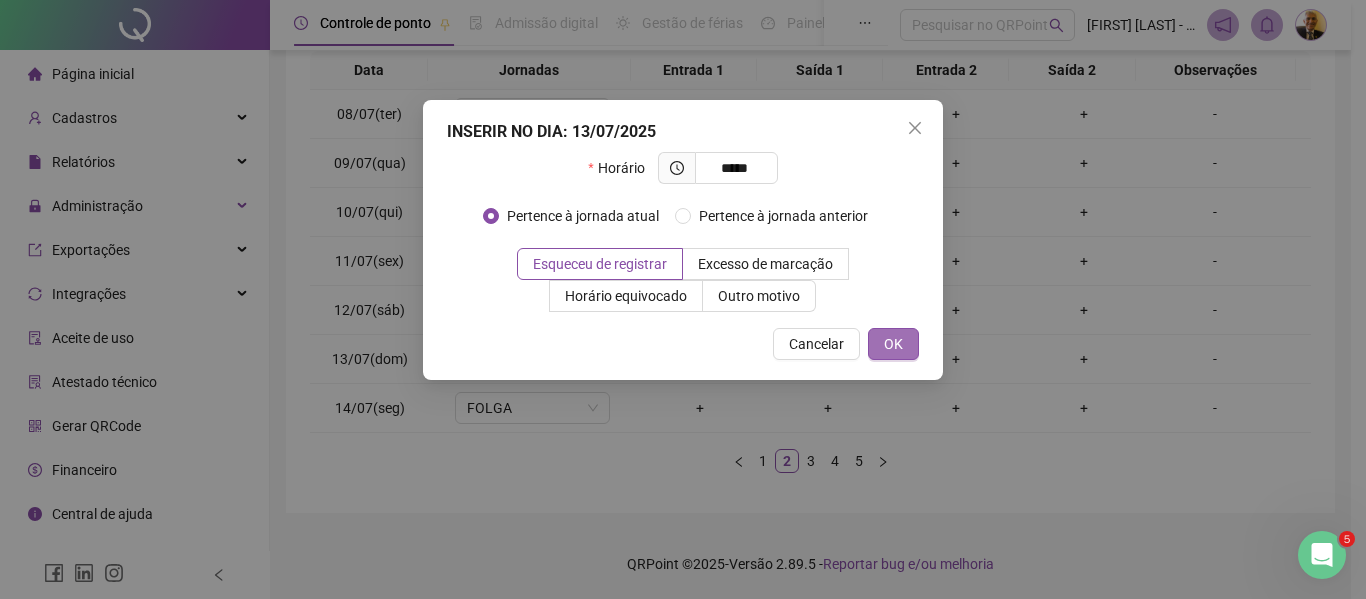 type on "*****" 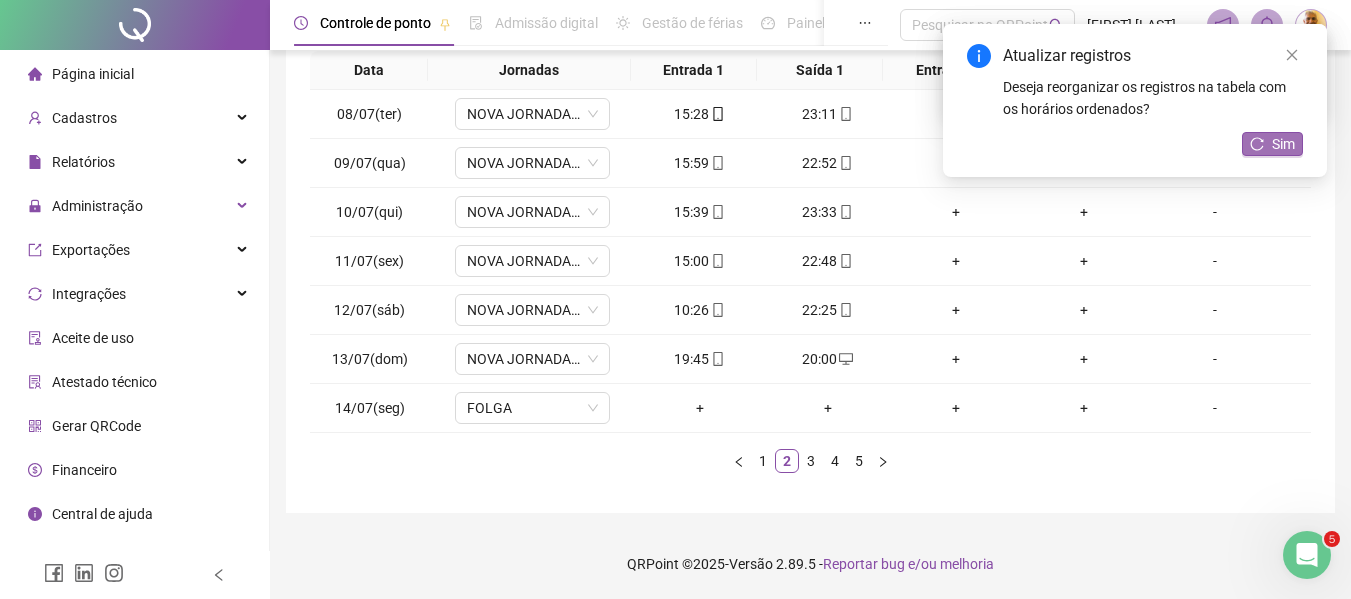 click on "Sim" at bounding box center [1283, 144] 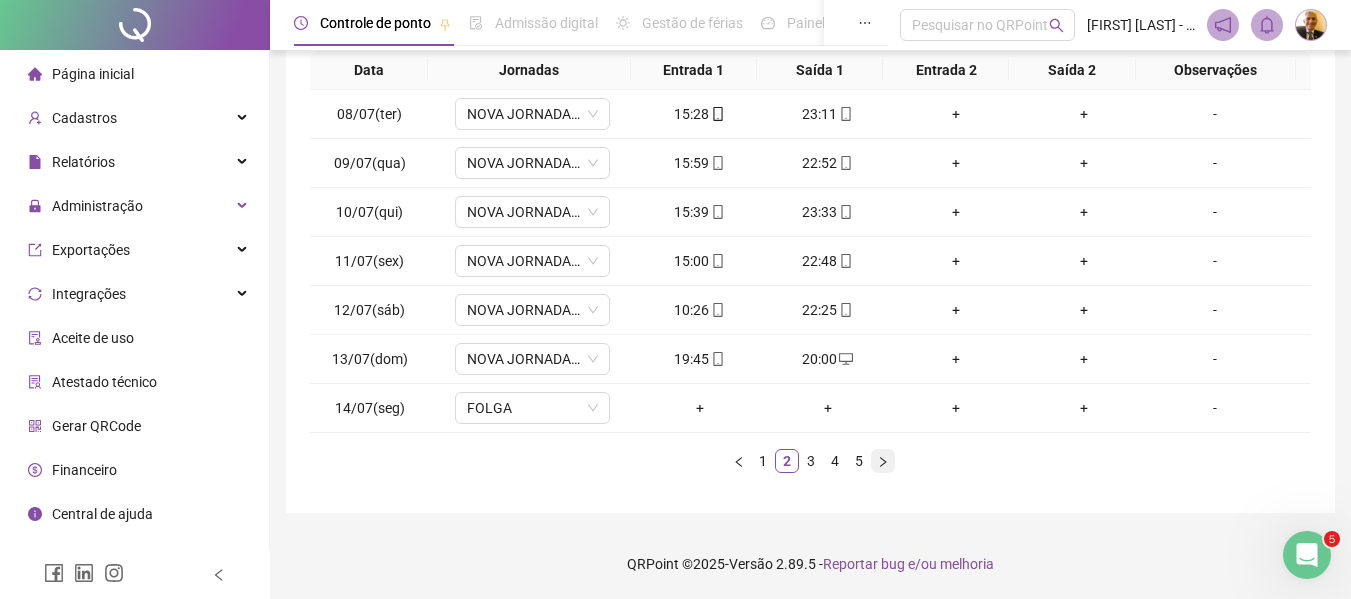 click 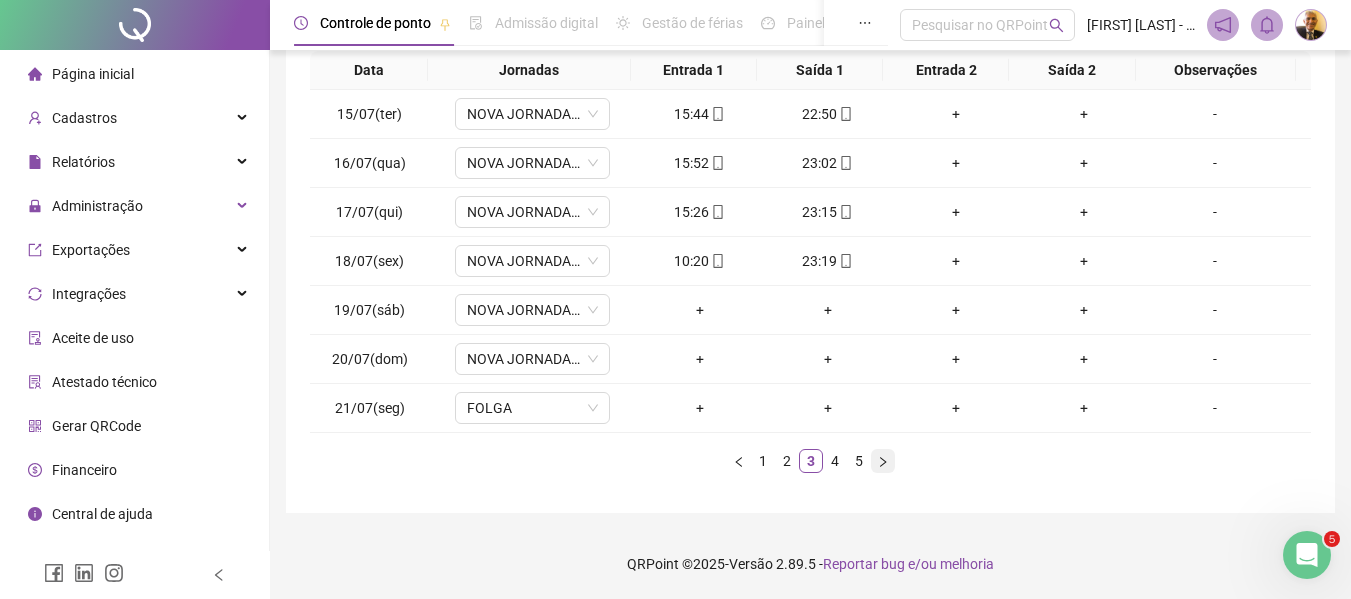 click 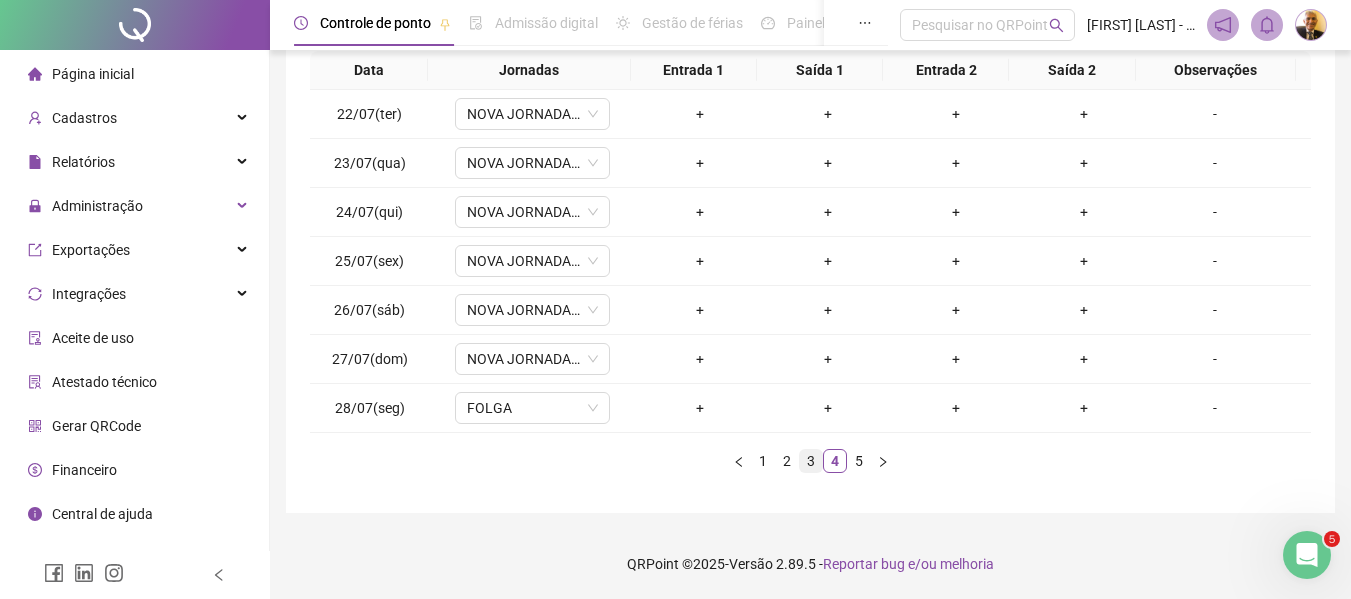 click on "3" at bounding box center [811, 461] 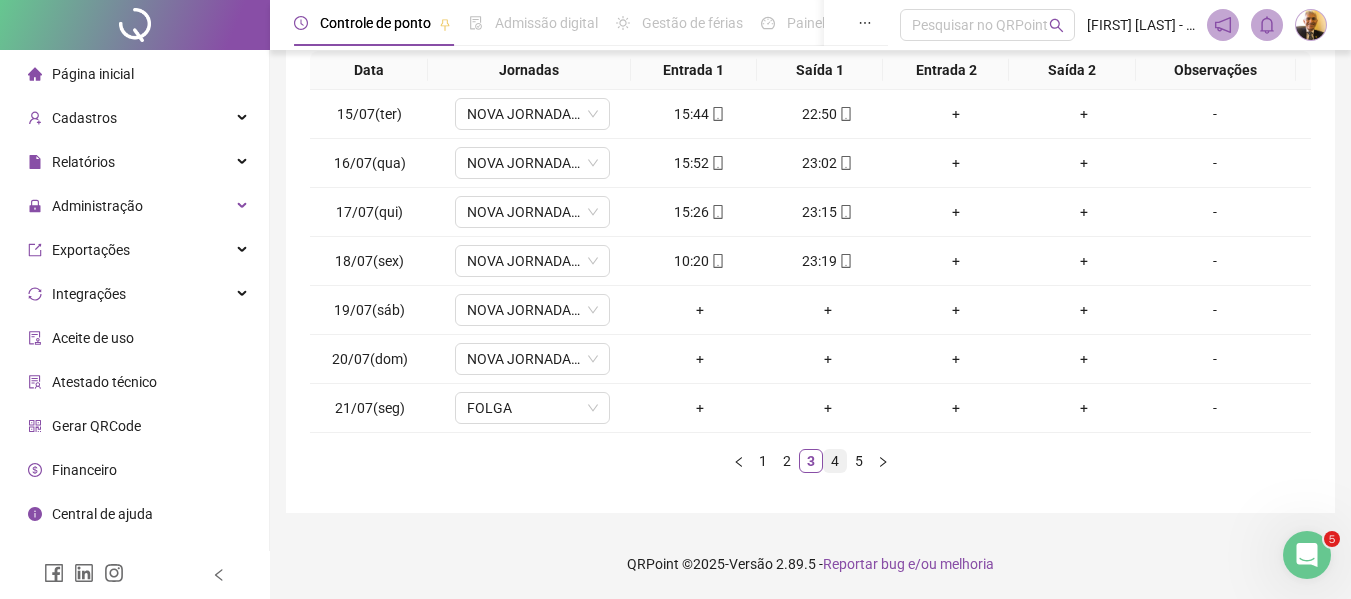 click on "4" at bounding box center (835, 461) 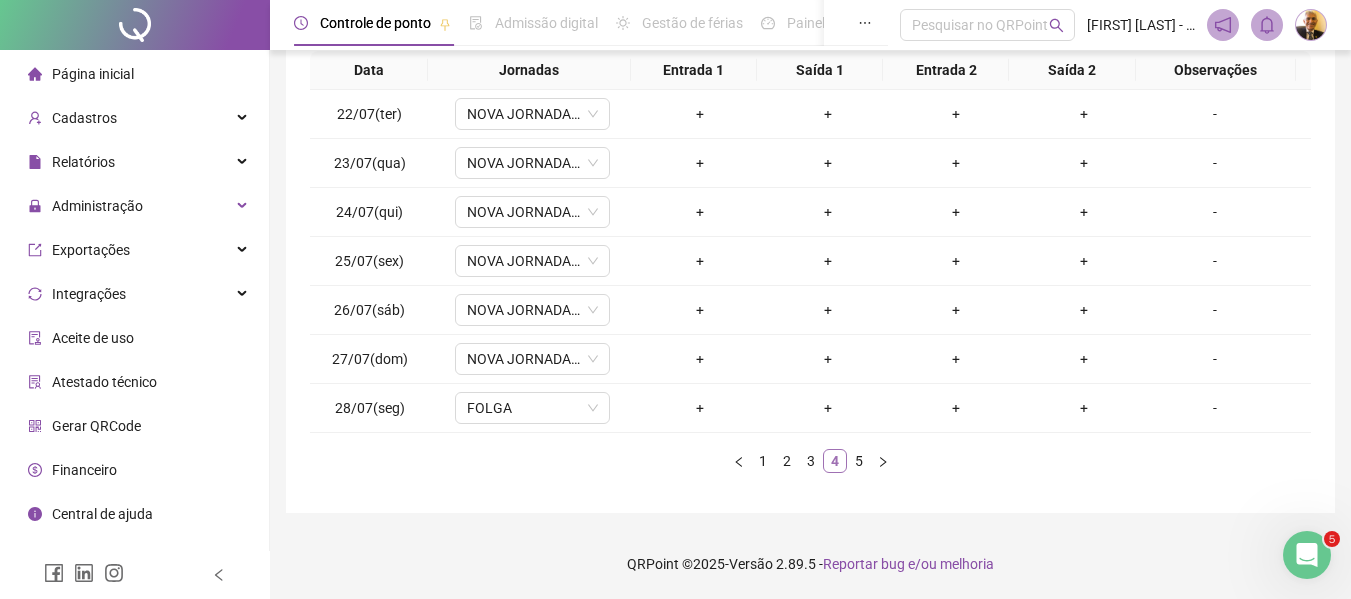 click on "4" at bounding box center (835, 461) 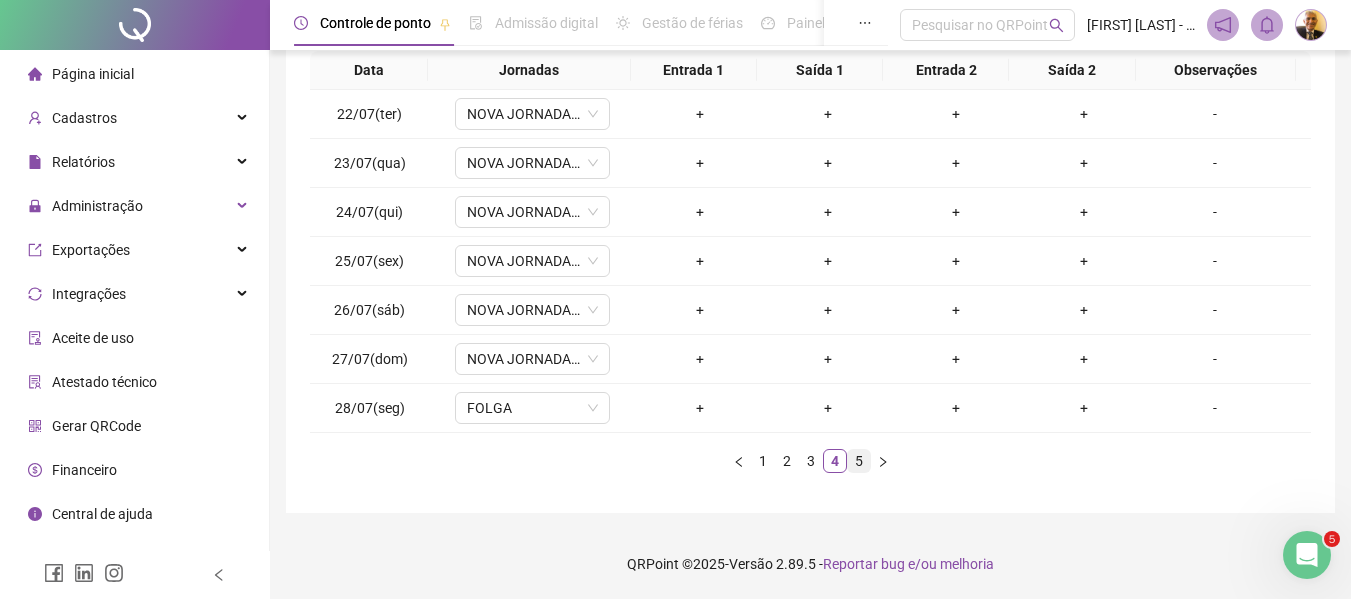 click on "5" at bounding box center (859, 461) 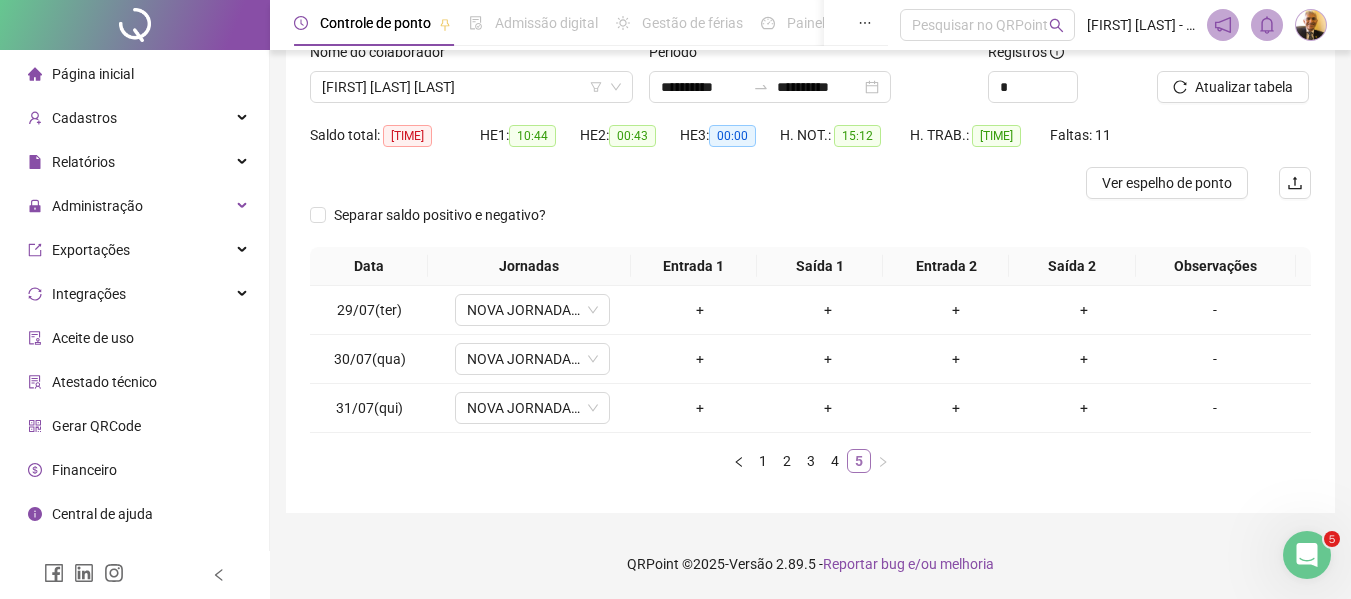scroll, scrollTop: 143, scrollLeft: 0, axis: vertical 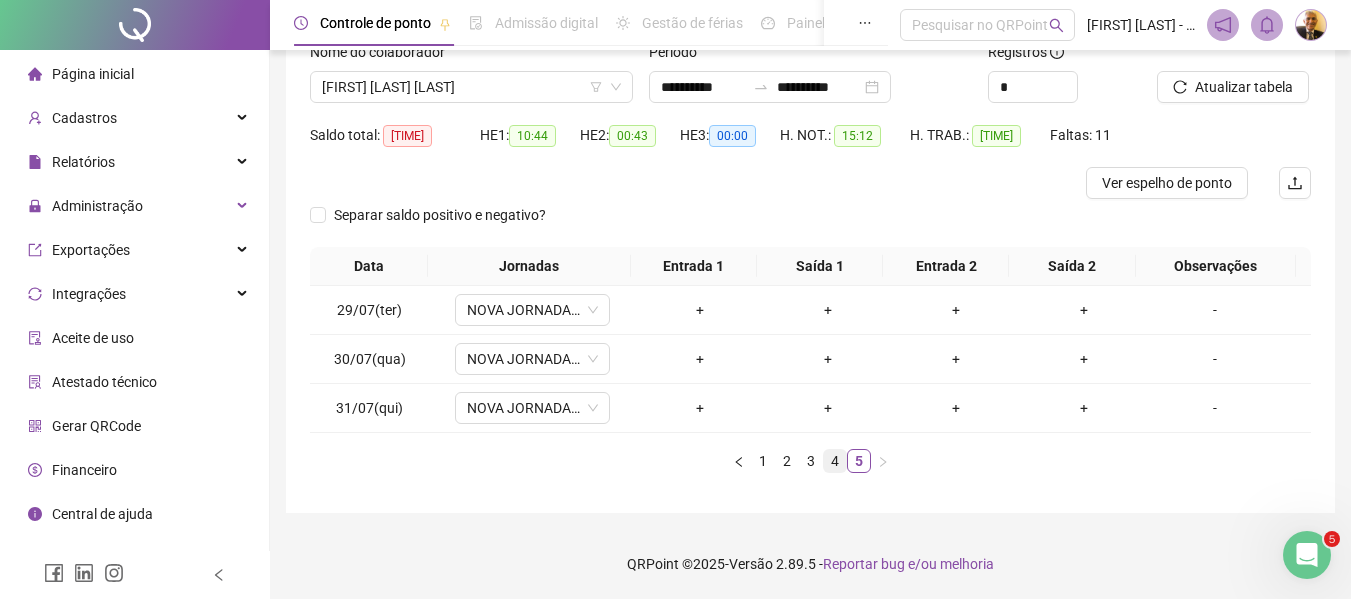 click on "4" at bounding box center (835, 461) 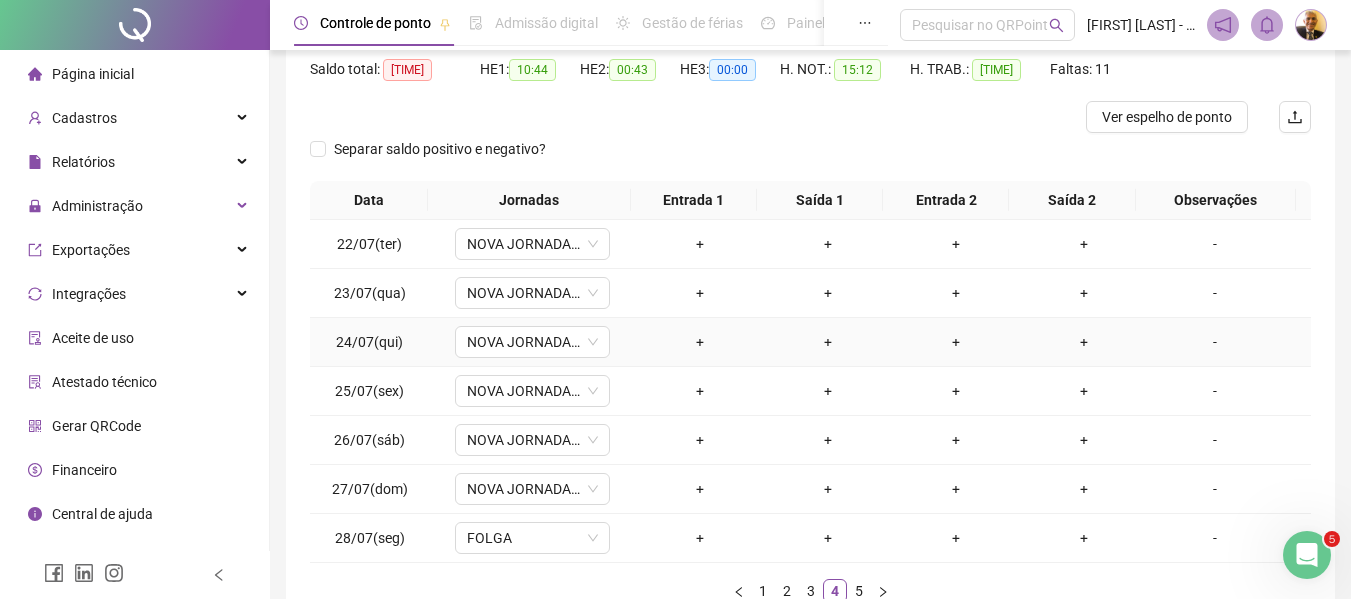 scroll, scrollTop: 276, scrollLeft: 0, axis: vertical 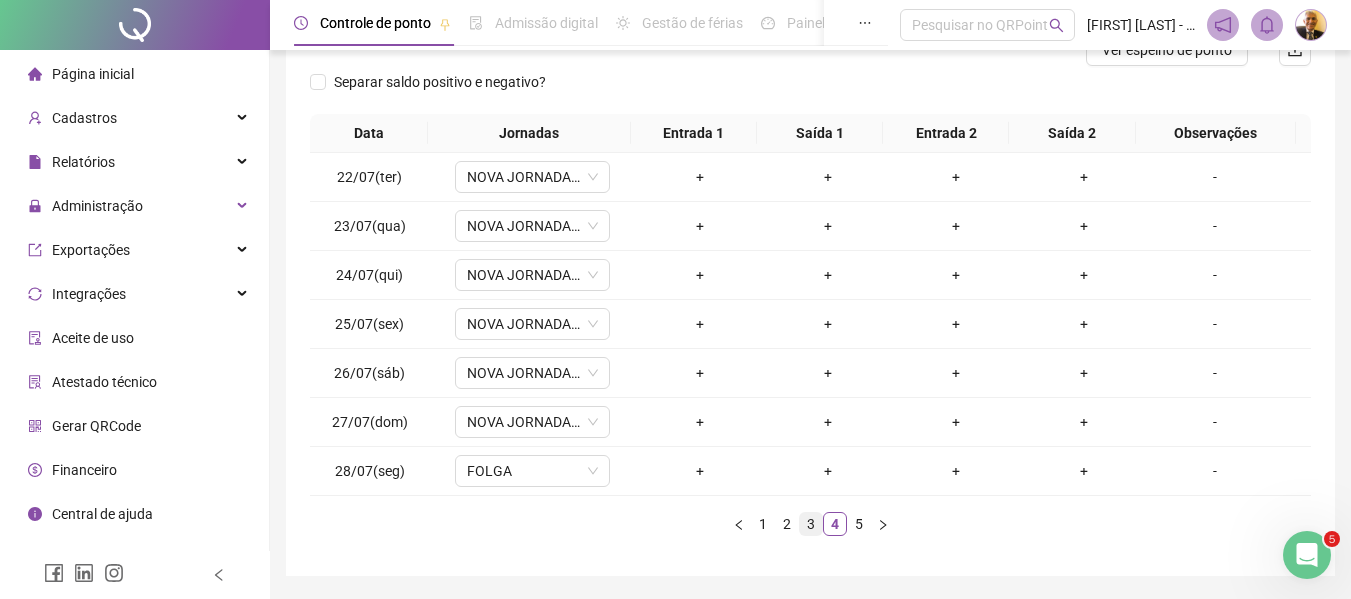click on "3" at bounding box center (811, 524) 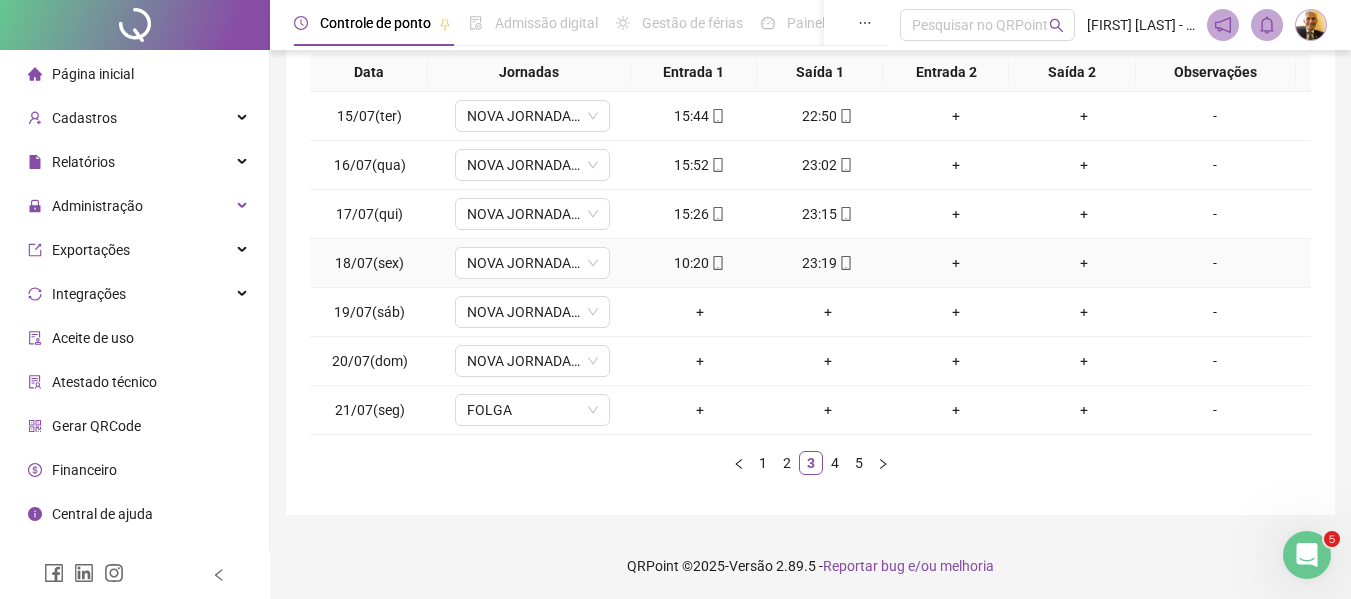 scroll, scrollTop: 339, scrollLeft: 0, axis: vertical 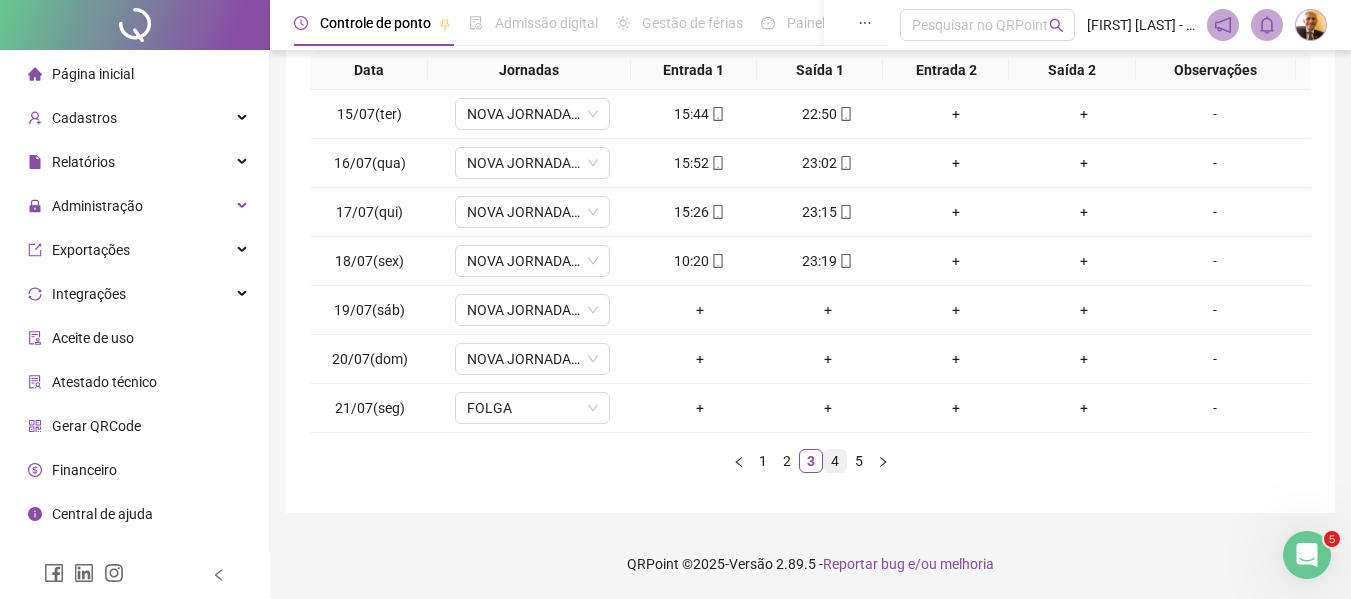 click on "4" at bounding box center [835, 461] 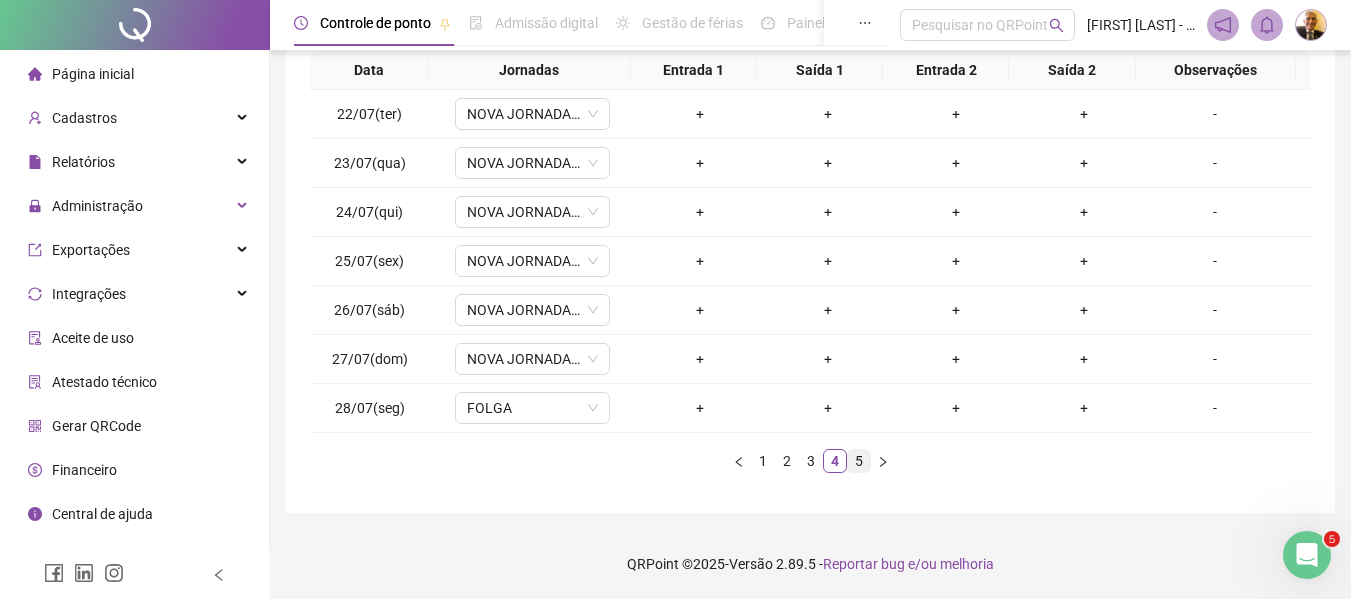 click on "5" at bounding box center (859, 461) 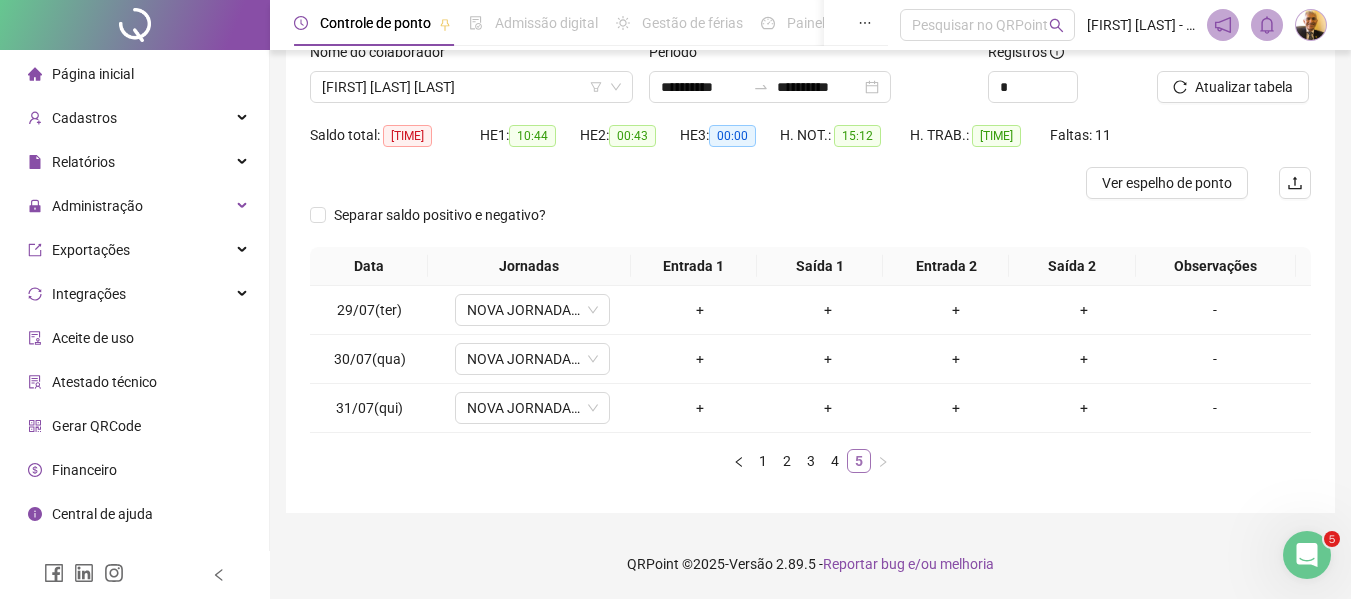 scroll, scrollTop: 143, scrollLeft: 0, axis: vertical 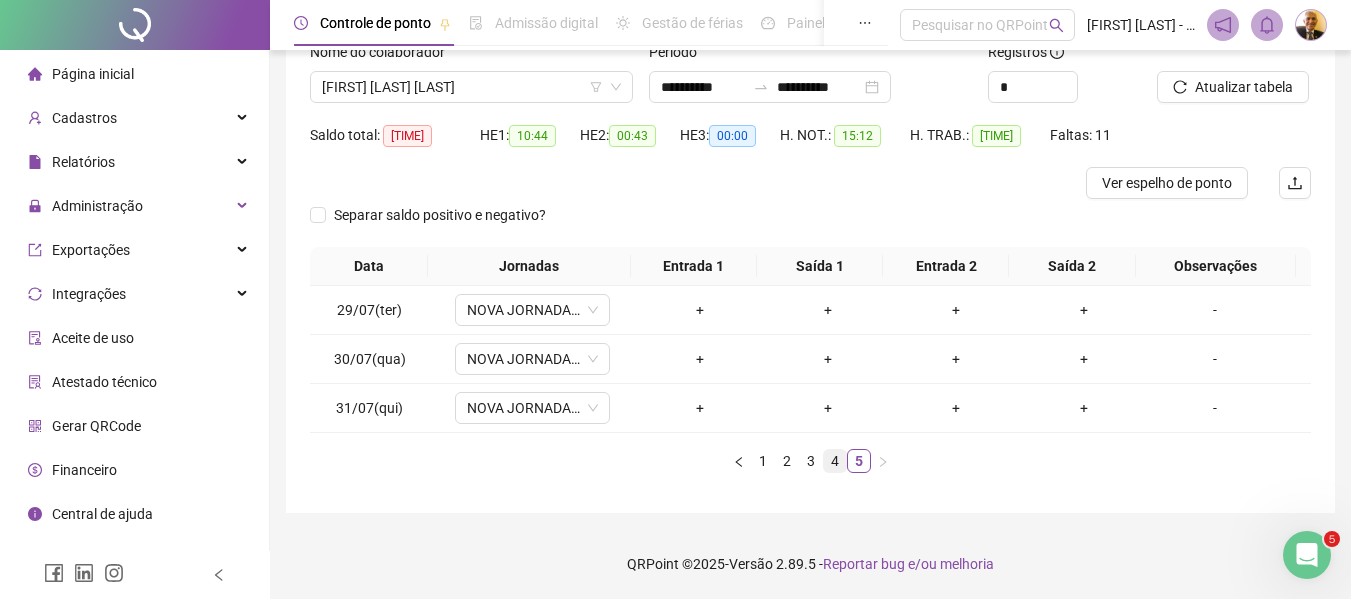 click on "4" at bounding box center [835, 461] 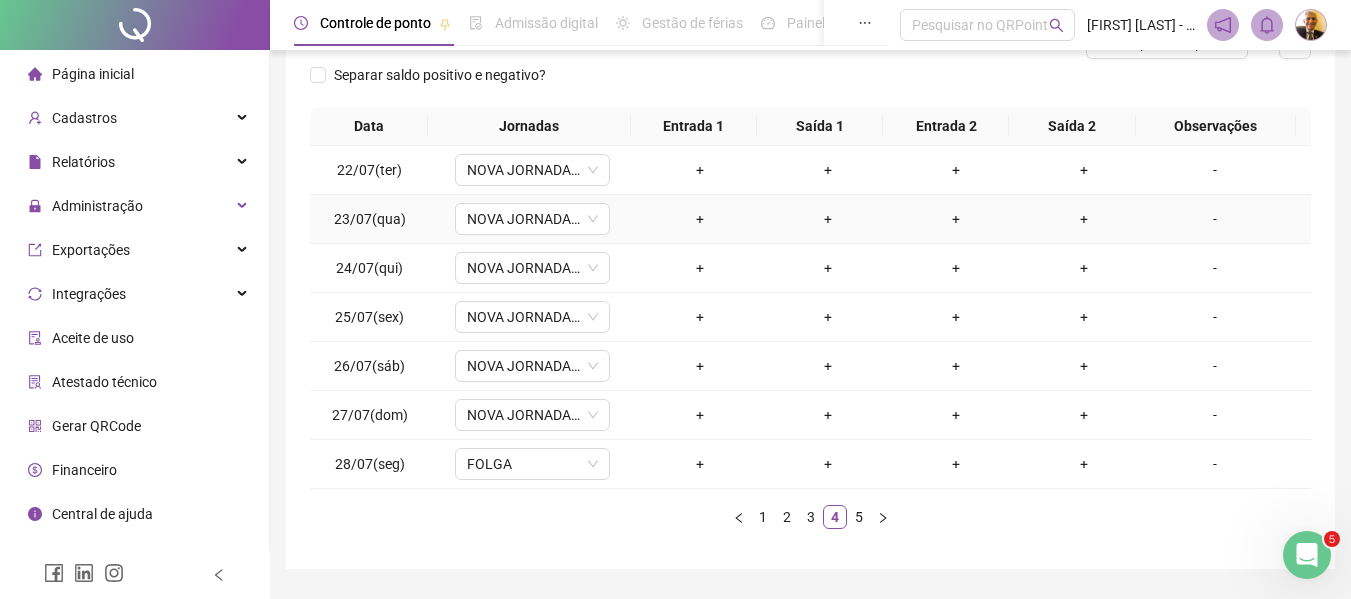 scroll, scrollTop: 310, scrollLeft: 0, axis: vertical 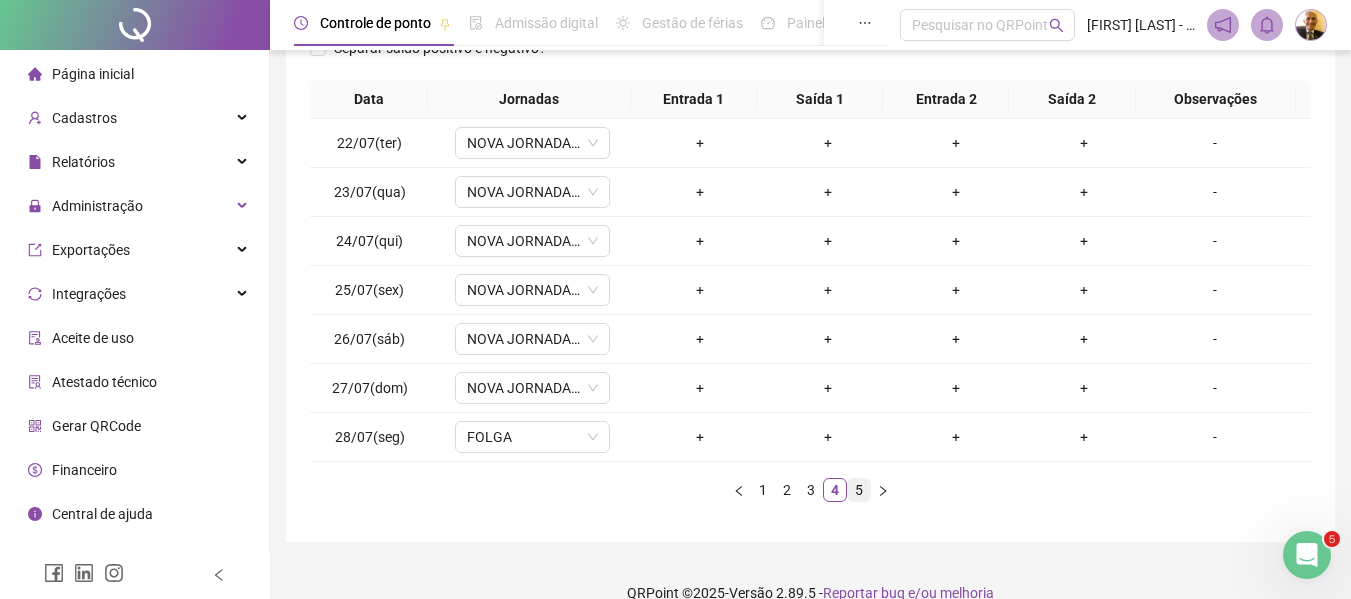 click on "5" at bounding box center (859, 490) 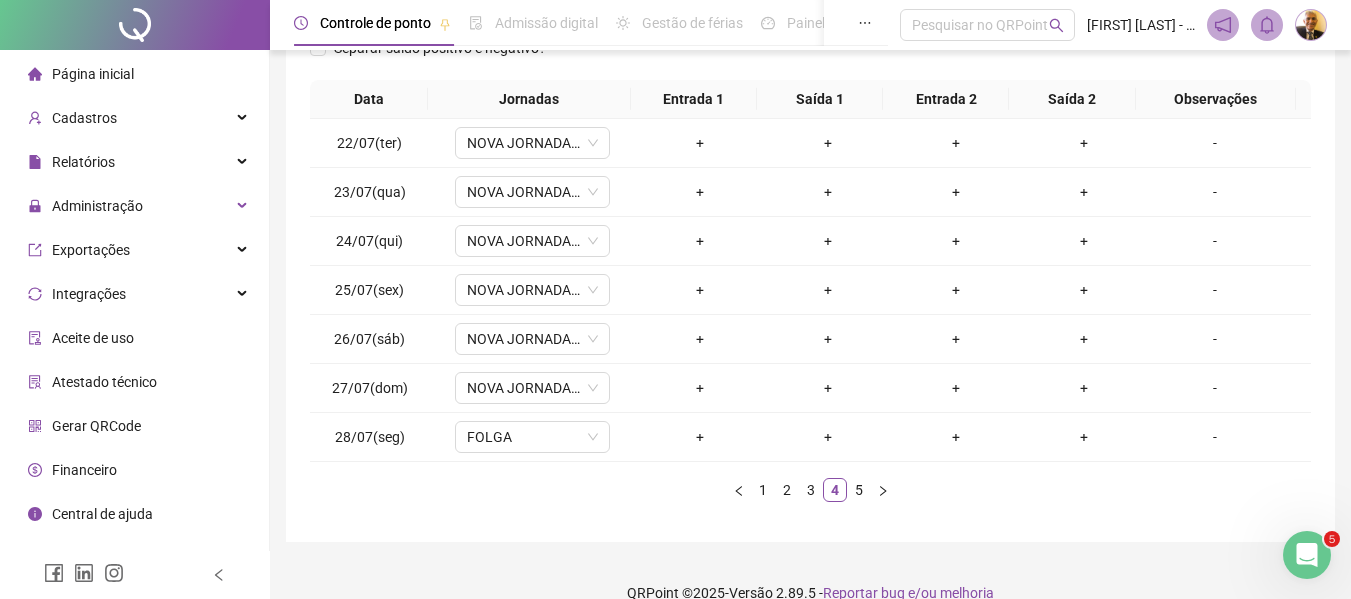scroll, scrollTop: 143, scrollLeft: 0, axis: vertical 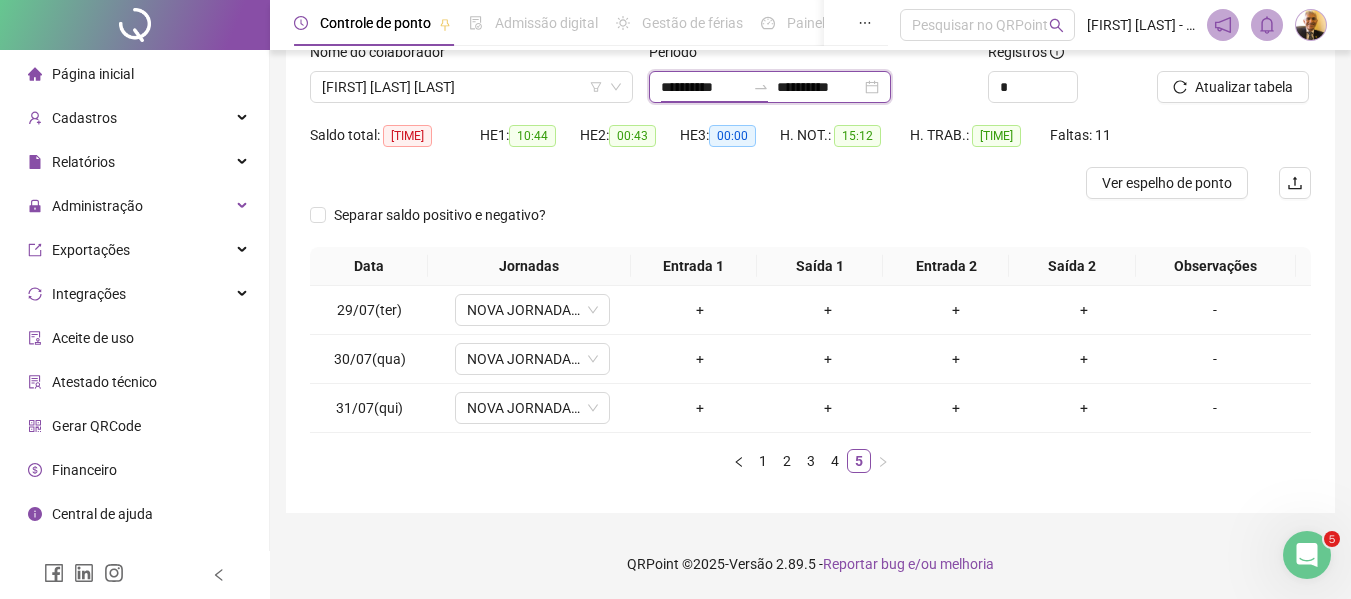 click on "**********" at bounding box center [703, 87] 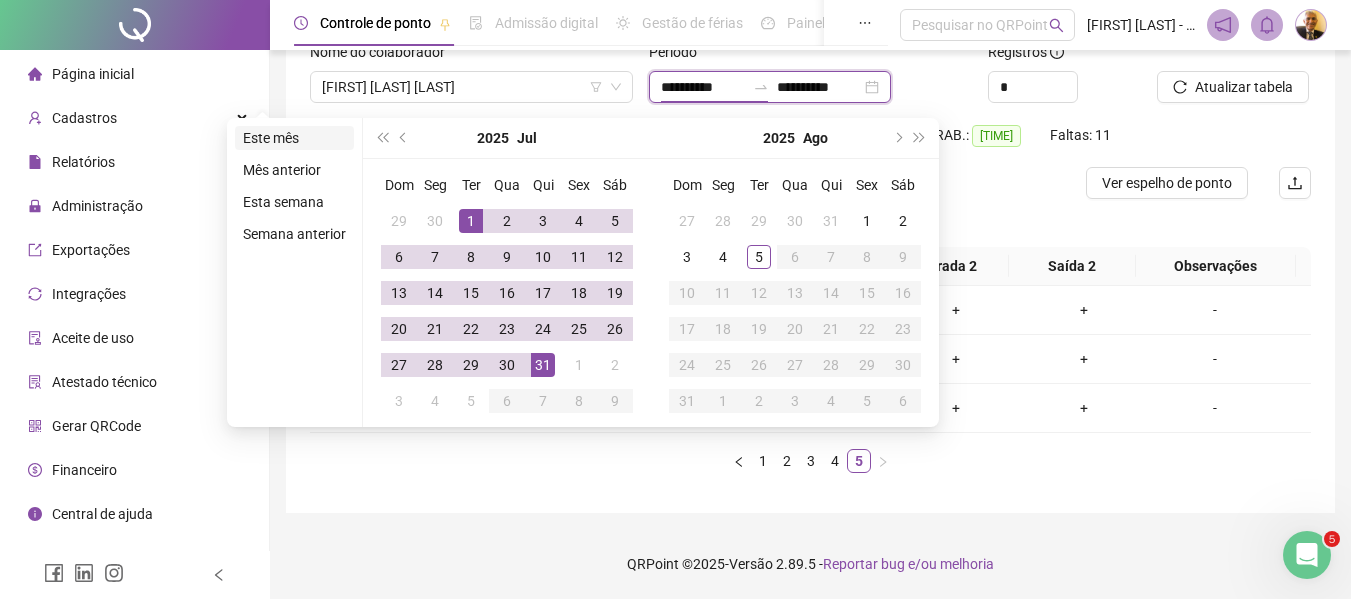 type on "**********" 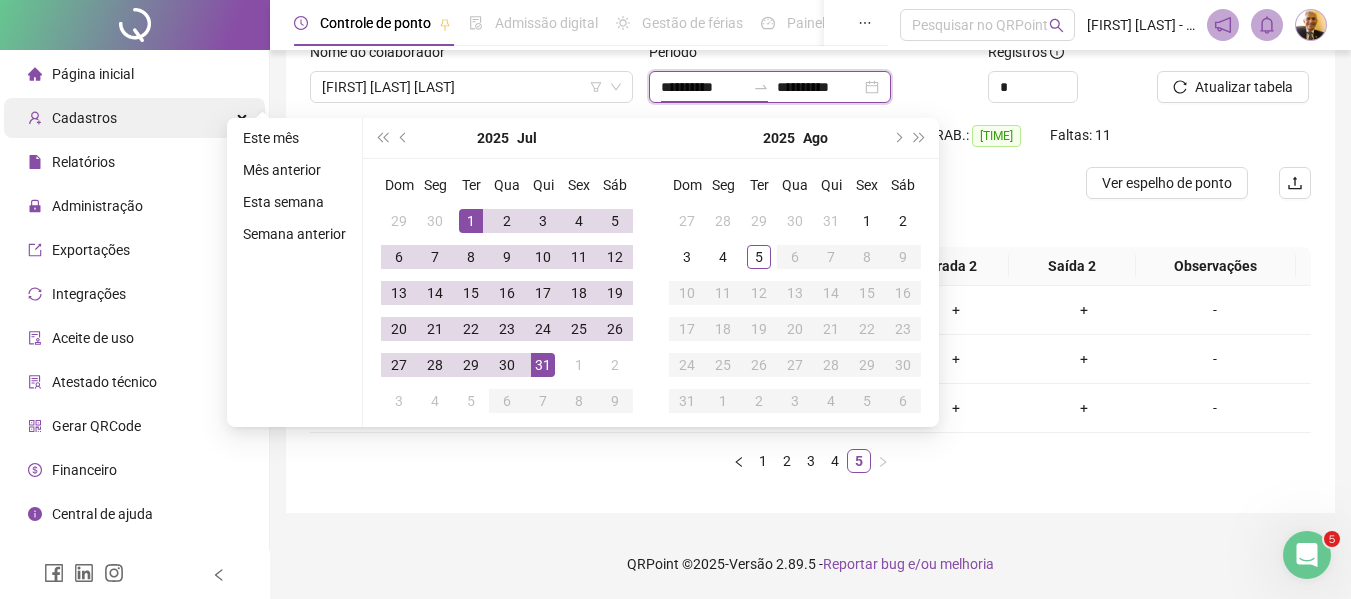 type on "**********" 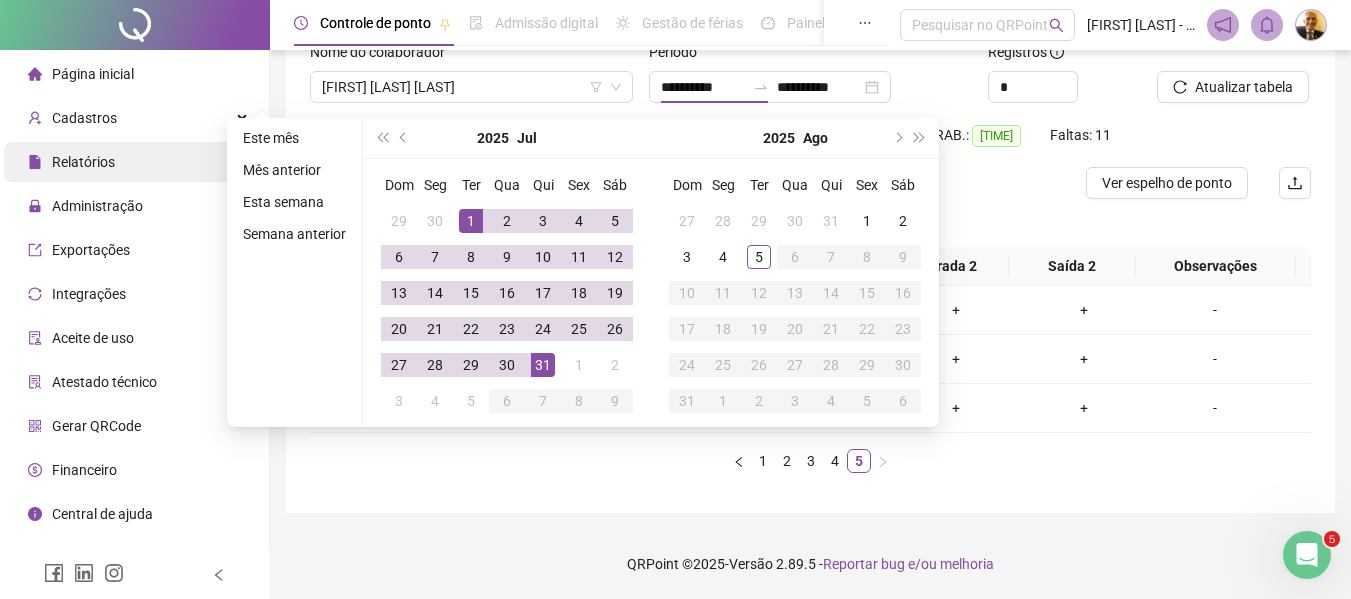 click on "Relatórios" at bounding box center (83, 162) 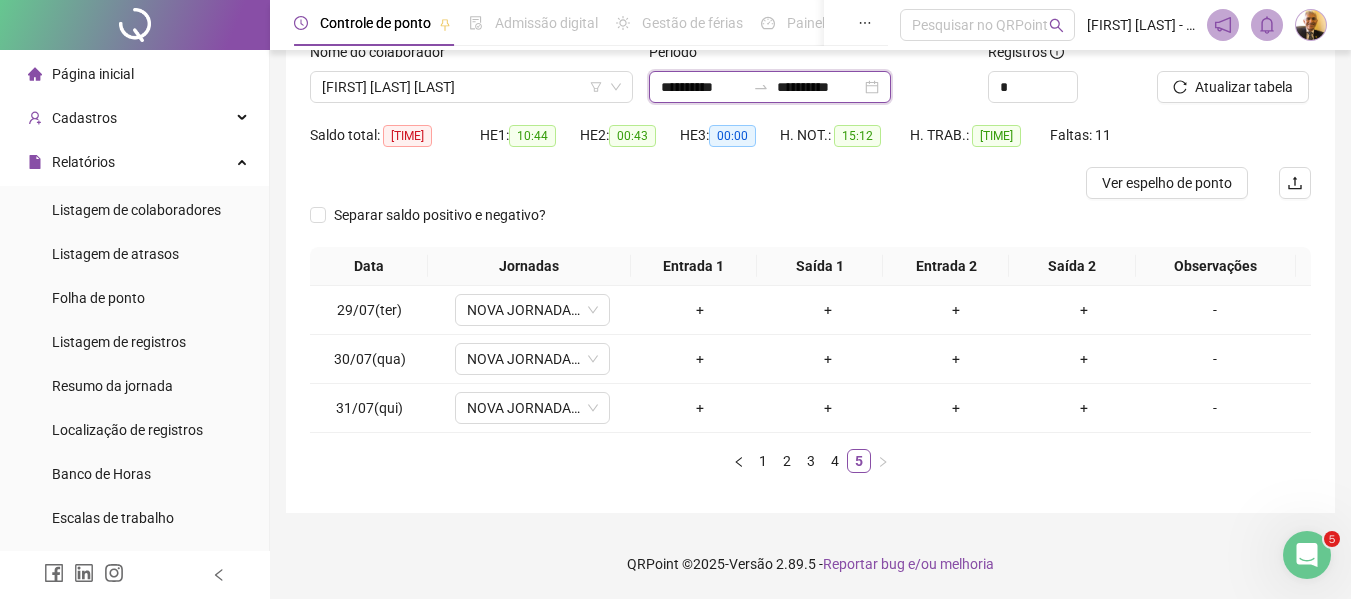 click on "**********" at bounding box center (703, 87) 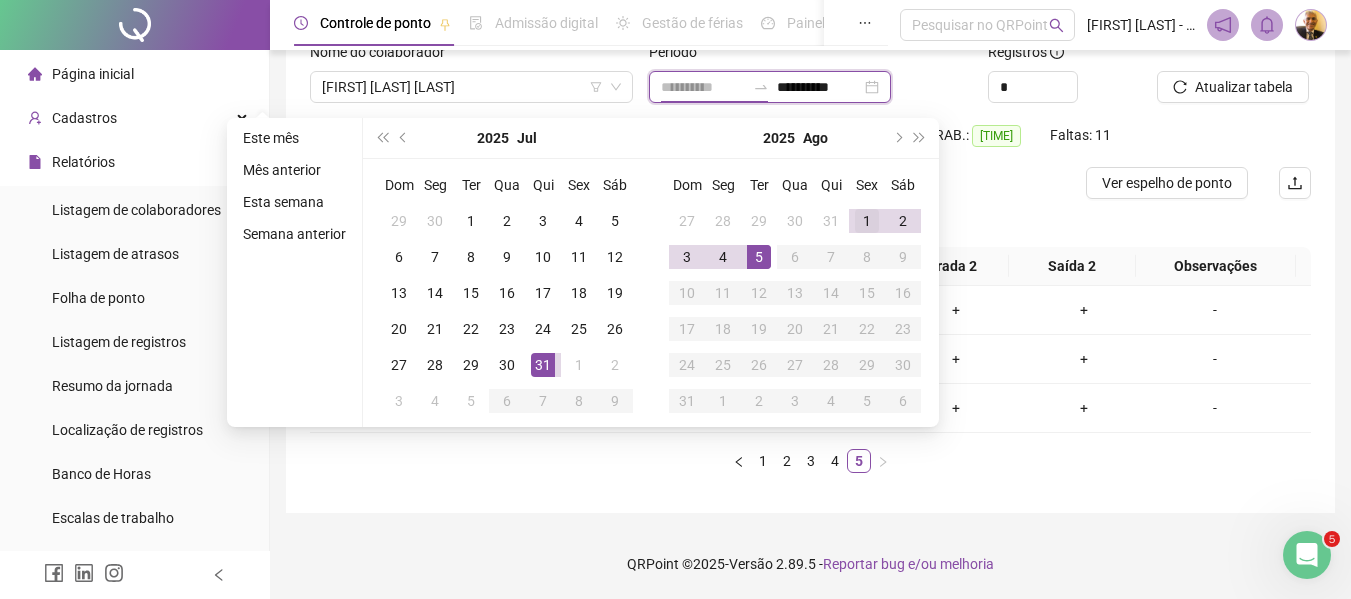 type on "**********" 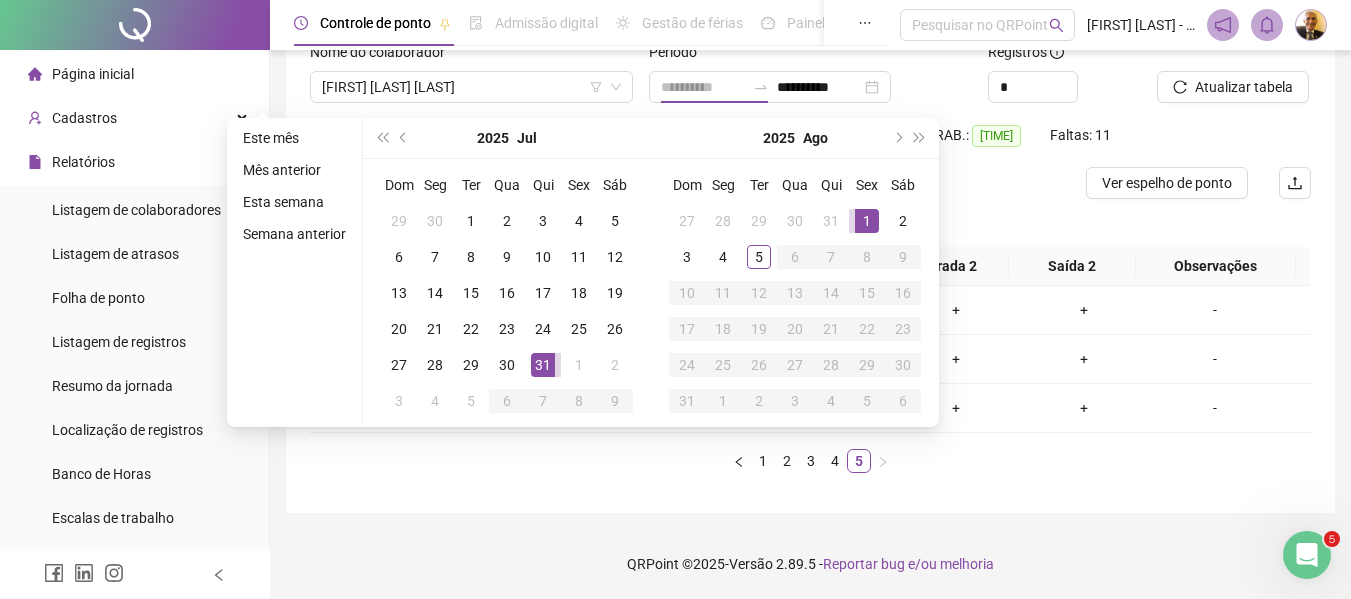 click on "1" at bounding box center [867, 221] 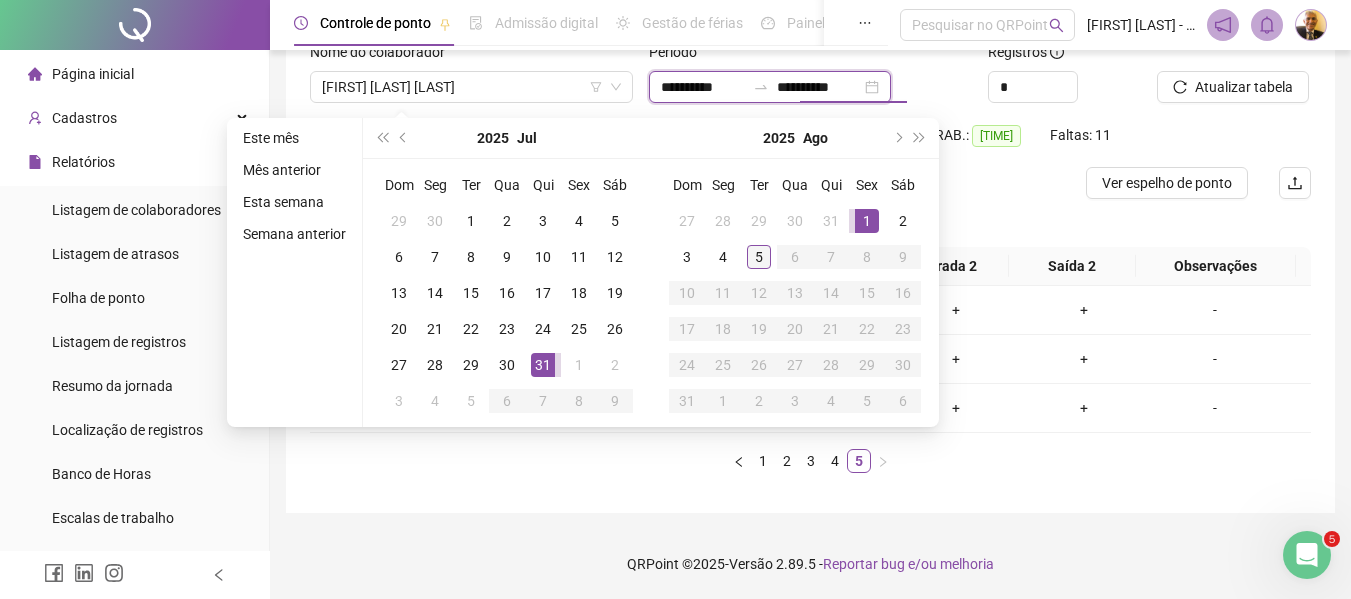 type on "**********" 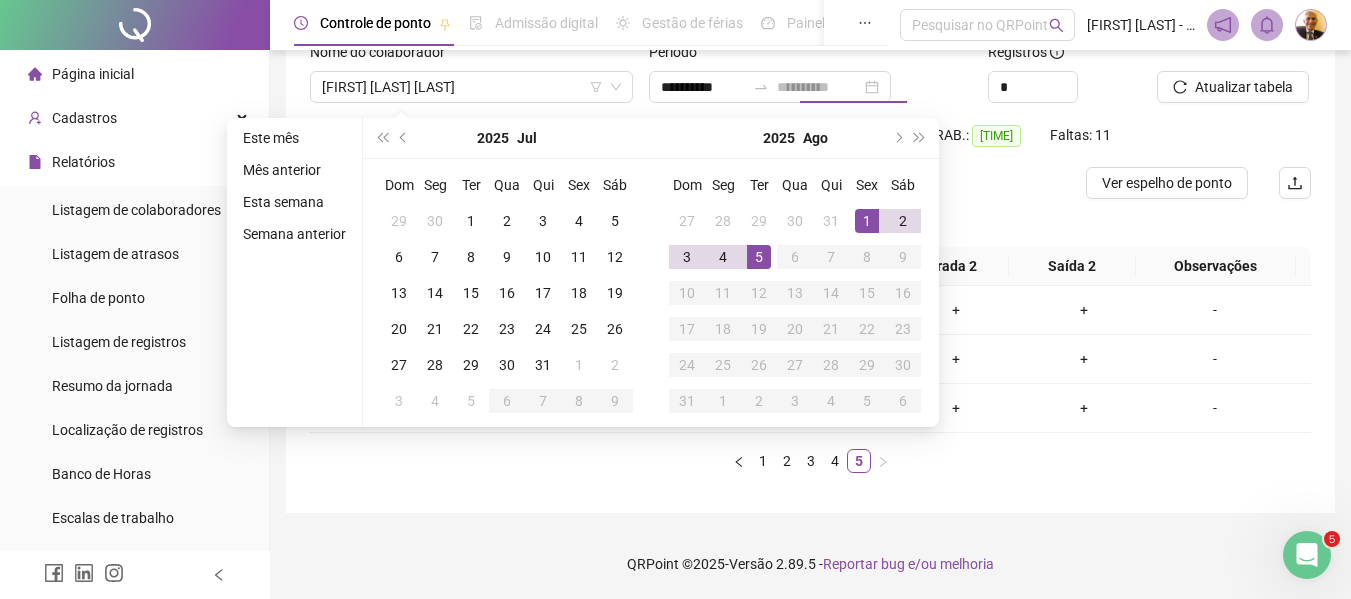 click on "5" at bounding box center (759, 257) 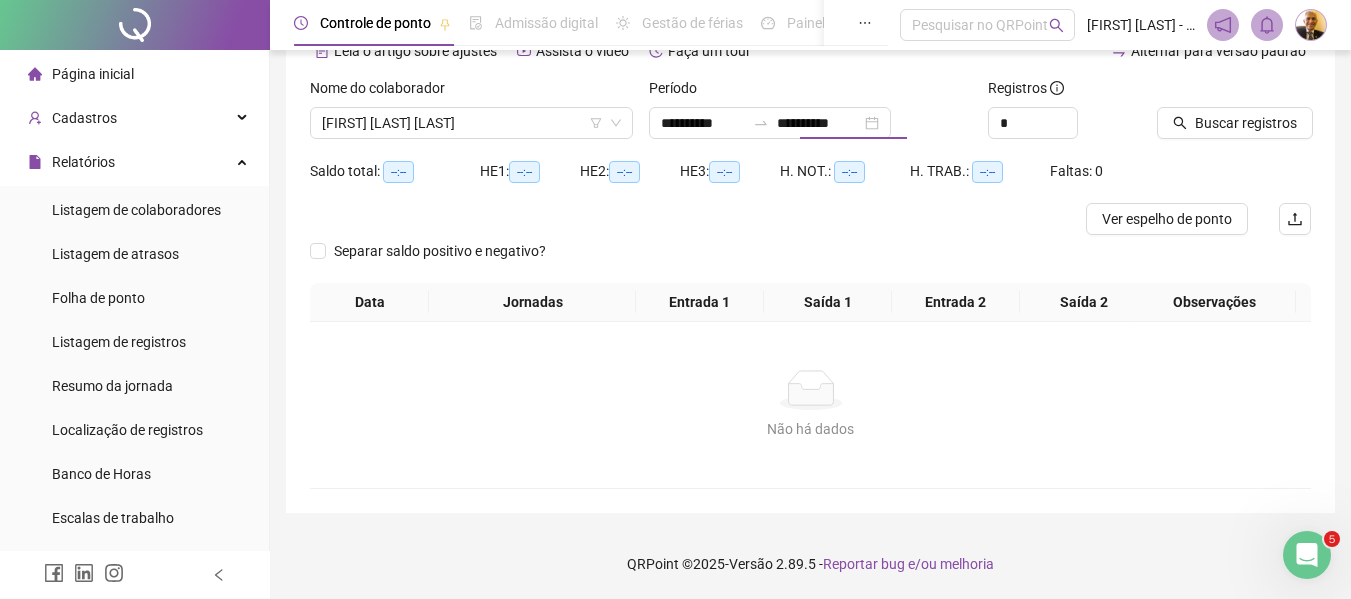 scroll, scrollTop: 107, scrollLeft: 0, axis: vertical 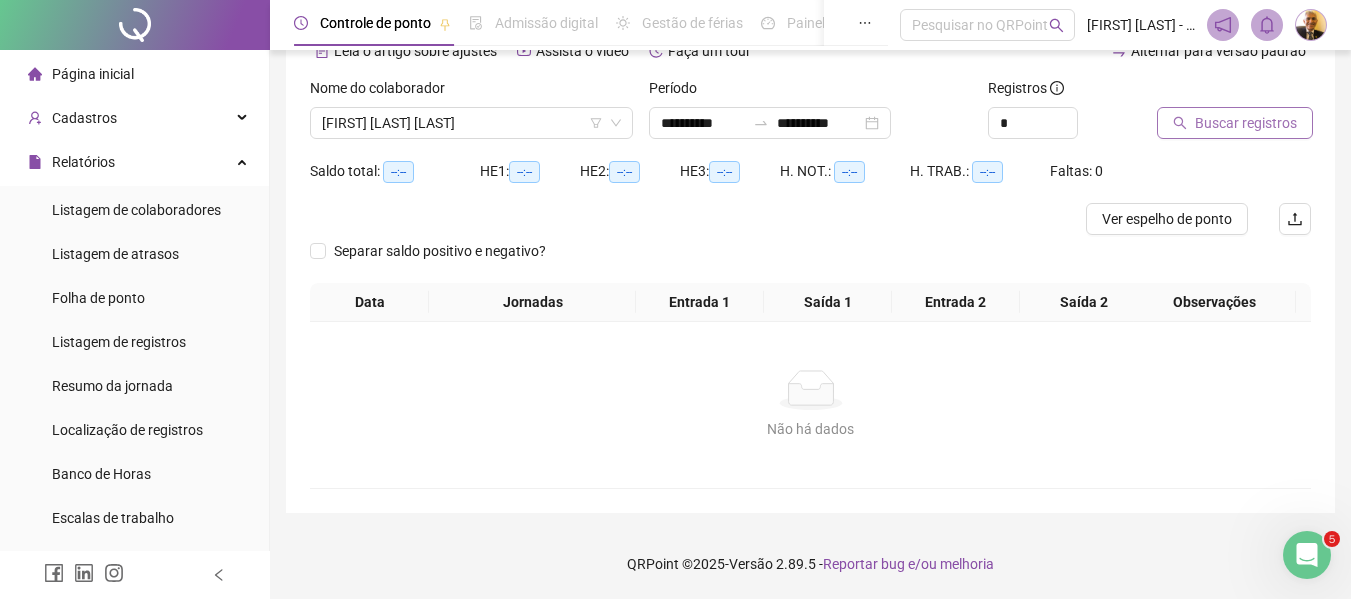 click on "Buscar registros" at bounding box center [1246, 123] 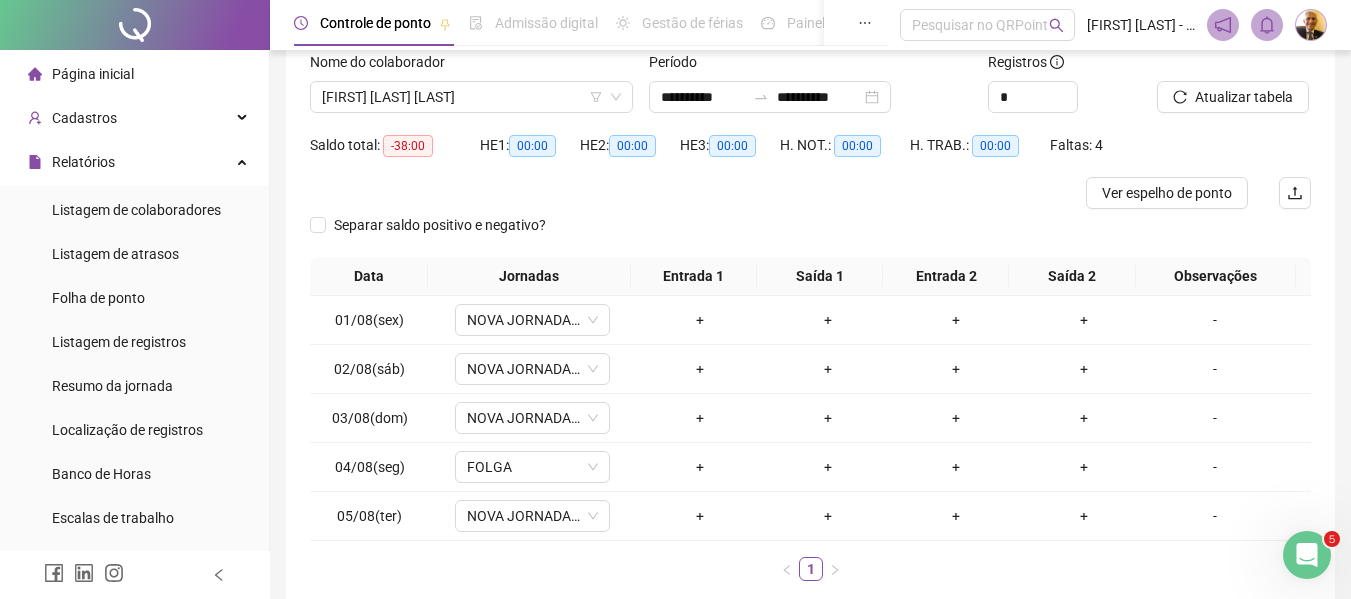 scroll, scrollTop: 108, scrollLeft: 0, axis: vertical 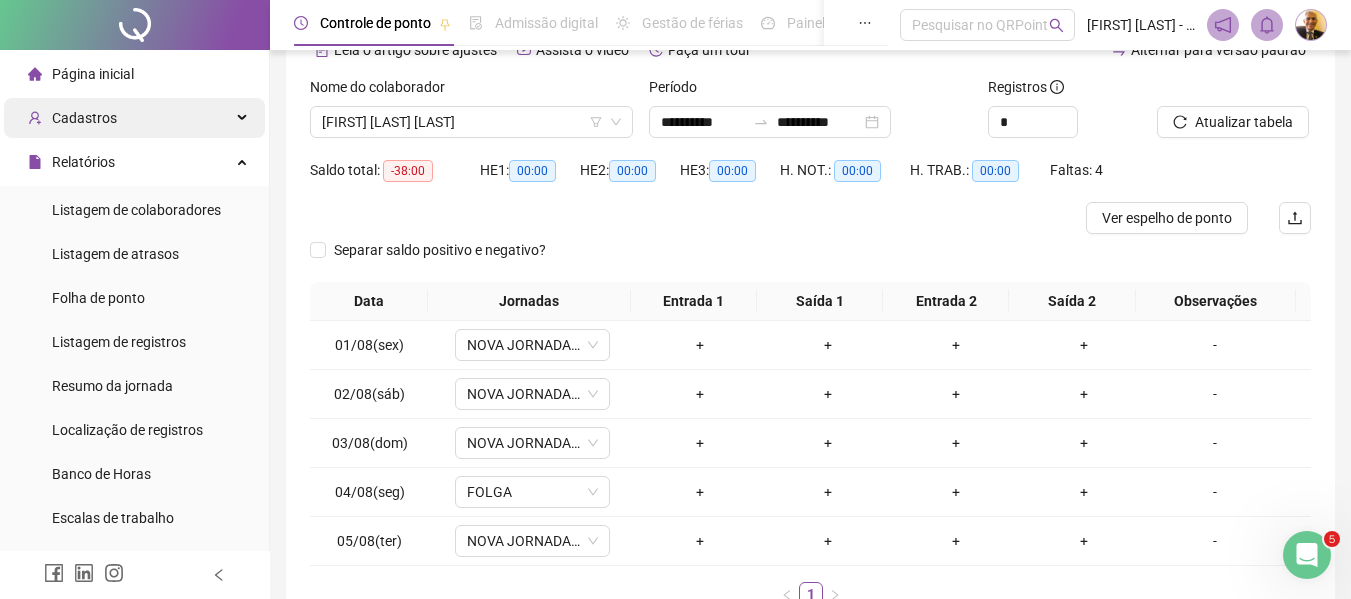 click on "Cadastros" at bounding box center [134, 118] 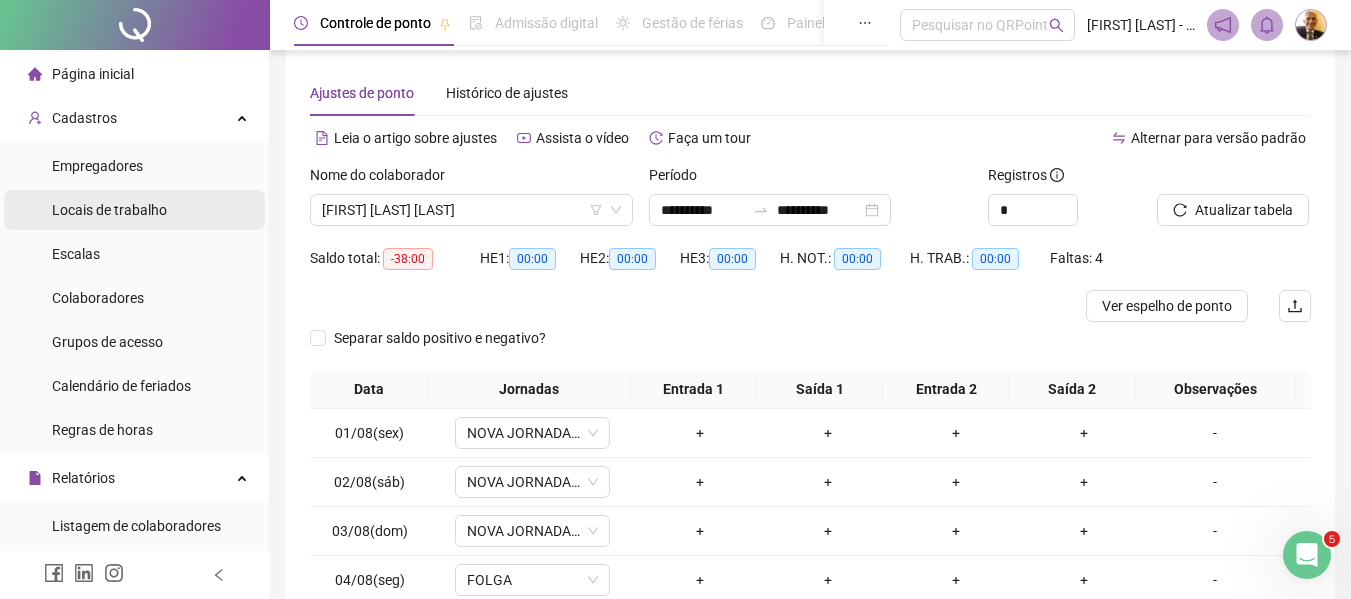 scroll, scrollTop: 0, scrollLeft: 0, axis: both 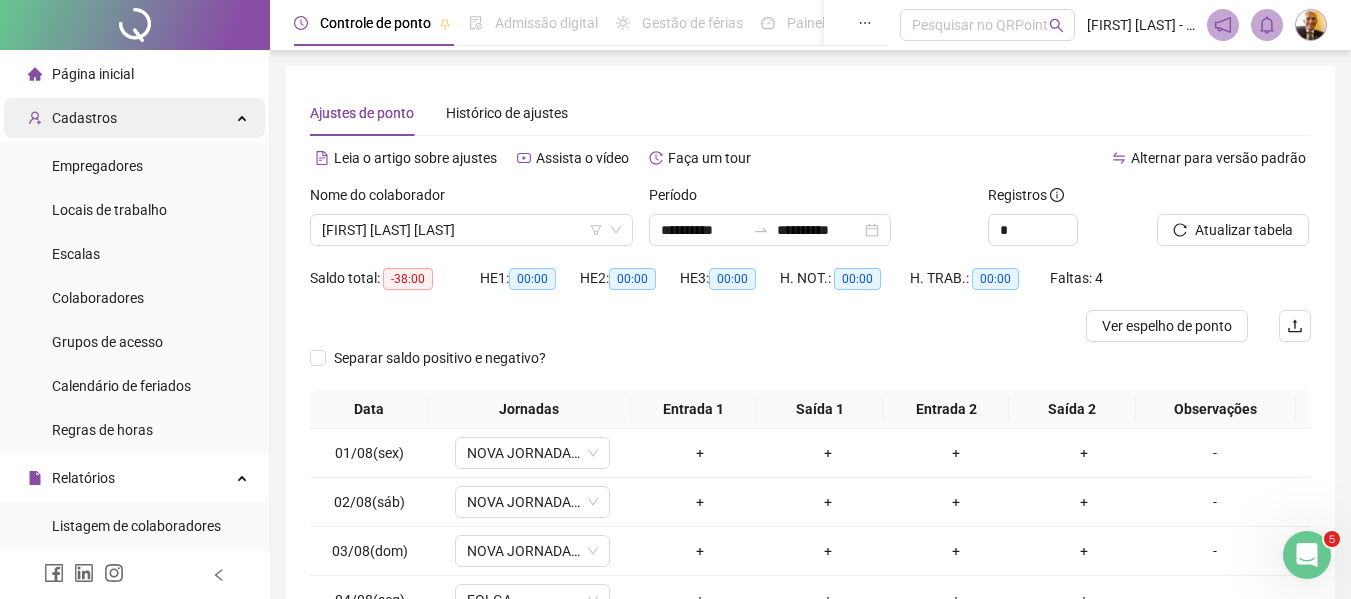 click on "Cadastros" at bounding box center [84, 118] 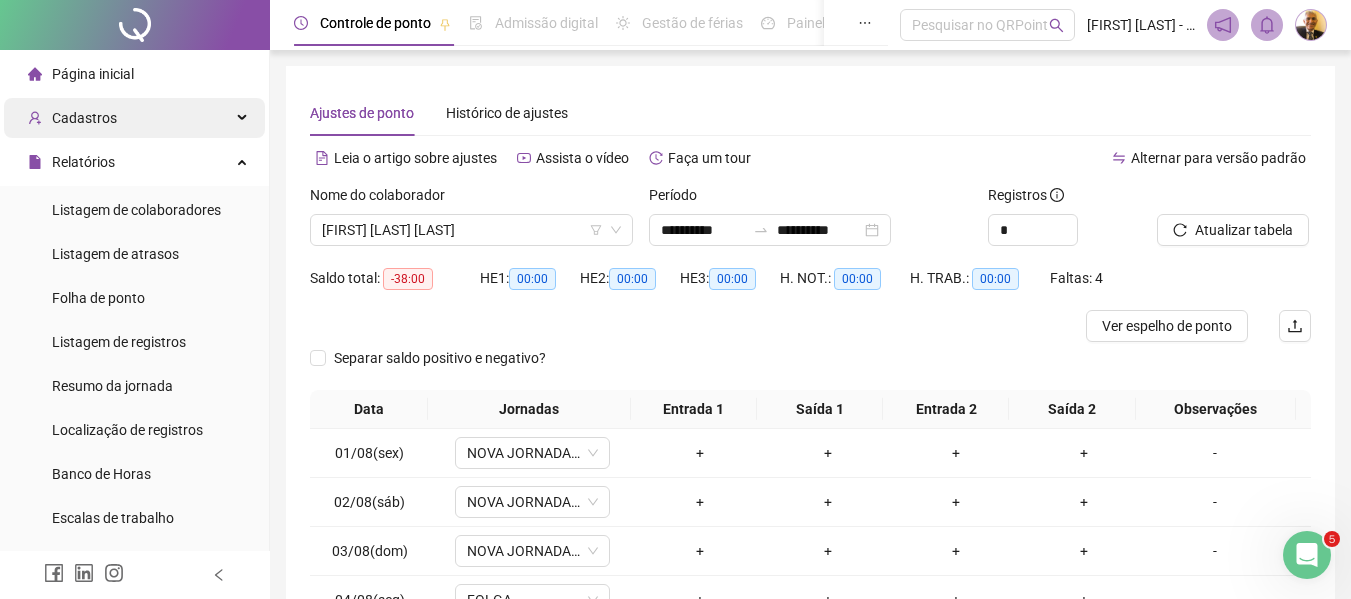 click on "Cadastros" at bounding box center [84, 118] 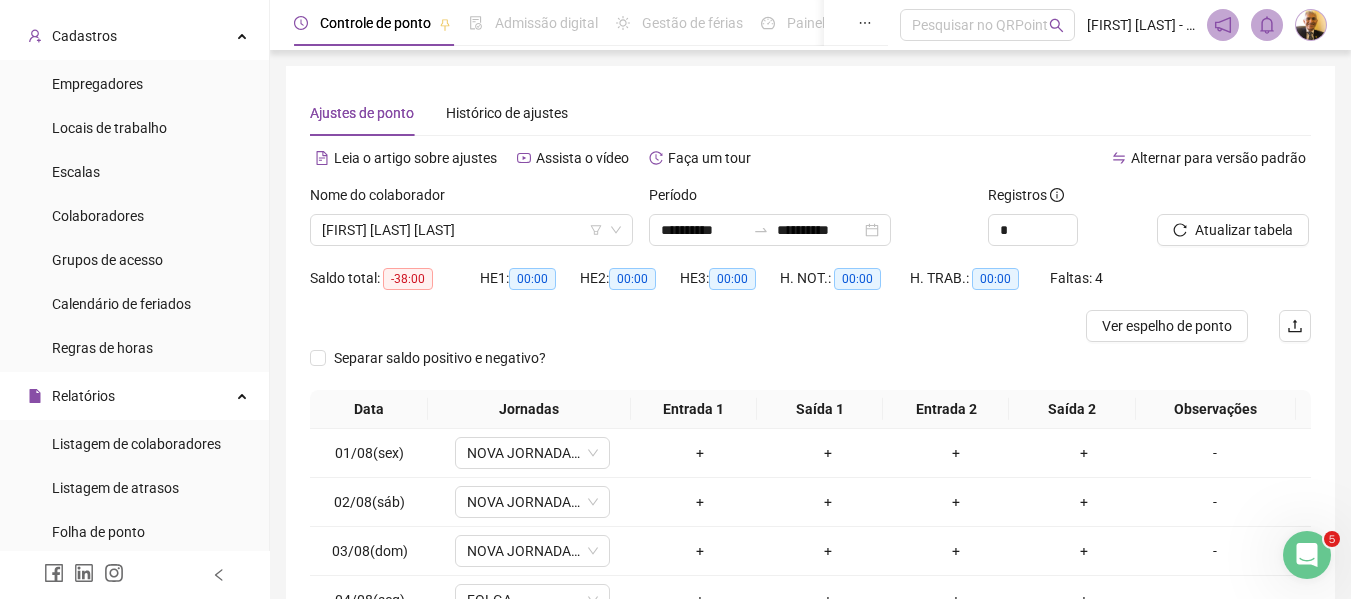scroll, scrollTop: 100, scrollLeft: 0, axis: vertical 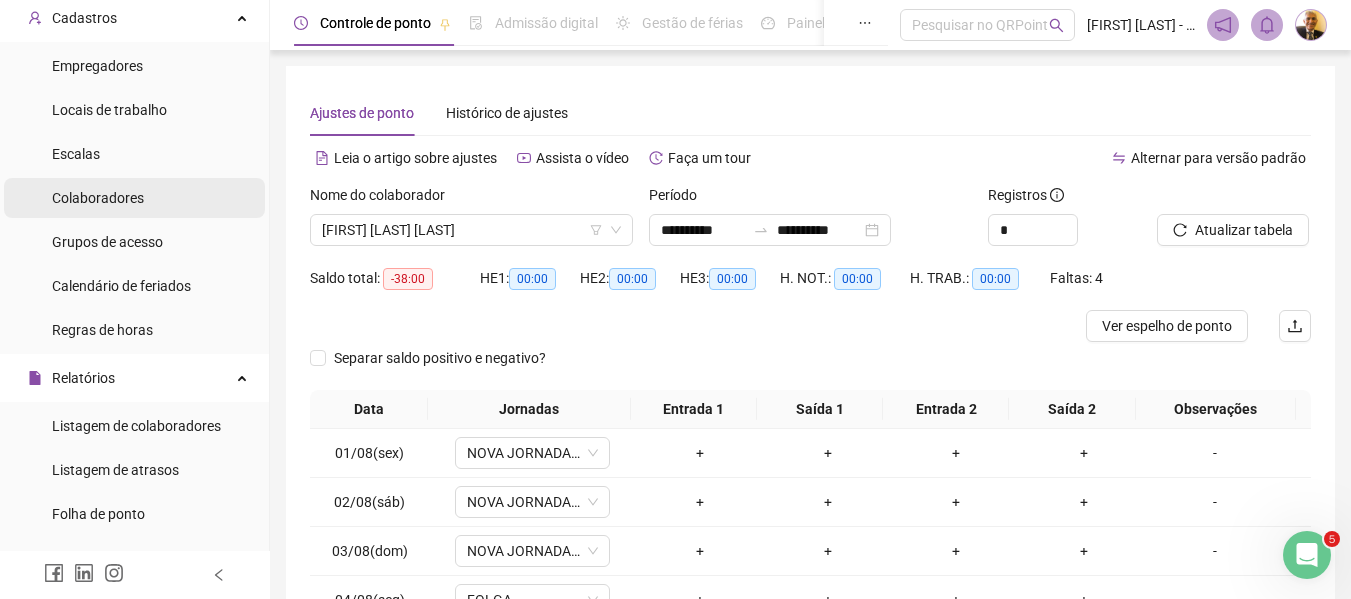click on "Colaboradores" at bounding box center [134, 198] 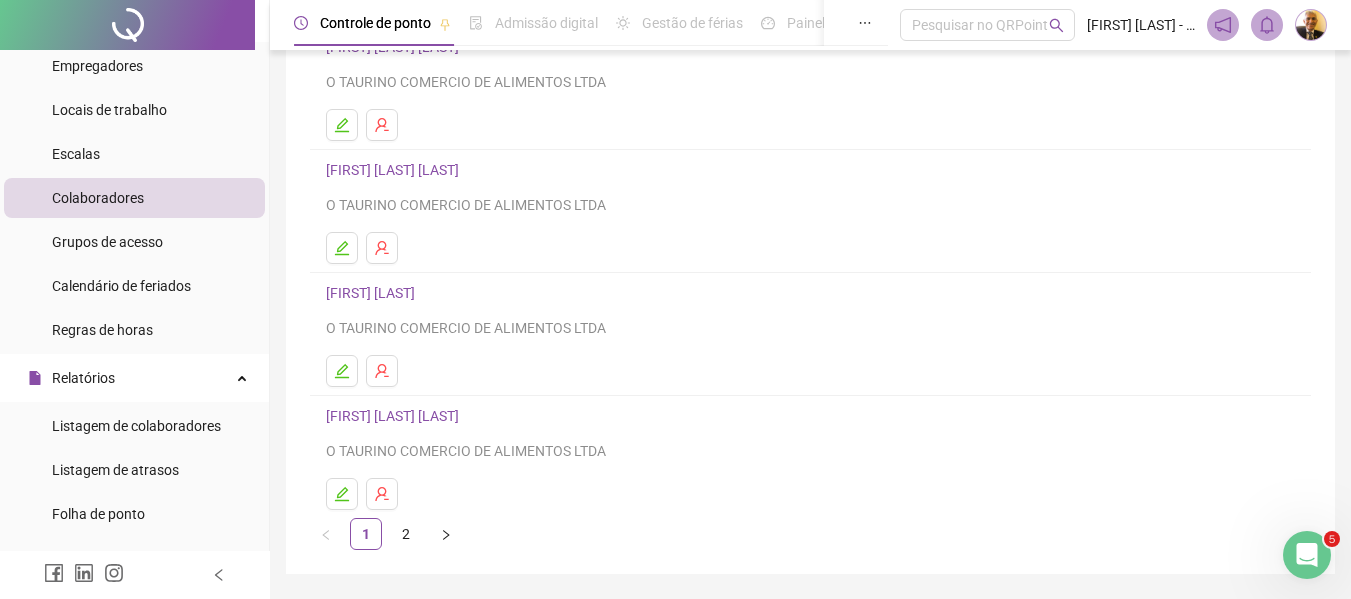 scroll, scrollTop: 368, scrollLeft: 0, axis: vertical 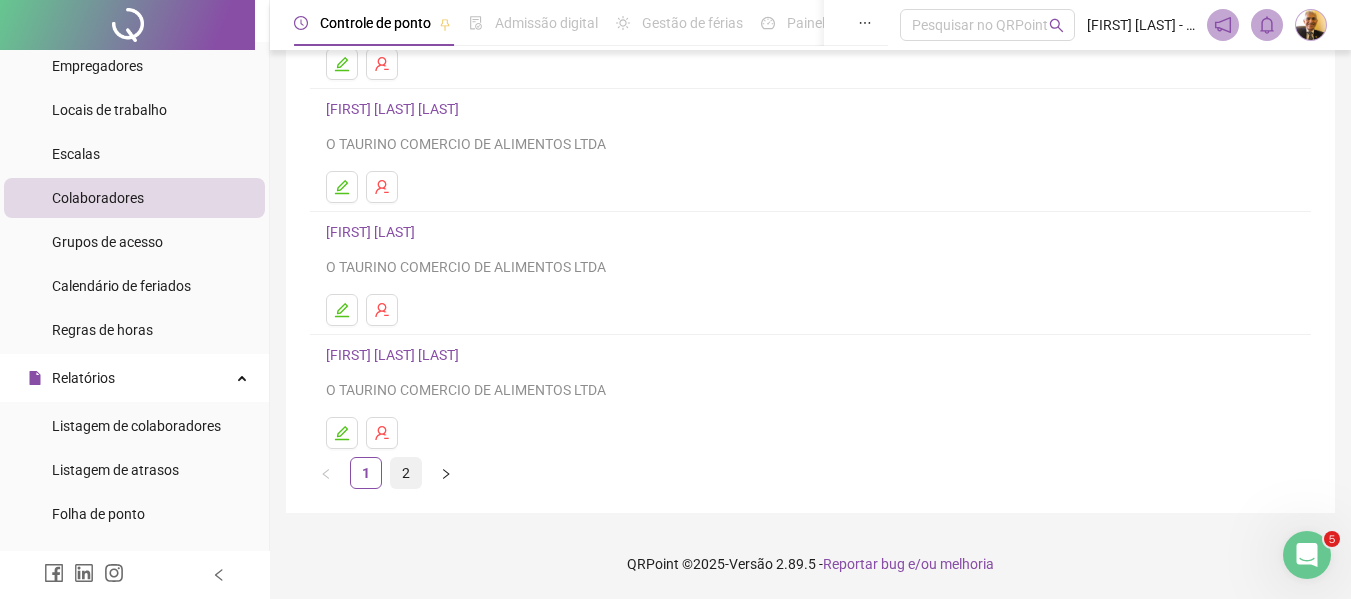 click on "2" at bounding box center [406, 473] 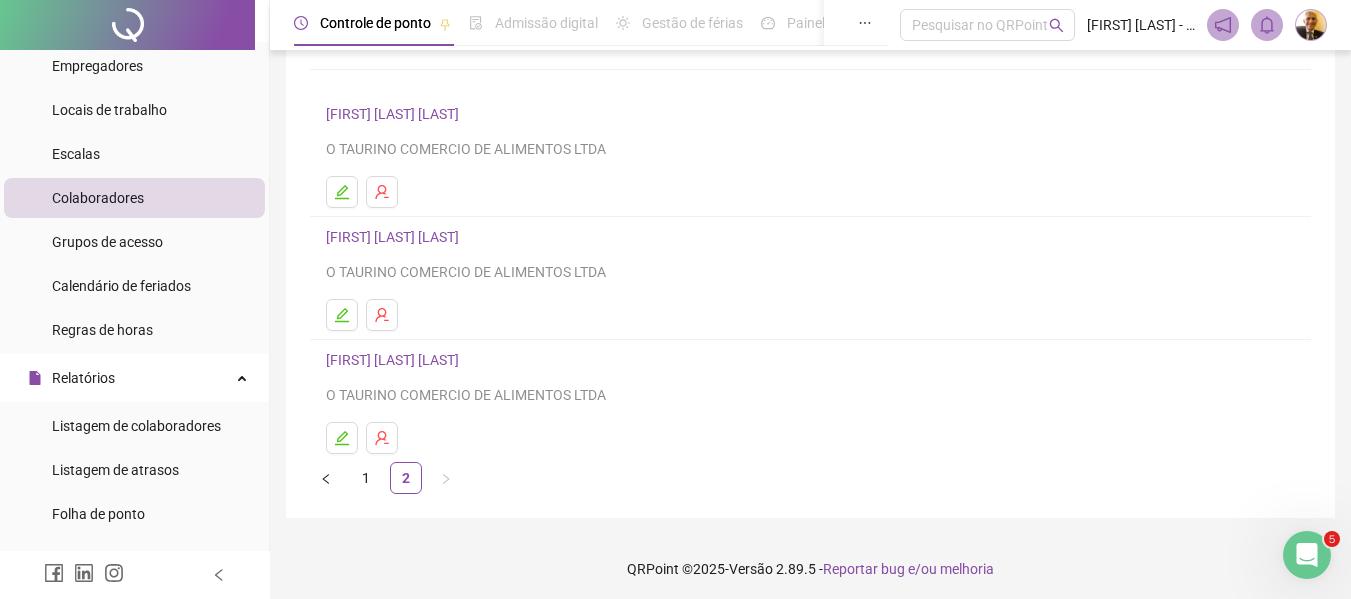 scroll, scrollTop: 122, scrollLeft: 0, axis: vertical 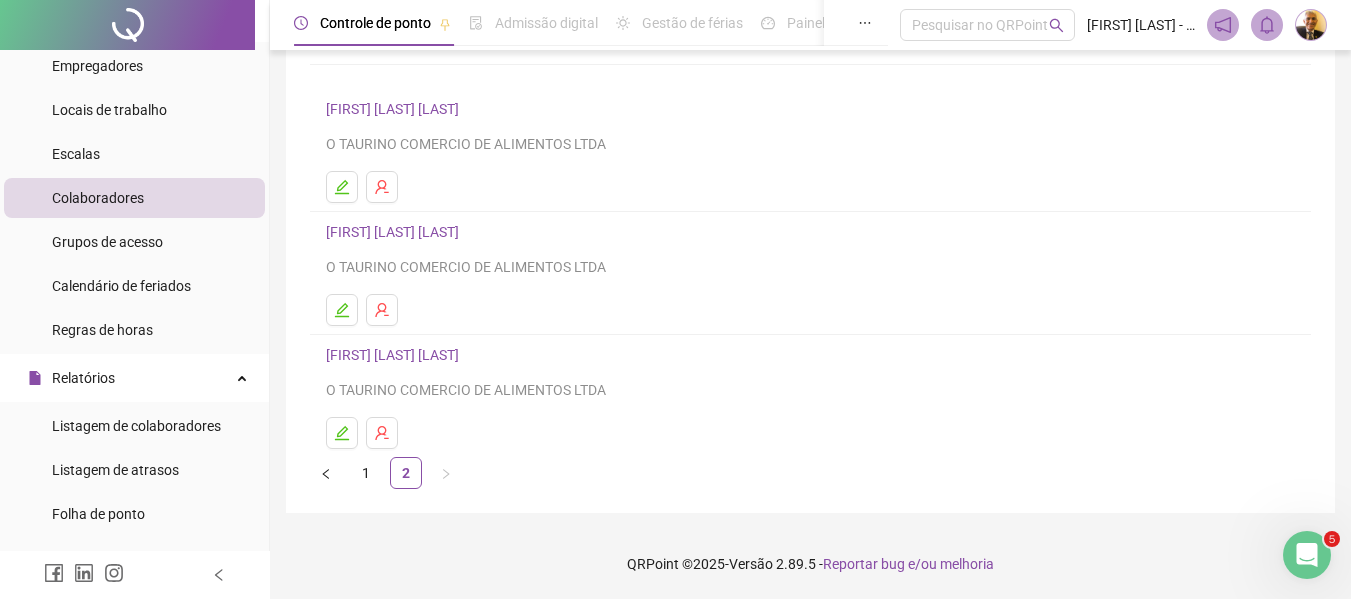 click on "[FIRST] [MIDDLE] [LAST]" at bounding box center (395, 355) 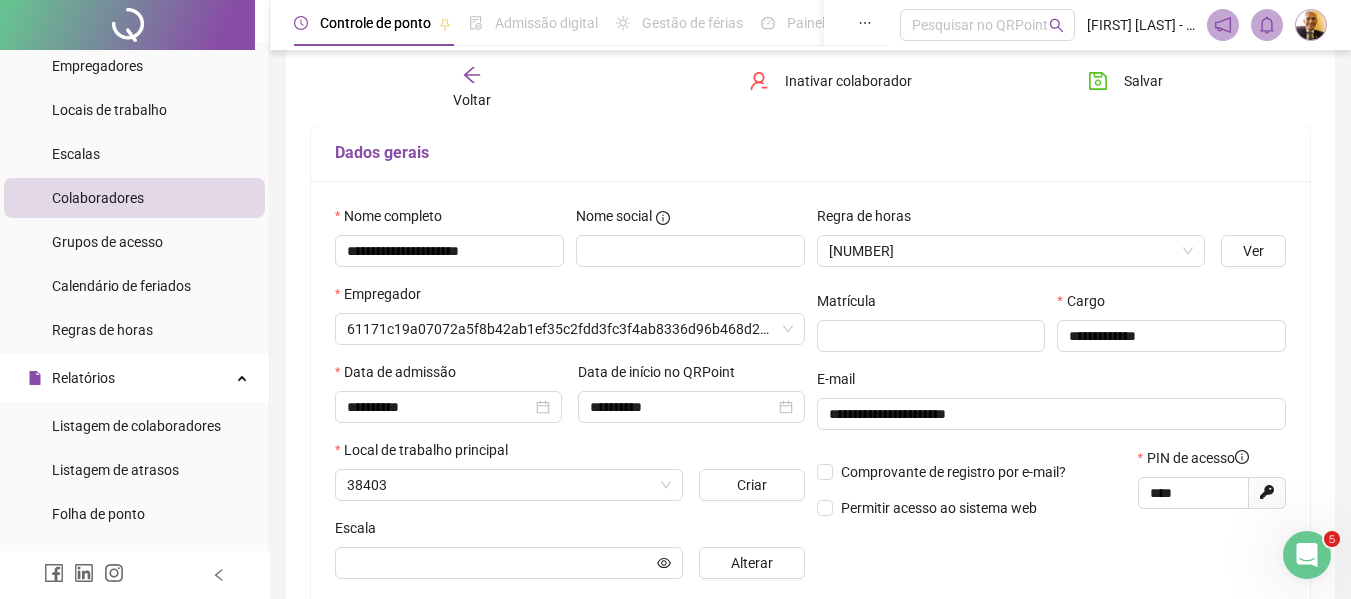 scroll, scrollTop: 132, scrollLeft: 0, axis: vertical 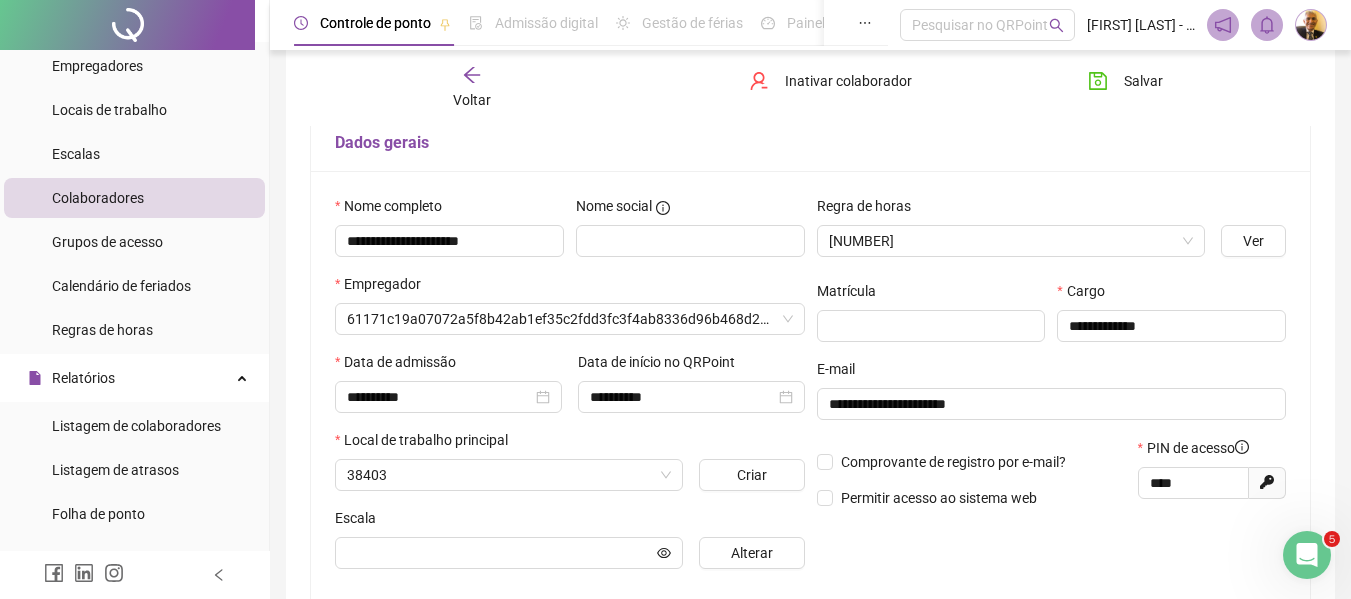 type on "**********" 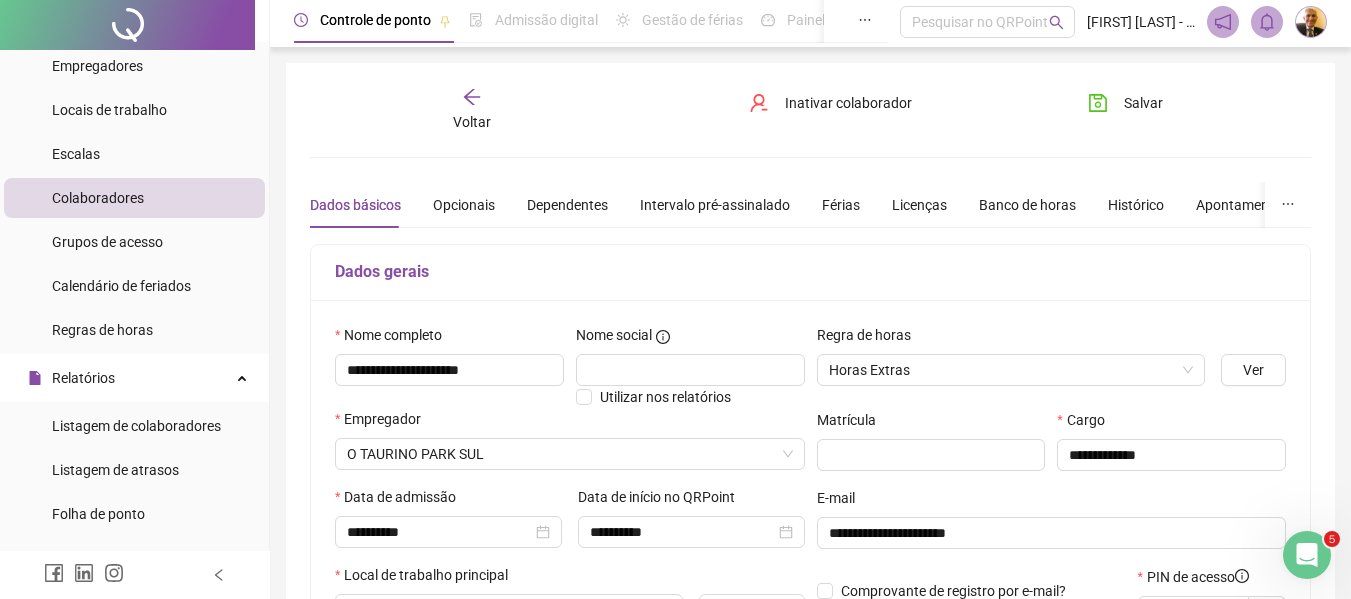 scroll, scrollTop: 0, scrollLeft: 0, axis: both 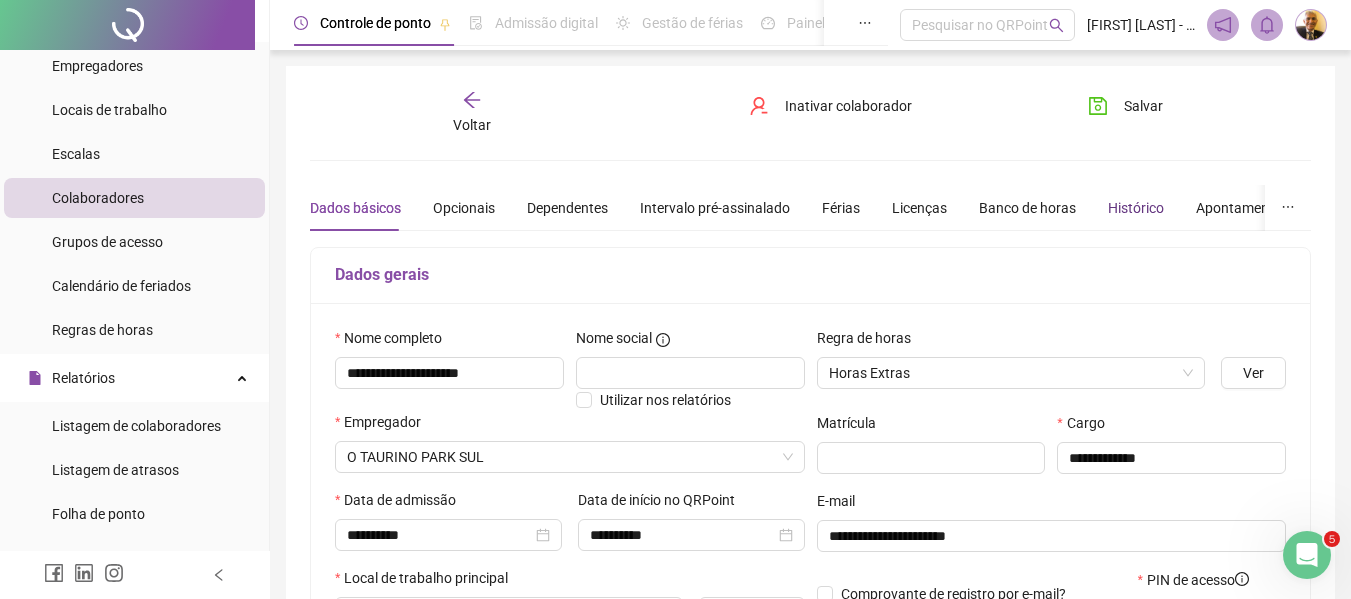 click on "Histórico" at bounding box center [1136, 208] 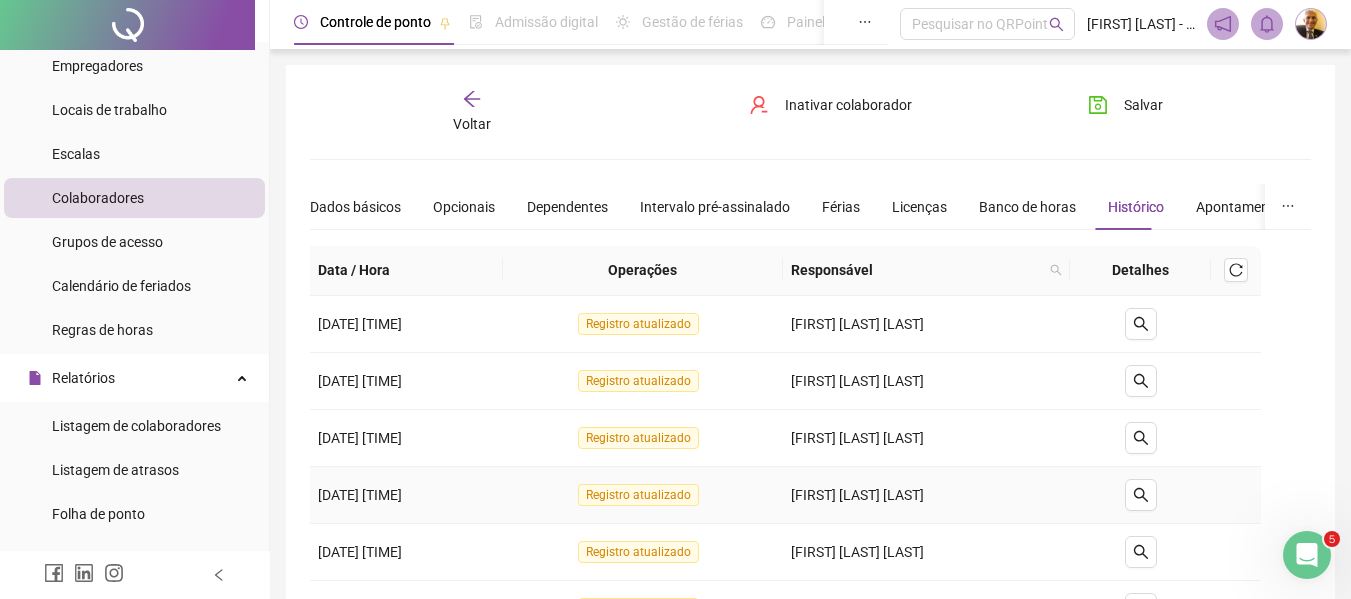 scroll, scrollTop: 0, scrollLeft: 0, axis: both 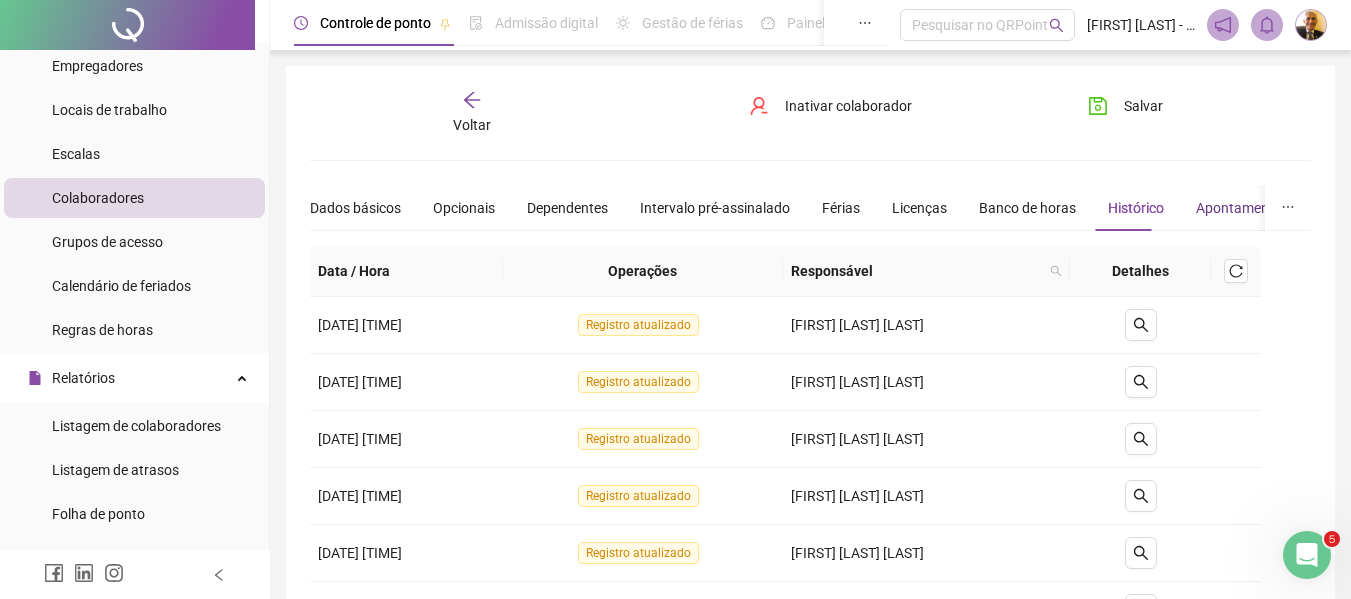 click on "Apontamentos" at bounding box center (1242, 208) 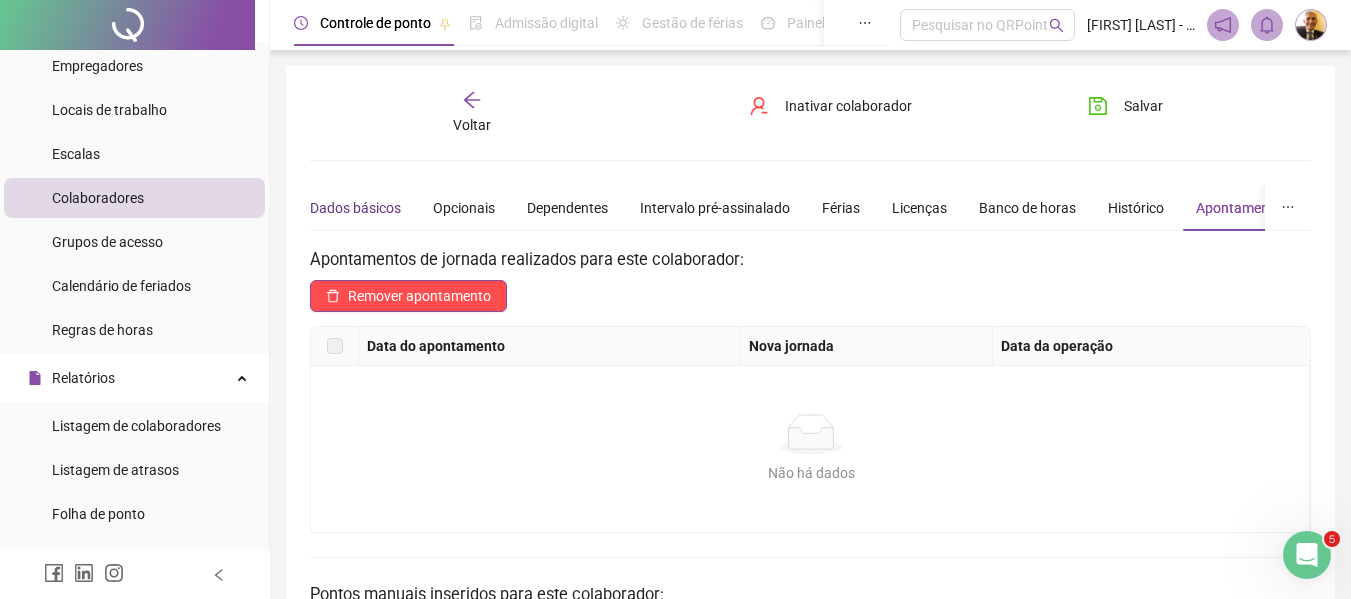click on "Dados básicos" at bounding box center (355, 208) 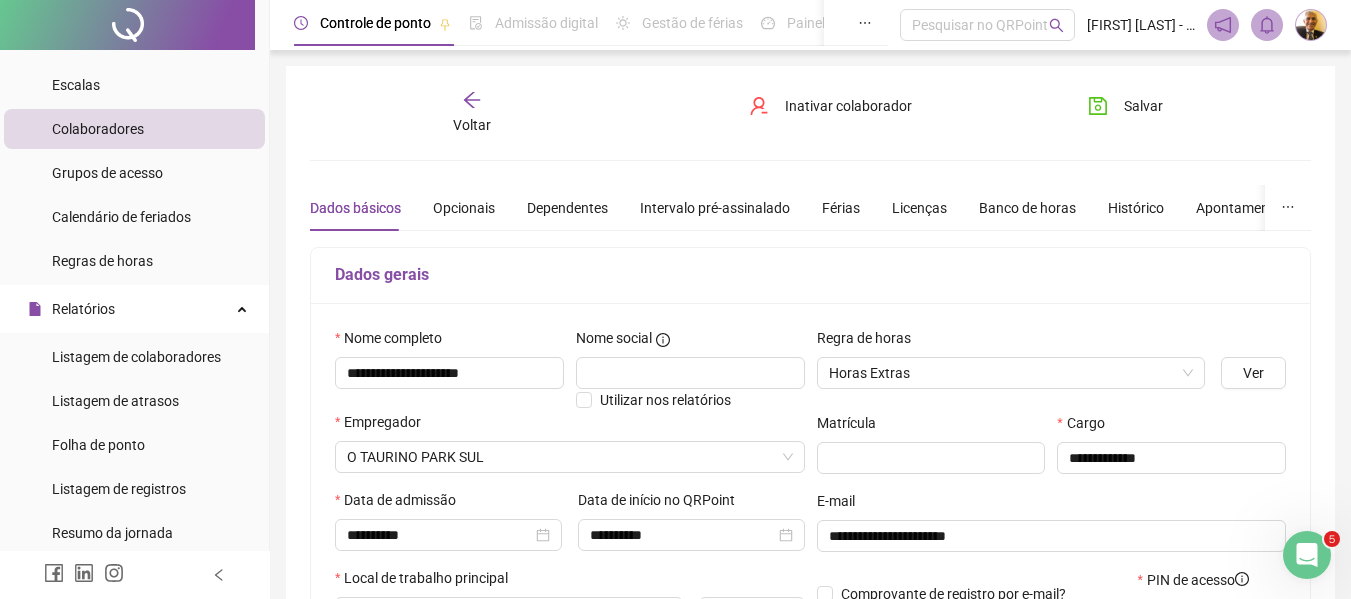 scroll, scrollTop: 67, scrollLeft: 0, axis: vertical 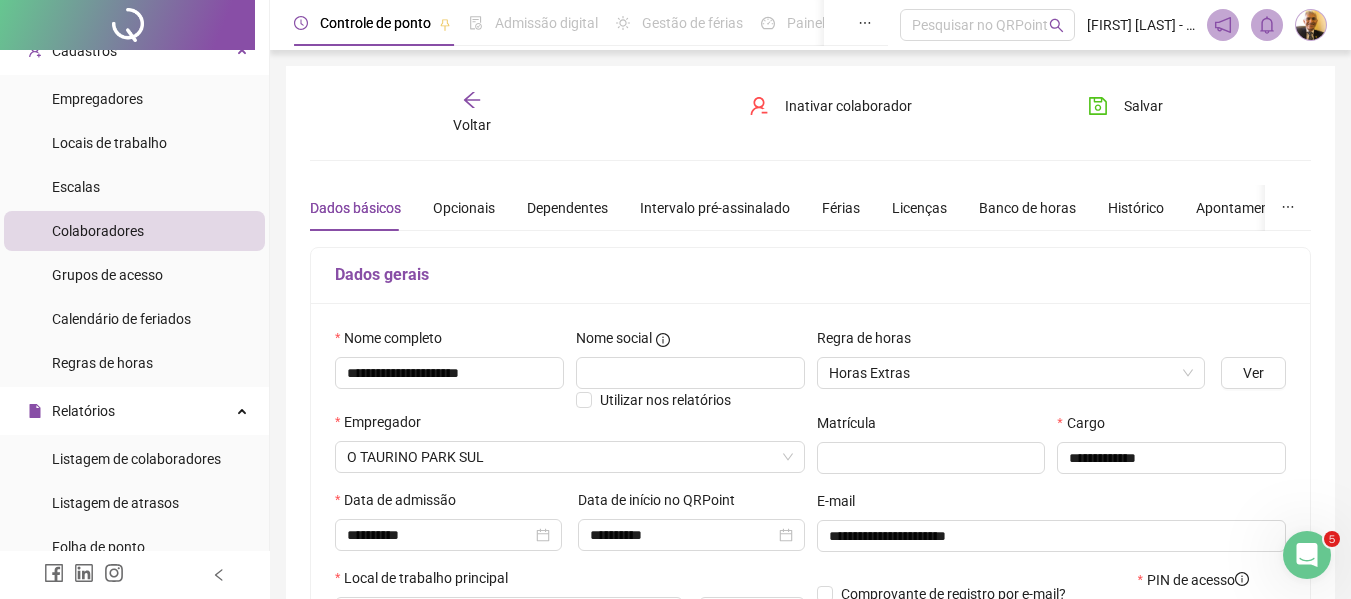 click 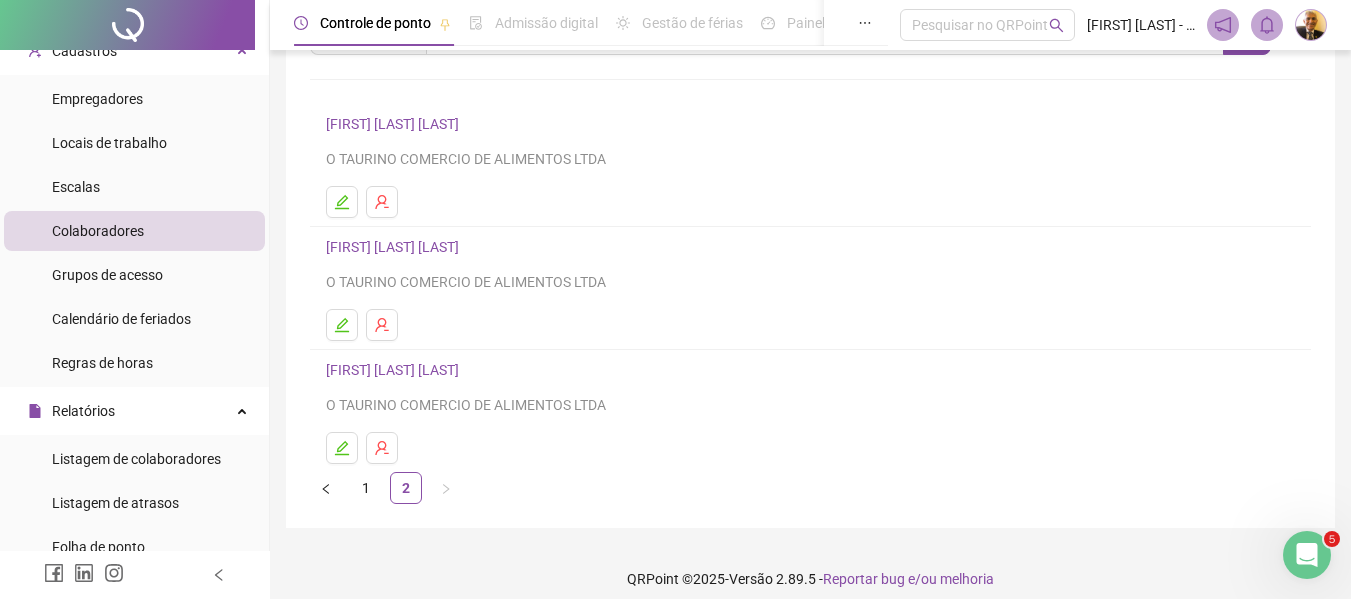 scroll, scrollTop: 122, scrollLeft: 0, axis: vertical 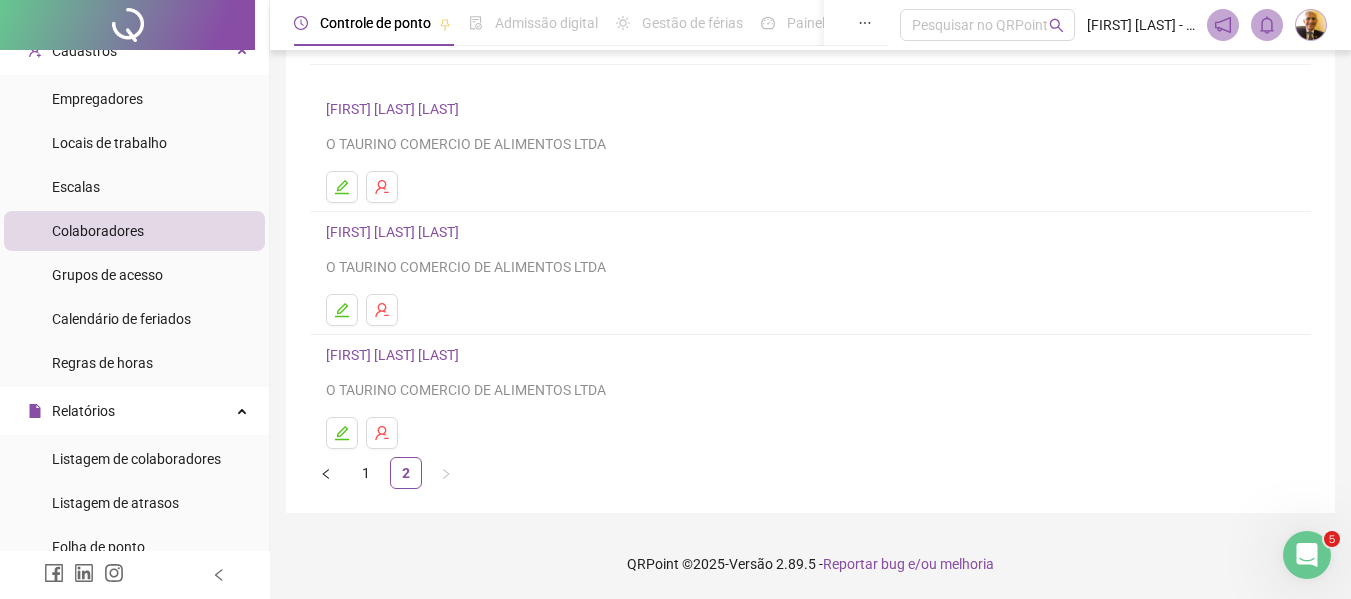 click on "[FIRST] [MIDDLE] [LAST]" at bounding box center (395, 355) 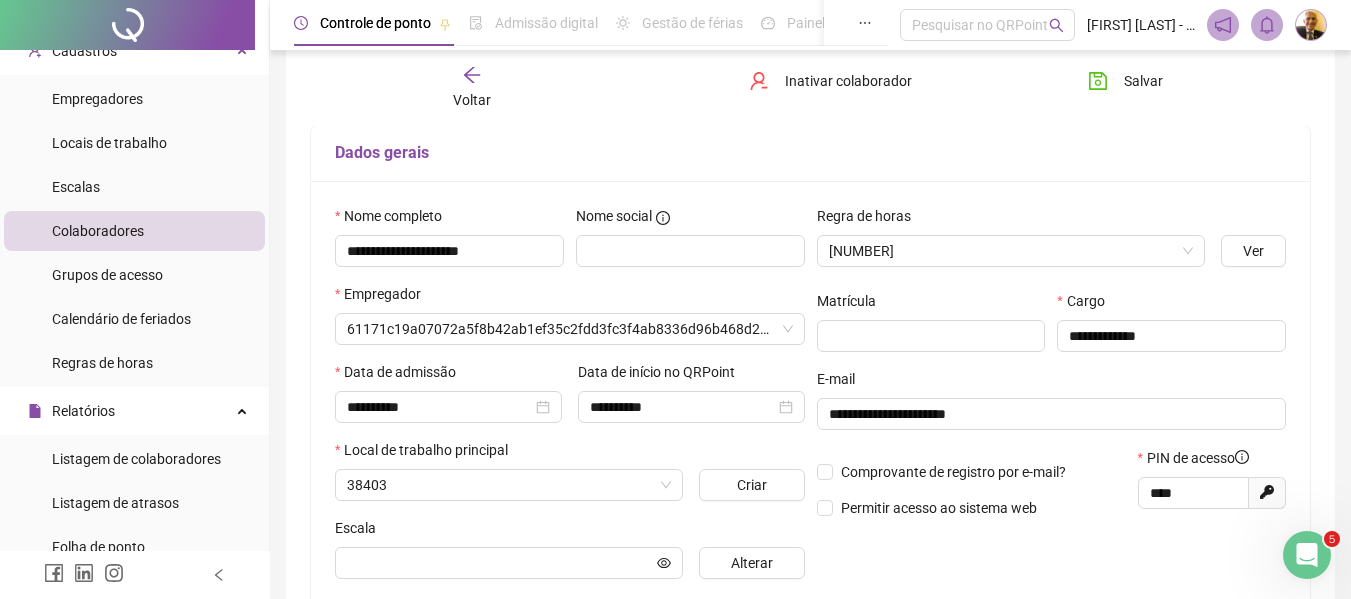 scroll, scrollTop: 132, scrollLeft: 0, axis: vertical 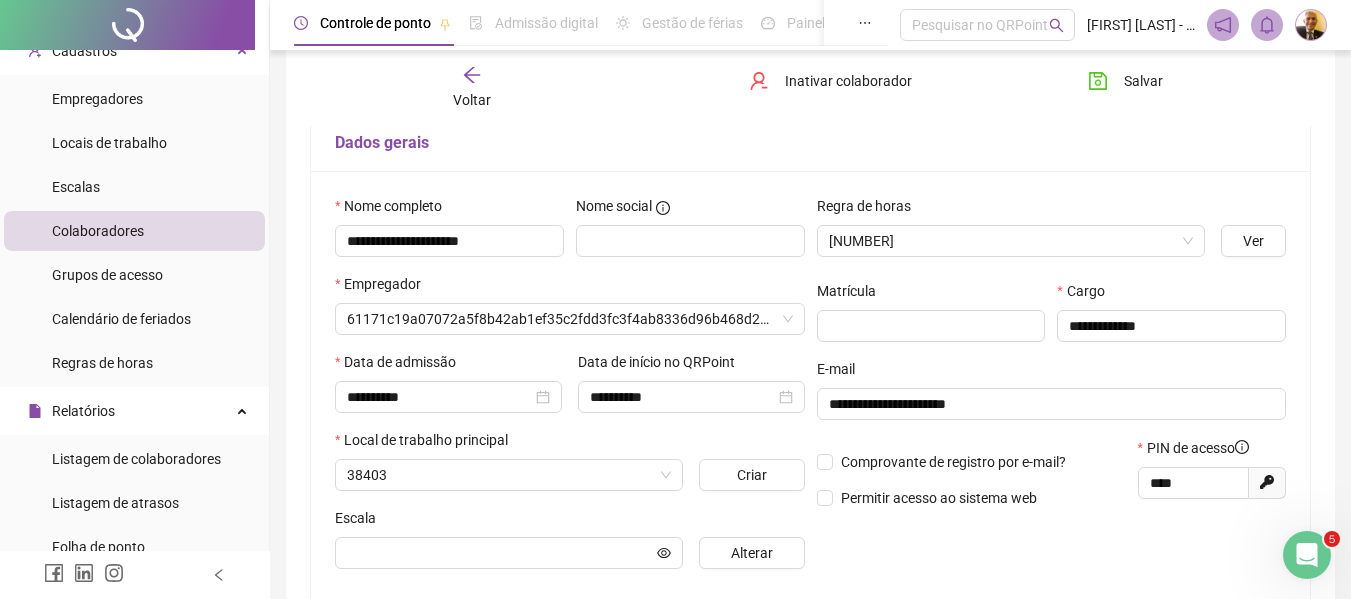 type on "**********" 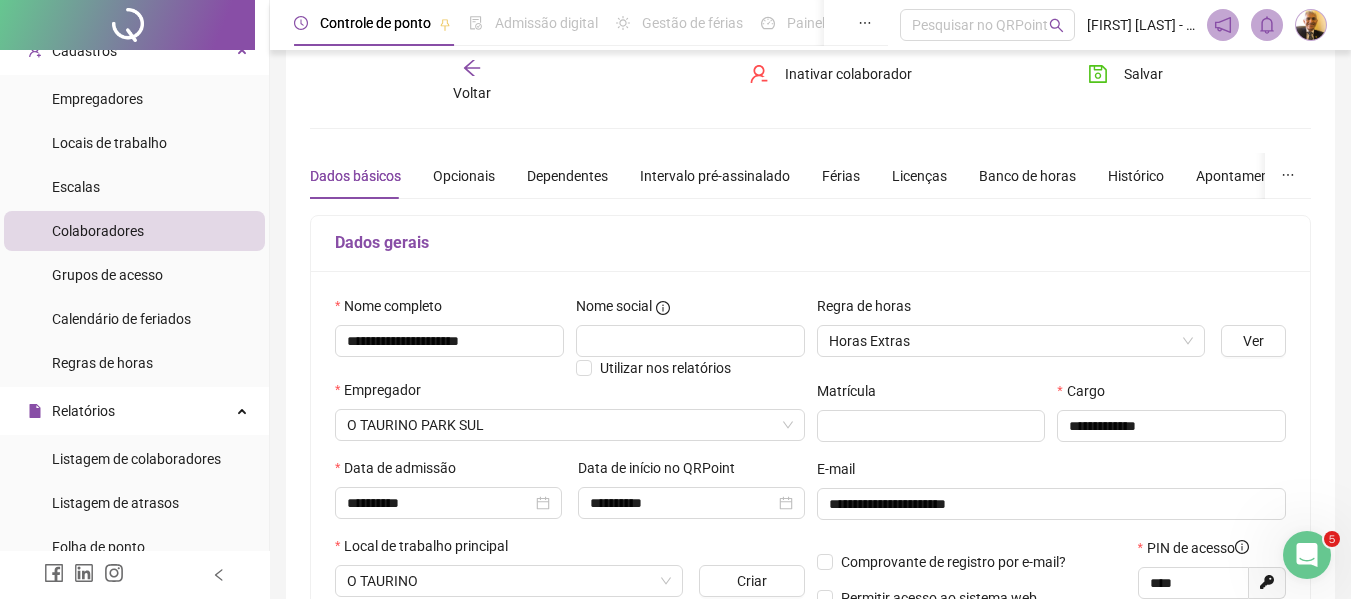 scroll, scrollTop: 0, scrollLeft: 0, axis: both 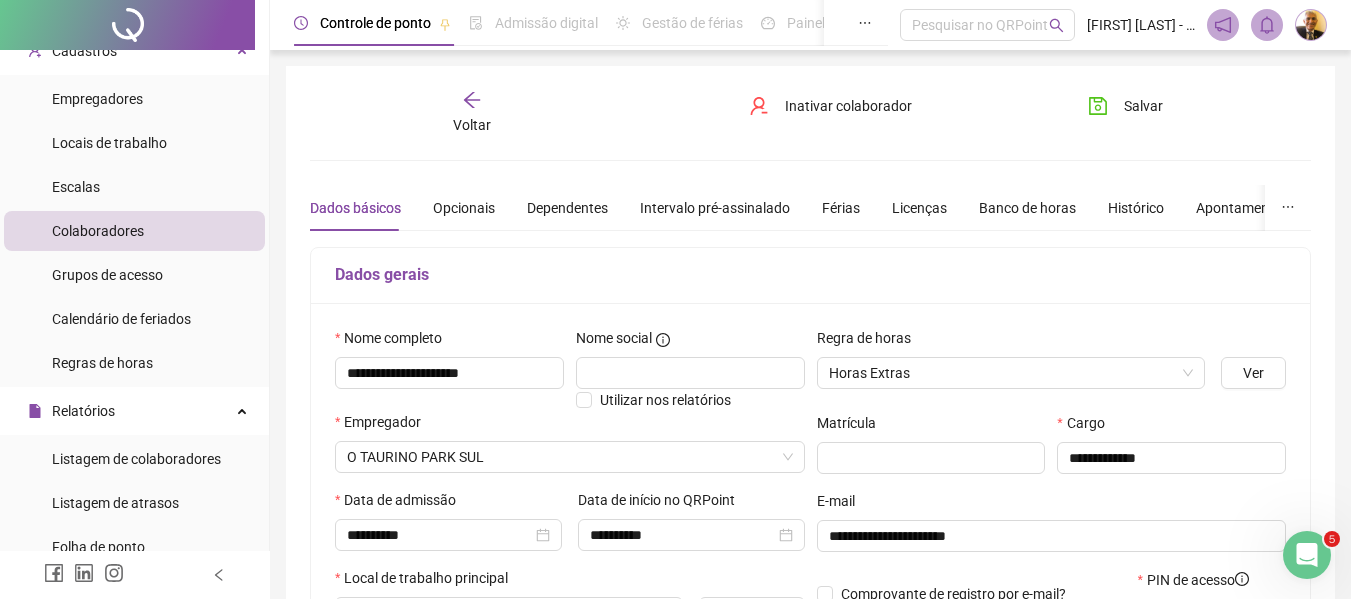 click 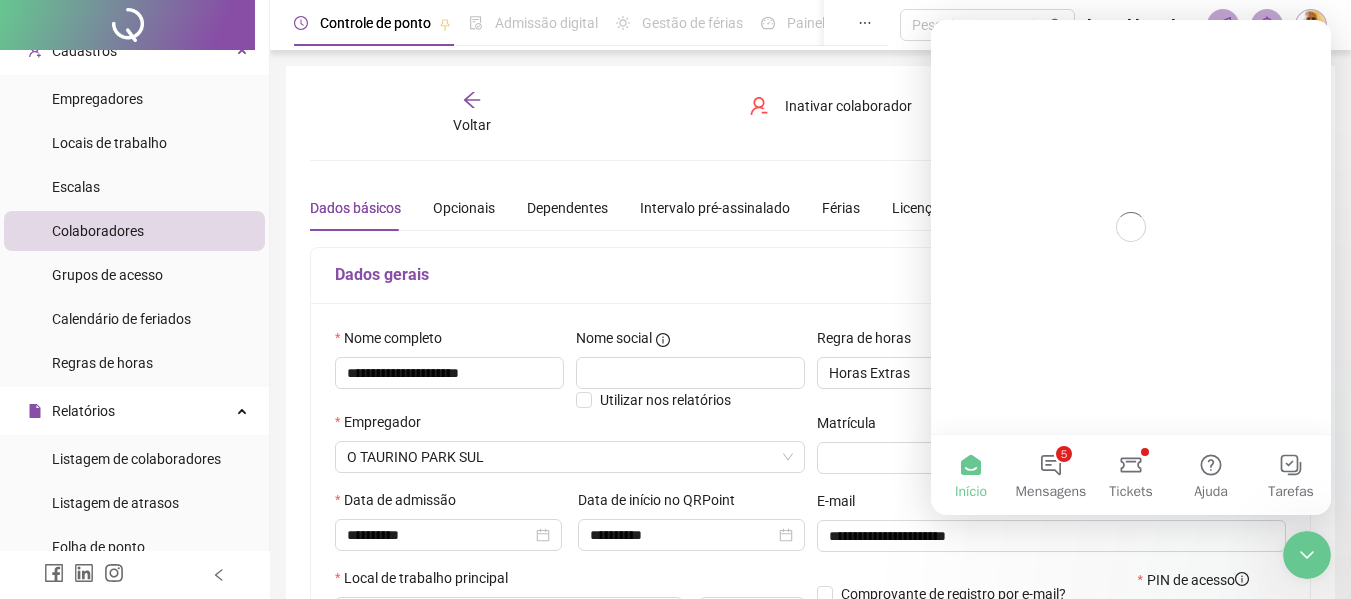 scroll, scrollTop: 0, scrollLeft: 0, axis: both 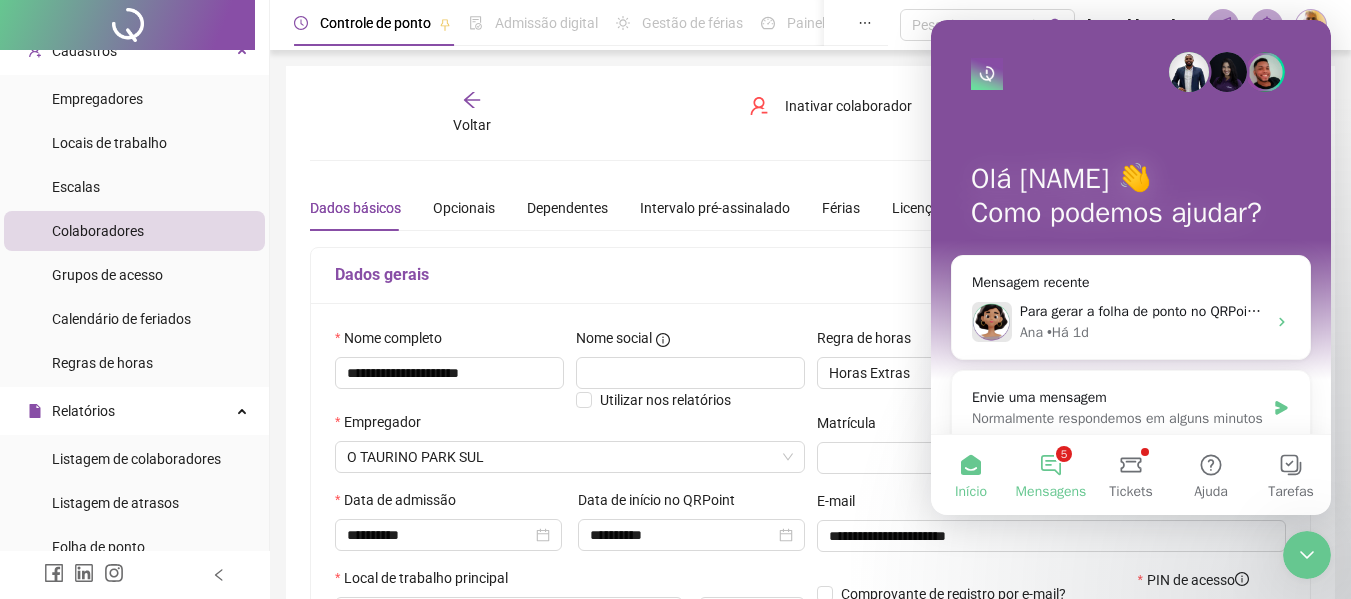 click on "5 Mensagens" at bounding box center [1051, 475] 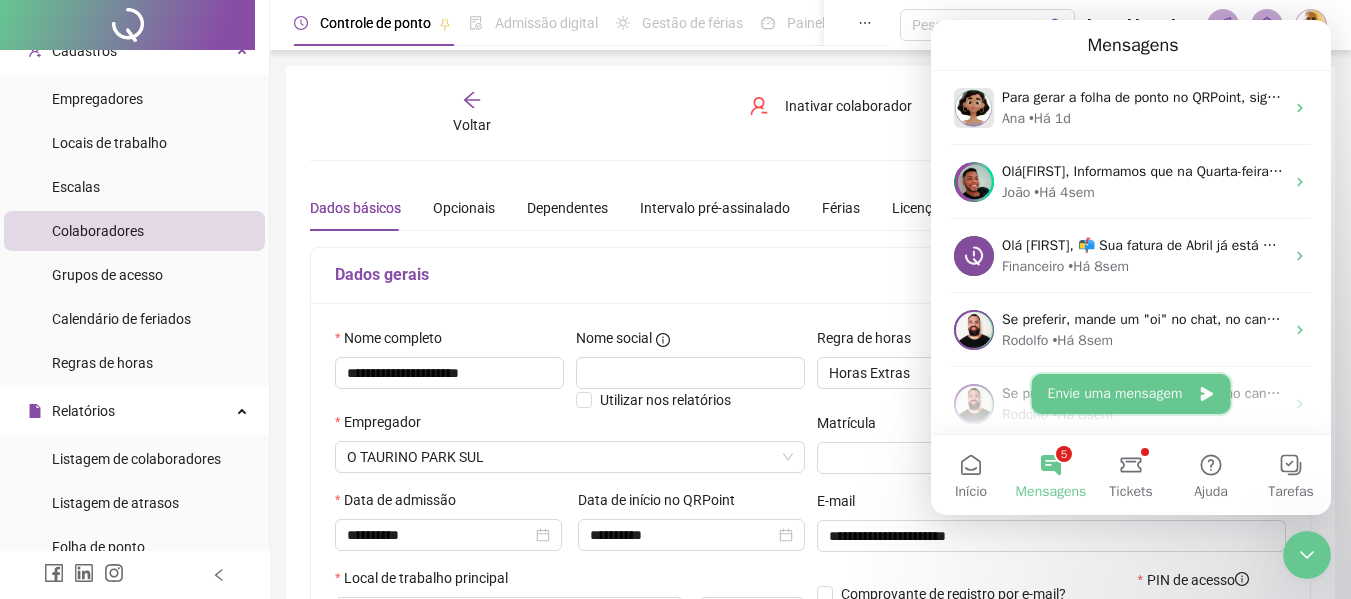 click on "Envie uma mensagem" at bounding box center [1131, 394] 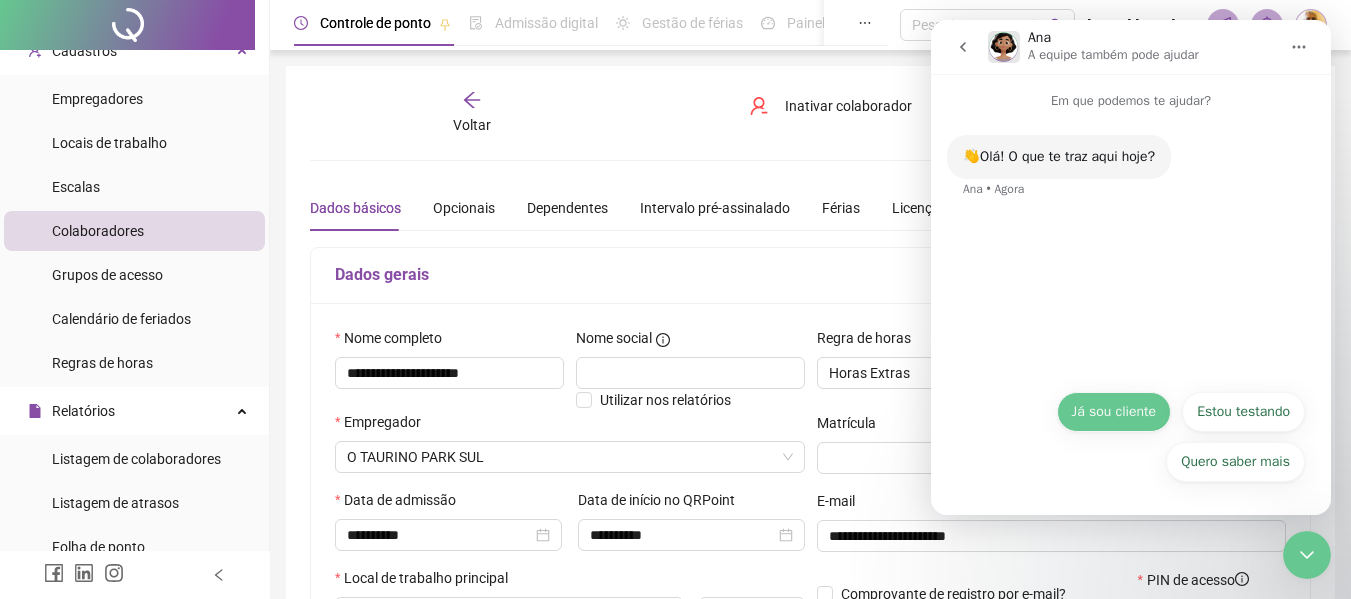 click on "Quero saber mais Já sou cliente Estou testando Quero saber mais" at bounding box center [1131, 442] 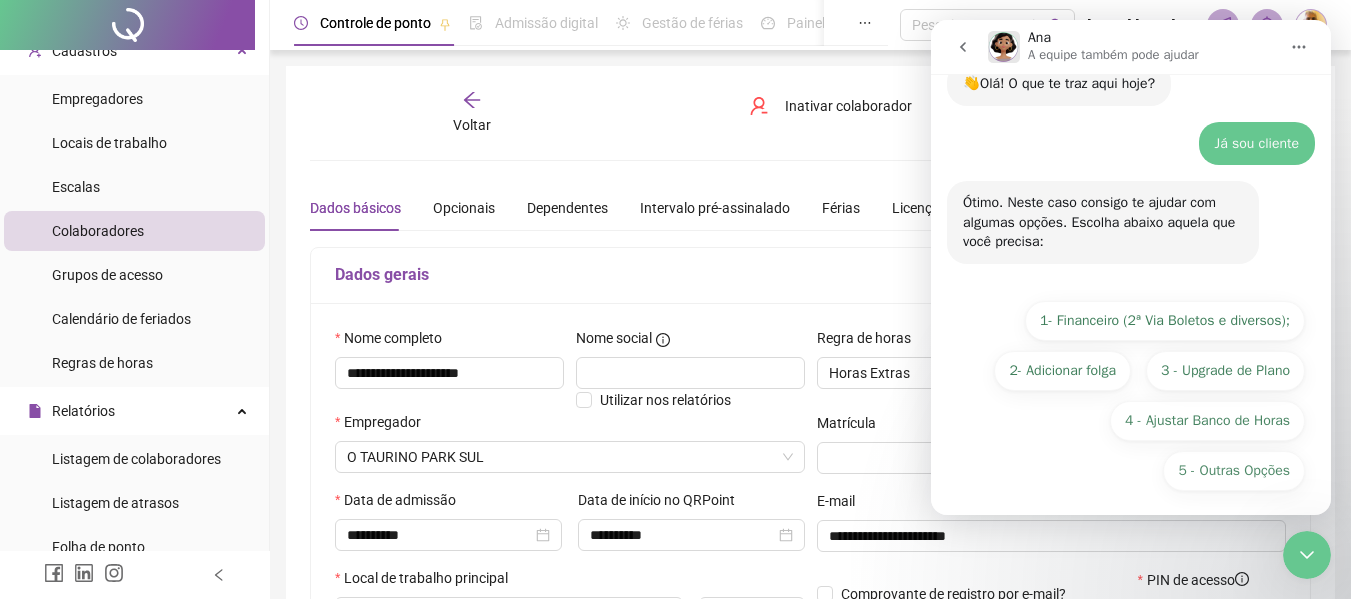 scroll, scrollTop: 82, scrollLeft: 0, axis: vertical 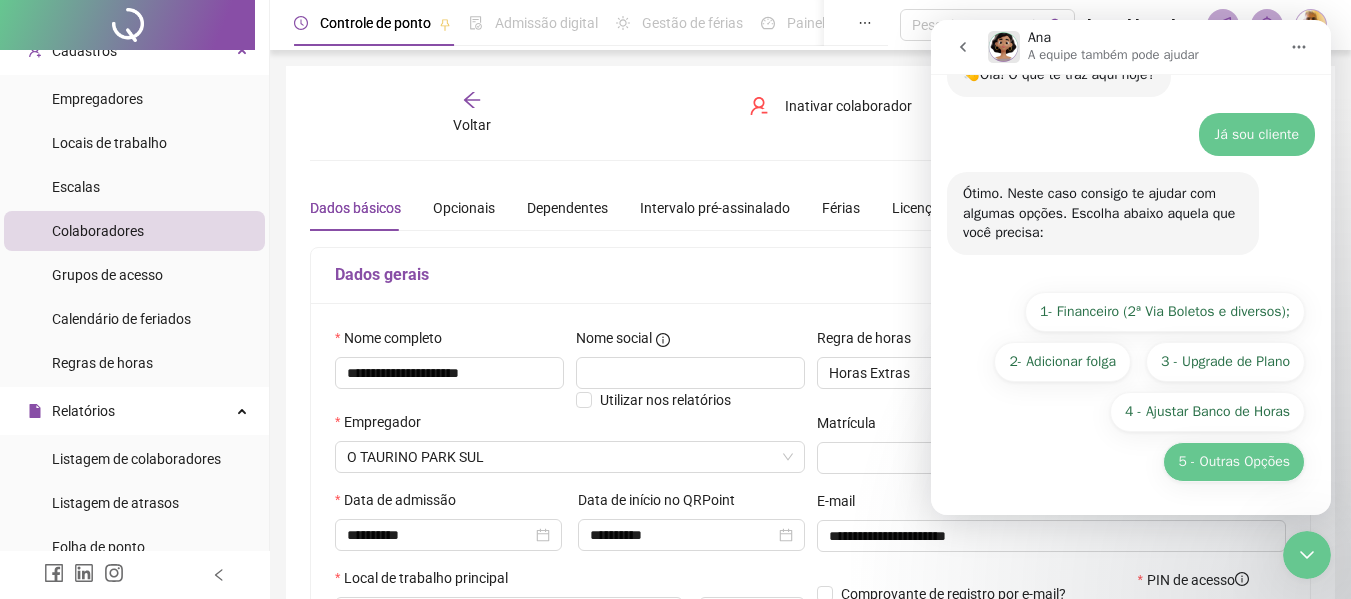 click on "5 - Outras Opções" at bounding box center (1234, 462) 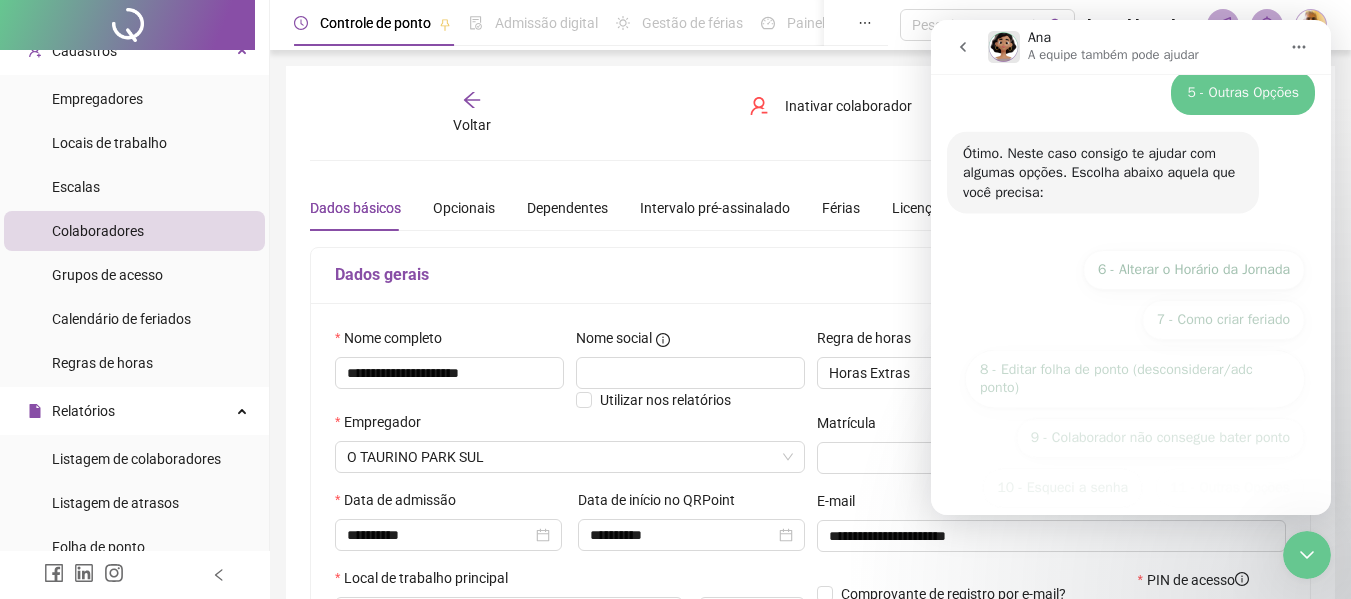 scroll, scrollTop: 308, scrollLeft: 0, axis: vertical 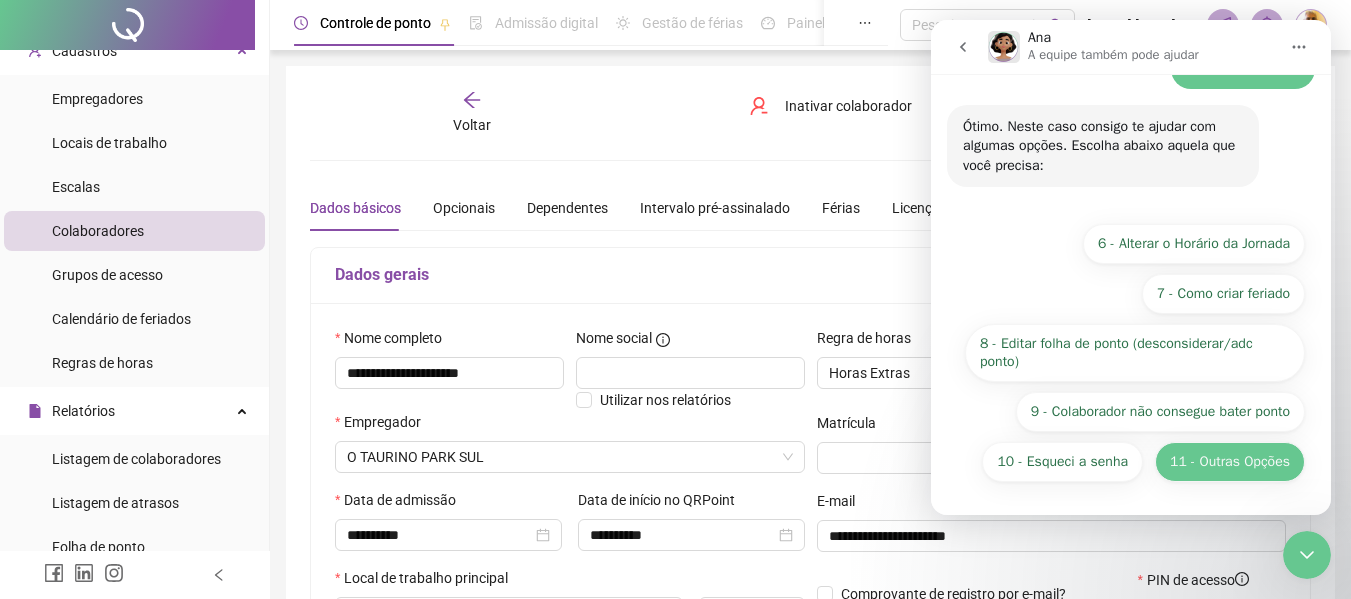 click on "11 - Outras Opções" at bounding box center [1230, 462] 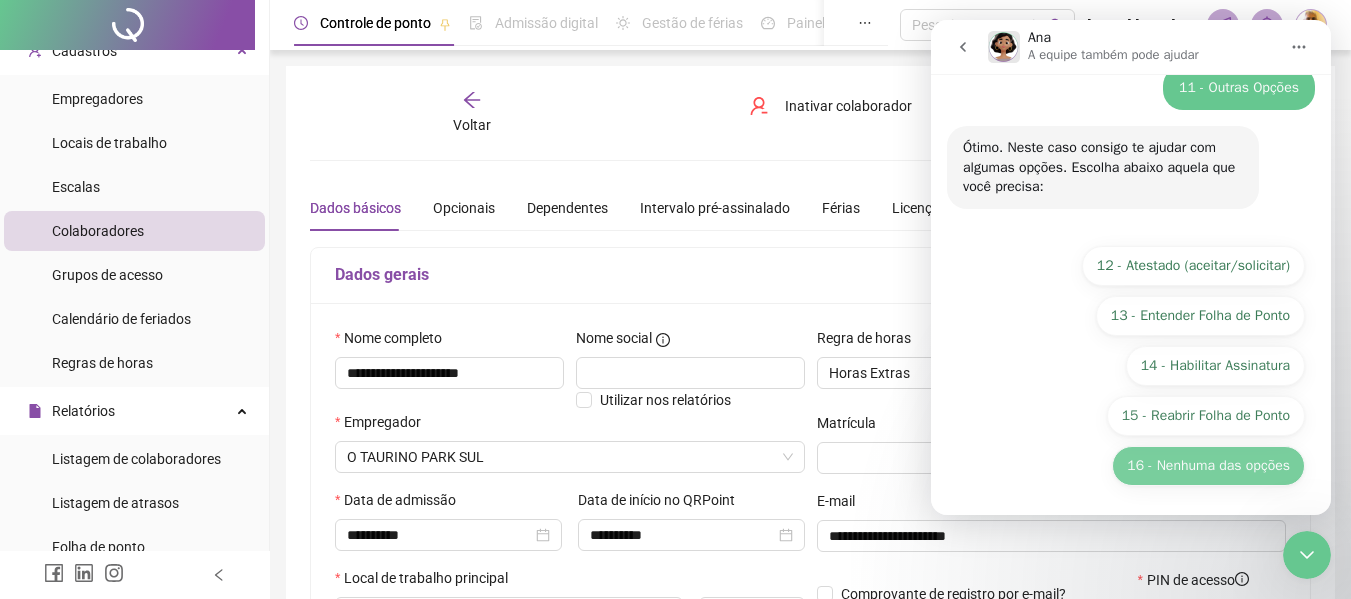 scroll, scrollTop: 449, scrollLeft: 0, axis: vertical 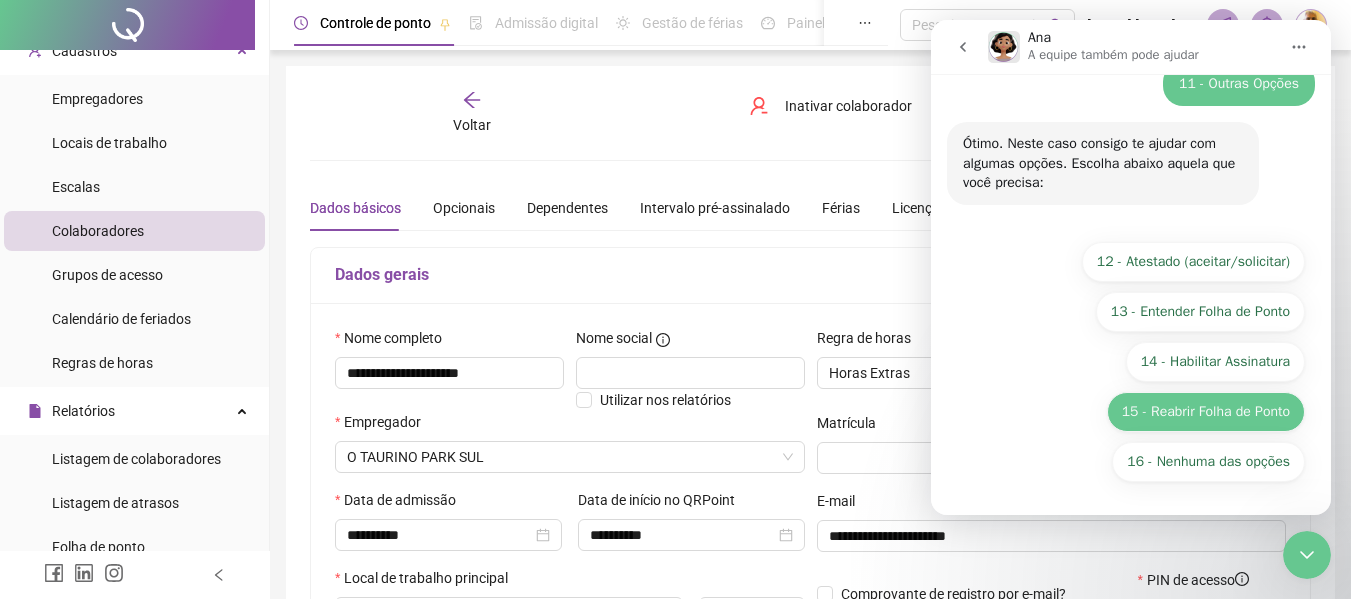 click on "16 - Nenhuma das opções" at bounding box center (1208, 462) 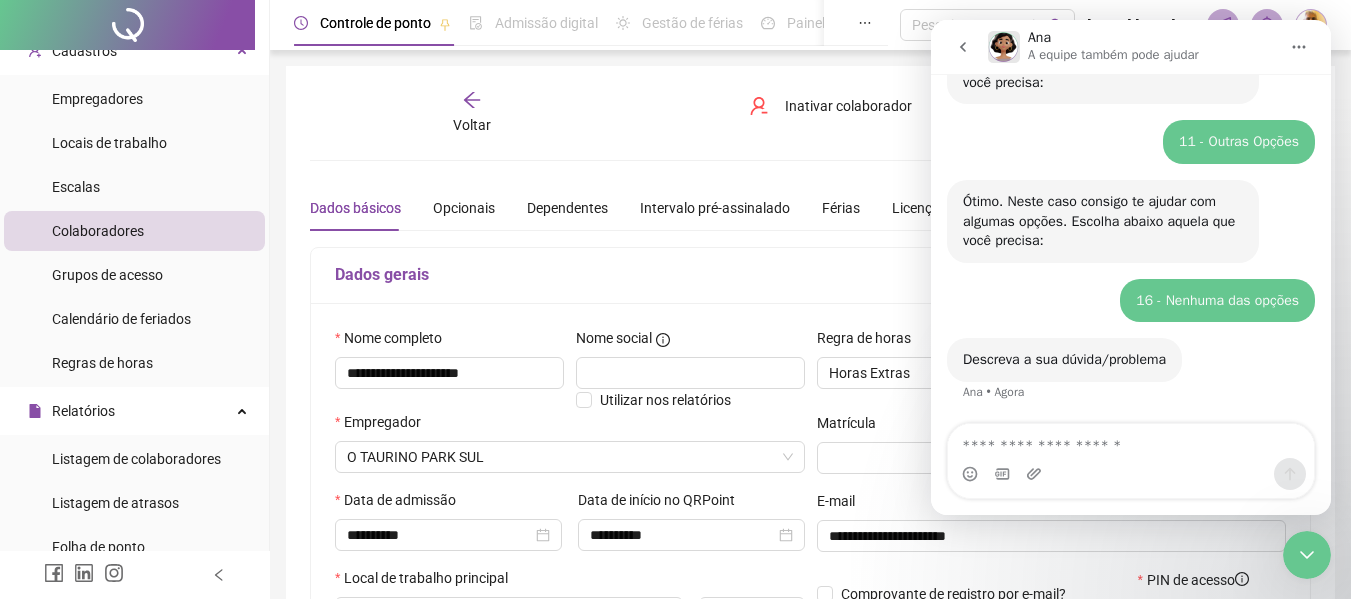 scroll, scrollTop: 481, scrollLeft: 0, axis: vertical 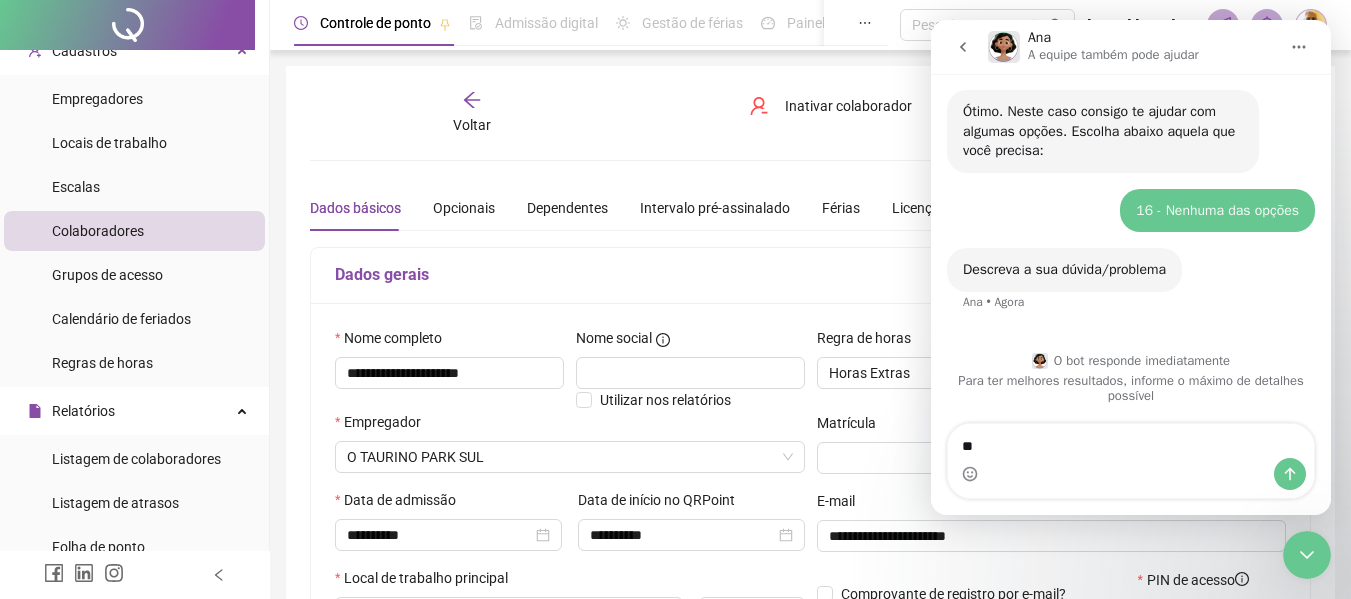 type on "*" 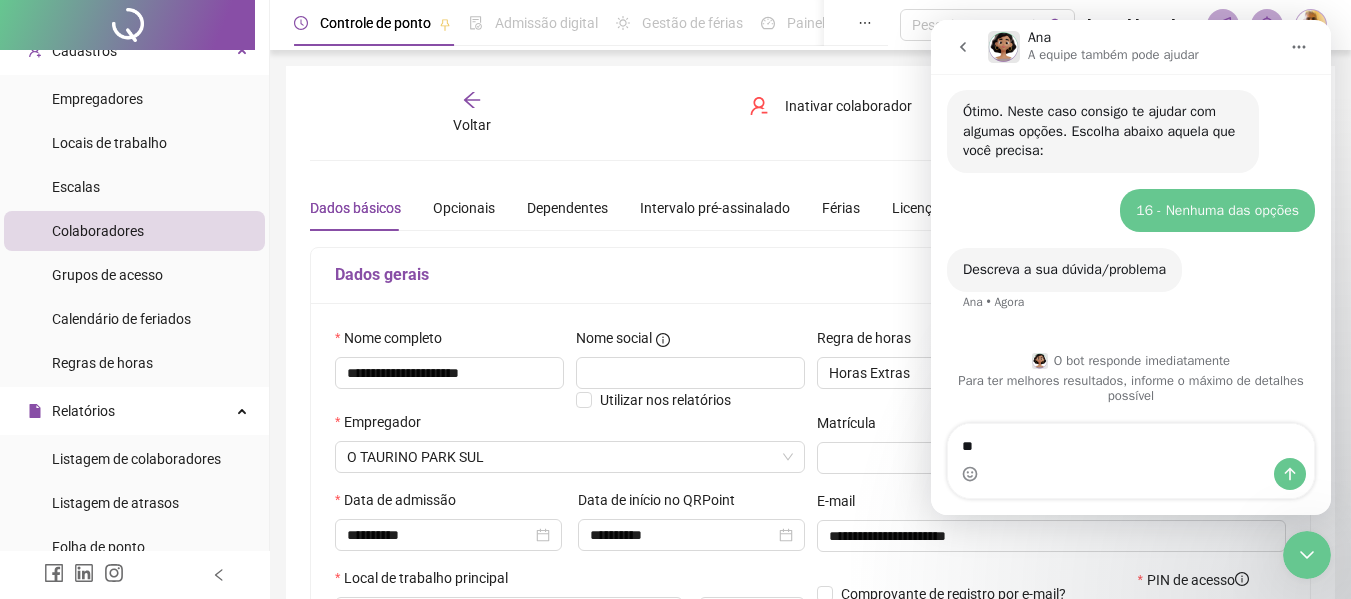 type on "*" 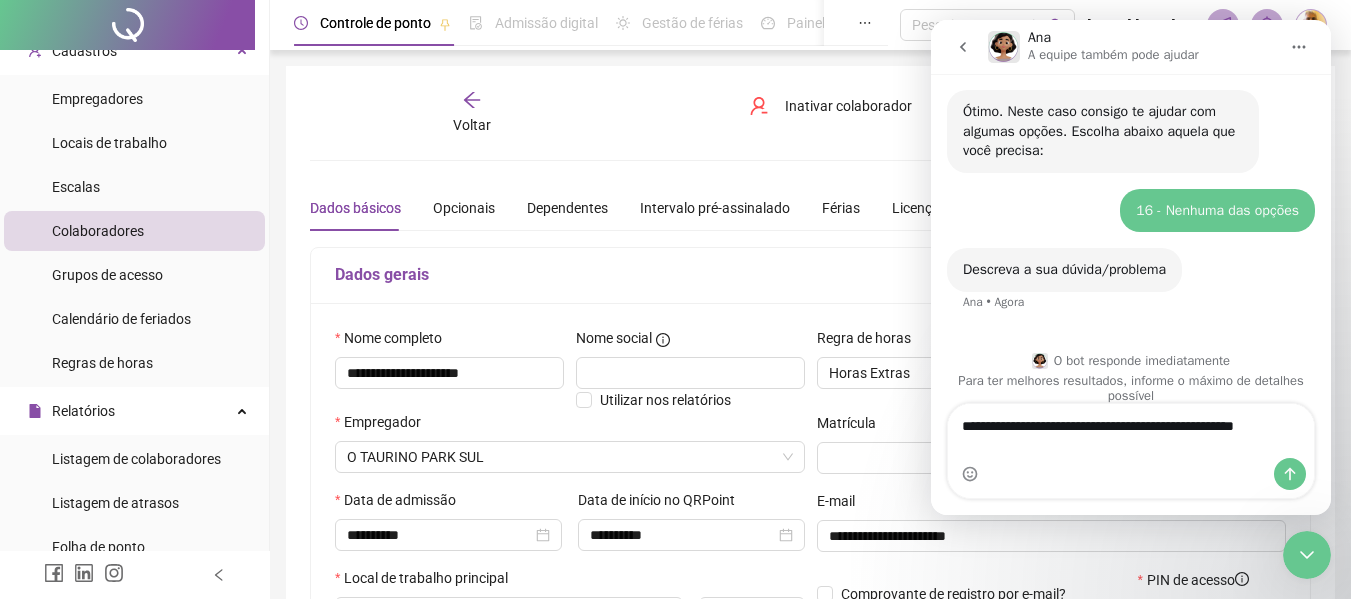 scroll, scrollTop: 501, scrollLeft: 0, axis: vertical 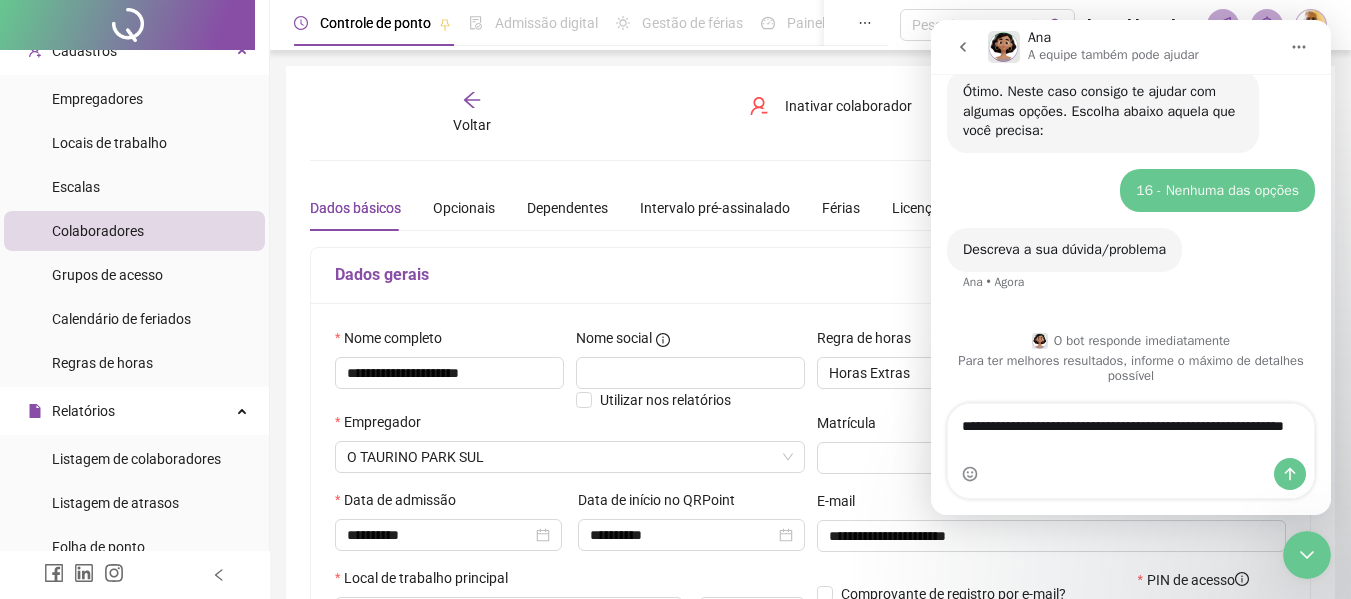 click on "**********" at bounding box center (1131, 431) 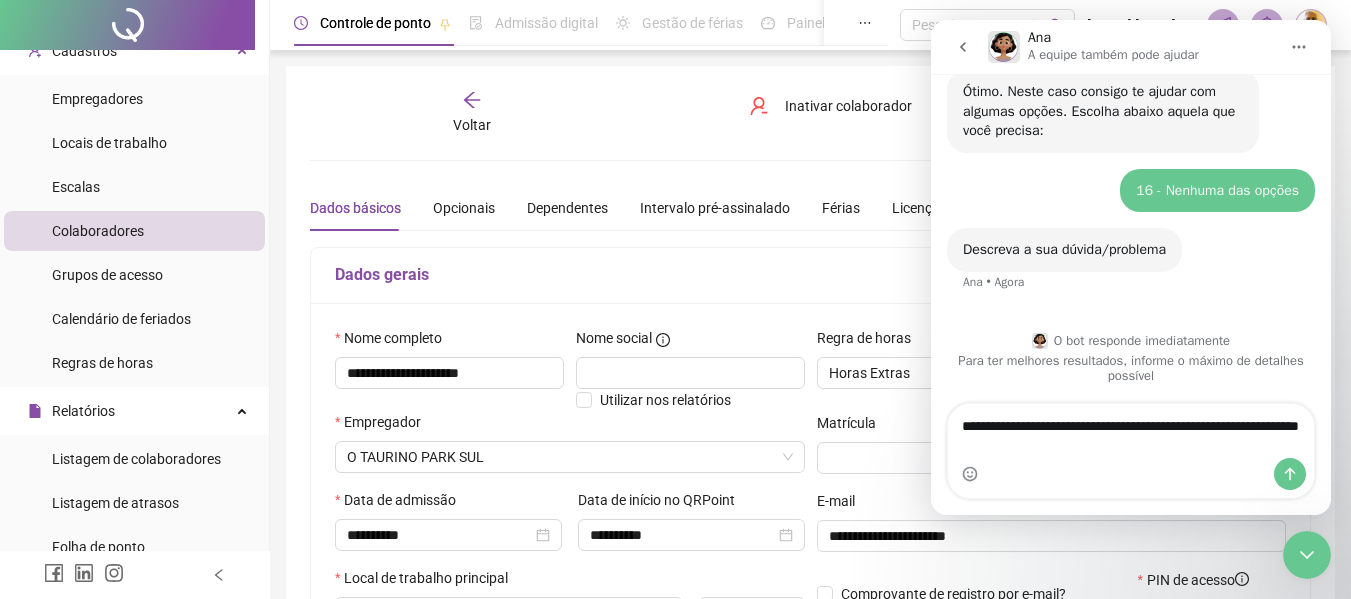 click on "**********" at bounding box center (1131, 431) 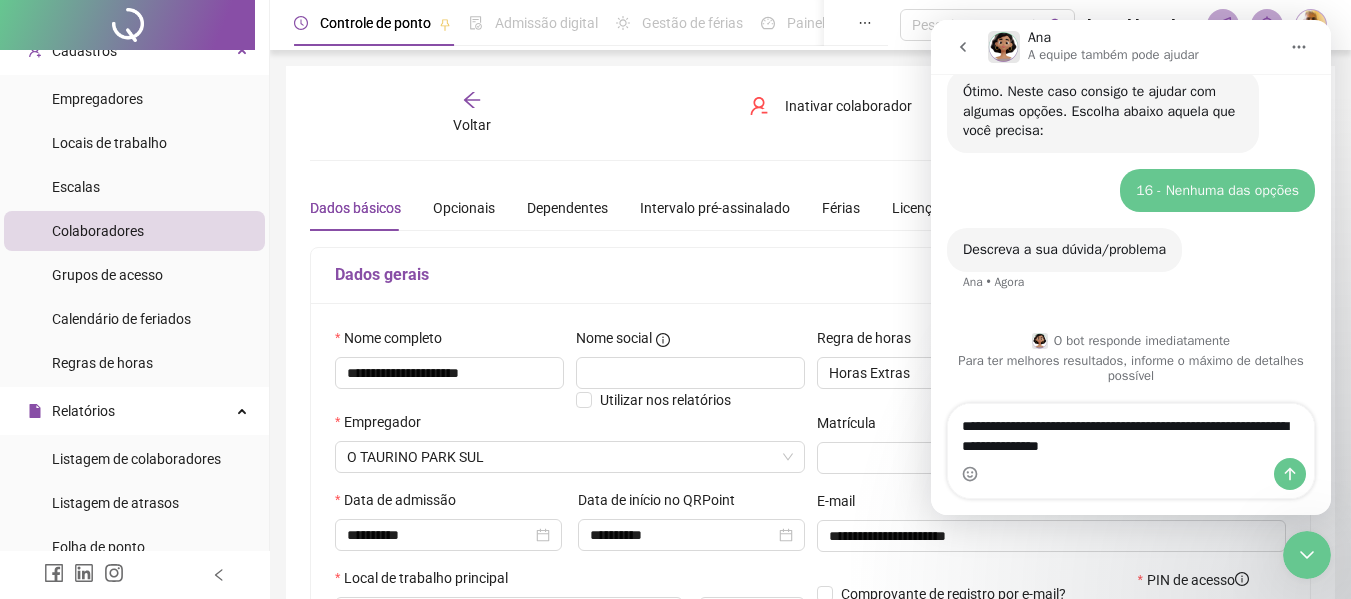 click on "**********" at bounding box center [1131, 431] 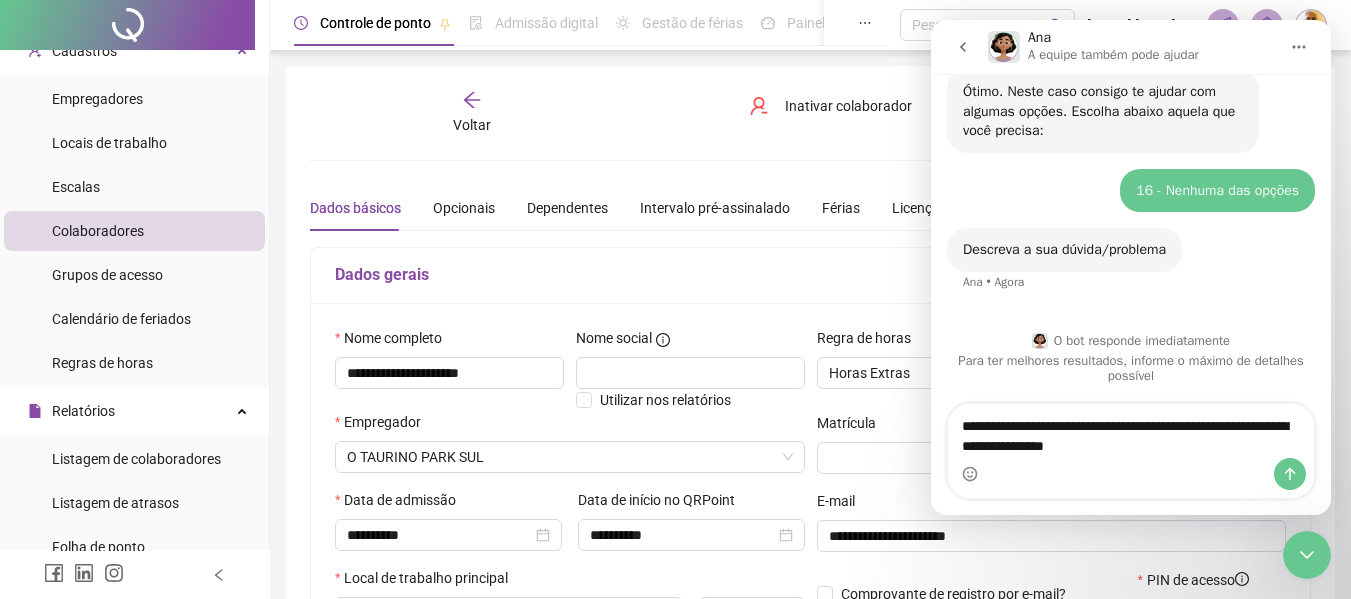 type on "**********" 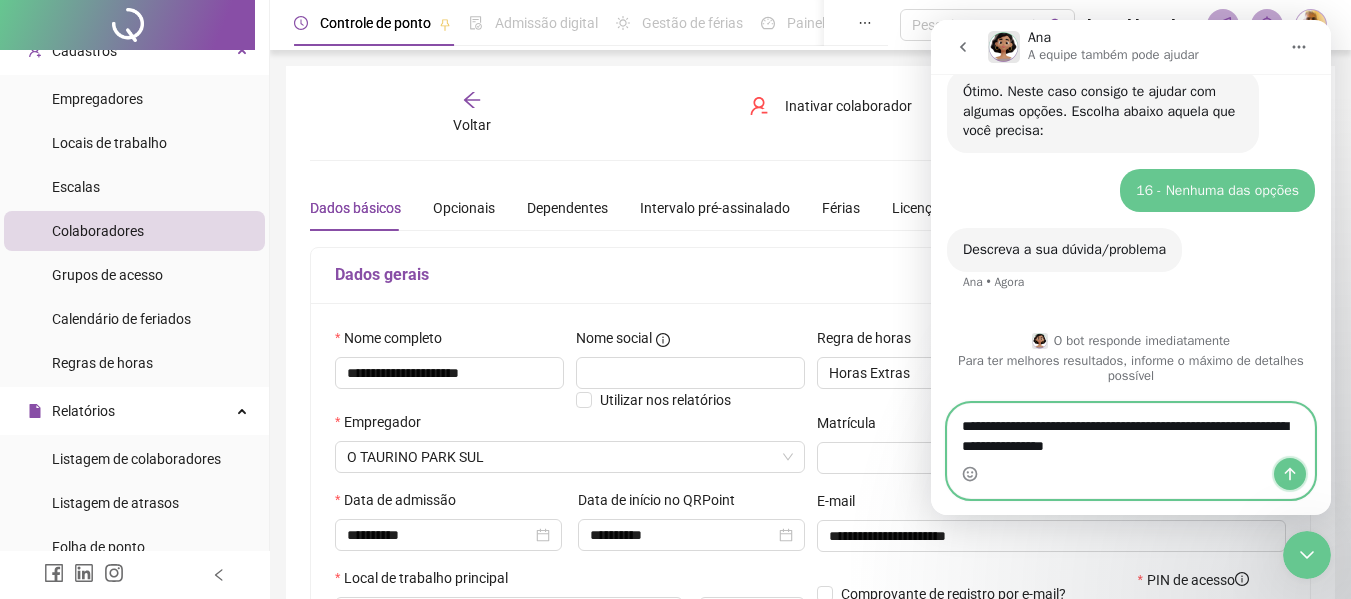 click 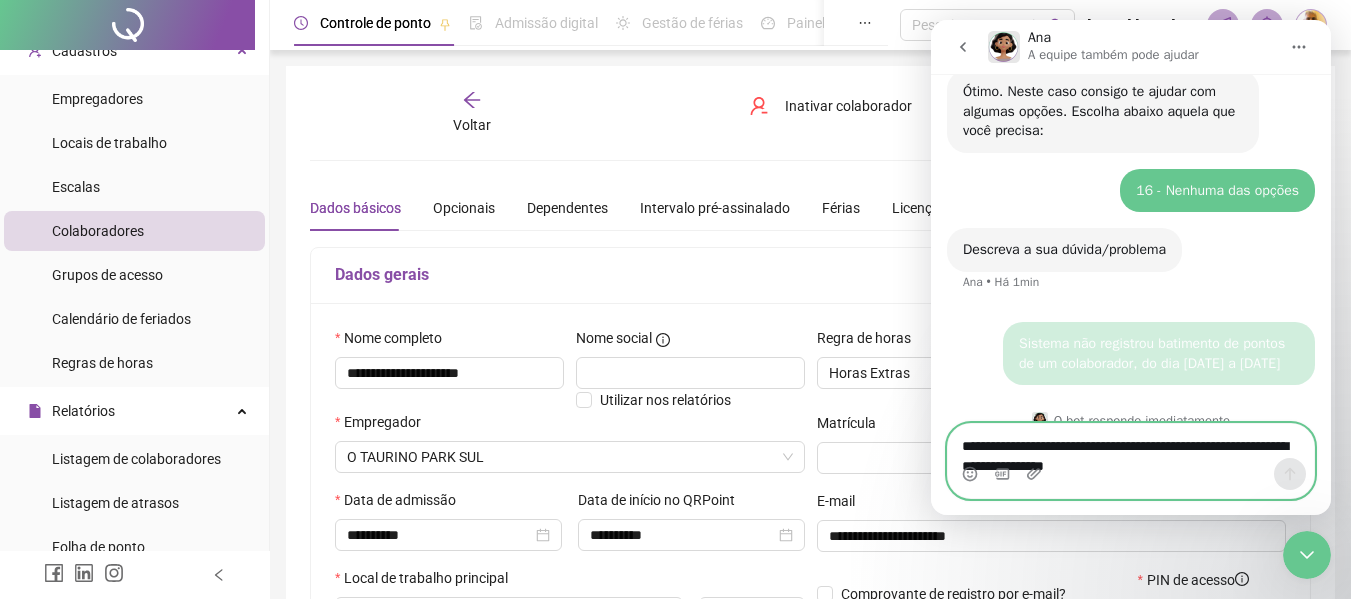 type 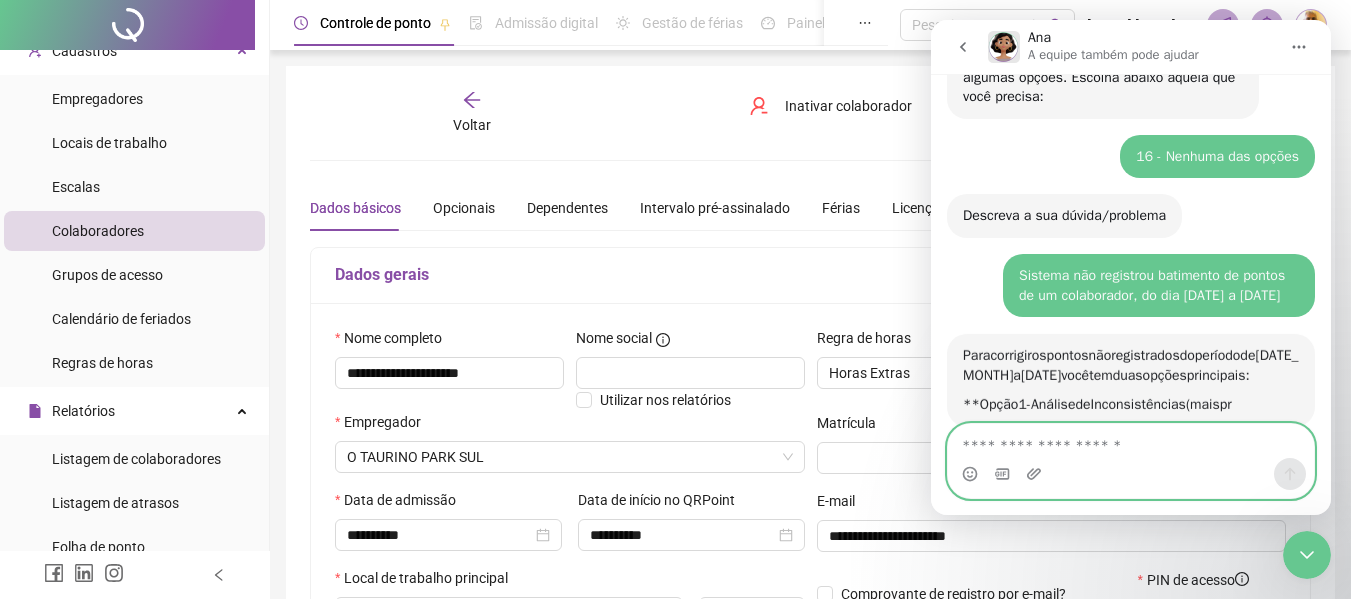 scroll, scrollTop: 560, scrollLeft: 0, axis: vertical 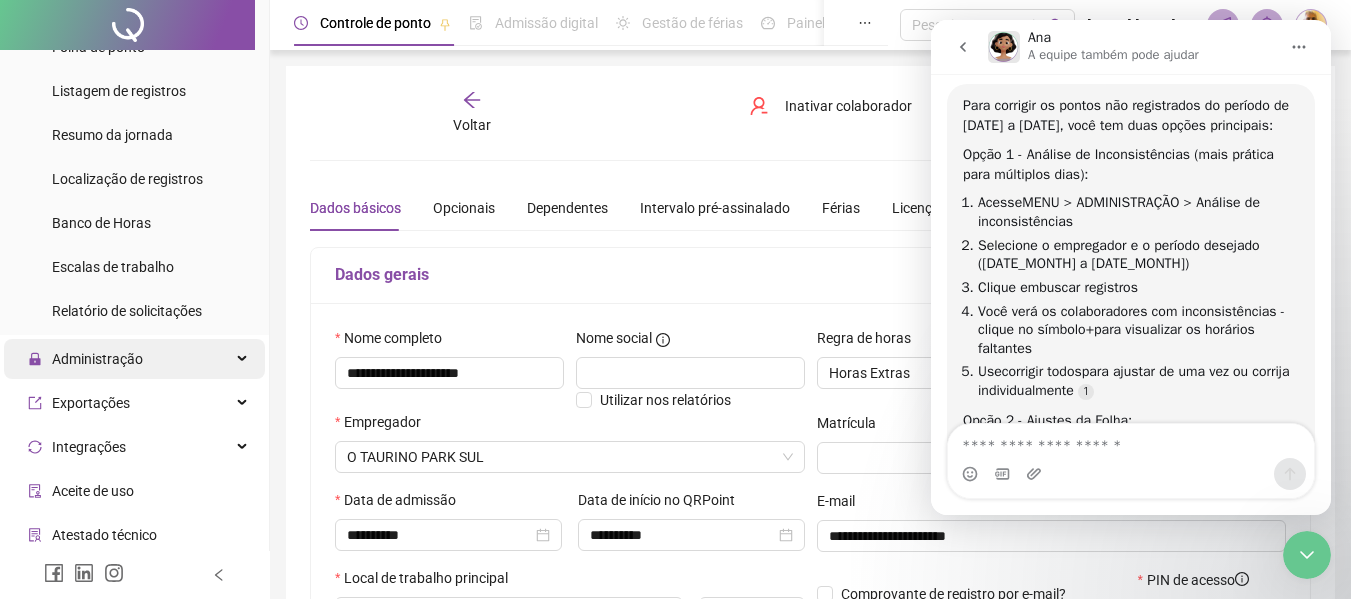 click on "Administração" at bounding box center [97, 359] 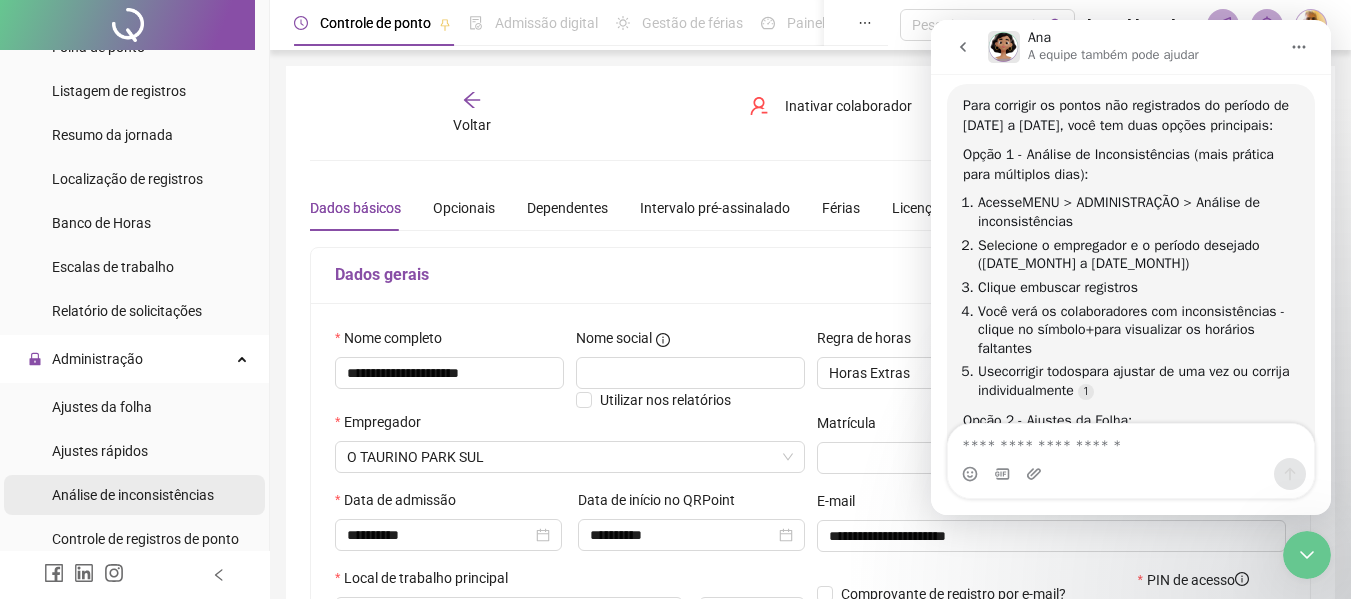 click on "Análise de inconsistências" at bounding box center [133, 495] 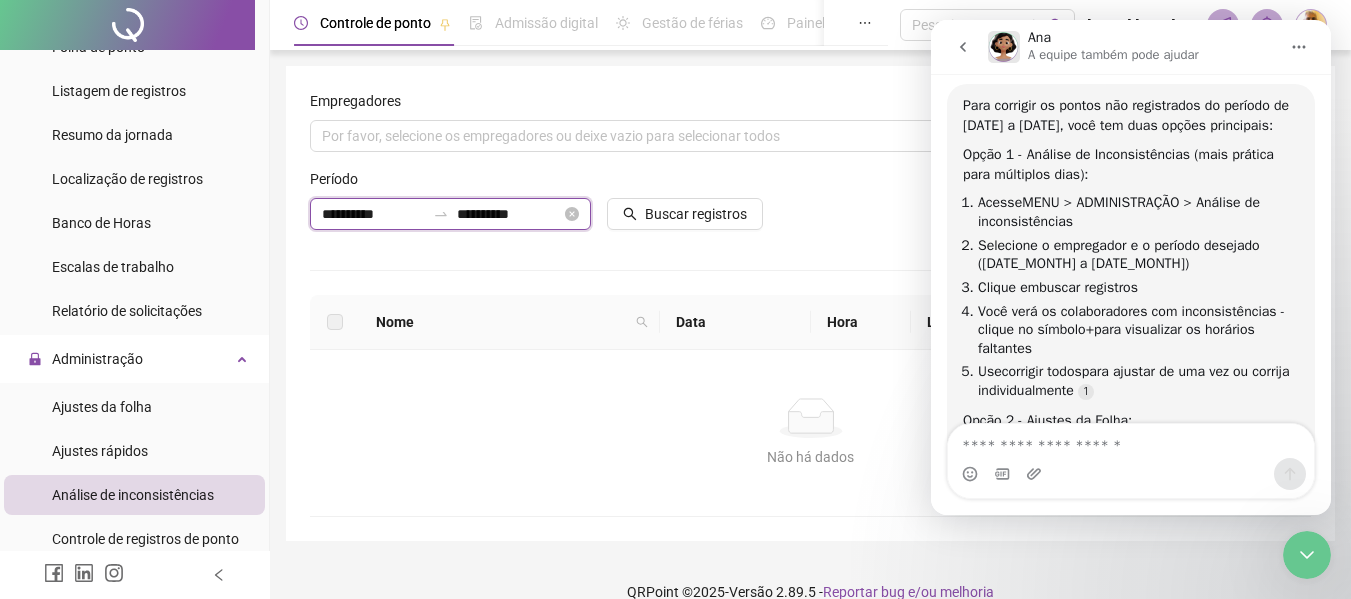click on "**********" at bounding box center (373, 214) 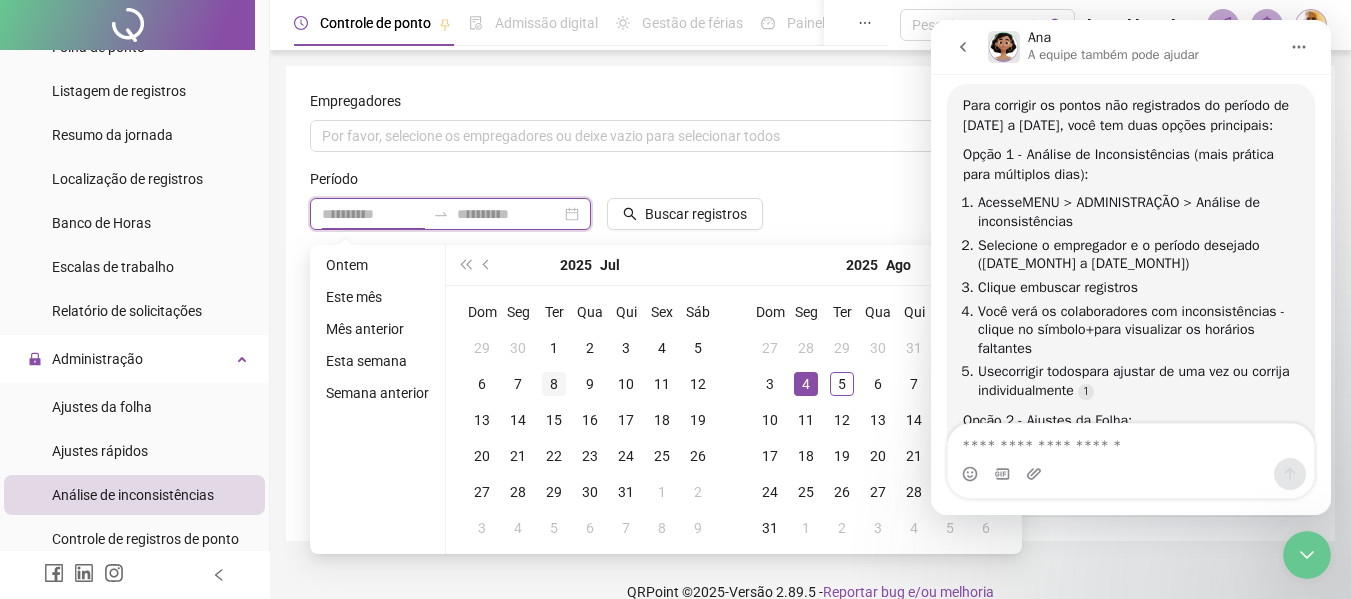 type on "**********" 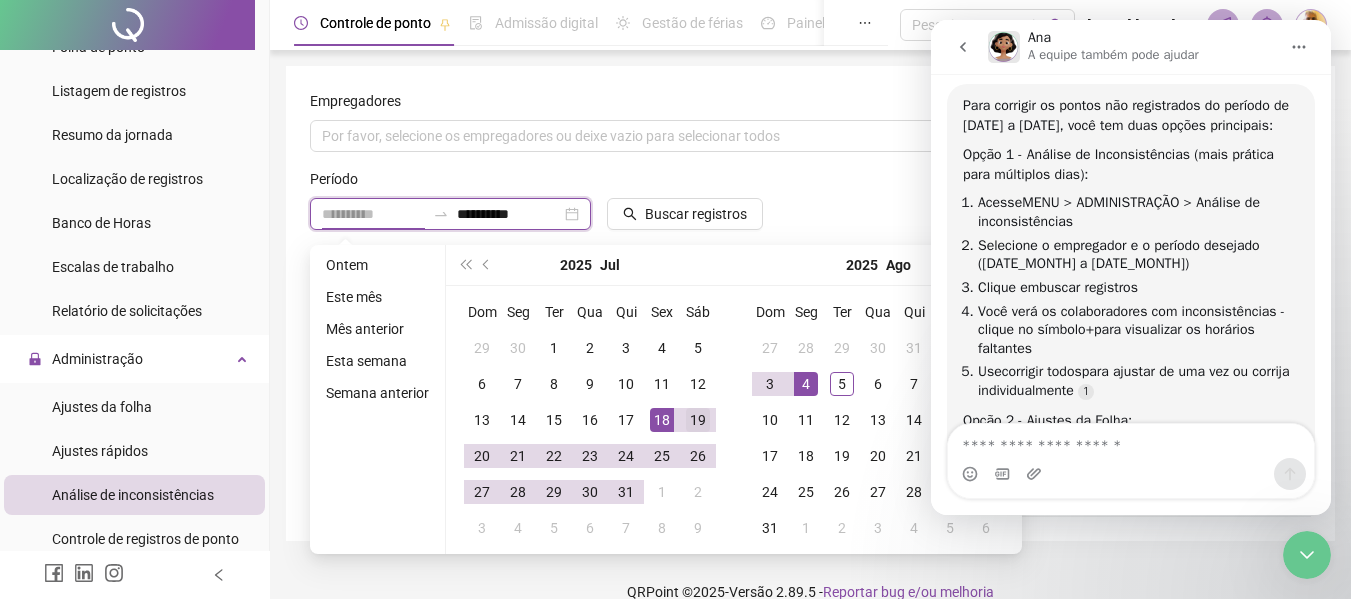 type on "**********" 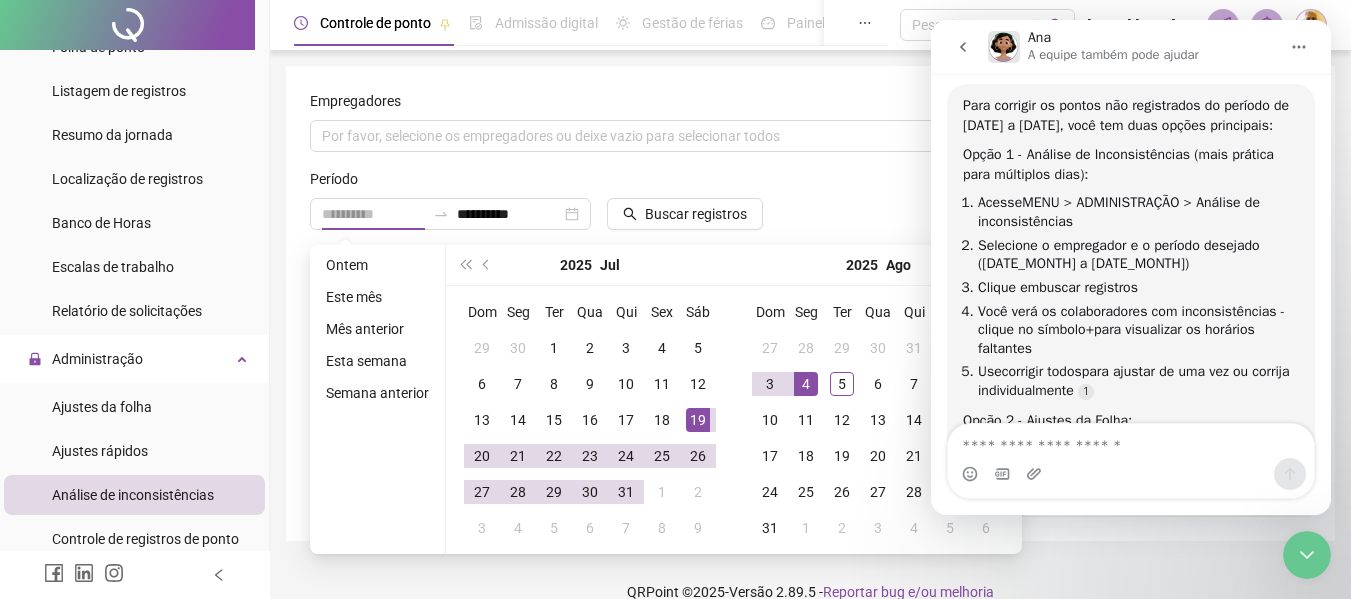 click on "19" at bounding box center [698, 420] 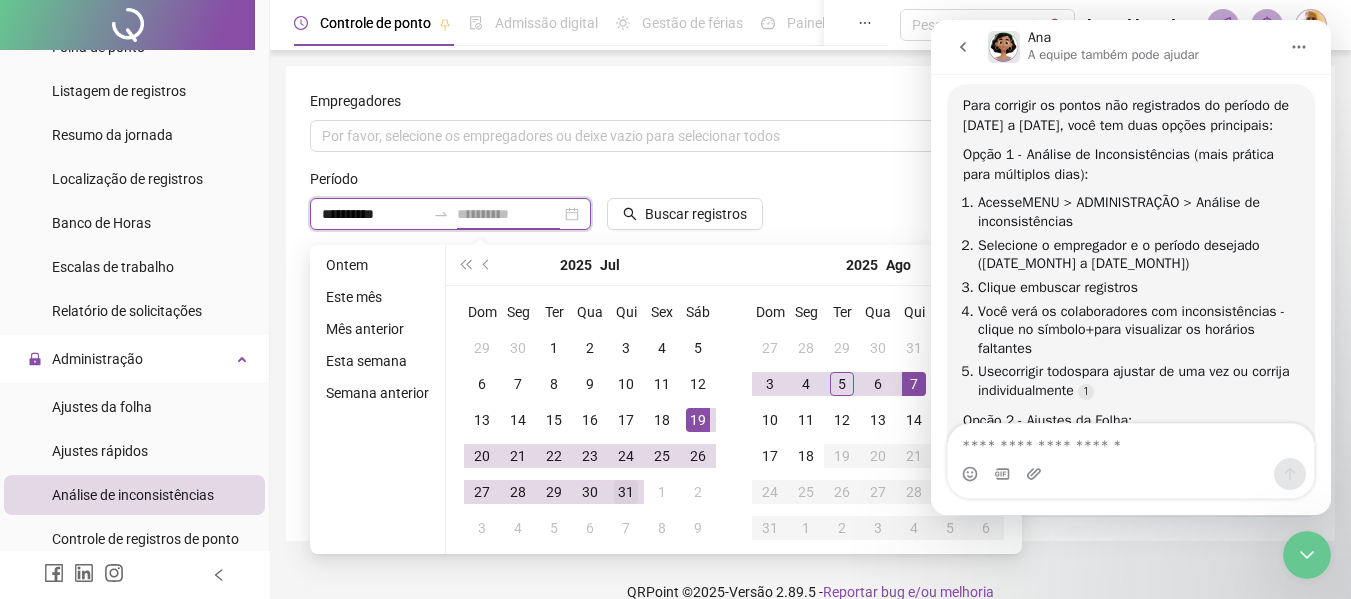 type on "**********" 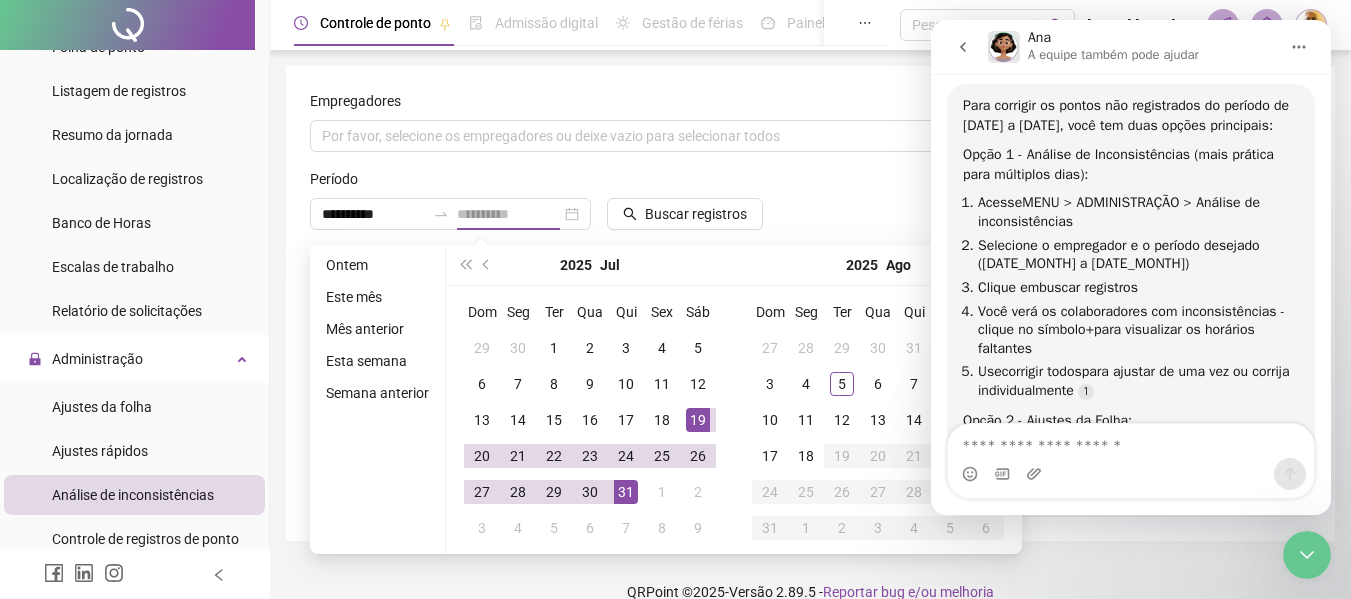 click on "31" at bounding box center (626, 492) 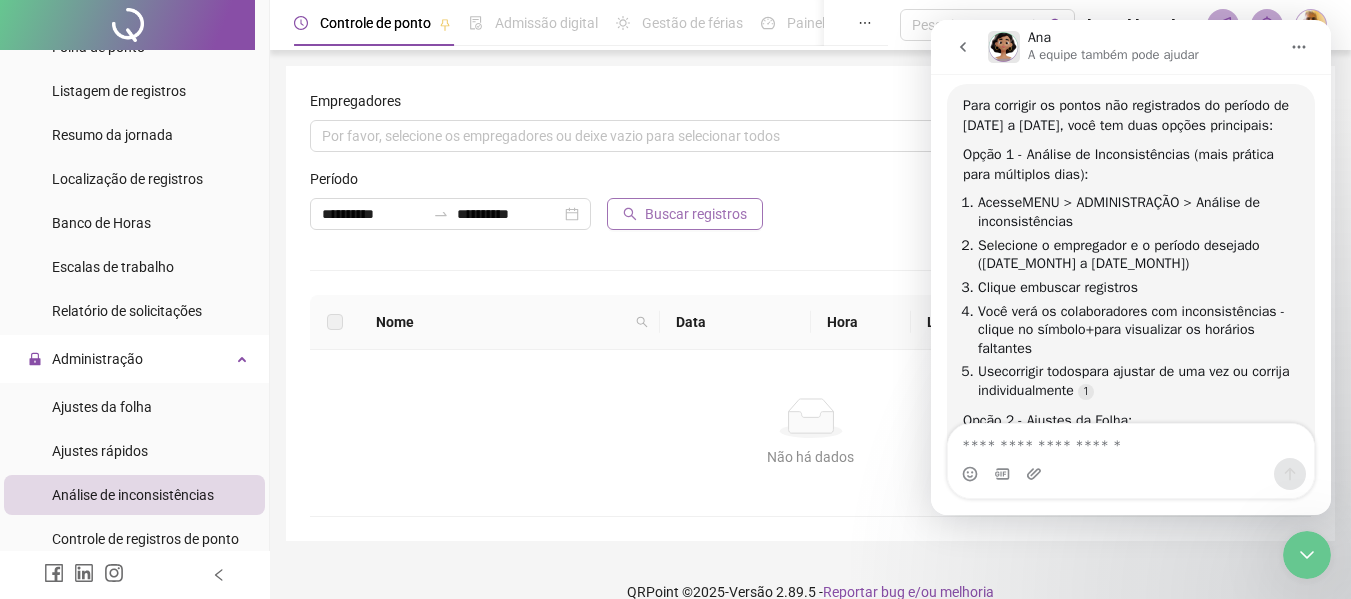 click on "Buscar registros" at bounding box center [696, 214] 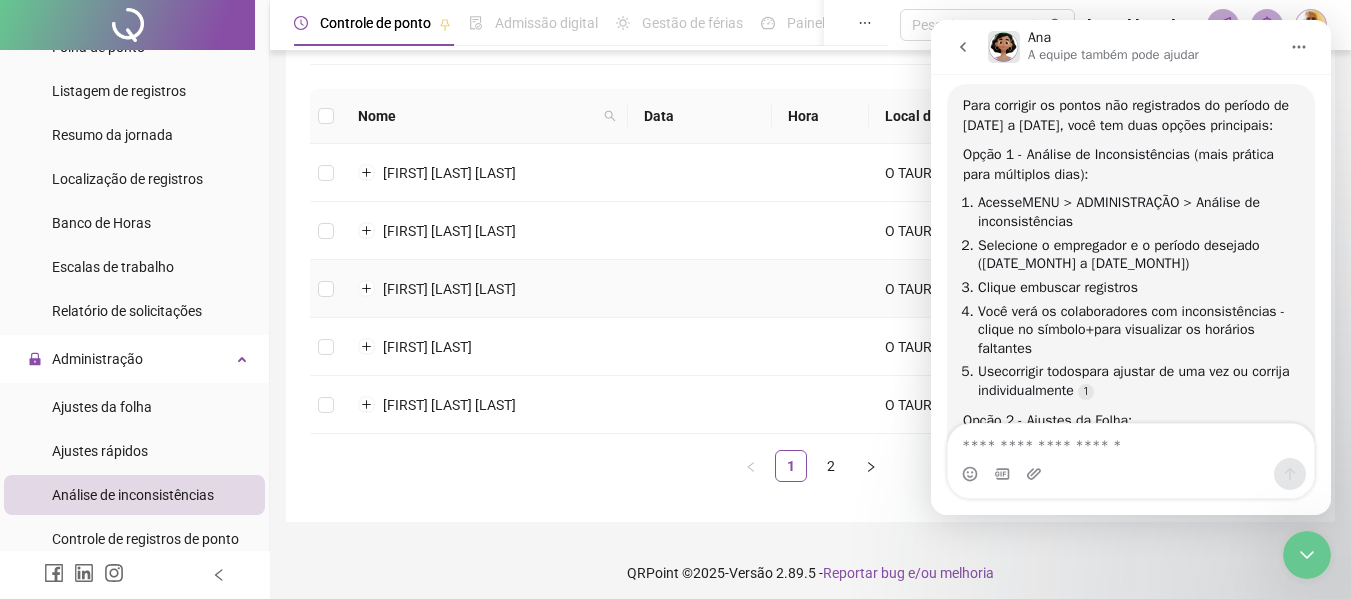 scroll, scrollTop: 215, scrollLeft: 0, axis: vertical 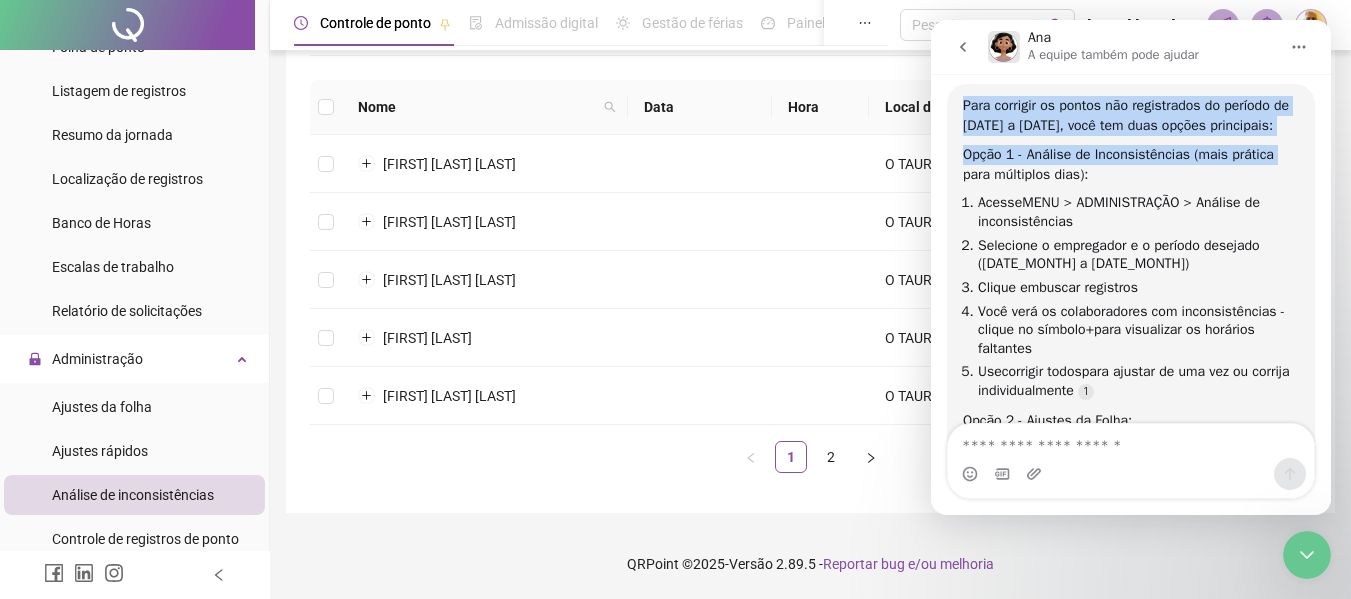 drag, startPoint x: 1226, startPoint y: 45, endPoint x: 940, endPoint y: 93, distance: 290 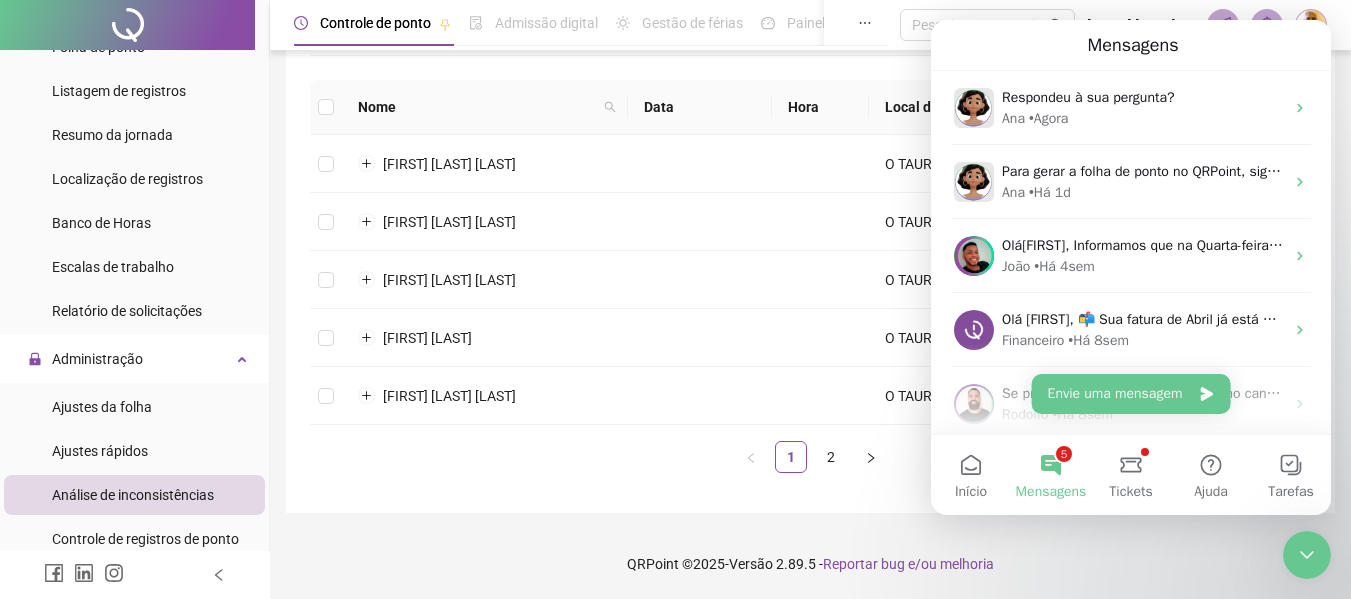 scroll, scrollTop: 729, scrollLeft: 0, axis: vertical 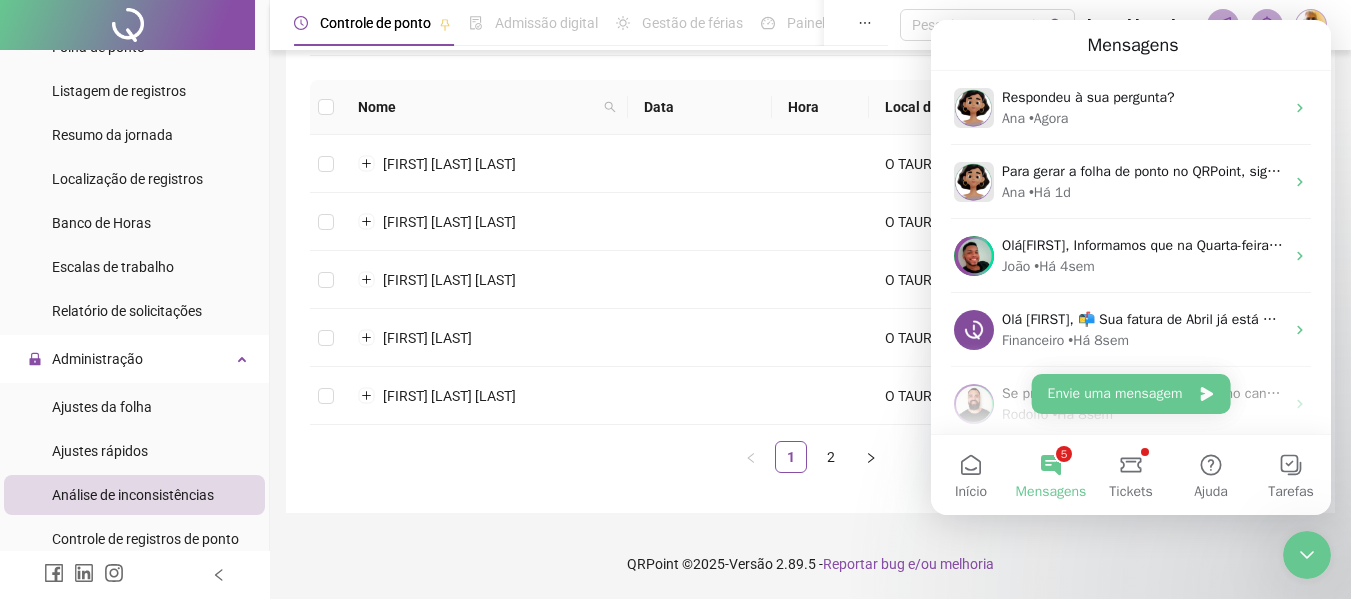 click on "1 2" at bounding box center (810, 457) 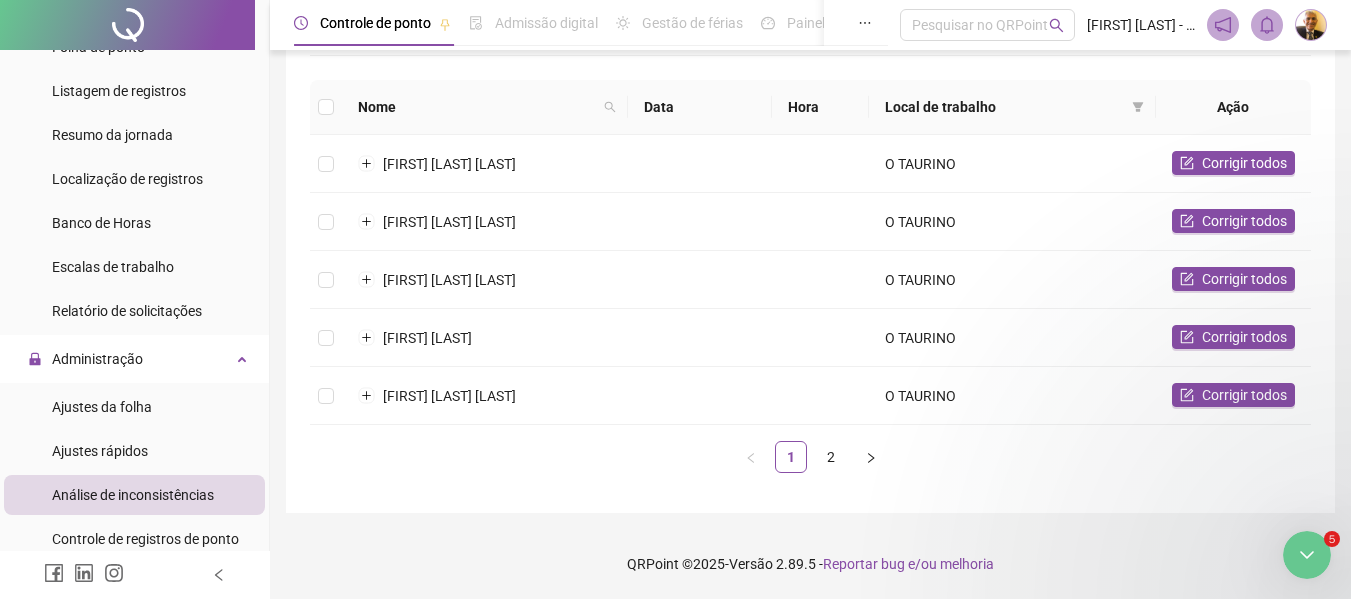 scroll, scrollTop: 0, scrollLeft: 0, axis: both 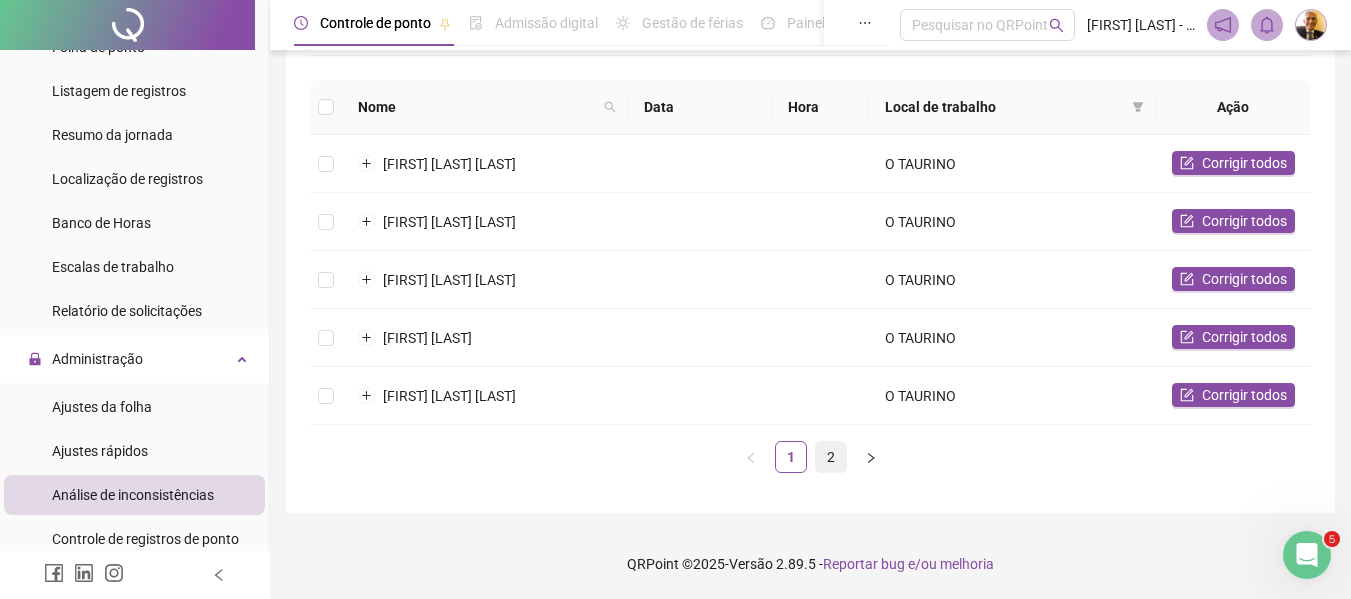 click on "2" at bounding box center [831, 457] 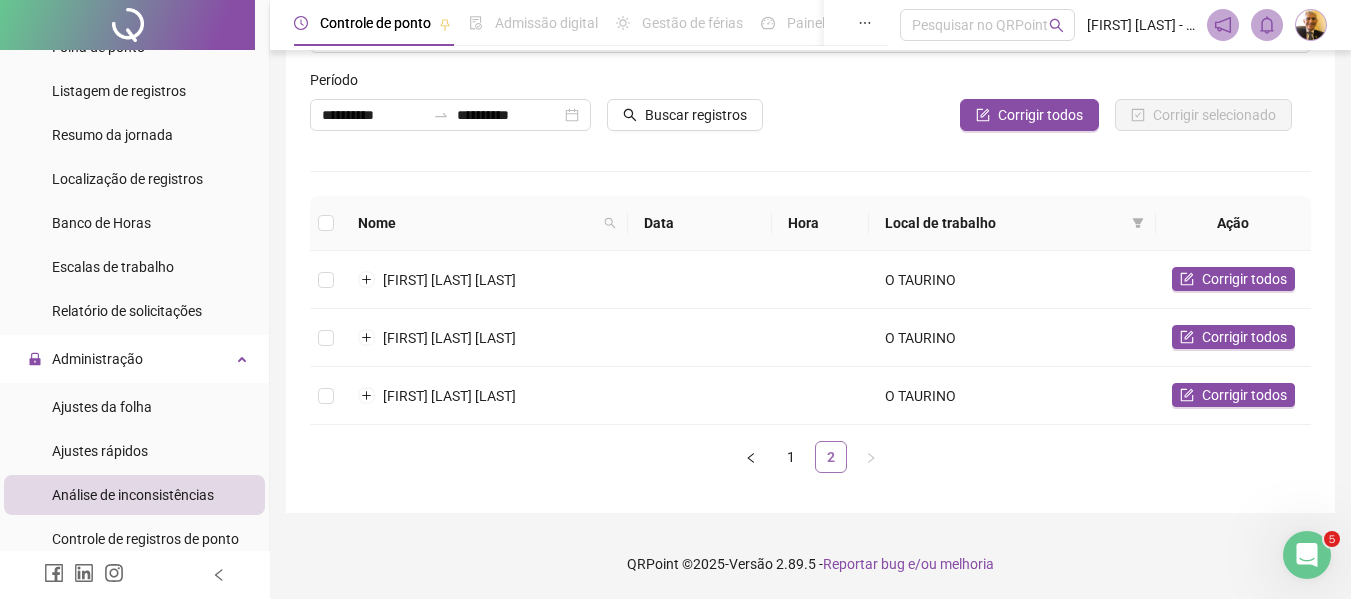 scroll, scrollTop: 99, scrollLeft: 0, axis: vertical 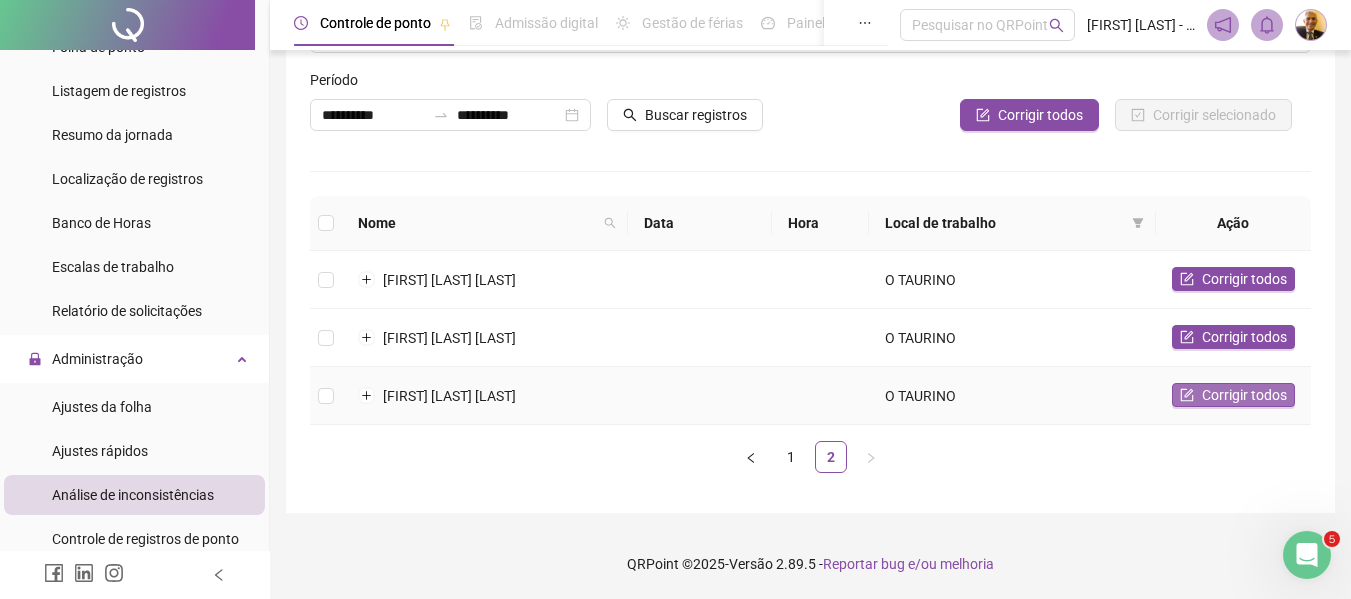 click on "Corrigir todos" at bounding box center [1244, 395] 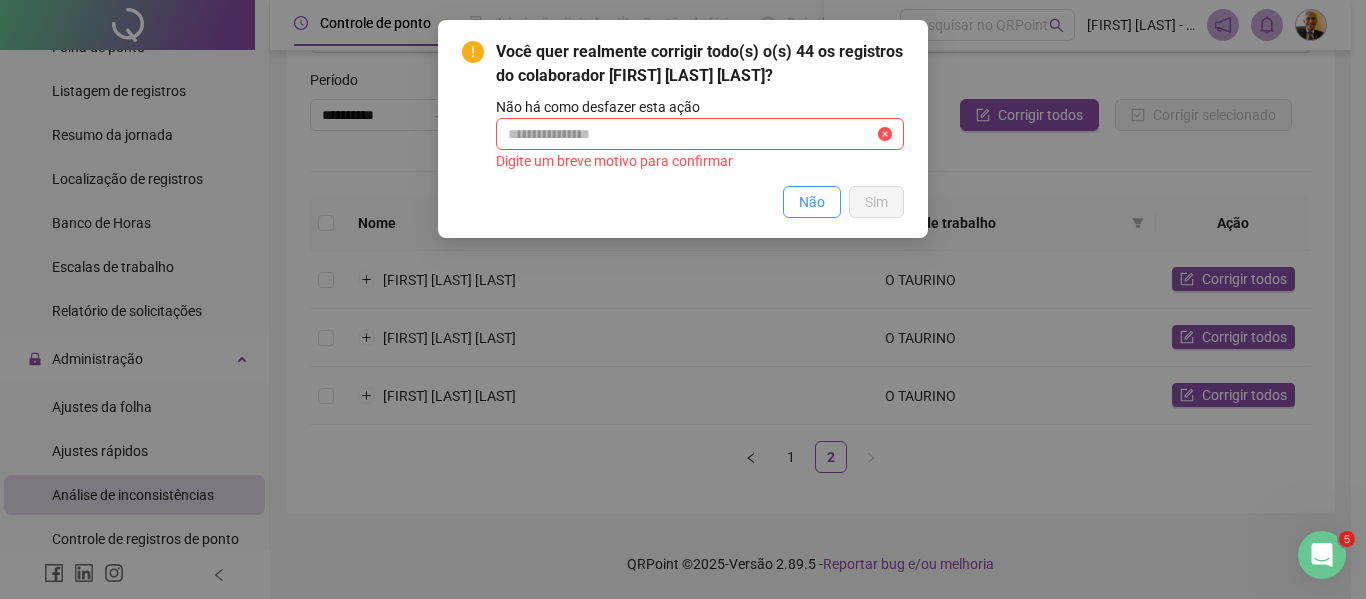 click on "Não" at bounding box center (812, 202) 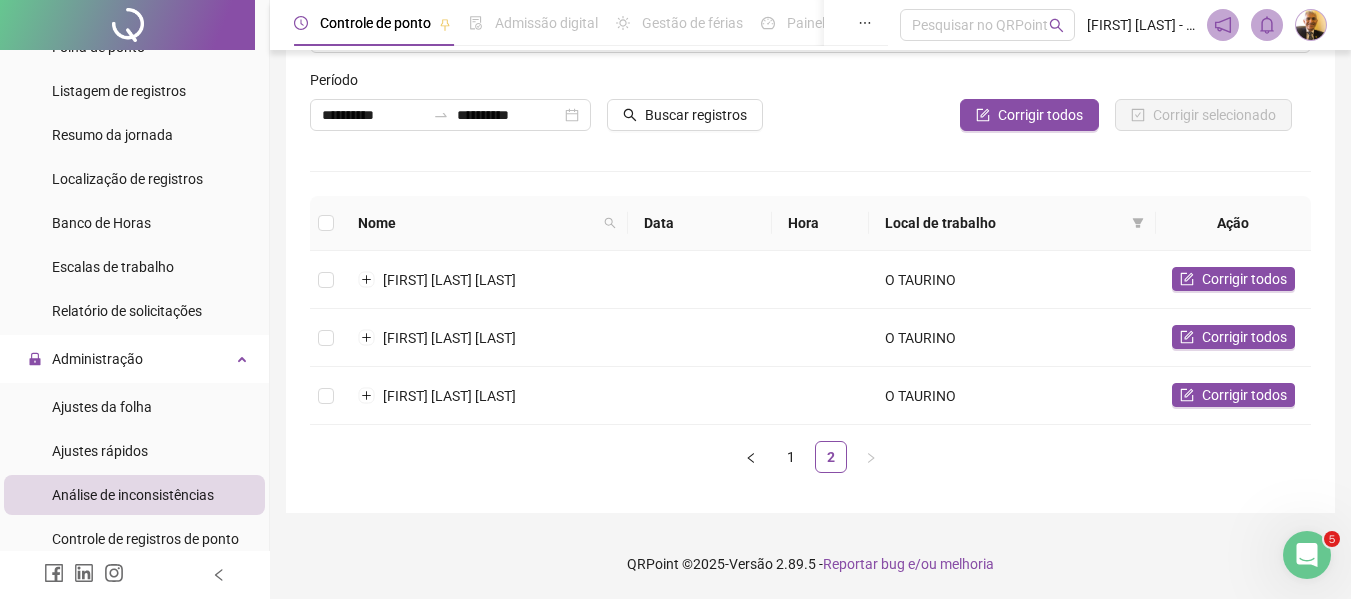 click on "5" at bounding box center [1332, 539] 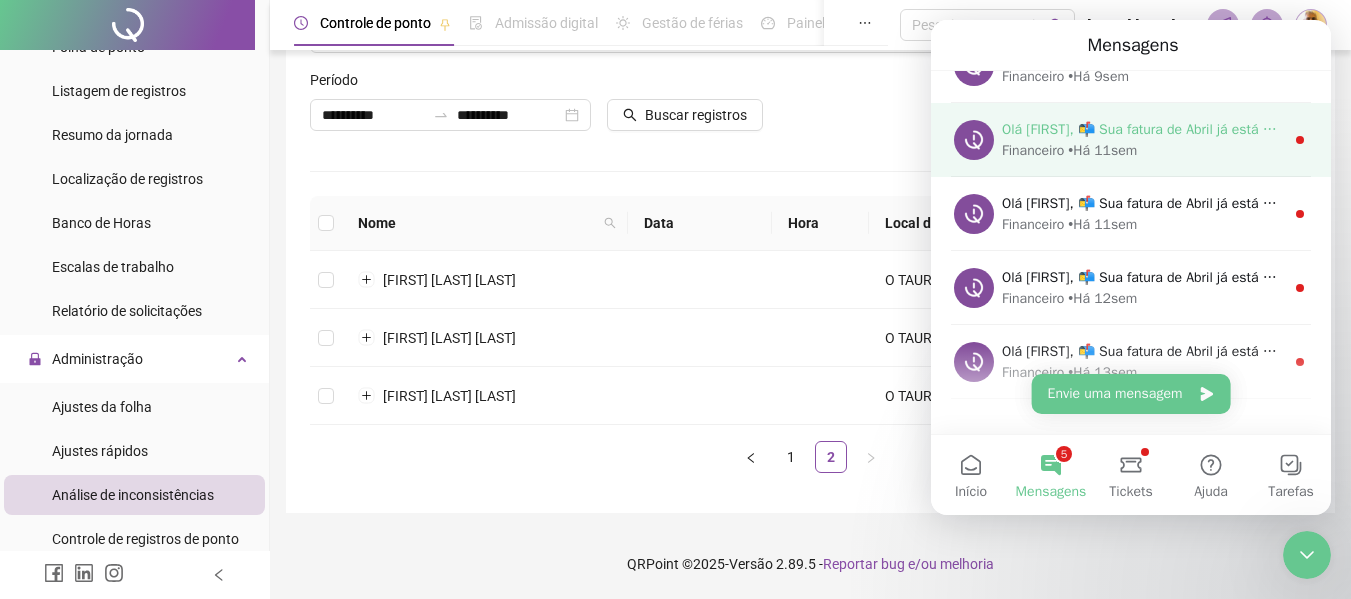 scroll, scrollTop: 531, scrollLeft: 0, axis: vertical 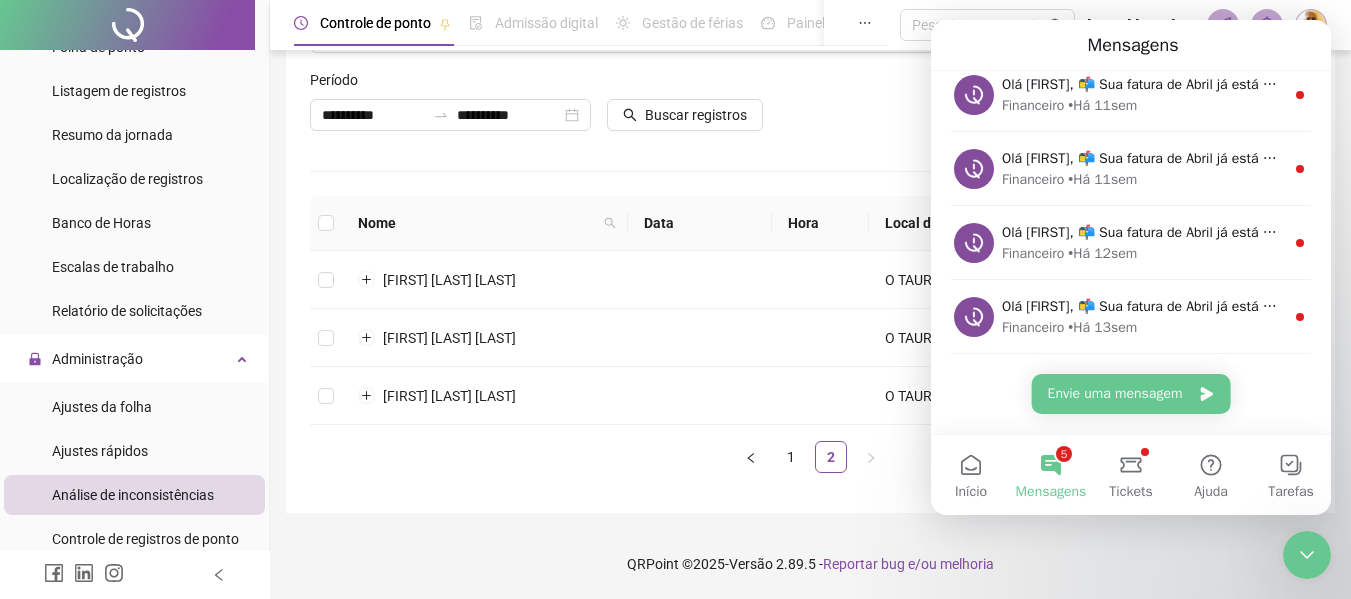 click on "5 Mensagens" at bounding box center (1051, 475) 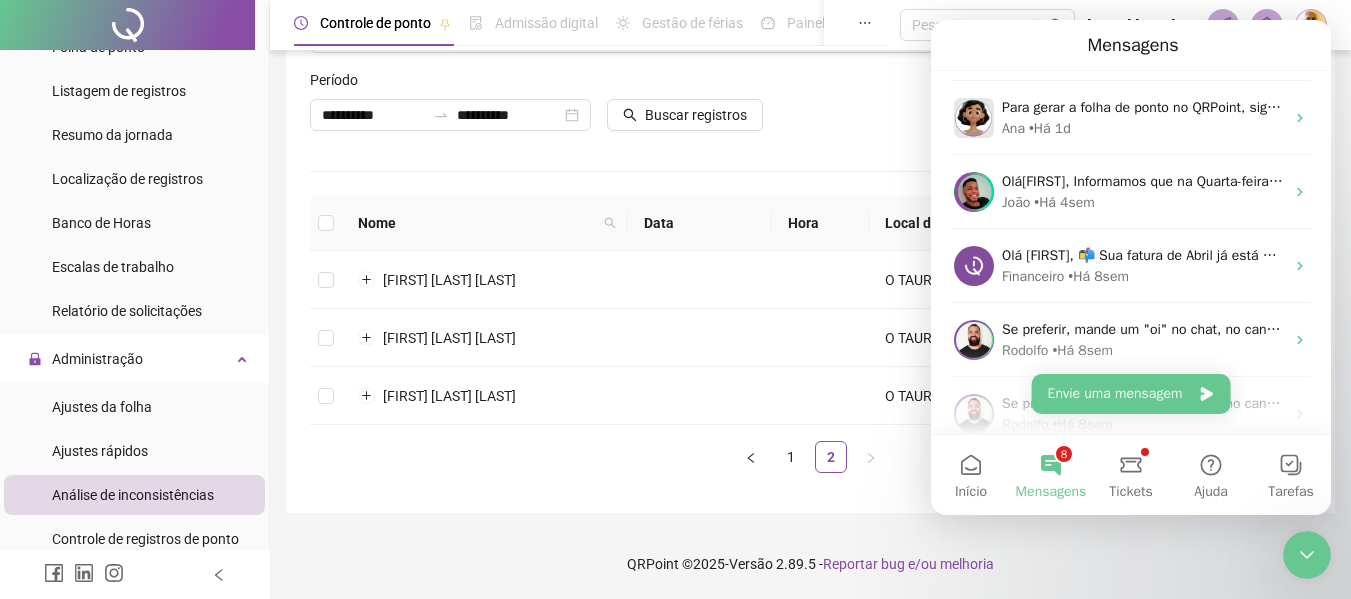 scroll, scrollTop: 0, scrollLeft: 0, axis: both 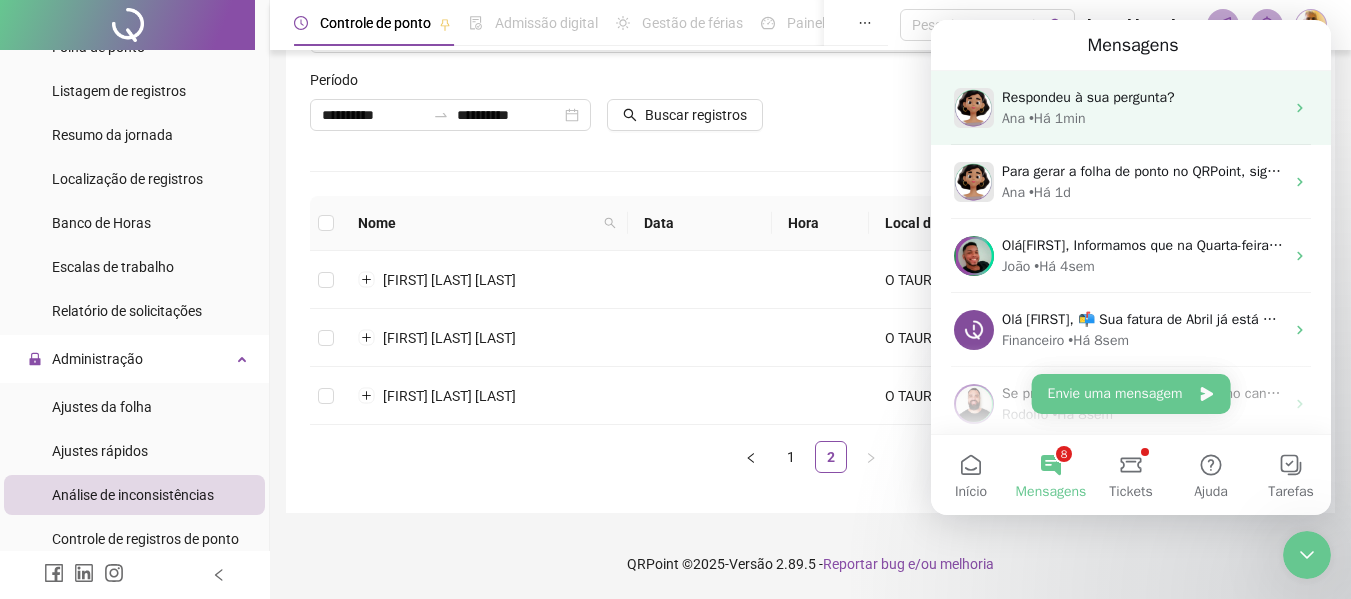 click on "Respondeu à sua pergunta?" at bounding box center [1088, 97] 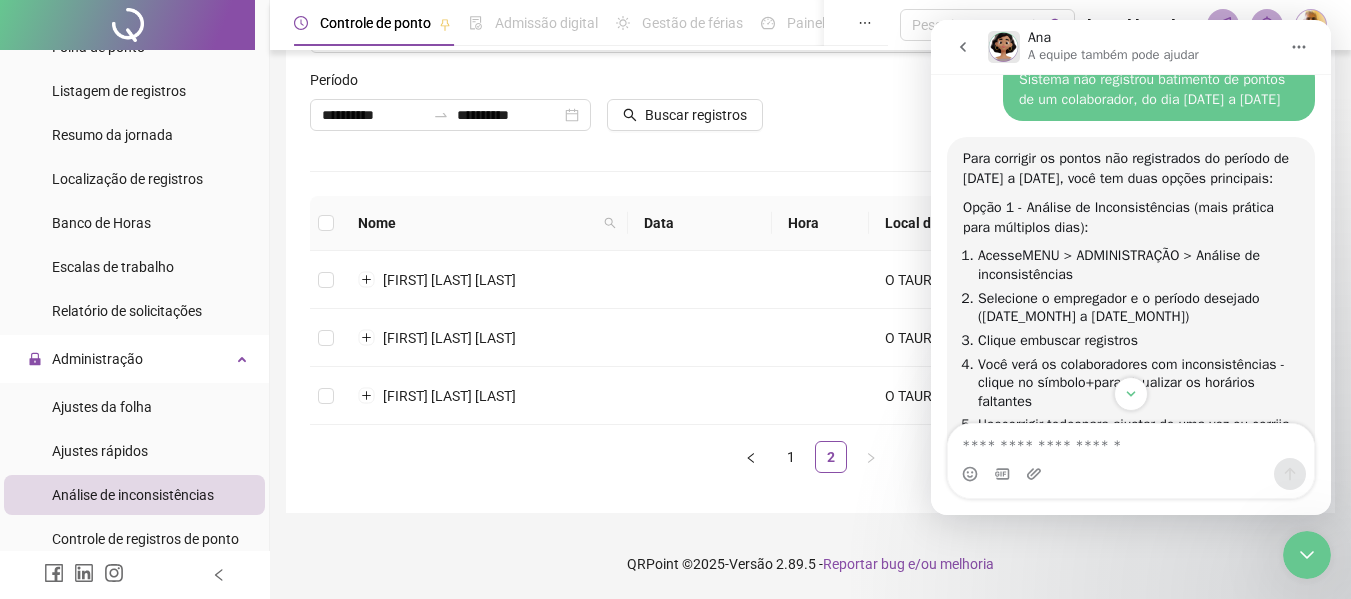 scroll, scrollTop: 711, scrollLeft: 0, axis: vertical 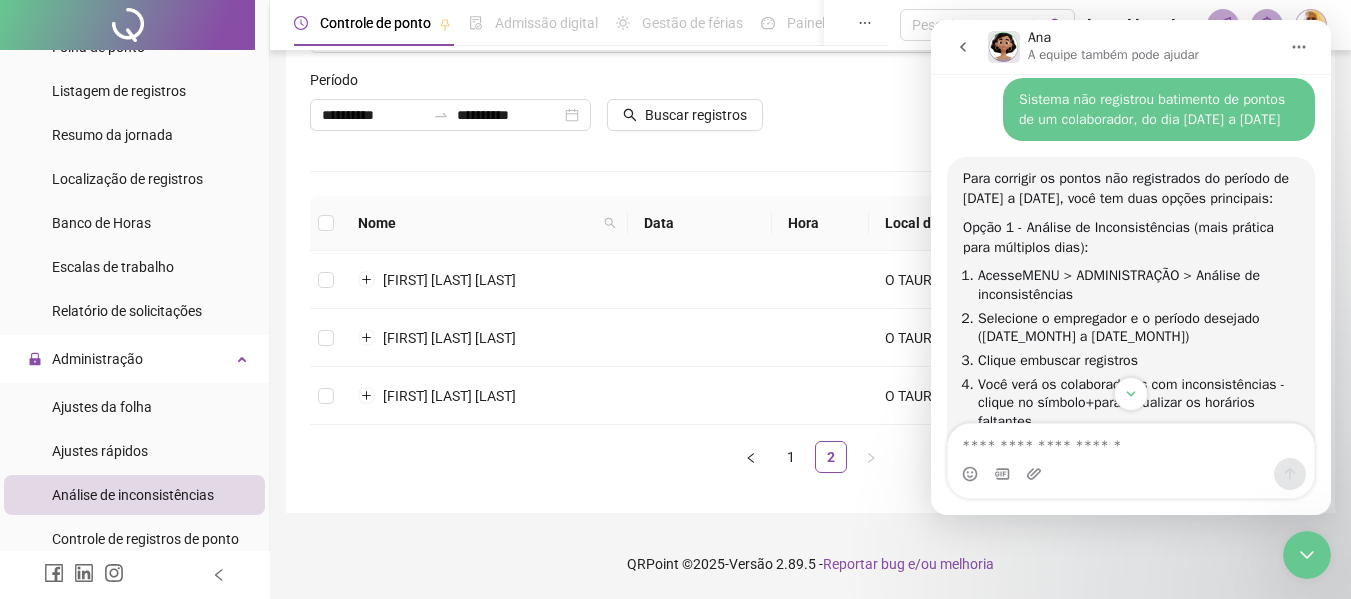 click on "Corrigir todos" at bounding box center (959, 115) 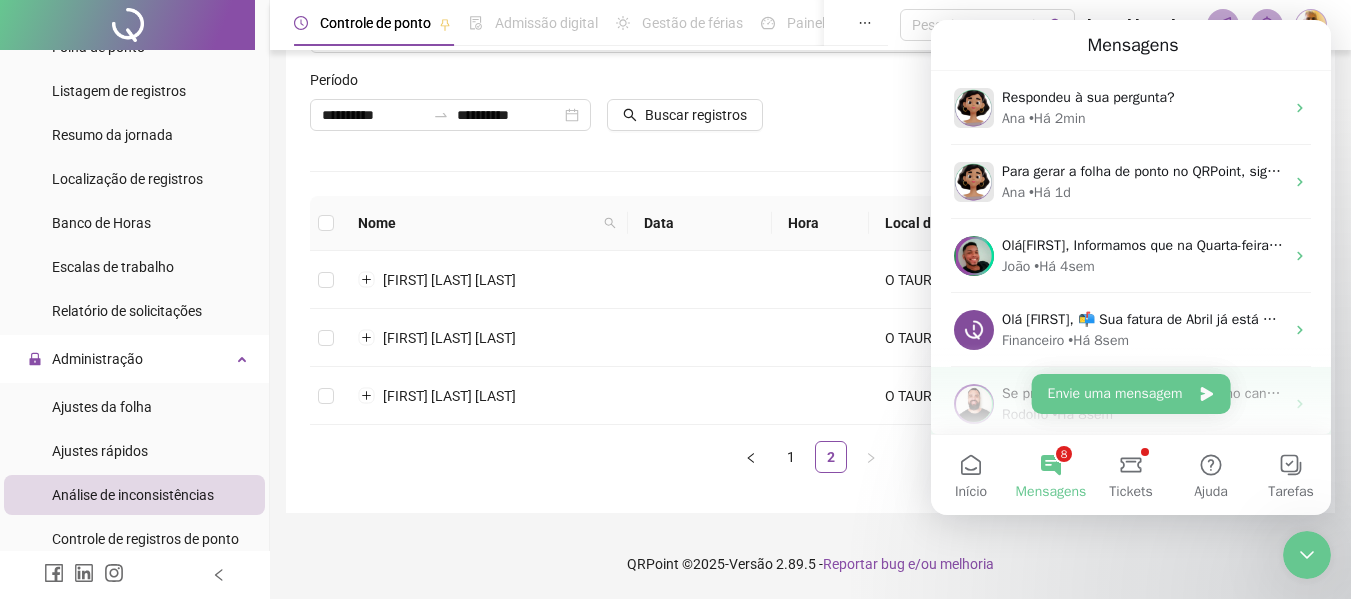 scroll, scrollTop: 0, scrollLeft: 0, axis: both 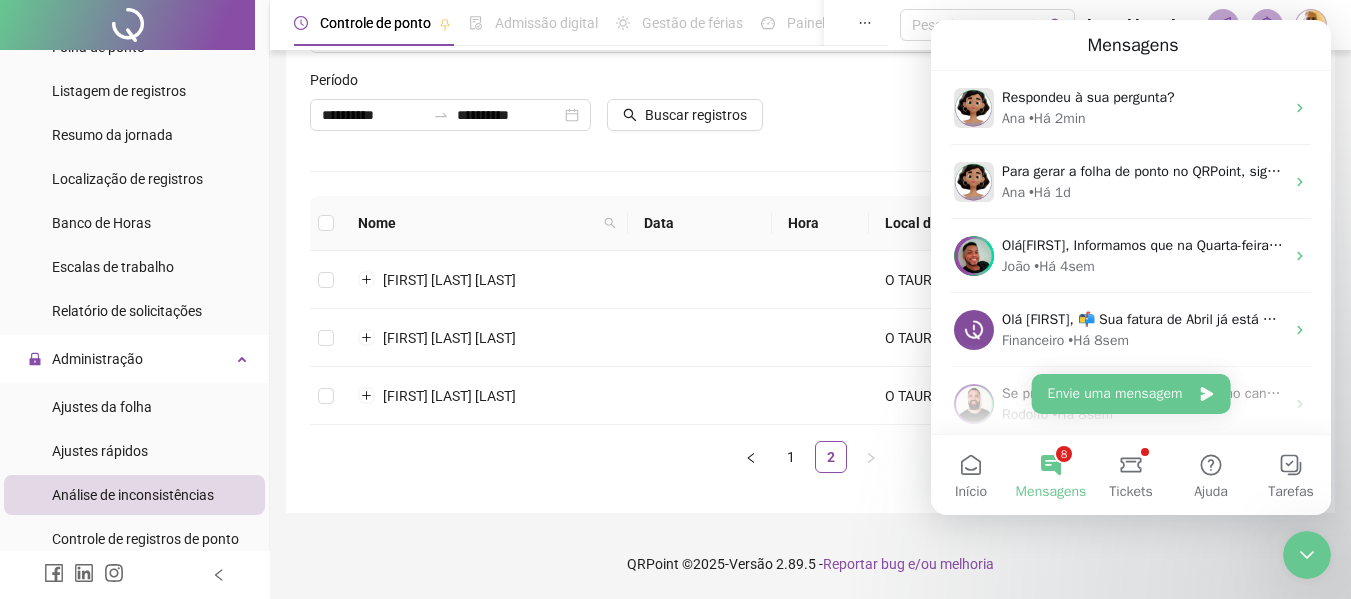 click 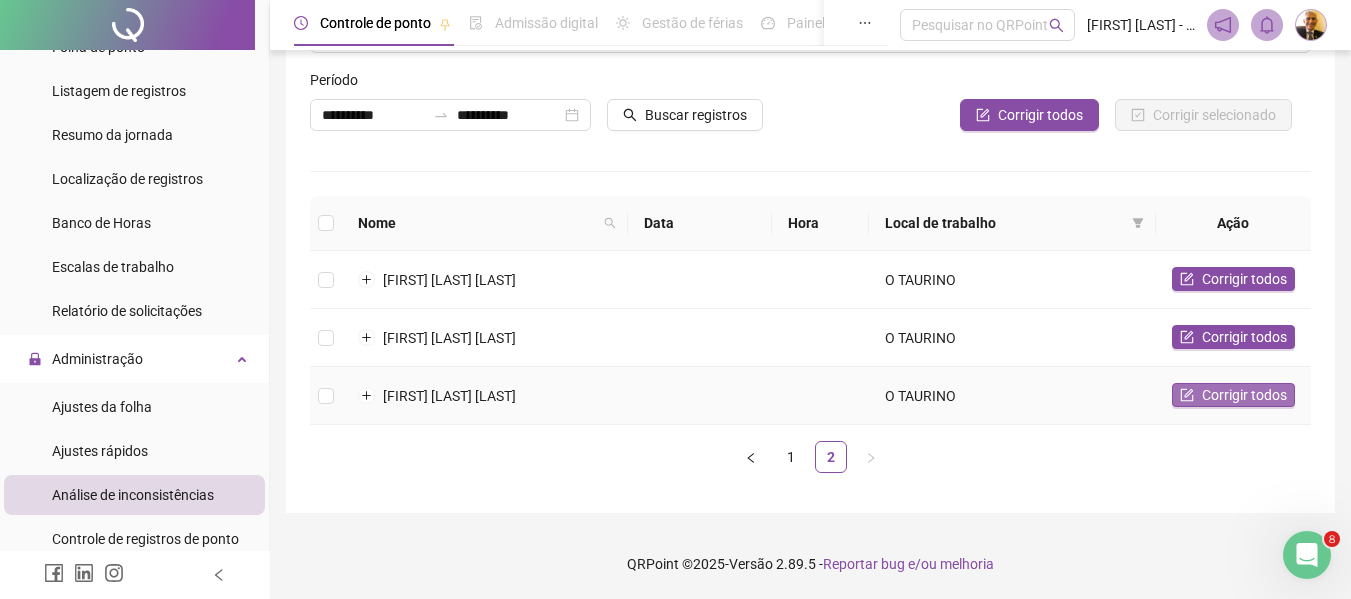 click on "Corrigir todos" at bounding box center (1244, 395) 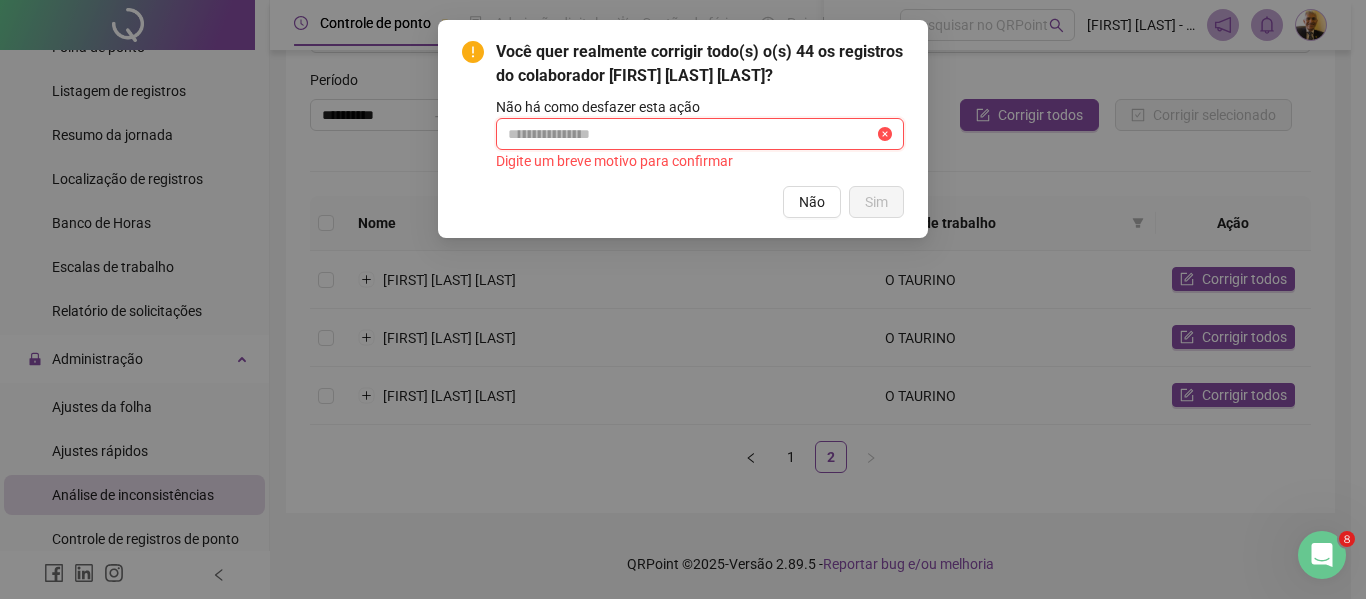 click at bounding box center (691, 134) 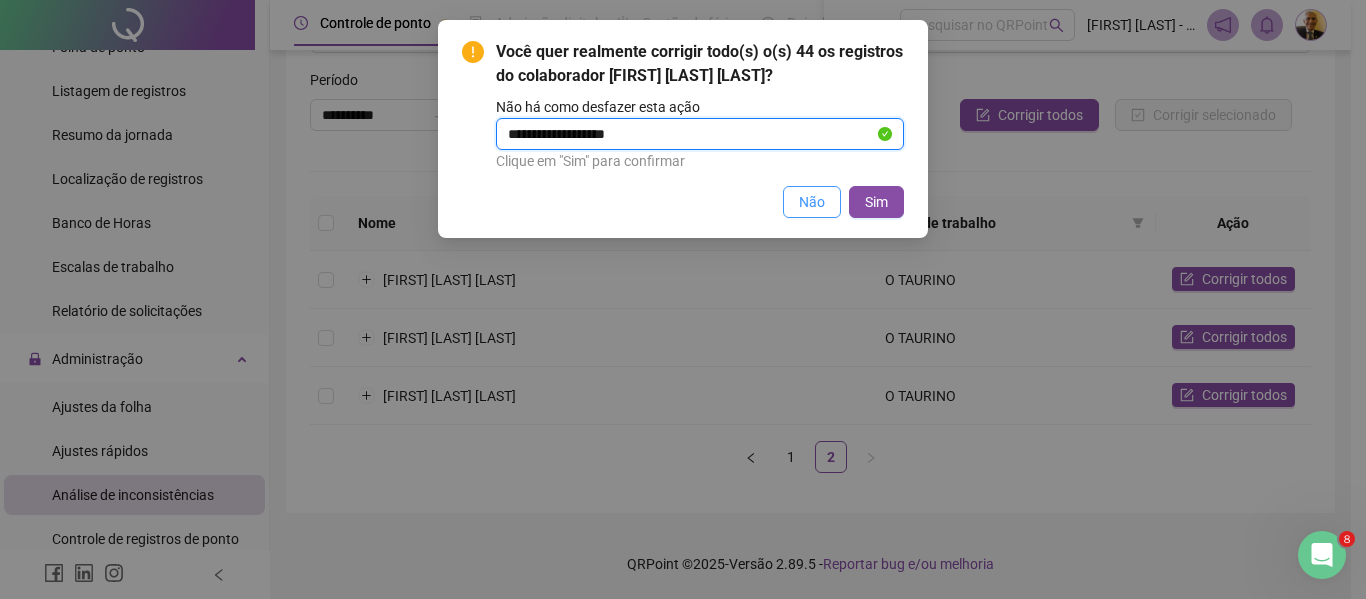 type on "**********" 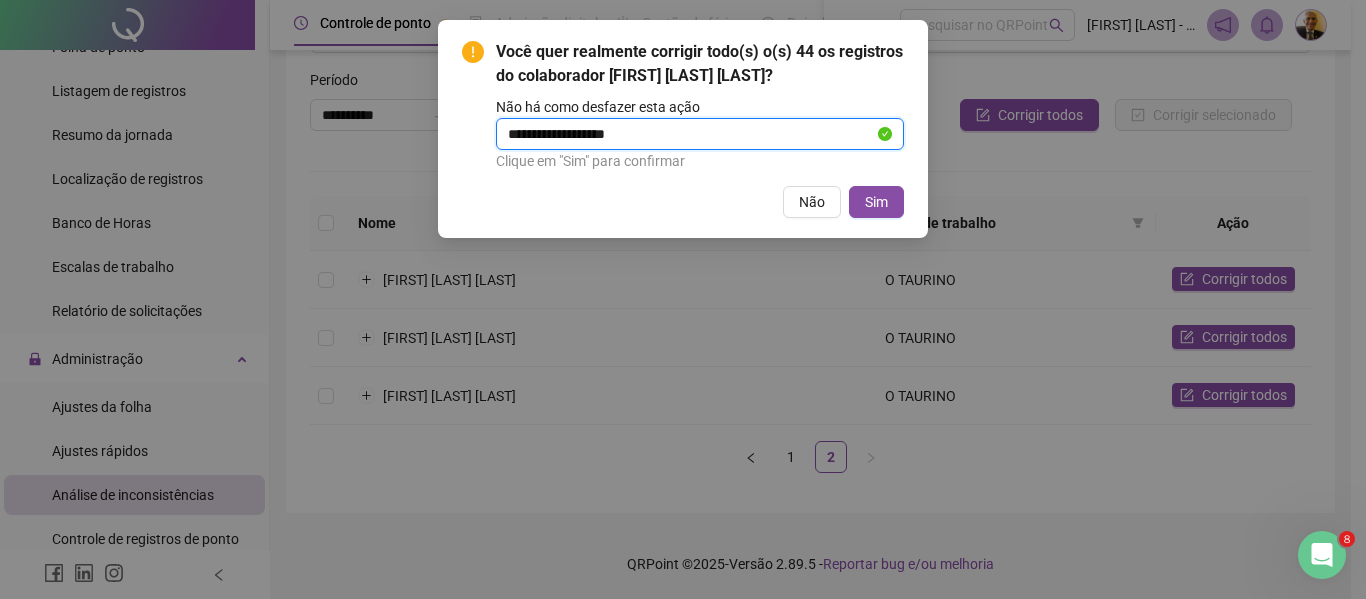 click on "Não" at bounding box center [812, 202] 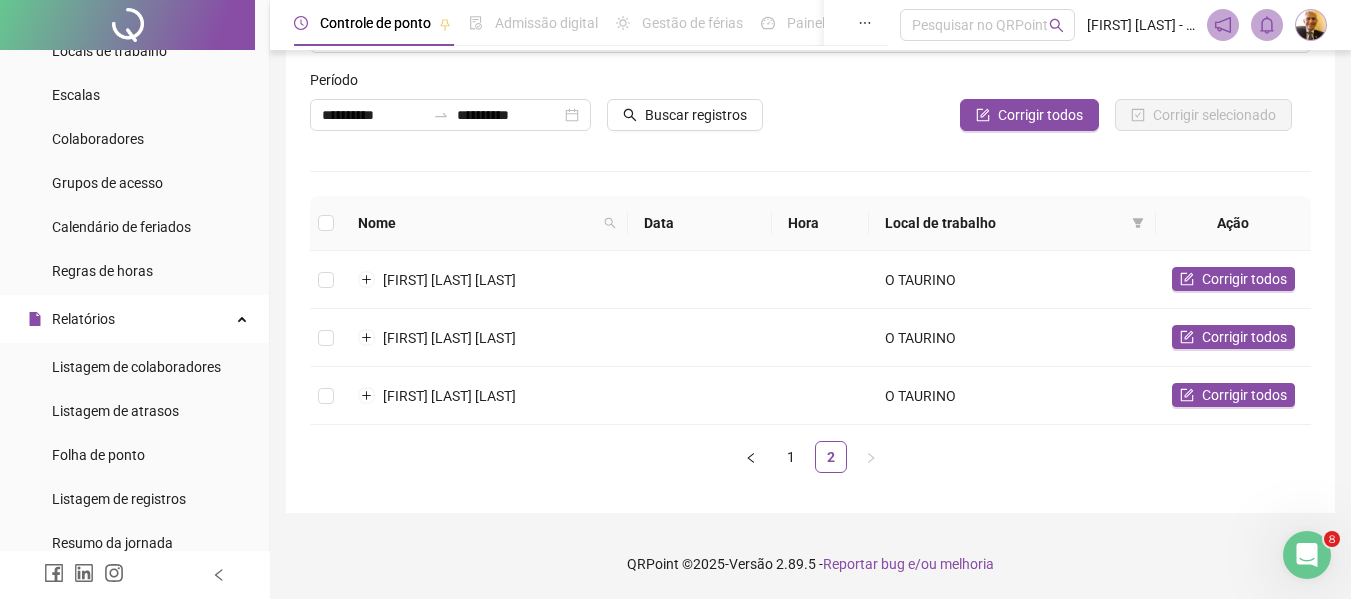 scroll, scrollTop: 0, scrollLeft: 0, axis: both 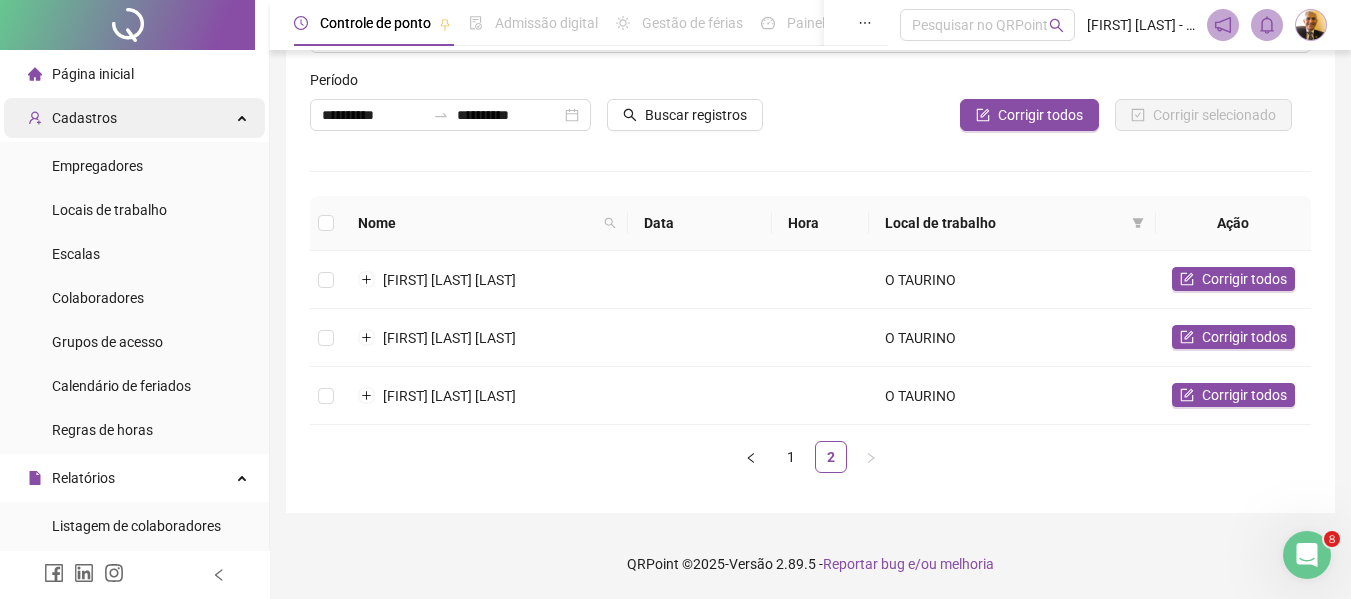 click on "Cadastros" at bounding box center [84, 118] 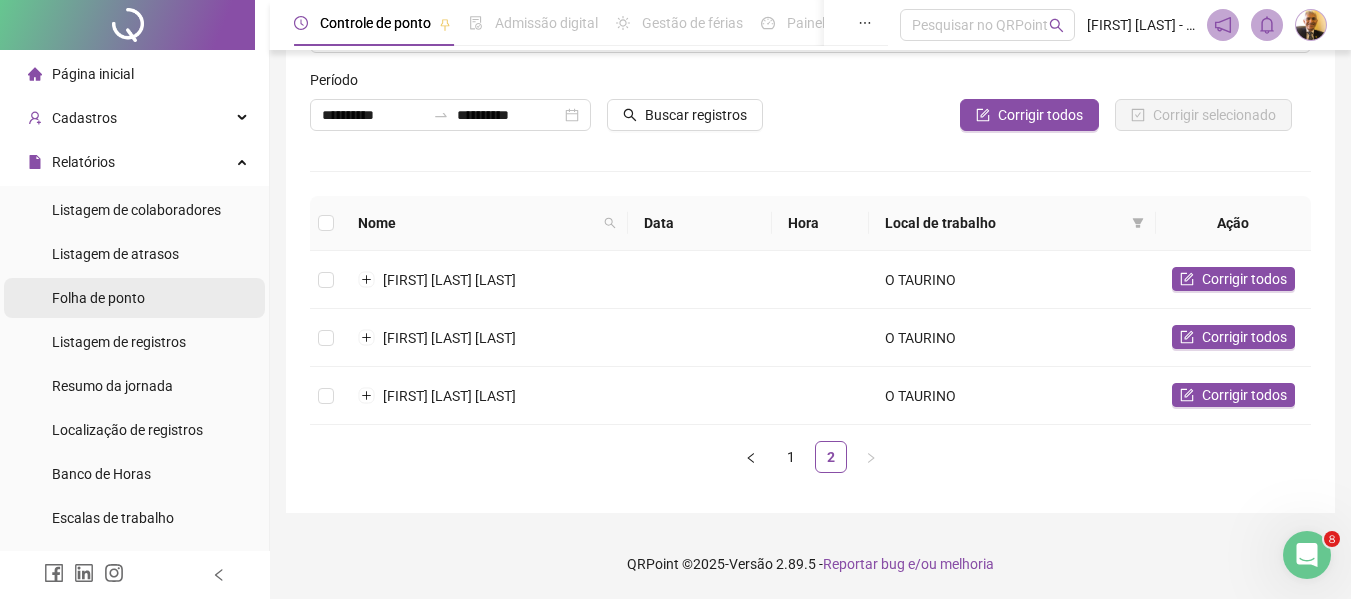 click on "Folha de ponto" at bounding box center (98, 298) 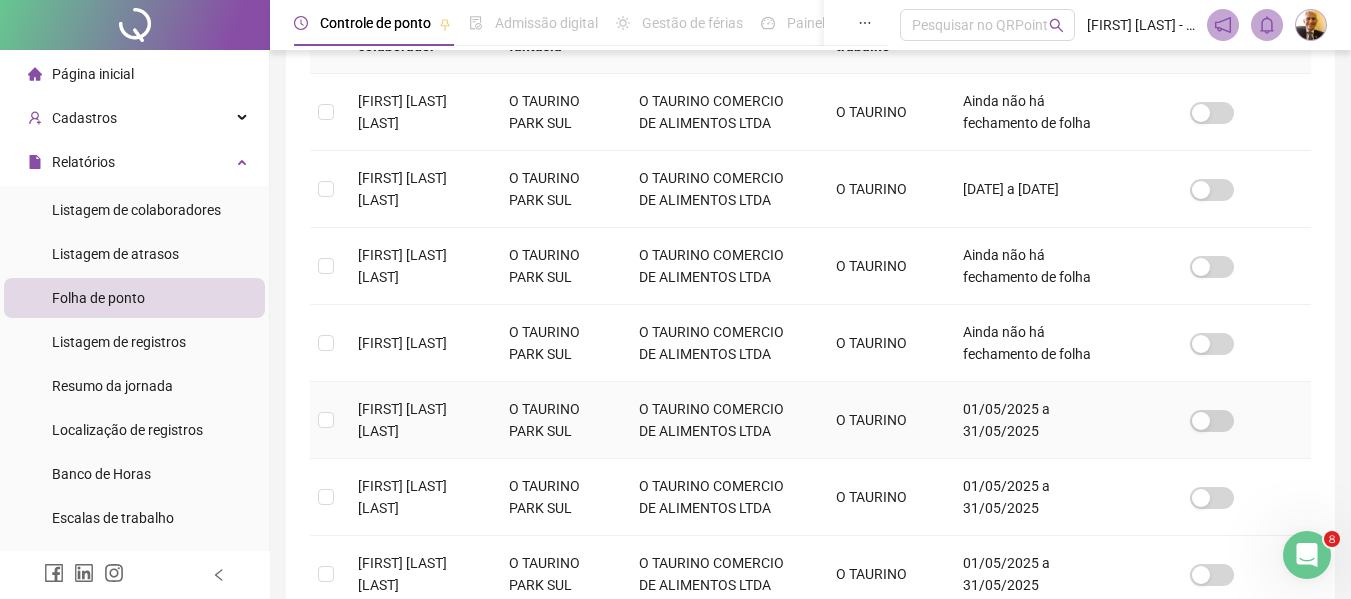 scroll, scrollTop: 536, scrollLeft: 0, axis: vertical 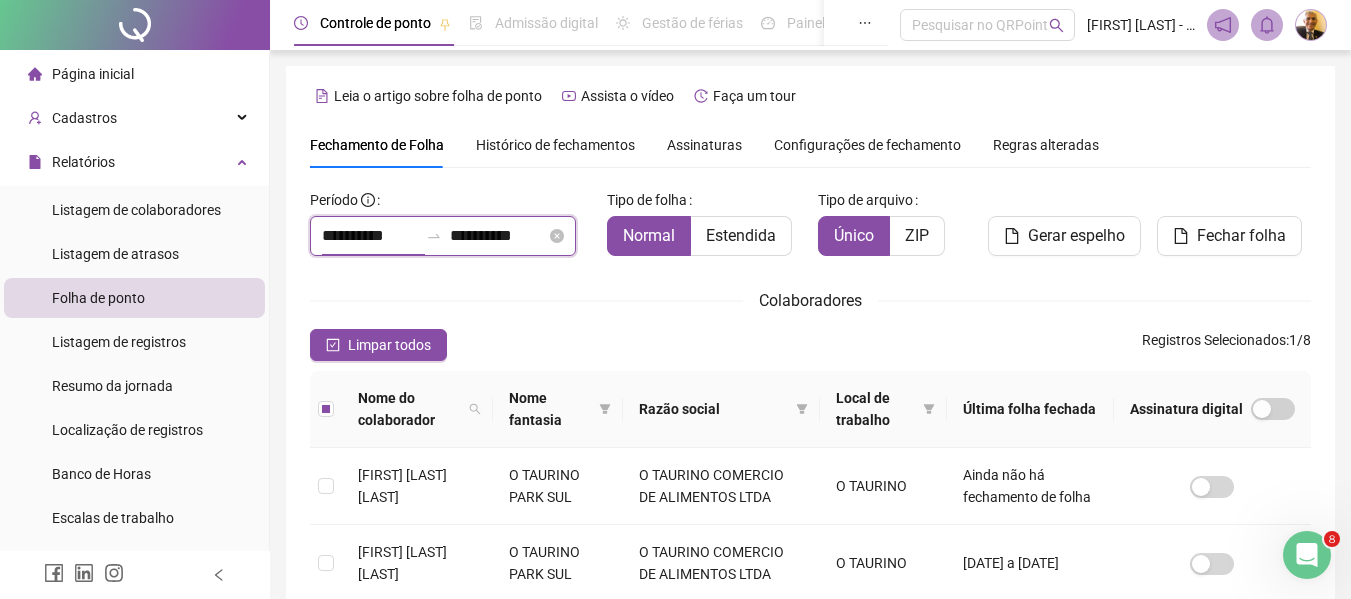 click on "**********" at bounding box center (370, 236) 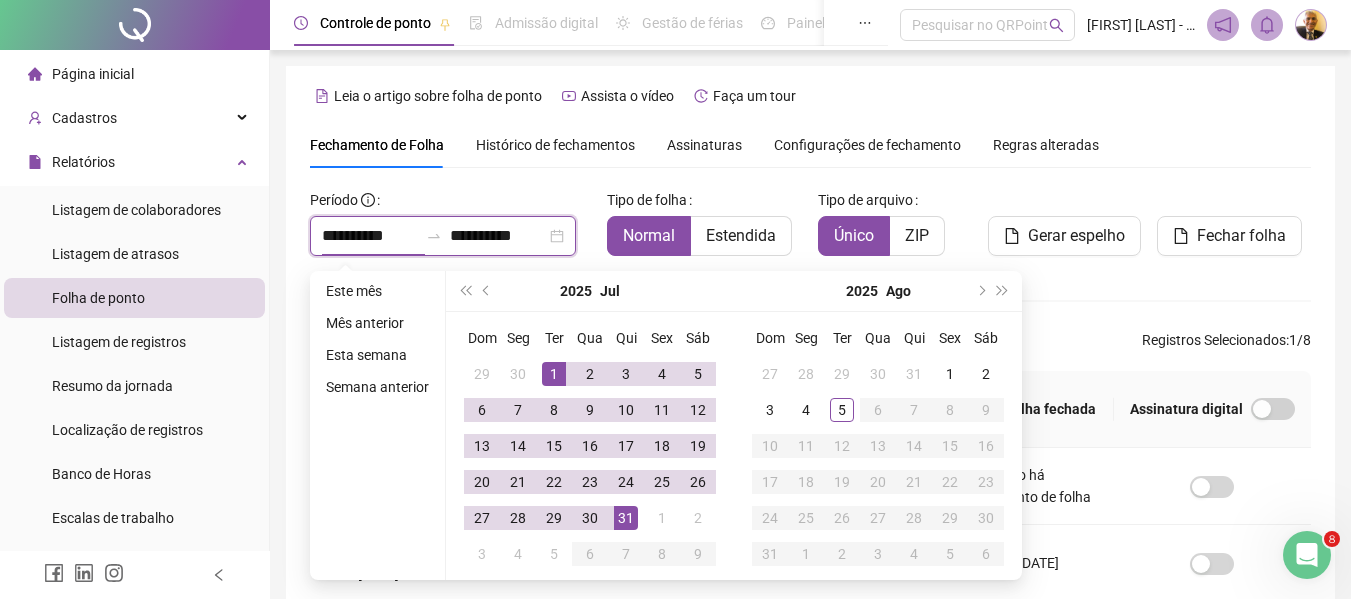 type on "**********" 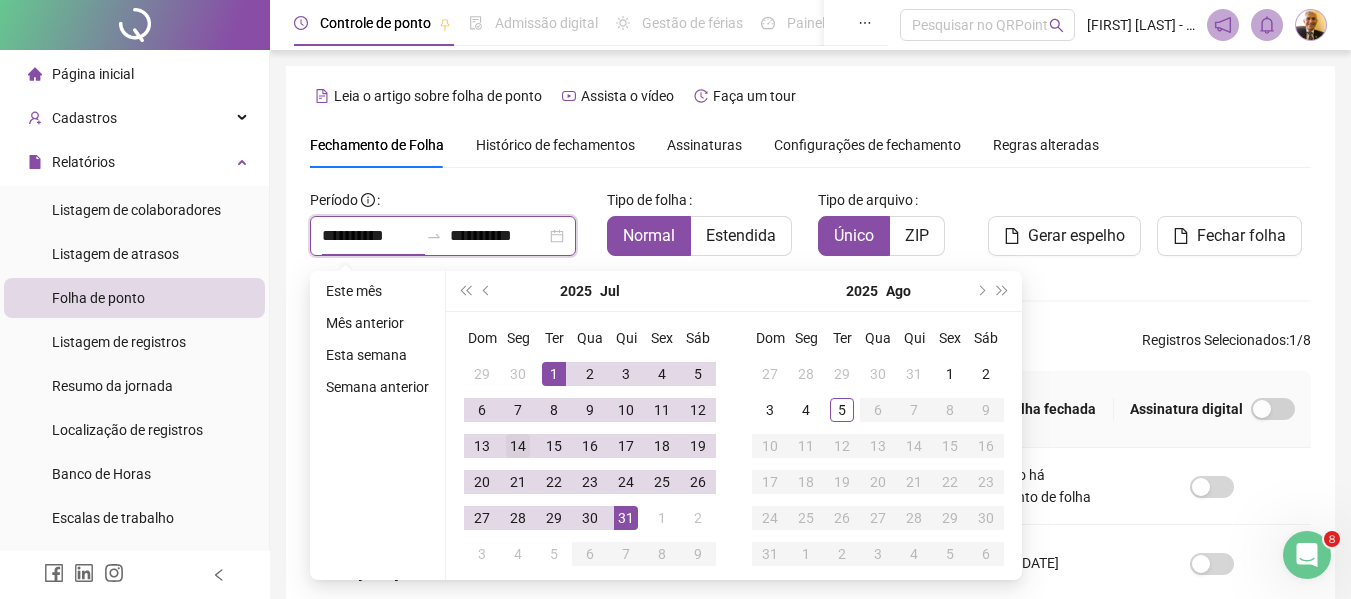 type on "**********" 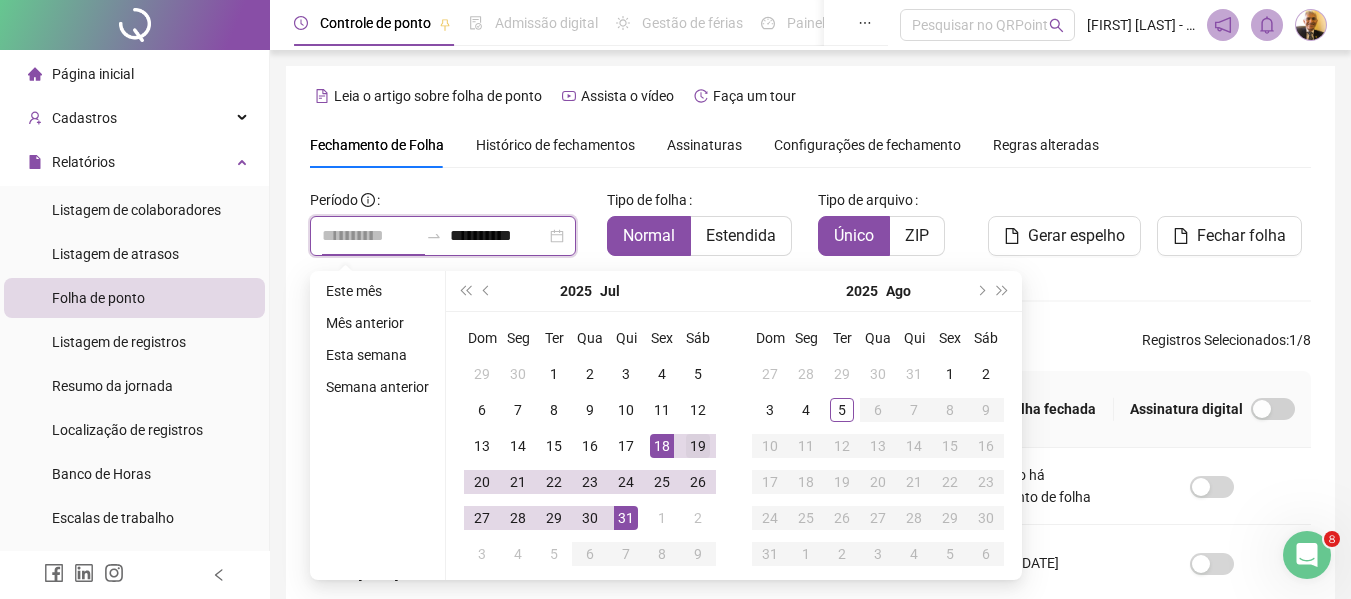 type on "**********" 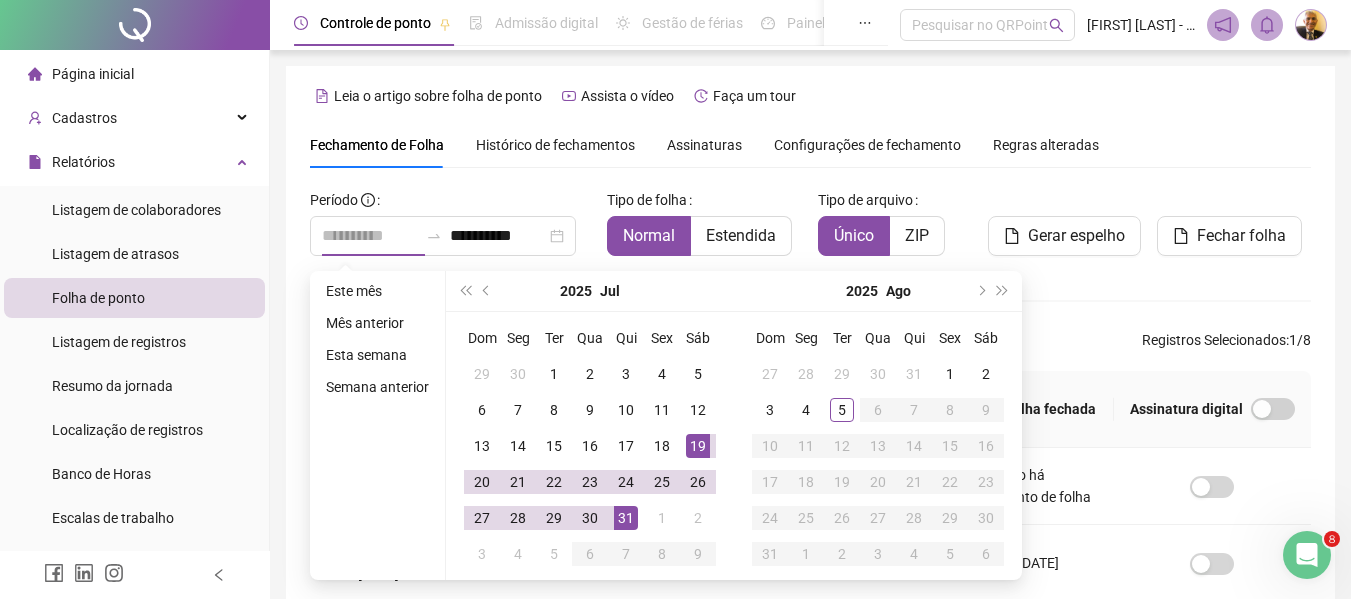 click on "19" at bounding box center (698, 446) 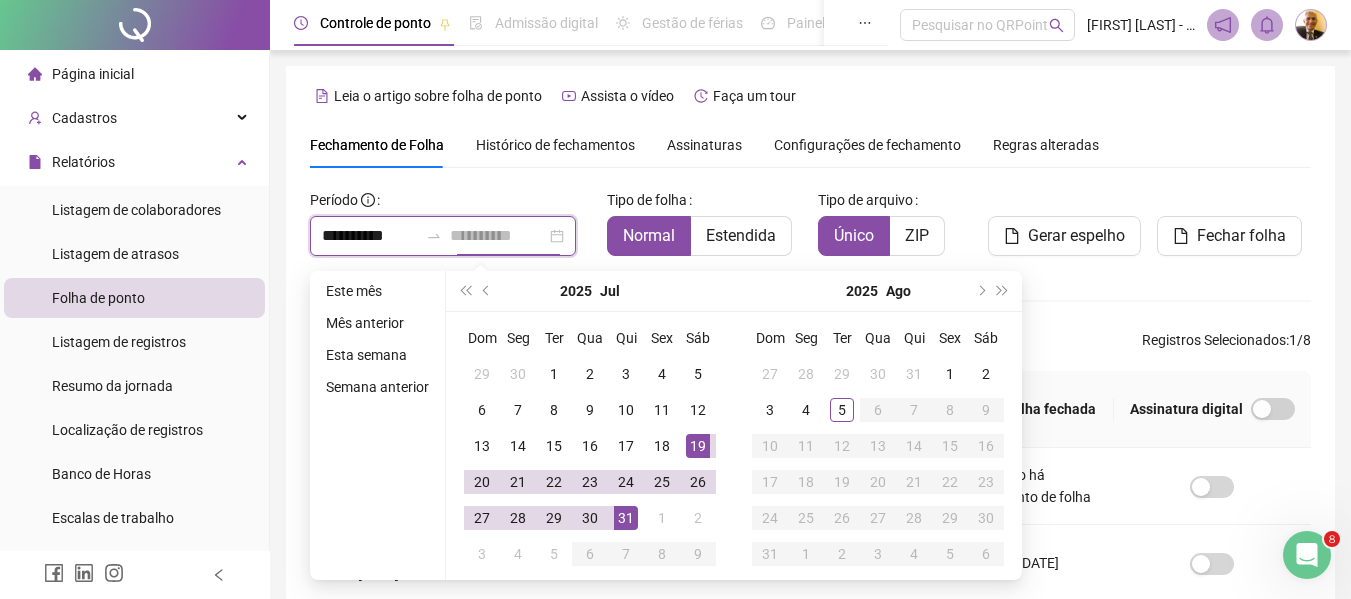 type on "**********" 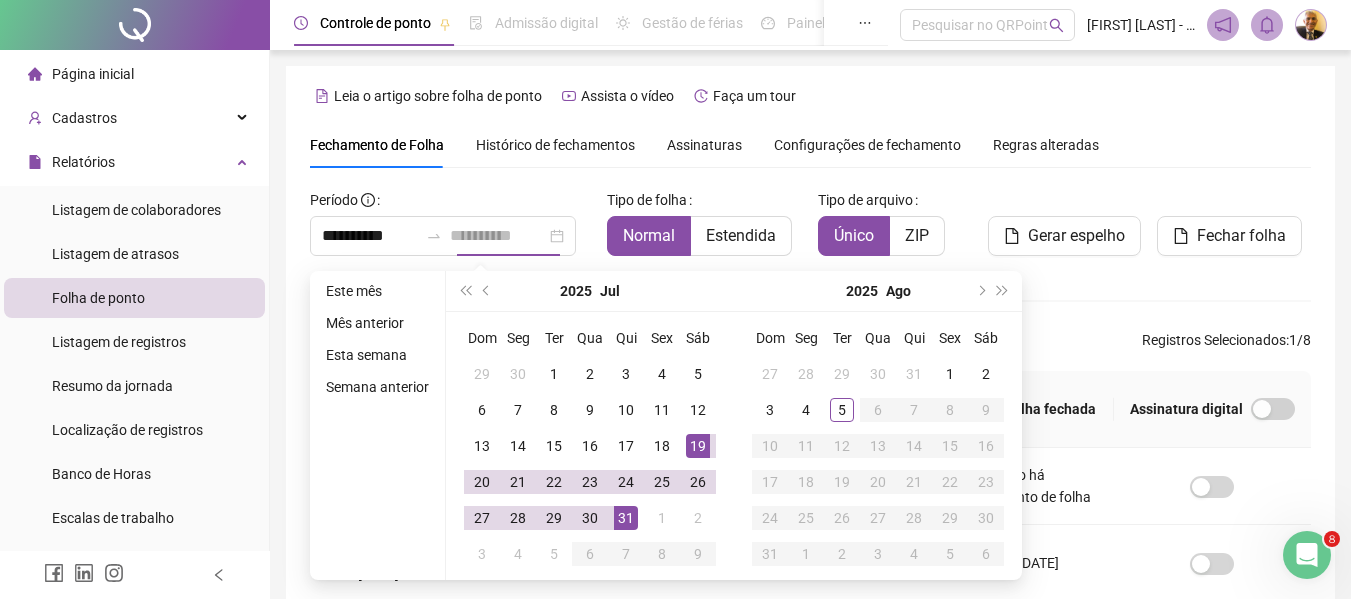 click on "31" at bounding box center (626, 518) 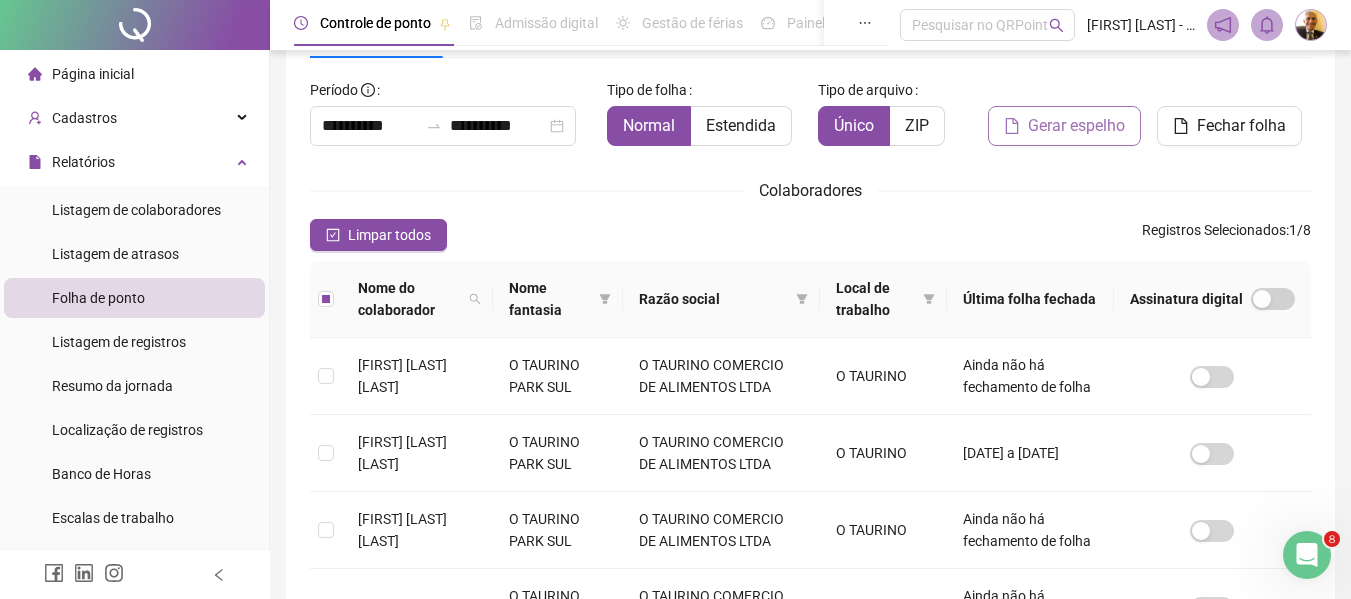 click on "Gerar espelho" at bounding box center (1076, 126) 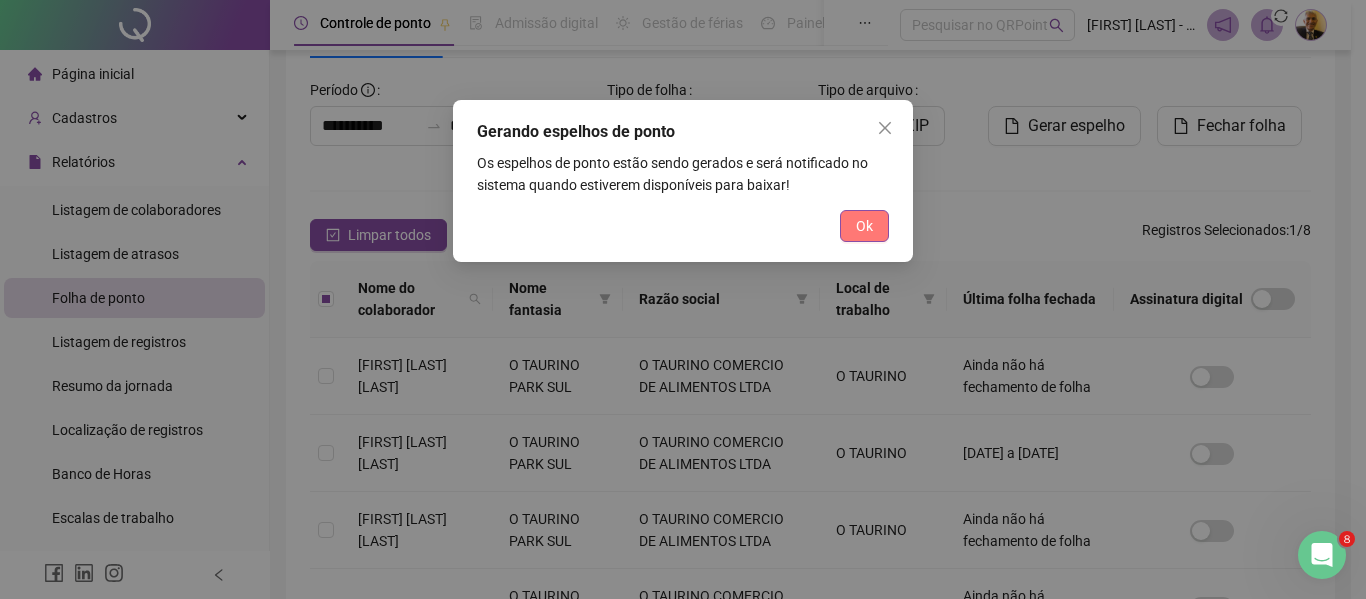click on "Ok" at bounding box center [864, 226] 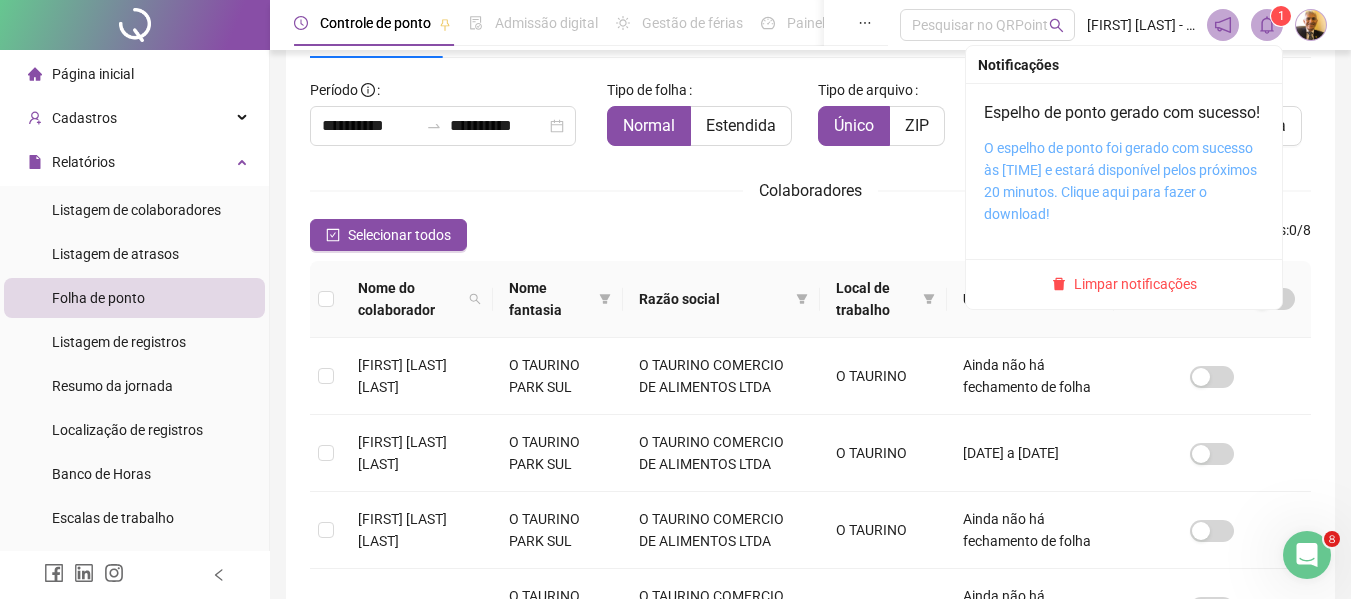 click on "O espelho de ponto foi gerado com sucesso às 16:02:24 e estará disponível pelos próximos 20 minutos.
Clique aqui para fazer o download!" at bounding box center (1120, 181) 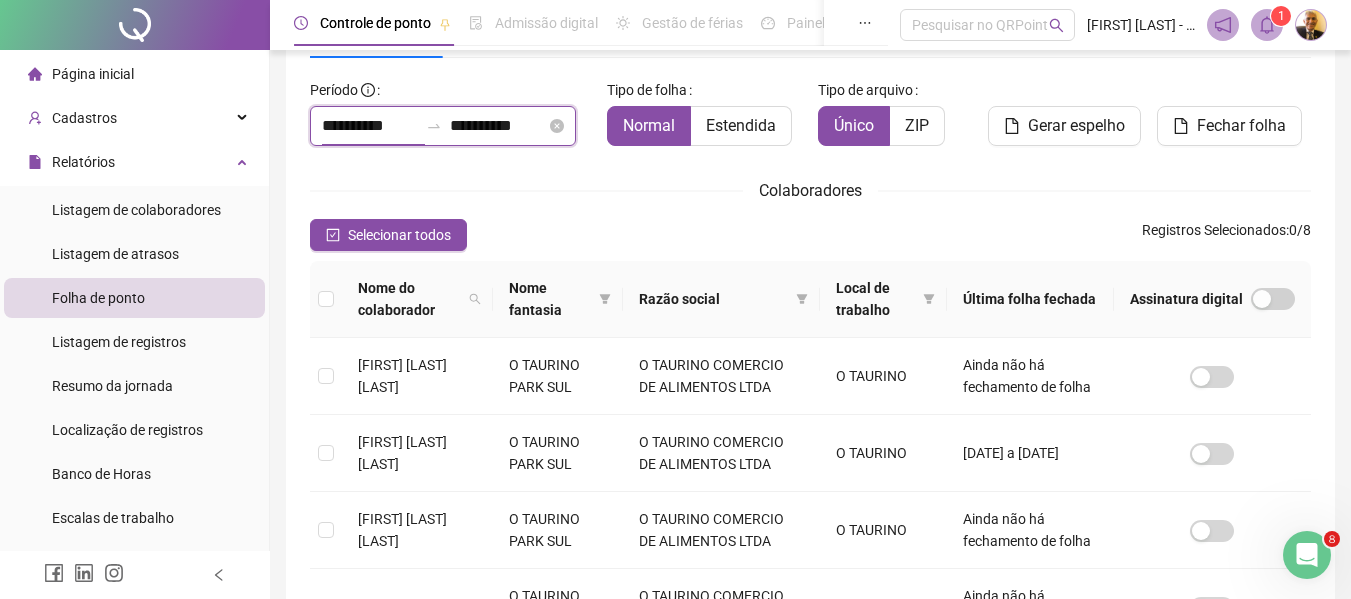 click on "**********" at bounding box center (370, 126) 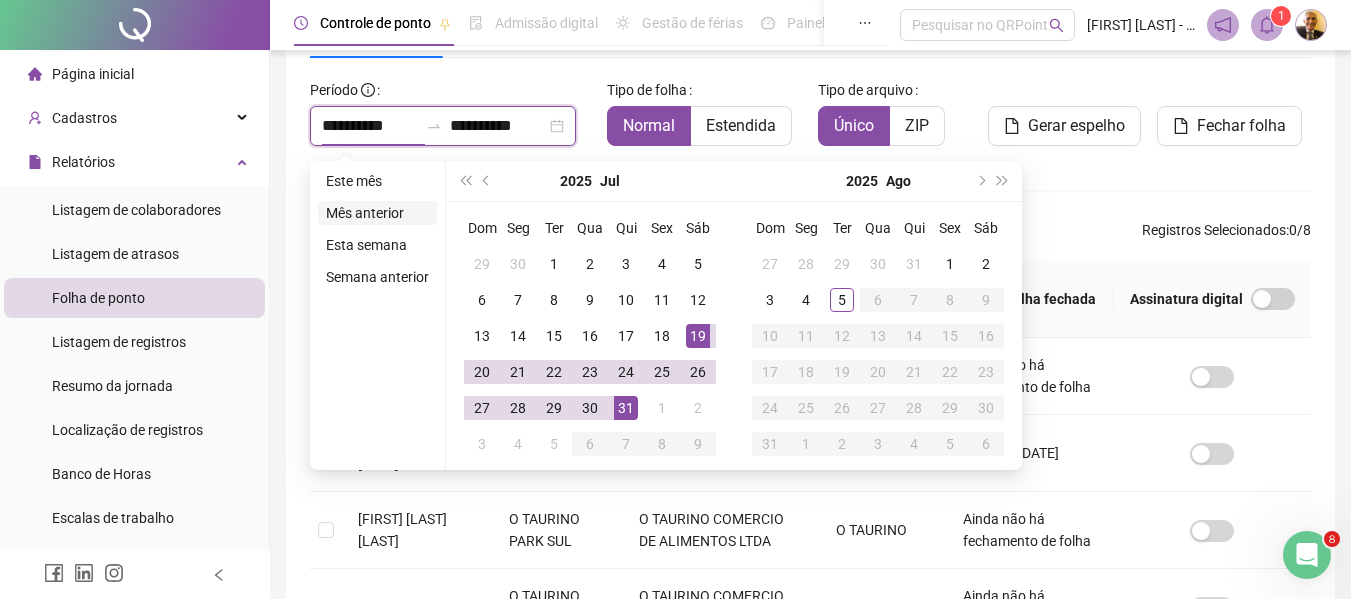 type on "**********" 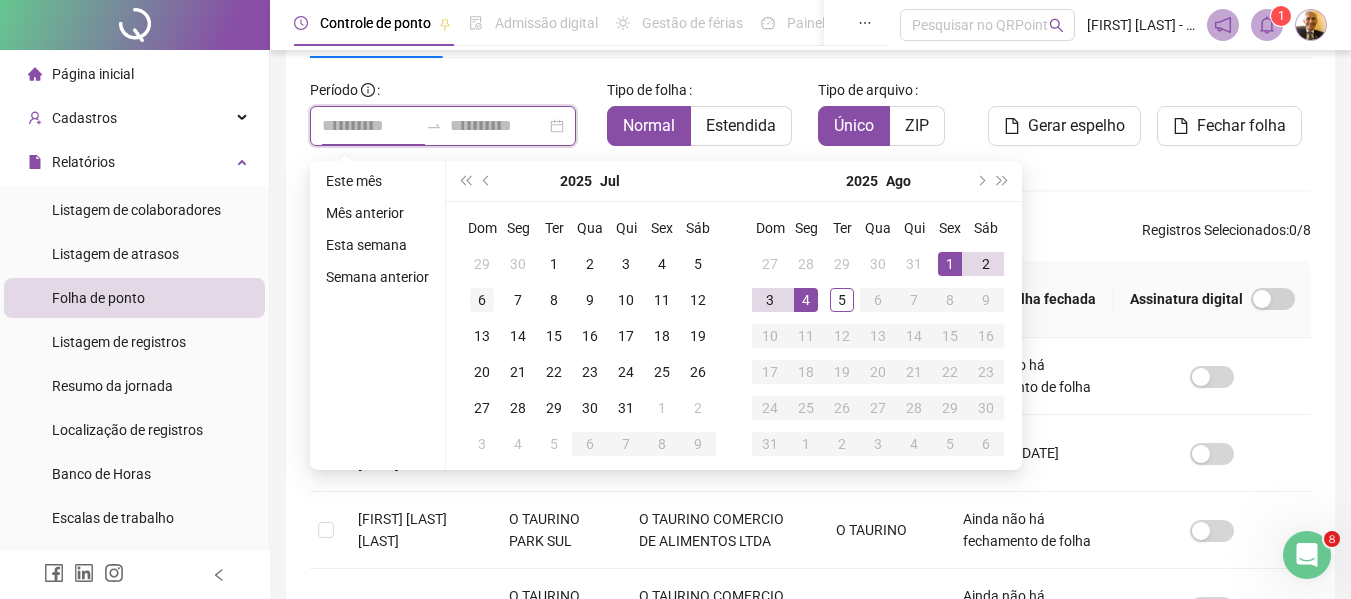 type on "**********" 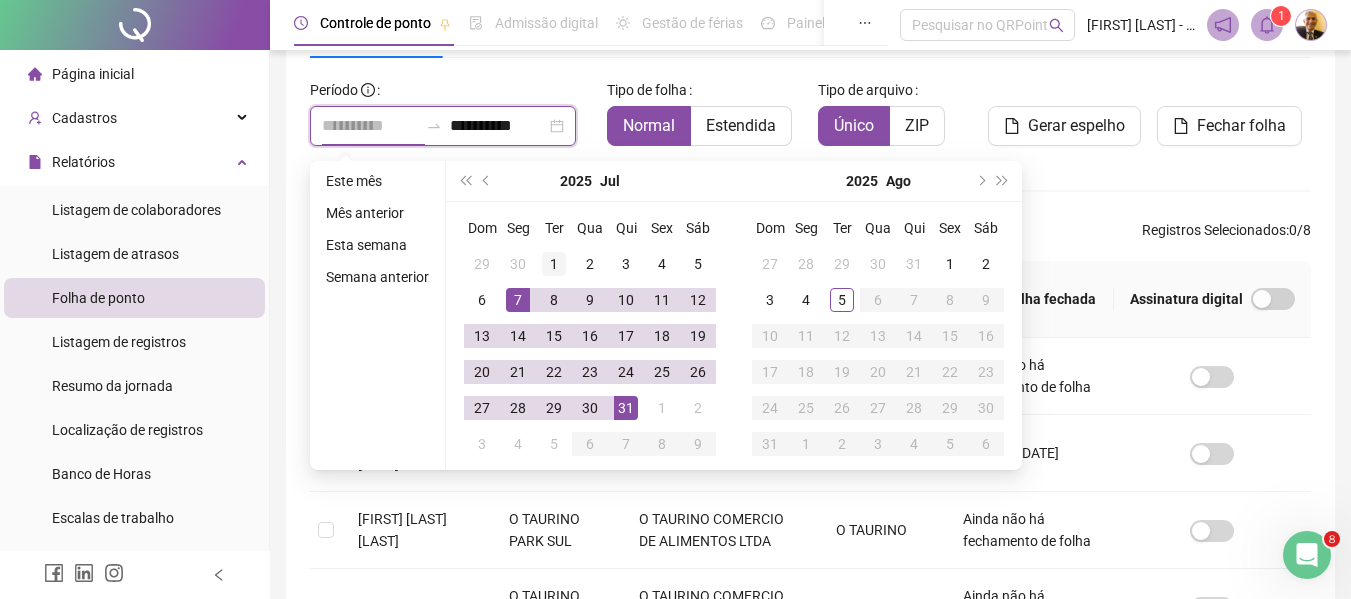 type on "**********" 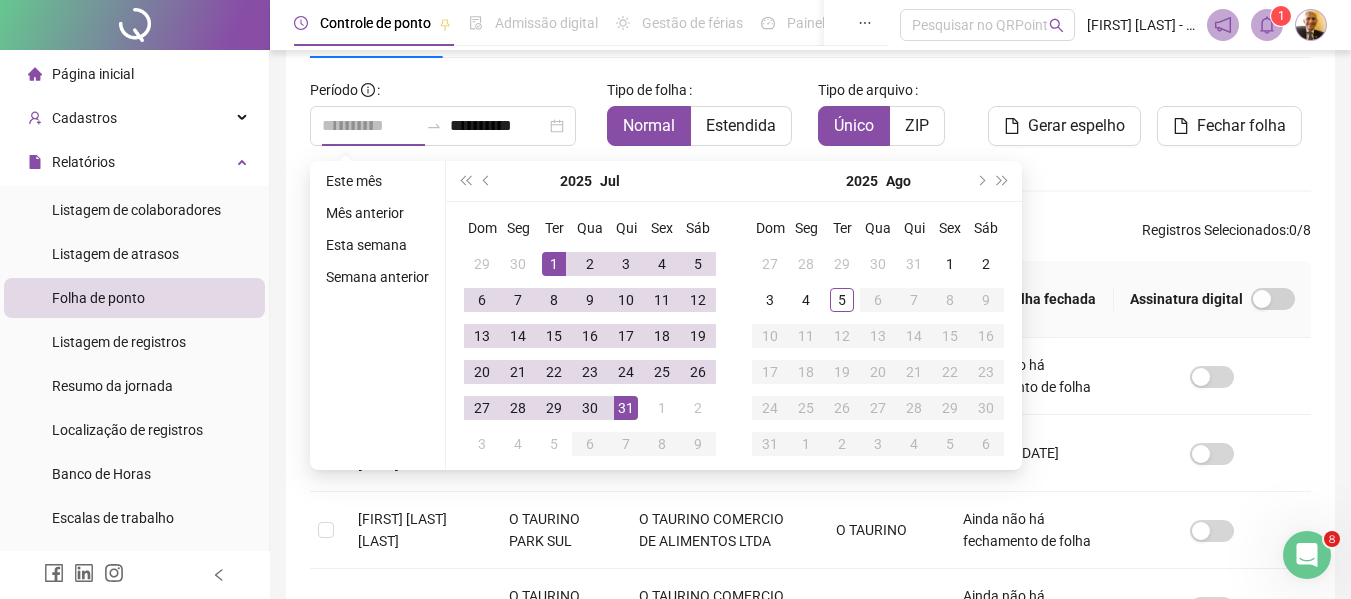 click on "1" at bounding box center [554, 264] 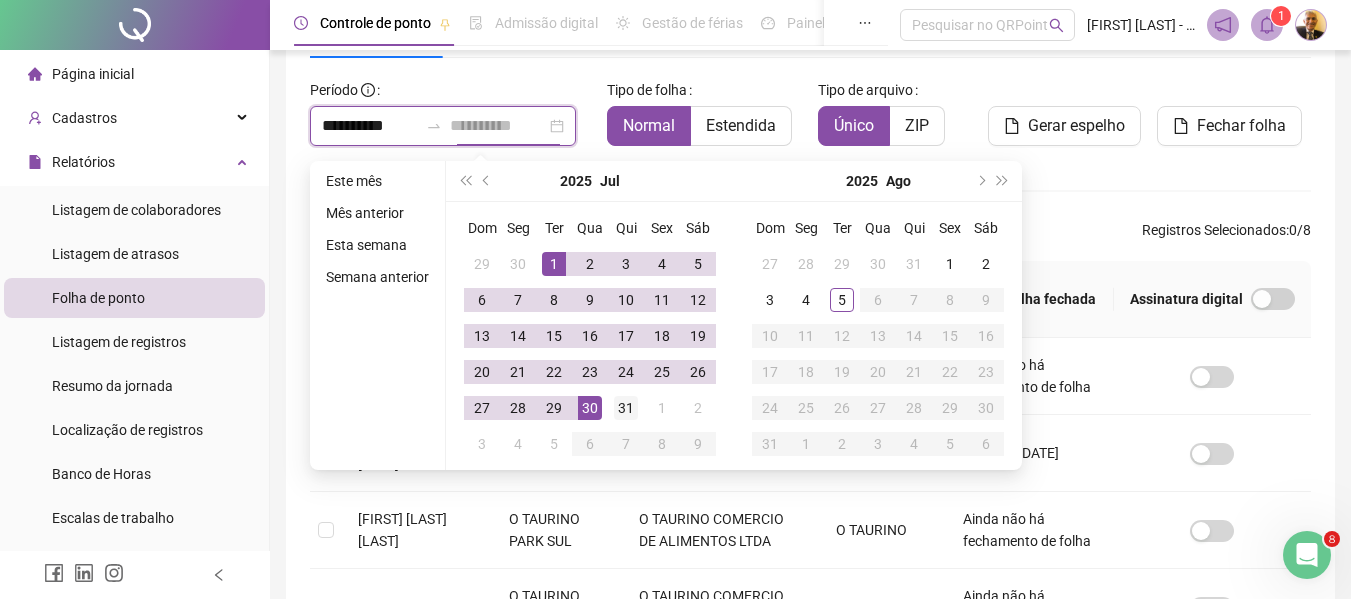 type on "**********" 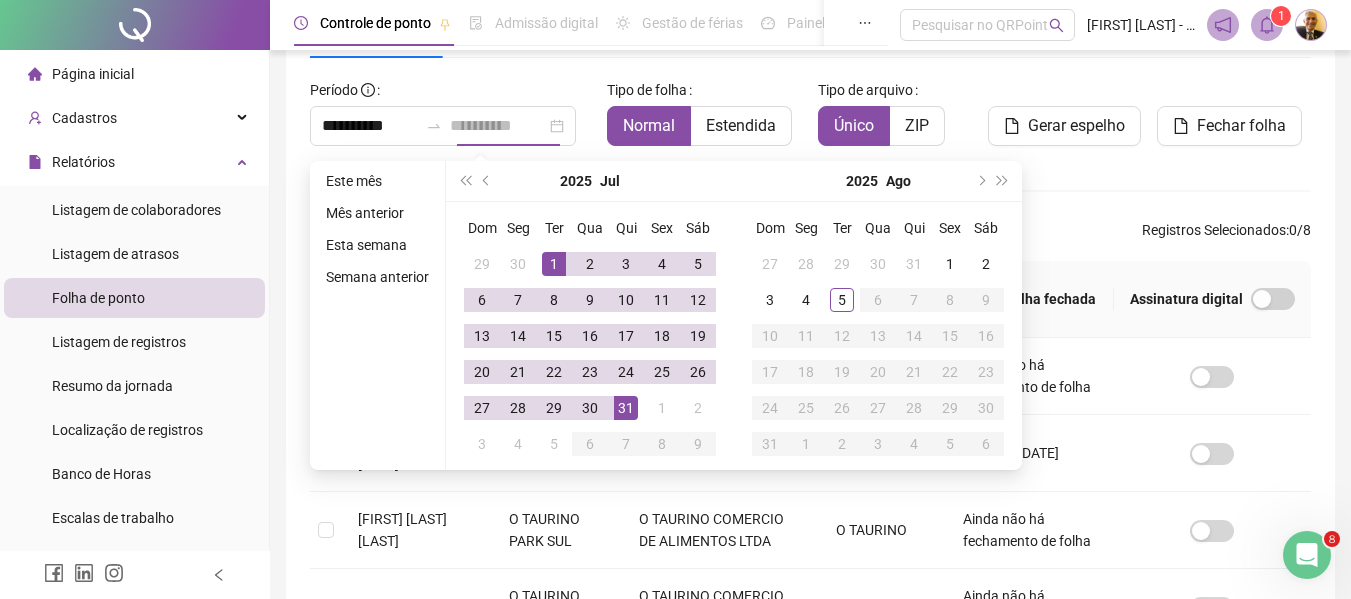 click on "31" at bounding box center [626, 408] 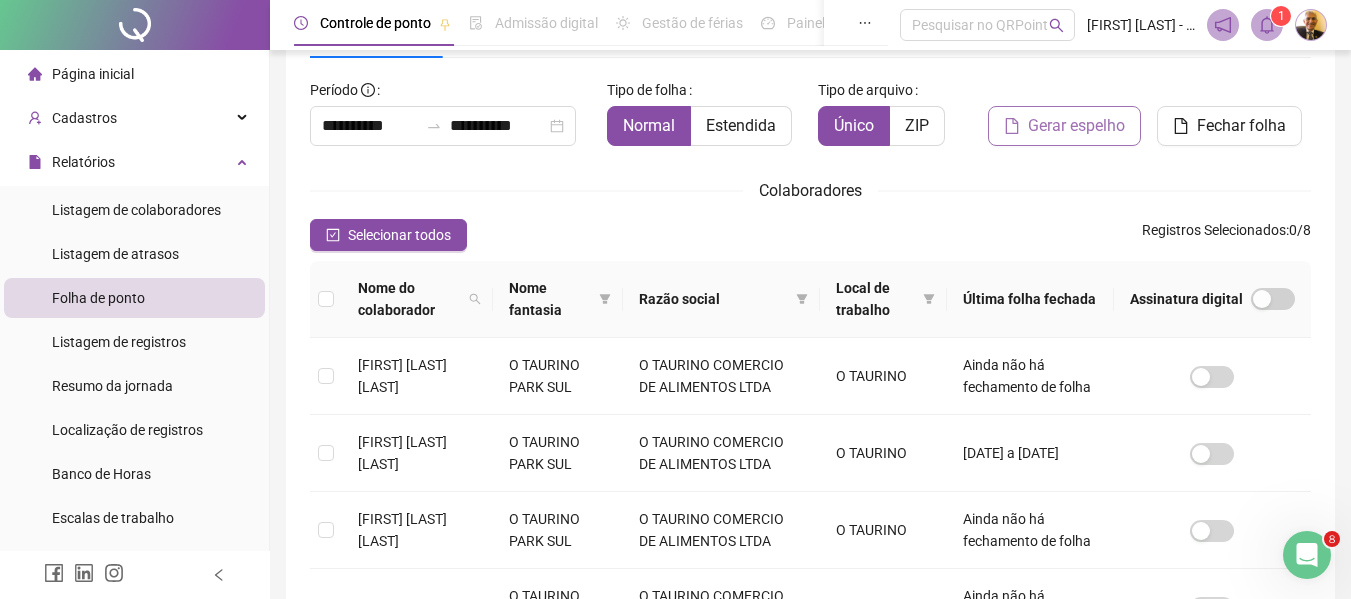 click on "Gerar espelho" at bounding box center (1076, 126) 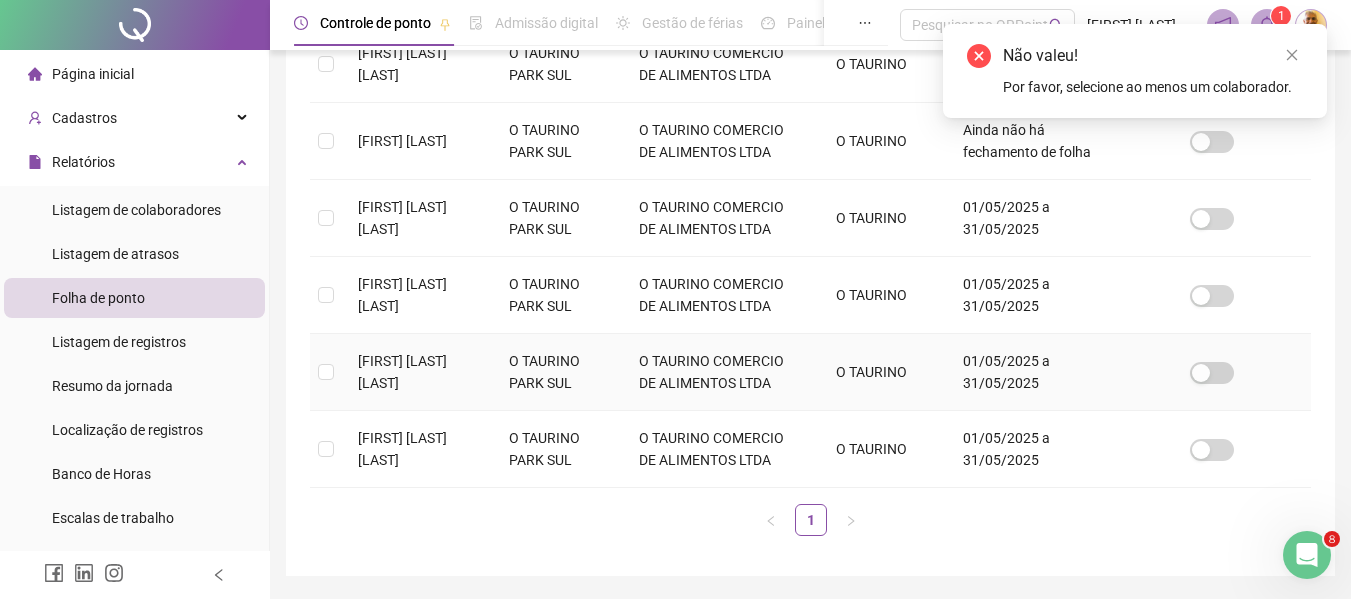 scroll, scrollTop: 577, scrollLeft: 0, axis: vertical 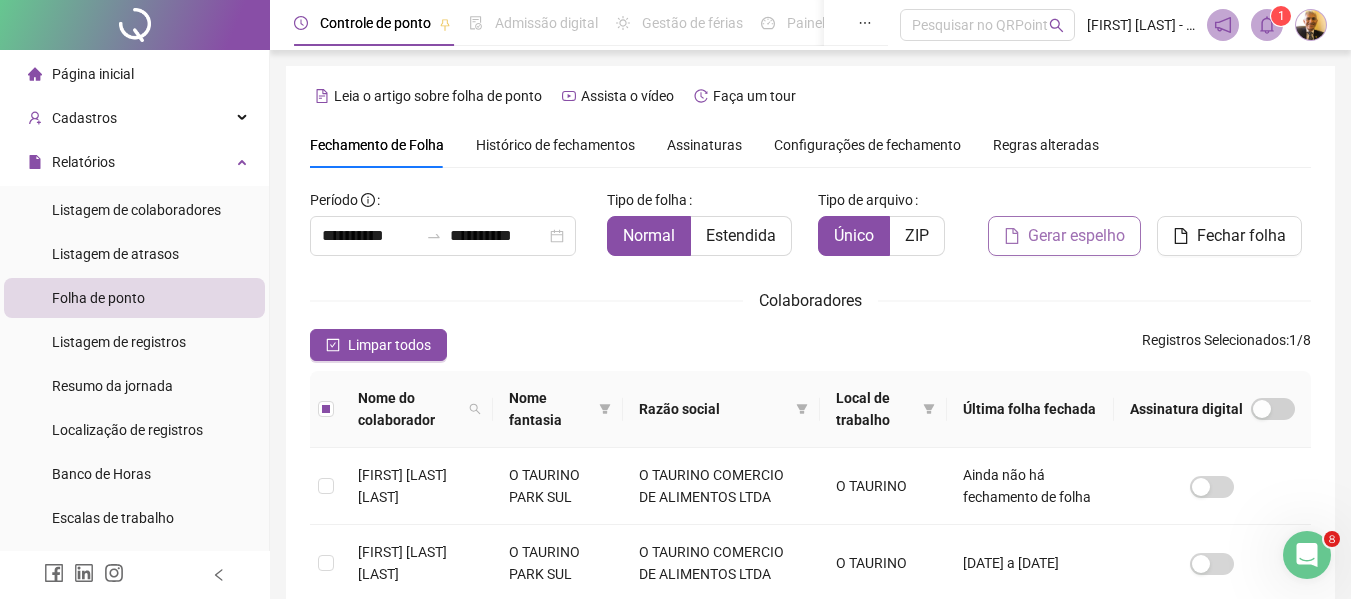 click on "Gerar espelho" at bounding box center [1076, 236] 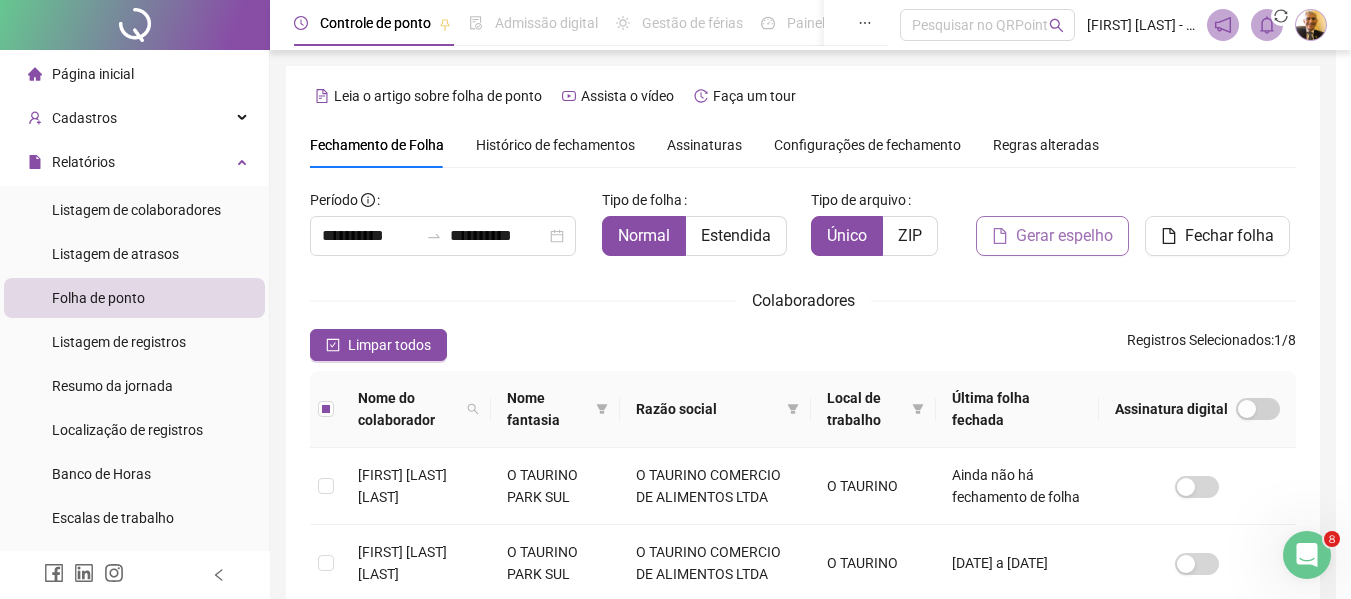 scroll, scrollTop: 110, scrollLeft: 0, axis: vertical 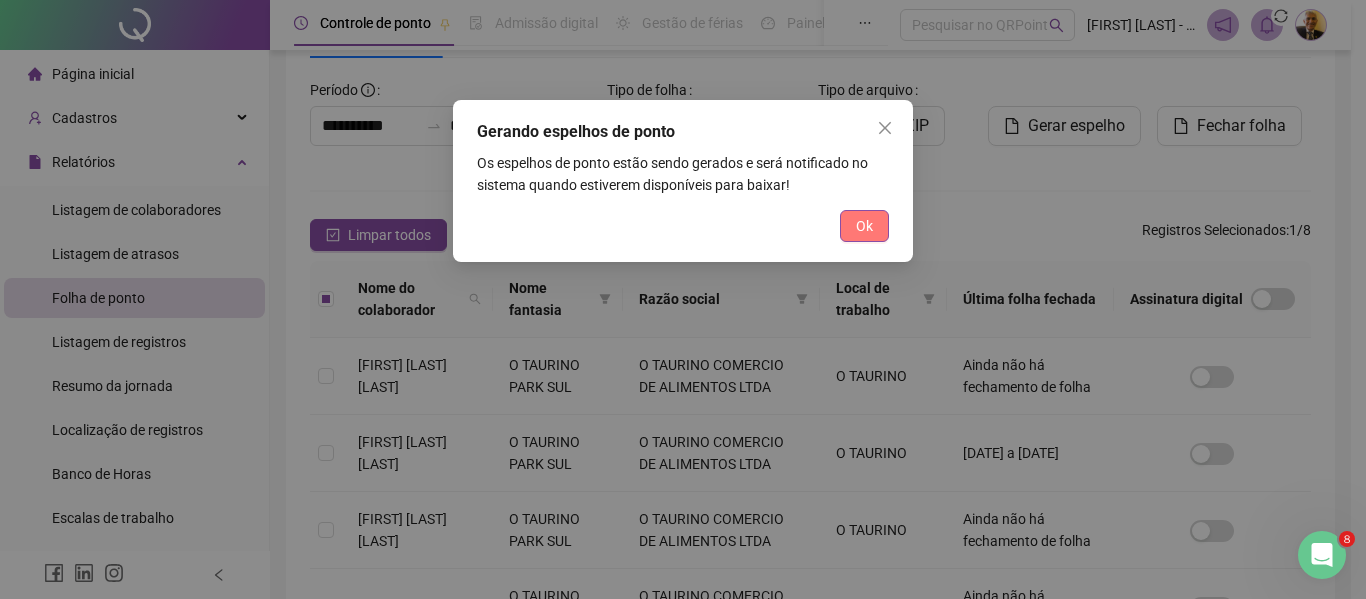 click on "Ok" at bounding box center (864, 226) 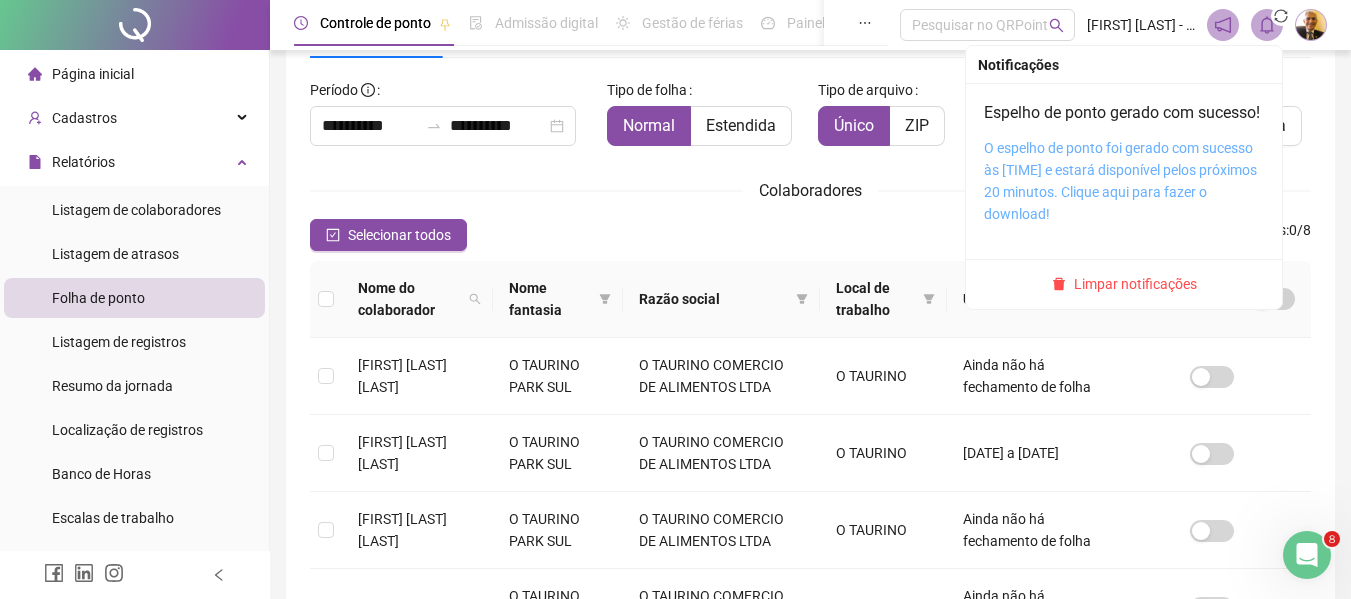 click on "O espelho de ponto foi gerado com sucesso às 16:02:24 e estará disponível pelos próximos 20 minutos.
Clique aqui para fazer o download!" at bounding box center (1120, 181) 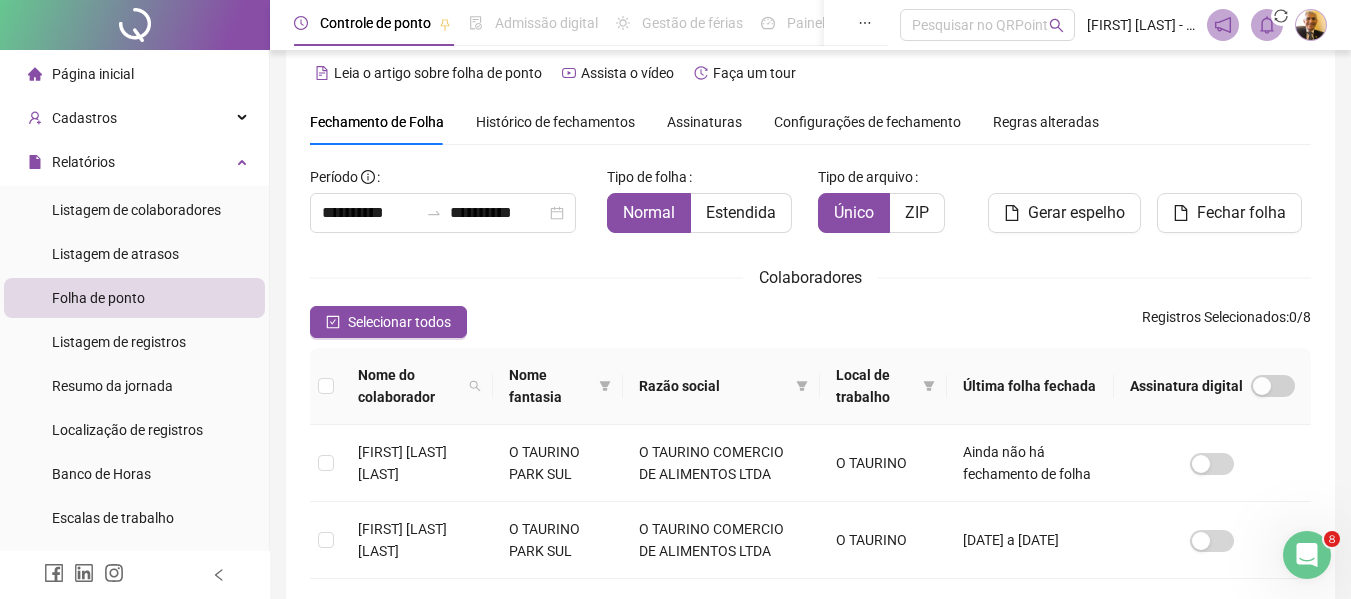 scroll, scrollTop: 0, scrollLeft: 0, axis: both 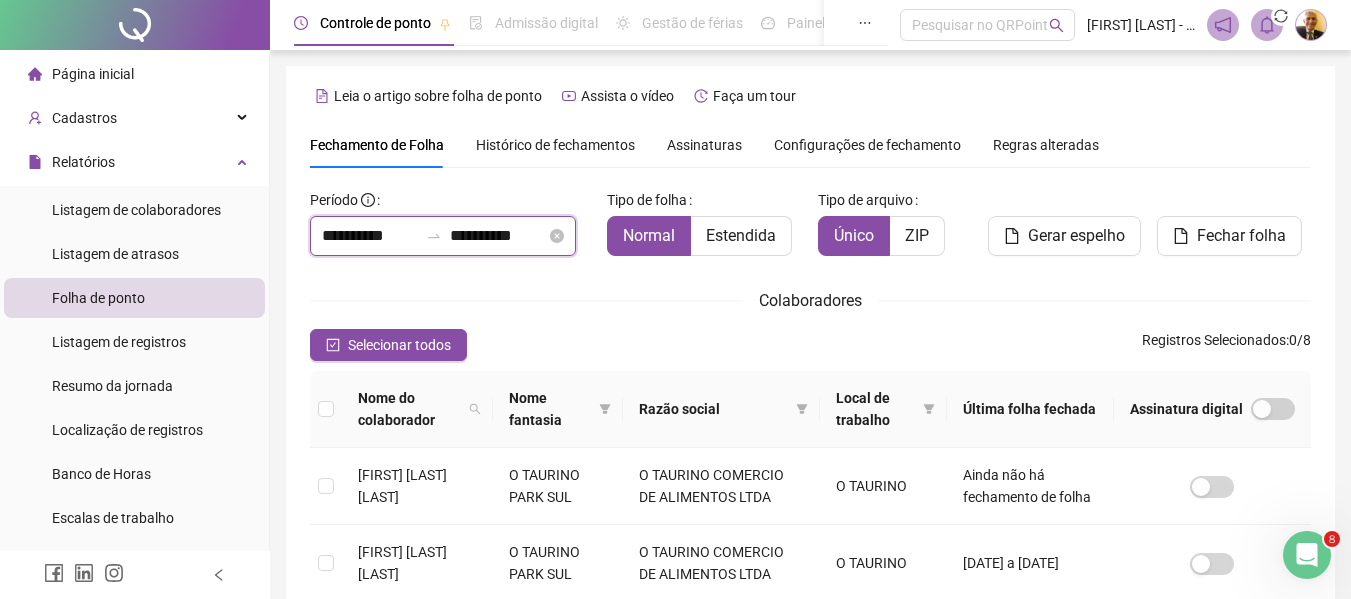 click on "**********" at bounding box center [370, 236] 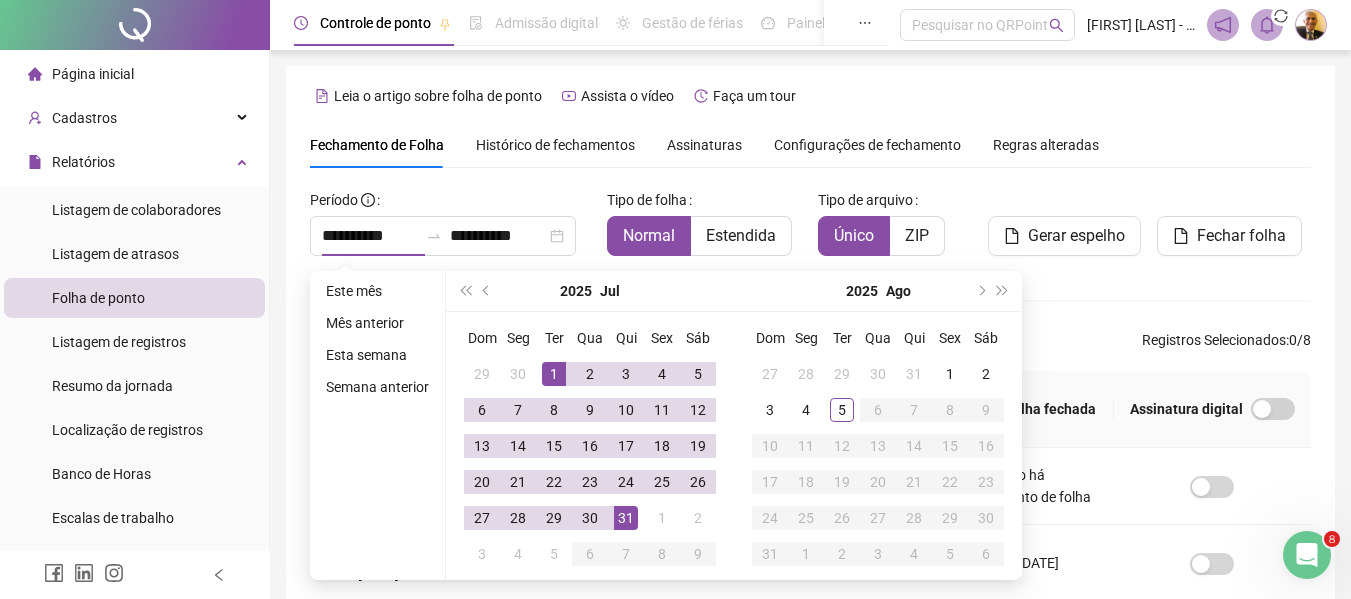 click on "Folha de ponto" at bounding box center (98, 298) 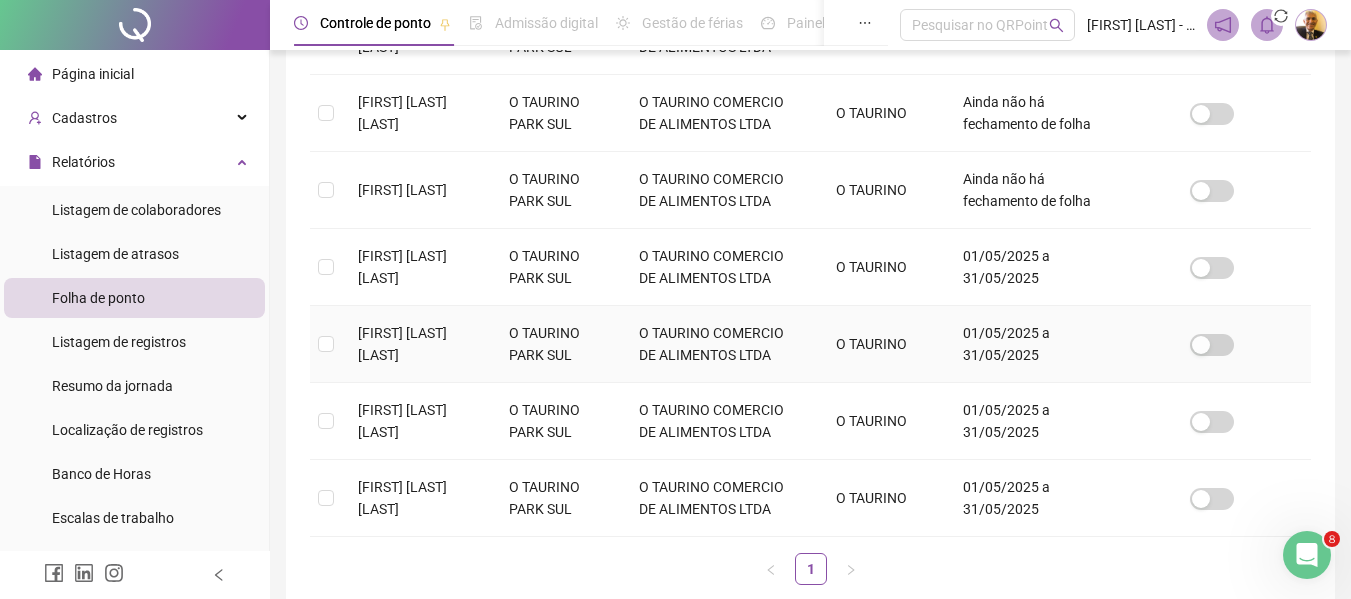 scroll, scrollTop: 533, scrollLeft: 0, axis: vertical 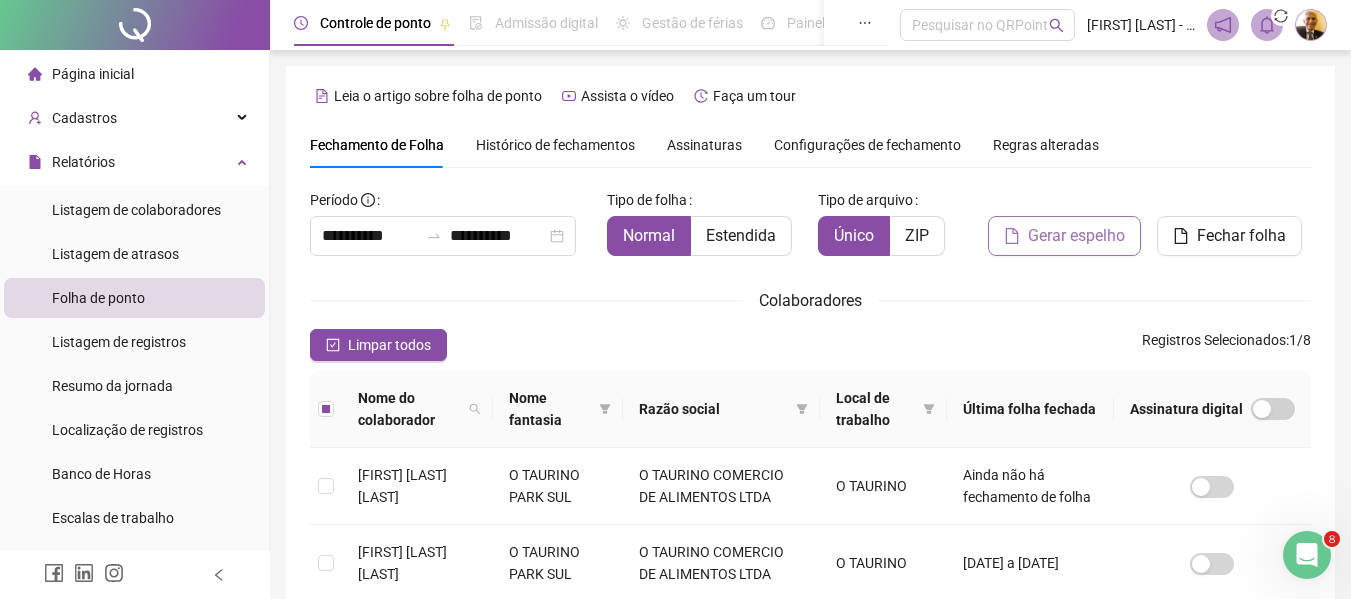 click on "Gerar espelho" at bounding box center [1076, 236] 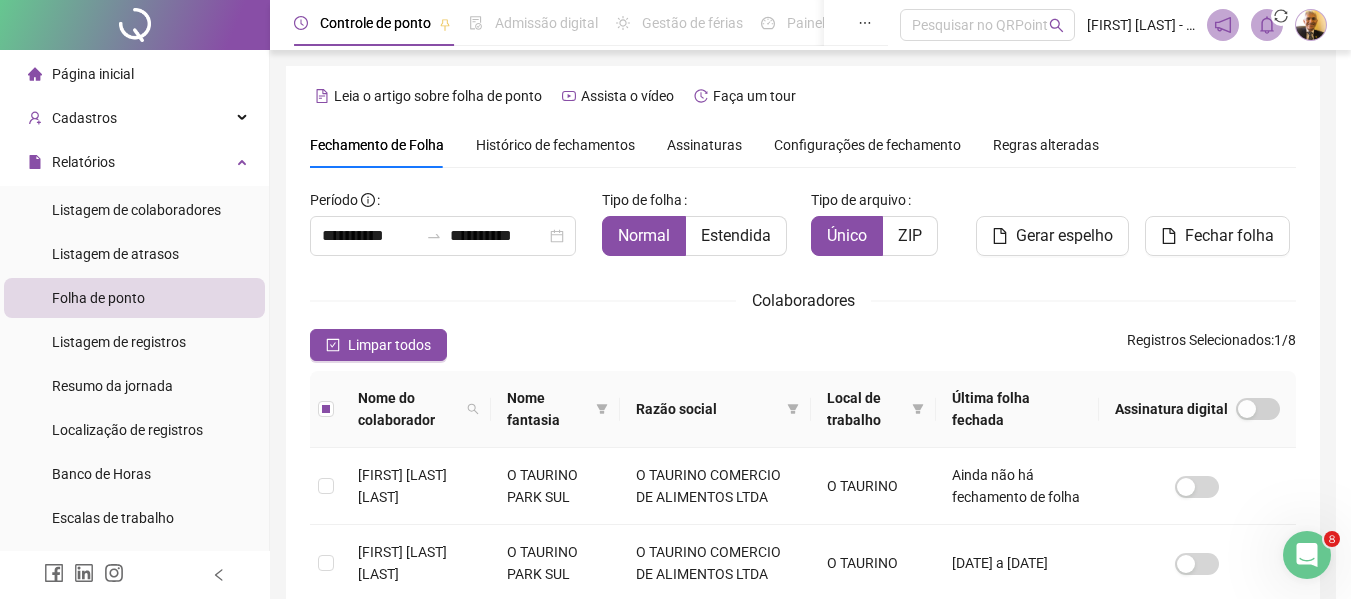 scroll, scrollTop: 110, scrollLeft: 0, axis: vertical 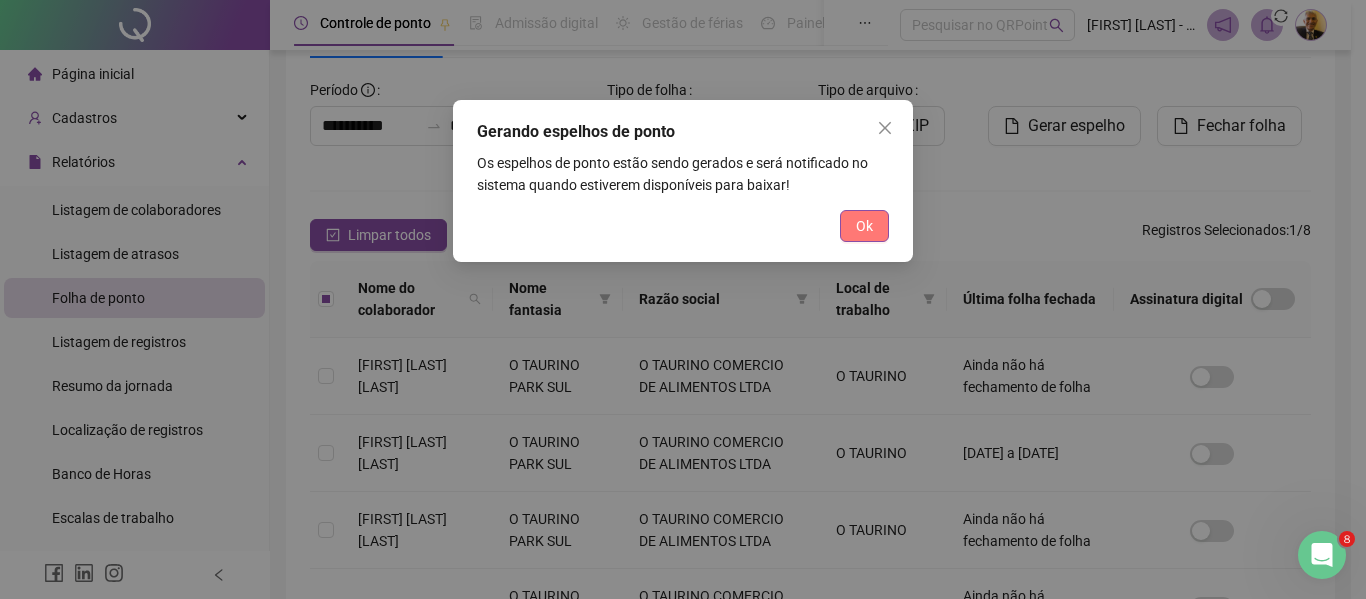 click on "Ok" at bounding box center (864, 226) 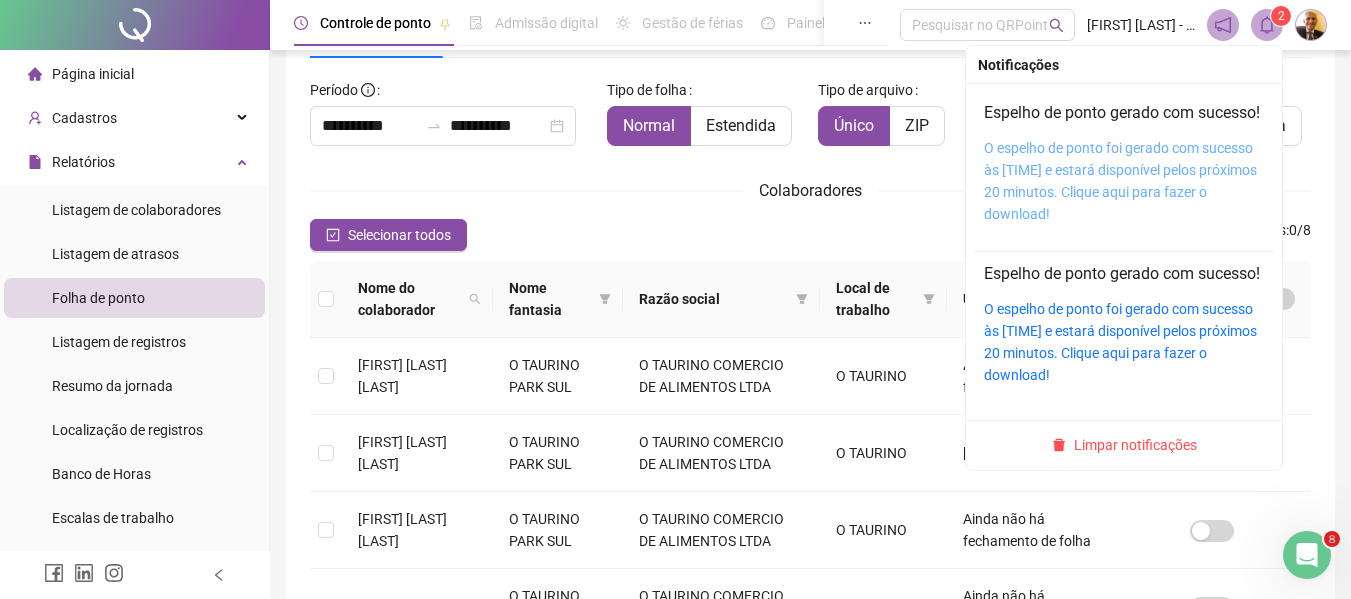 click on "O espelho de ponto foi gerado com sucesso às 16:08:44 e estará disponível pelos próximos 20 minutos.
Clique aqui para fazer o download!" at bounding box center [1120, 181] 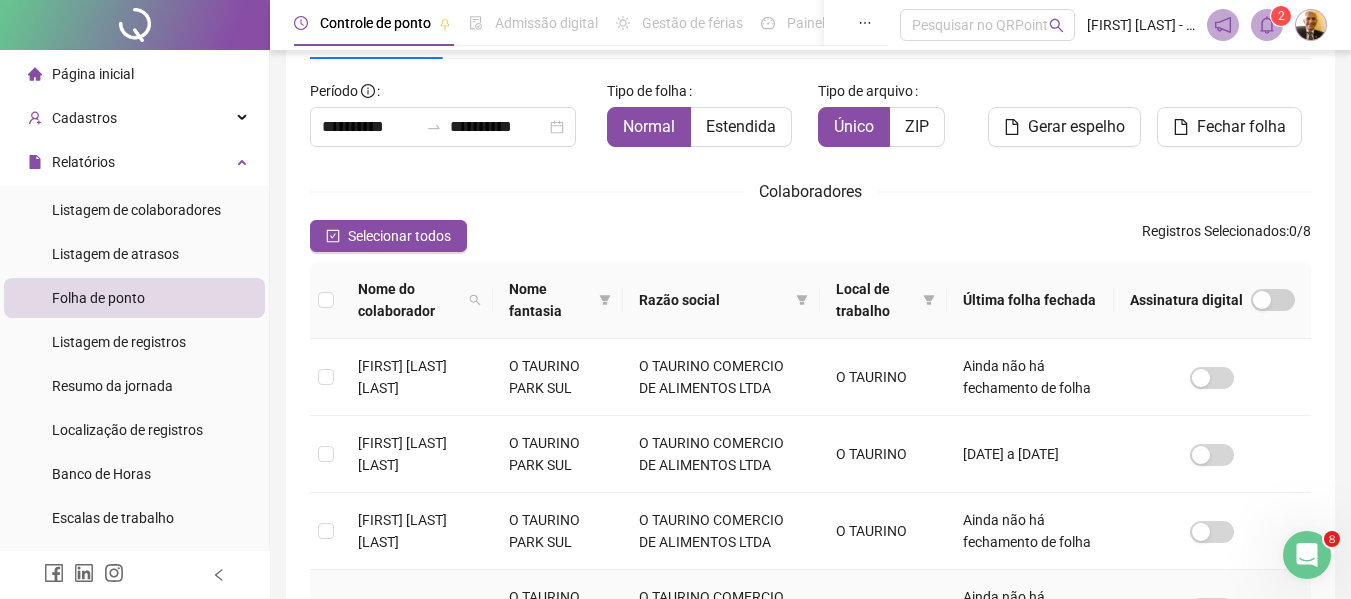 scroll, scrollTop: 106, scrollLeft: 0, axis: vertical 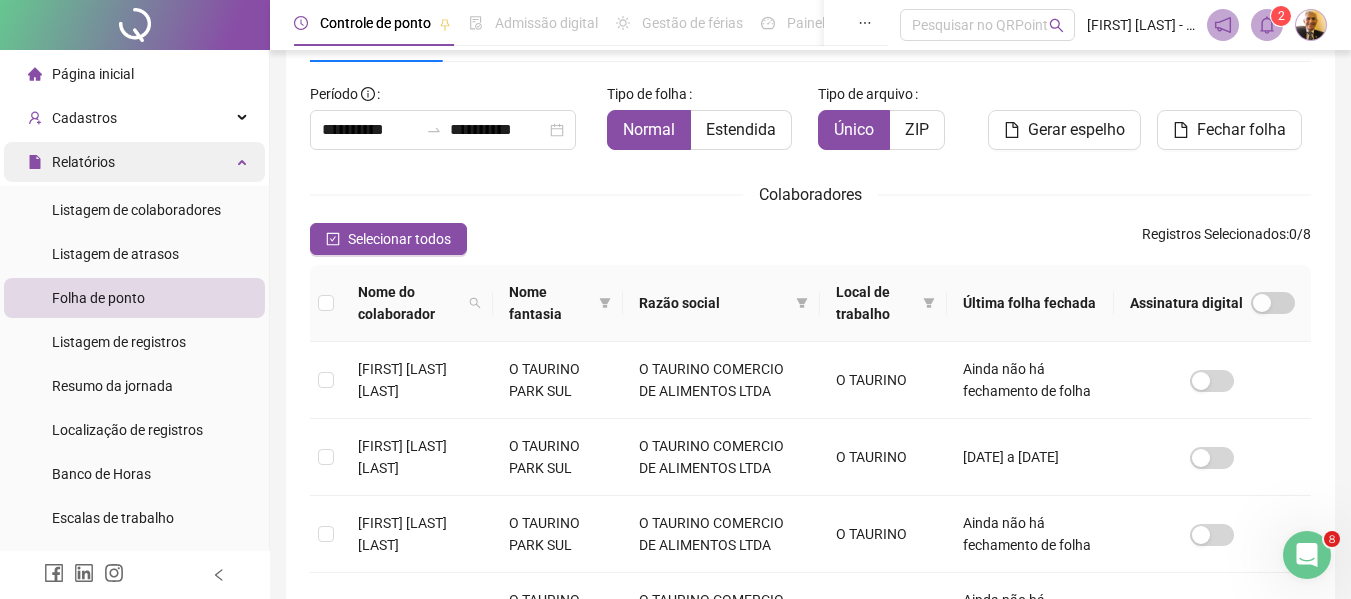 click on "Relatórios" at bounding box center (83, 162) 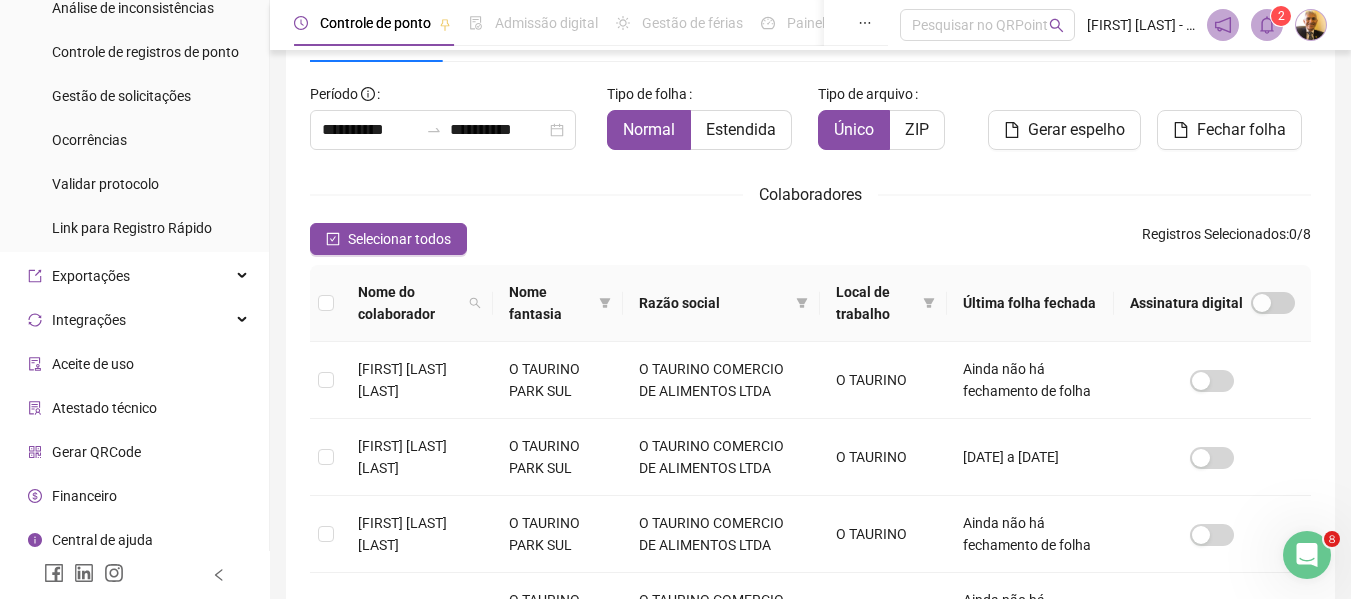 scroll, scrollTop: 343, scrollLeft: 0, axis: vertical 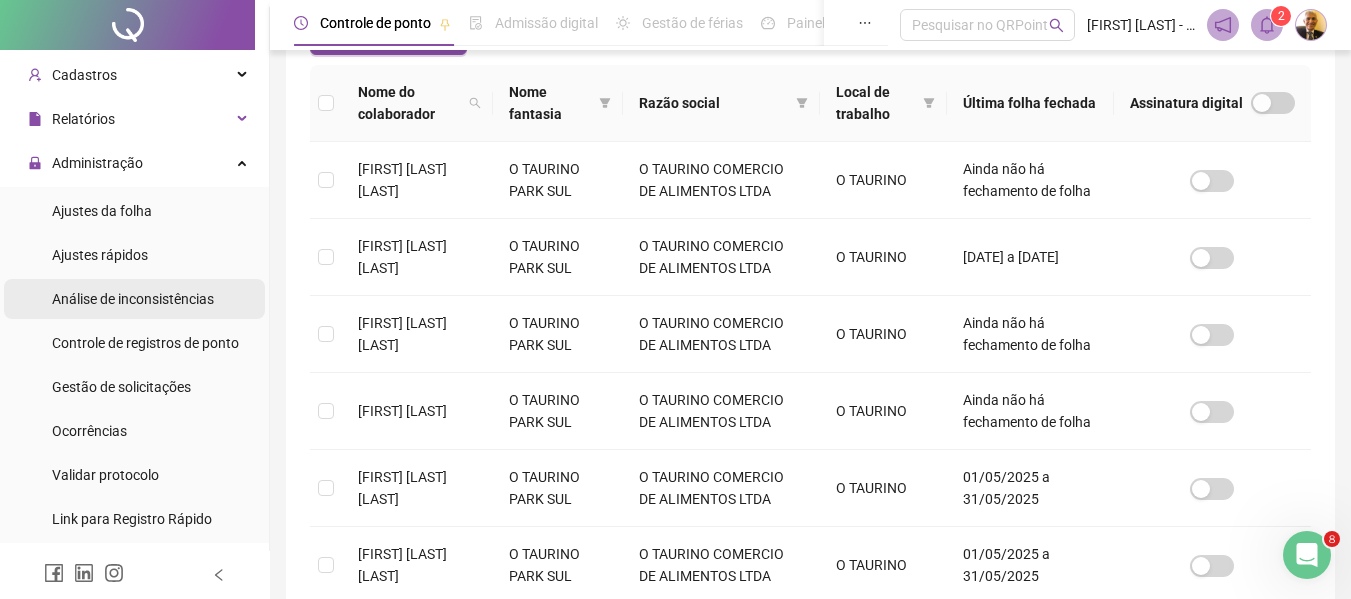 click on "Análise de inconsistências" at bounding box center [133, 299] 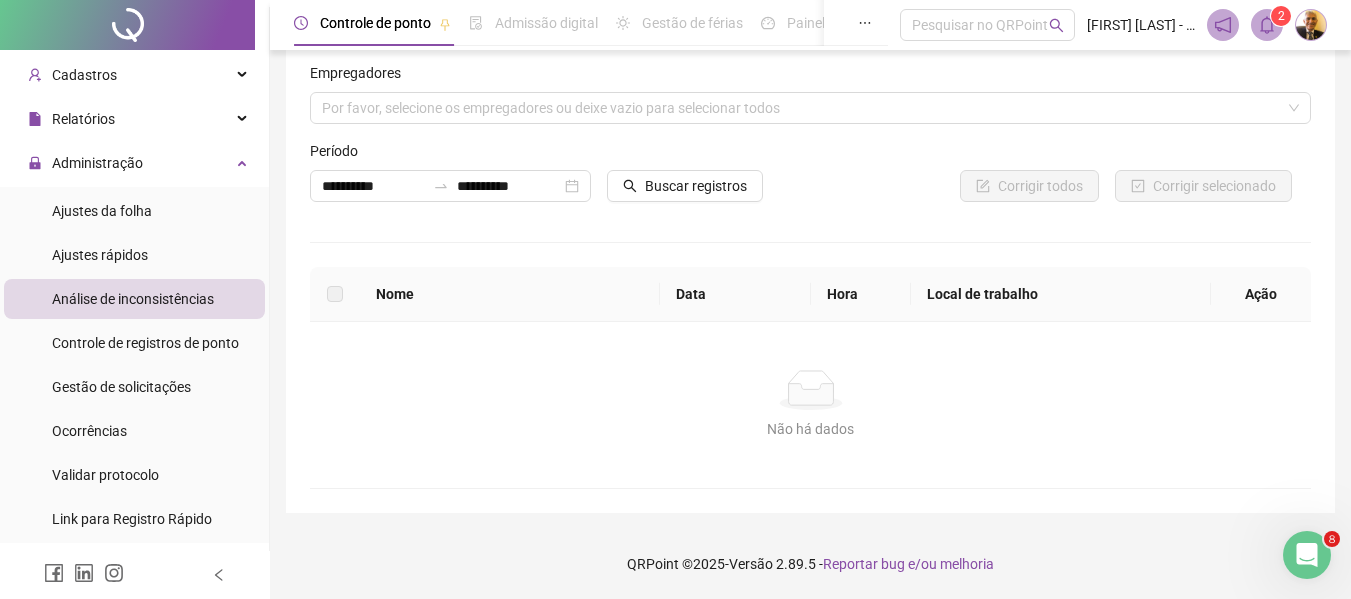 scroll, scrollTop: 28, scrollLeft: 0, axis: vertical 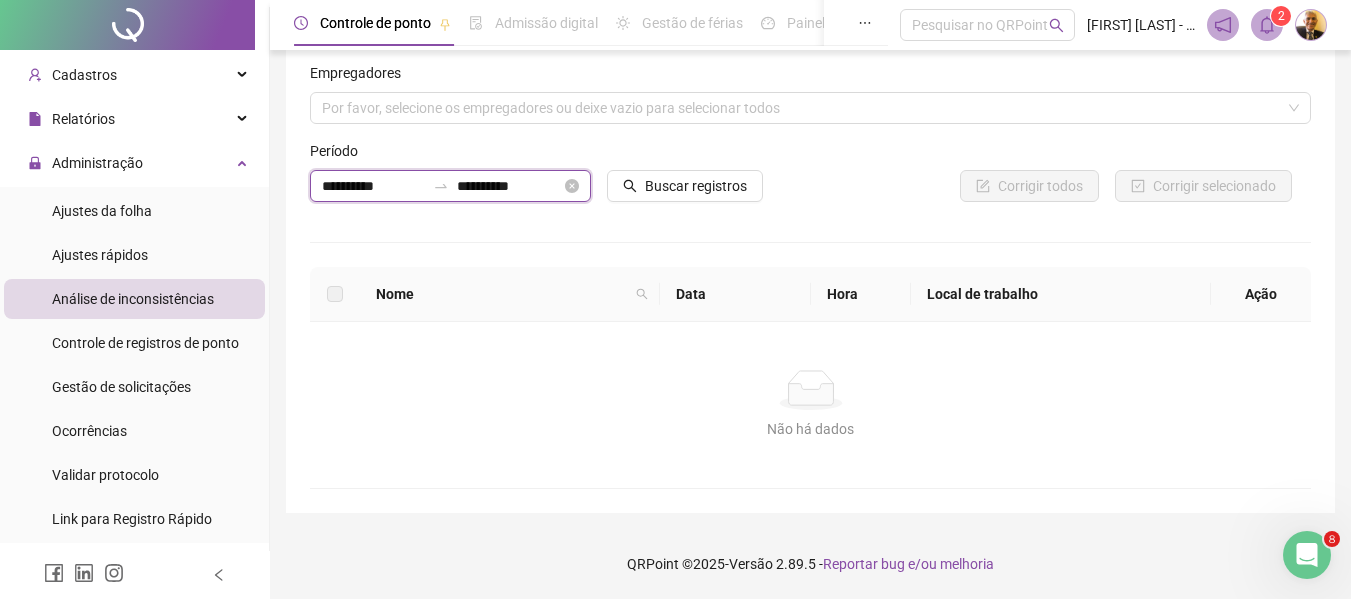 click on "**********" at bounding box center (373, 186) 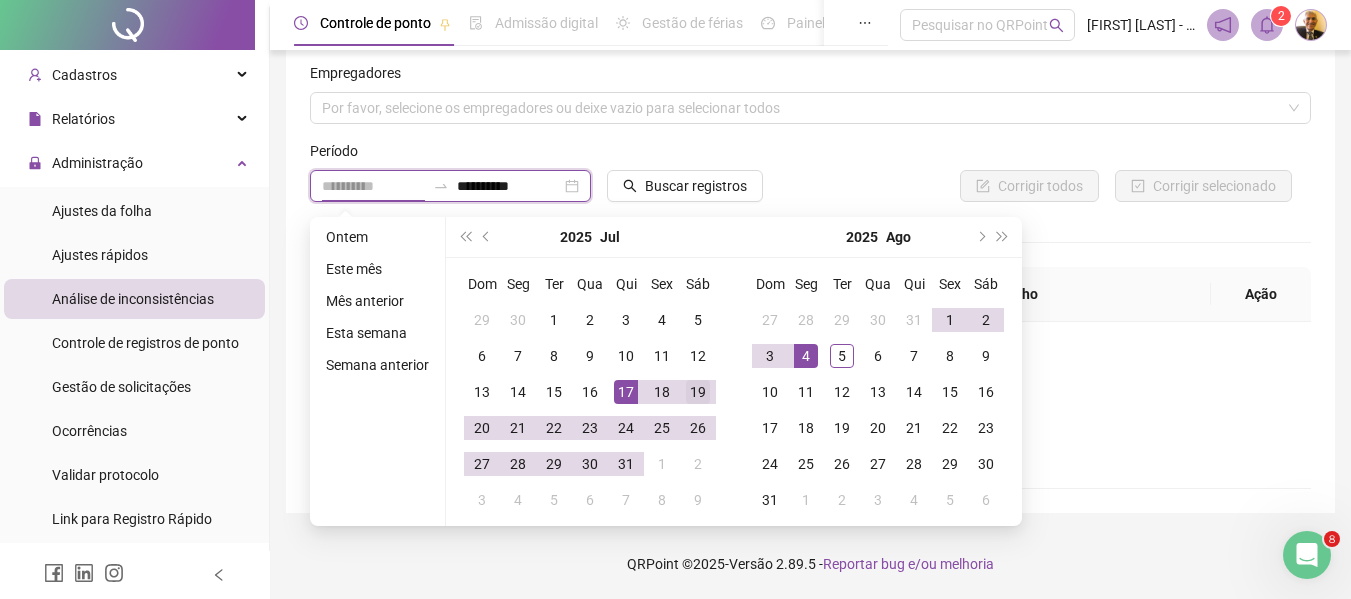 type on "**********" 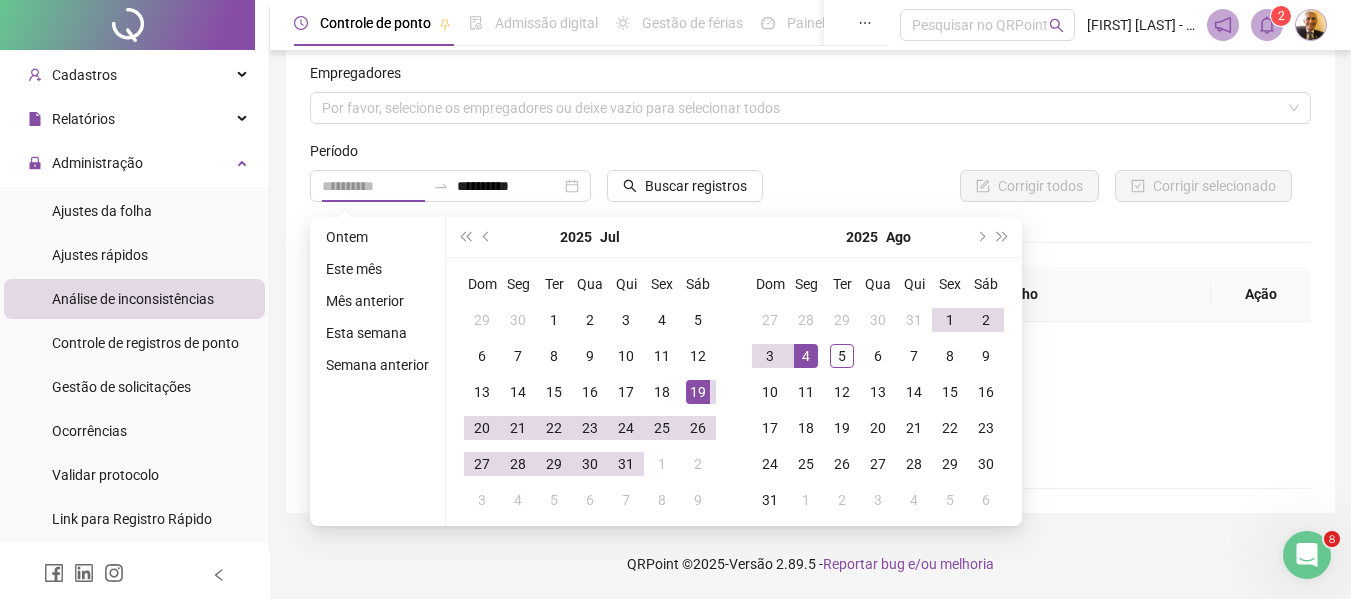 click on "19" at bounding box center [698, 392] 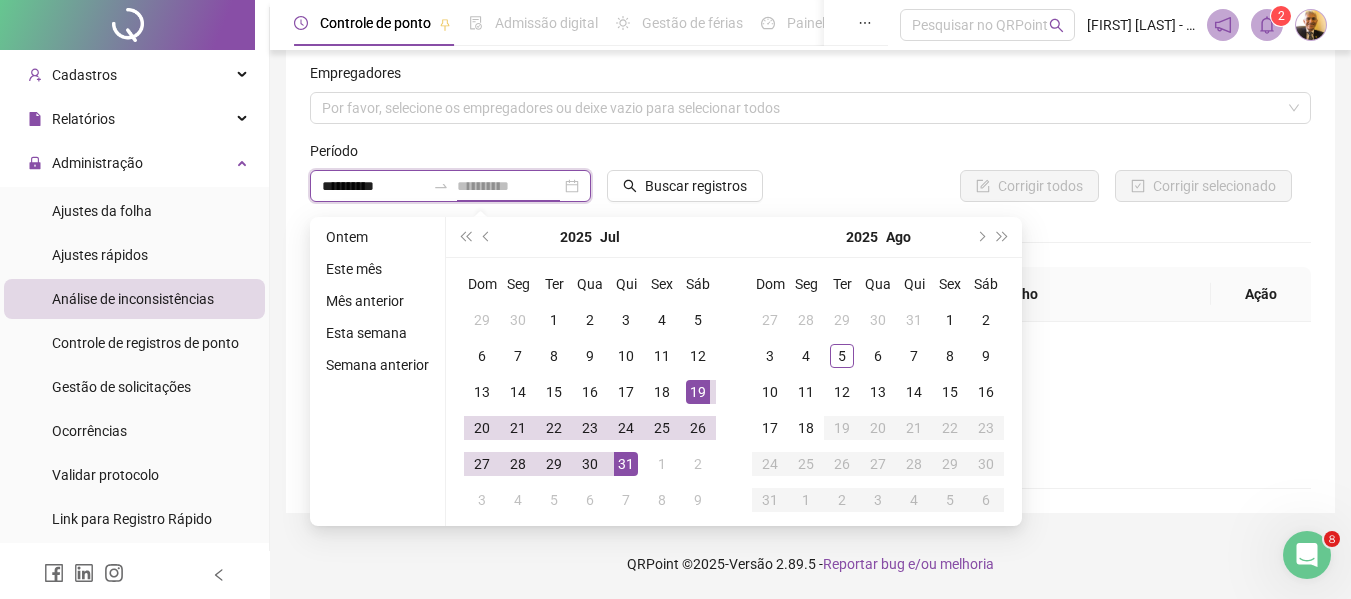 type on "**********" 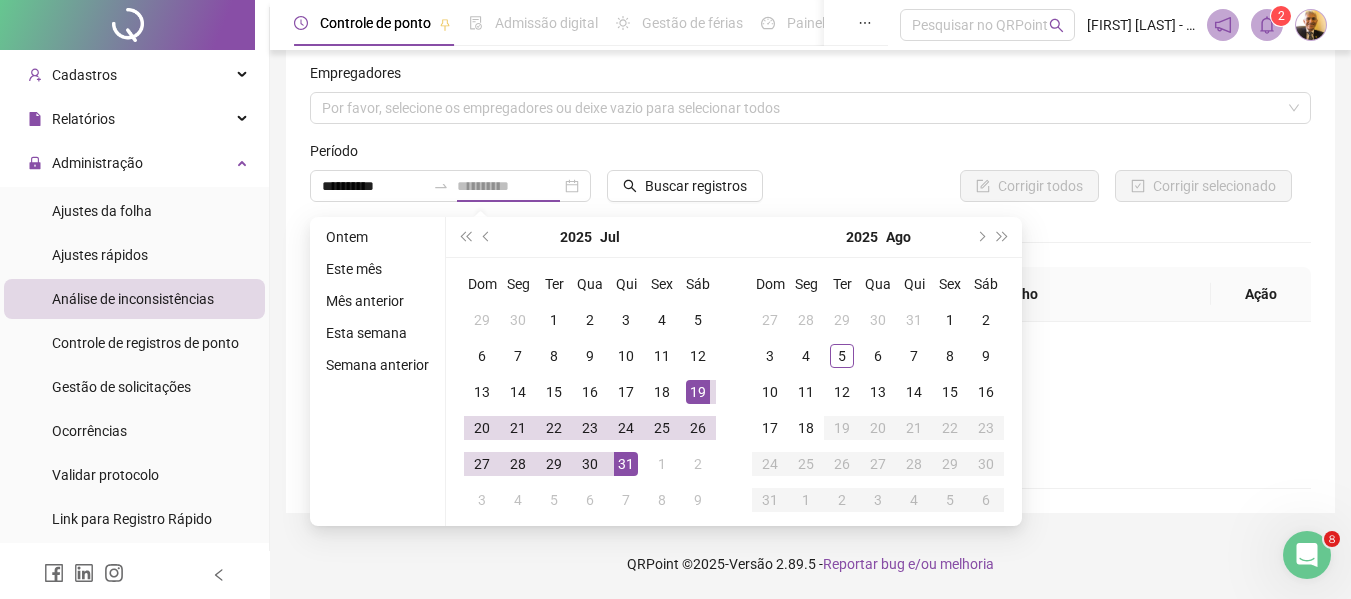 click on "31" at bounding box center (626, 464) 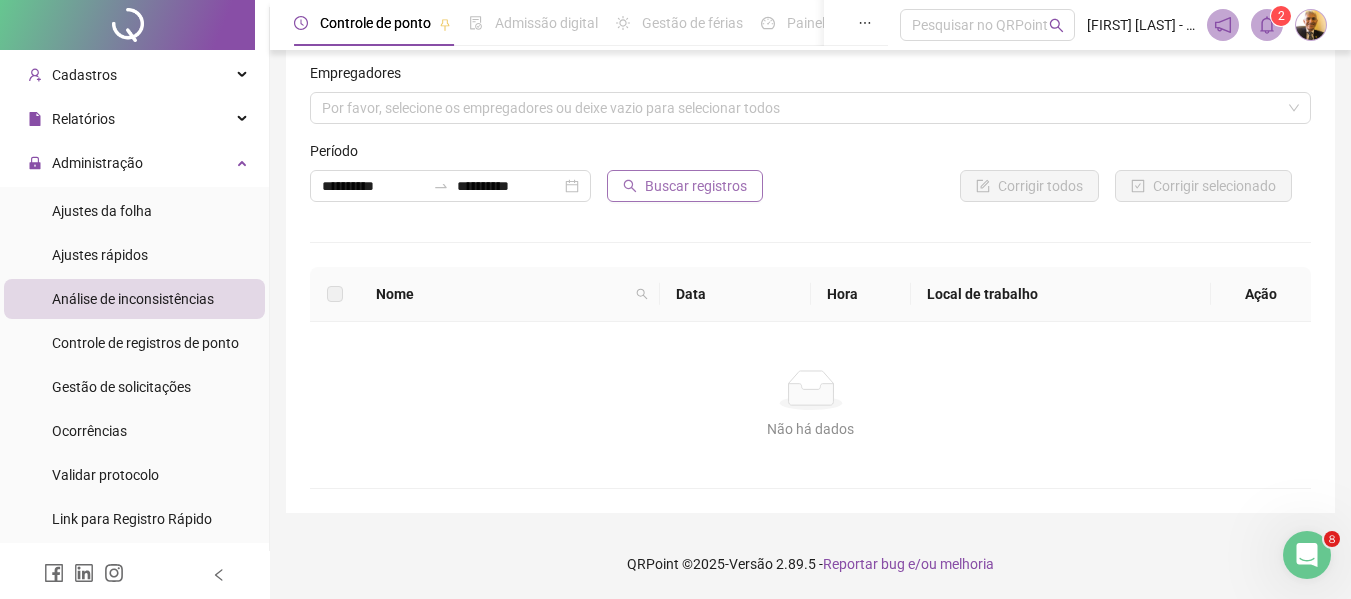 click on "Buscar registros" at bounding box center [696, 186] 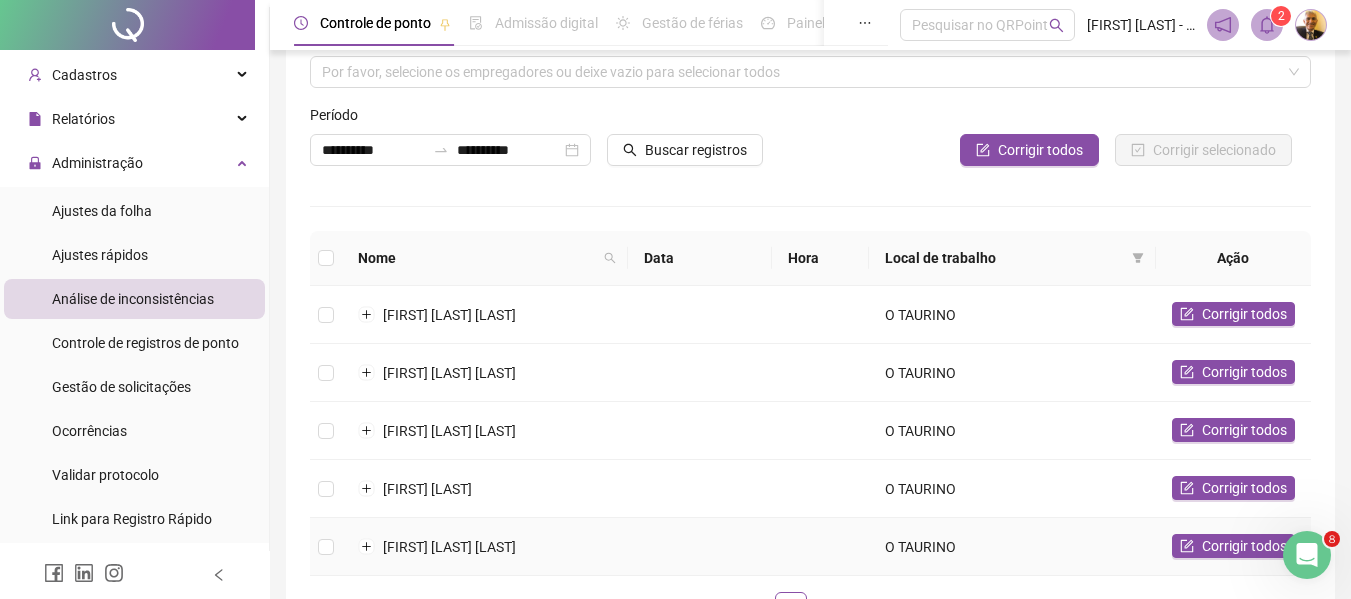 scroll, scrollTop: 48, scrollLeft: 0, axis: vertical 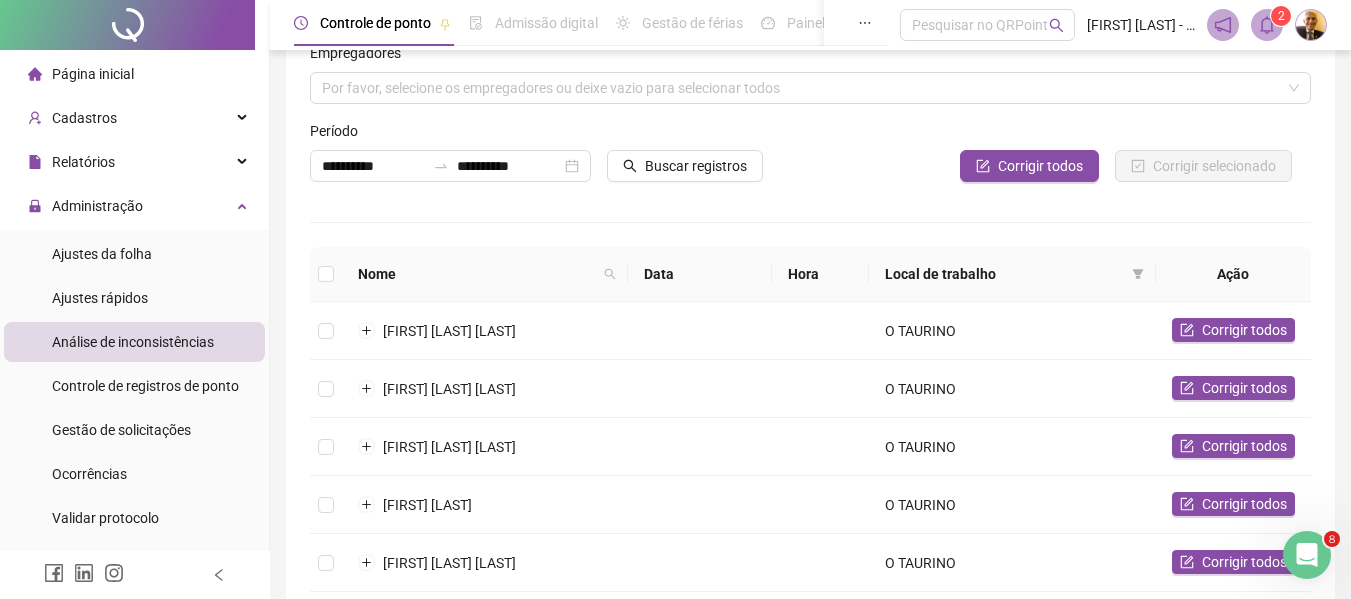 click on "**********" at bounding box center [810, 359] 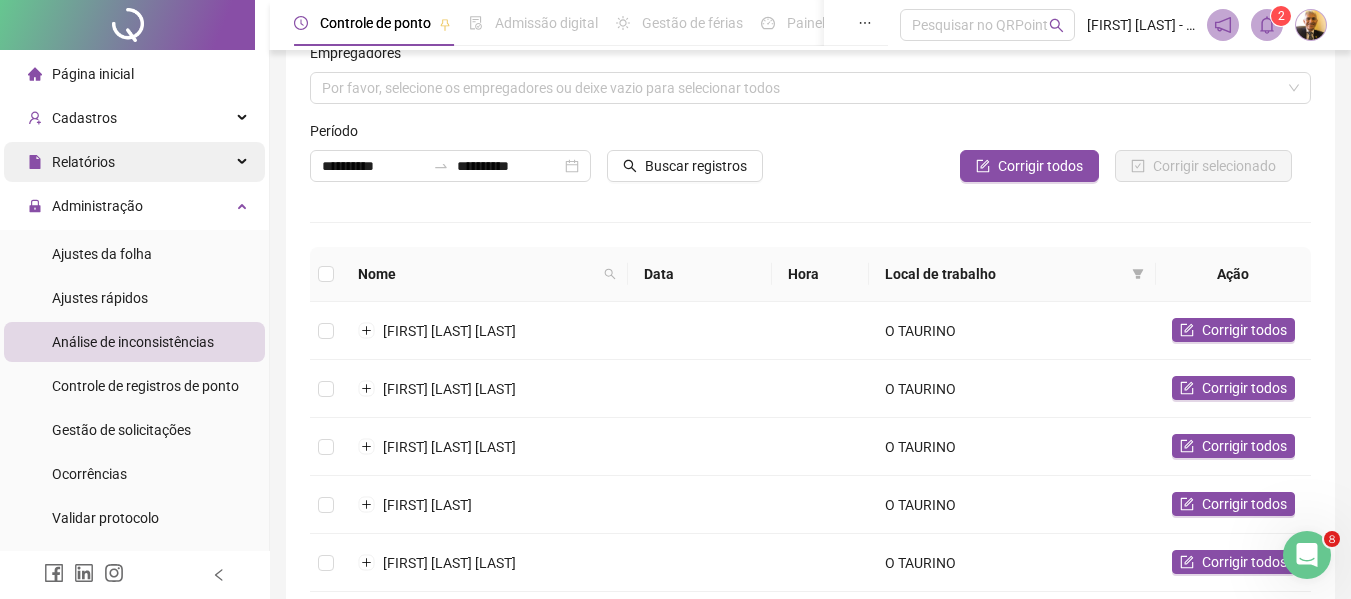 click on "Relatórios" at bounding box center [83, 162] 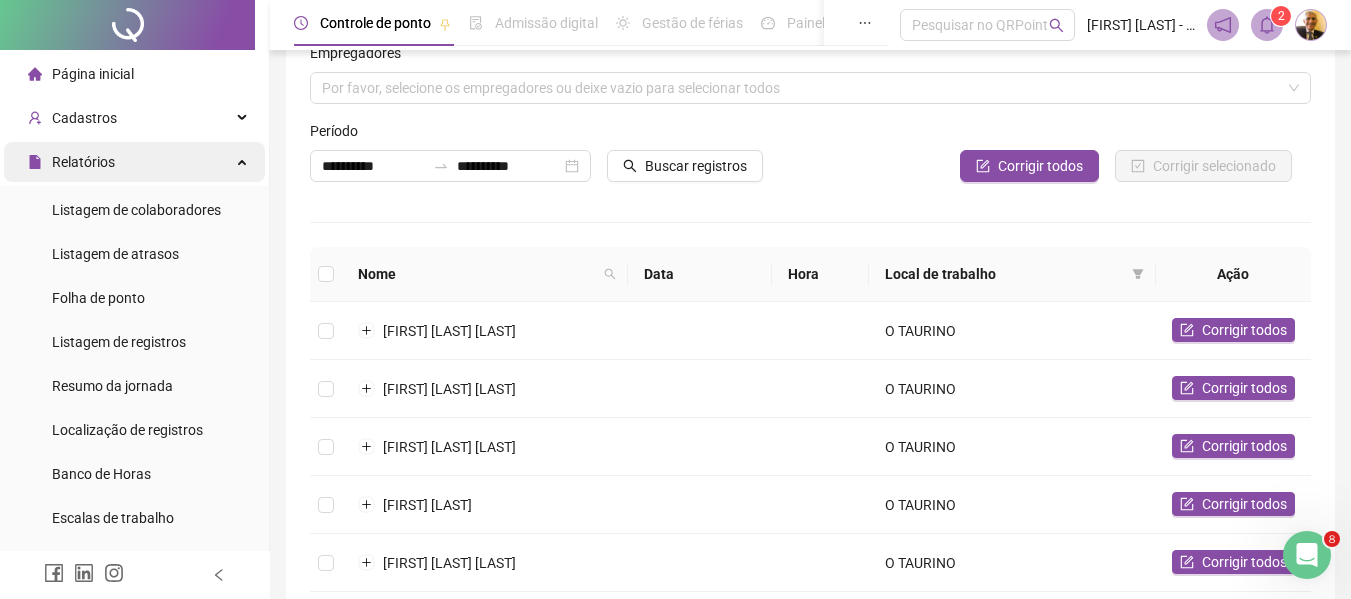 click on "Relatórios" at bounding box center (83, 162) 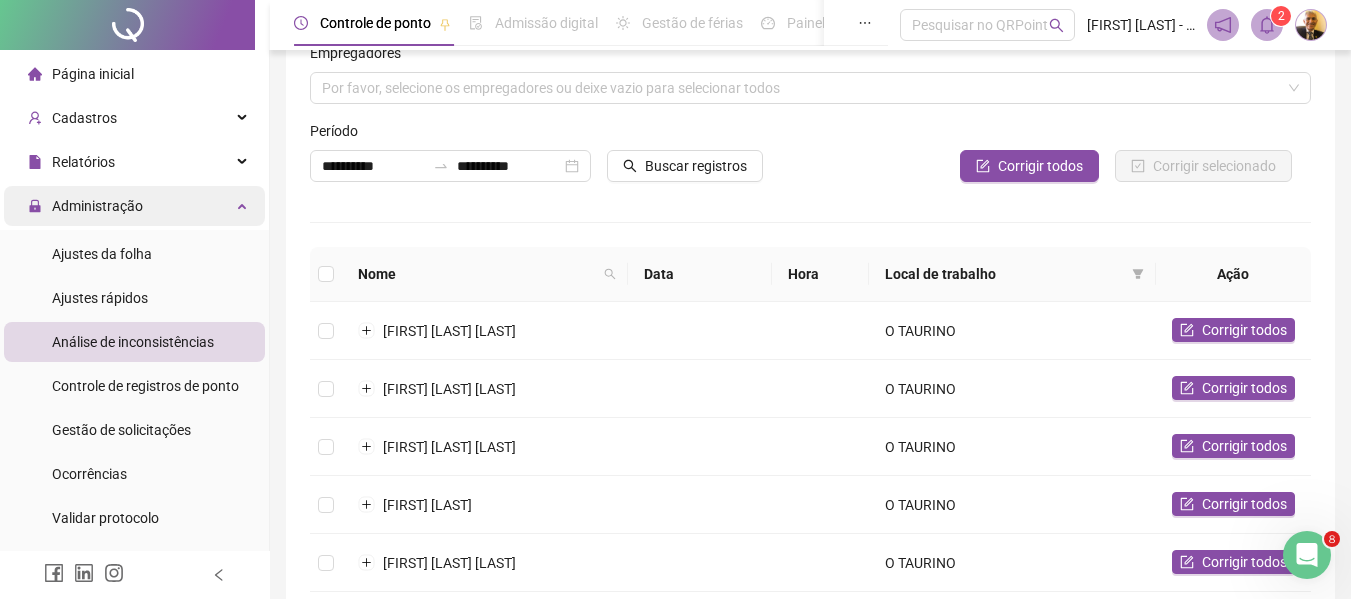 click on "Administração" at bounding box center [97, 206] 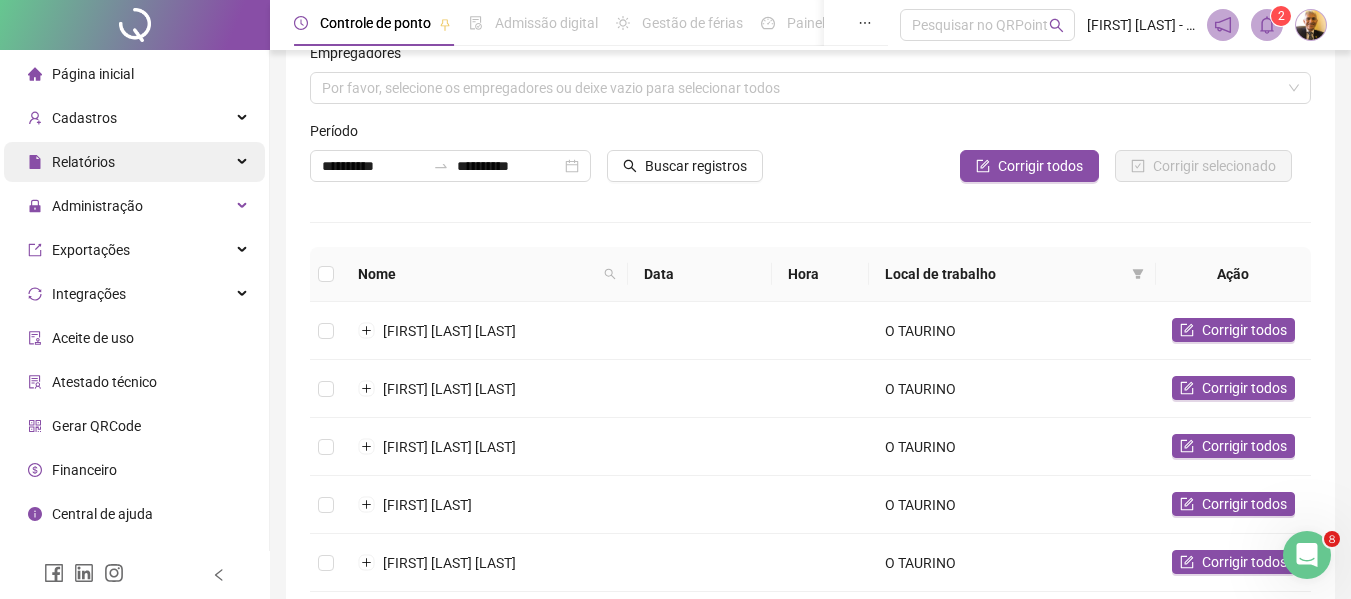 click on "Relatórios" at bounding box center [83, 162] 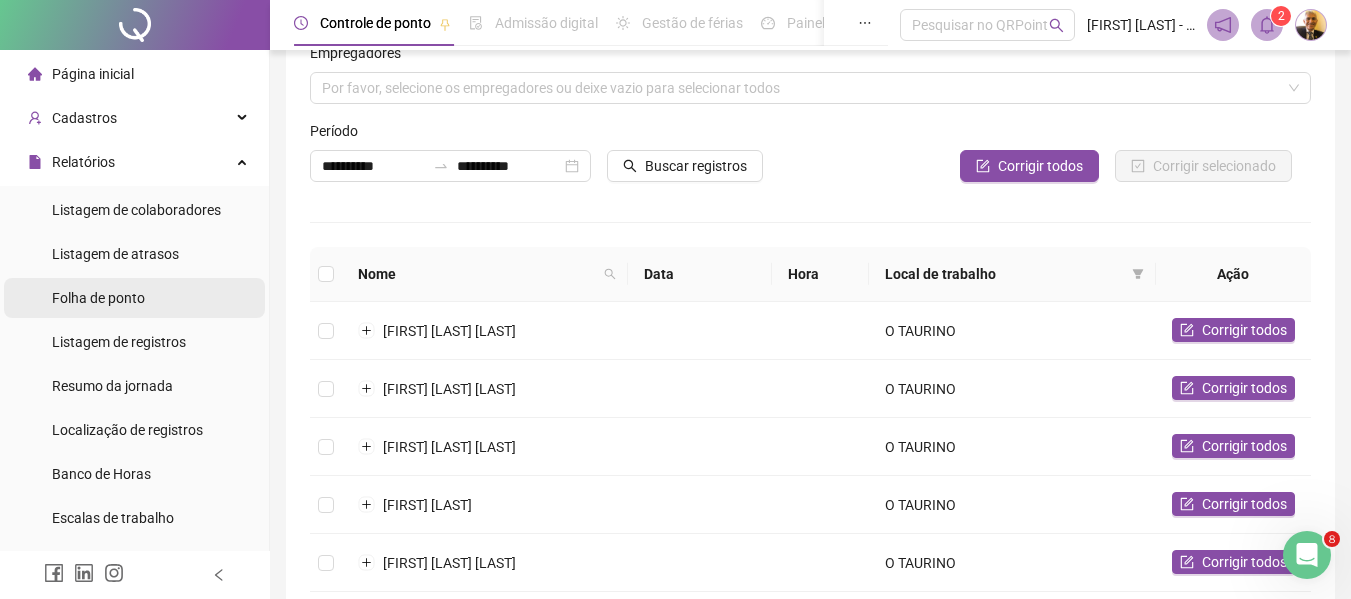 click on "Folha de ponto" at bounding box center (98, 298) 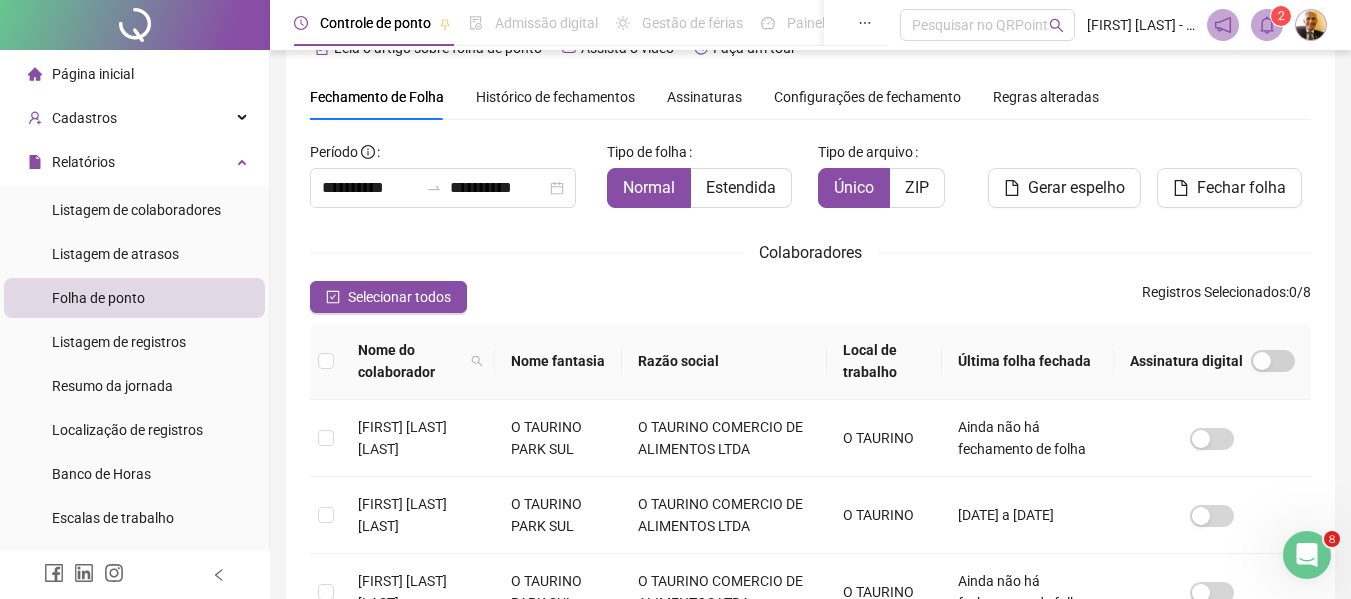 scroll, scrollTop: 110, scrollLeft: 0, axis: vertical 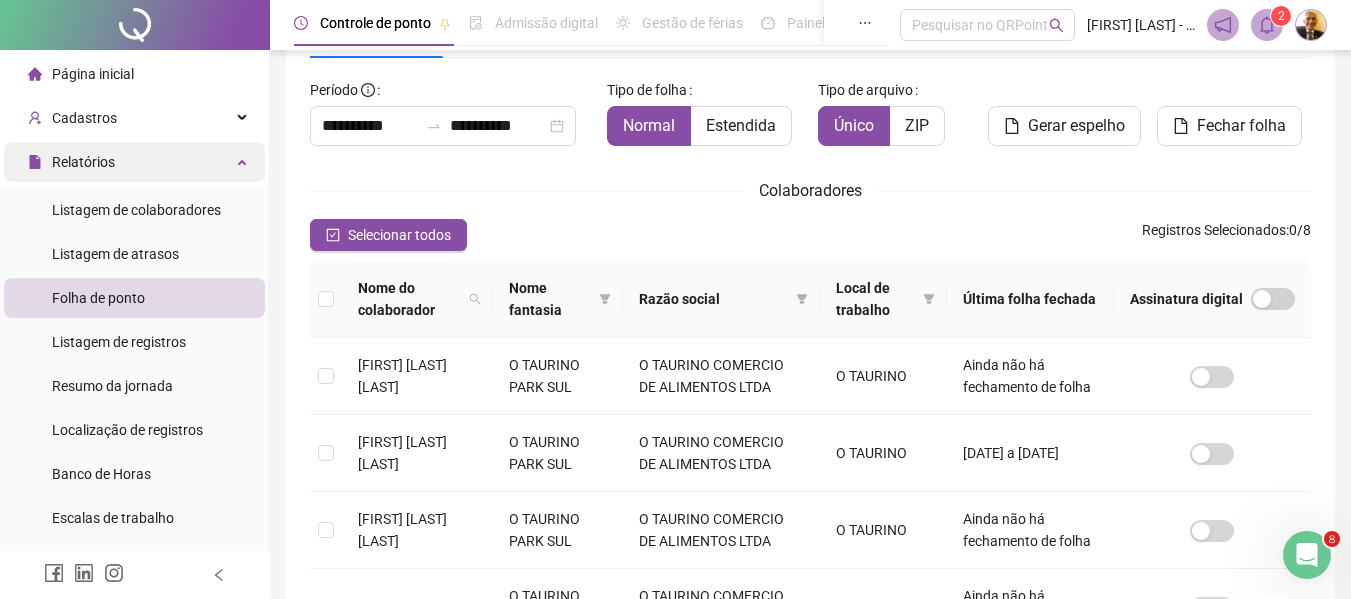 click on "Relatórios" at bounding box center [83, 162] 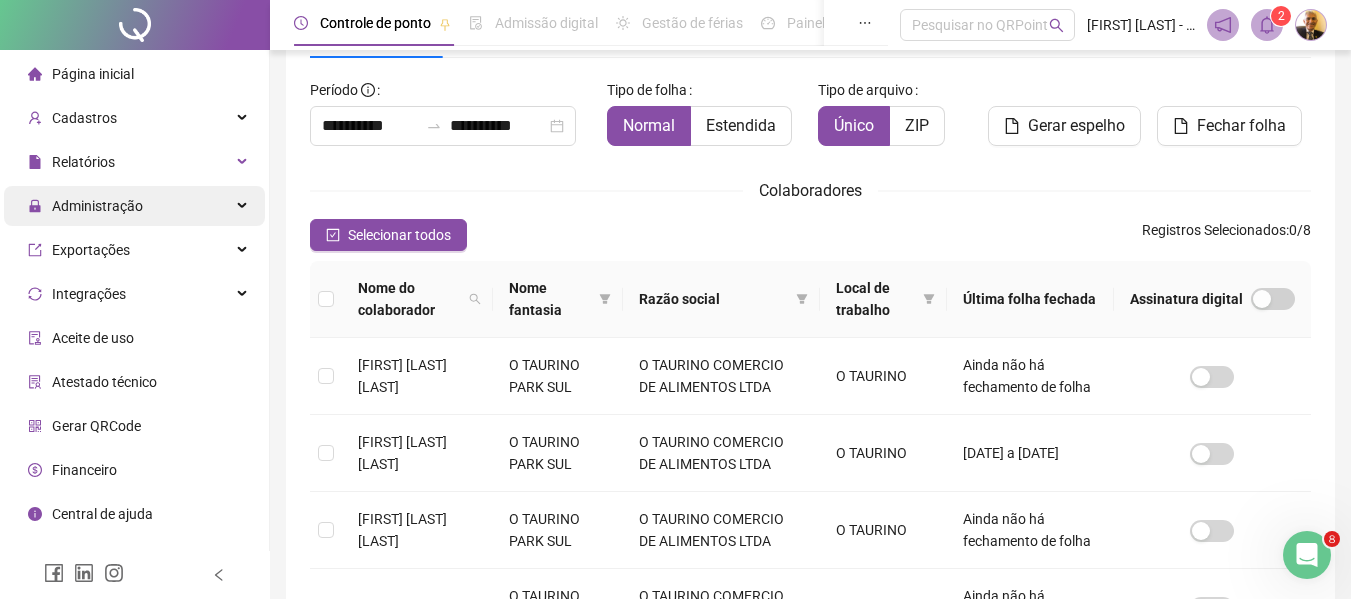 click on "Administração" at bounding box center (97, 206) 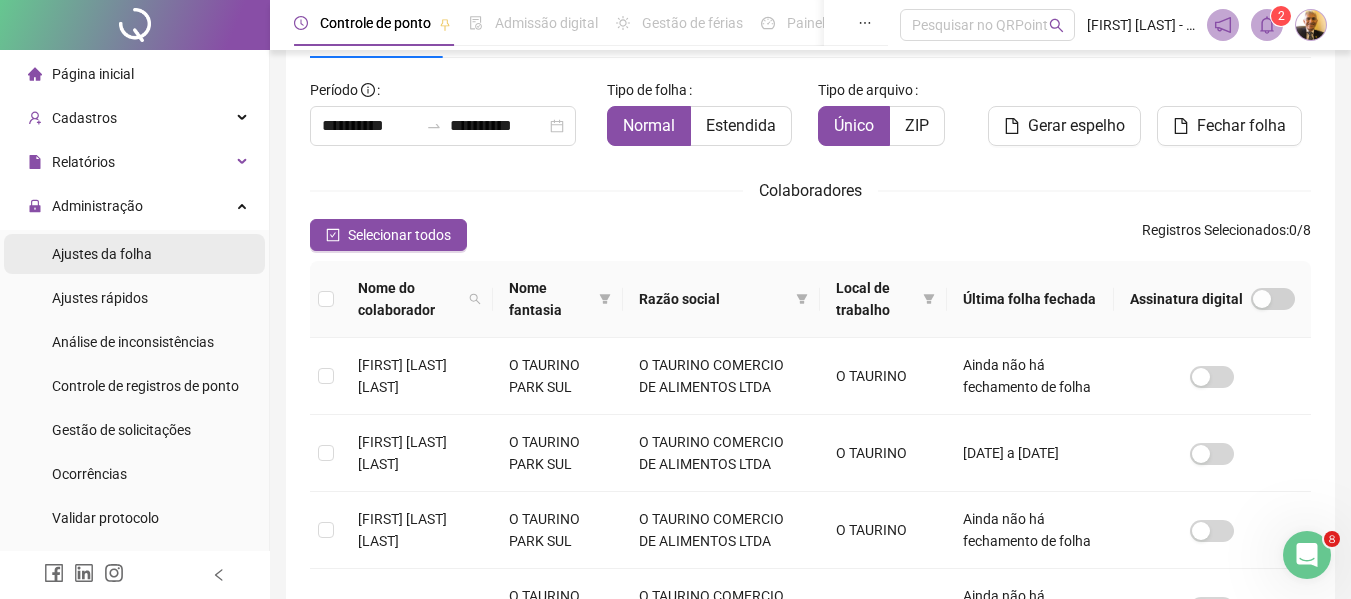 click on "Ajustes da folha" at bounding box center [102, 254] 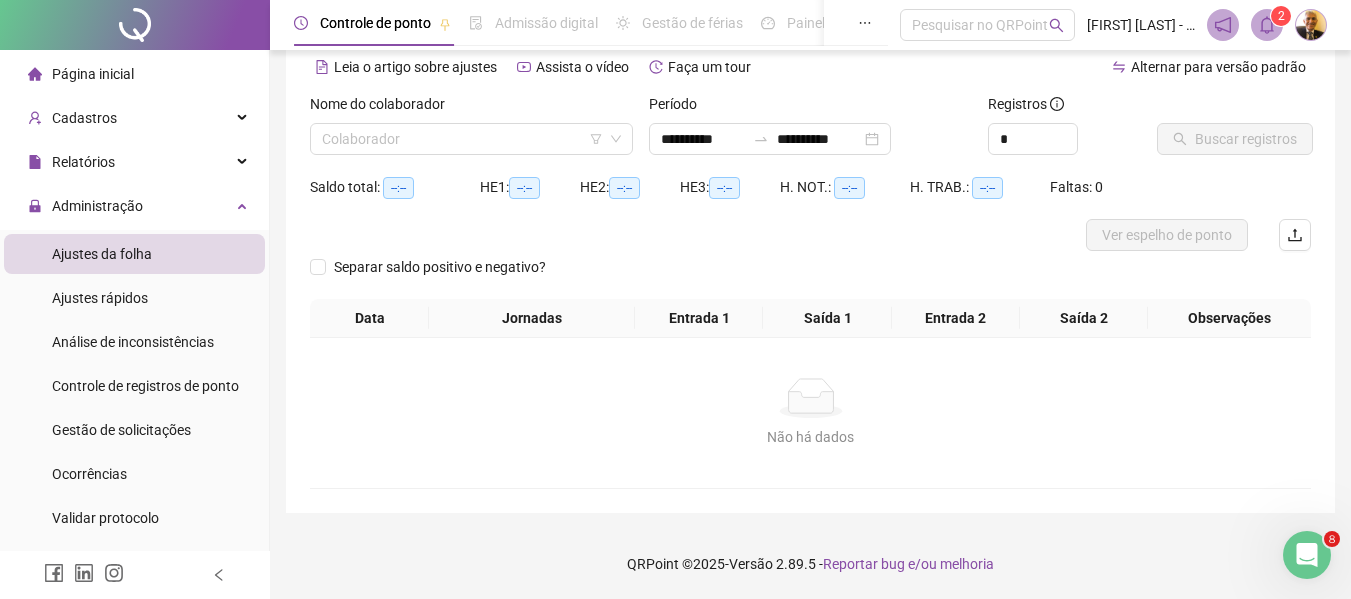 scroll, scrollTop: 107, scrollLeft: 0, axis: vertical 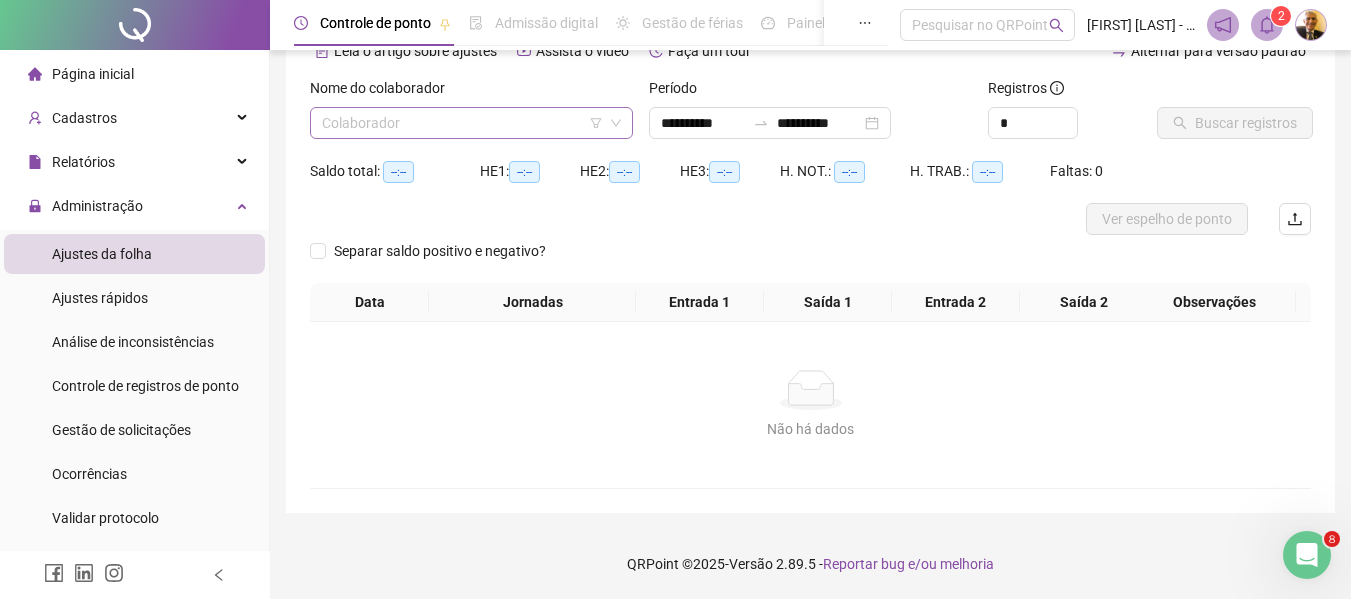 click at bounding box center [462, 123] 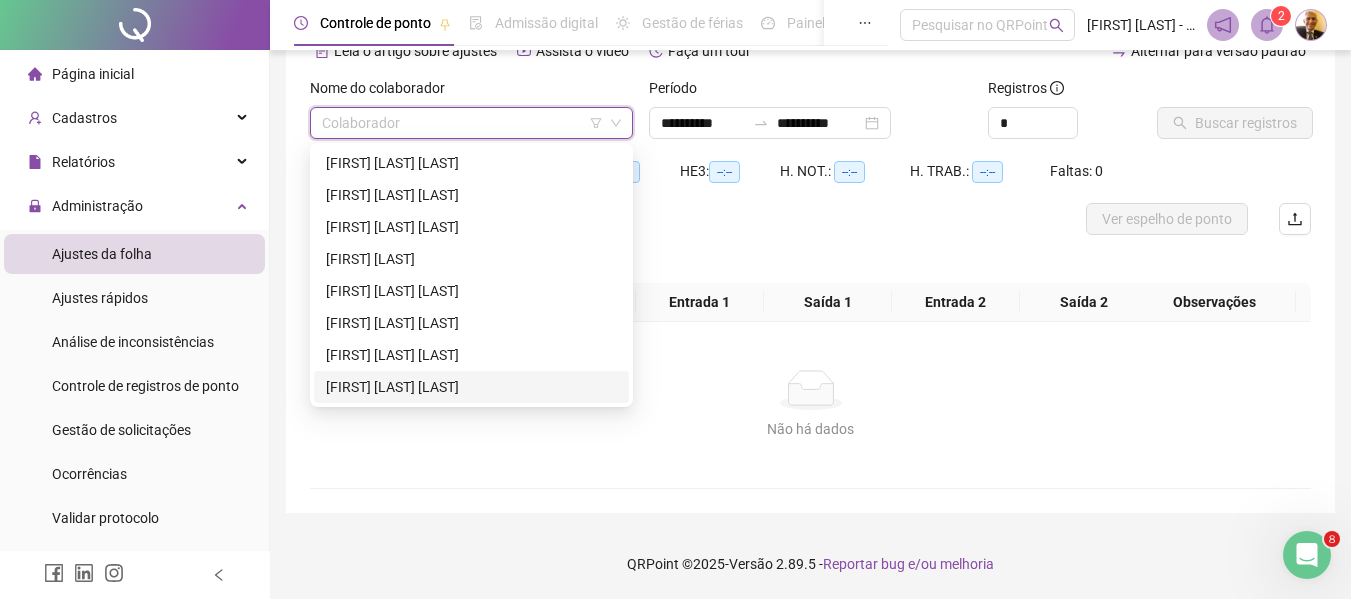 click on "[FIRST] [MIDDLE] [LAST]" at bounding box center (471, 387) 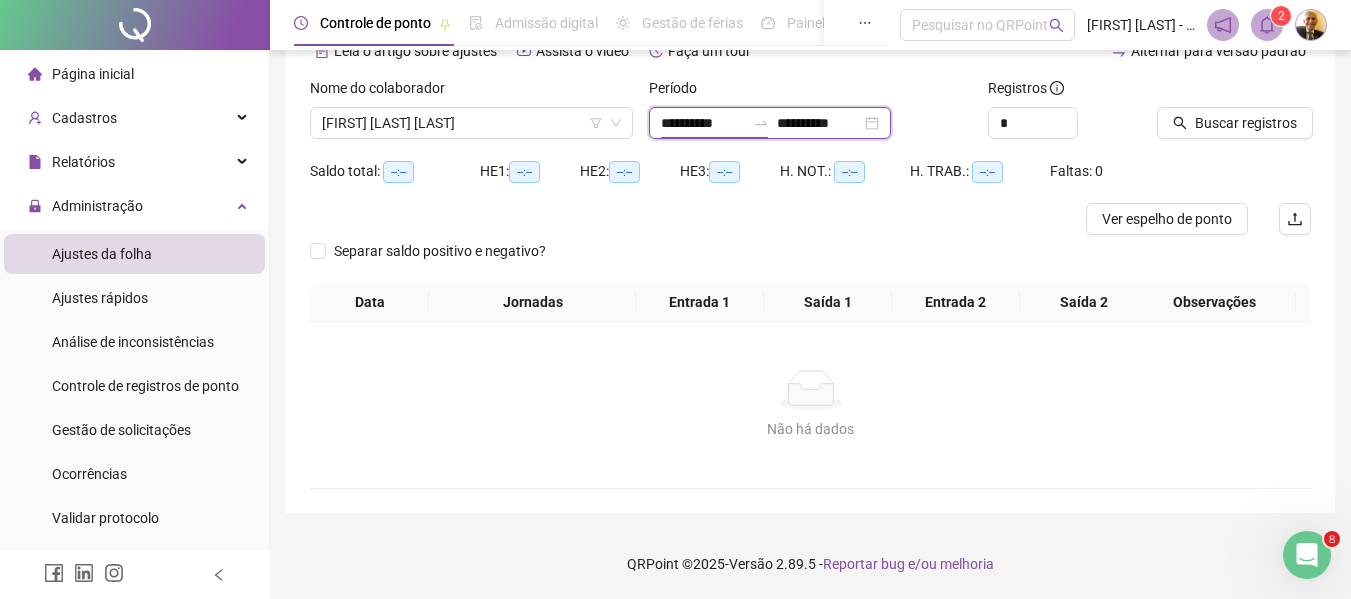 click on "**********" at bounding box center (703, 123) 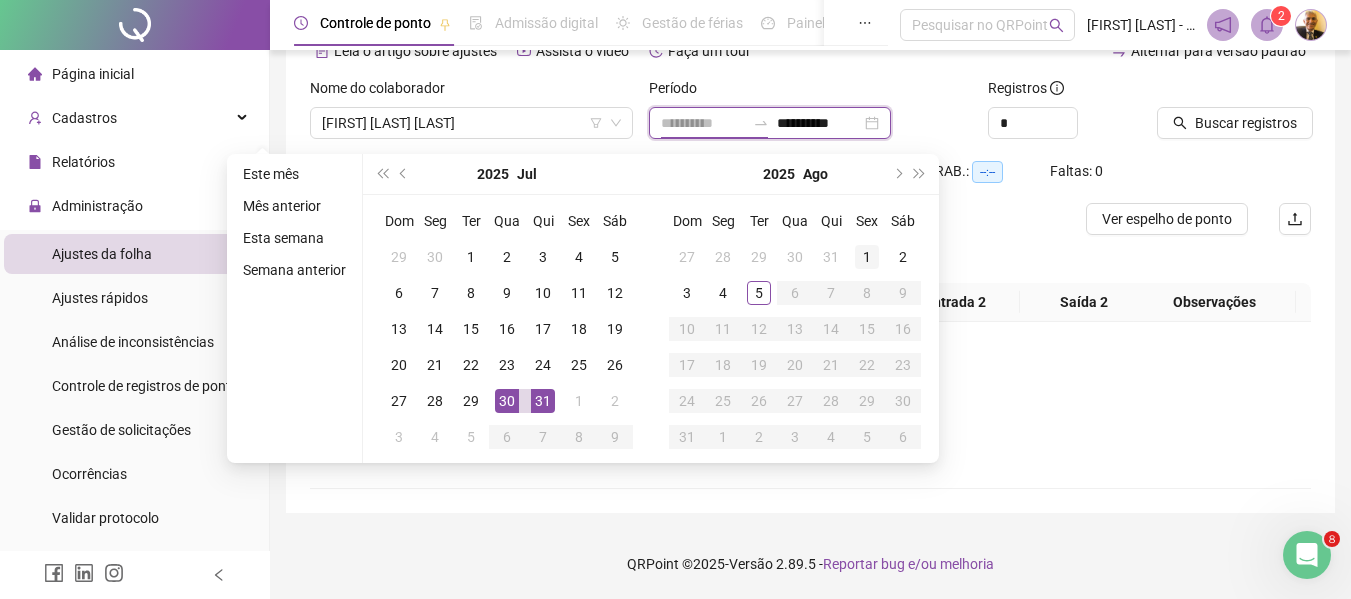 type on "**********" 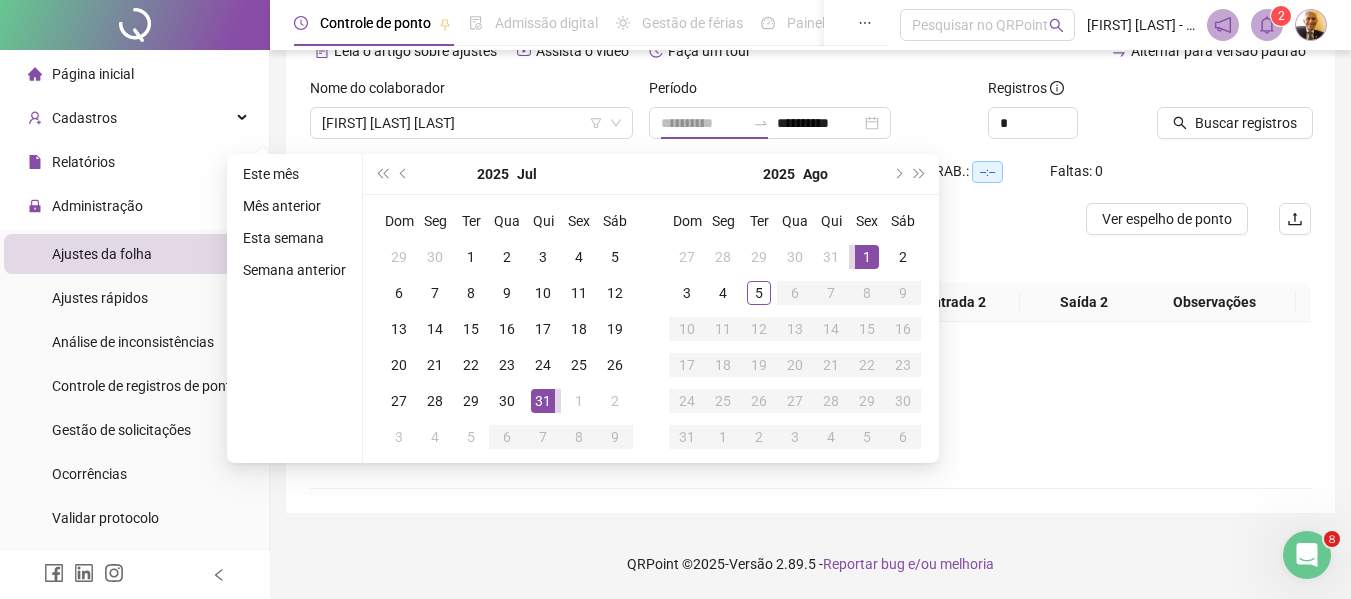 click on "1" at bounding box center (867, 257) 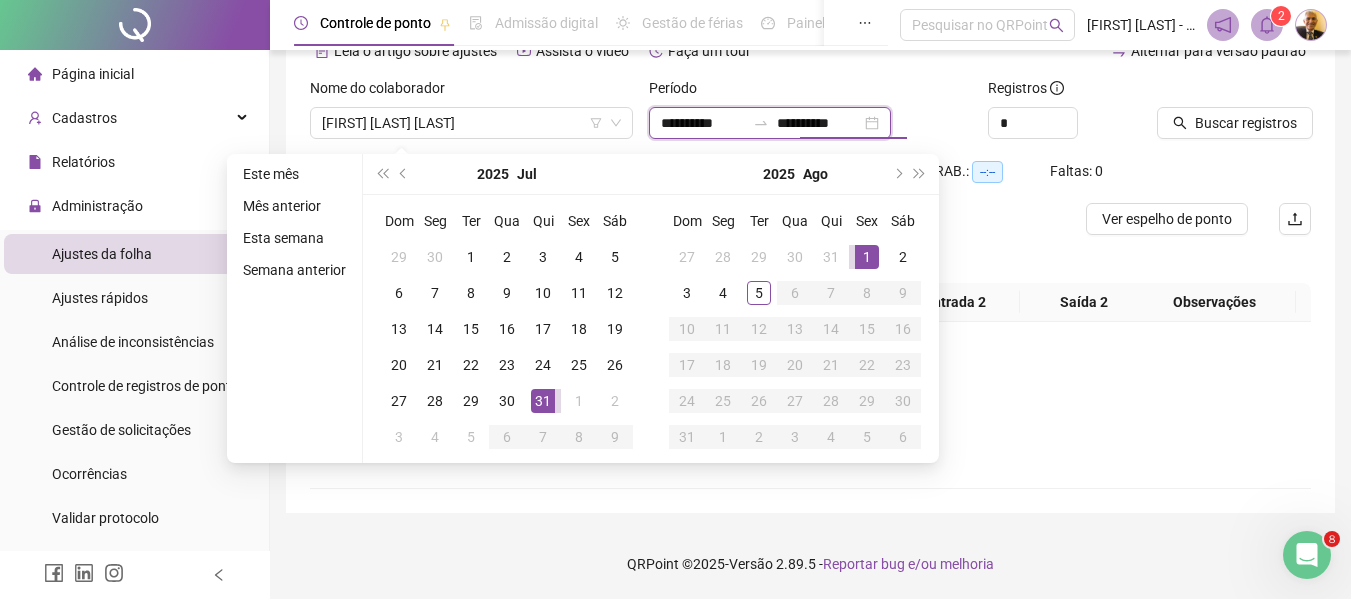 click on "**********" at bounding box center (819, 123) 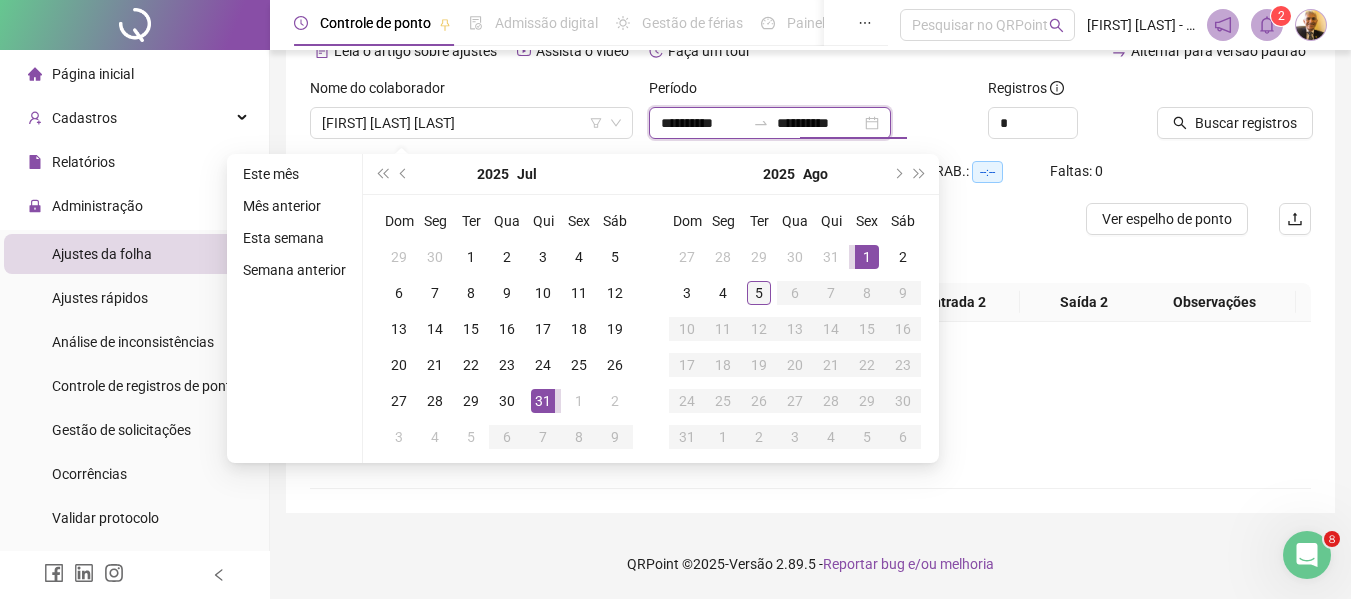 type on "**********" 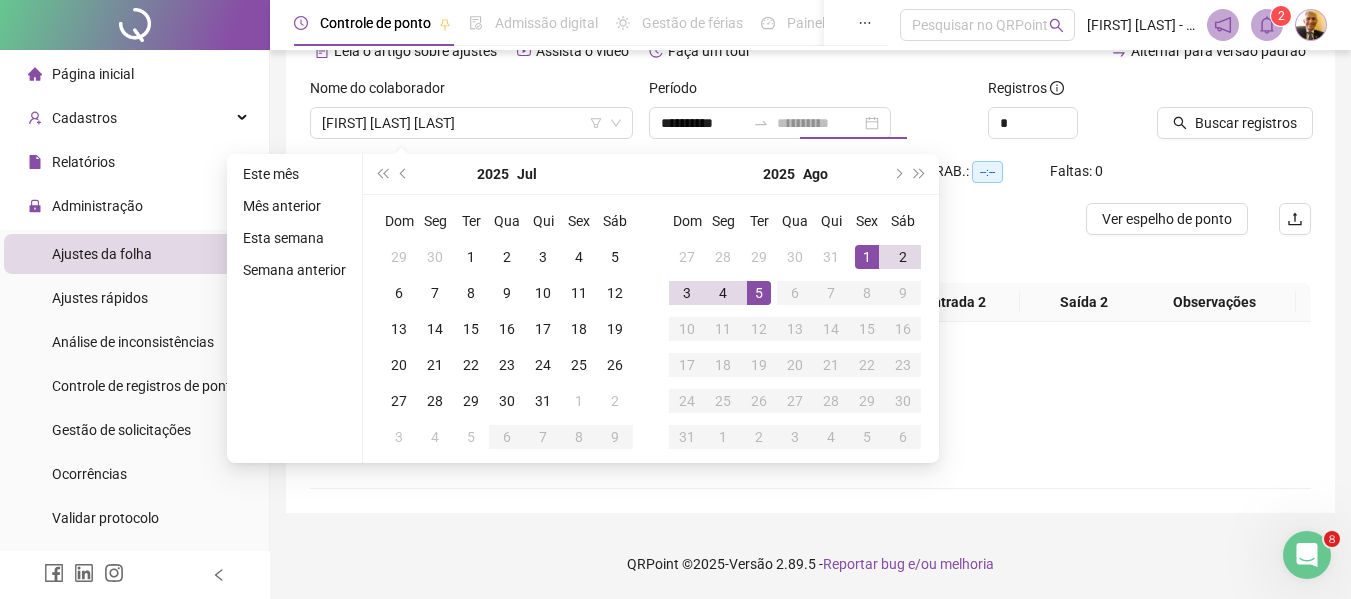 click on "5" at bounding box center (759, 293) 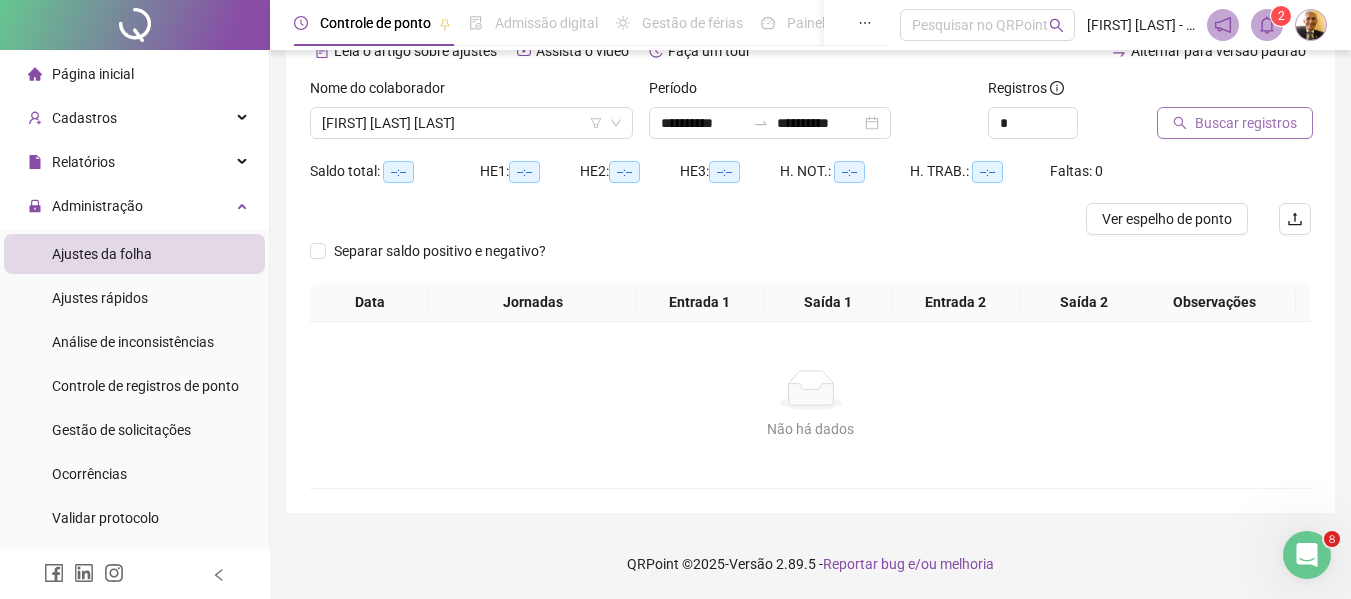 click on "Buscar registros" at bounding box center [1246, 123] 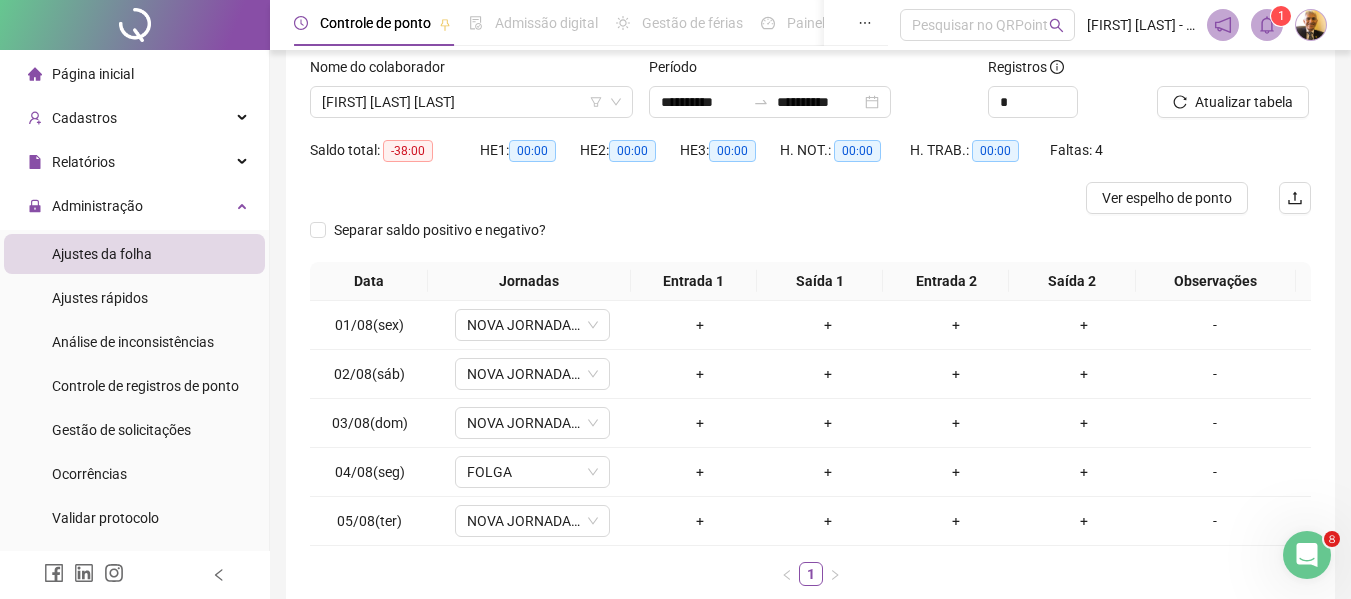 scroll, scrollTop: 107, scrollLeft: 0, axis: vertical 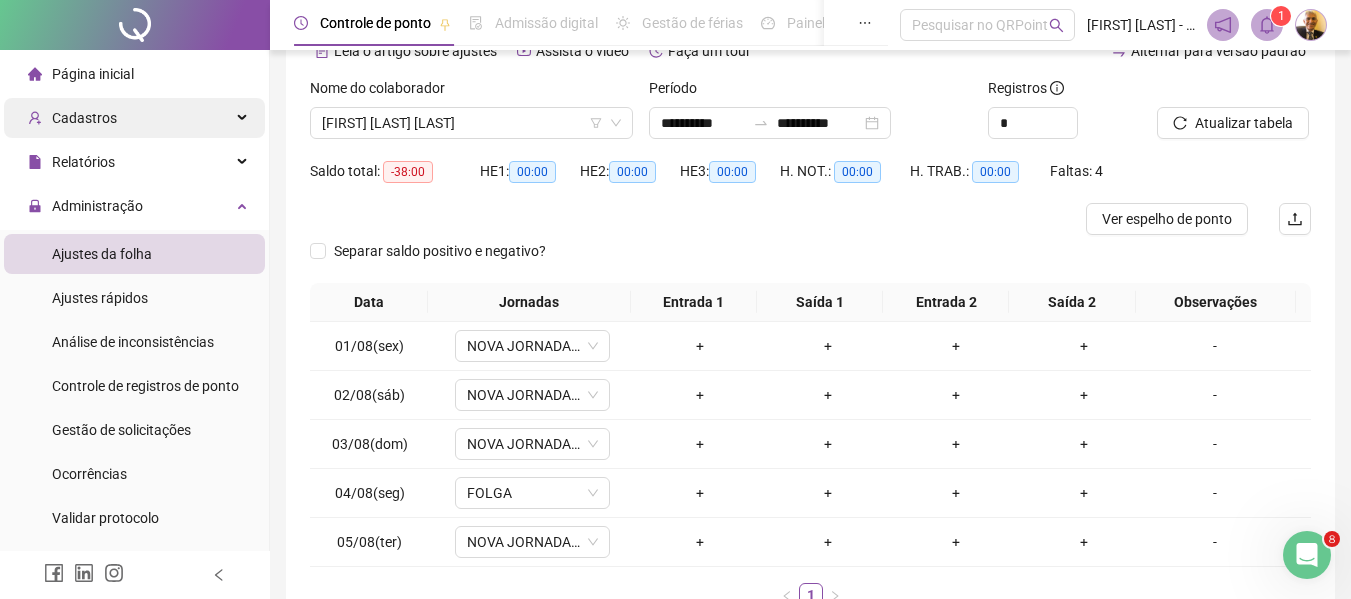click on "Cadastros" at bounding box center [84, 118] 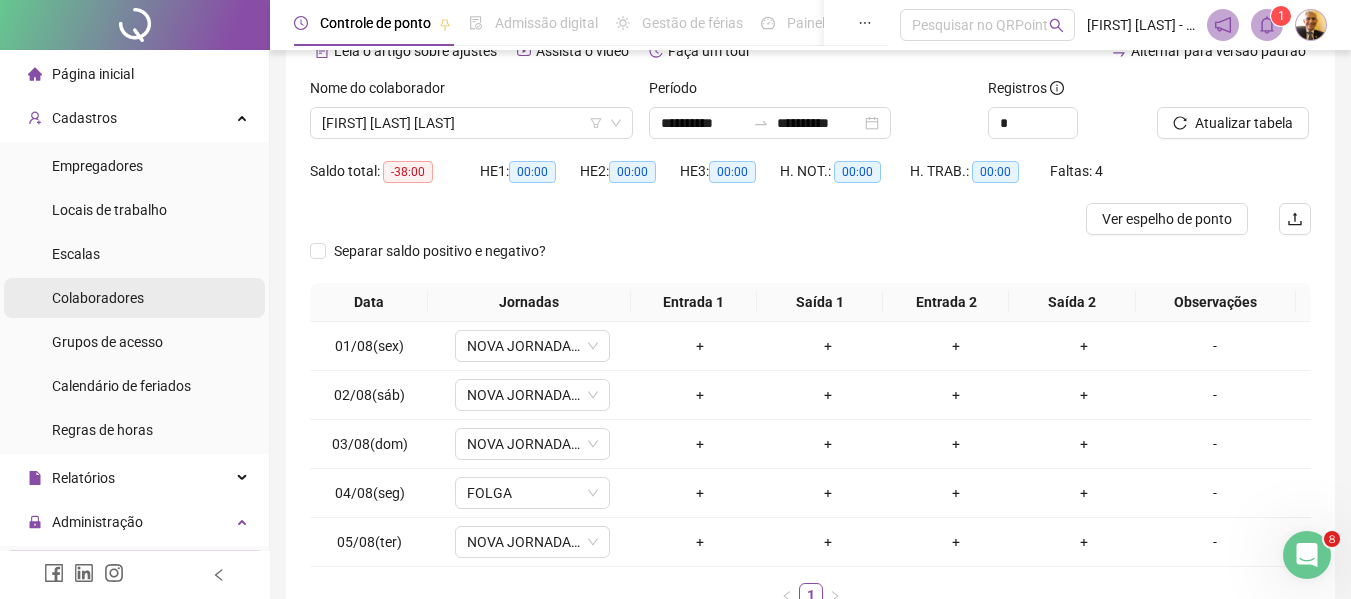 click on "Colaboradores" at bounding box center (98, 298) 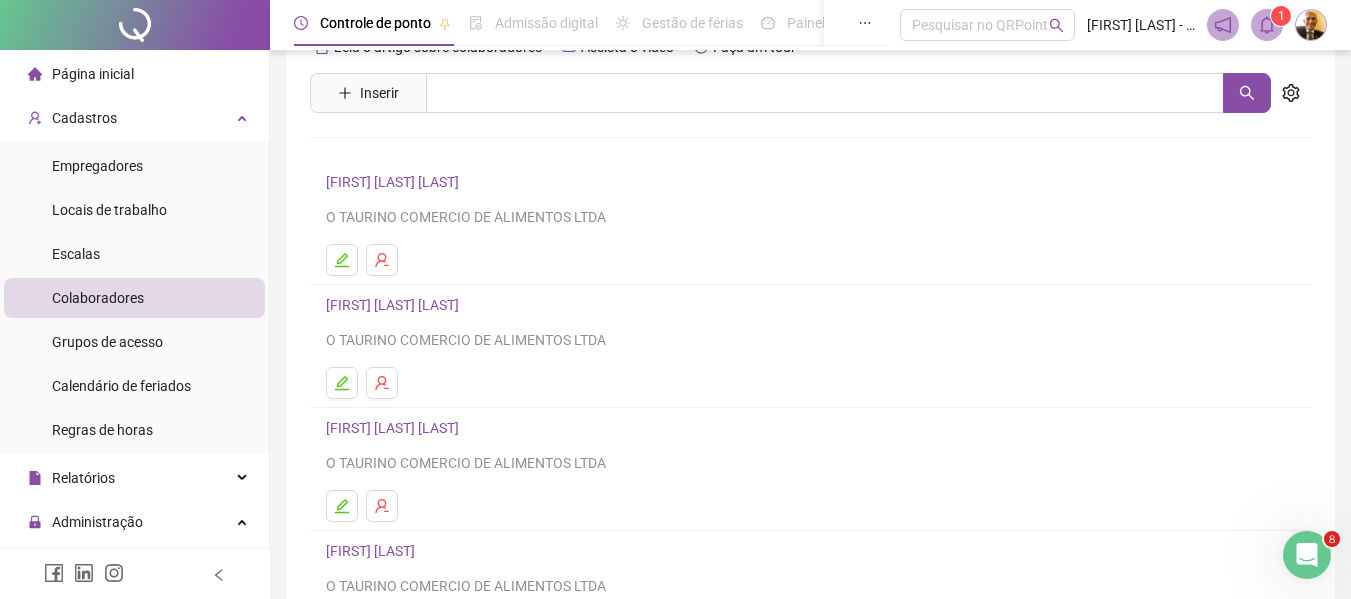 scroll, scrollTop: 67, scrollLeft: 0, axis: vertical 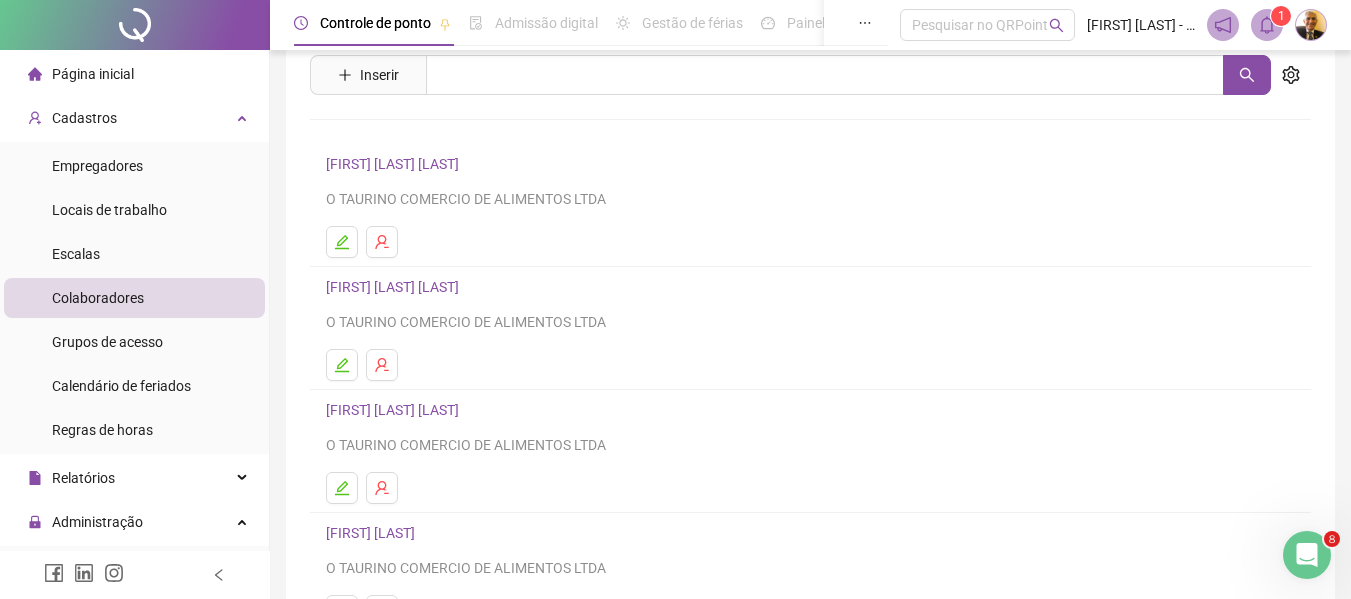click on "[FIRST] [LAST] [LAST]" at bounding box center [395, 287] 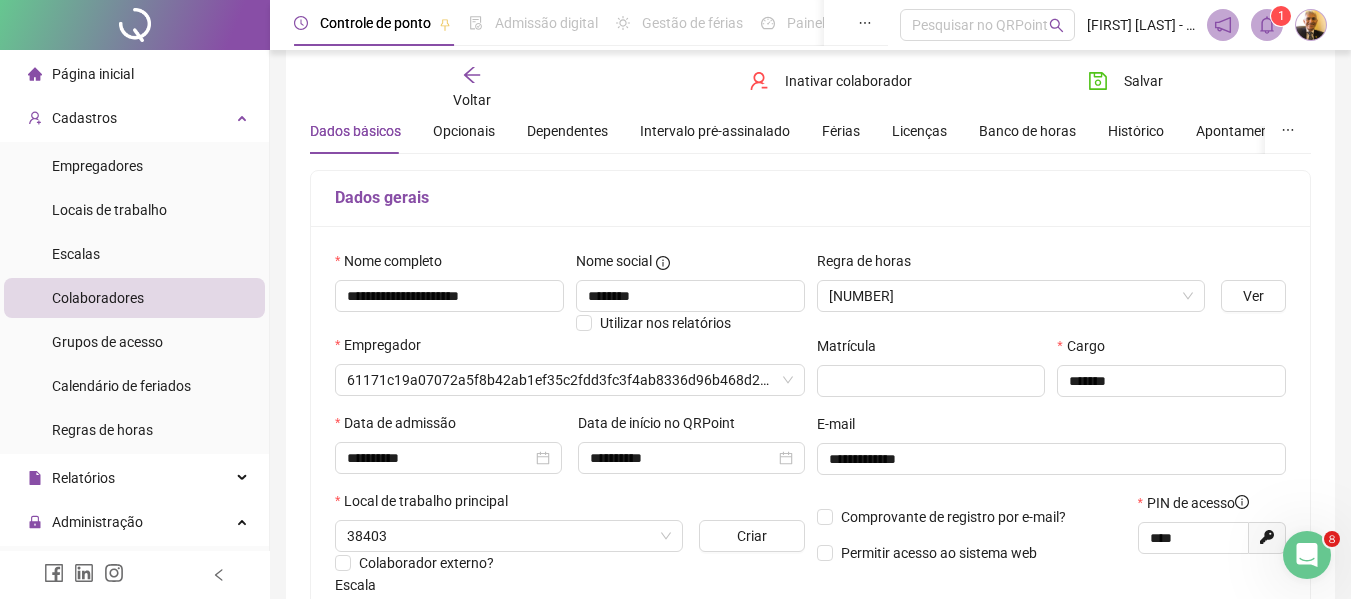 type on "**********" 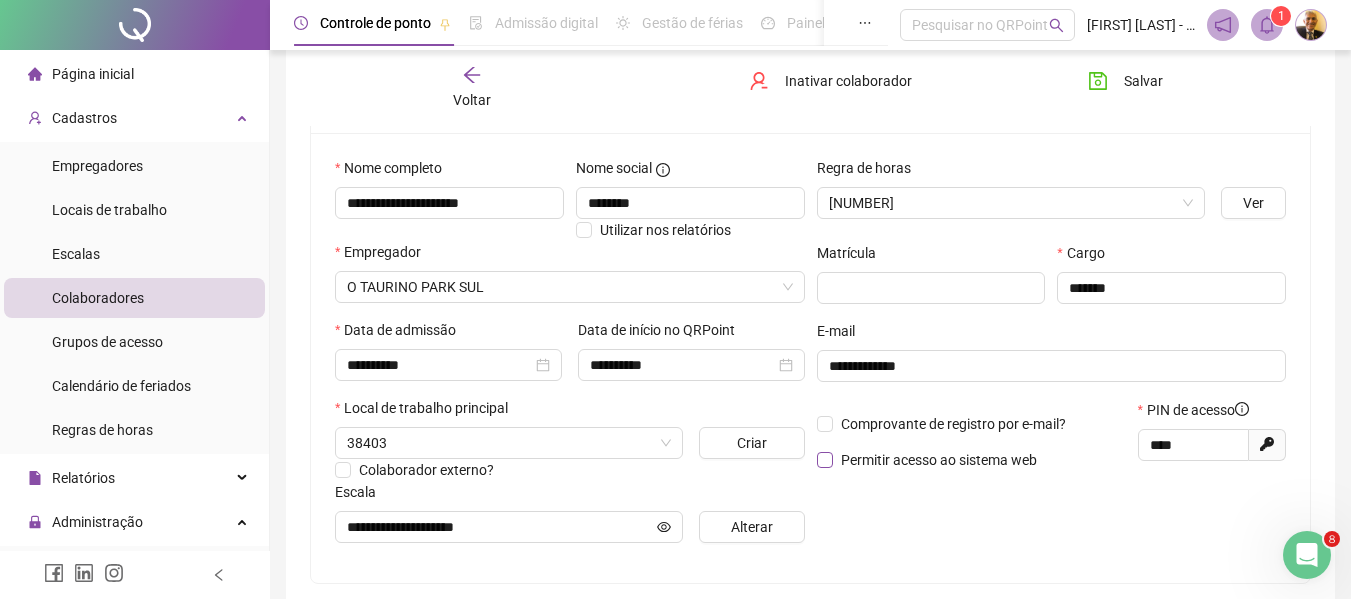 scroll, scrollTop: 210, scrollLeft: 0, axis: vertical 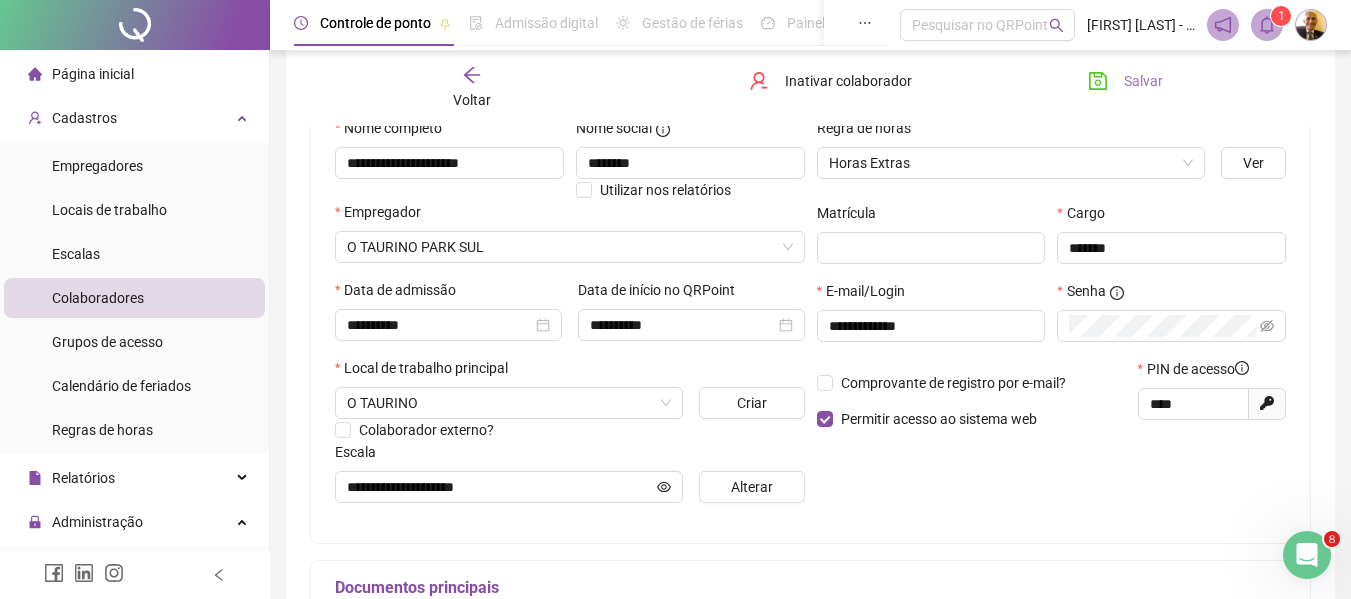 click on "Salvar" at bounding box center [1143, 81] 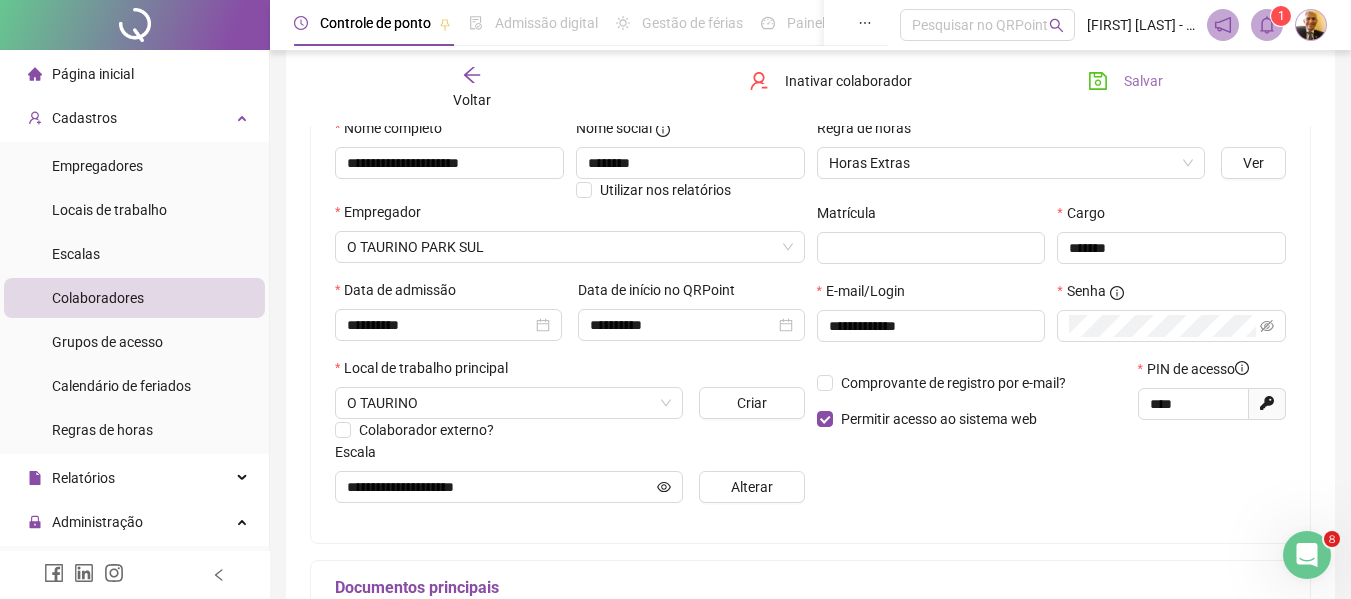 click on "Salvar" at bounding box center [1143, 81] 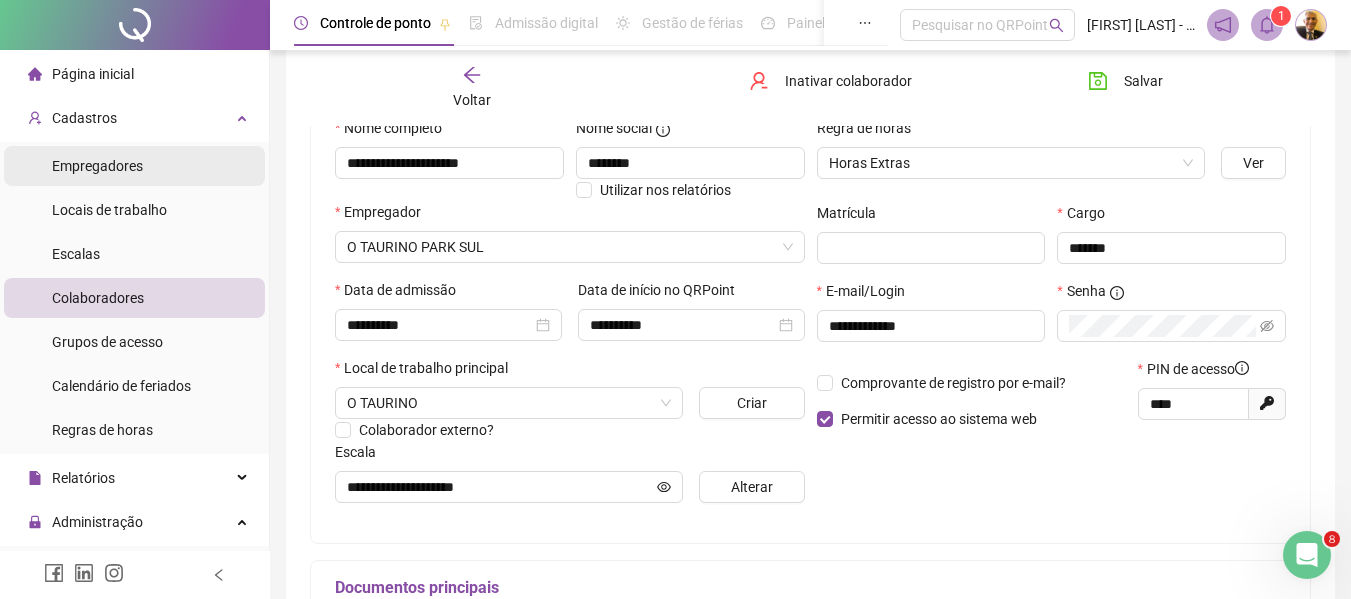 click on "Empregadores" at bounding box center (97, 166) 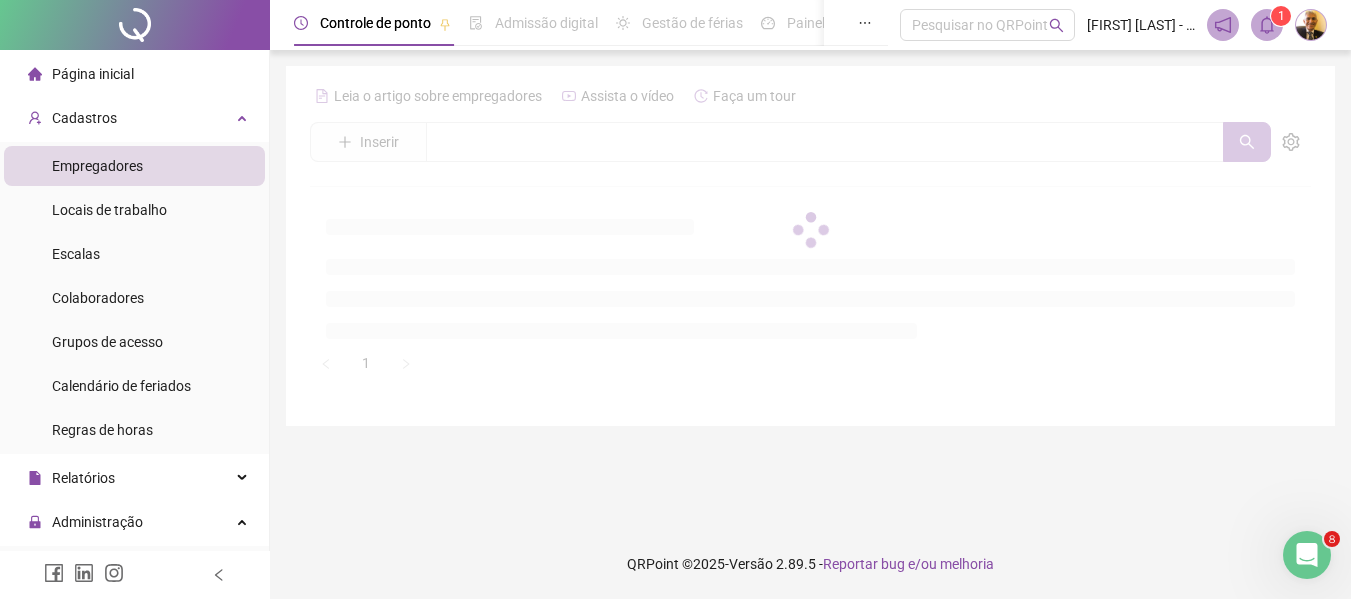 scroll, scrollTop: 0, scrollLeft: 0, axis: both 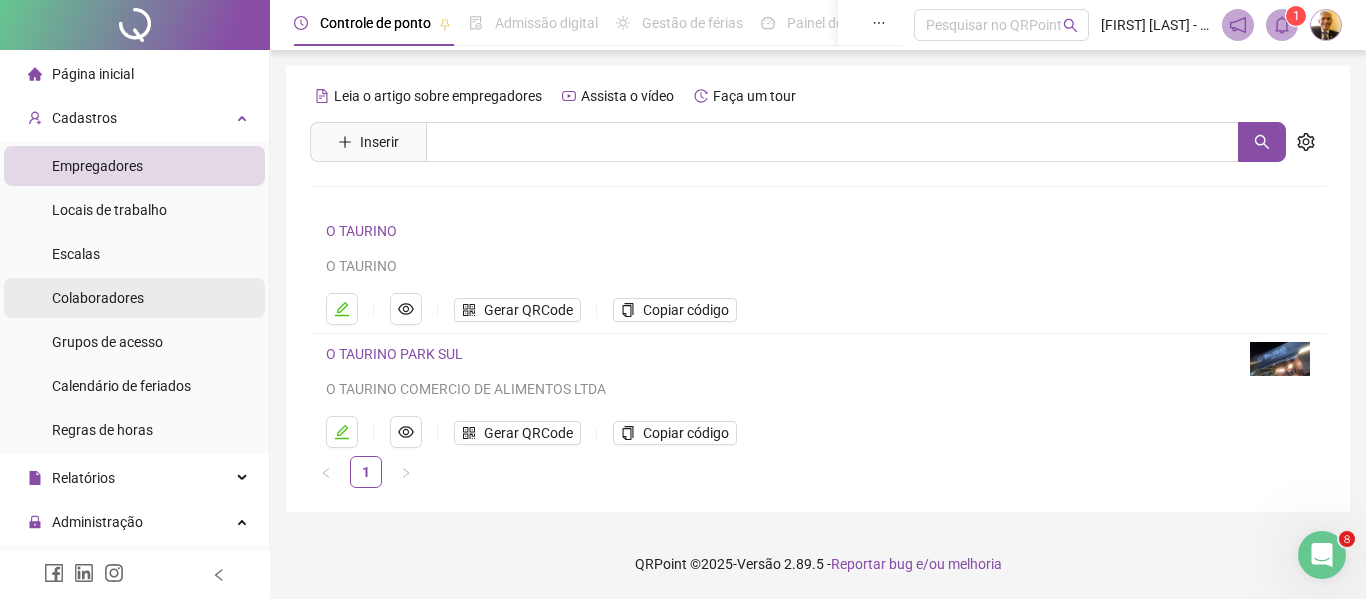 click on "Colaboradores" at bounding box center (98, 298) 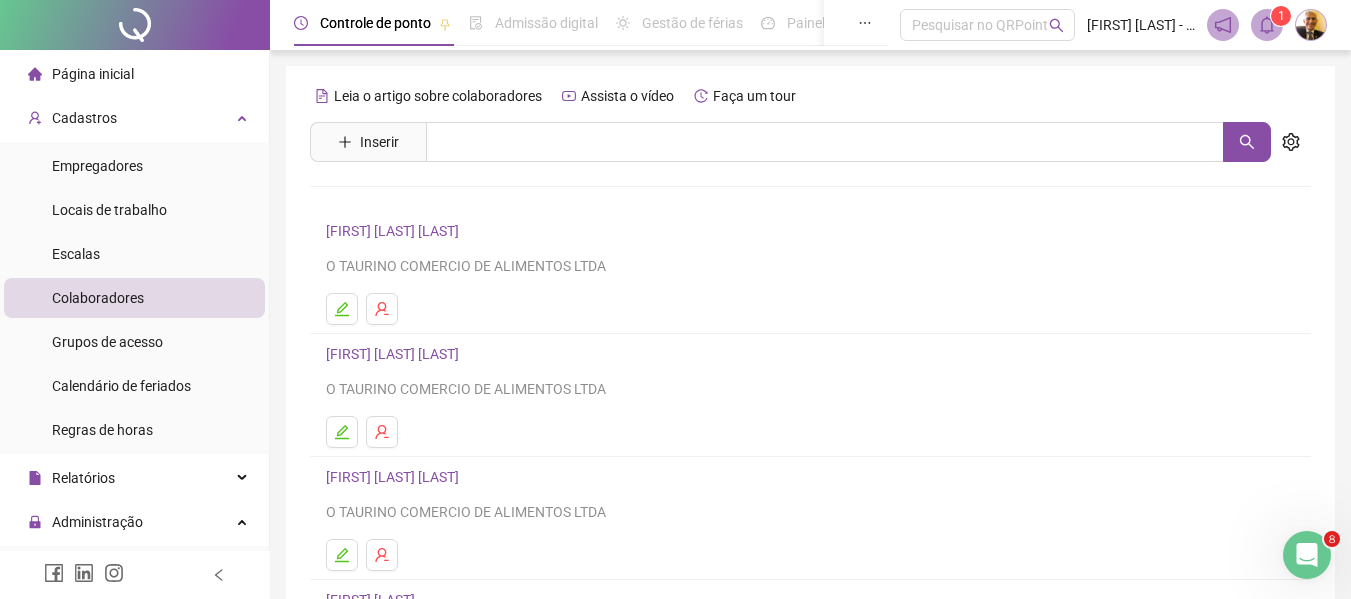 click on "[FIRST] [MIDDLE] [LAST]" at bounding box center [395, 231] 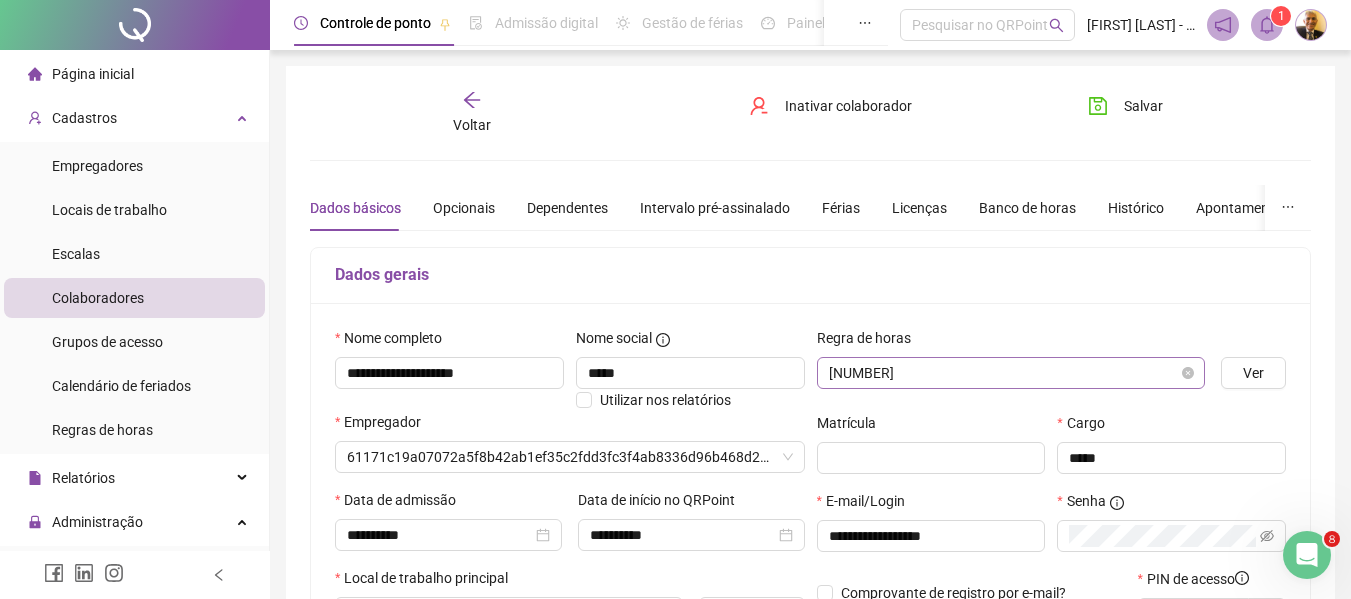 type on "**********" 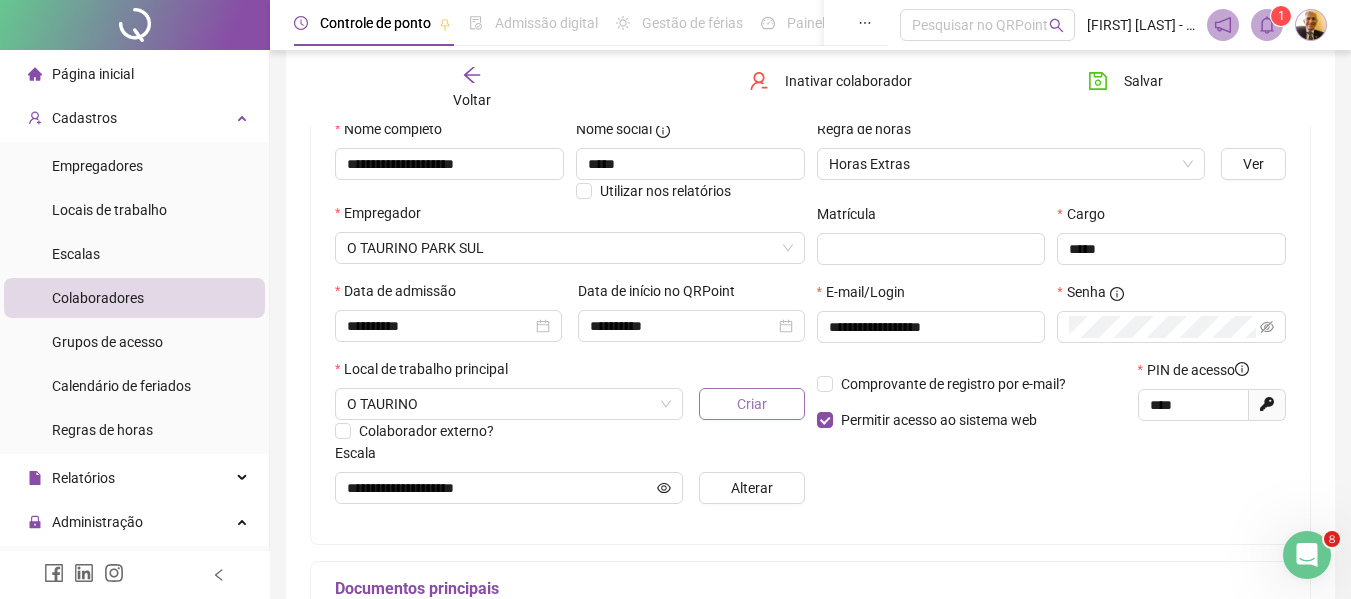 scroll, scrollTop: 233, scrollLeft: 0, axis: vertical 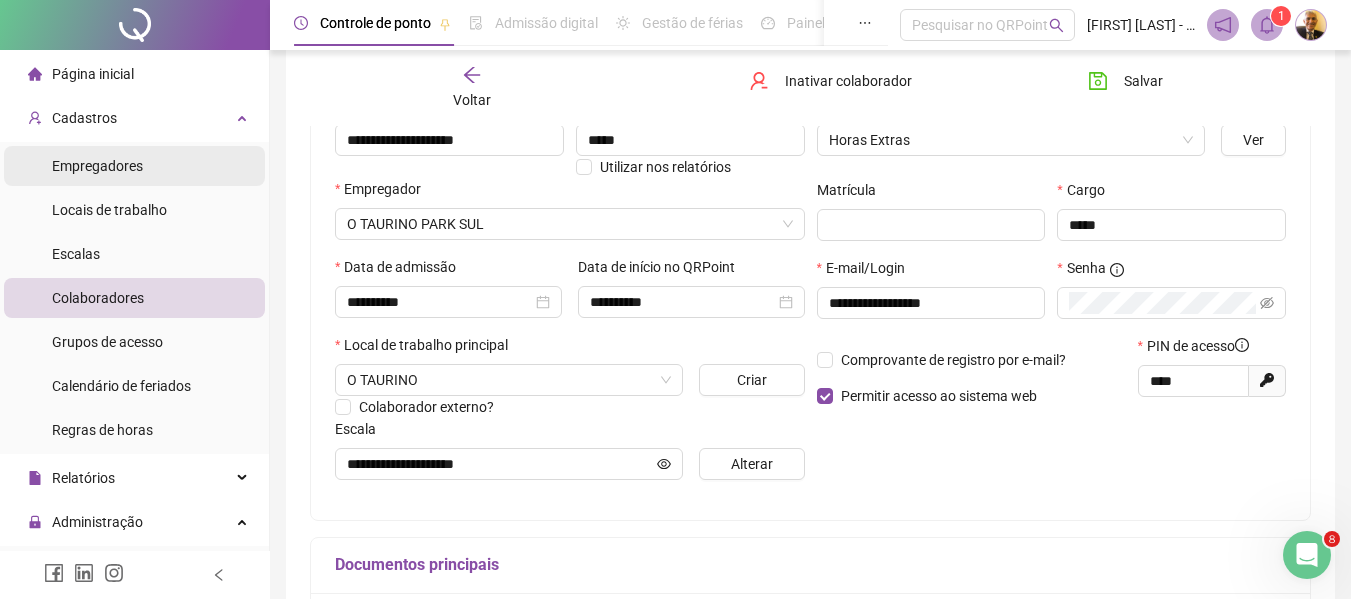 click on "Empregadores" at bounding box center (97, 166) 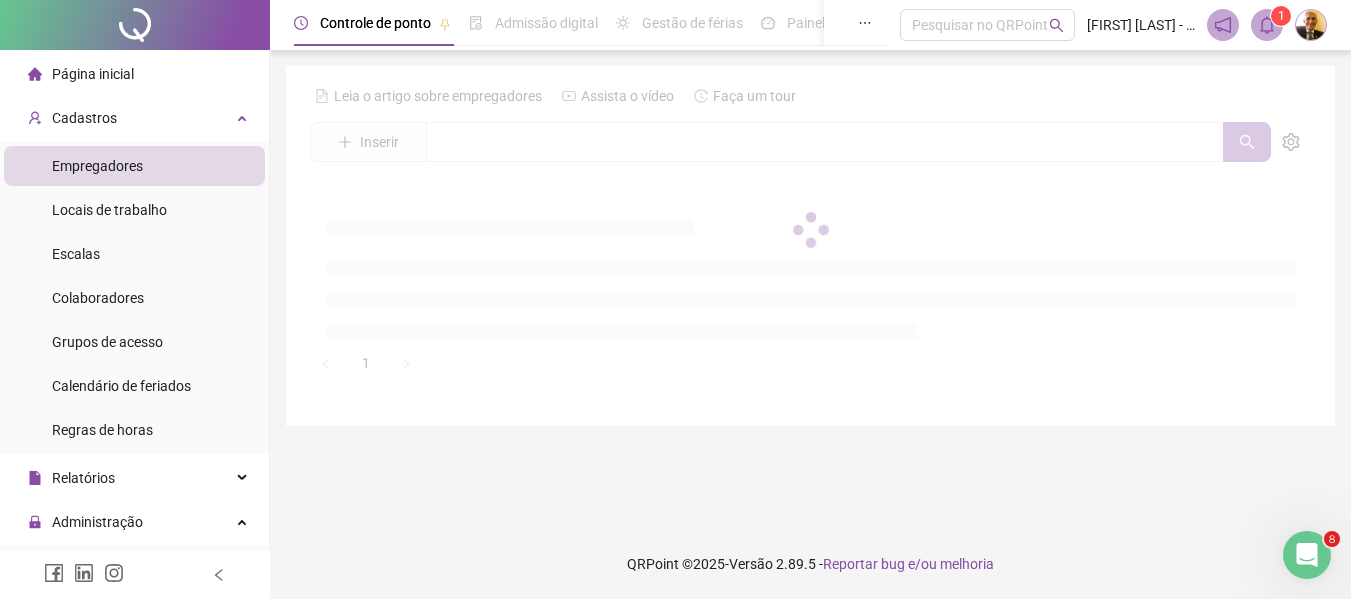 scroll, scrollTop: 0, scrollLeft: 0, axis: both 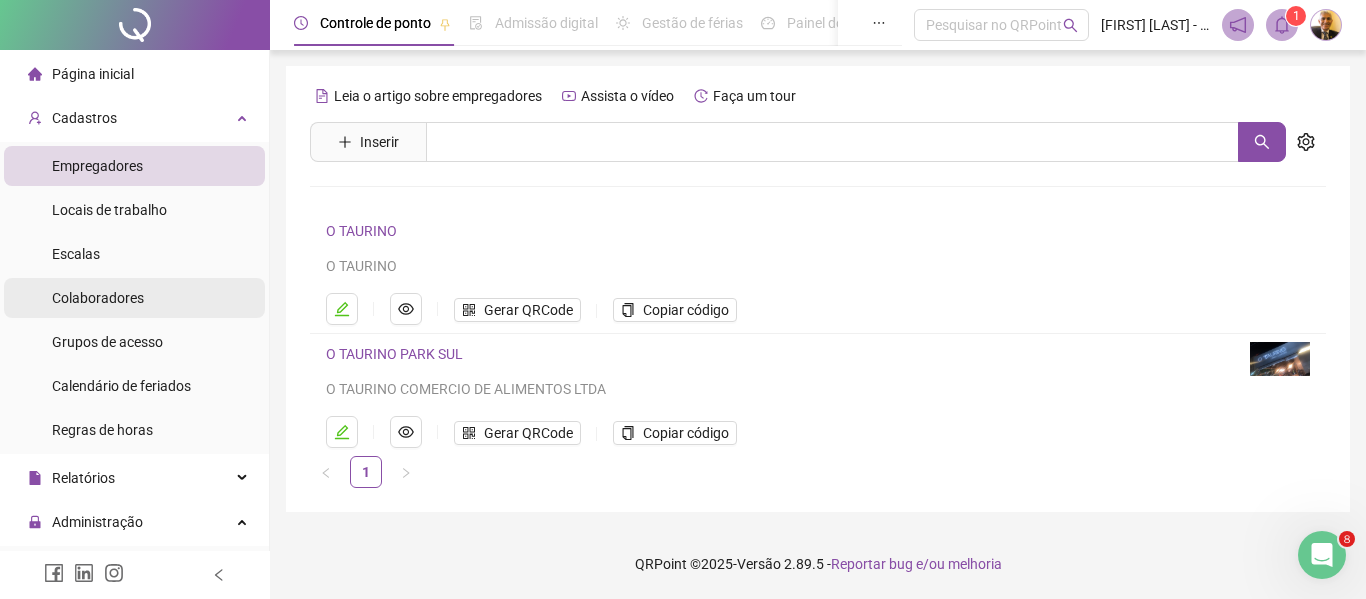 click on "Colaboradores" at bounding box center (98, 298) 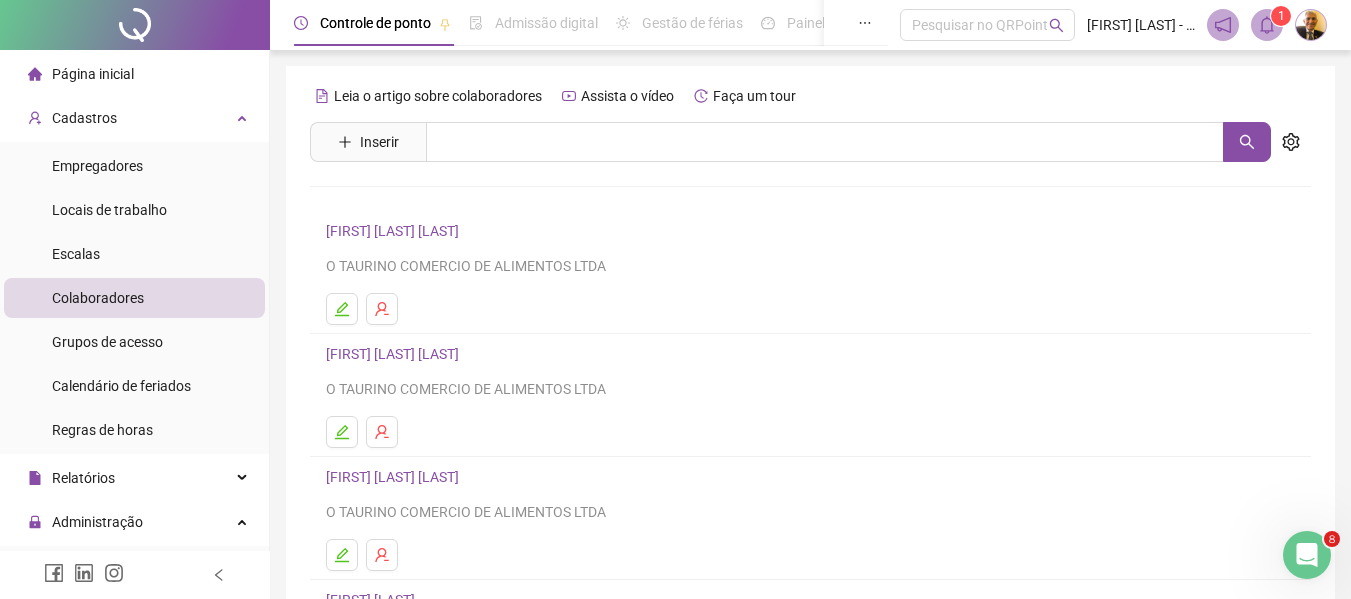 click on "[FIRST] [LAST] [LAST]" at bounding box center [395, 354] 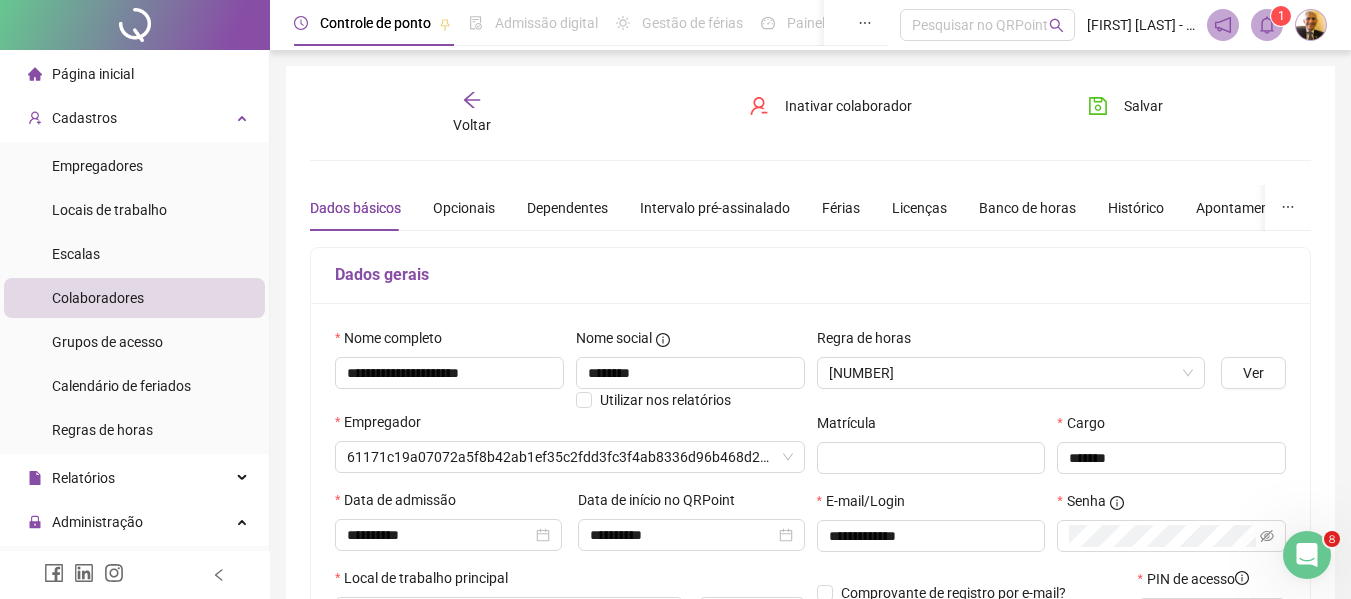 type on "**********" 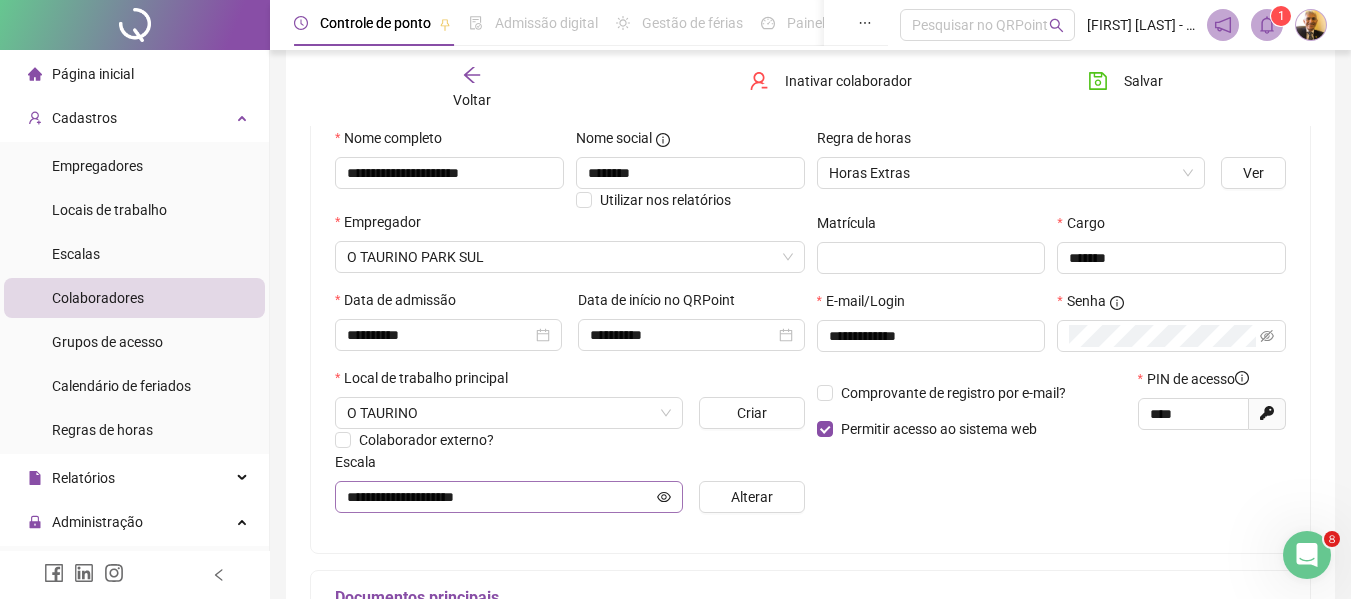 scroll, scrollTop: 233, scrollLeft: 0, axis: vertical 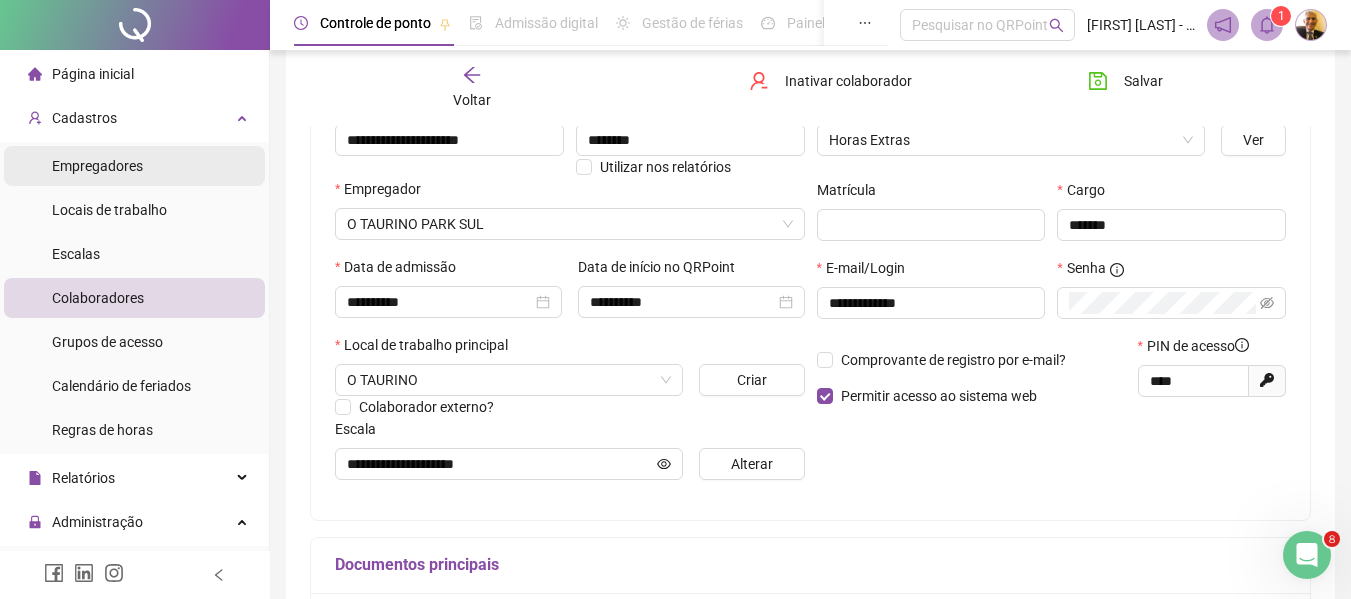 click on "Empregadores" at bounding box center (97, 166) 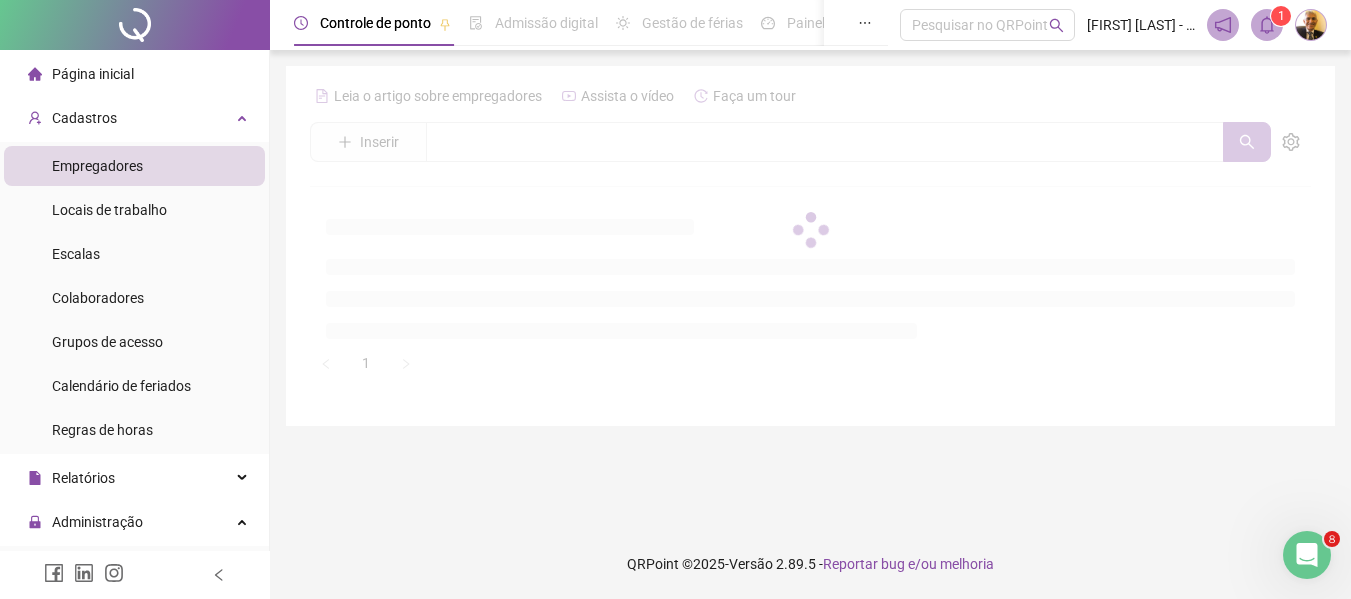 scroll, scrollTop: 0, scrollLeft: 0, axis: both 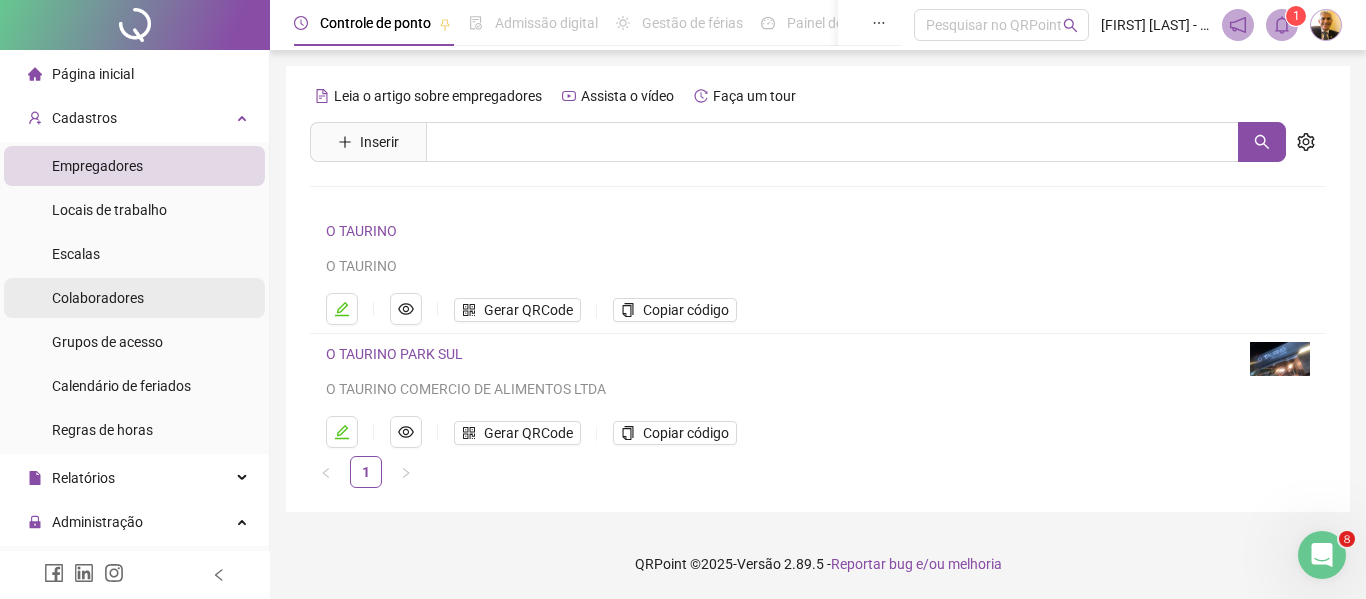 click on "Colaboradores" at bounding box center [98, 298] 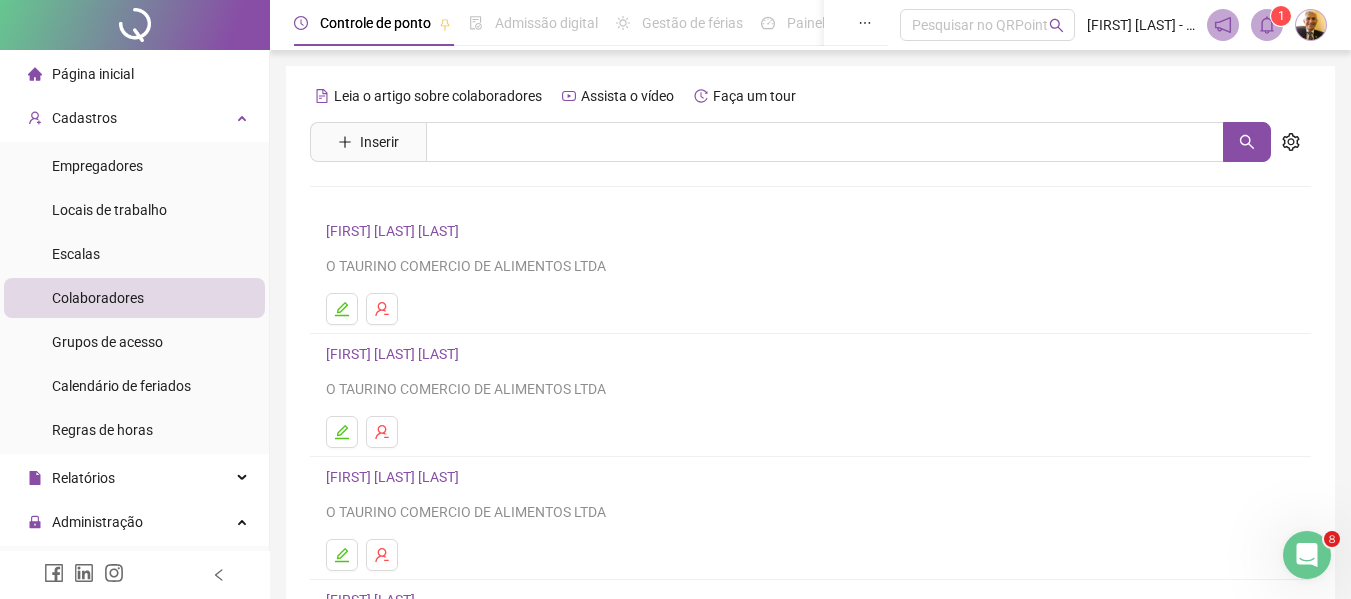 click on "[FIRST] [LAST] [LAST]" at bounding box center (810, 354) 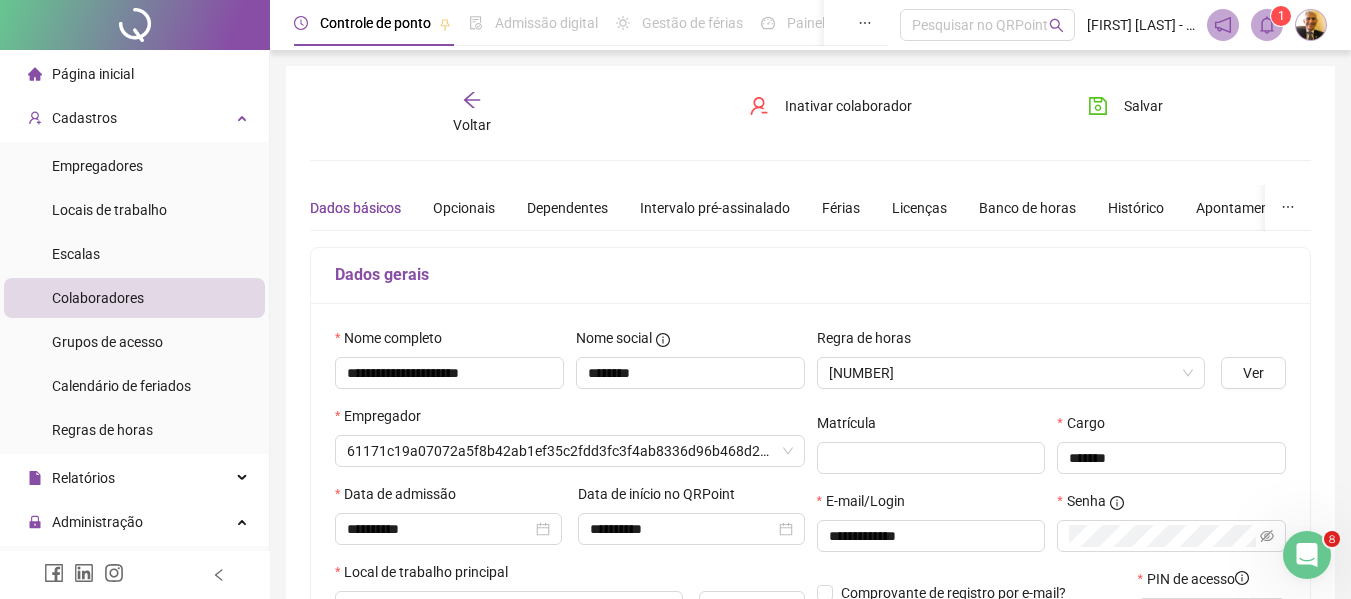 type on "**********" 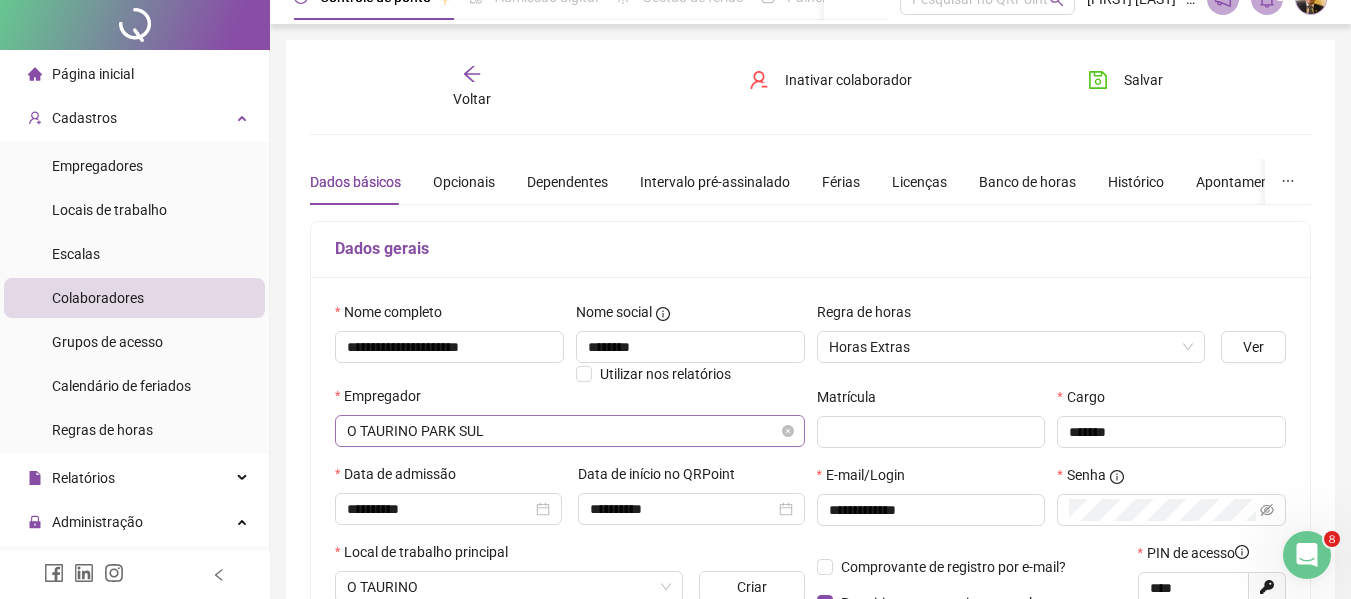 scroll, scrollTop: 33, scrollLeft: 0, axis: vertical 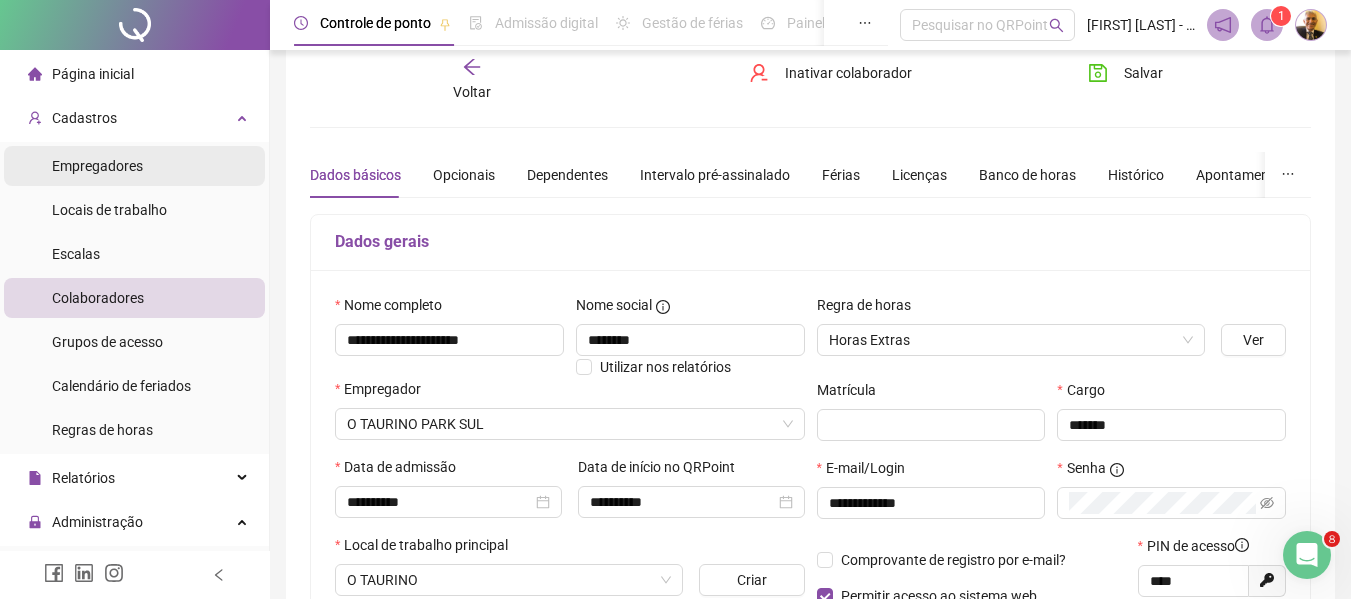 click on "Empregadores" at bounding box center [97, 166] 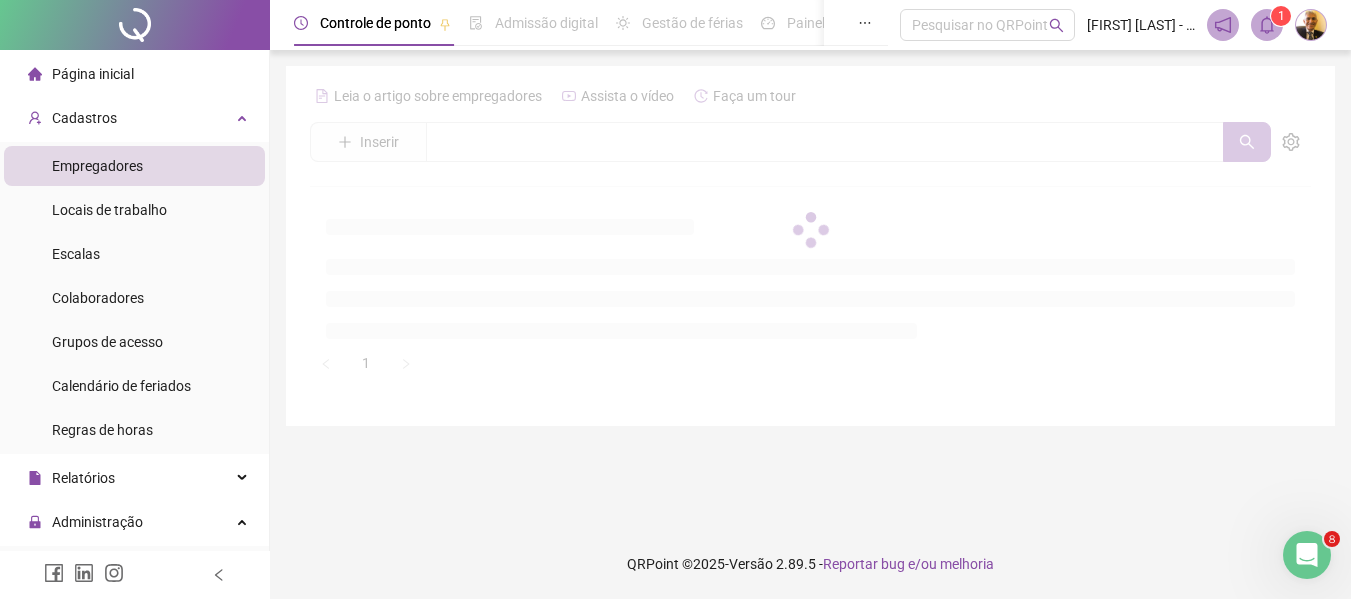 scroll, scrollTop: 0, scrollLeft: 0, axis: both 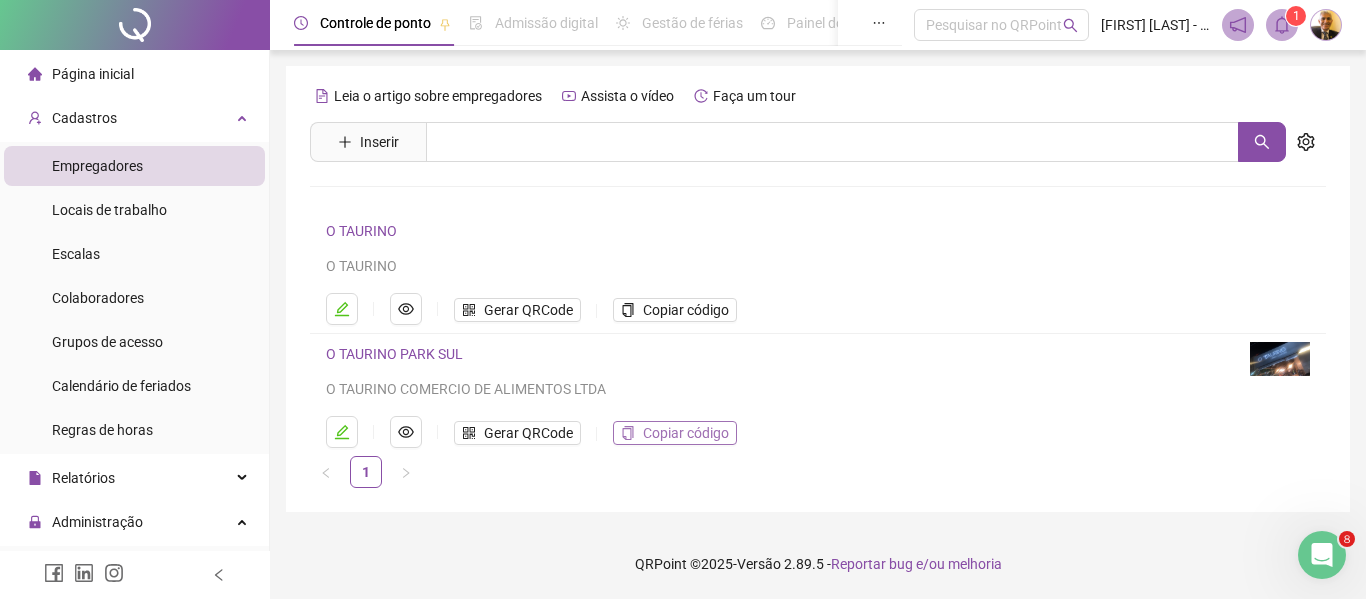 click on "Copiar código" at bounding box center (686, 433) 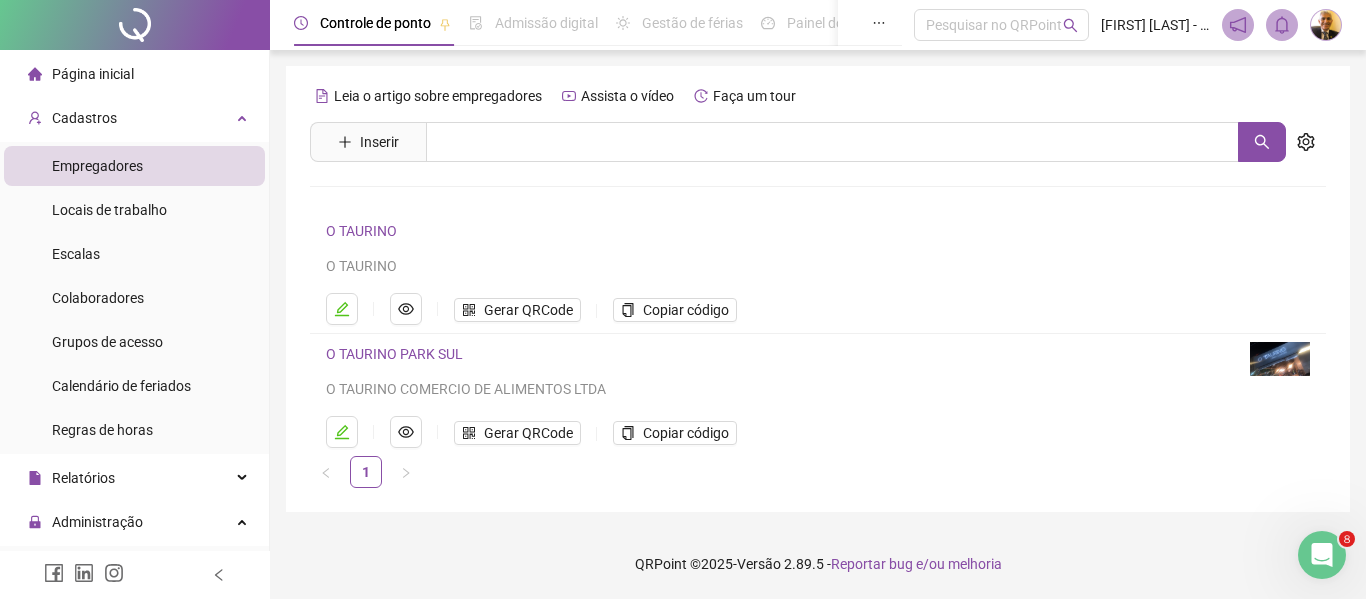 click on "Empregadores" at bounding box center (97, 166) 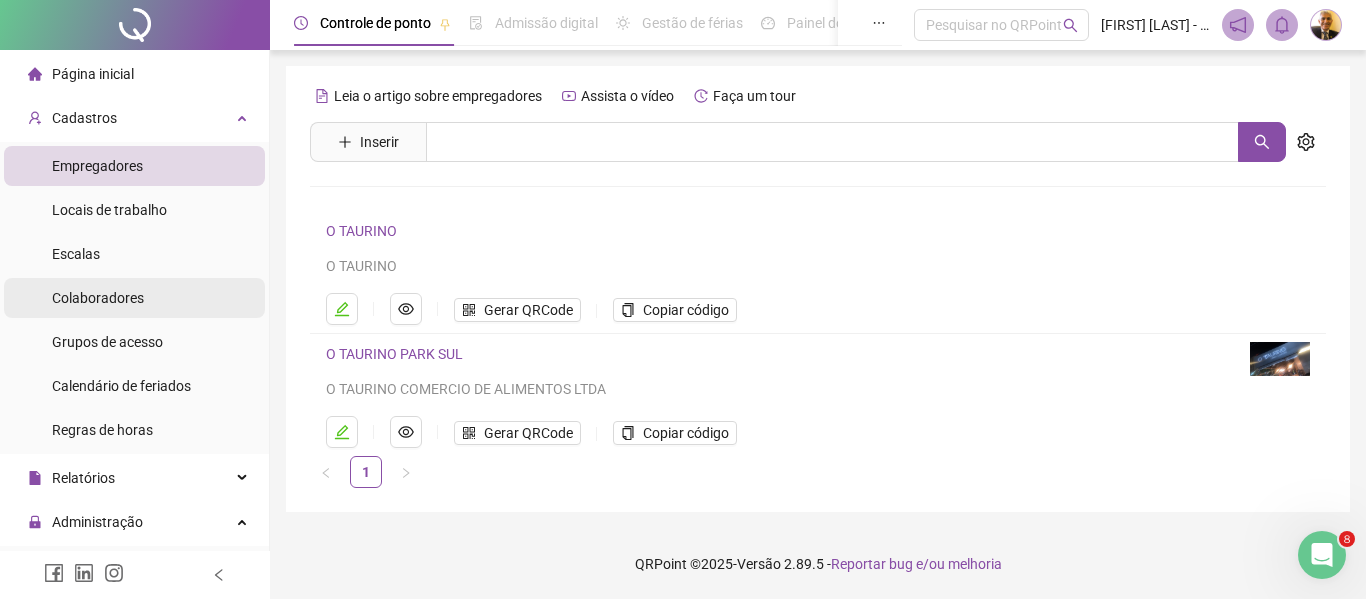 click on "Colaboradores" at bounding box center [98, 298] 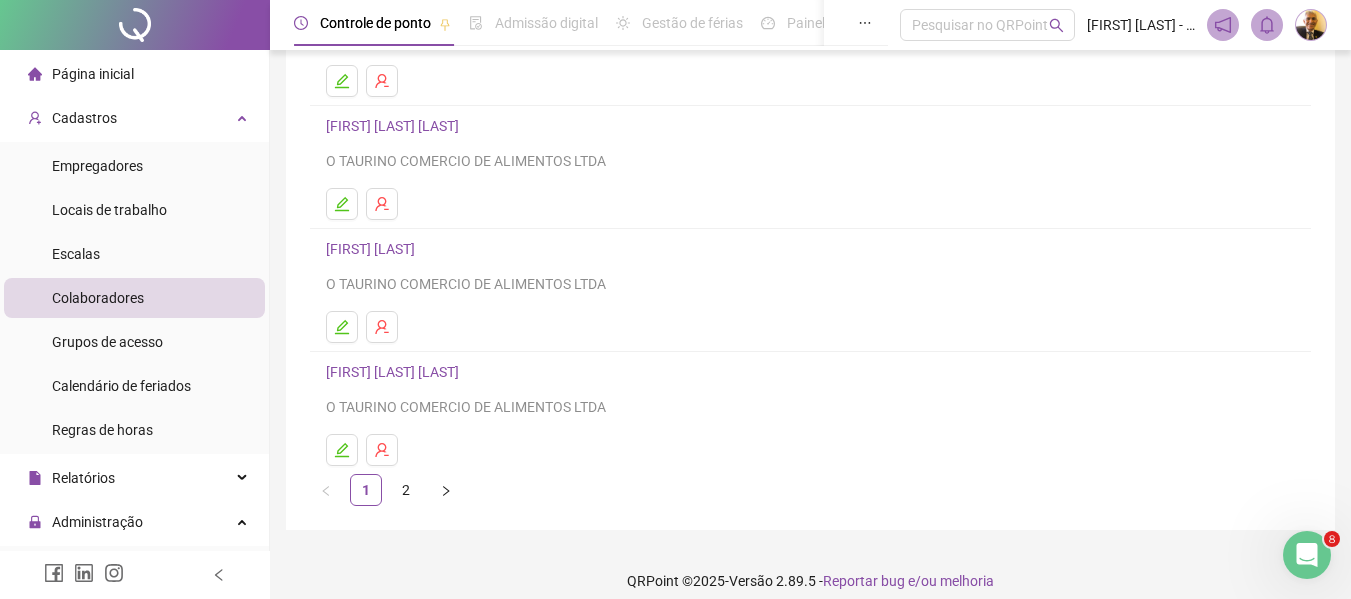 scroll, scrollTop: 368, scrollLeft: 0, axis: vertical 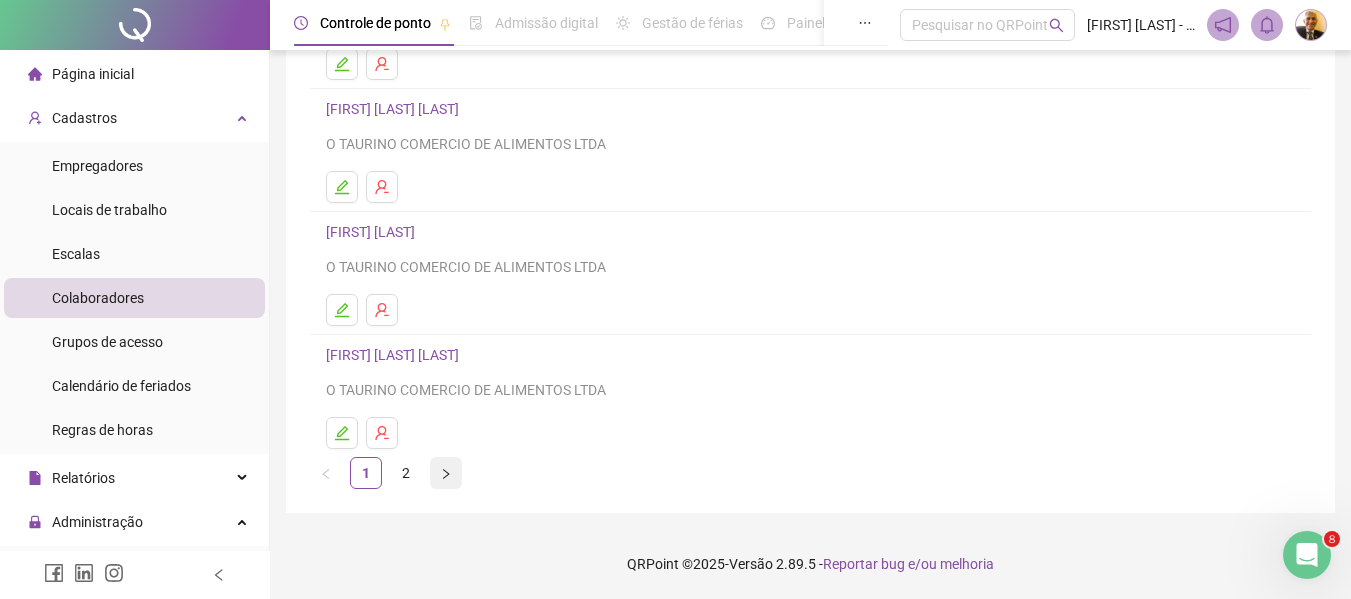click at bounding box center (446, 473) 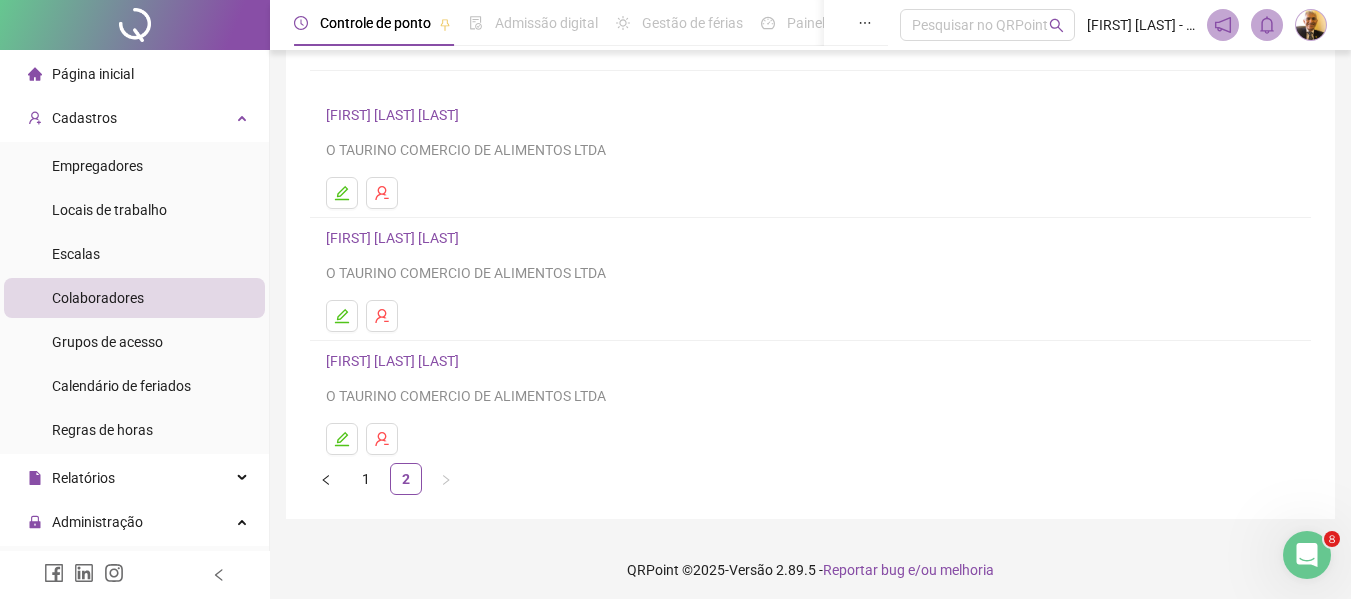 scroll, scrollTop: 122, scrollLeft: 0, axis: vertical 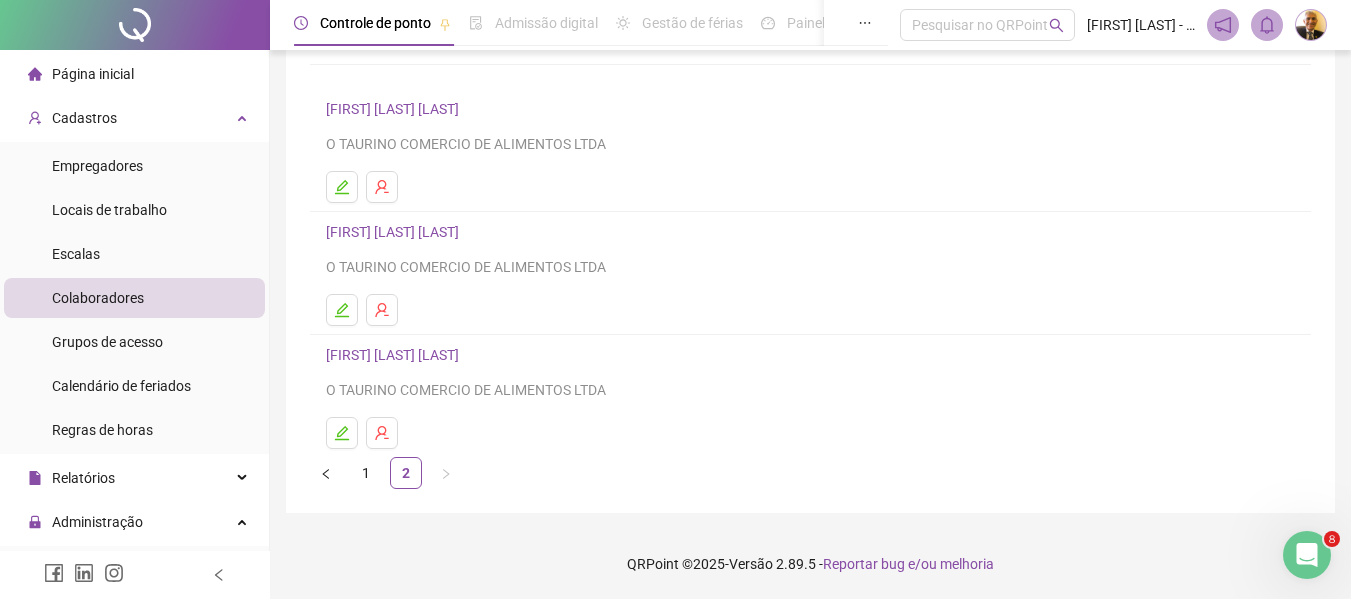 click on "[FIRST] [MIDDLE] [LAST]" at bounding box center (395, 355) 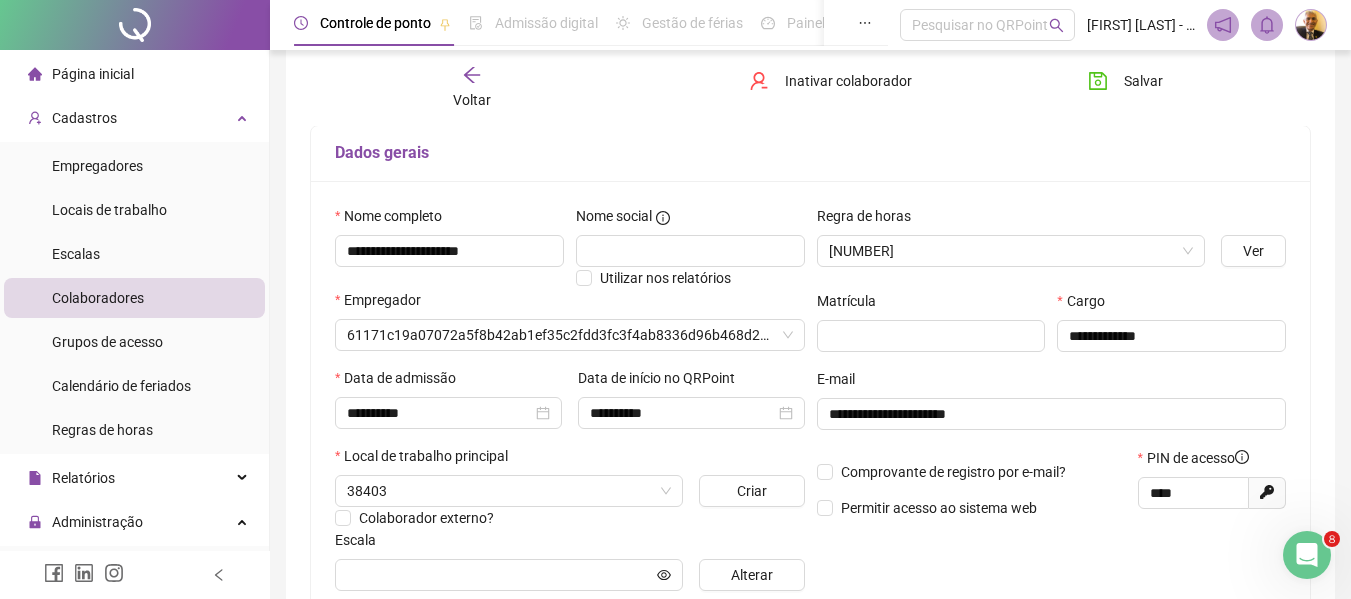 scroll, scrollTop: 132, scrollLeft: 0, axis: vertical 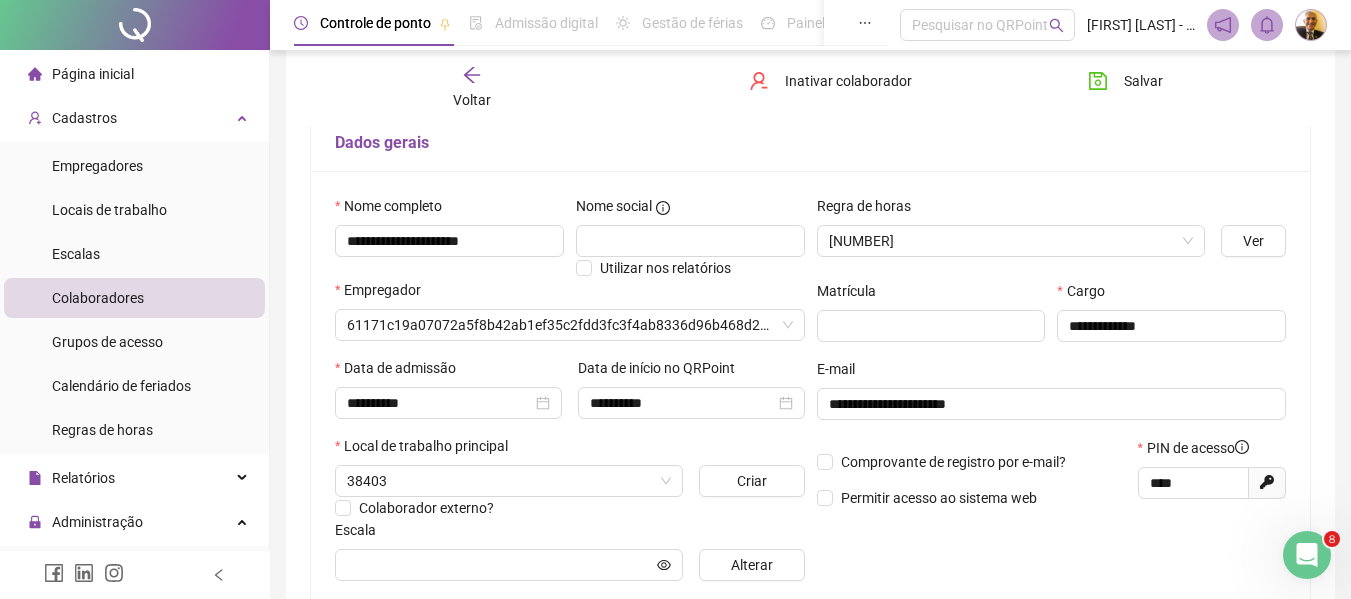 type on "**********" 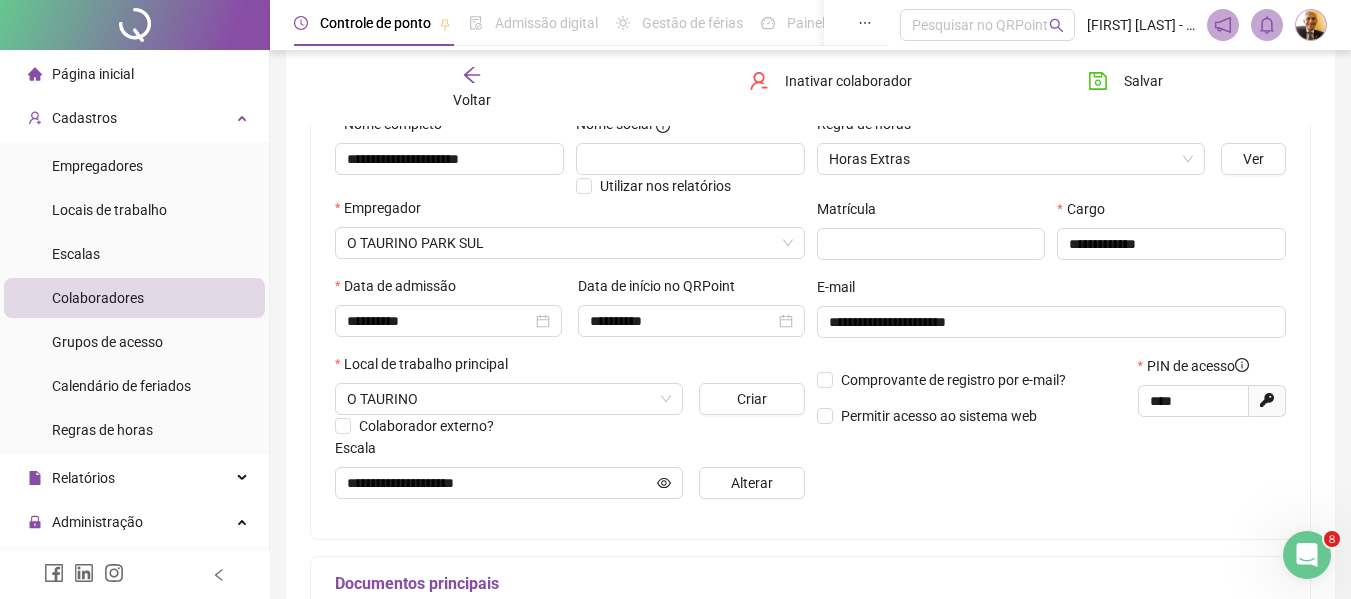 scroll, scrollTop: 232, scrollLeft: 0, axis: vertical 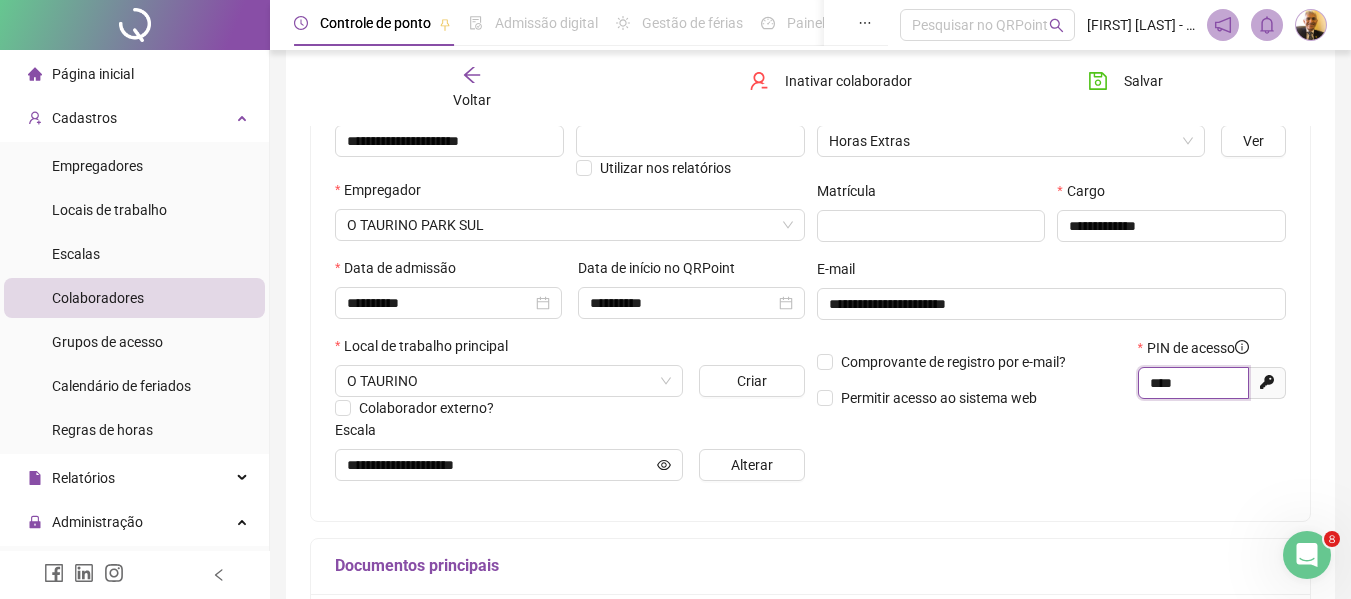 drag, startPoint x: 1195, startPoint y: 383, endPoint x: 1133, endPoint y: 378, distance: 62.201286 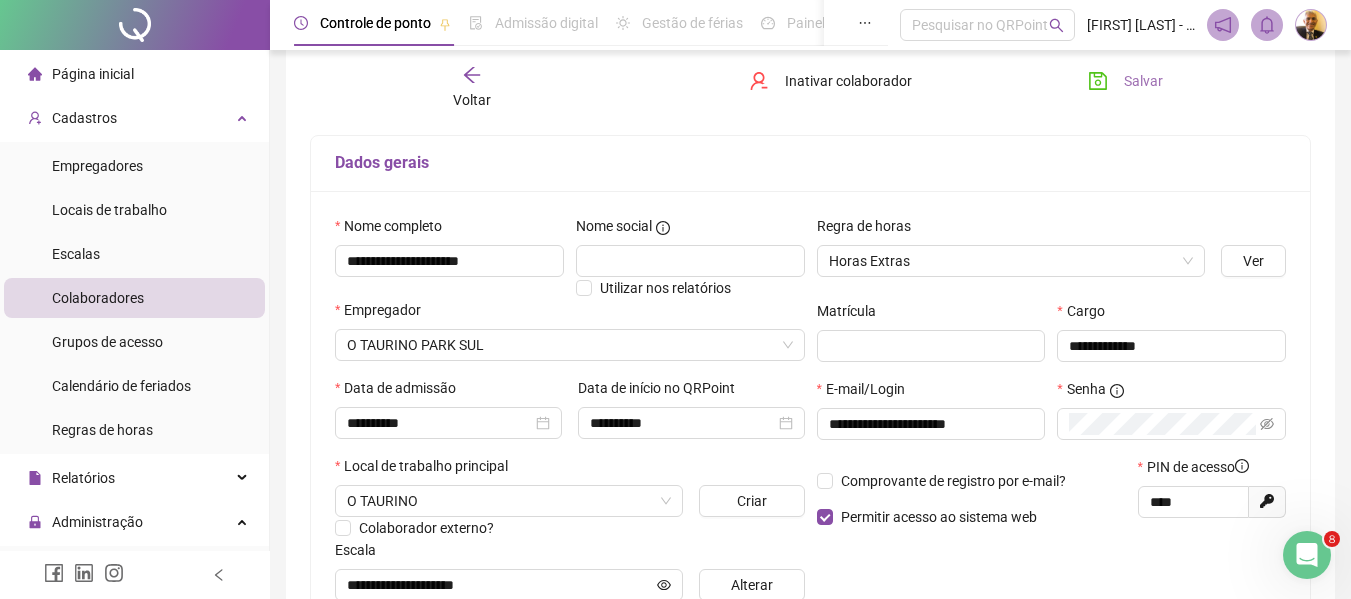 scroll, scrollTop: 99, scrollLeft: 0, axis: vertical 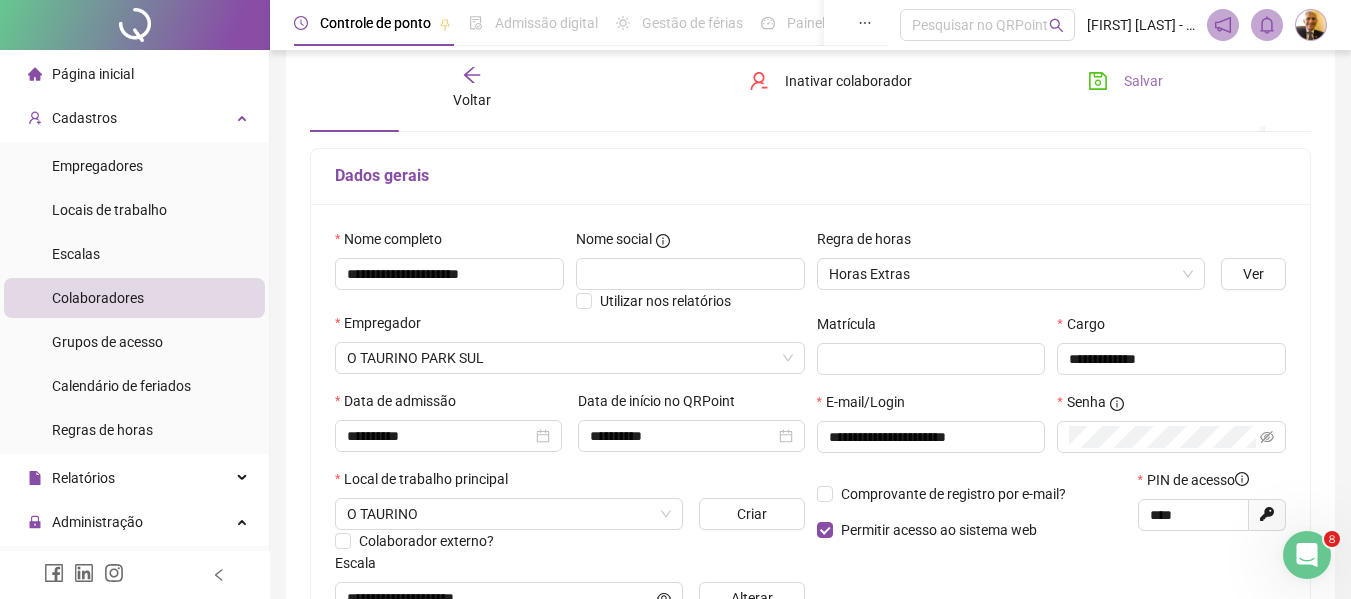 click on "Salvar" at bounding box center [1143, 81] 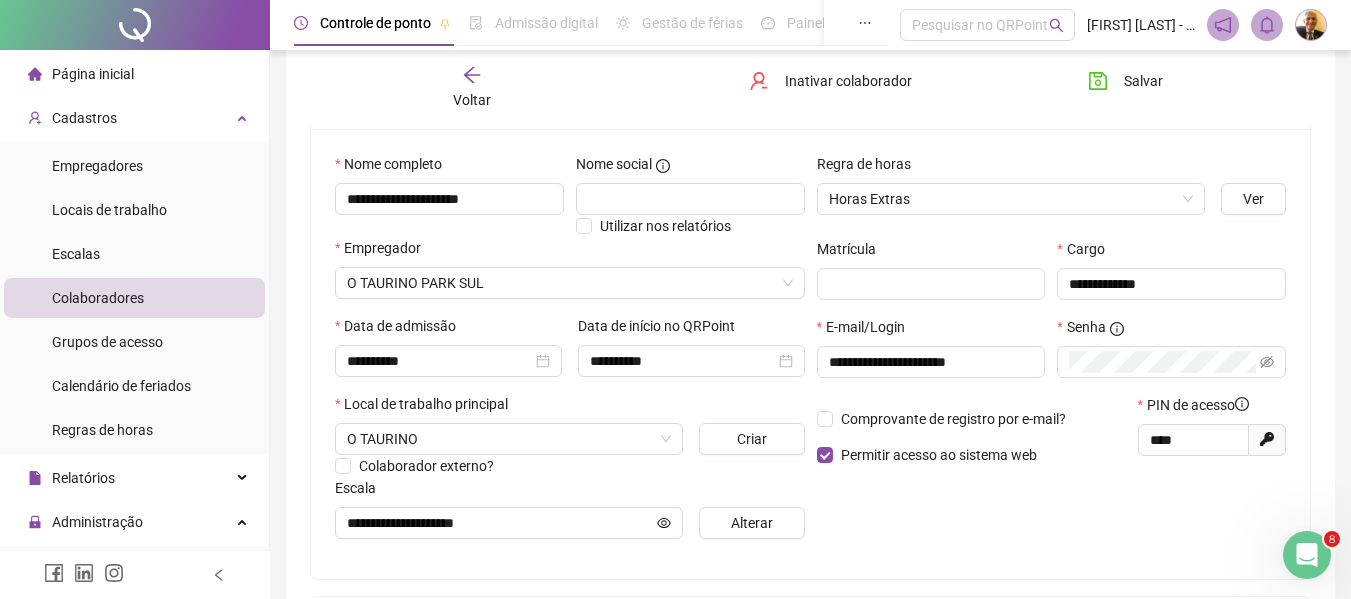 scroll, scrollTop: 199, scrollLeft: 0, axis: vertical 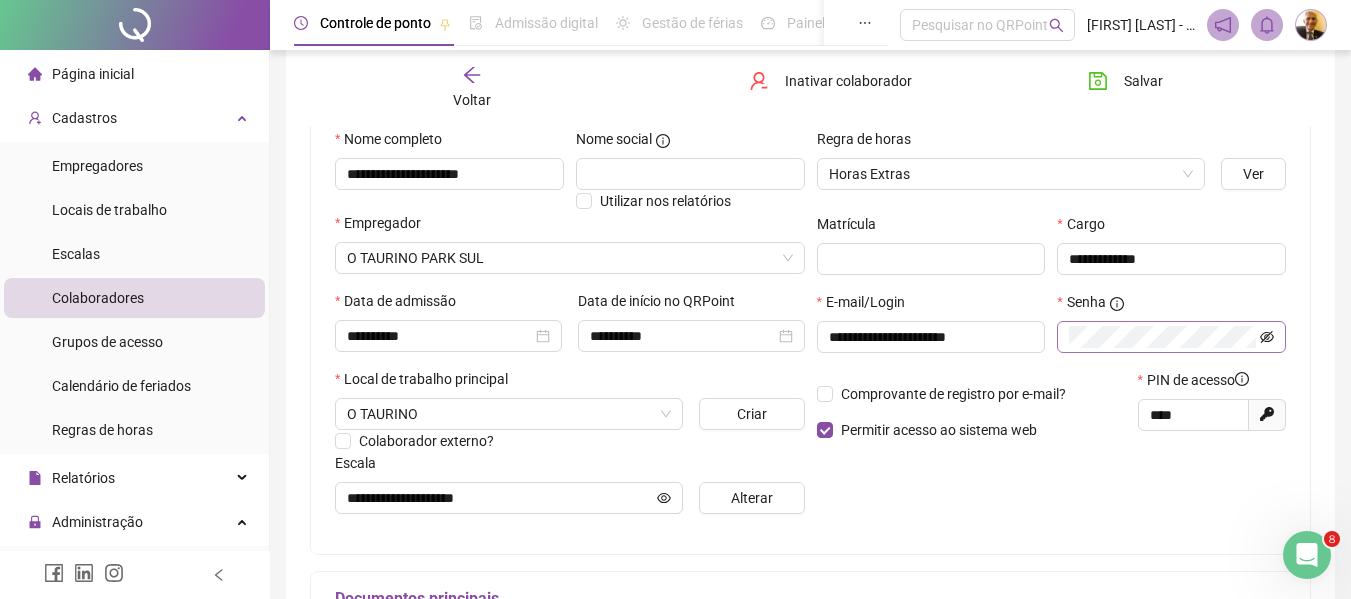 click 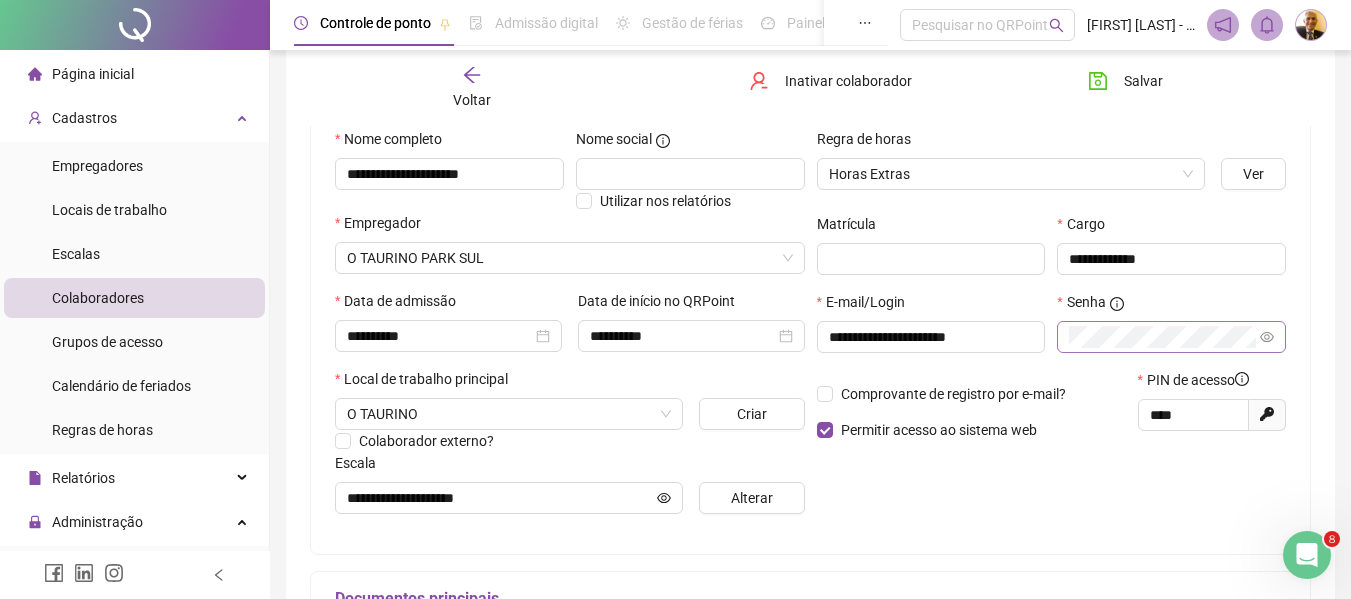 click on "**********" at bounding box center [1052, 329] 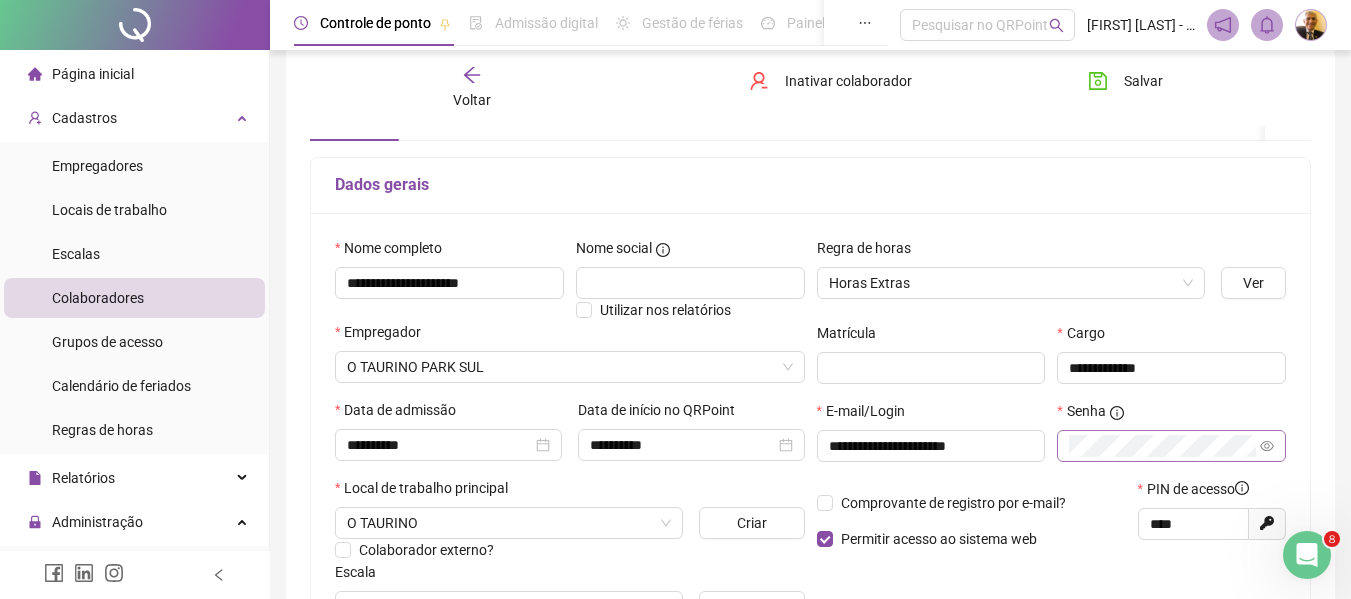 scroll, scrollTop: 75, scrollLeft: 0, axis: vertical 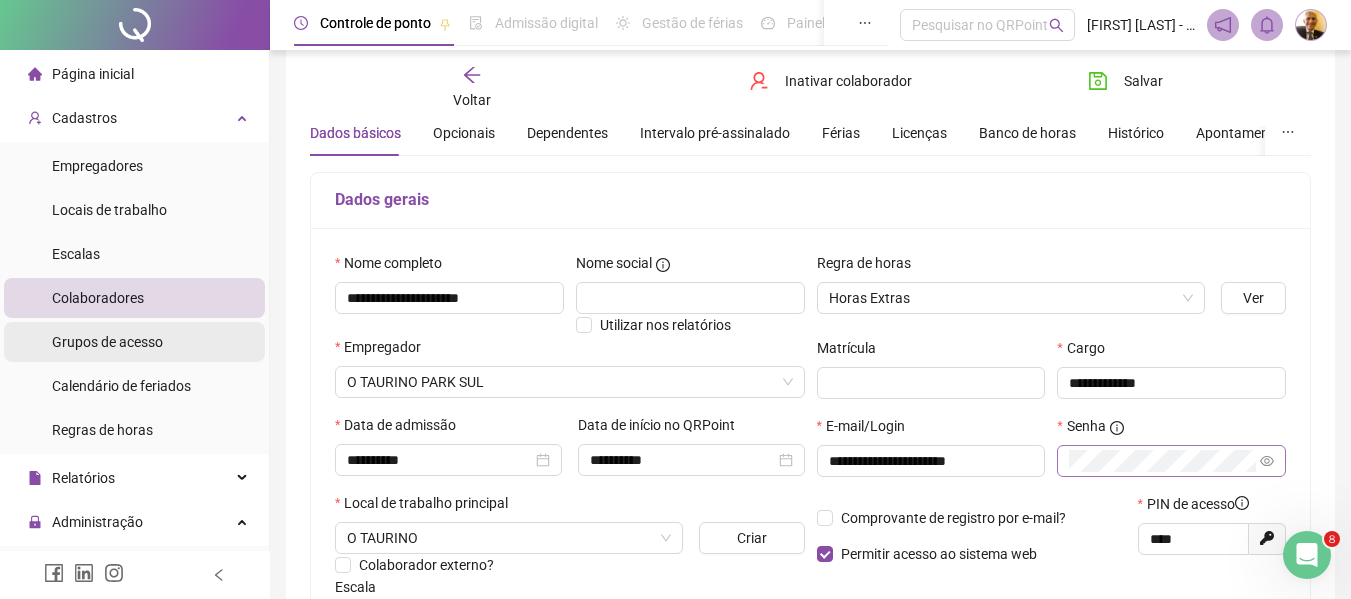 drag, startPoint x: 124, startPoint y: 343, endPoint x: 232, endPoint y: 343, distance: 108 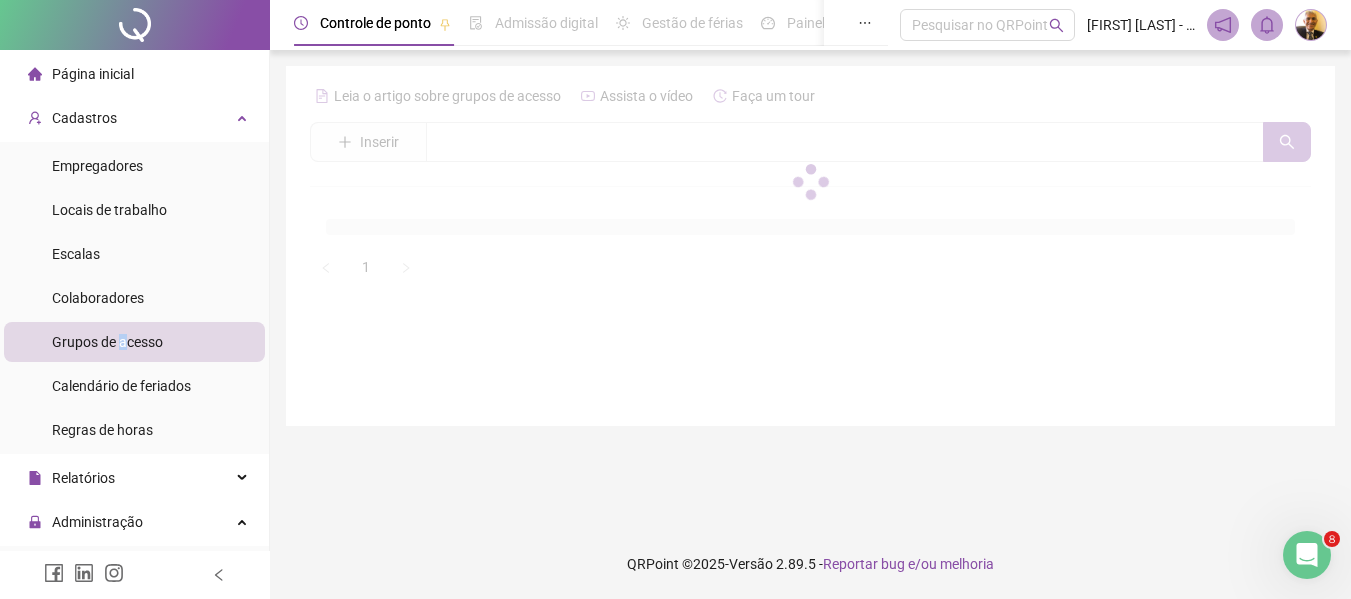 scroll, scrollTop: 0, scrollLeft: 0, axis: both 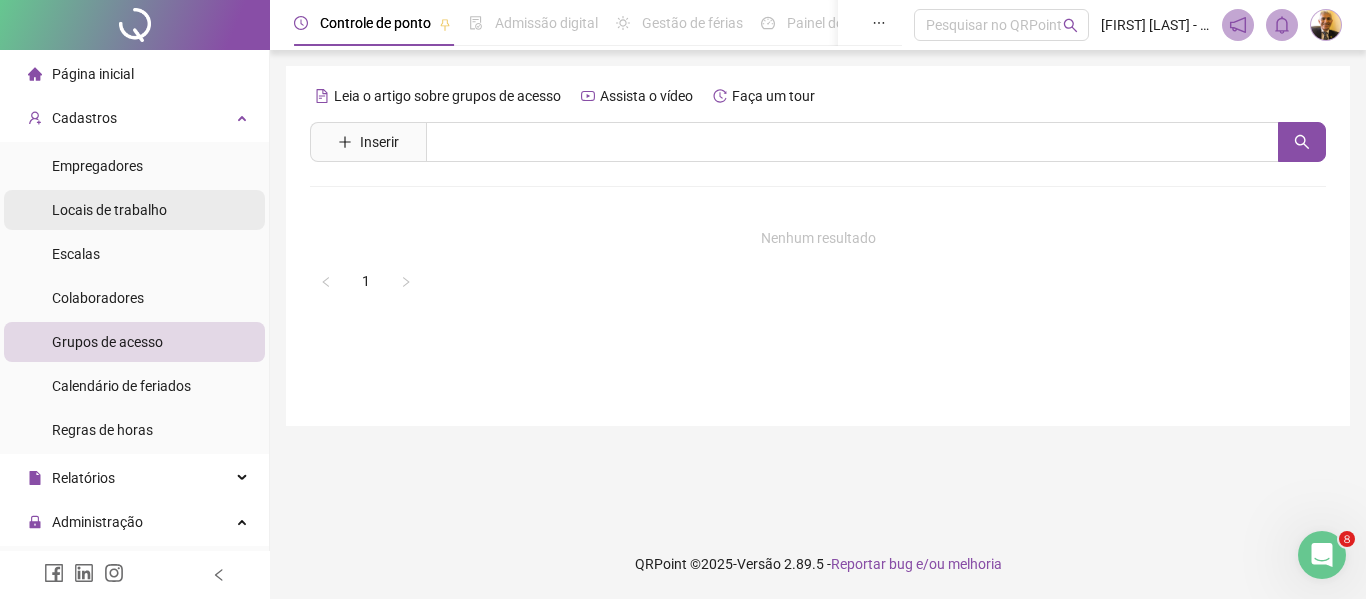 click on "Locais de trabalho" at bounding box center [109, 210] 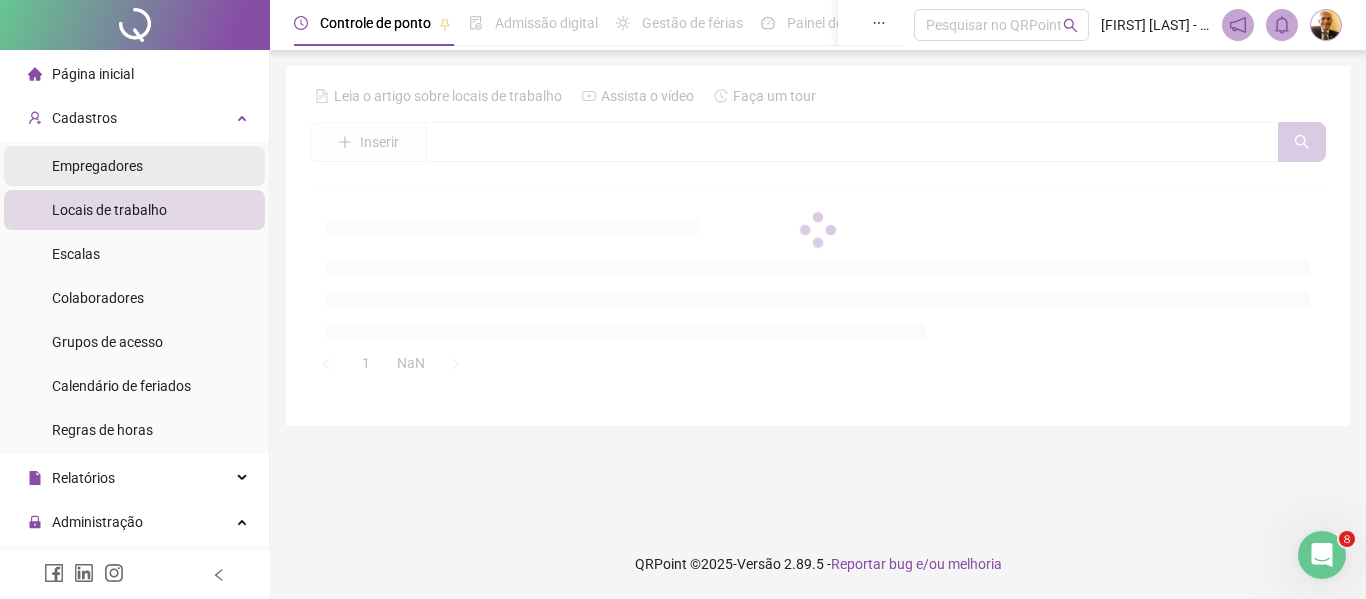 click on "Empregadores" at bounding box center (97, 166) 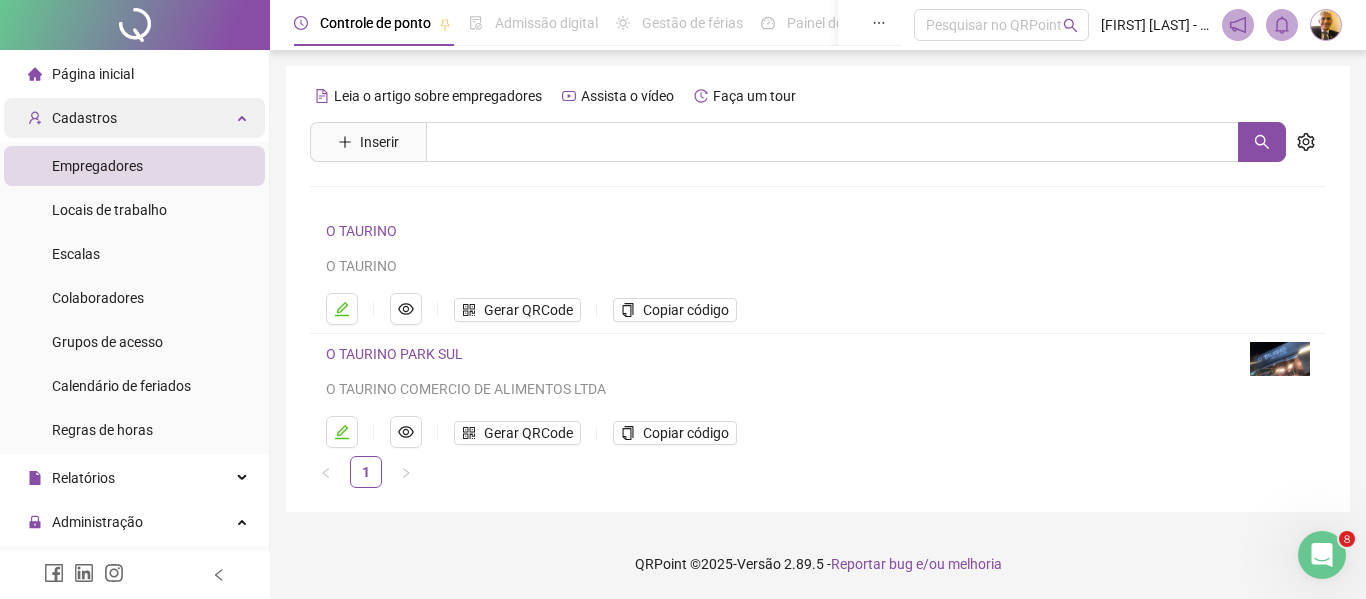 click on "Cadastros" at bounding box center (84, 118) 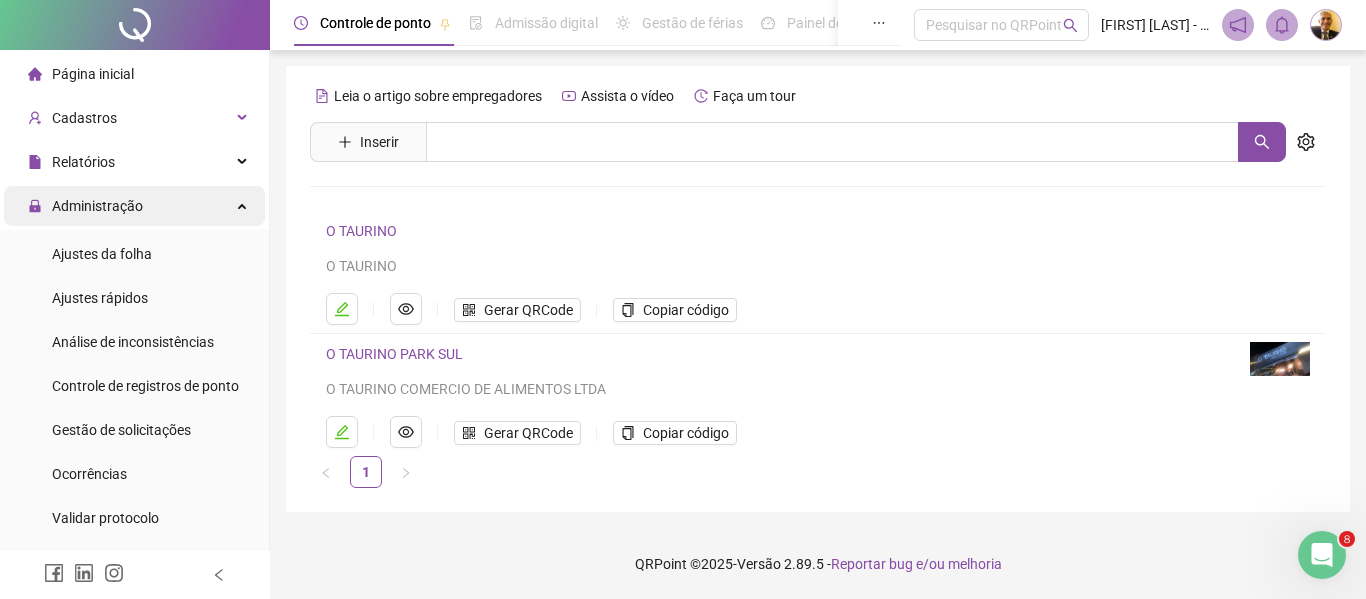 click on "Administração" at bounding box center [97, 206] 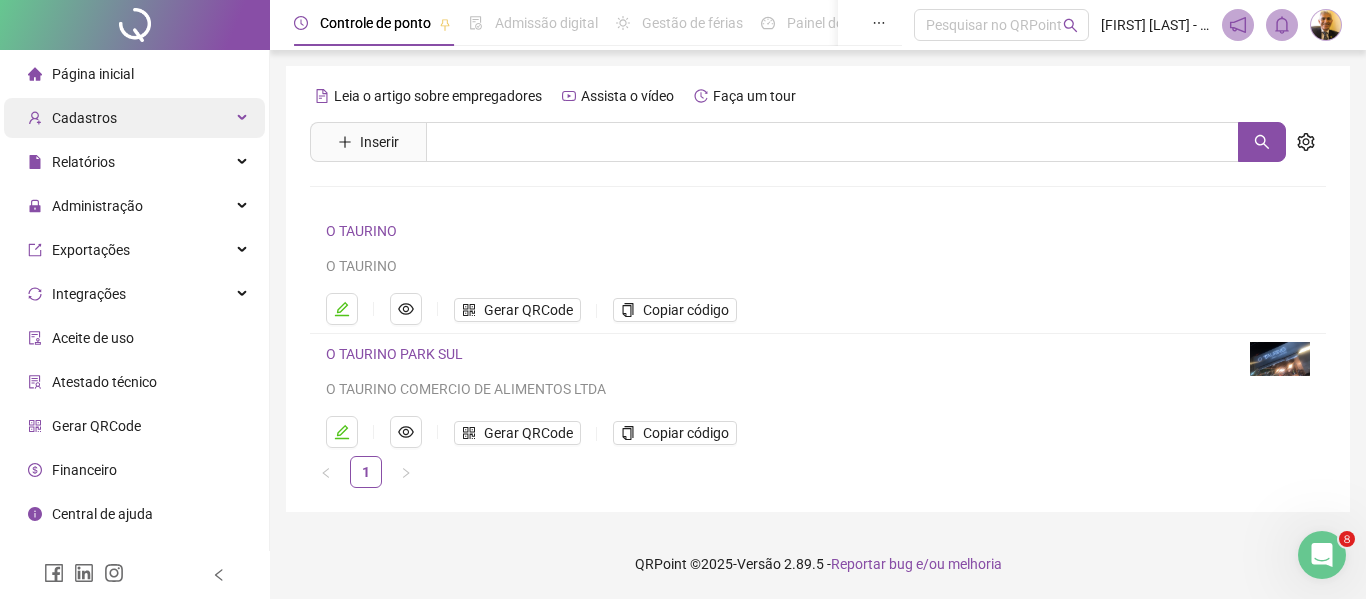 click on "Cadastros" at bounding box center (84, 118) 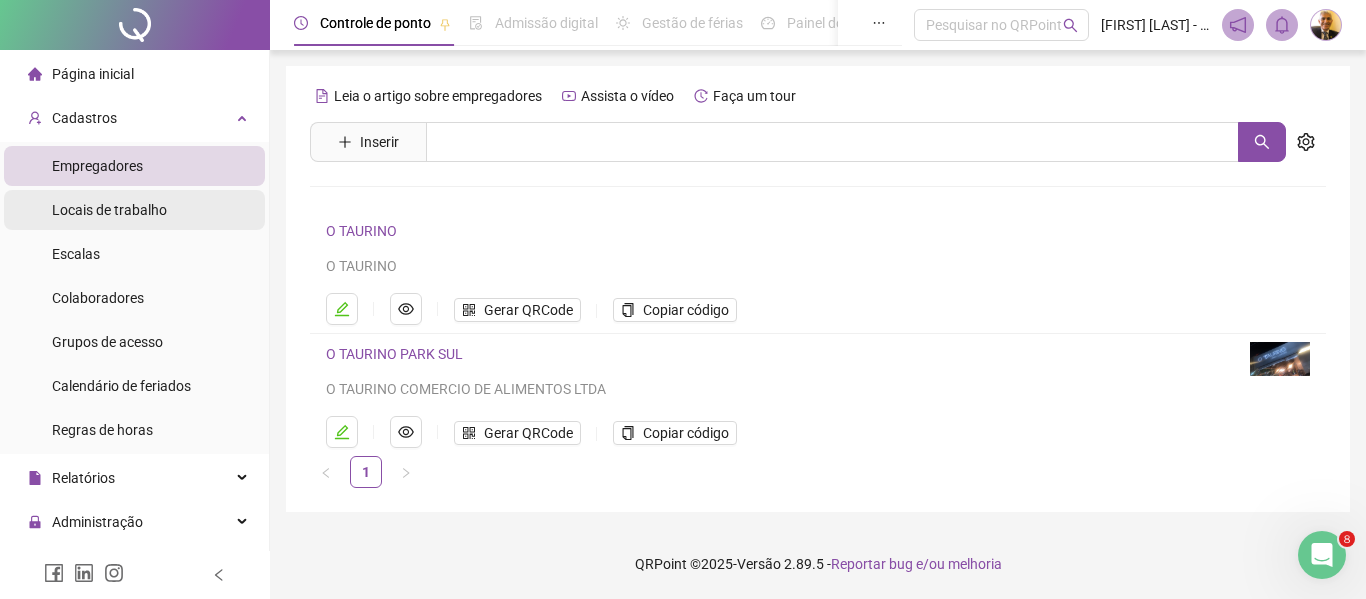 click on "Locais de trabalho" at bounding box center (109, 210) 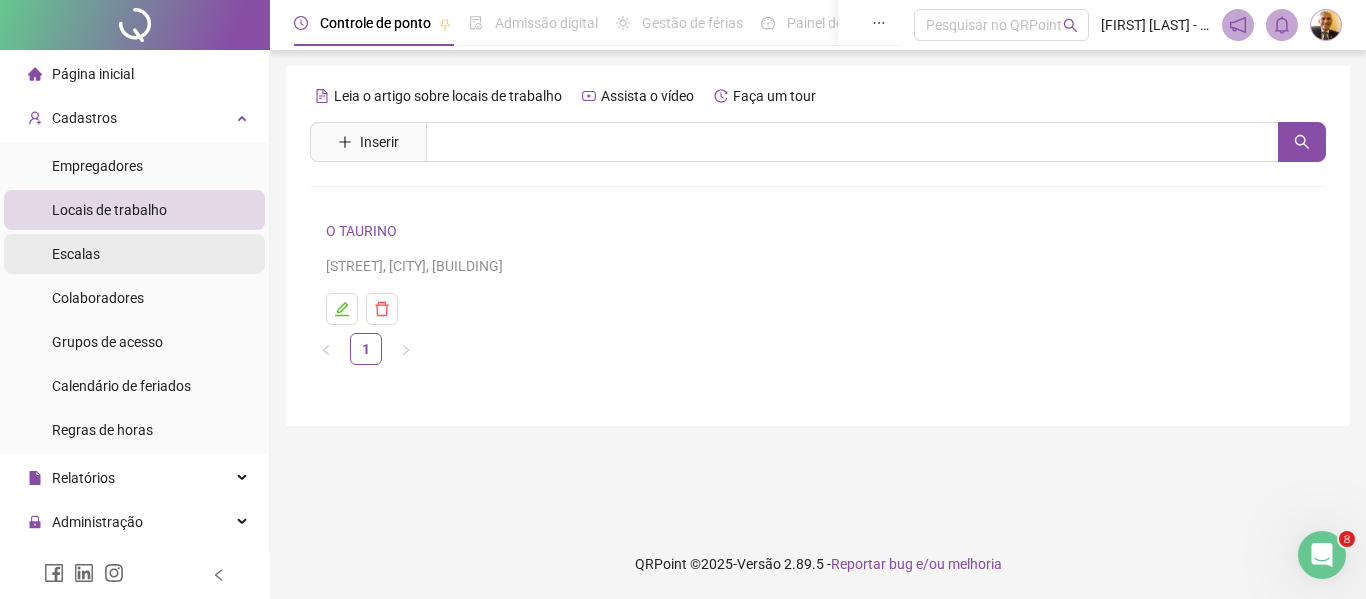 click on "Escalas" at bounding box center [76, 254] 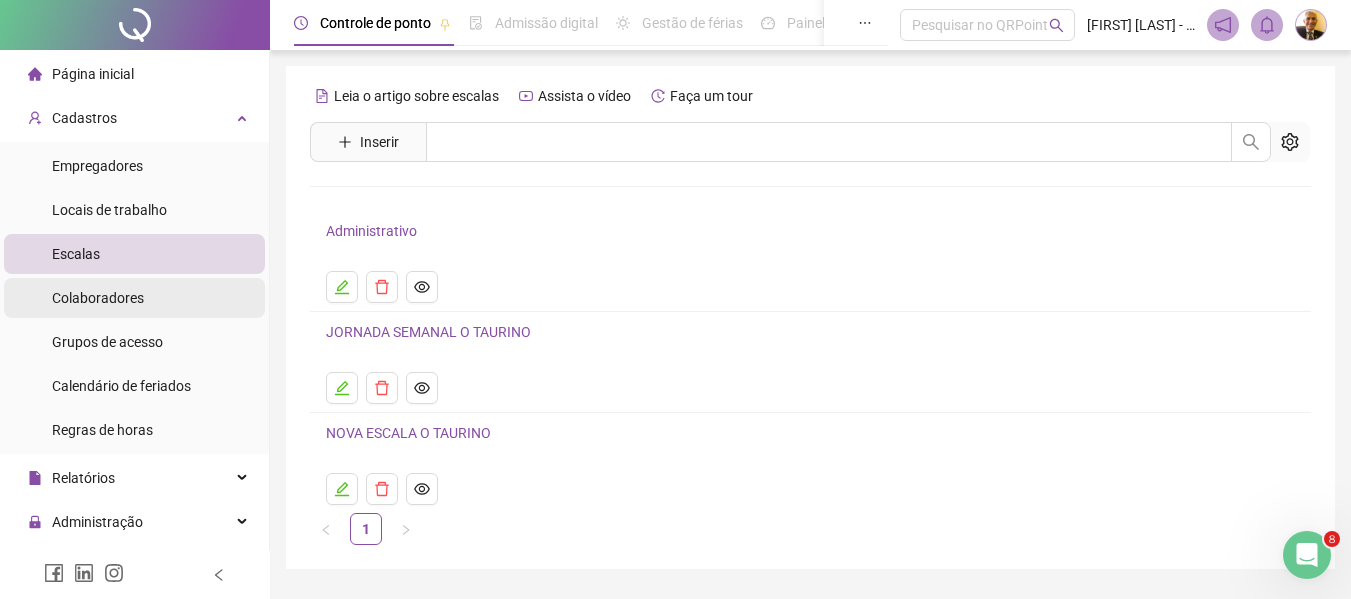 click on "Colaboradores" at bounding box center [98, 298] 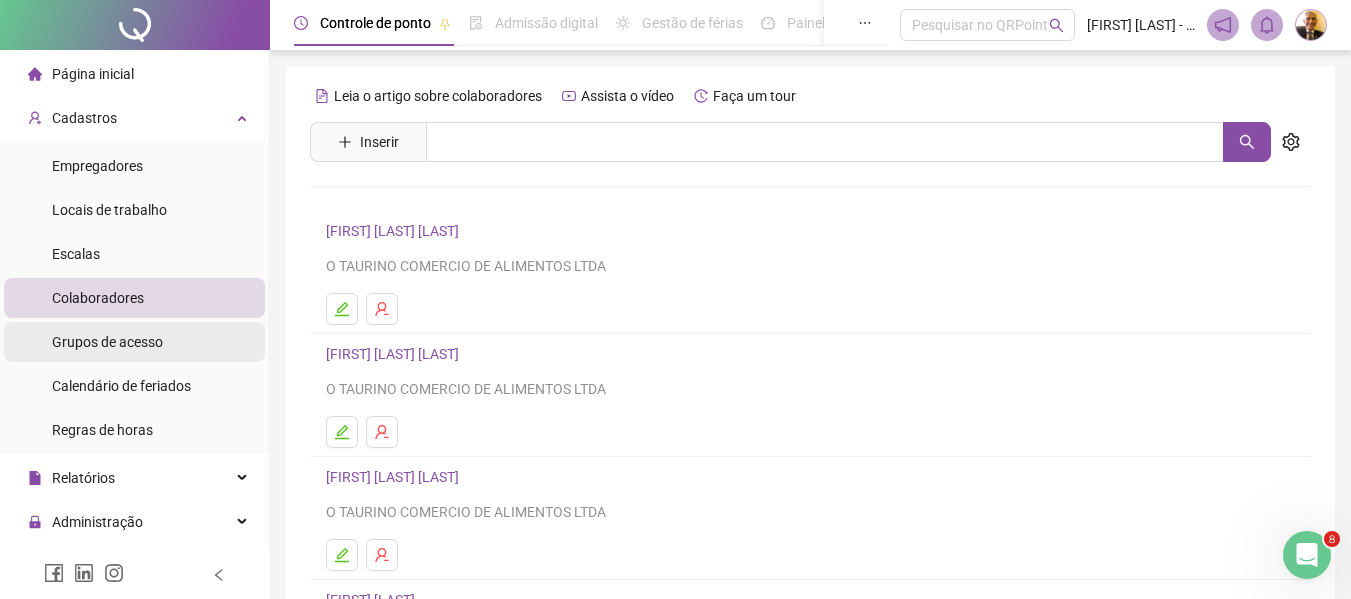 click on "Grupos de acesso" at bounding box center (107, 342) 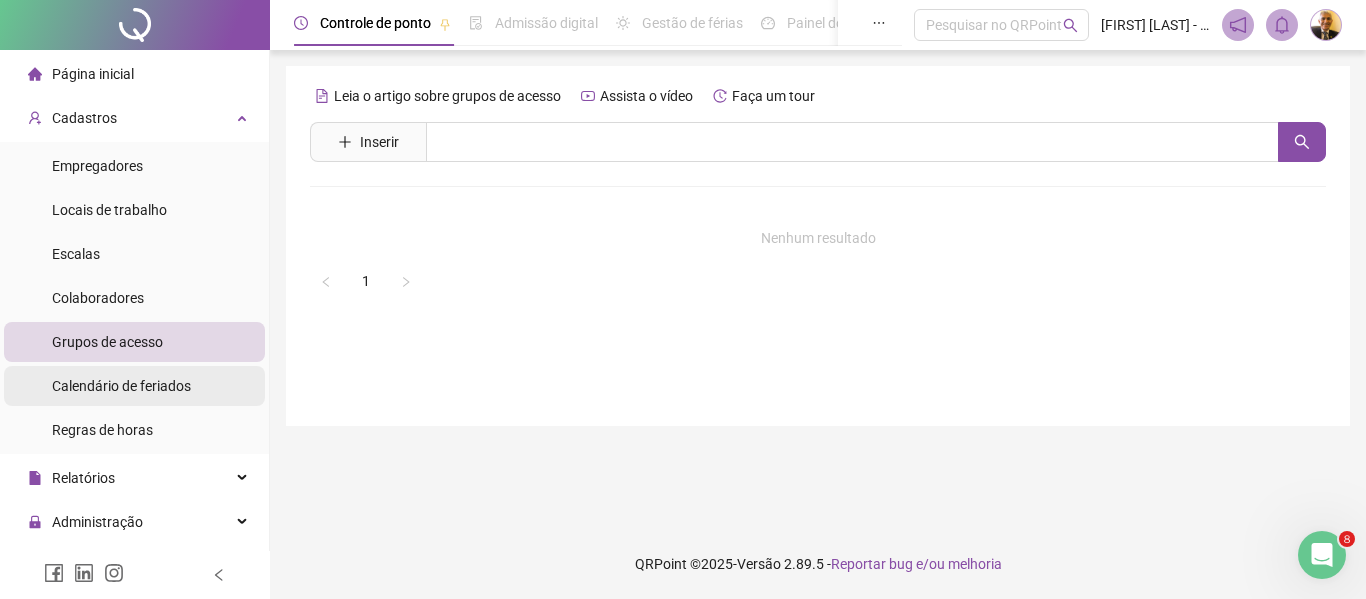 click on "Calendário de feriados" at bounding box center [121, 386] 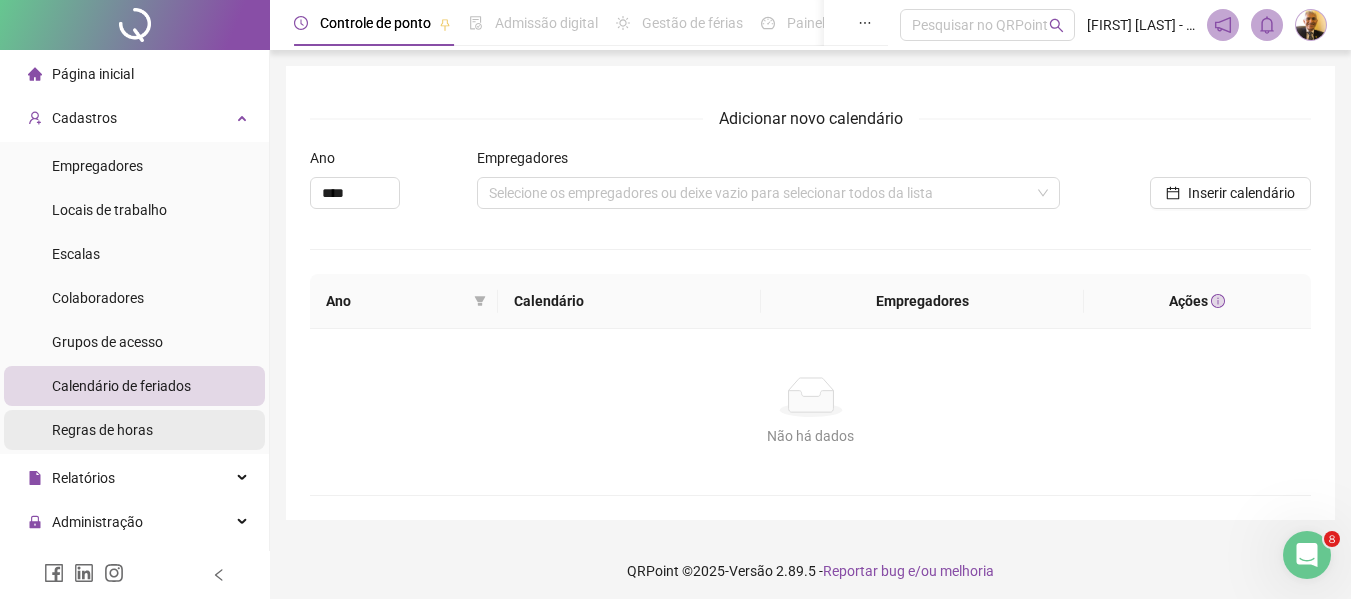 click on "Regras de horas" at bounding box center [102, 430] 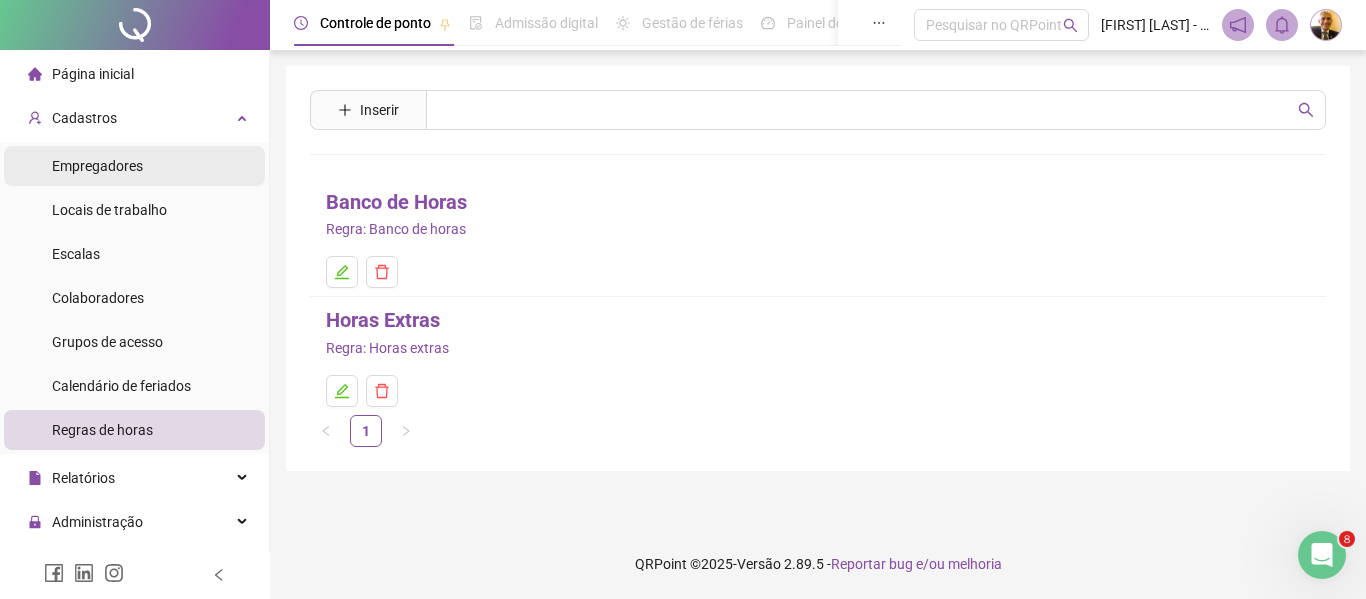 click on "Empregadores" at bounding box center [97, 166] 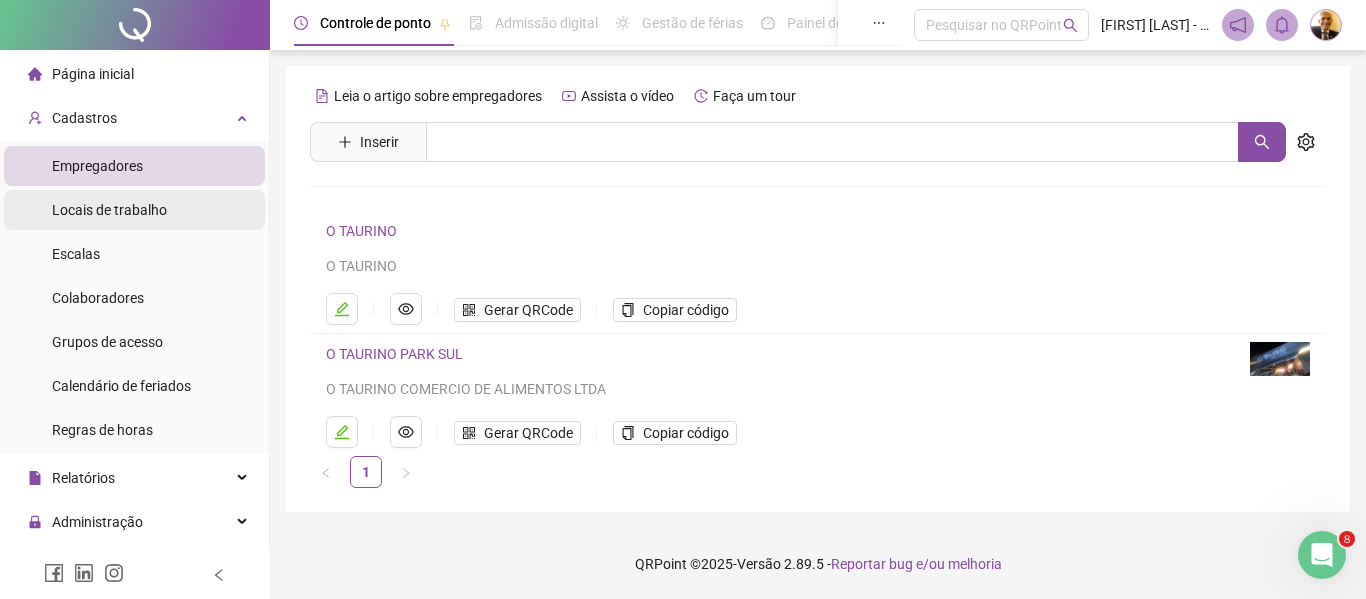 click on "Locais de trabalho" at bounding box center [109, 210] 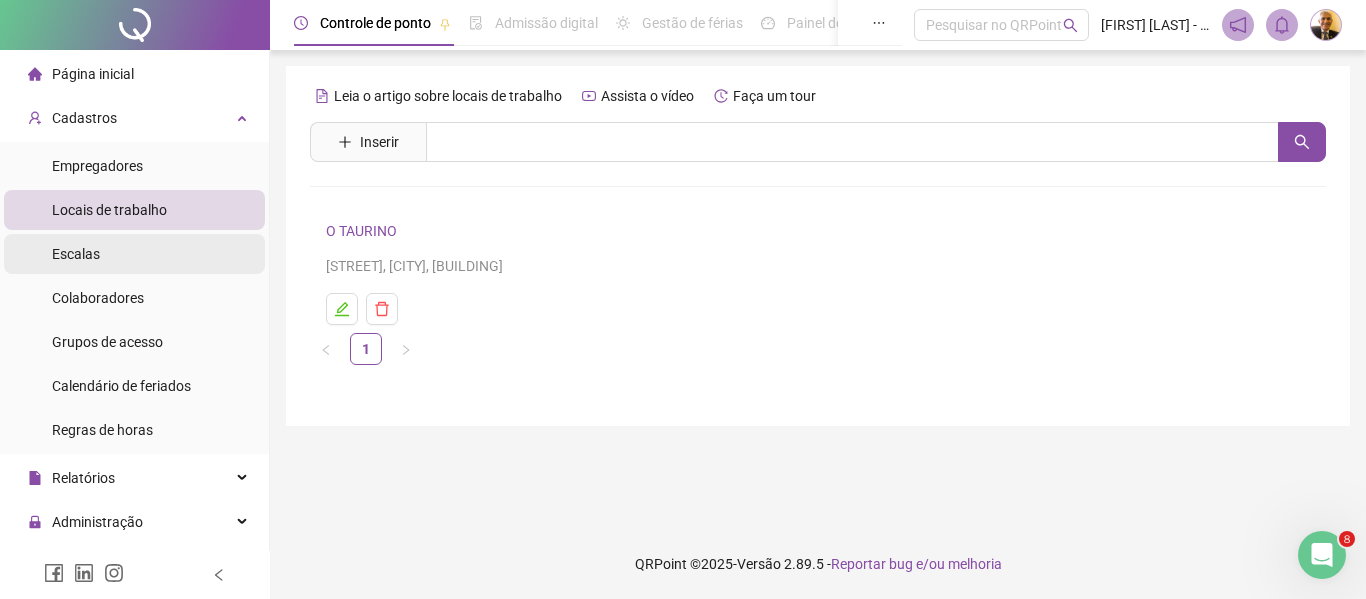 click on "Escalas" at bounding box center [76, 254] 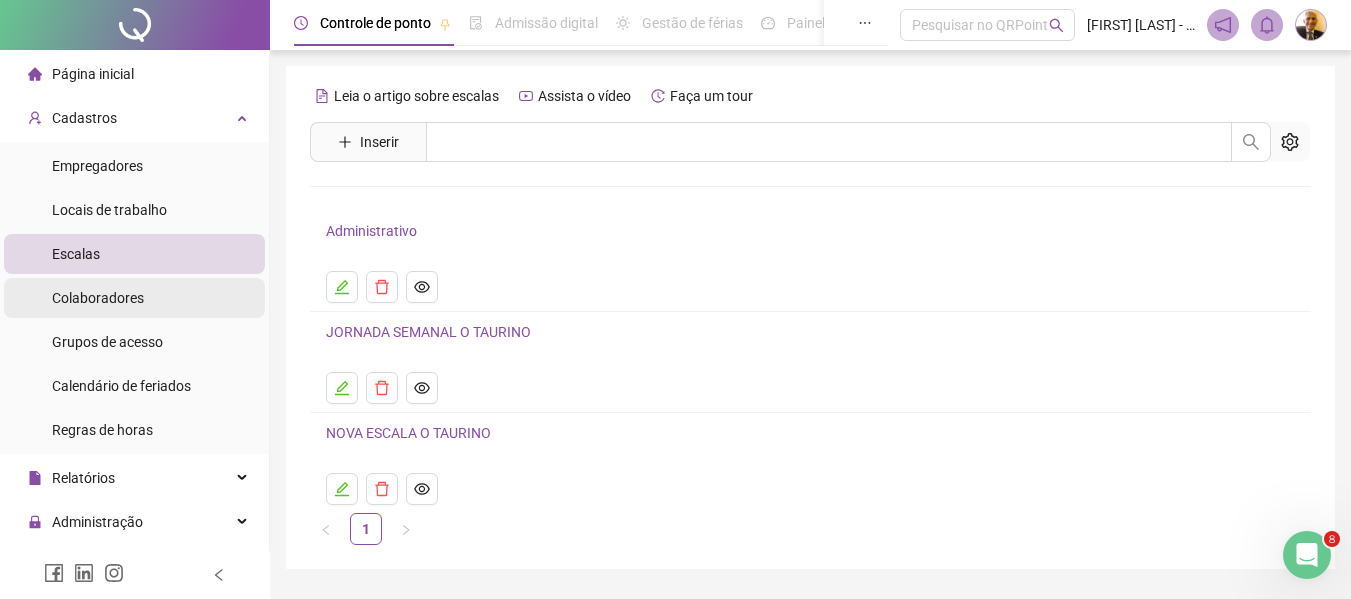 click on "Colaboradores" at bounding box center [98, 298] 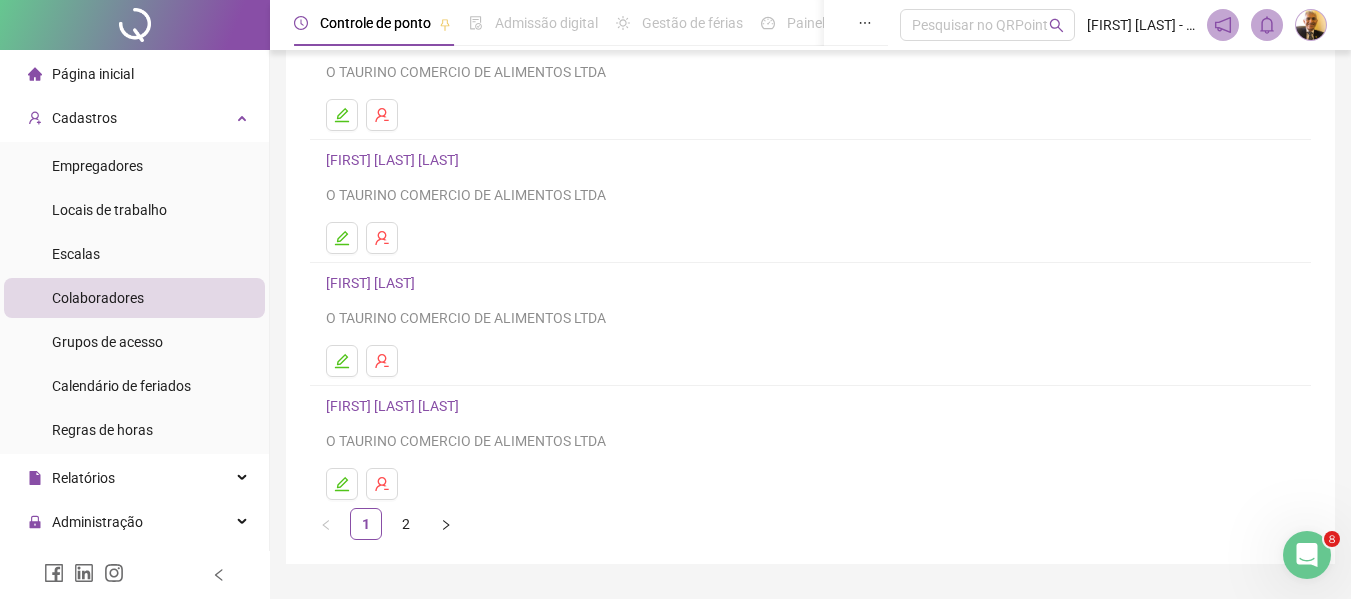 scroll, scrollTop: 368, scrollLeft: 0, axis: vertical 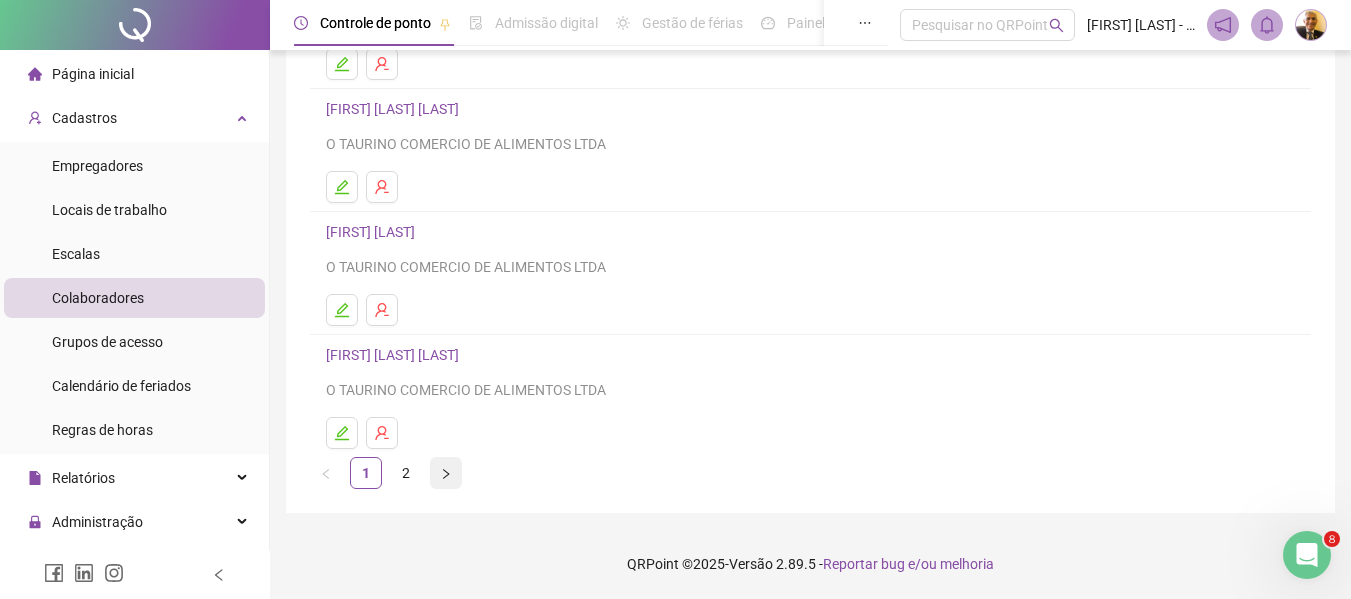 click 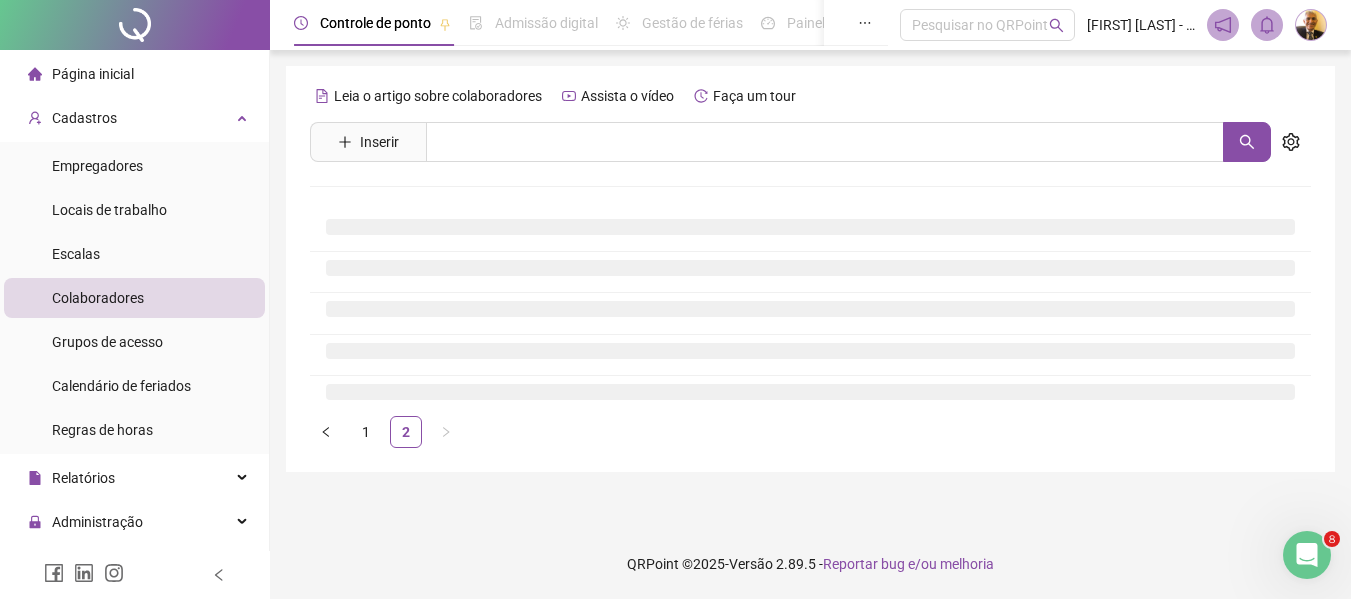 scroll, scrollTop: 0, scrollLeft: 0, axis: both 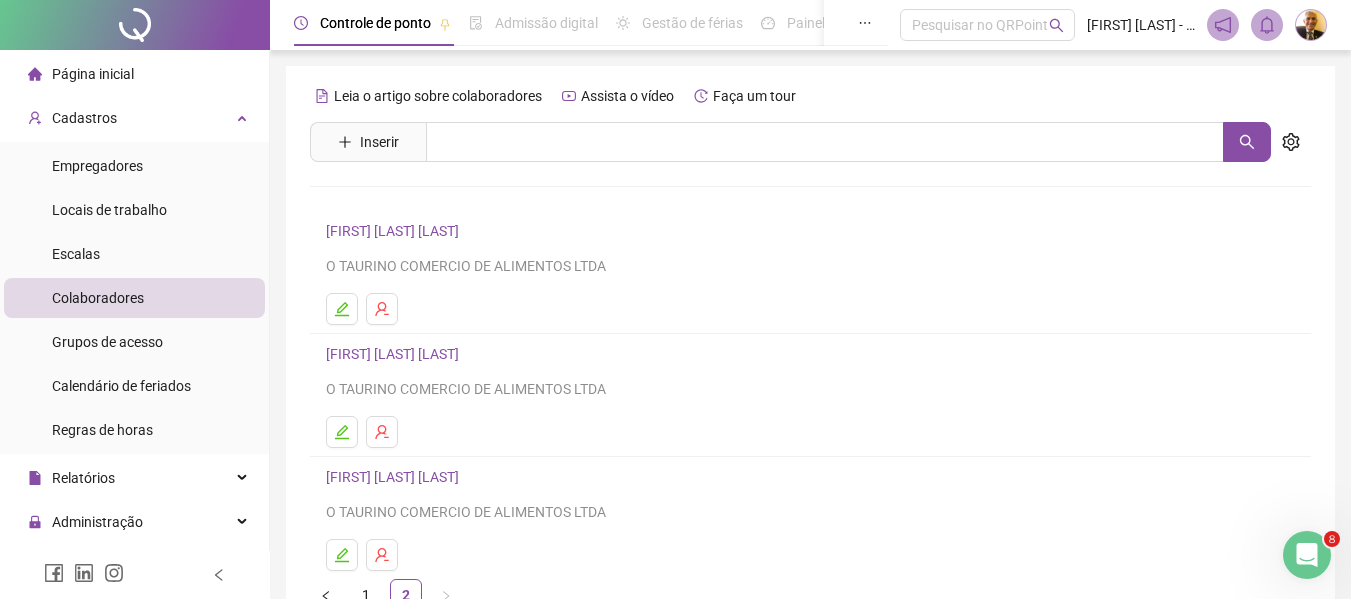 click on "[FIRST] [MIDDLE] [LAST]" at bounding box center [395, 354] 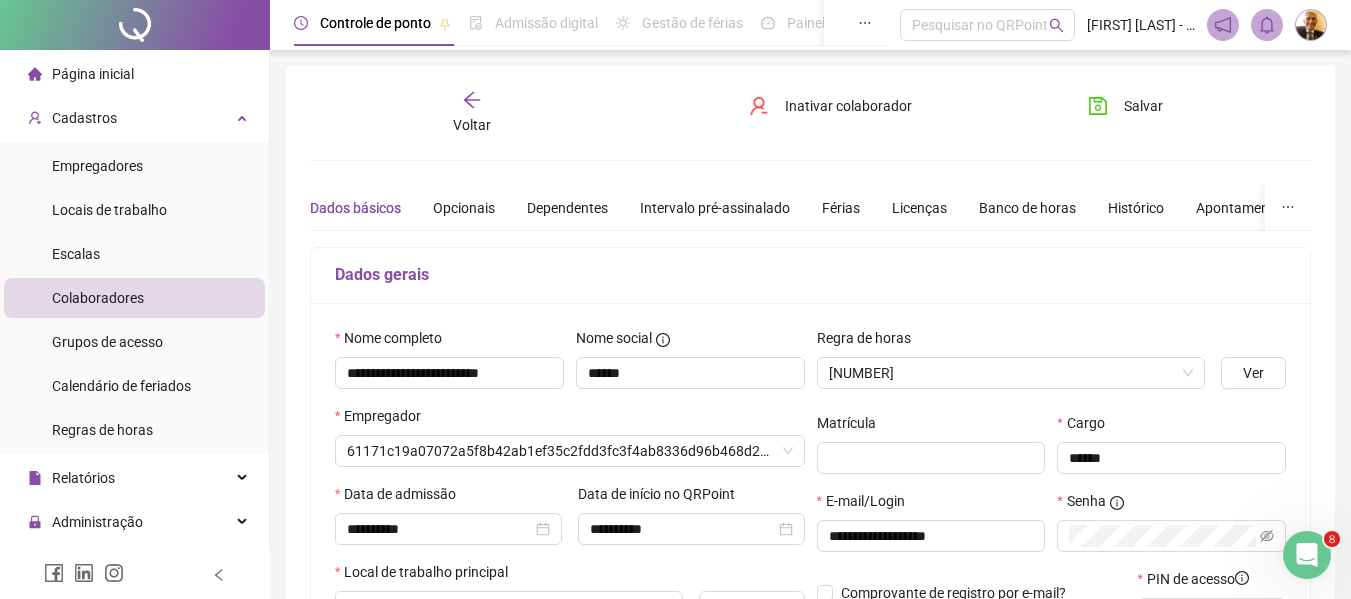 type on "**********" 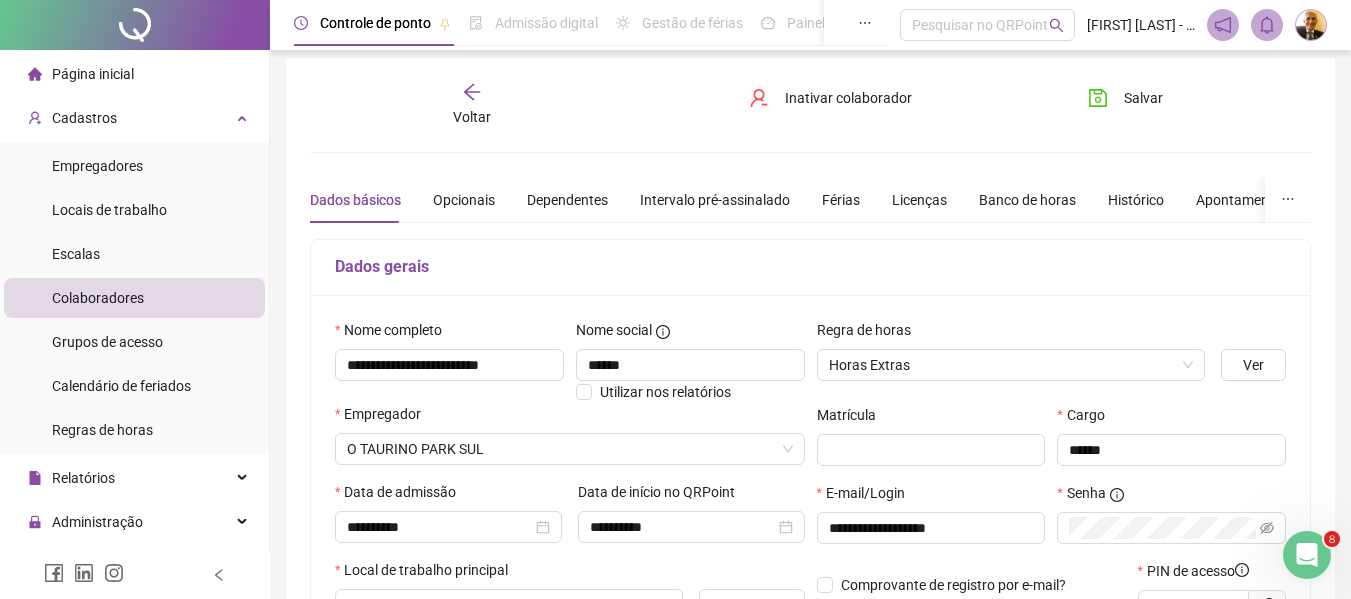 scroll, scrollTop: 0, scrollLeft: 0, axis: both 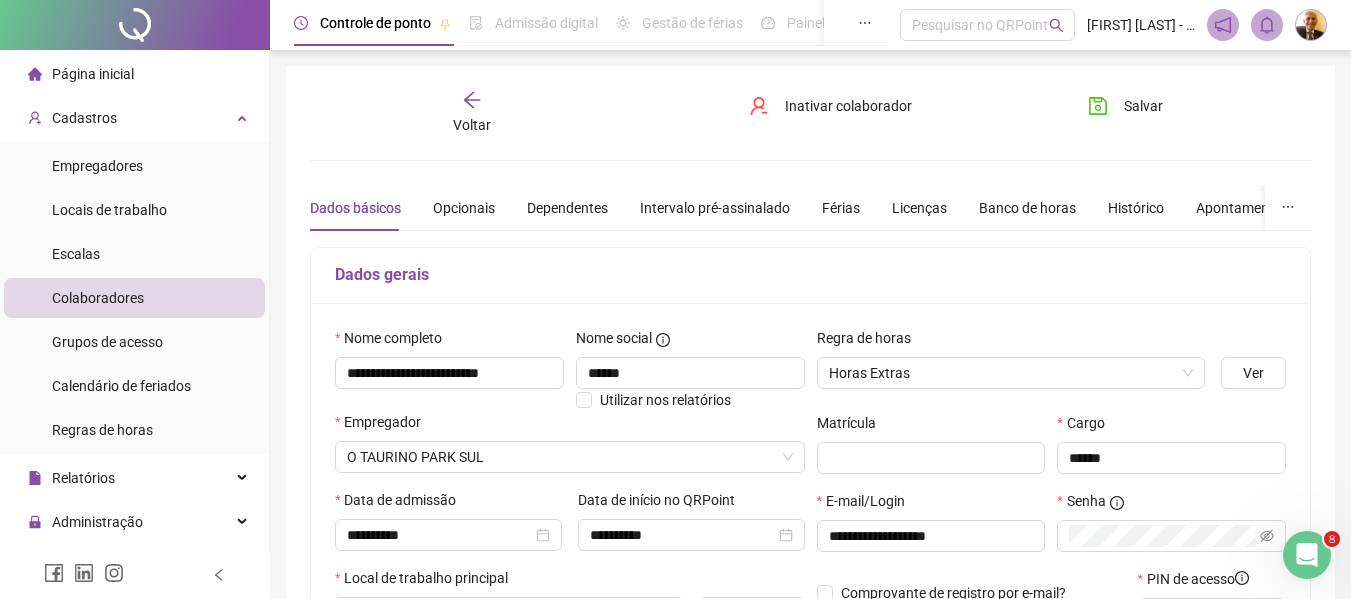 click on "Página inicial" at bounding box center [93, 74] 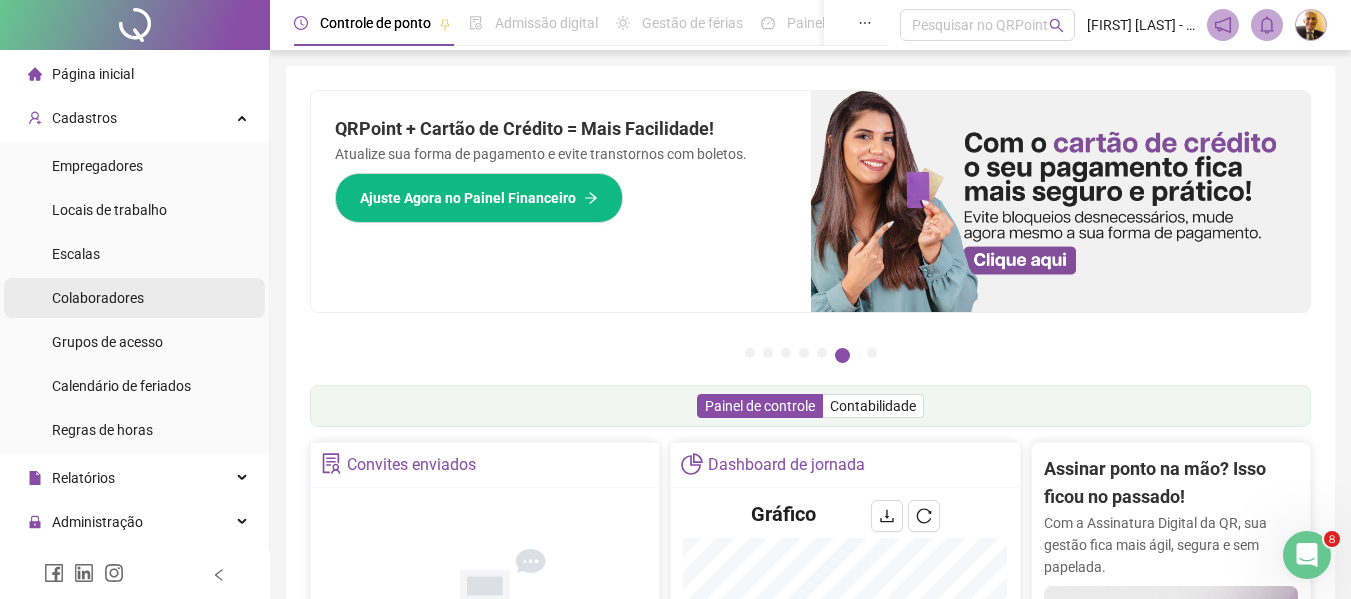 click on "Colaboradores" at bounding box center (98, 298) 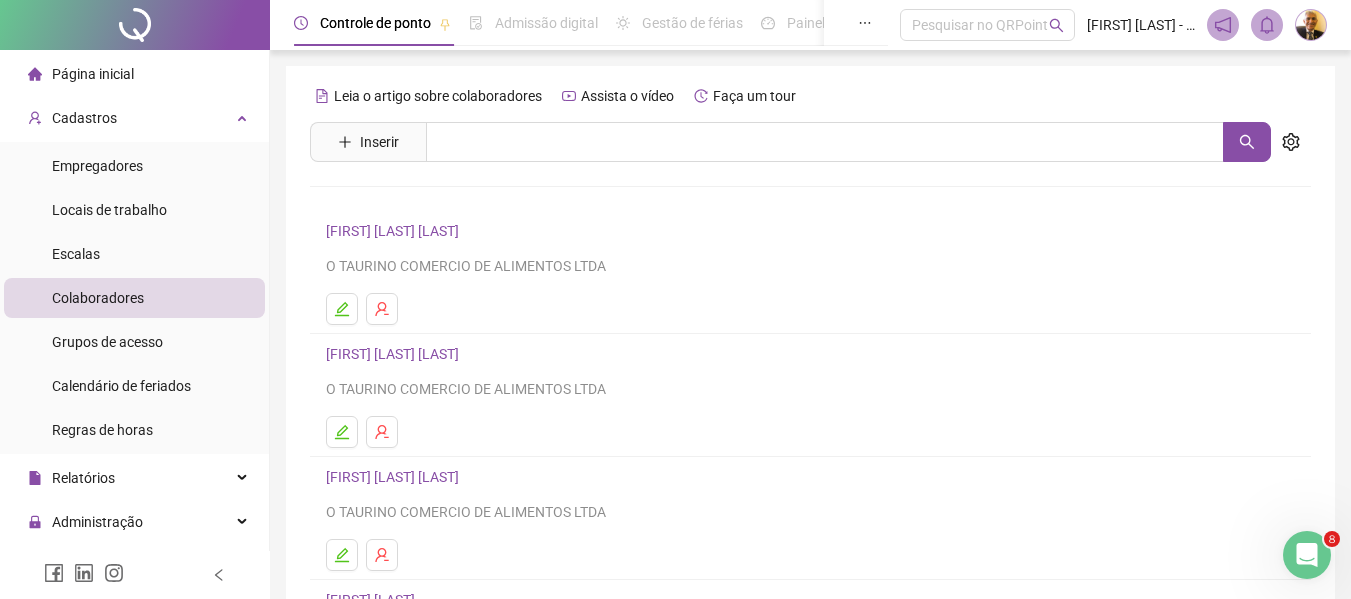 click on "[FIRST] [MIDDLE] [LAST]" at bounding box center (395, 231) 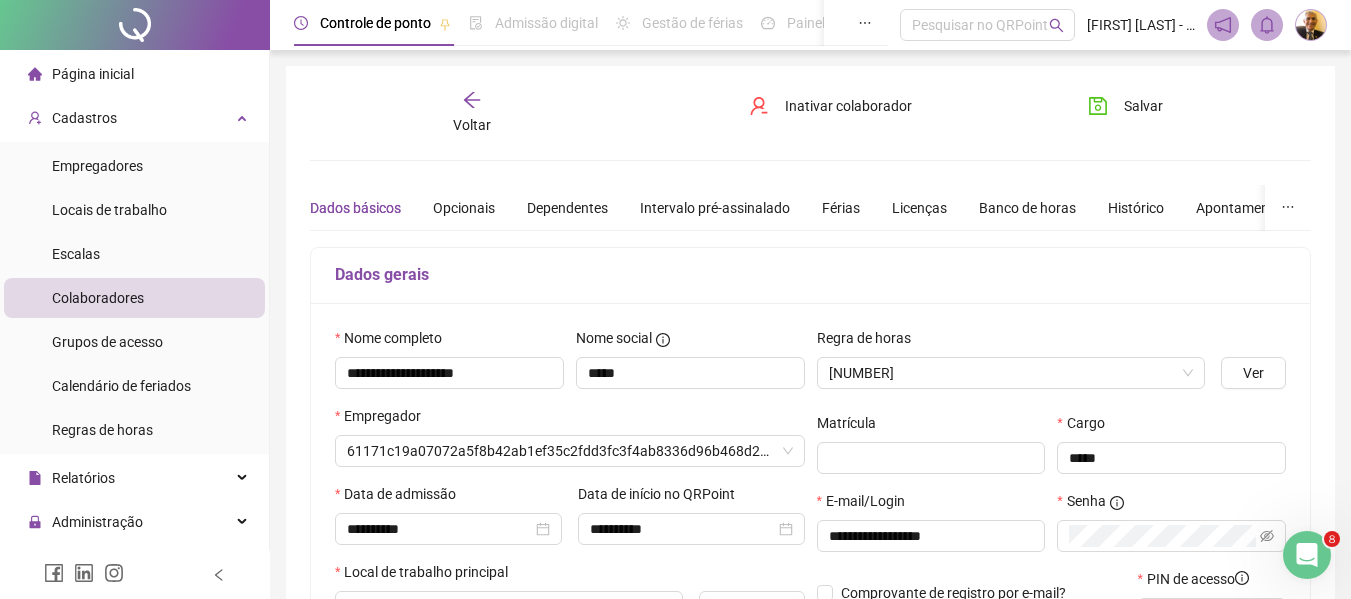 type on "**********" 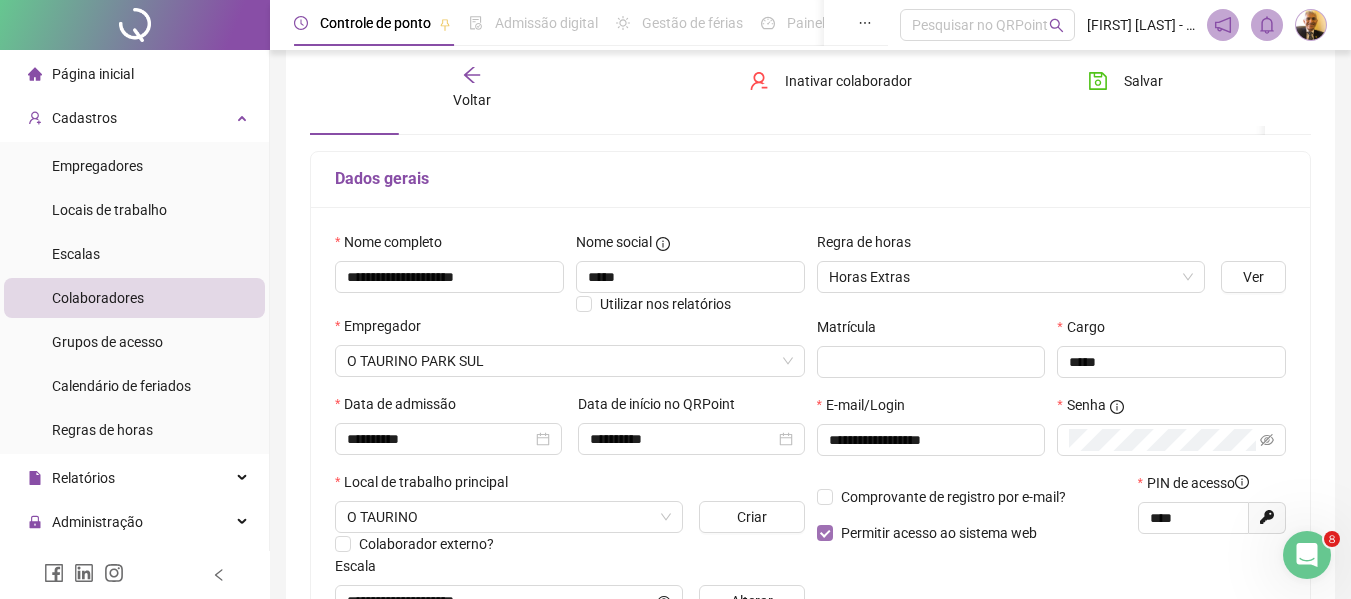 scroll, scrollTop: 67, scrollLeft: 0, axis: vertical 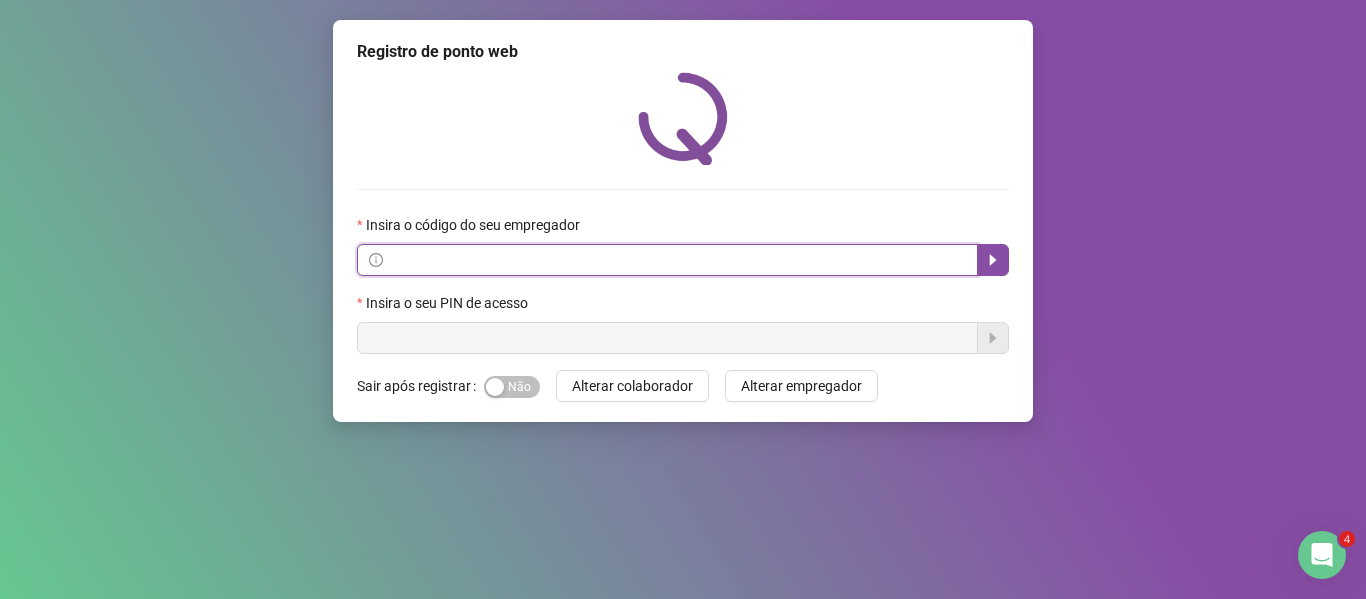 click at bounding box center (676, 260) 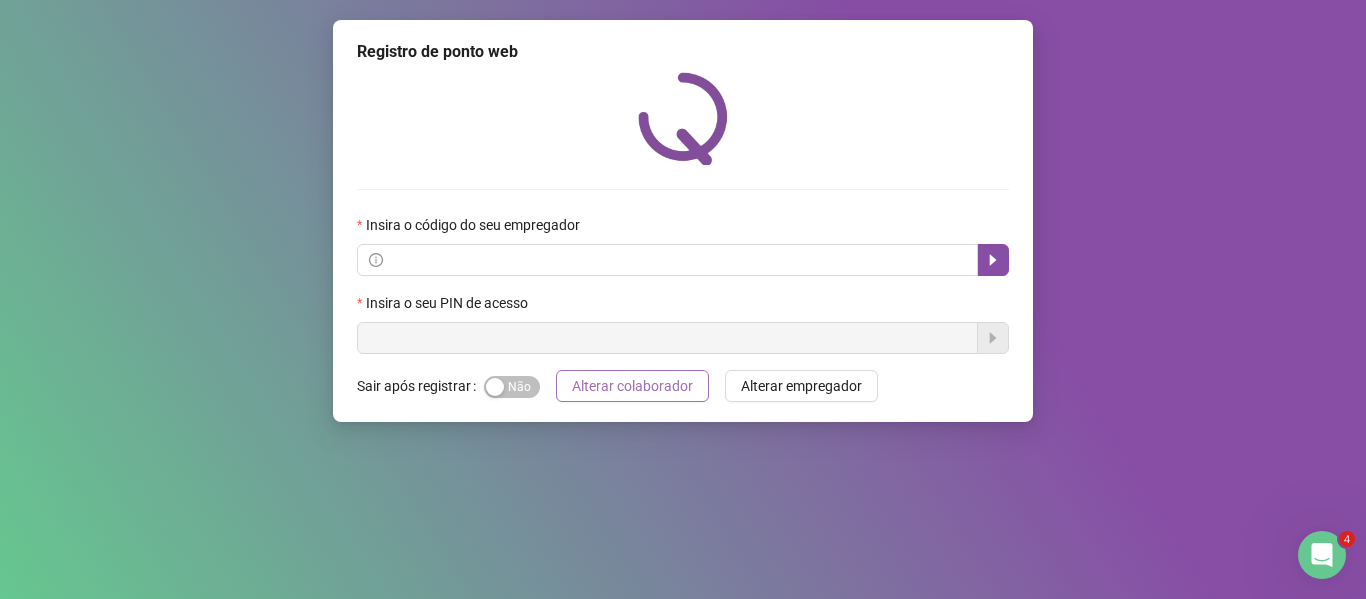 click on "Alterar colaborador" at bounding box center [632, 386] 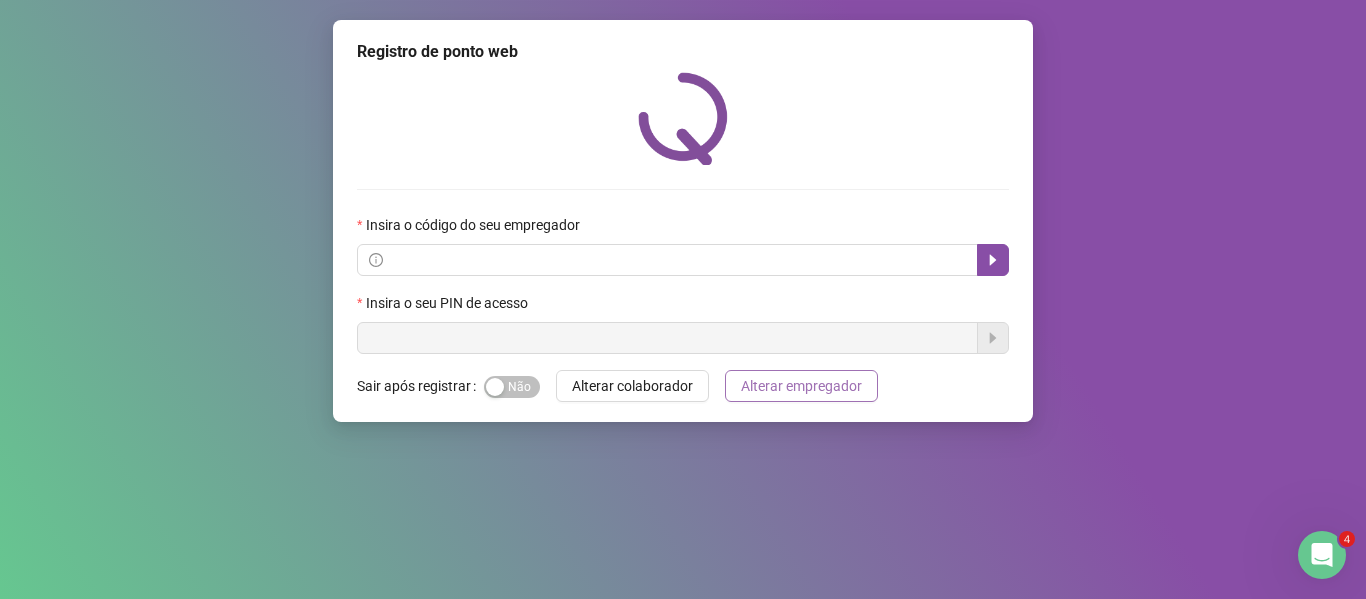 click on "Alterar empregador" at bounding box center [801, 386] 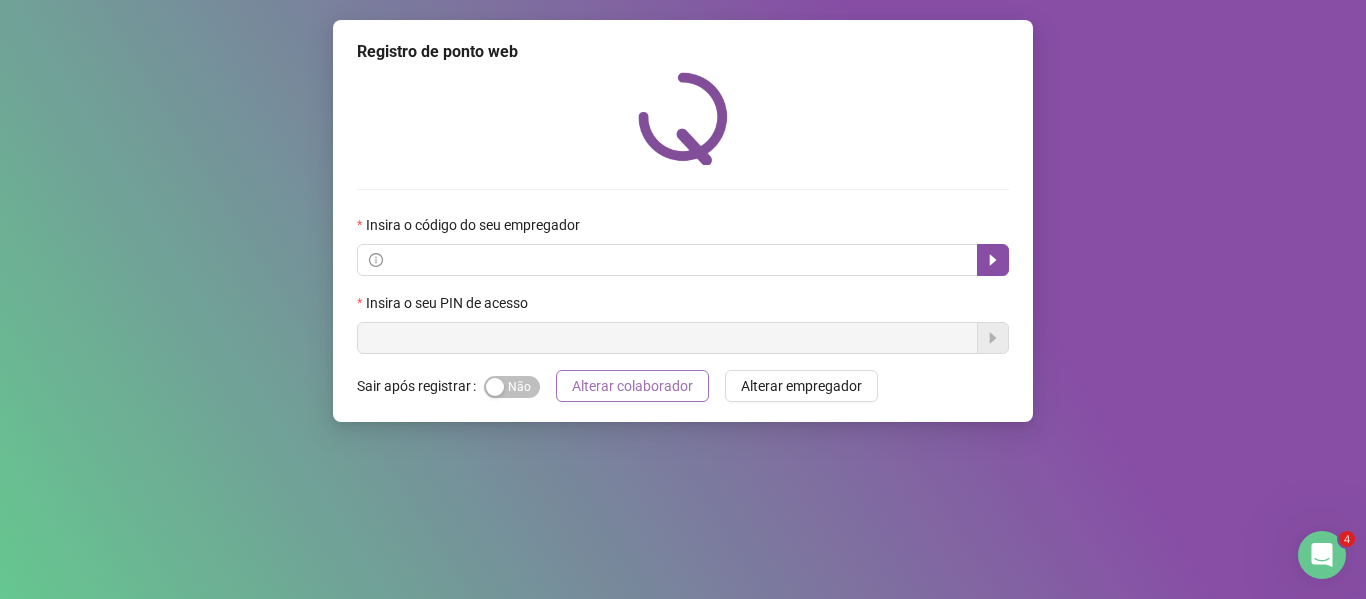 click on "Alterar colaborador" at bounding box center (632, 386) 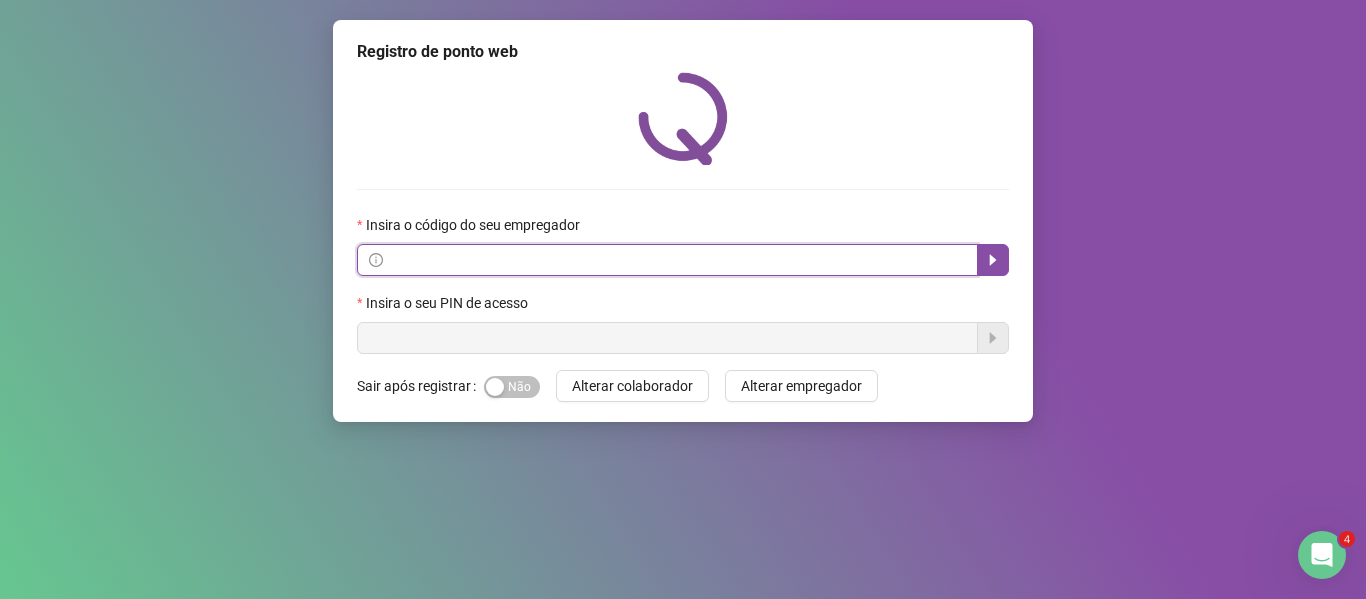 click at bounding box center [676, 260] 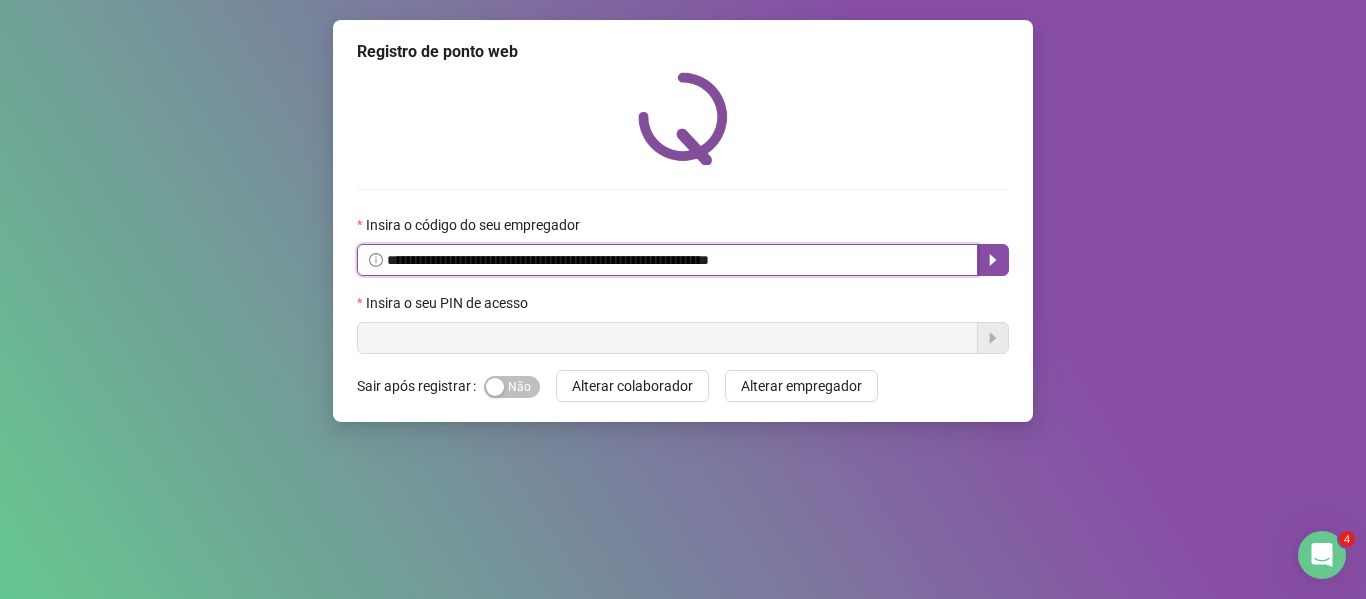 type on "**********" 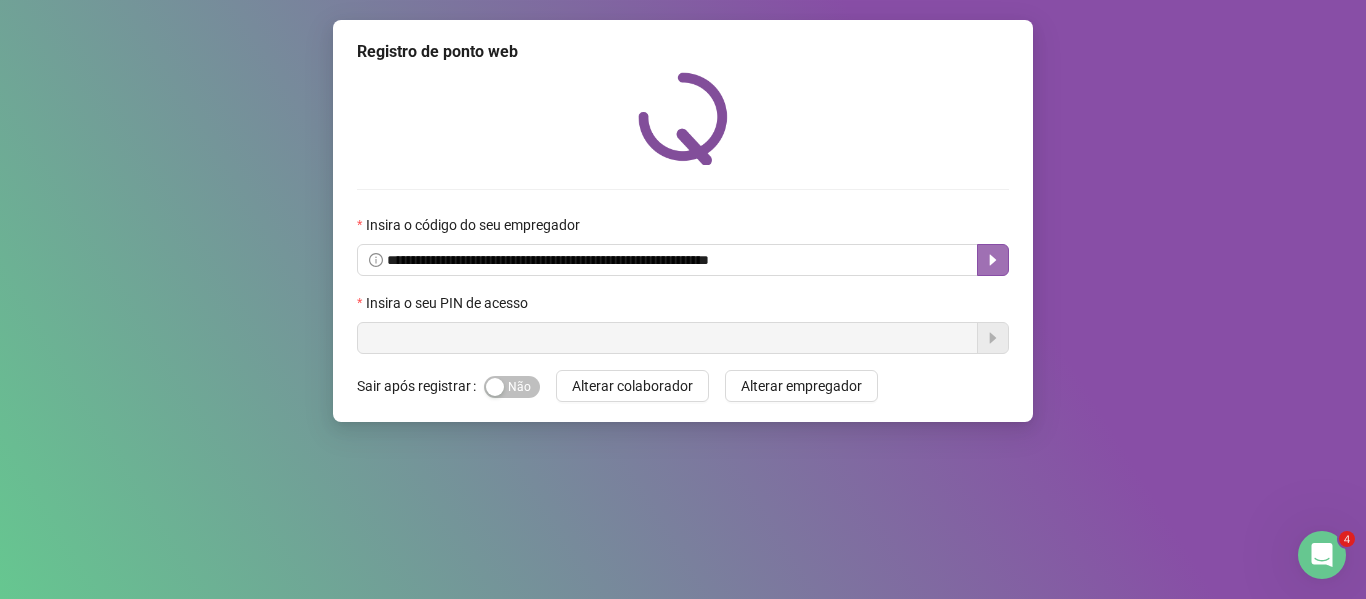 click 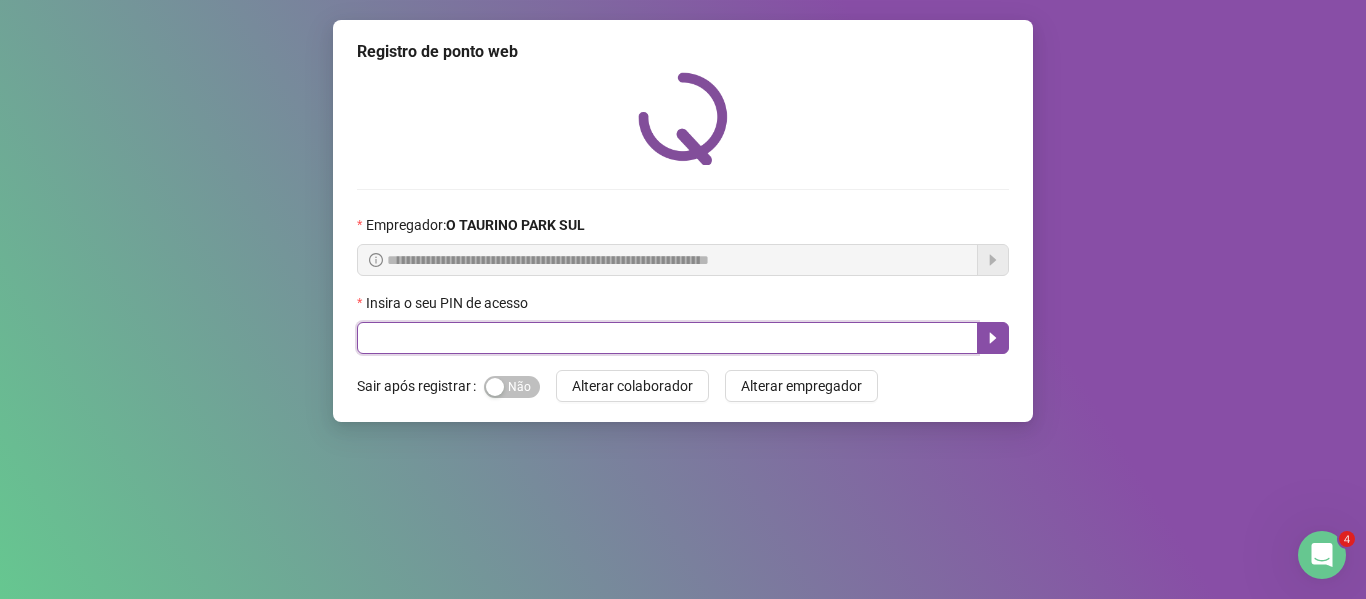 click at bounding box center [667, 338] 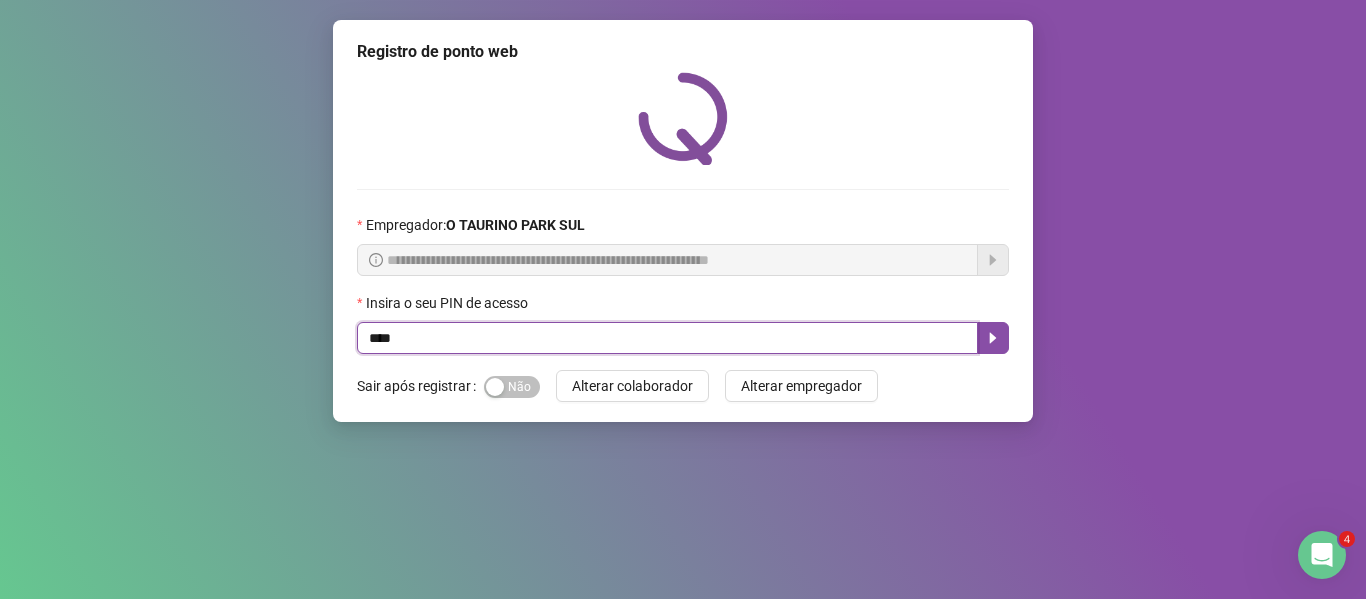 type on "****" 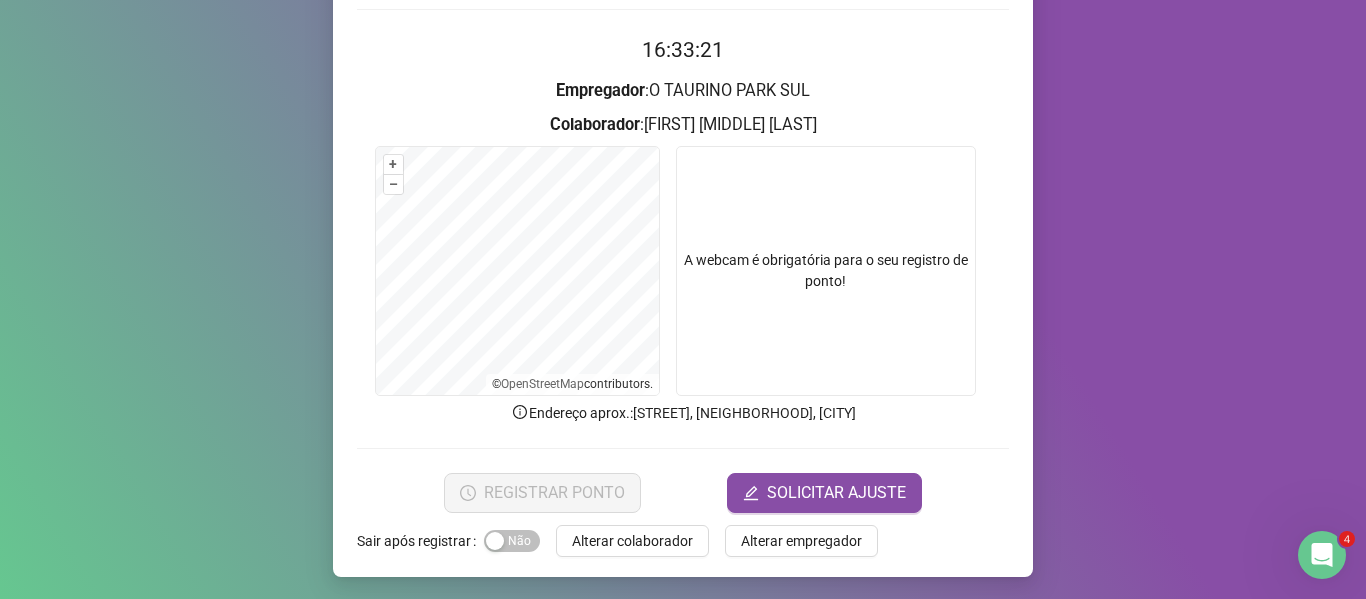 scroll, scrollTop: 182, scrollLeft: 0, axis: vertical 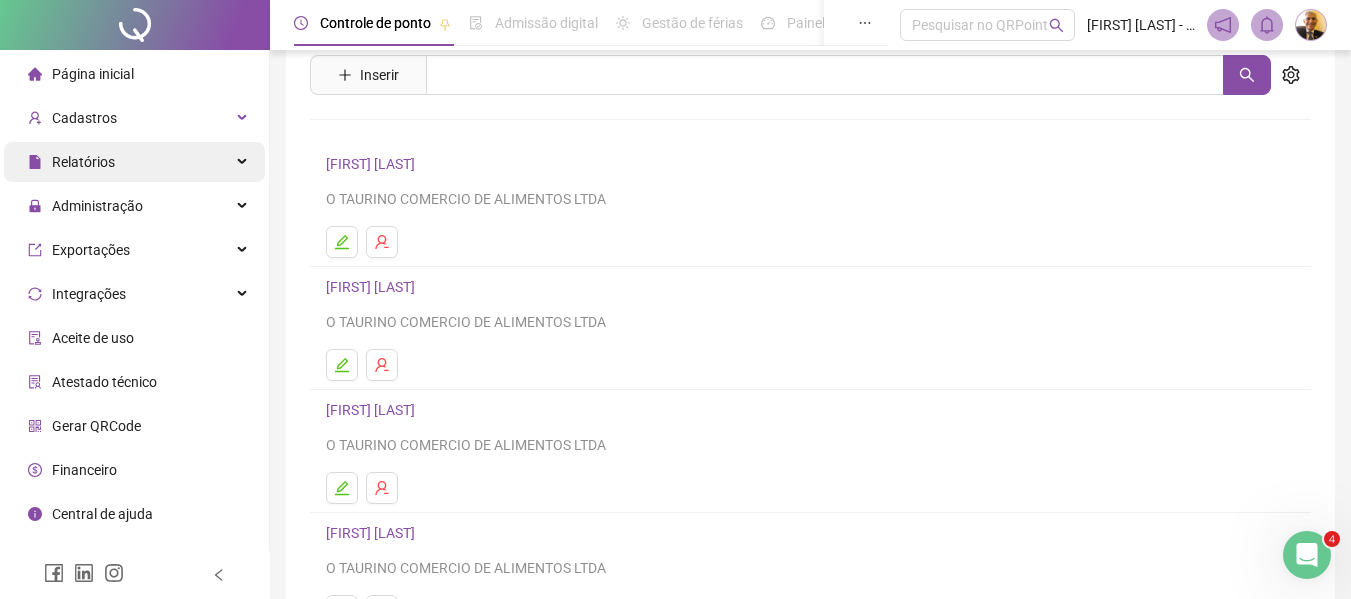click on "Relatórios" at bounding box center (71, 162) 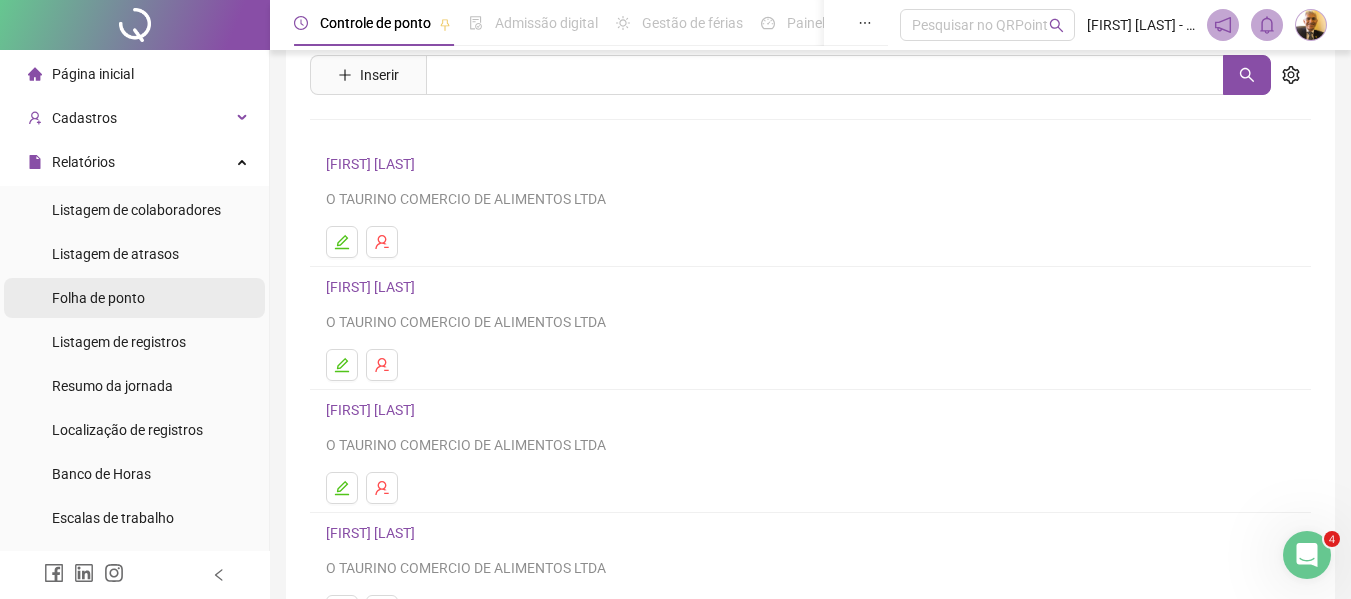 click on "Folha de ponto" at bounding box center [98, 298] 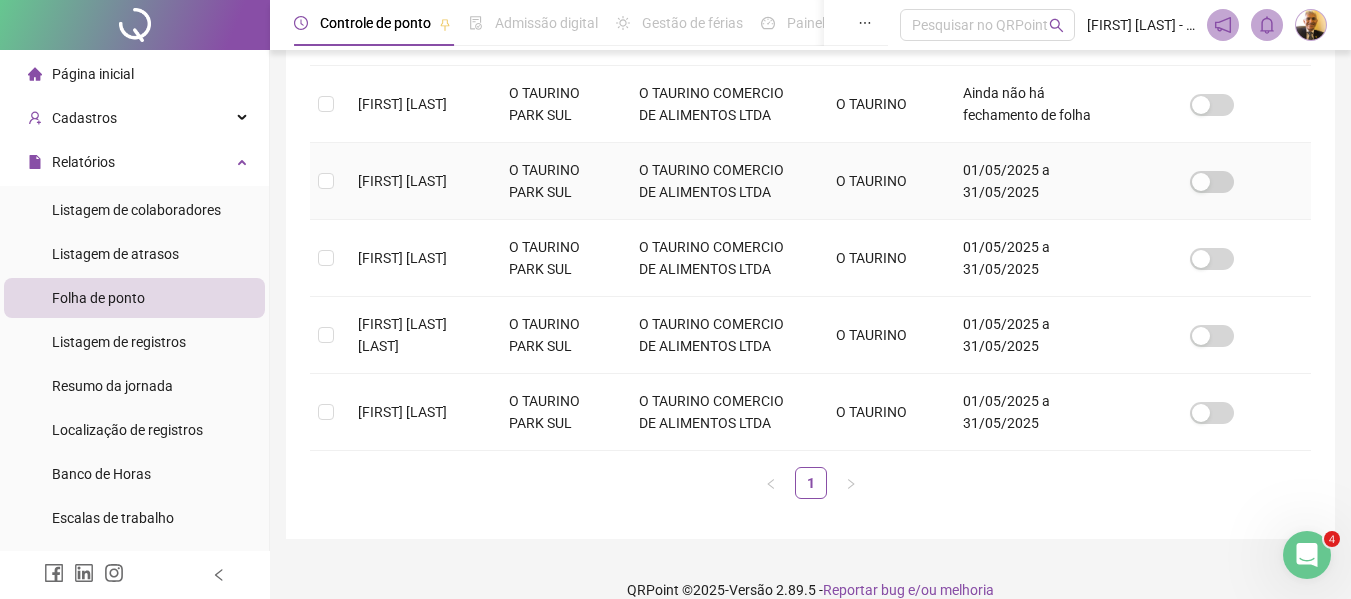 scroll, scrollTop: 639, scrollLeft: 0, axis: vertical 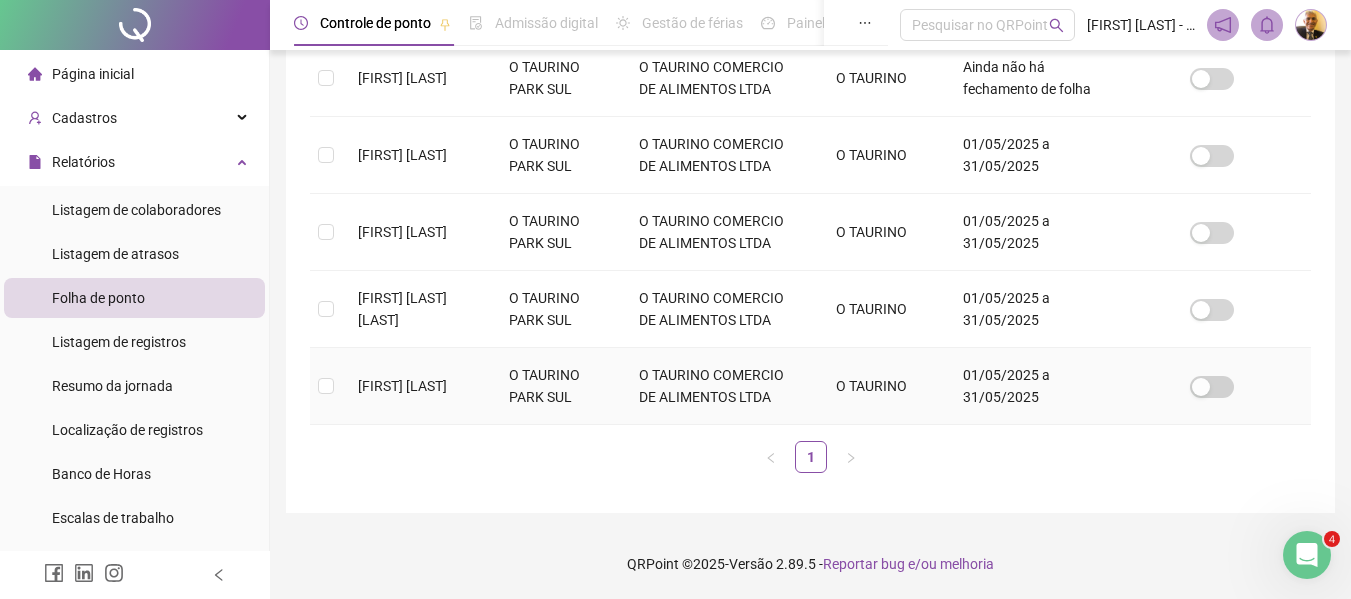 drag, startPoint x: 422, startPoint y: 375, endPoint x: 436, endPoint y: 378, distance: 14.3178215 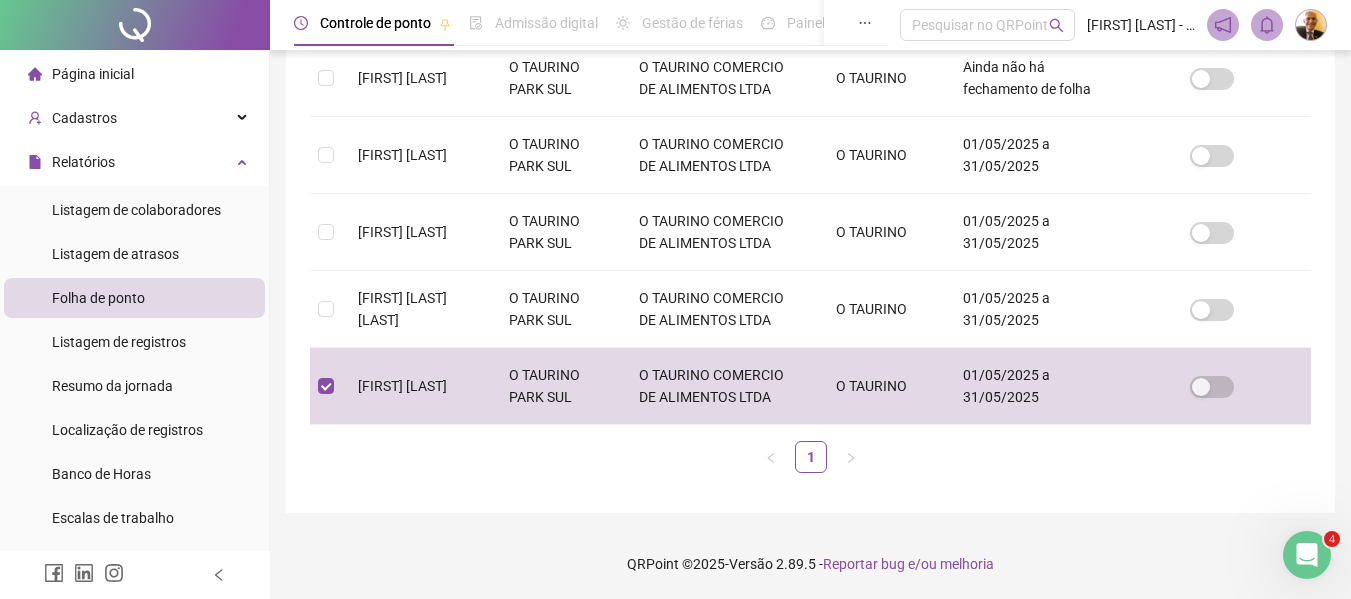 scroll, scrollTop: 110, scrollLeft: 0, axis: vertical 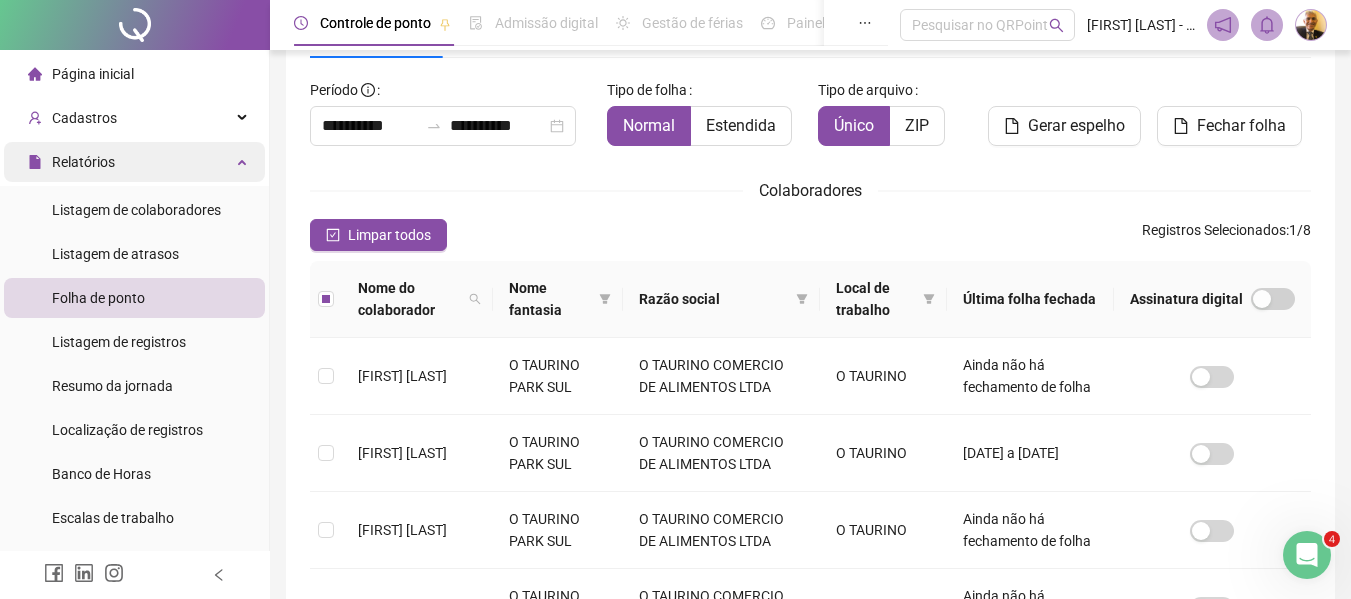 click on "Relatórios" at bounding box center (83, 162) 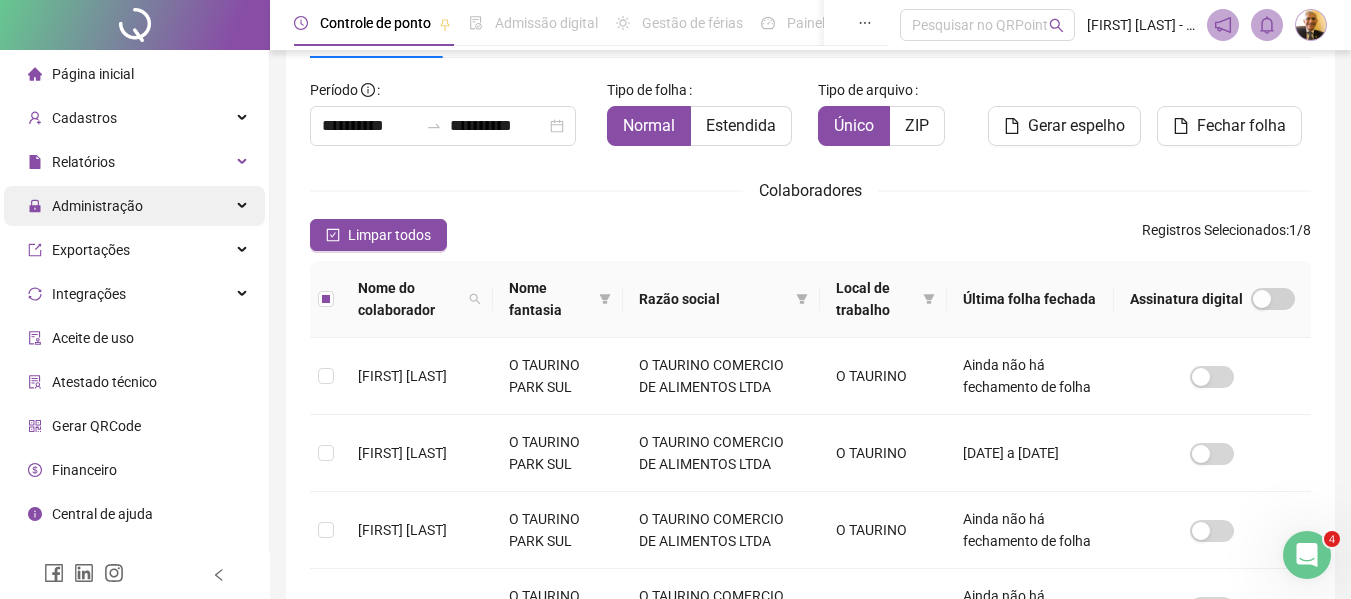 click on "Administração" at bounding box center (97, 206) 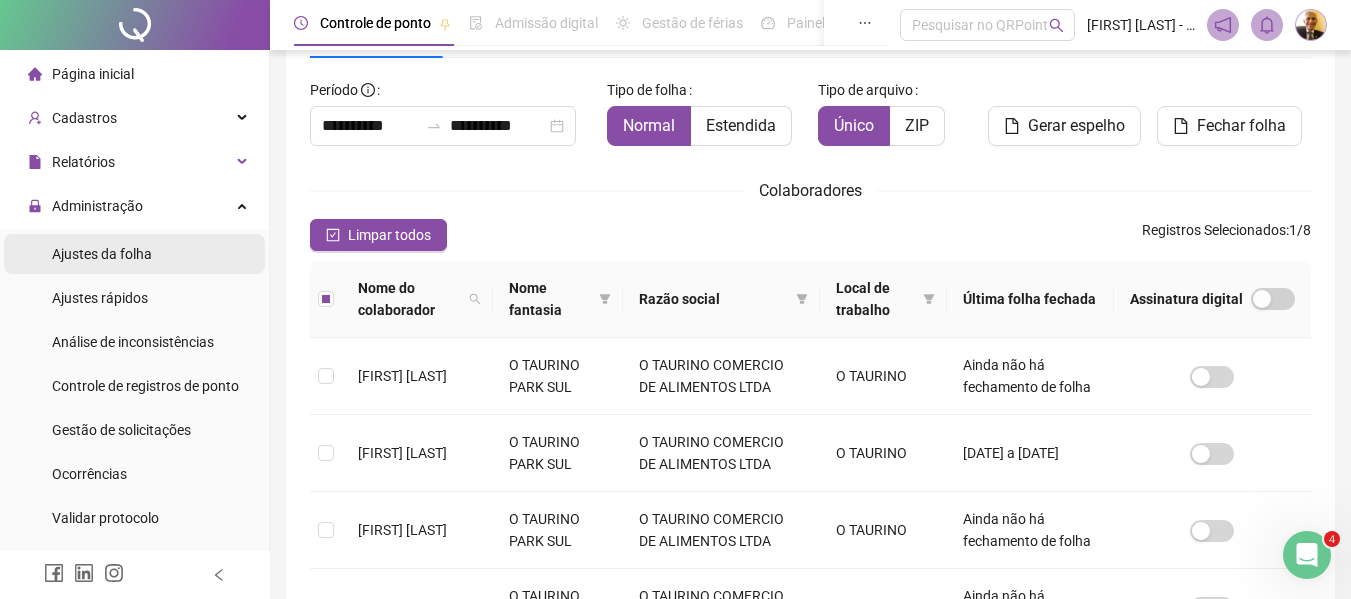 click on "Ajustes da folha" at bounding box center [102, 254] 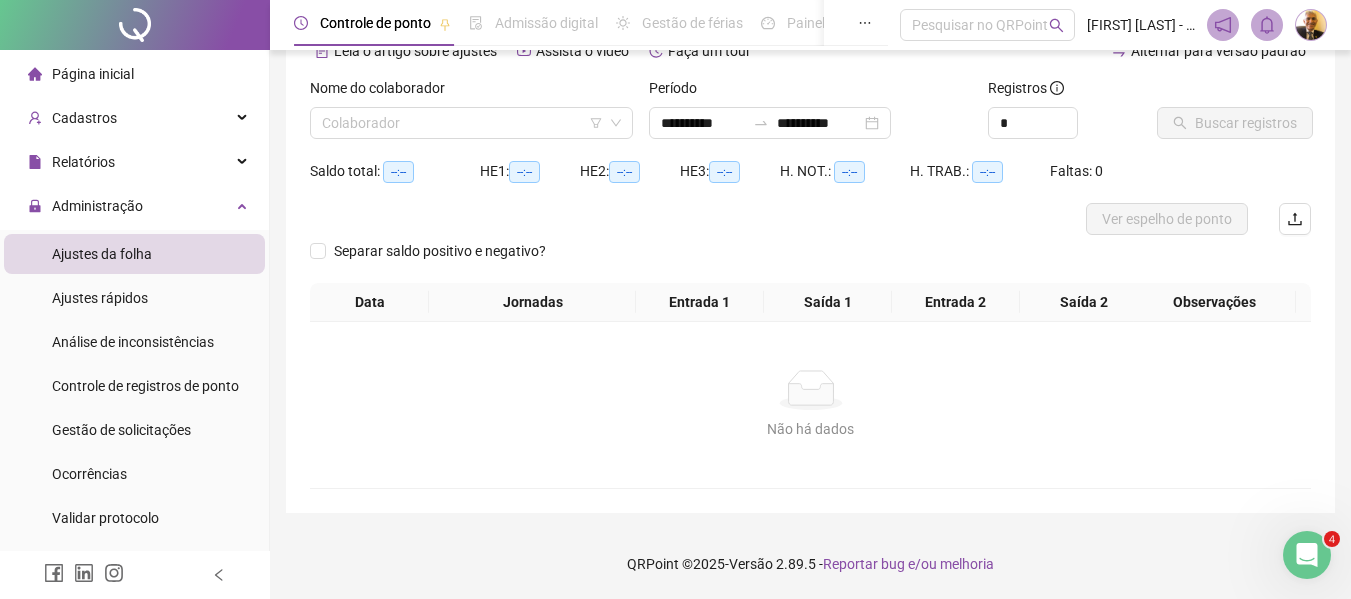 scroll, scrollTop: 107, scrollLeft: 0, axis: vertical 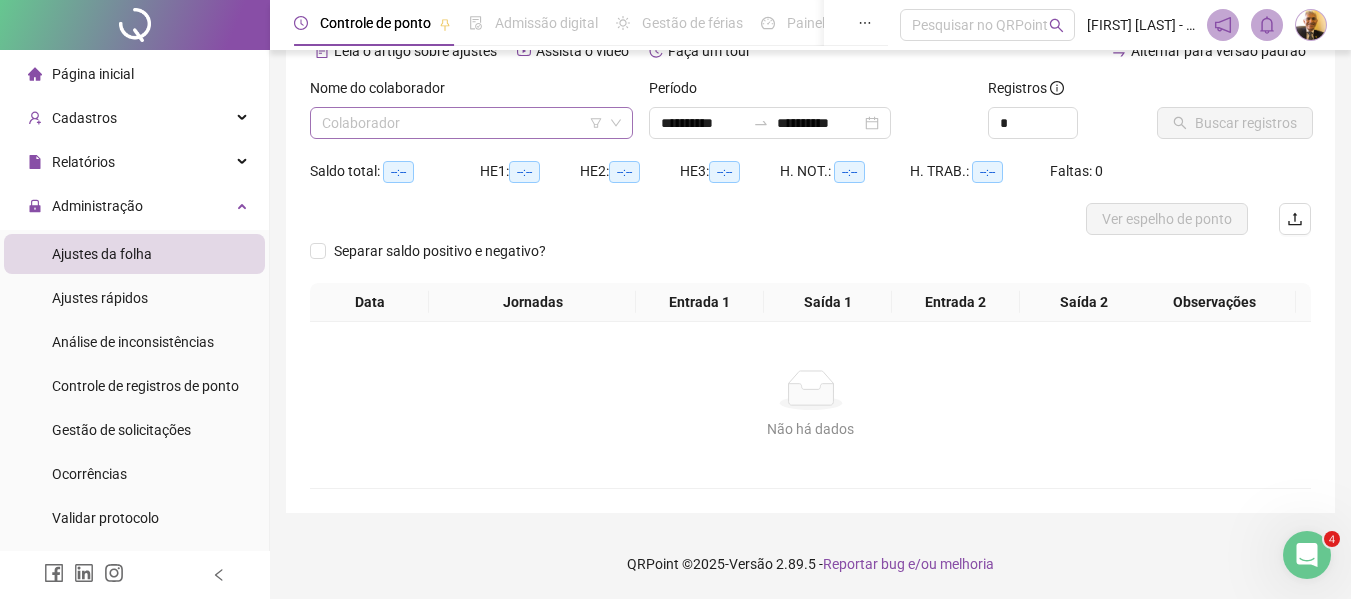 click at bounding box center (462, 123) 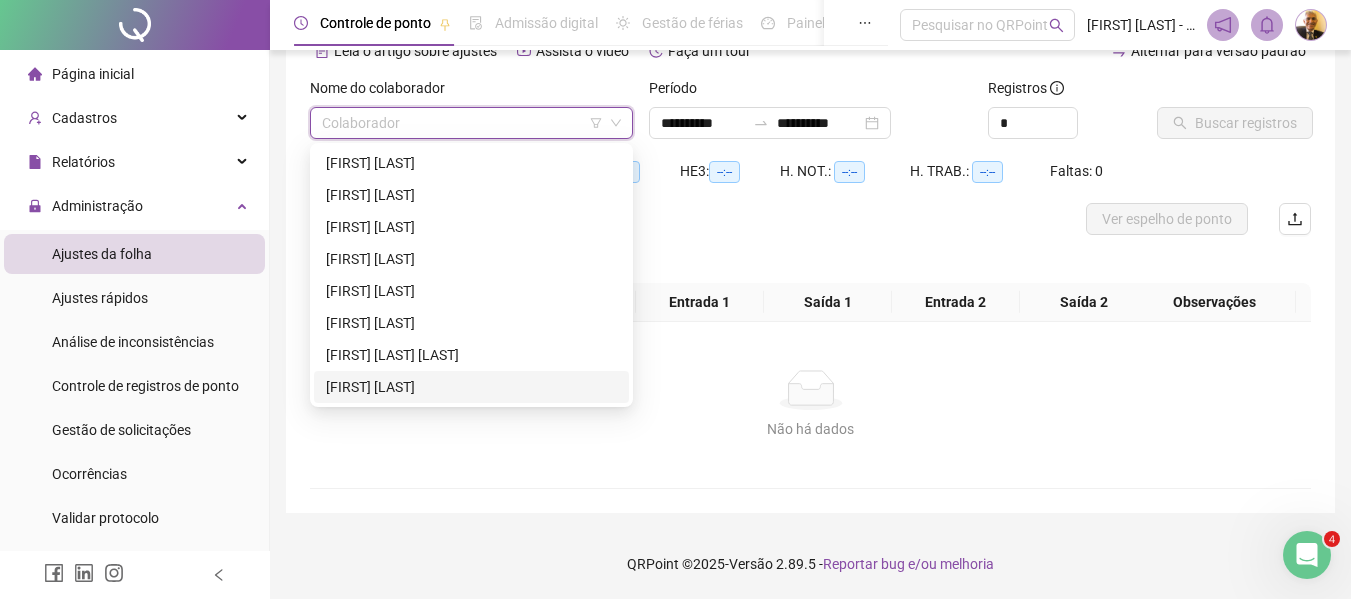 click on "[FIRST] [LAST]" at bounding box center (471, 387) 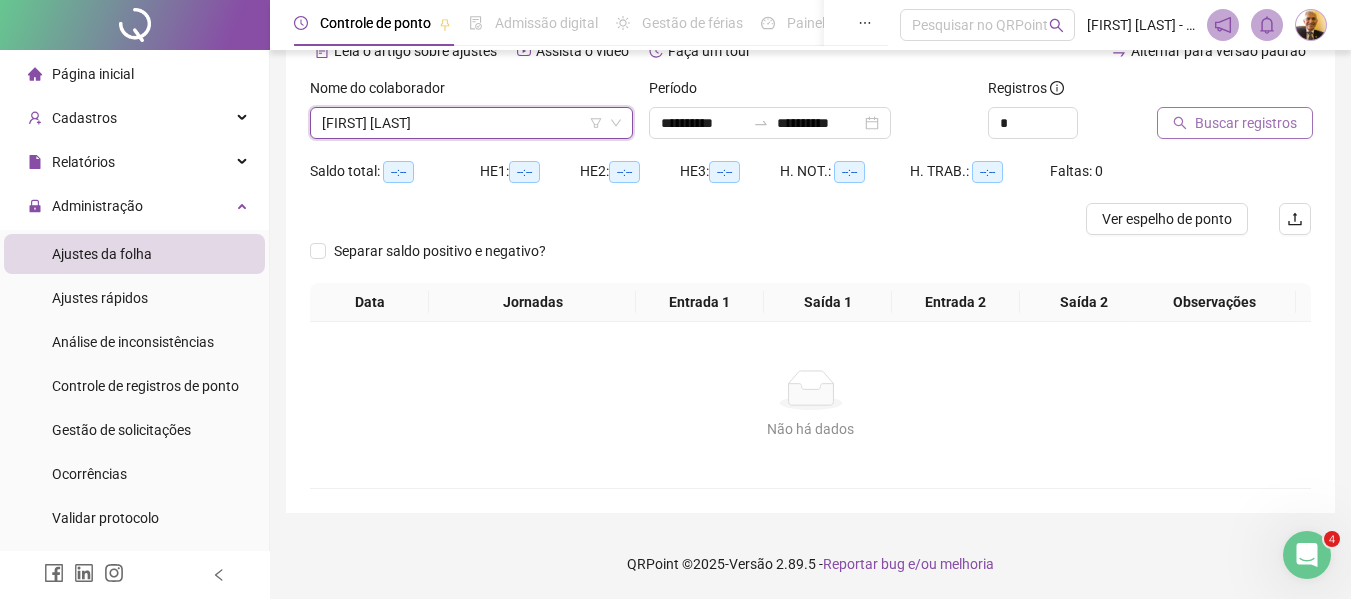 click on "Buscar registros" at bounding box center [1246, 123] 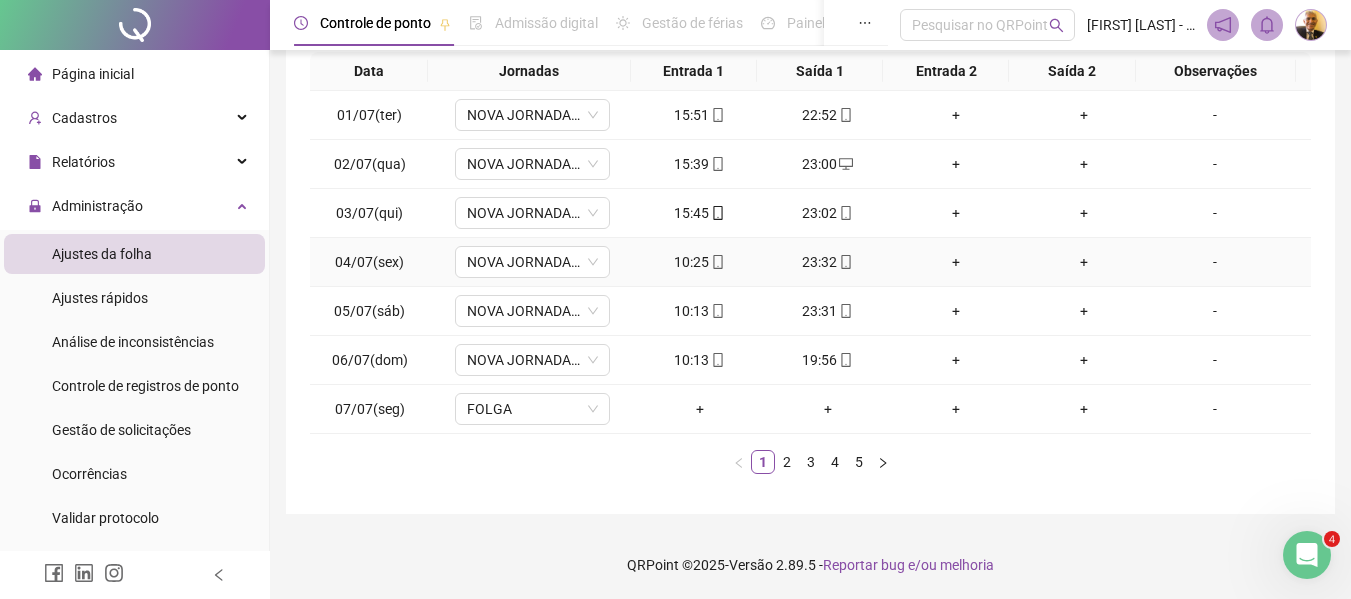 scroll, scrollTop: 339, scrollLeft: 0, axis: vertical 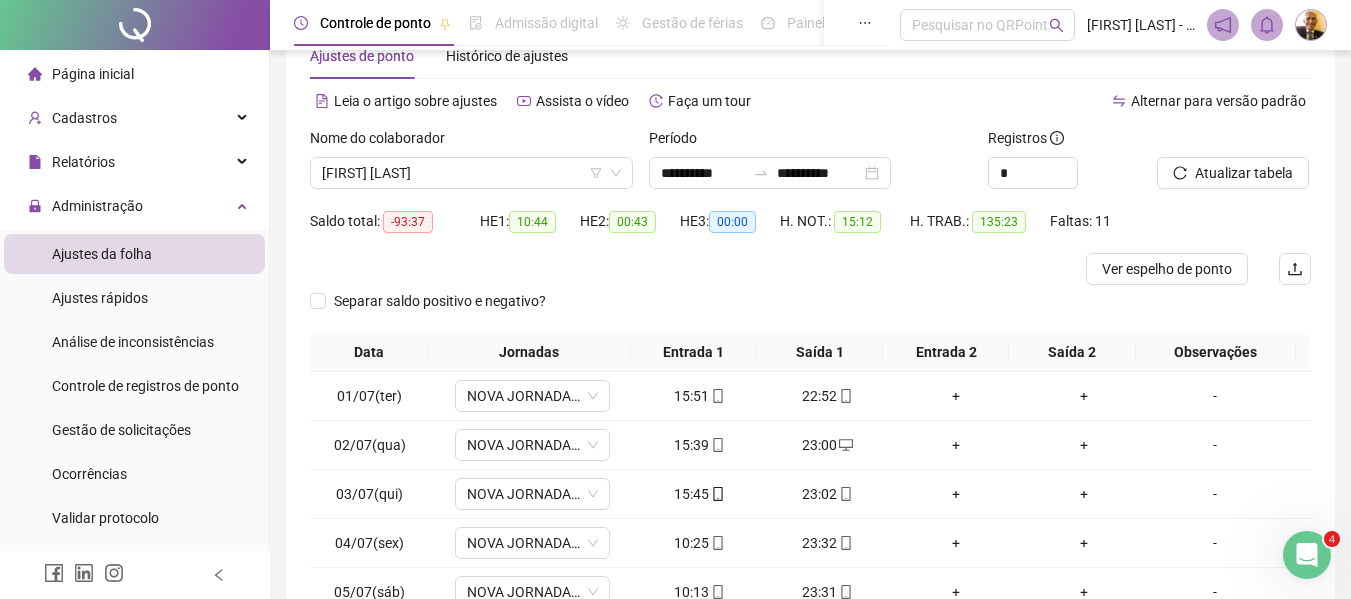 click on "Alternar para versão padrão" at bounding box center (1218, 101) 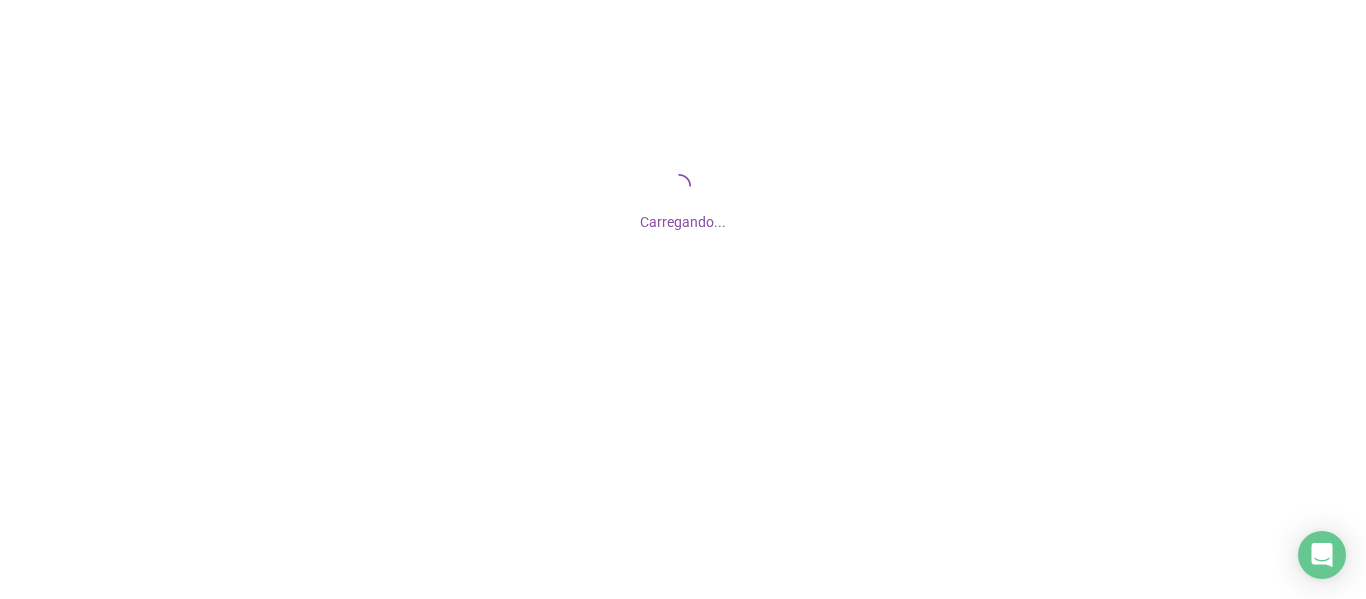 scroll, scrollTop: 0, scrollLeft: 0, axis: both 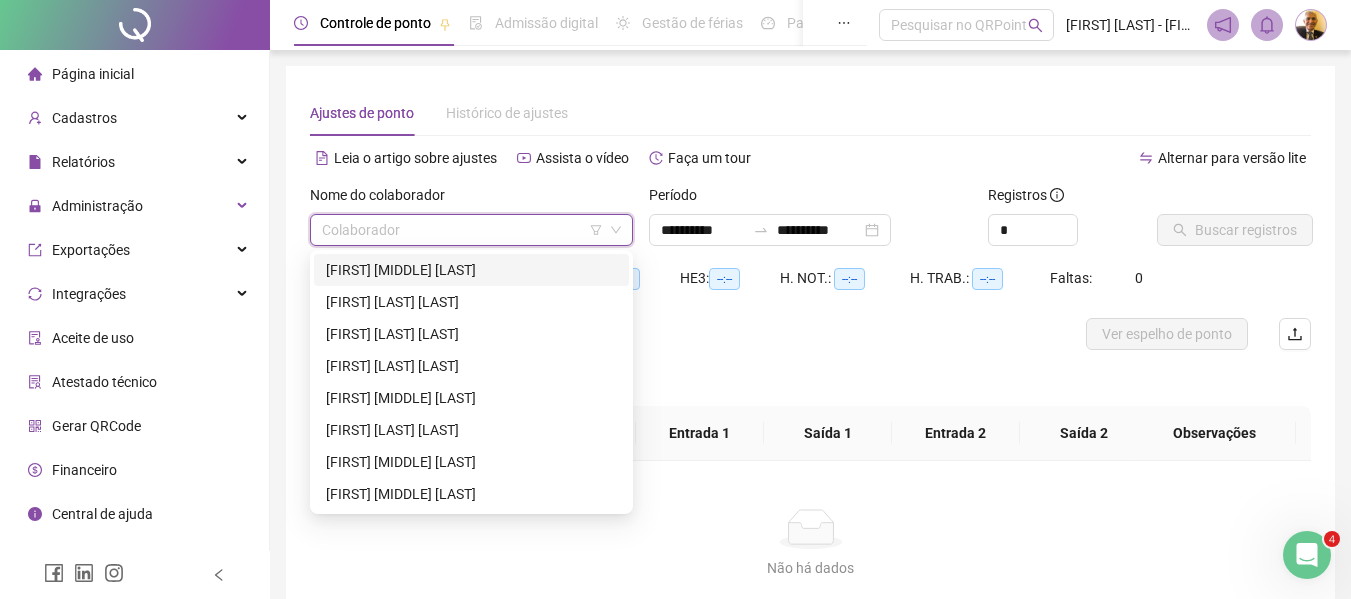 click at bounding box center (462, 230) 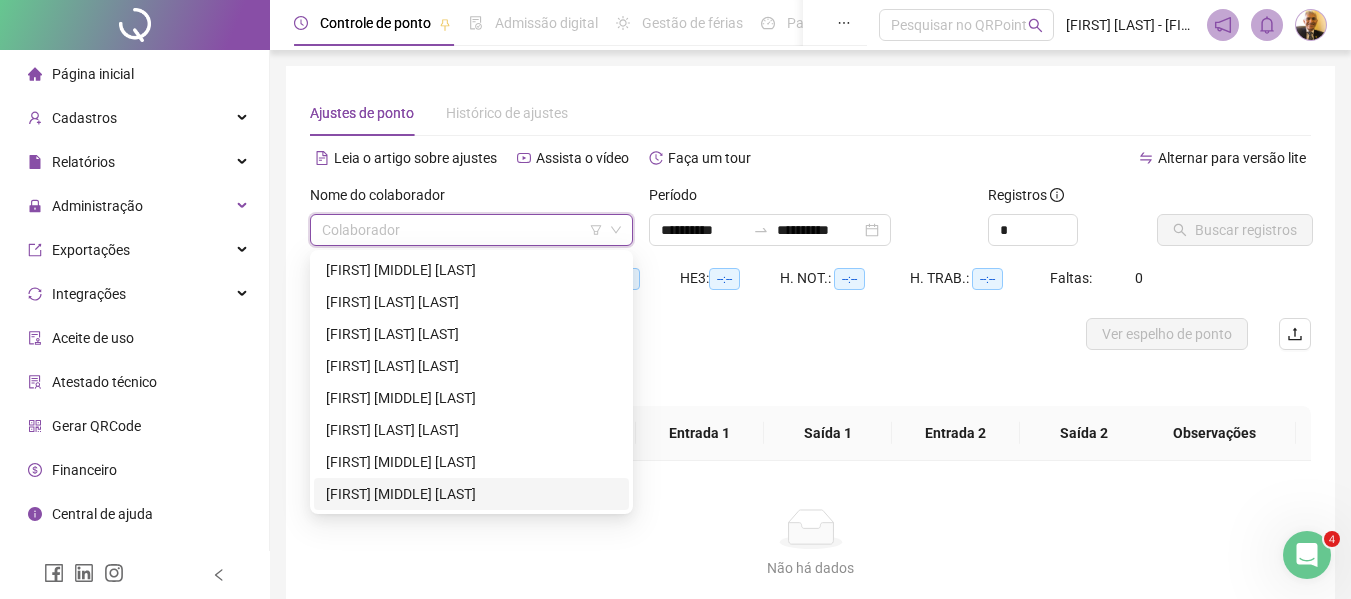 click on "[FIRST] [MIDDLE] [LAST]" at bounding box center [471, 494] 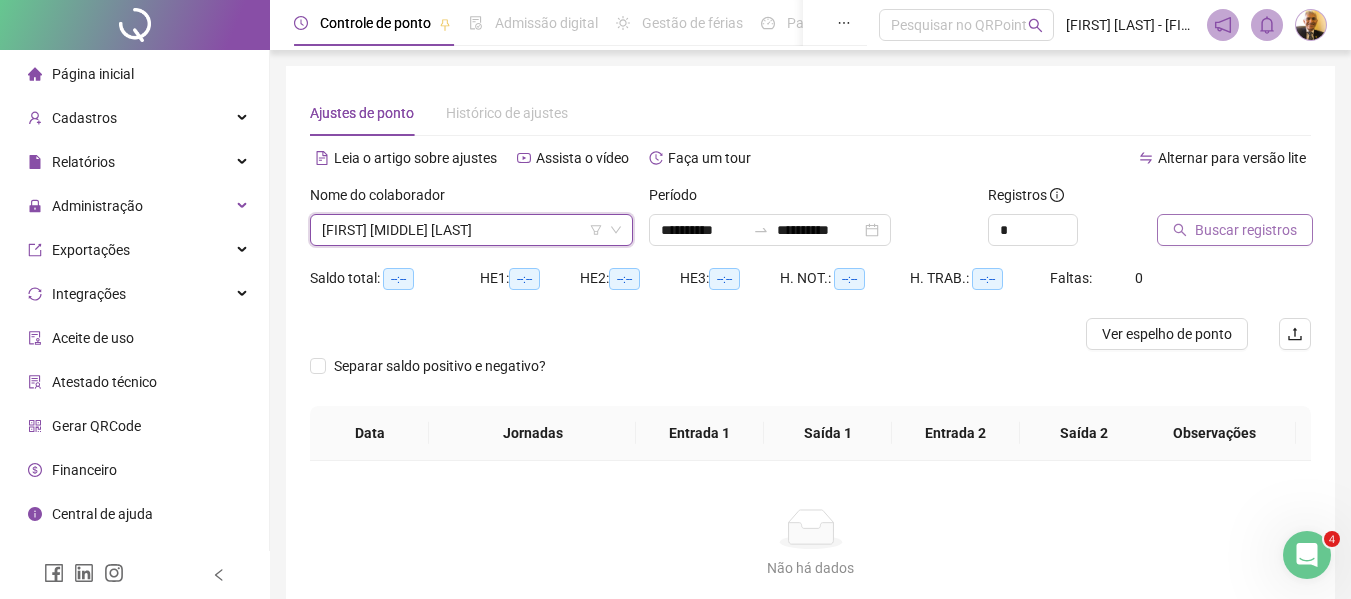 click on "Buscar registros" at bounding box center (1246, 230) 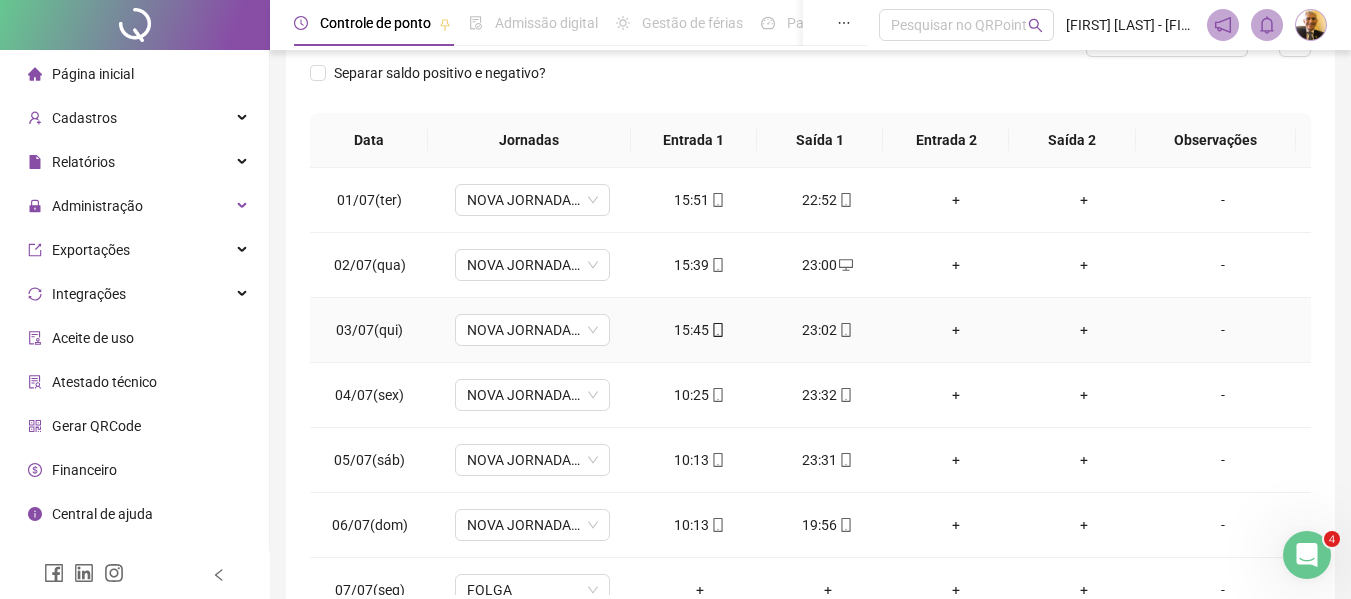 scroll, scrollTop: 300, scrollLeft: 0, axis: vertical 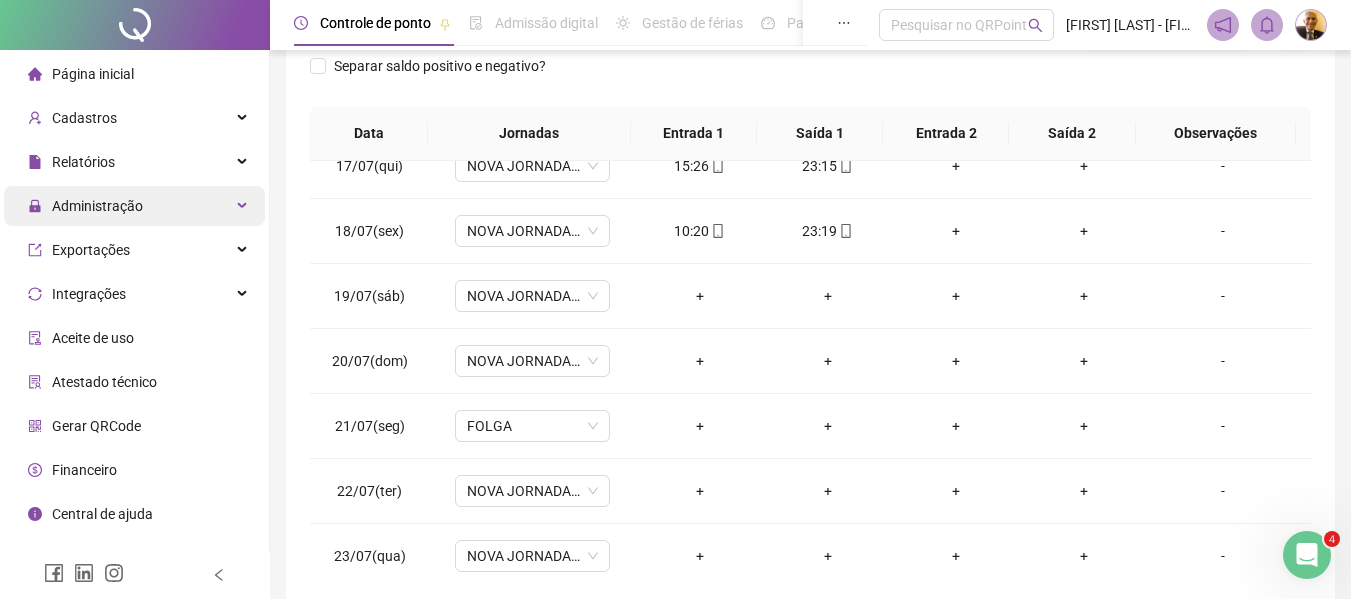 click on "Administração" at bounding box center (97, 206) 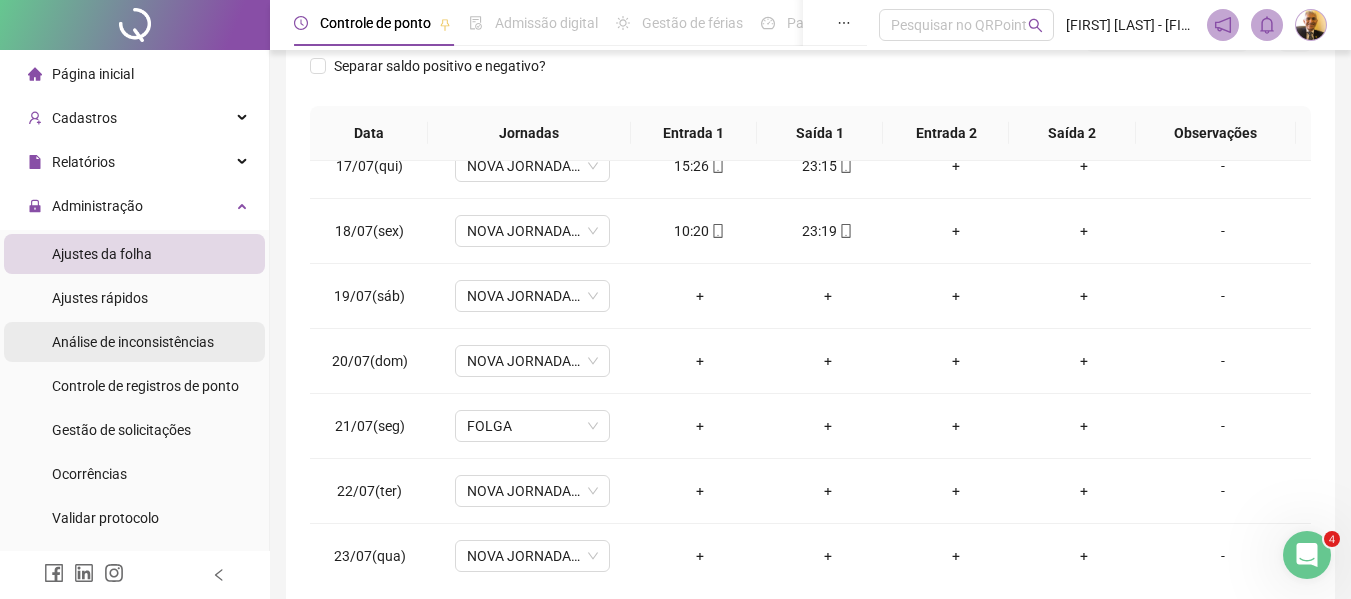 click on "Análise de inconsistências" at bounding box center [133, 342] 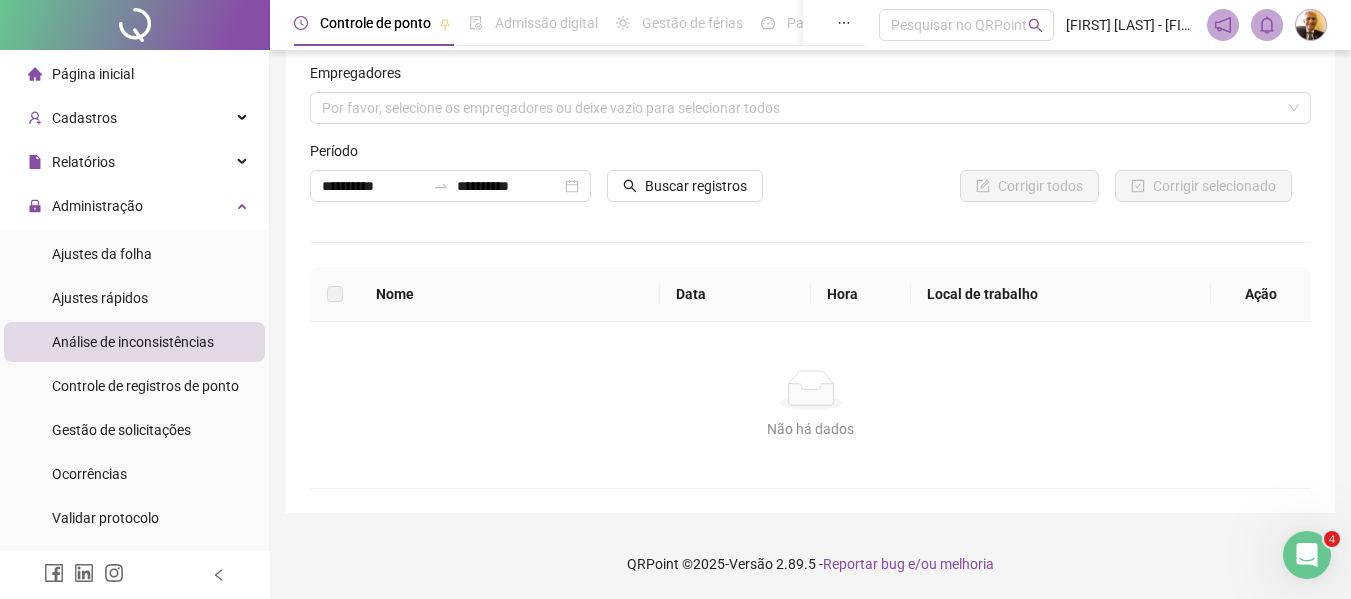 scroll, scrollTop: 28, scrollLeft: 0, axis: vertical 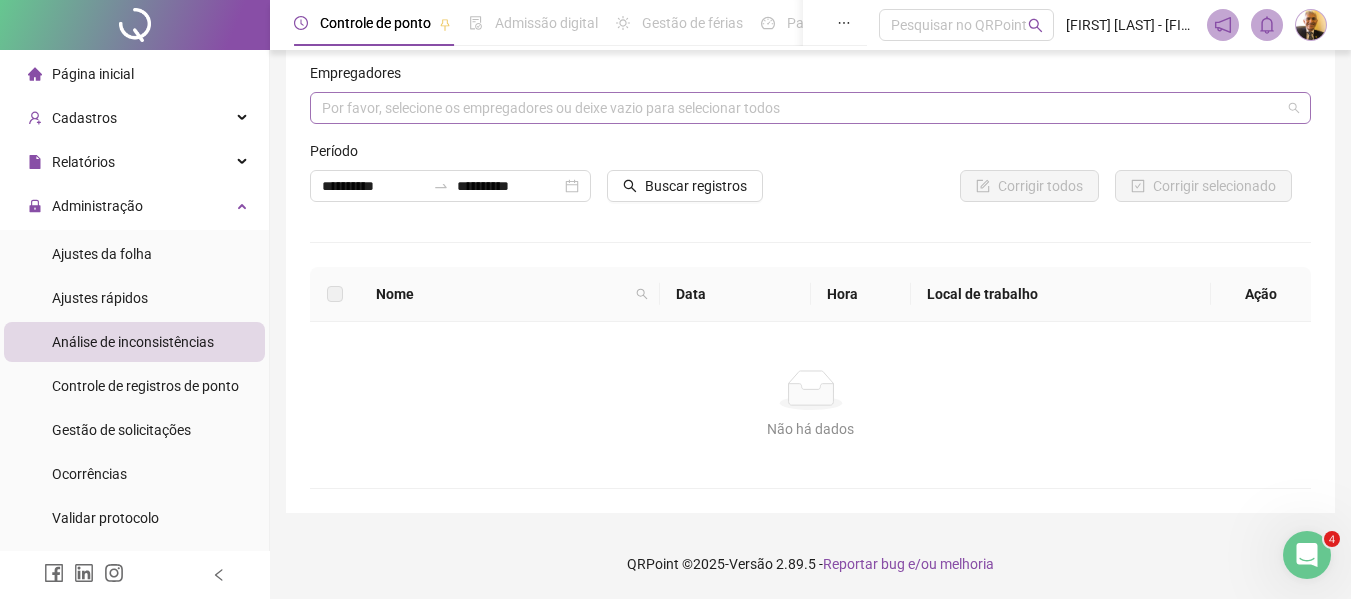click on "Por favor, selecione os empregadores ou deixe vazio para selecionar todos" at bounding box center (810, 108) 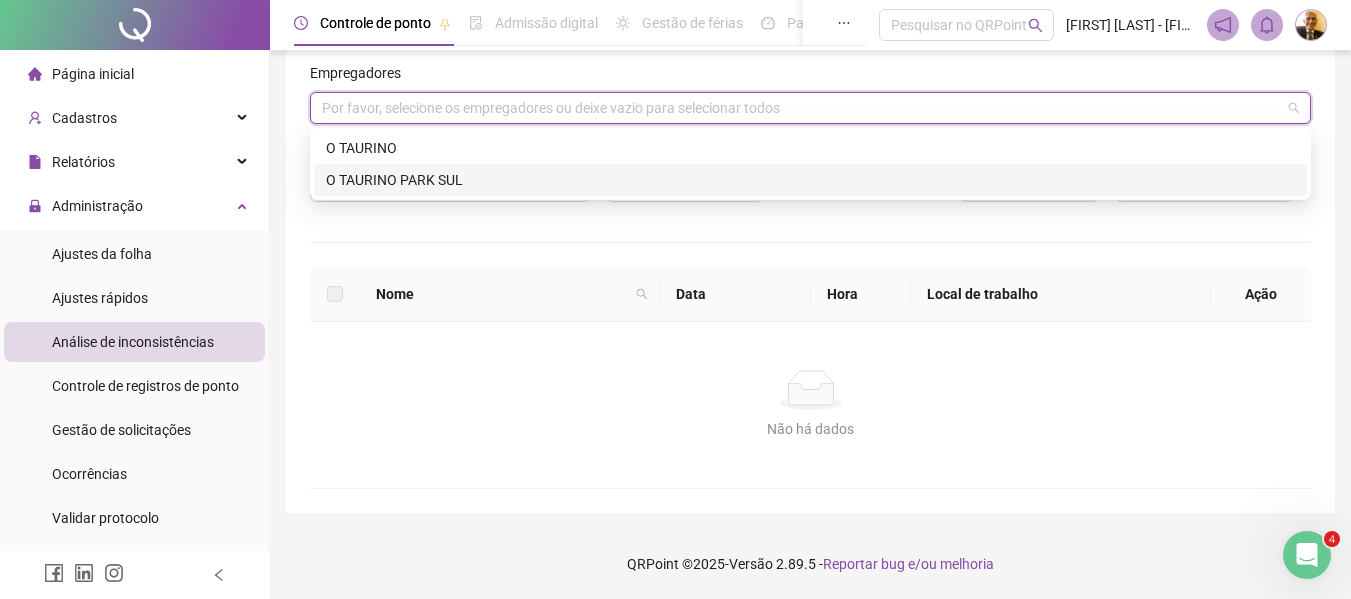 click on "Não há dados" at bounding box center (810, 390) 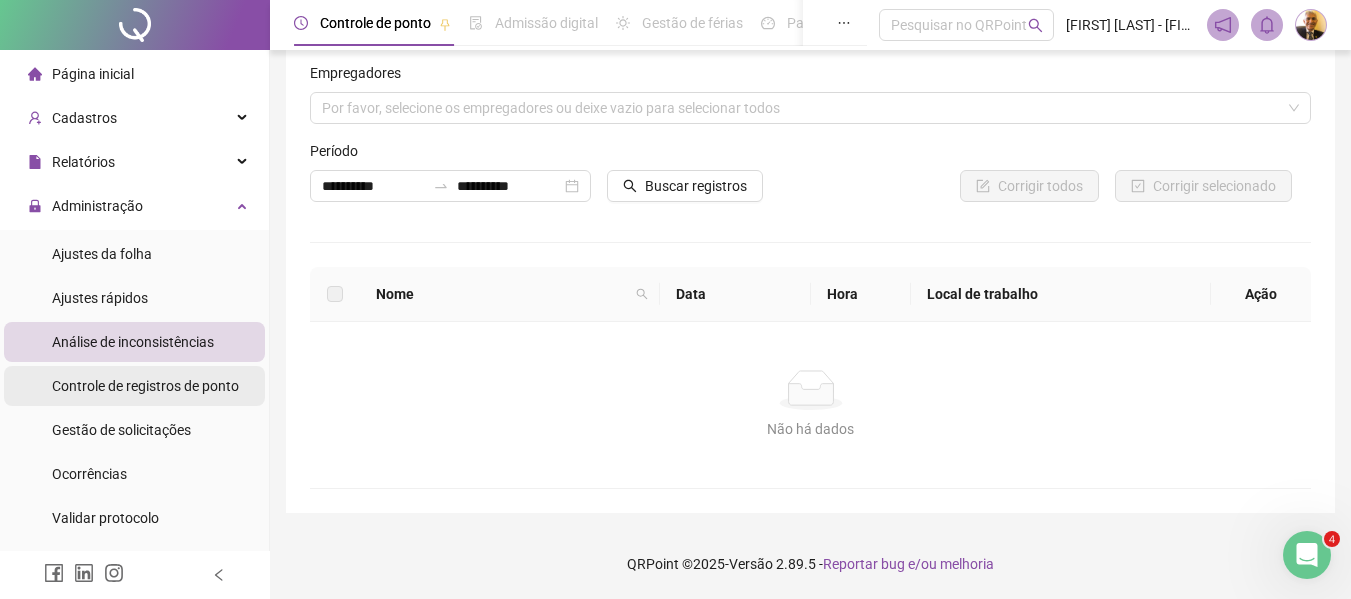 click on "Controle de registros de ponto" at bounding box center [145, 386] 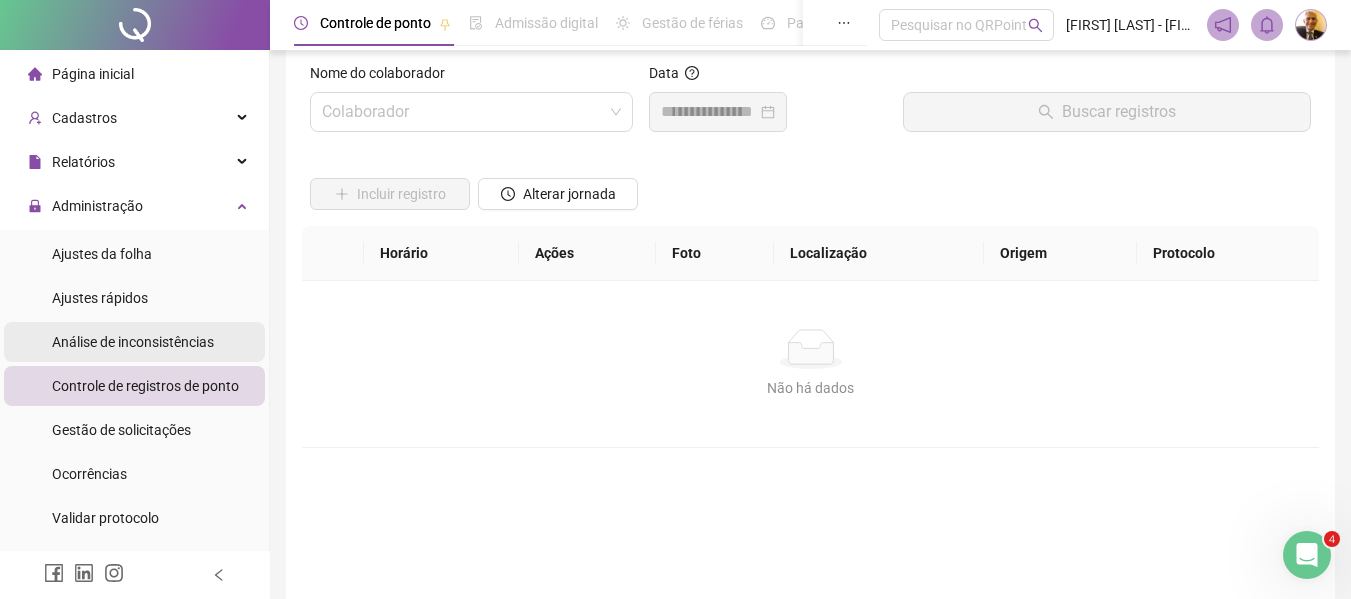 click on "Análise de inconsistências" at bounding box center [133, 342] 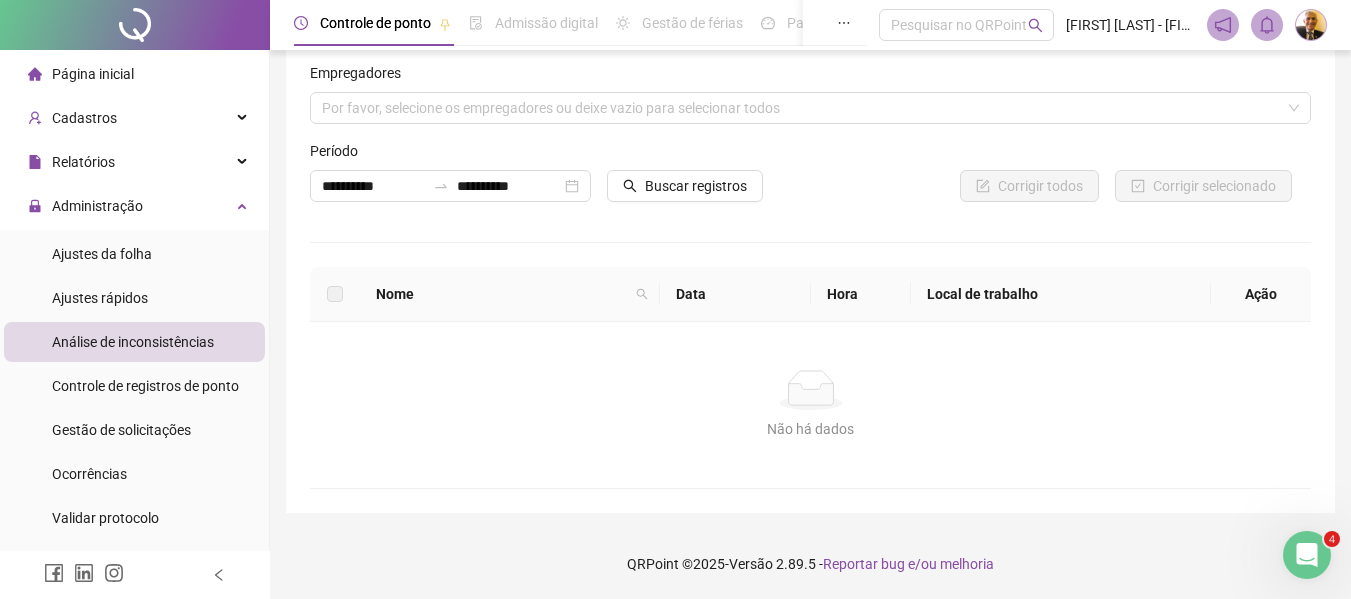 scroll, scrollTop: 0, scrollLeft: 0, axis: both 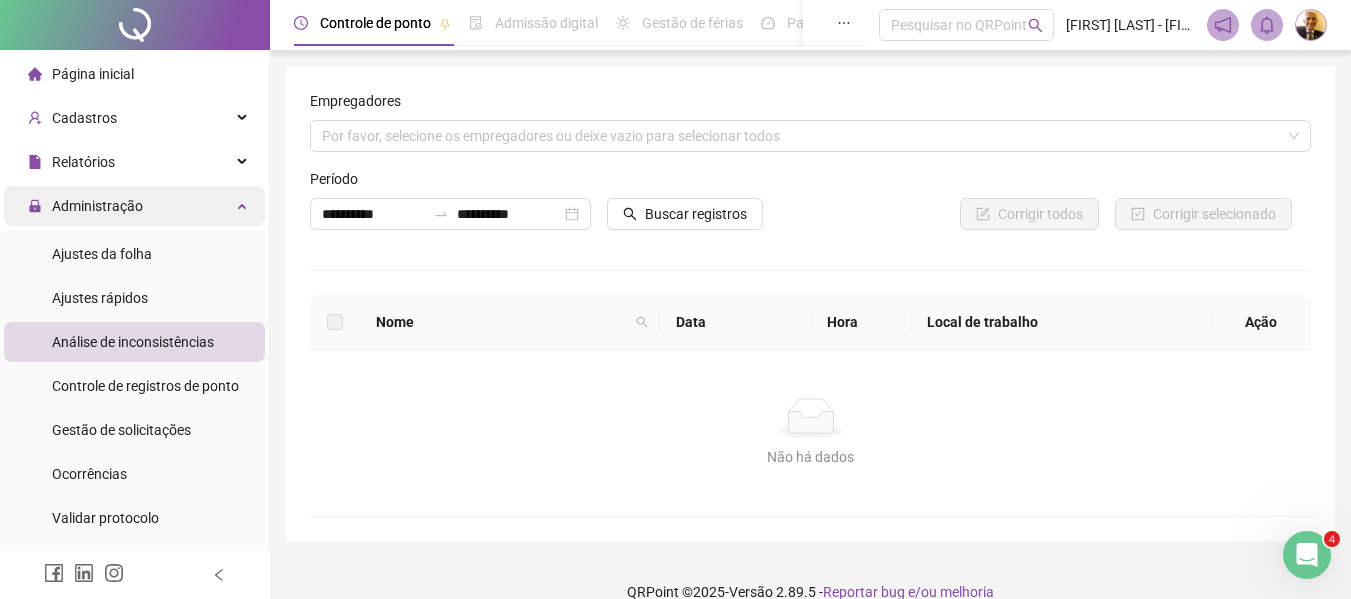 click on "Administração" at bounding box center [97, 206] 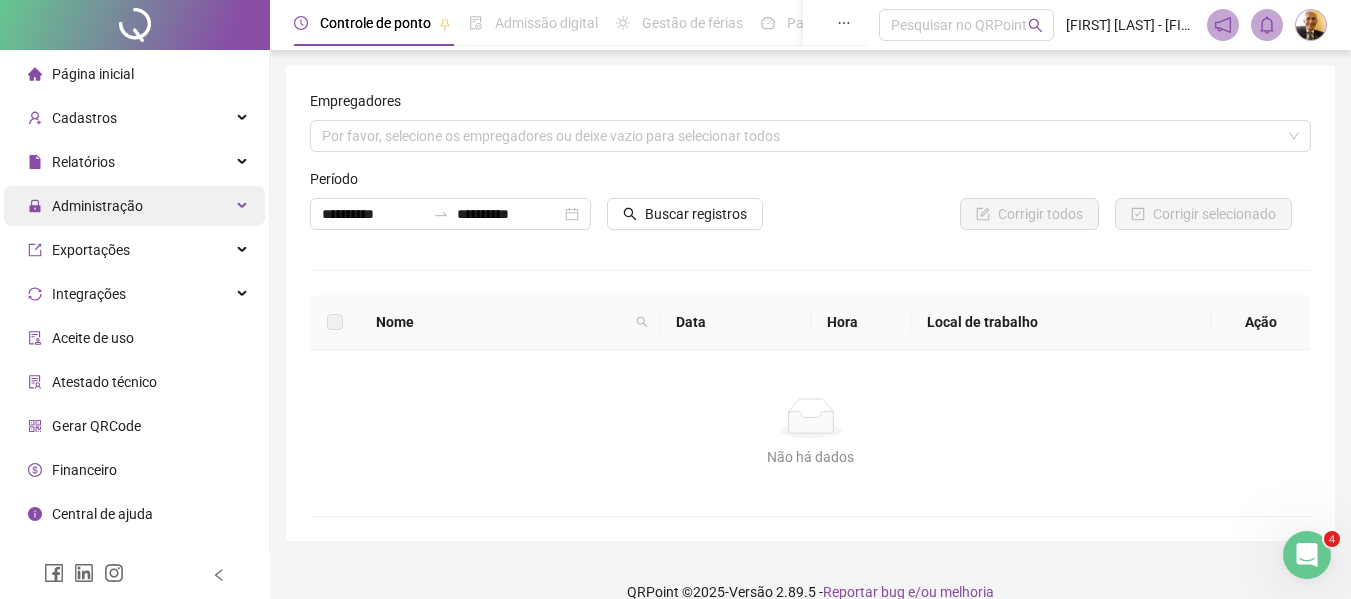 click on "Administração" at bounding box center (97, 206) 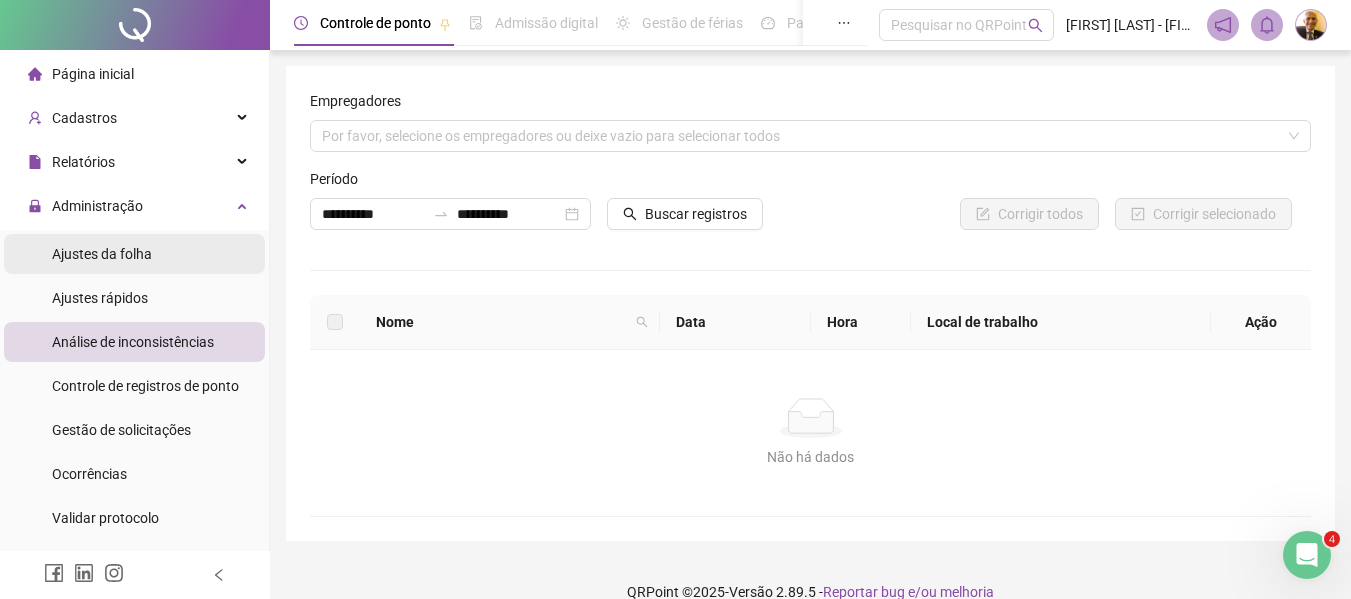 click on "Ajustes da folha" at bounding box center (102, 254) 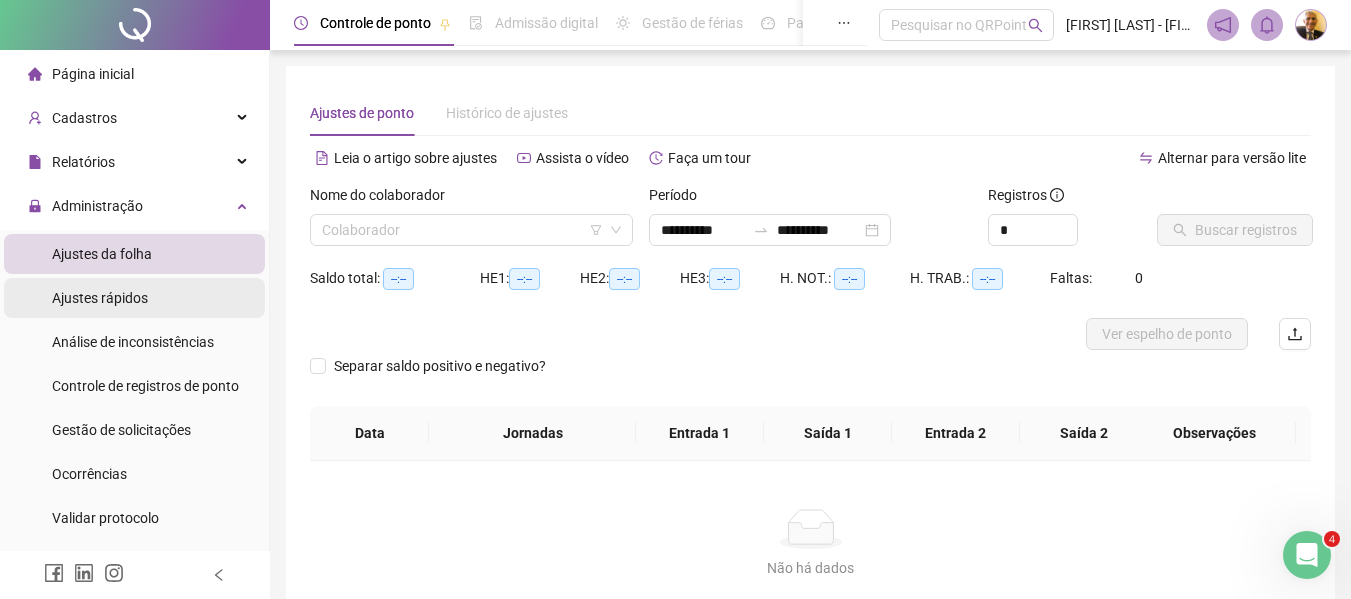 click on "Ajustes rápidos" at bounding box center (100, 298) 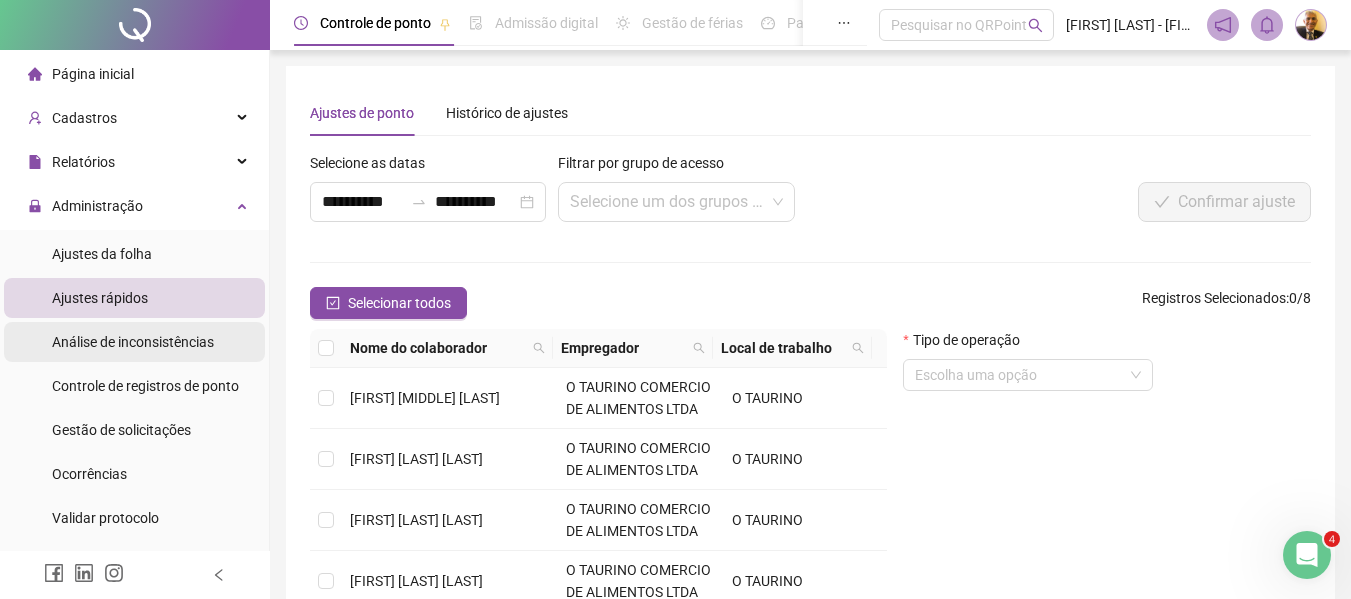 click on "Análise de inconsistências" at bounding box center (133, 342) 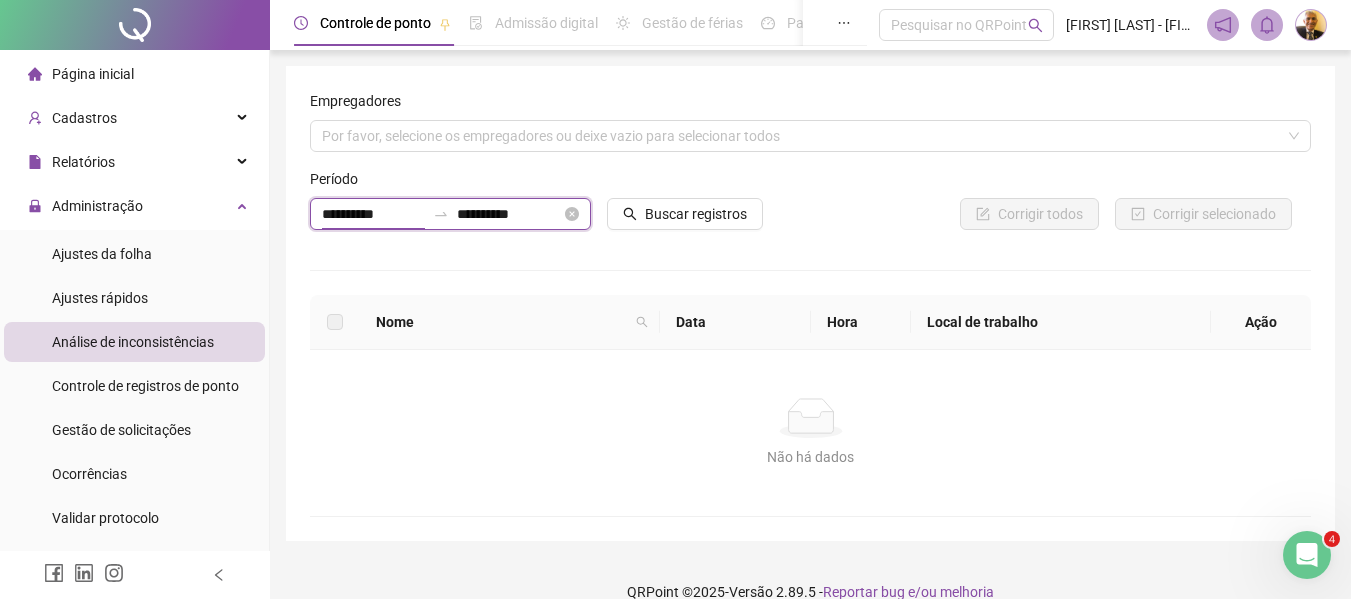 click on "**********" at bounding box center (373, 214) 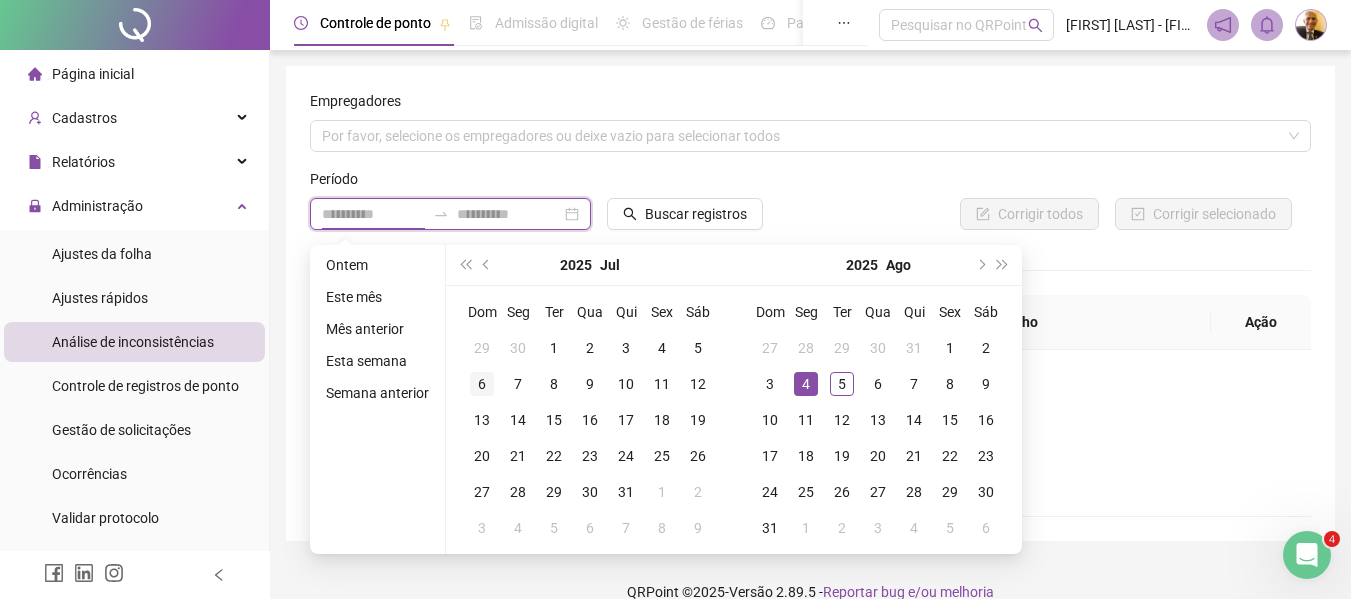 type on "**********" 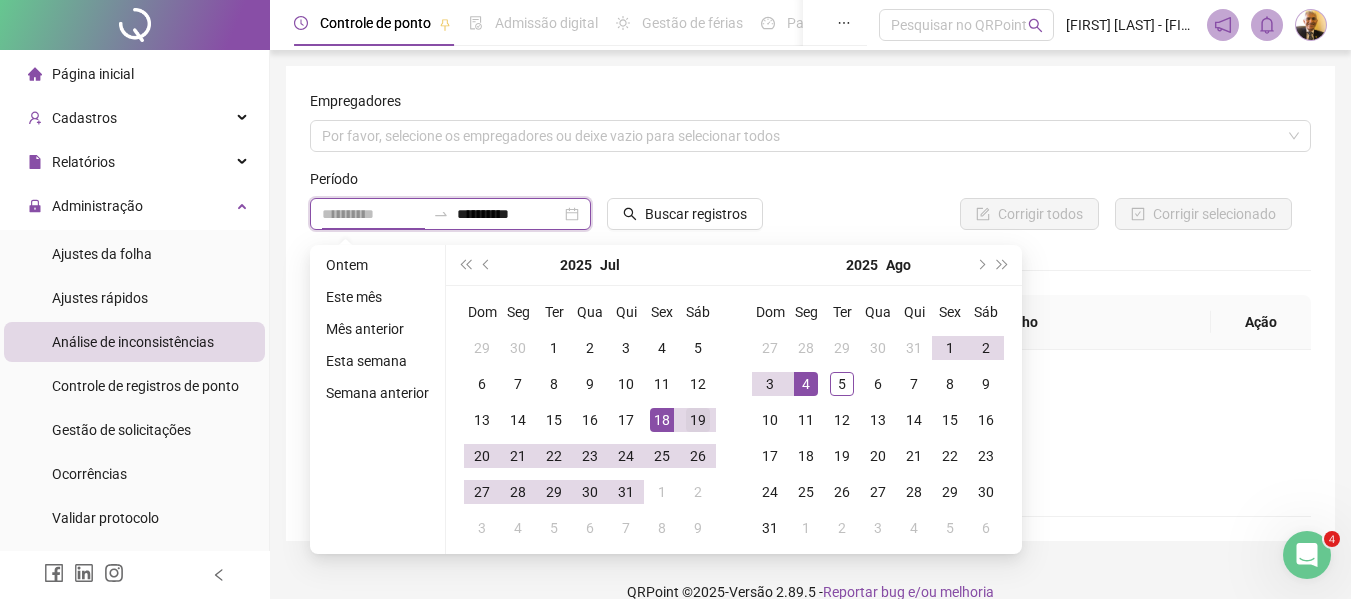 type on "**********" 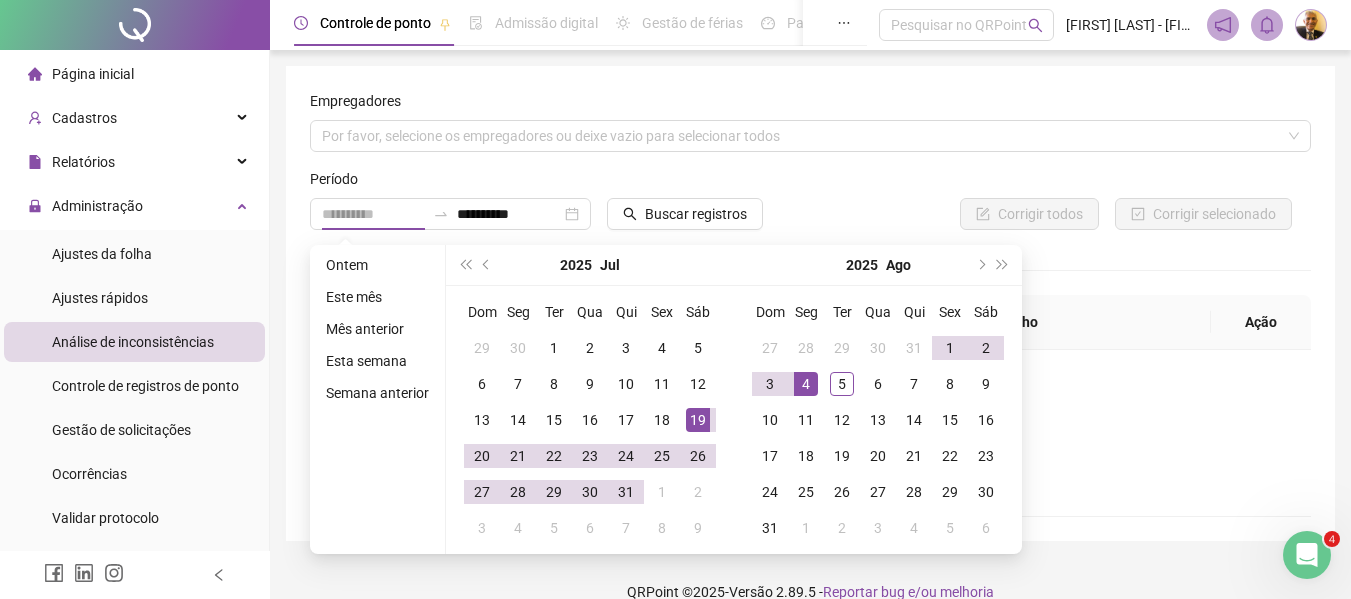 click on "19" at bounding box center (698, 420) 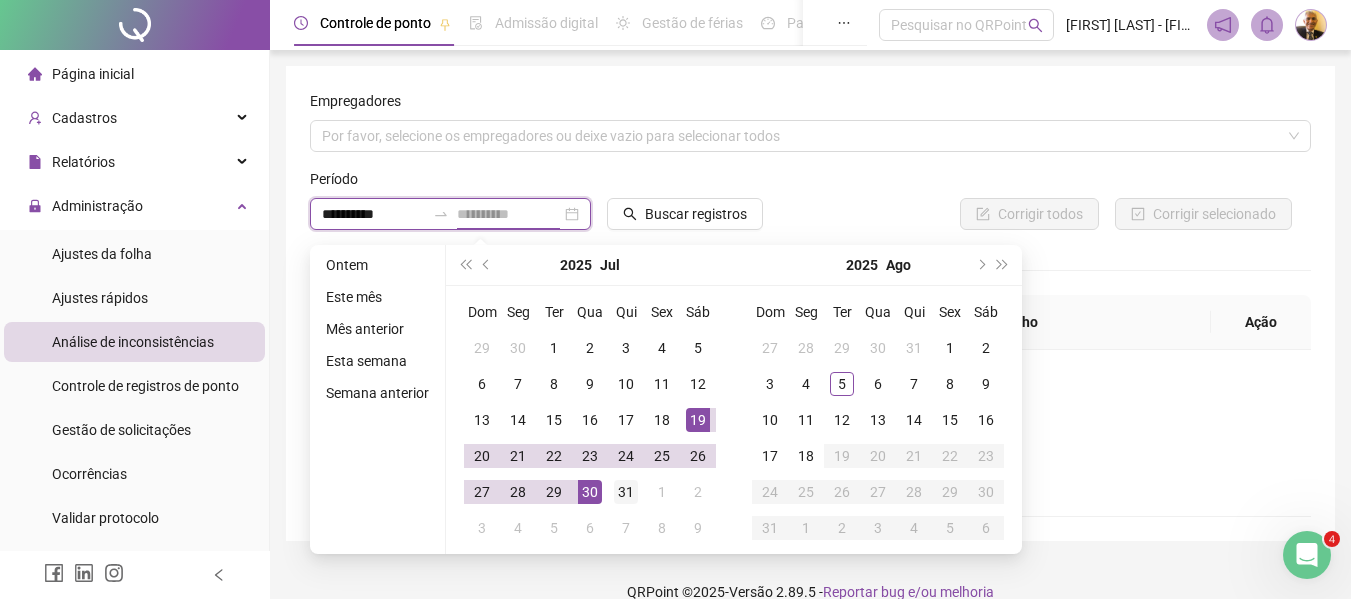 type on "**********" 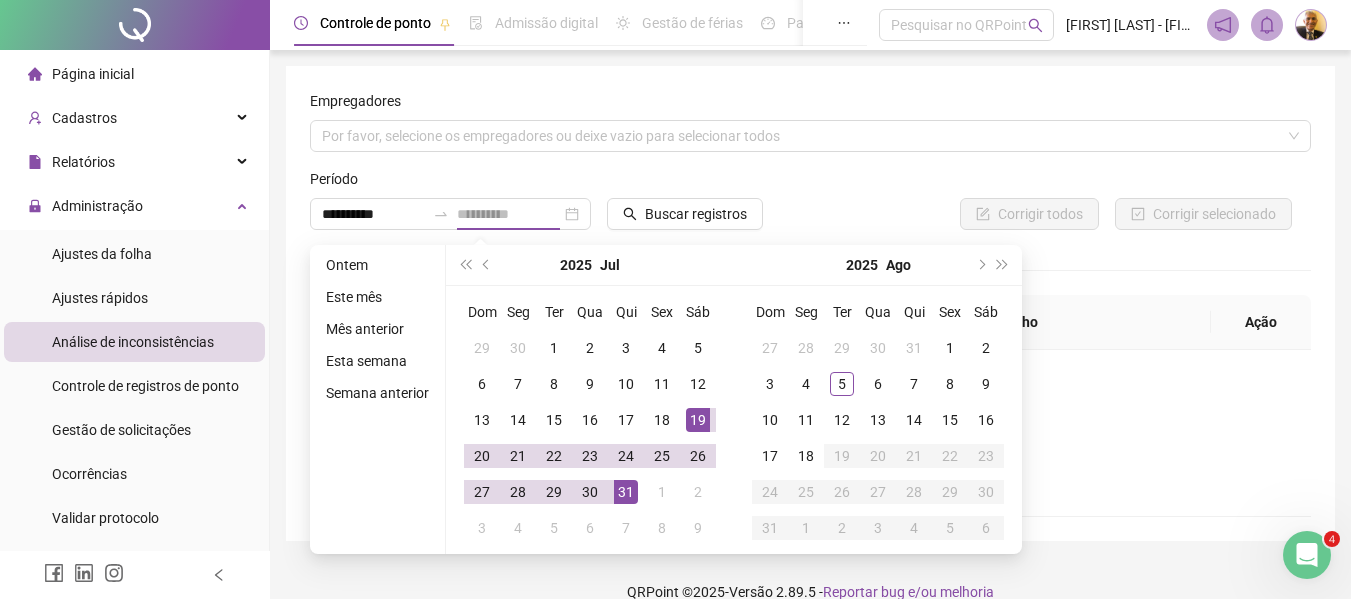 click on "31" at bounding box center [626, 492] 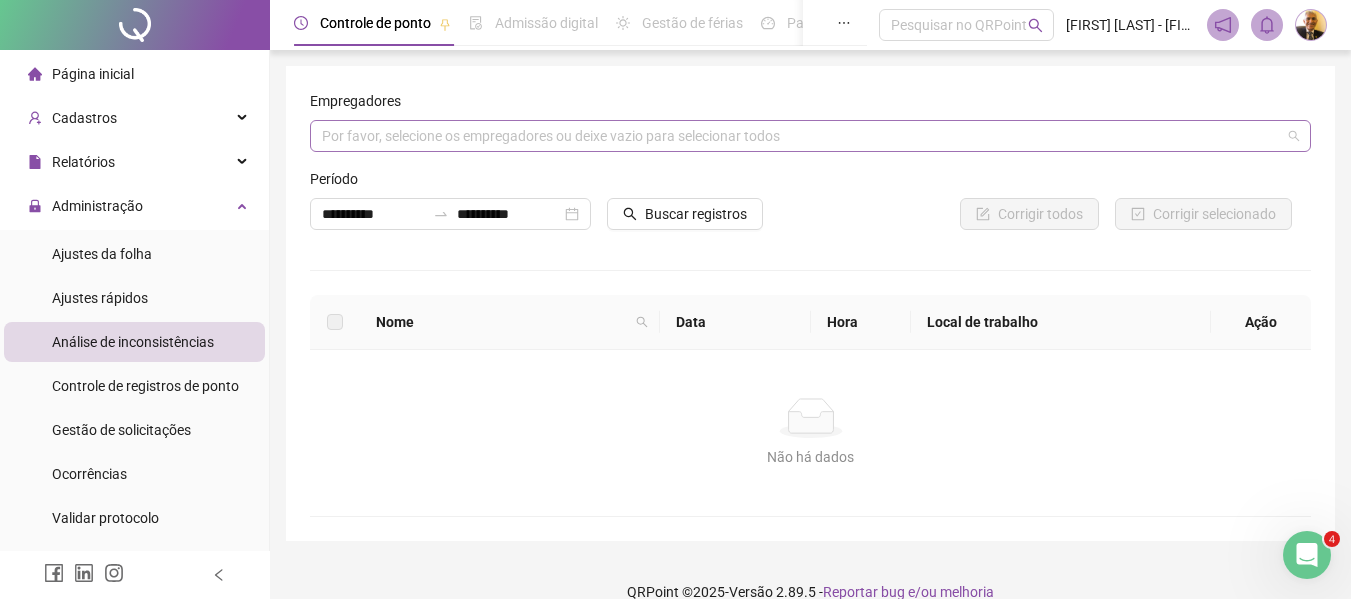 click on "Por favor, selecione os empregadores ou deixe vazio para selecionar todos" at bounding box center (810, 136) 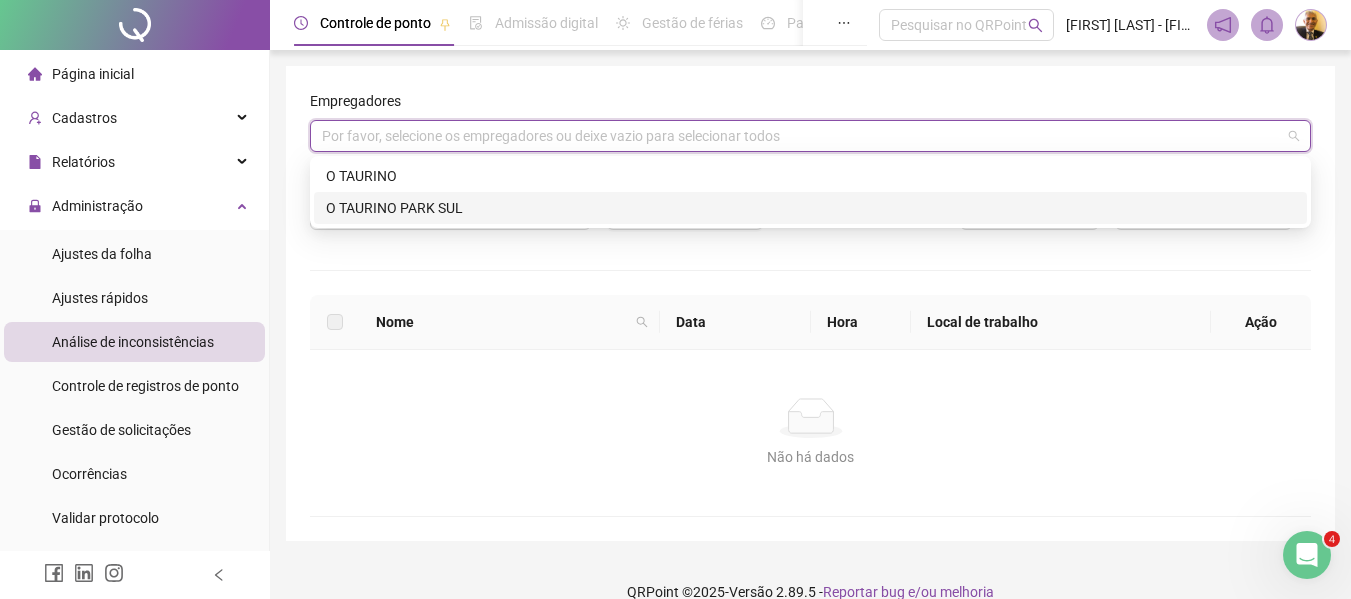 click on "O TAURINO PARK SUL" at bounding box center (810, 208) 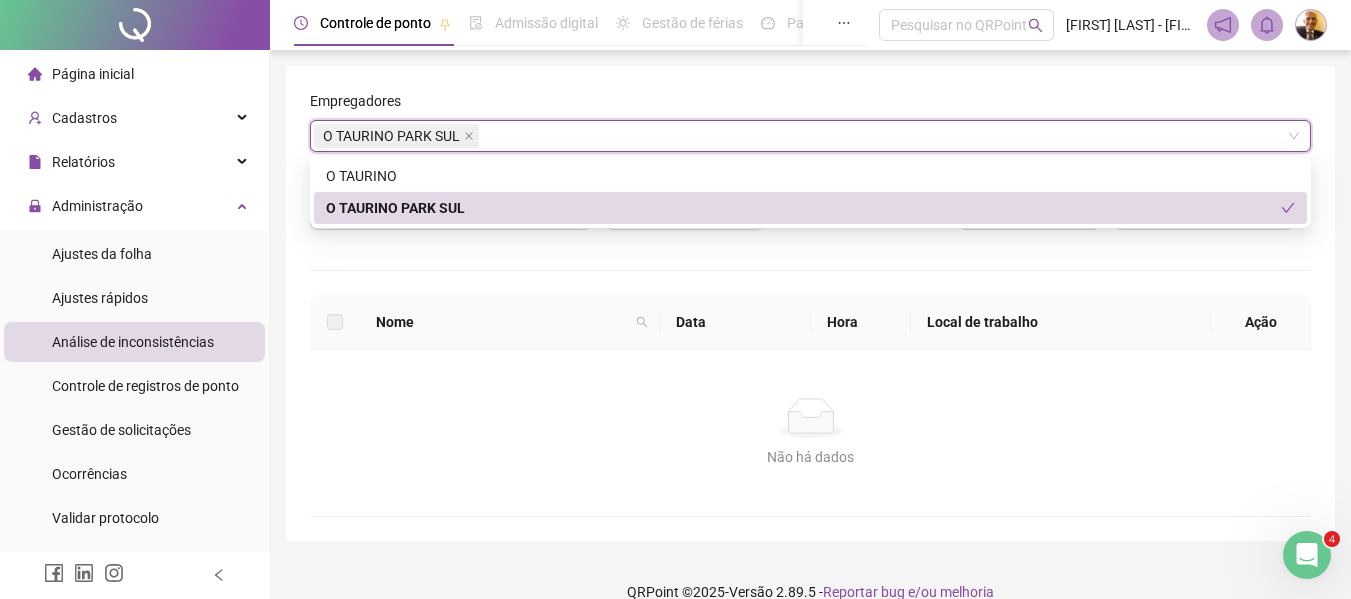 click on "Nome" at bounding box center (502, 322) 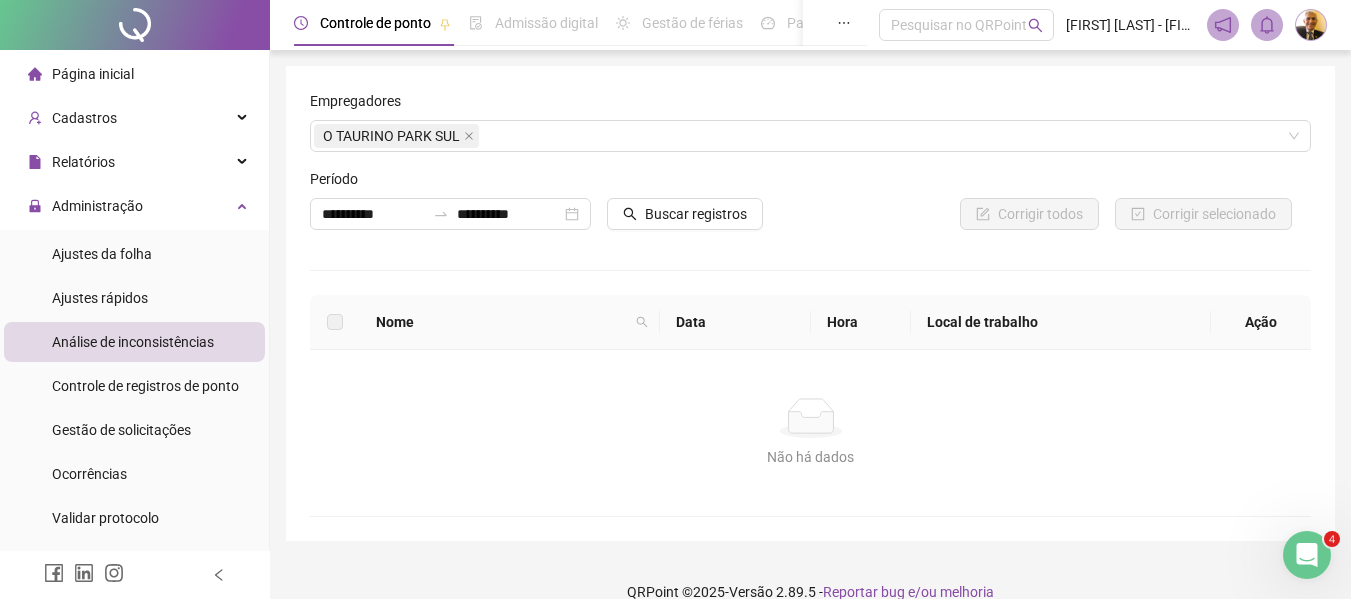 click at bounding box center [335, 322] 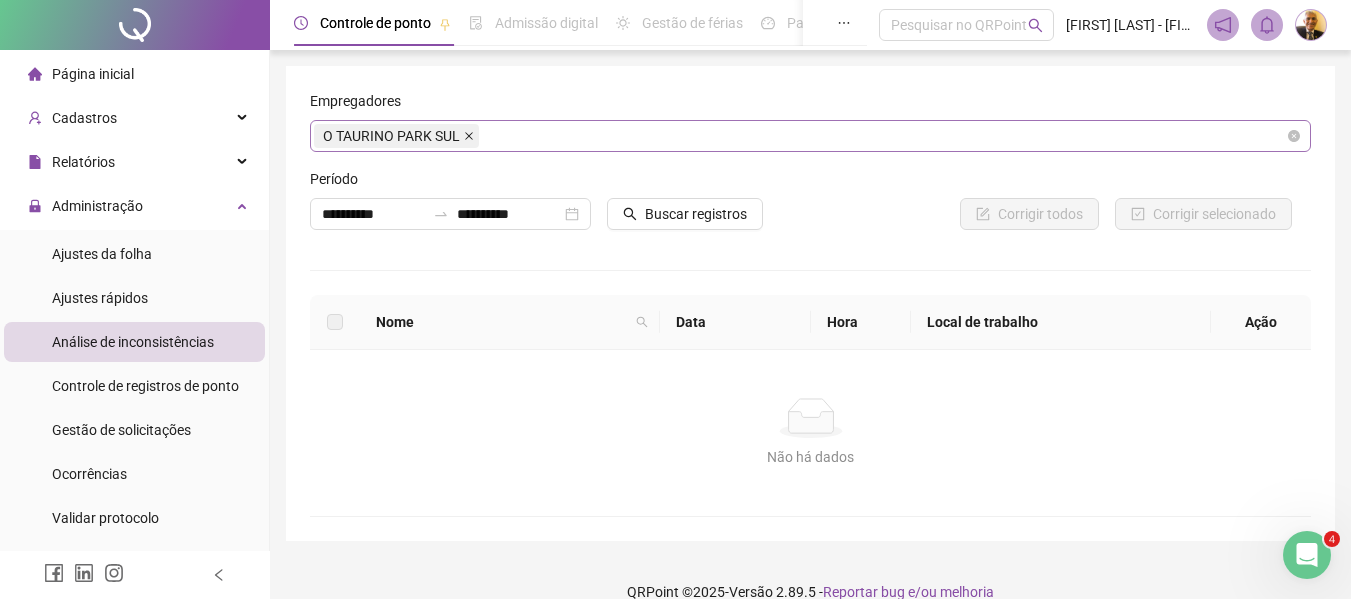 drag, startPoint x: 478, startPoint y: 133, endPoint x: 465, endPoint y: 136, distance: 13.341664 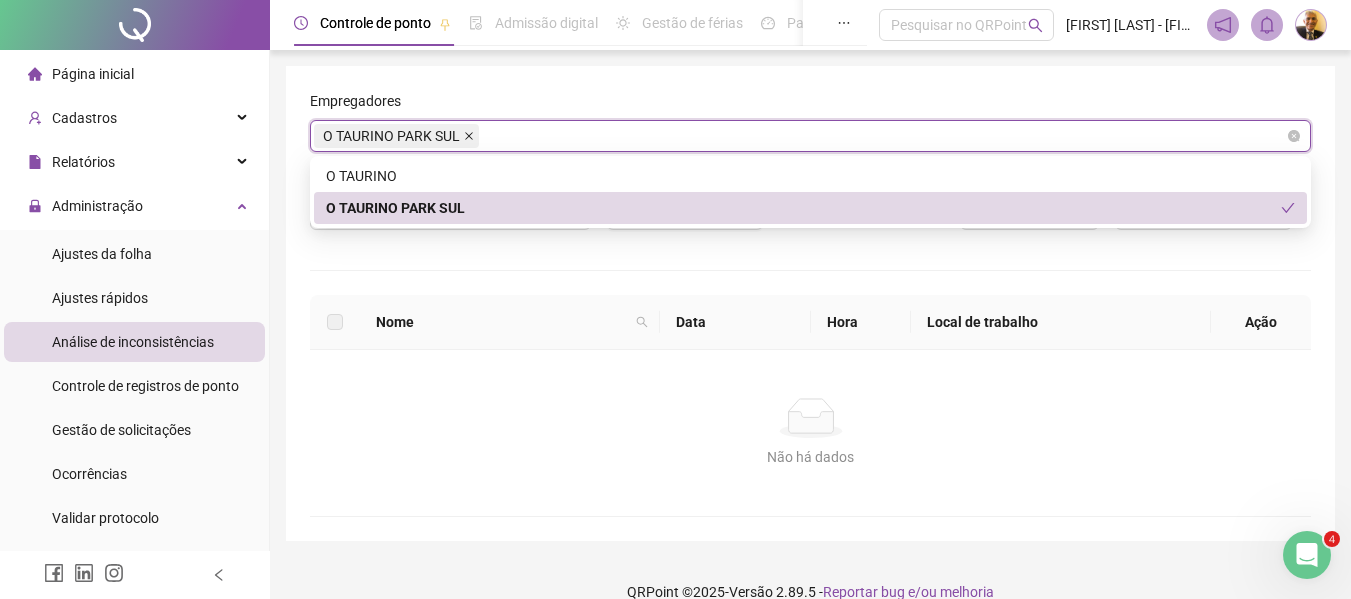 click 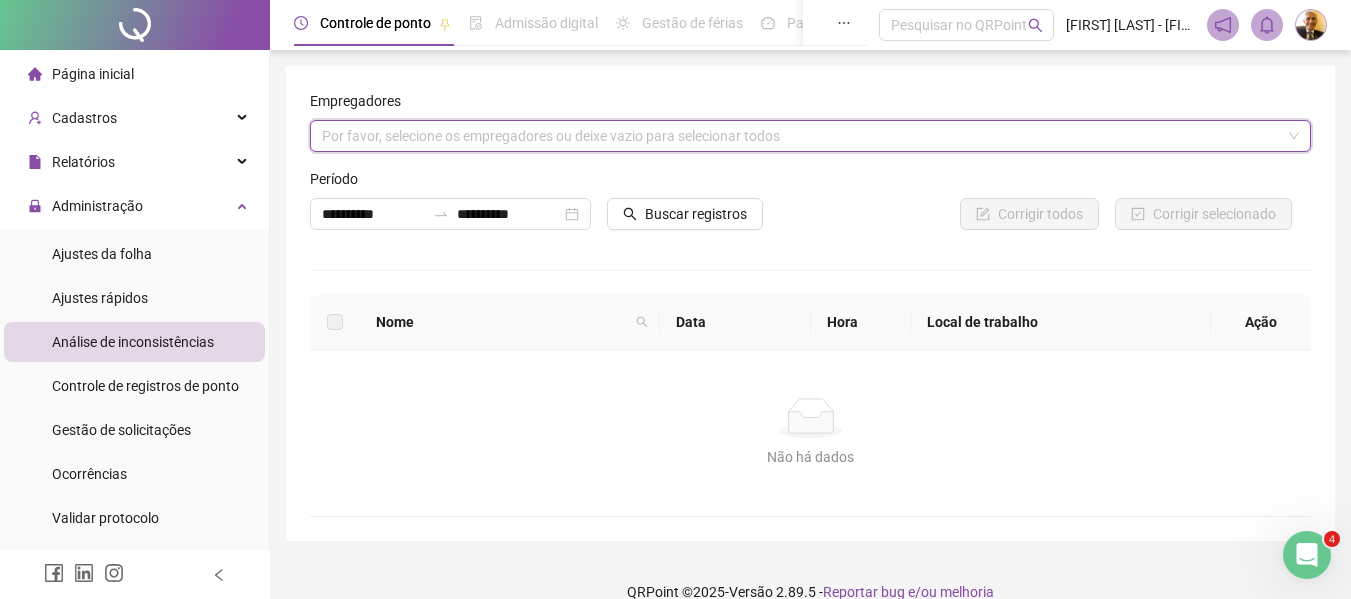 click on "Por favor, selecione os empregadores ou deixe vazio para selecionar todos" at bounding box center [810, 136] 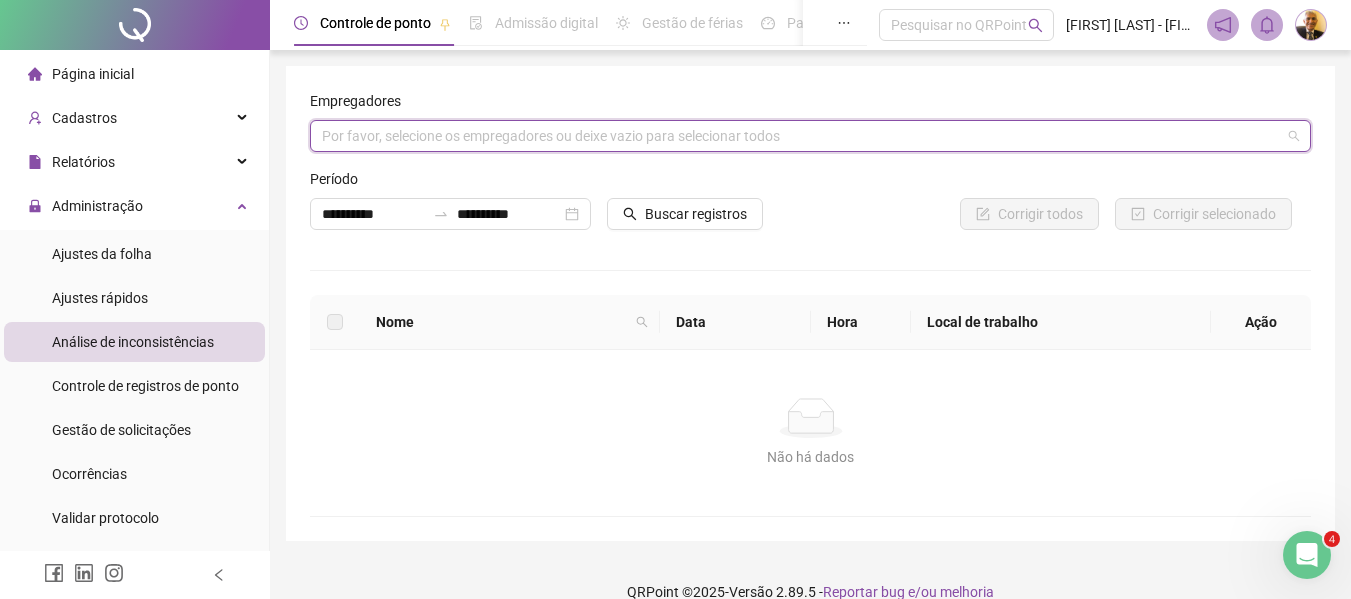 click on "Por favor, selecione os empregadores ou deixe vazio para selecionar todos" at bounding box center (810, 136) 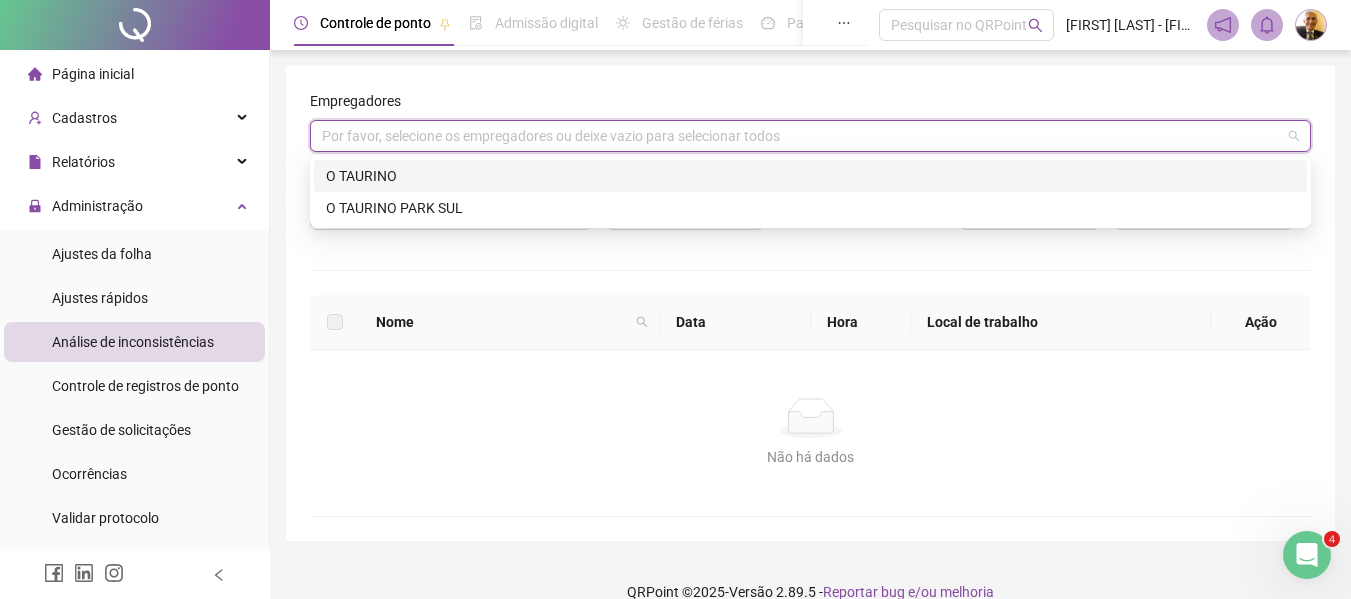 click on "O TAURINO" at bounding box center [810, 176] 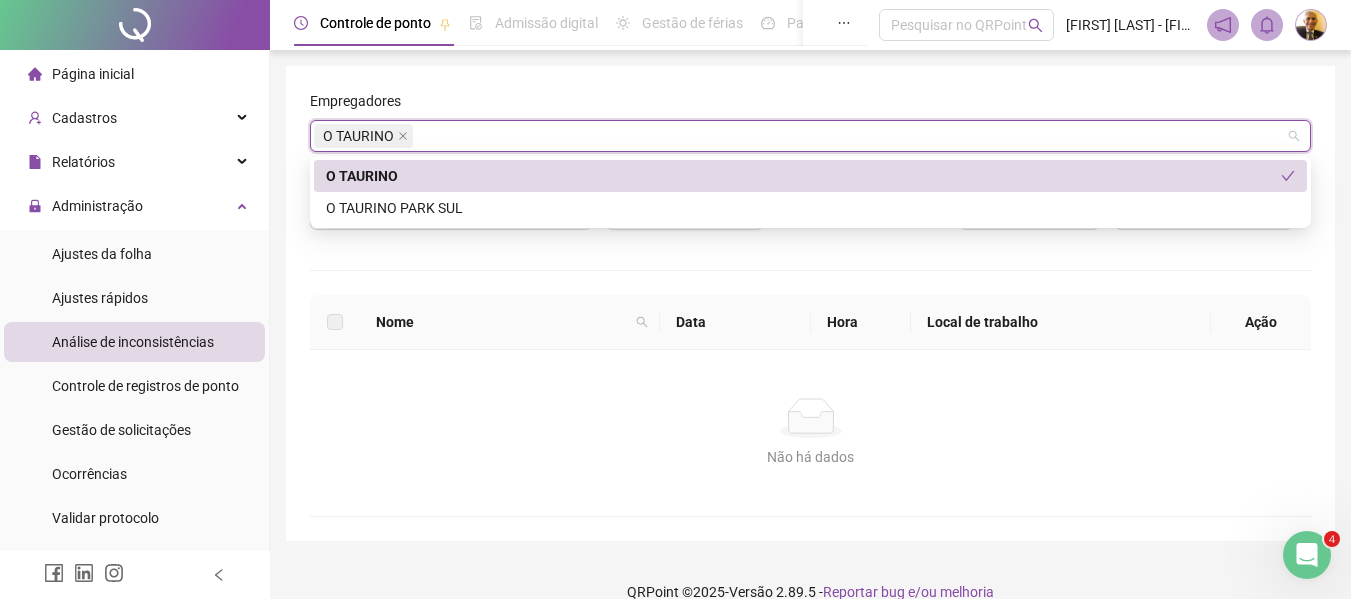 click on "O TAURINO" at bounding box center (803, 176) 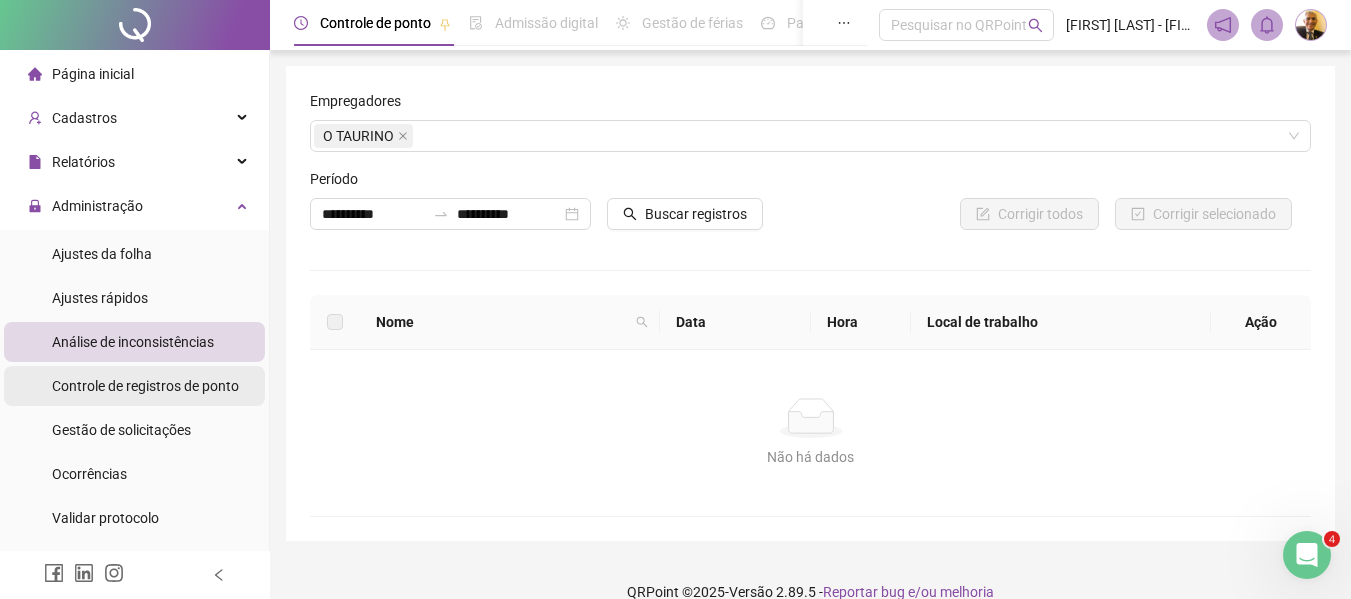 click on "Controle de registros de ponto" at bounding box center [145, 386] 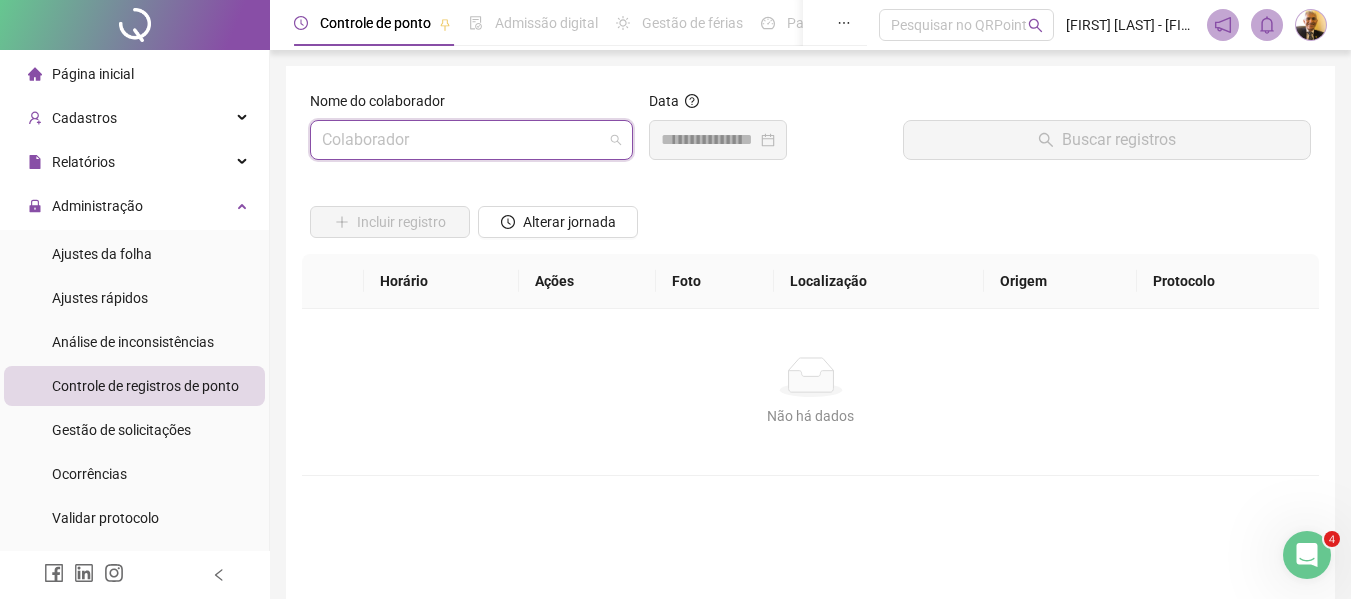 click at bounding box center (462, 140) 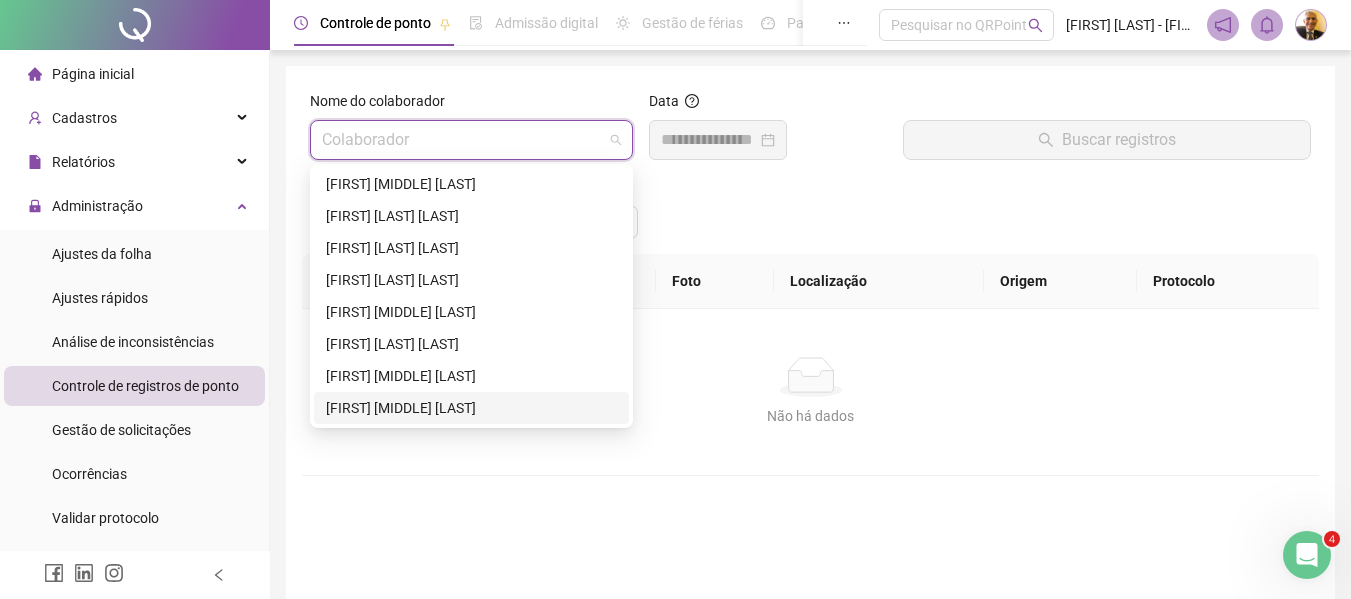drag, startPoint x: 375, startPoint y: 410, endPoint x: 395, endPoint y: 395, distance: 25 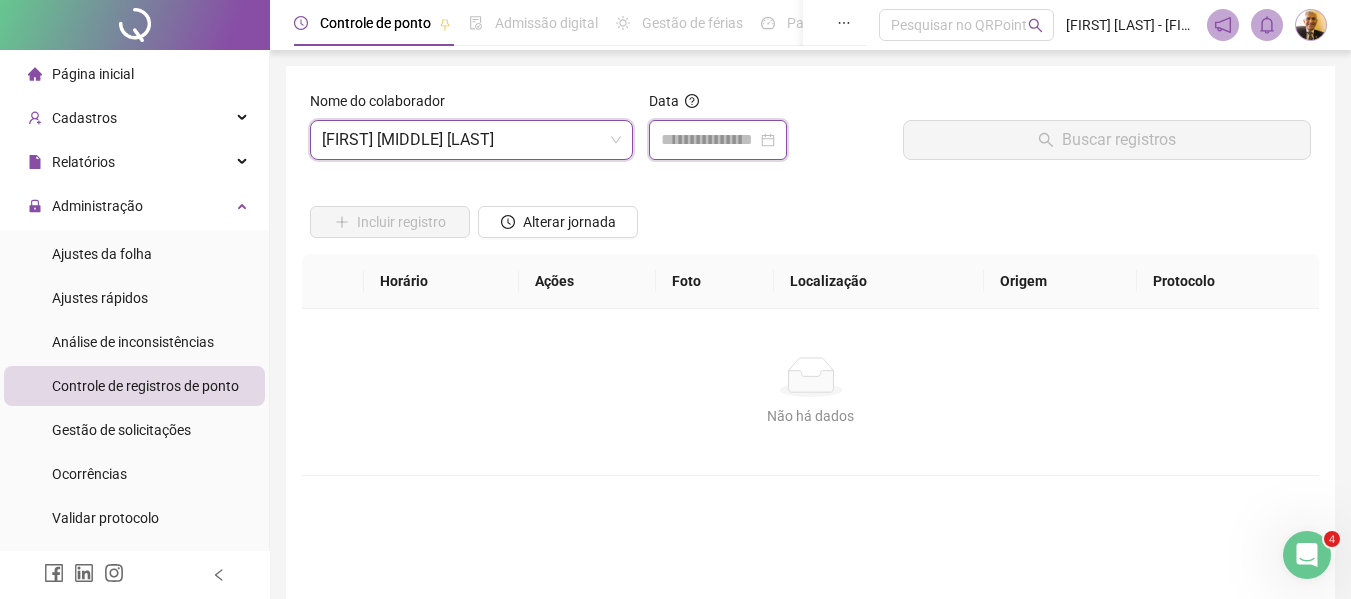 click at bounding box center [709, 140] 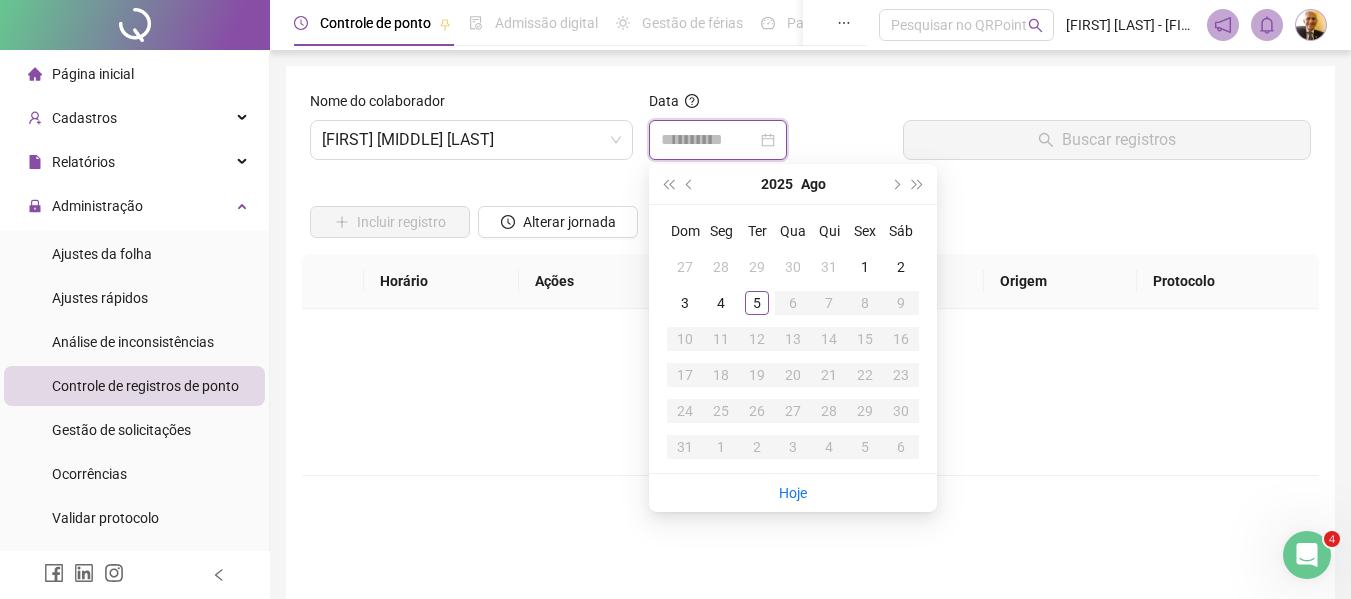 type on "**********" 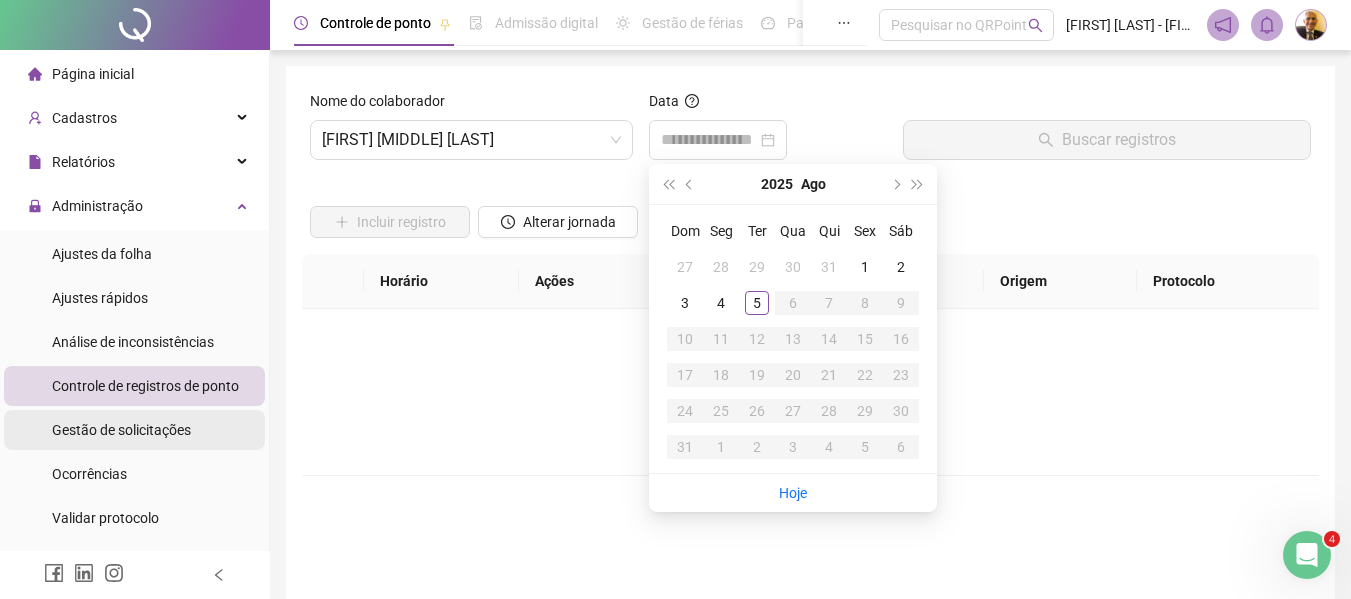 click on "Gestão de solicitações" at bounding box center (121, 430) 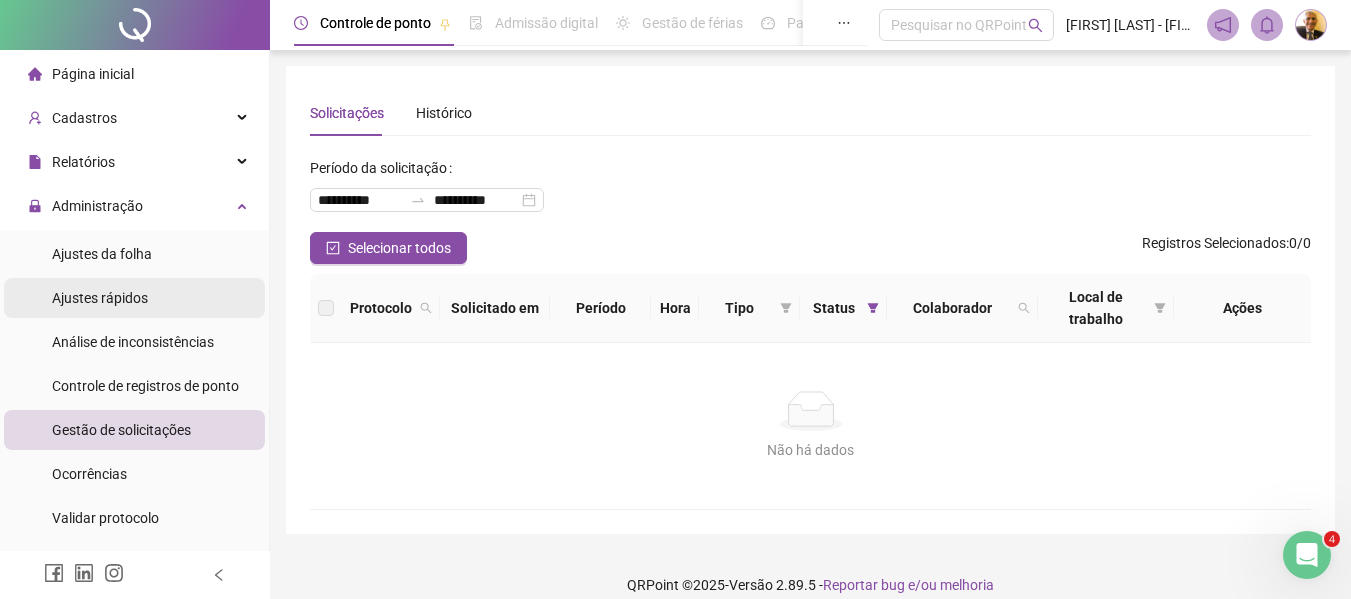 click on "Ajustes rápidos" at bounding box center [100, 298] 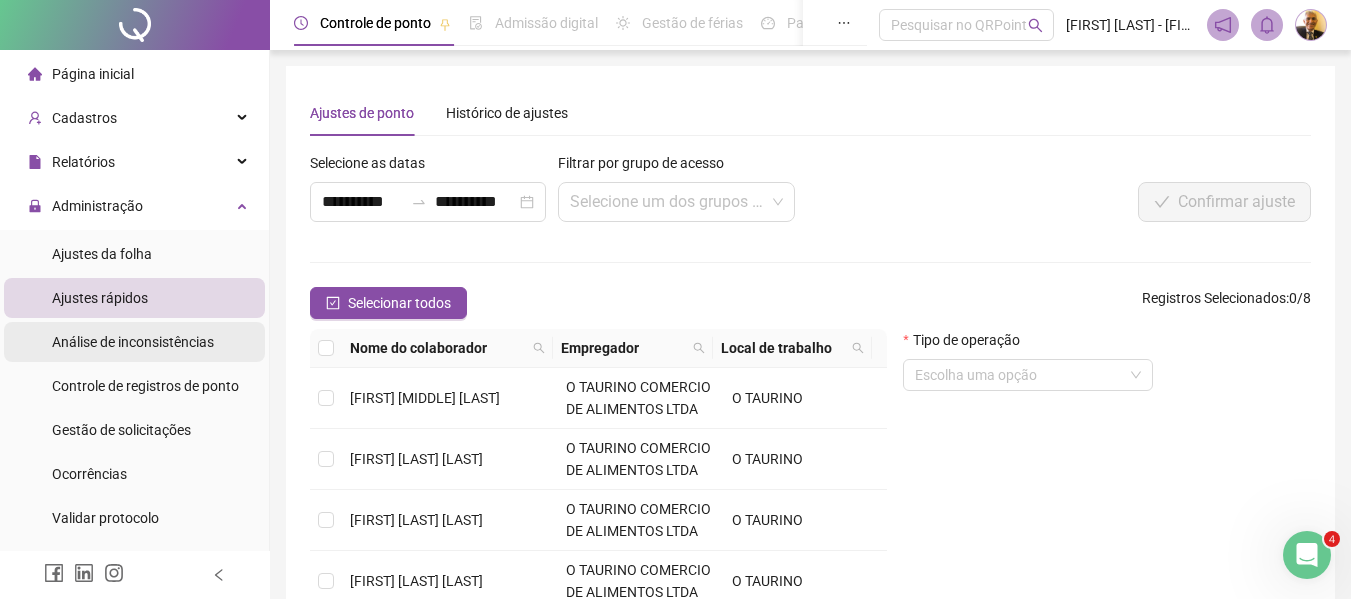 click on "Análise de inconsistências" at bounding box center (133, 342) 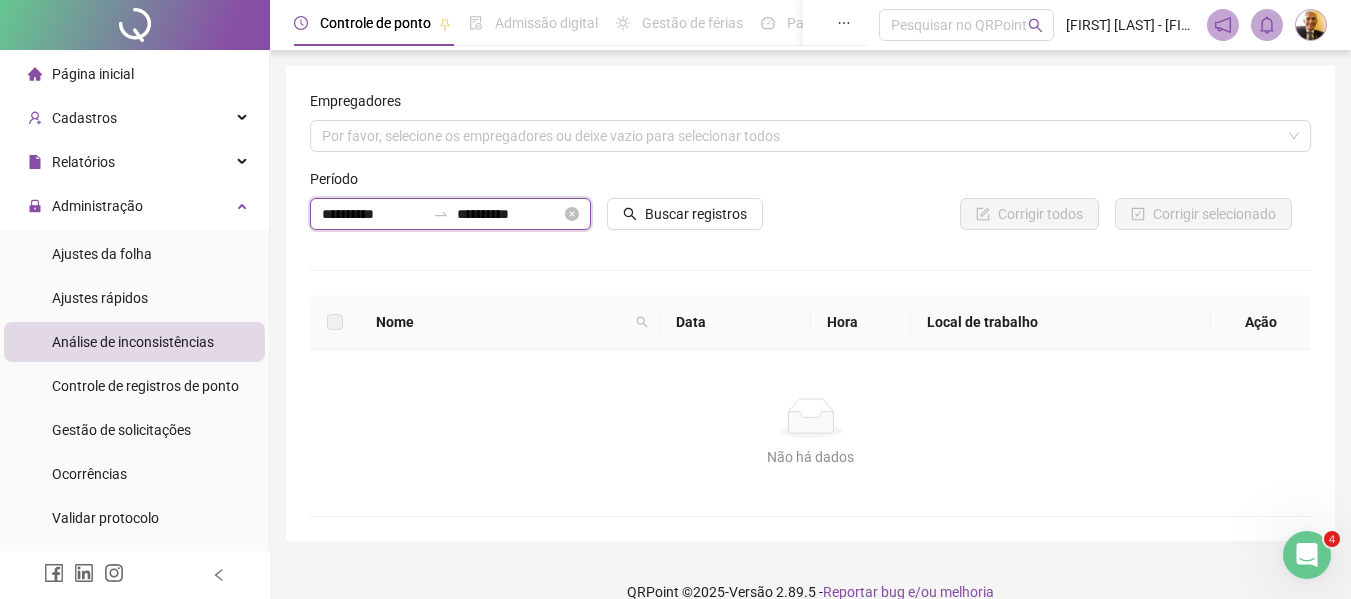 click on "**********" at bounding box center (373, 214) 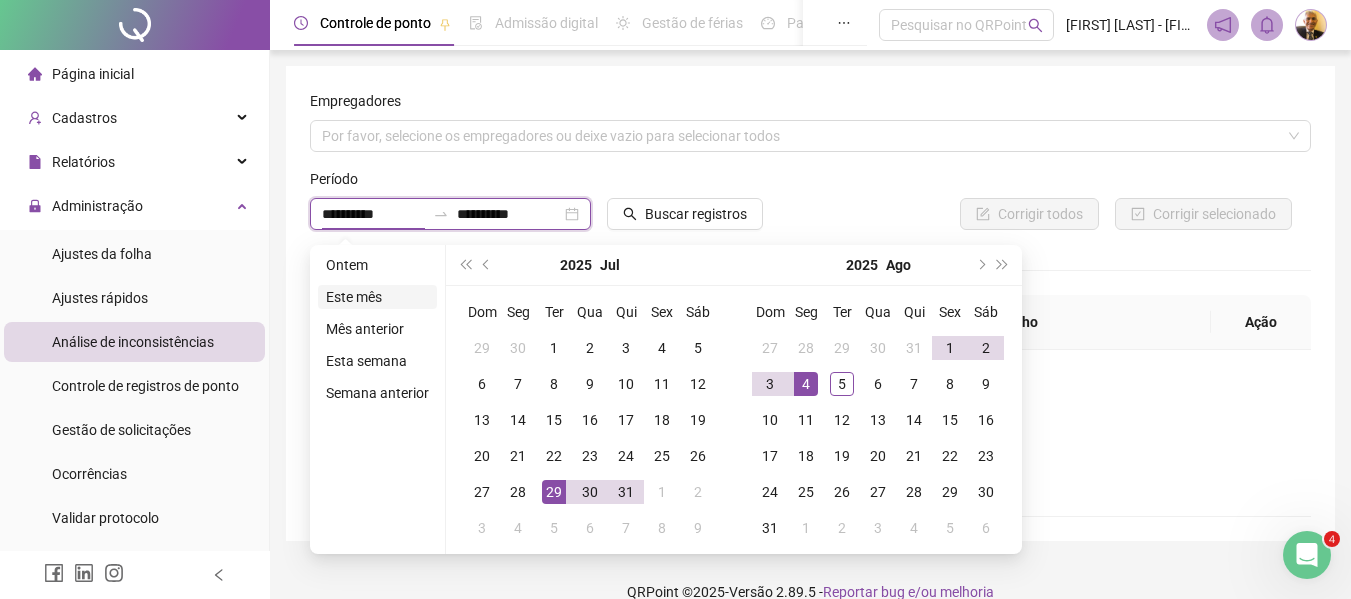 type on "**********" 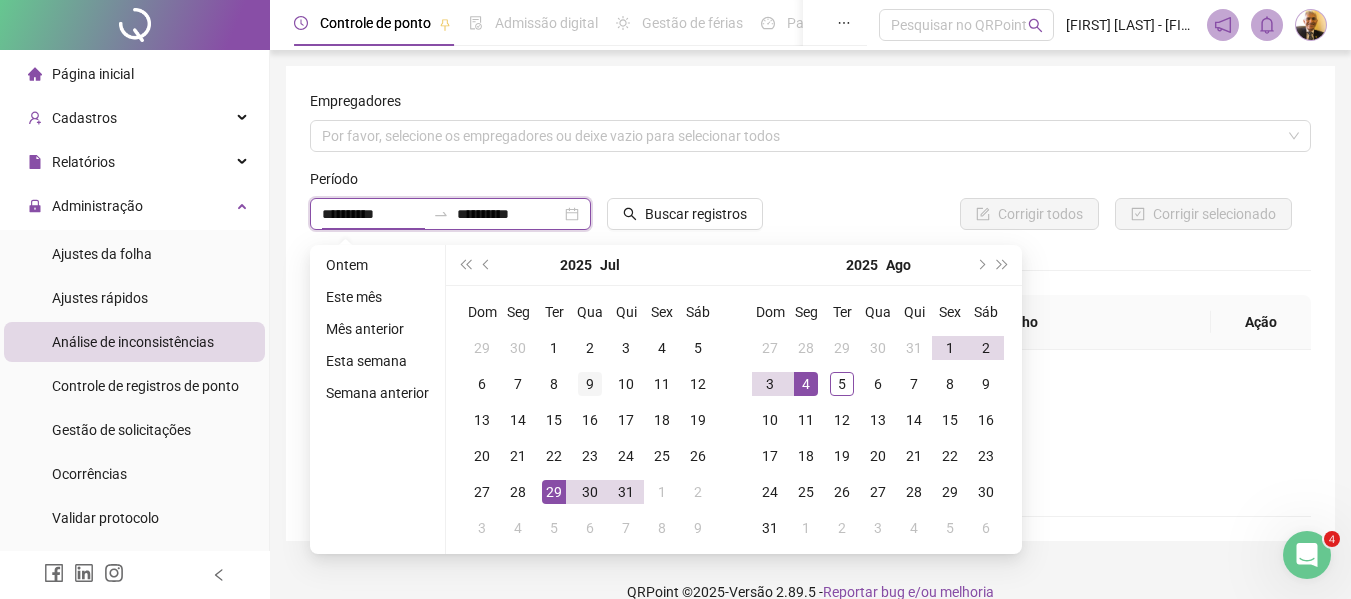 type on "**********" 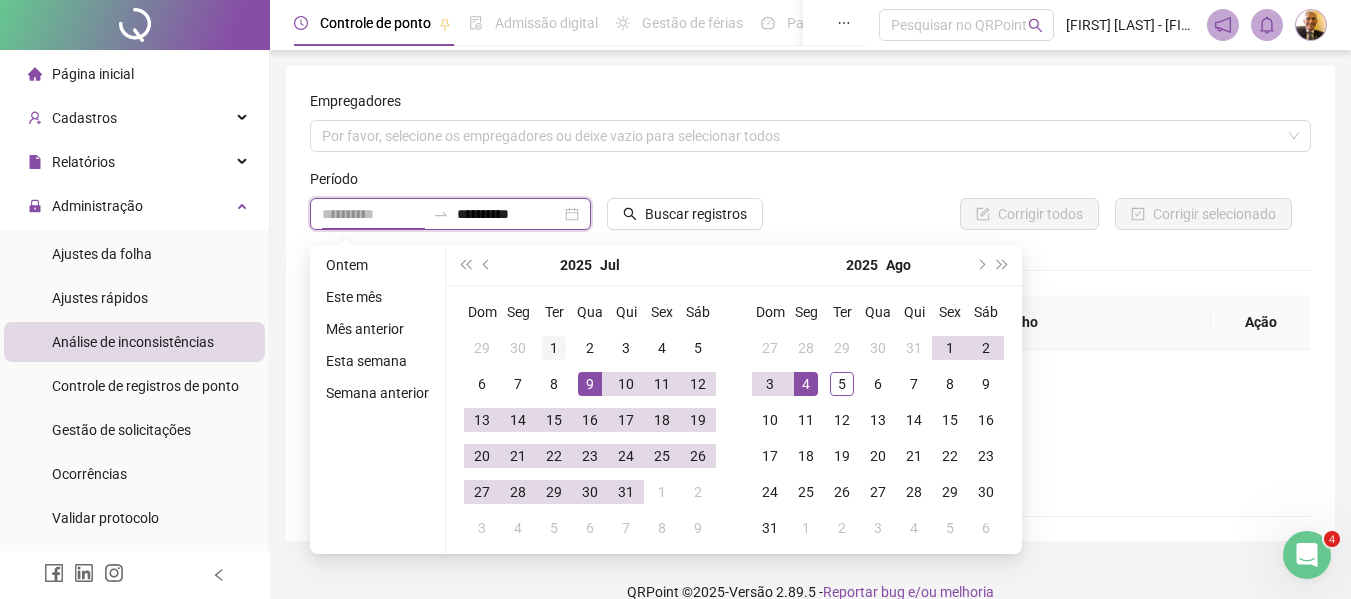 type on "**********" 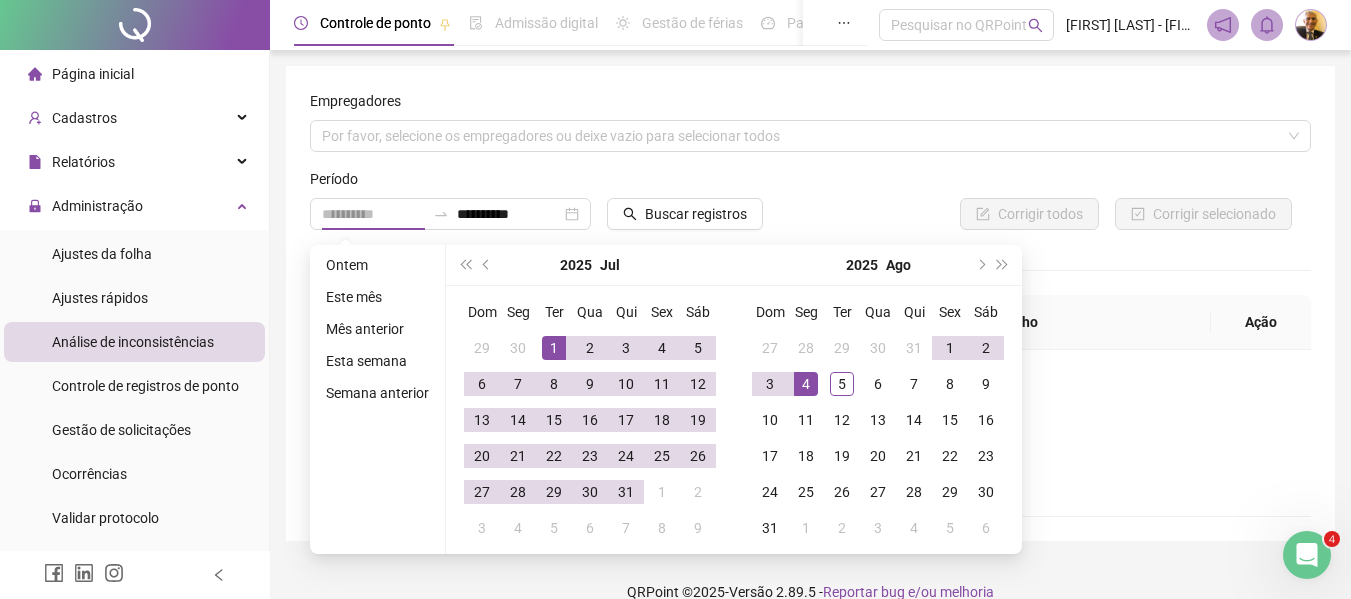click on "1" at bounding box center (554, 348) 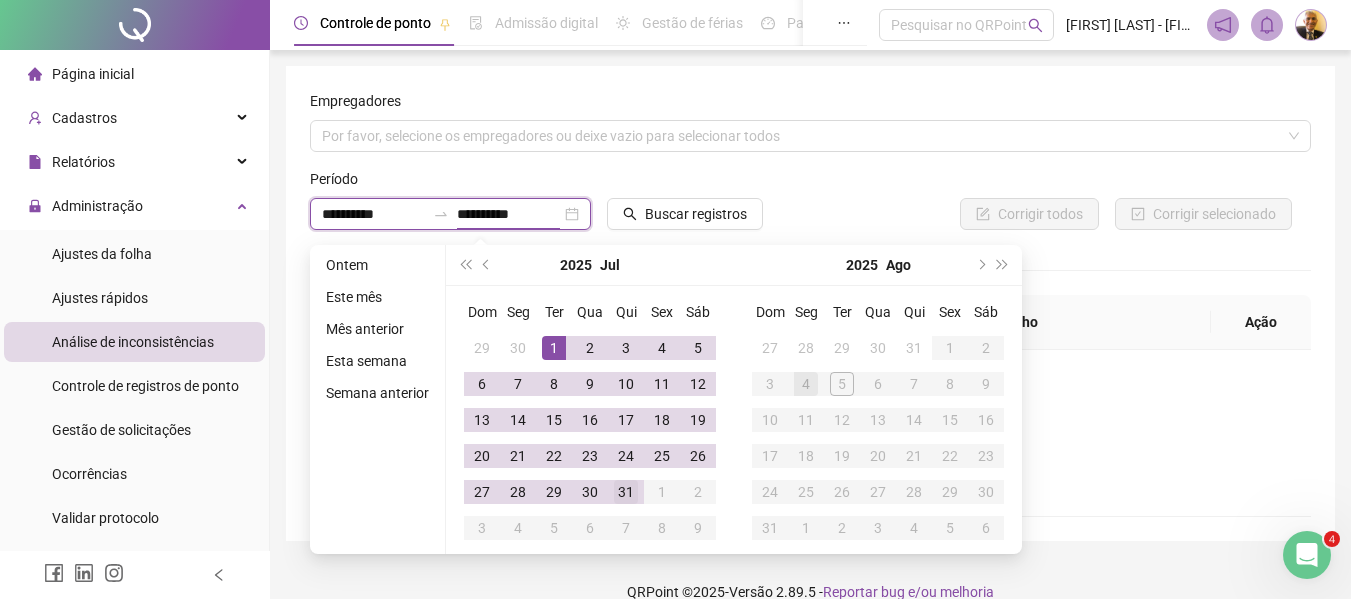 type on "**********" 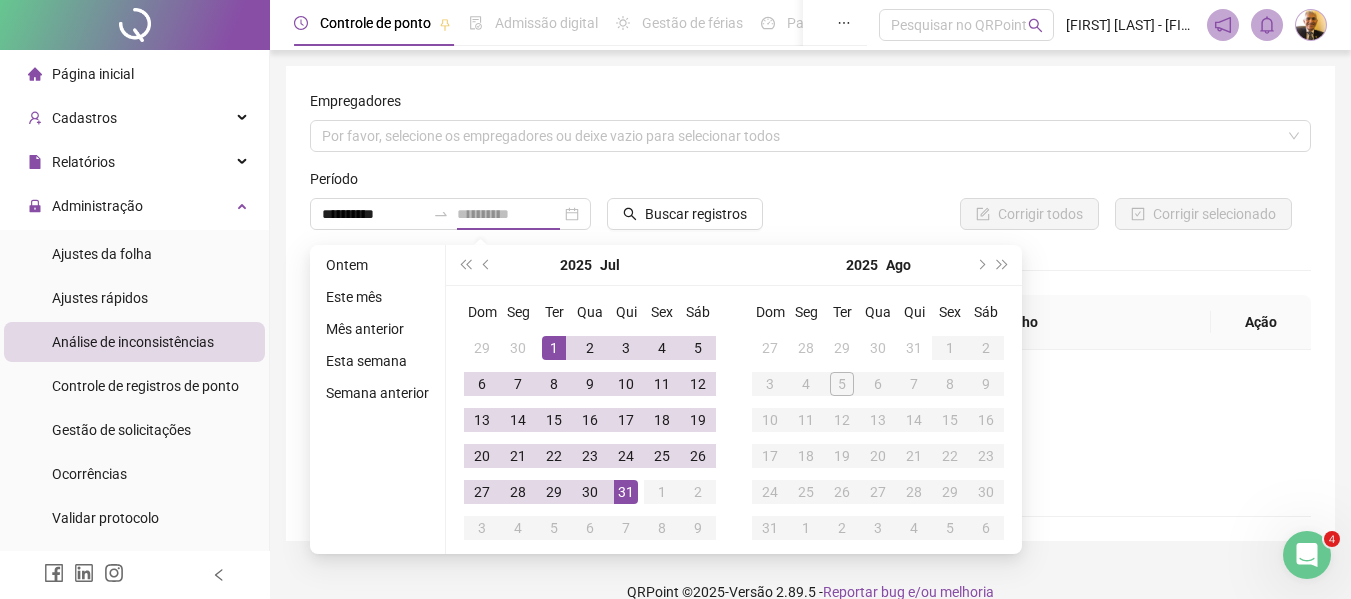 click on "31" at bounding box center (626, 492) 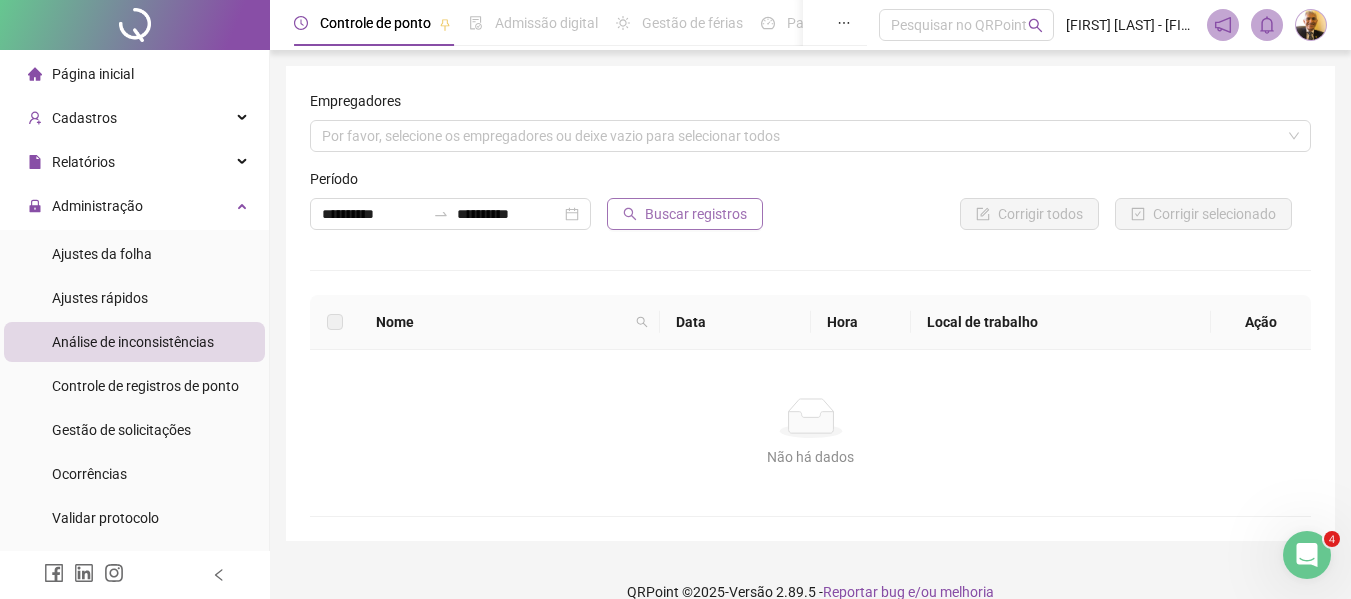click on "Buscar registros" at bounding box center (696, 214) 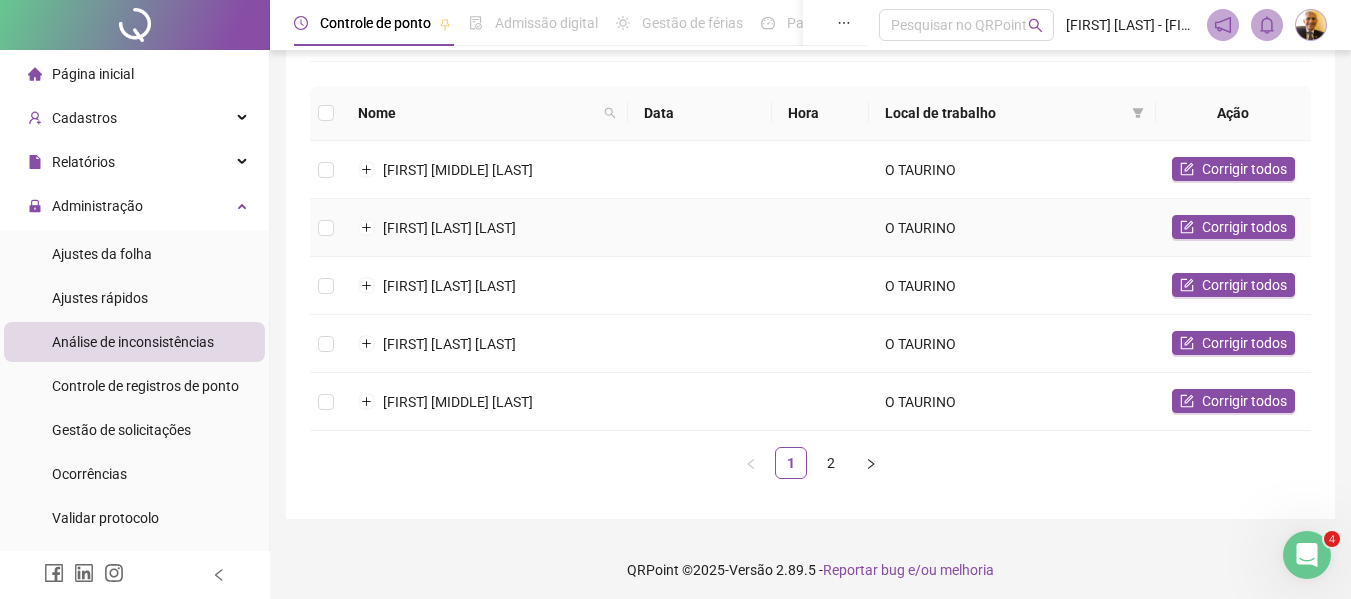 scroll, scrollTop: 215, scrollLeft: 0, axis: vertical 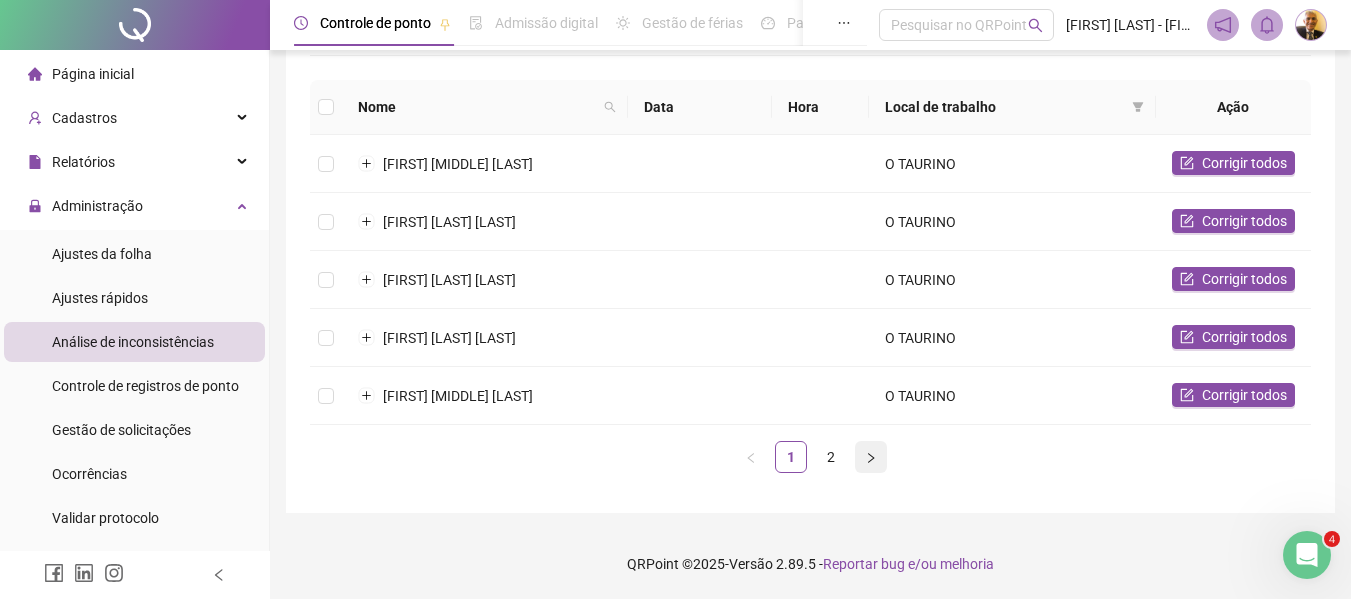 click 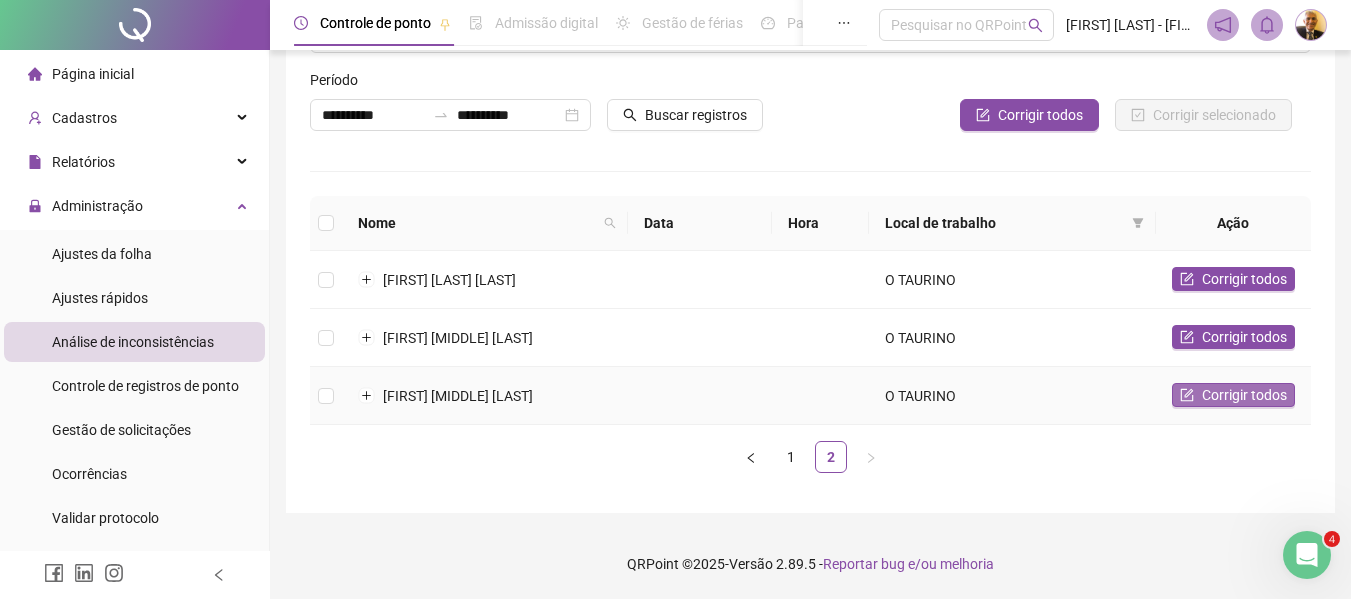 click on "Corrigir todos" at bounding box center (1244, 395) 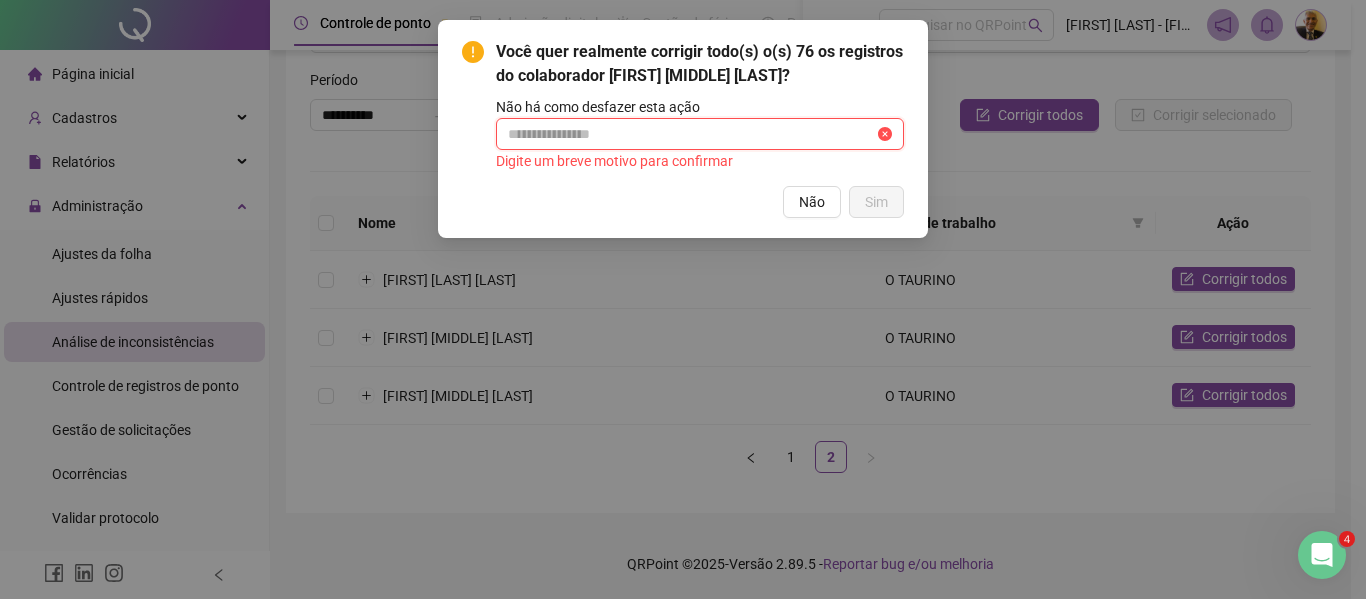 click at bounding box center (691, 134) 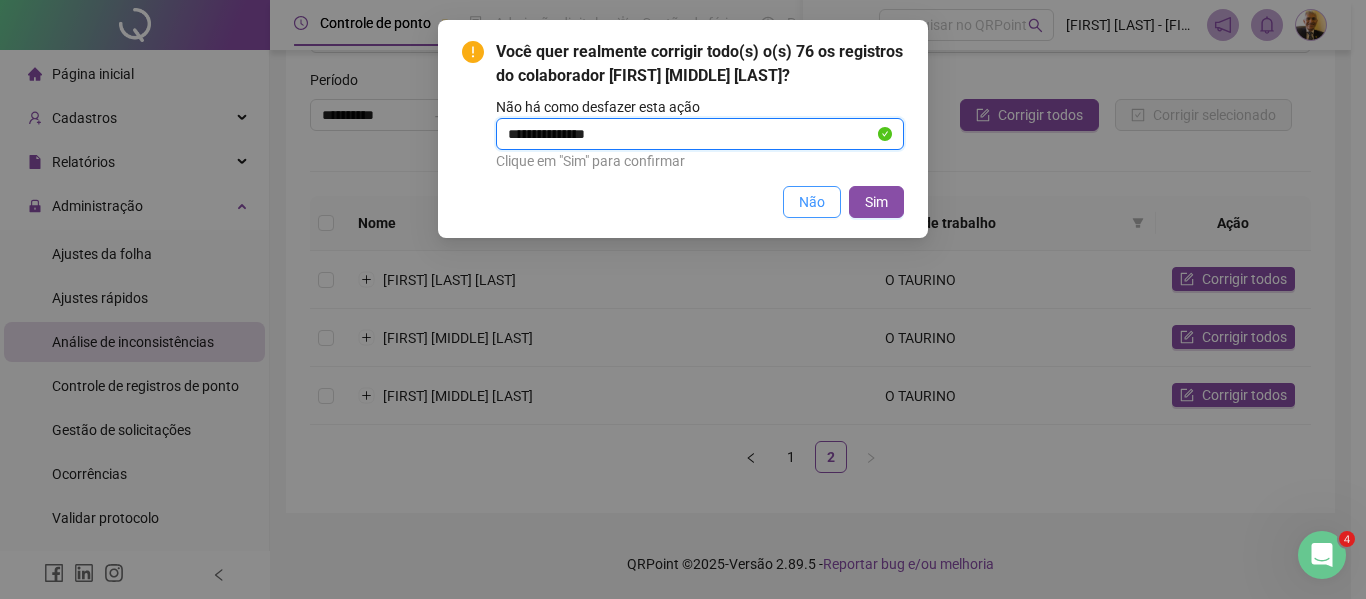 type on "**********" 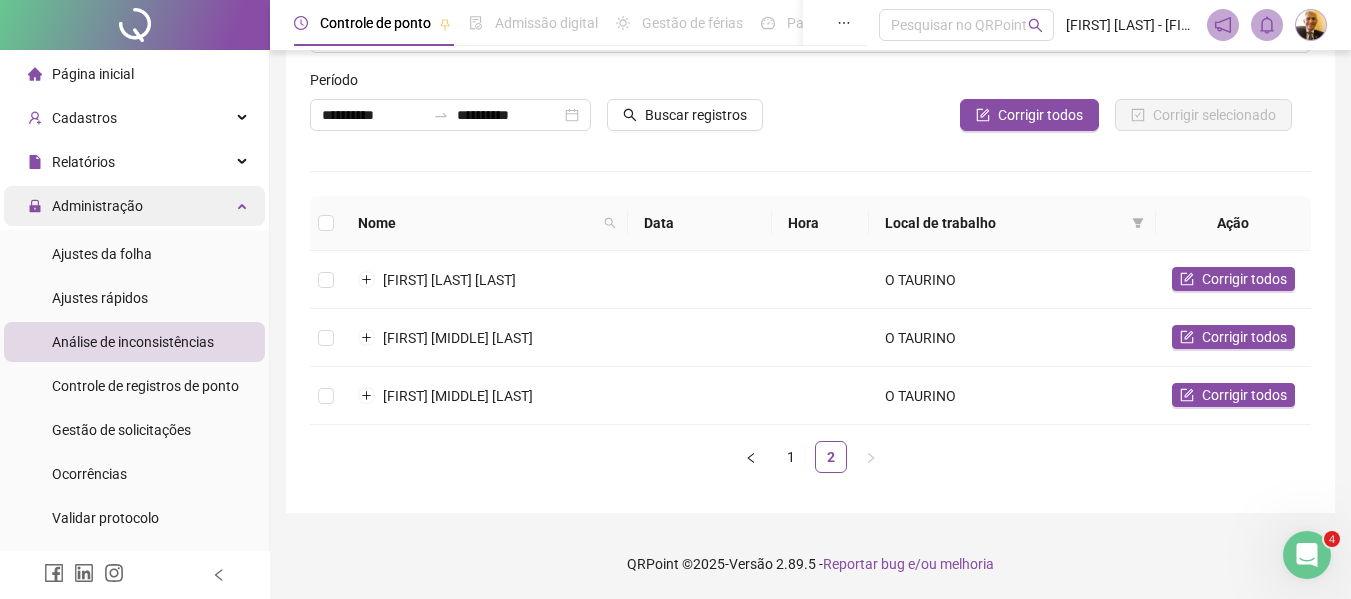 click on "Administração" at bounding box center [97, 206] 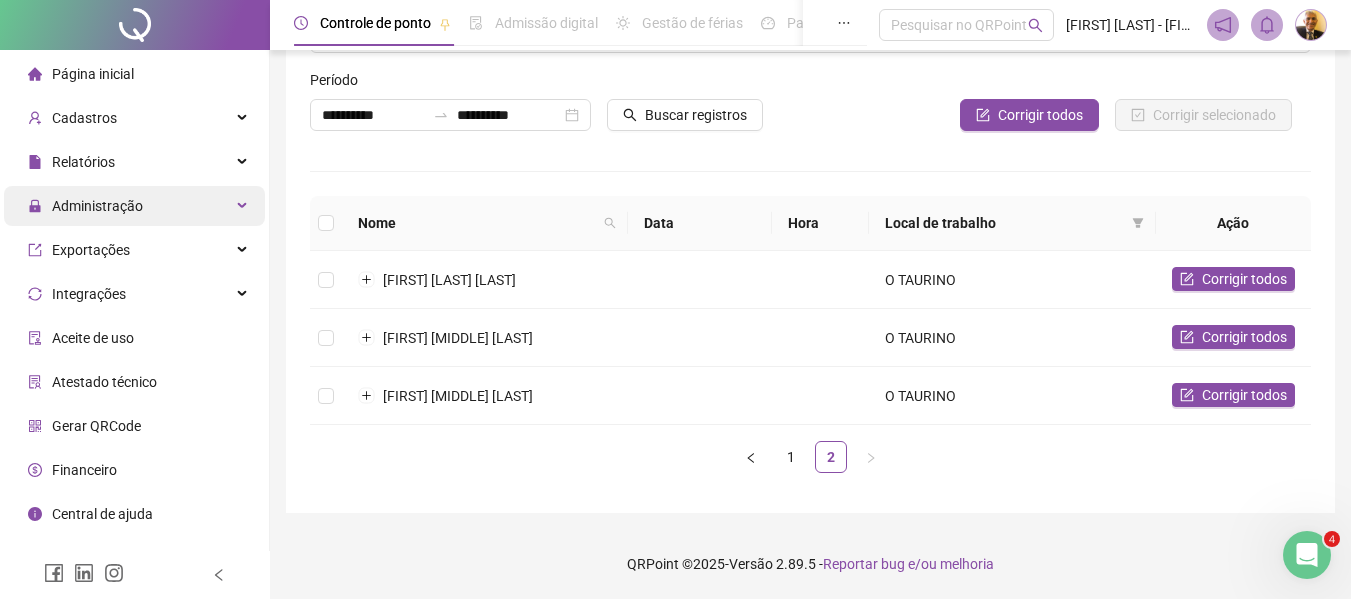 click on "Administração" at bounding box center (97, 206) 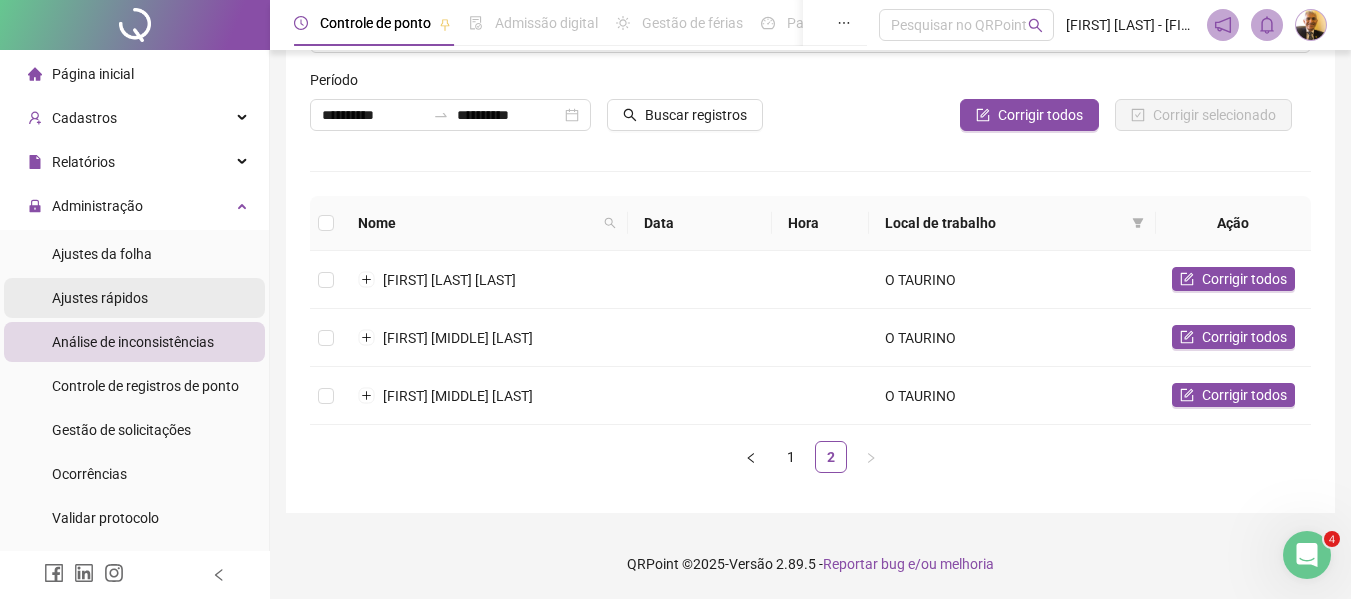 click on "Ajustes rápidos" at bounding box center (100, 298) 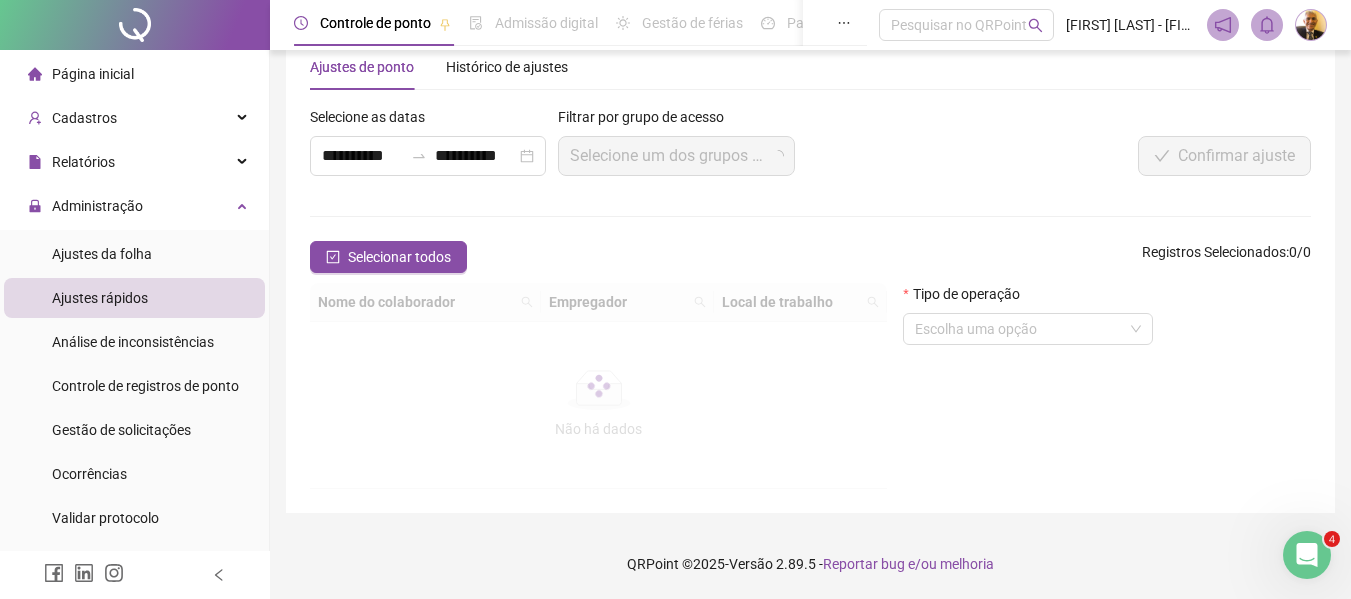scroll, scrollTop: 99, scrollLeft: 0, axis: vertical 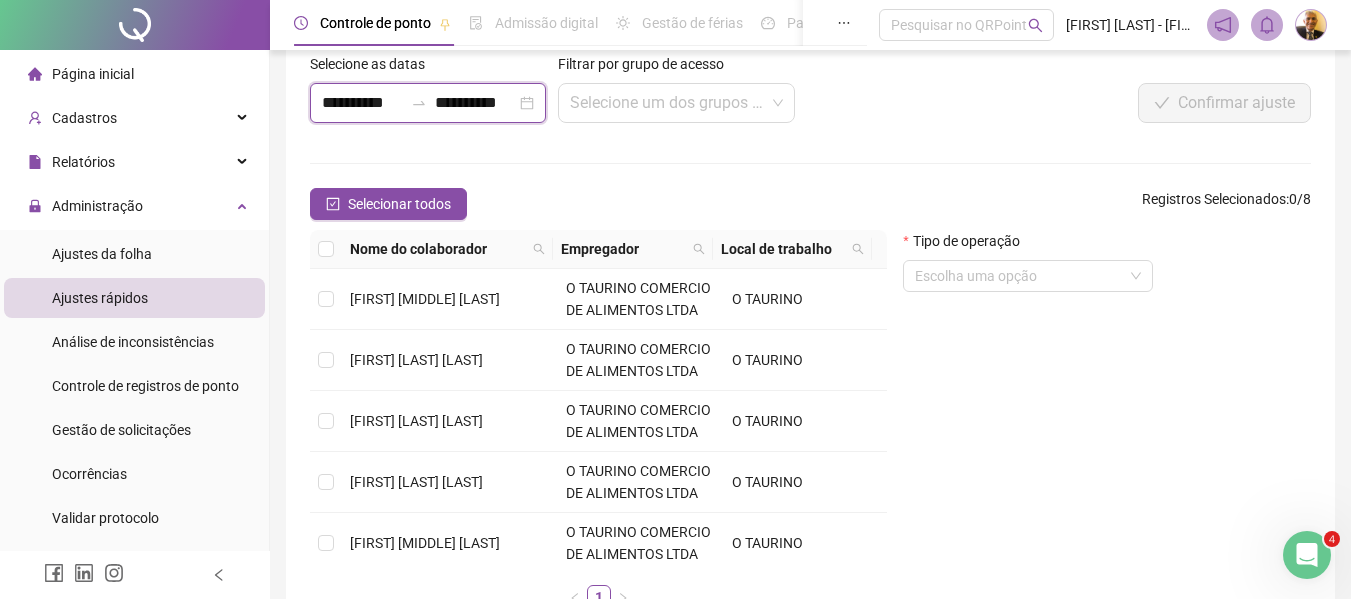 click on "**********" at bounding box center [362, 103] 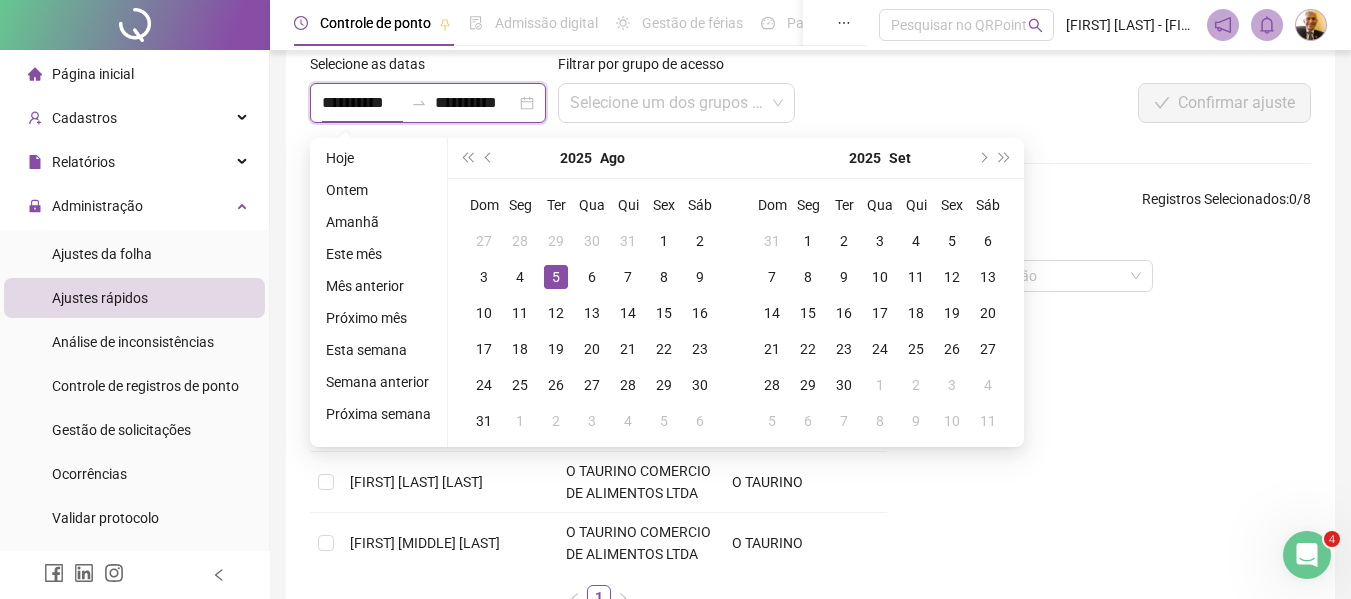 type on "**********" 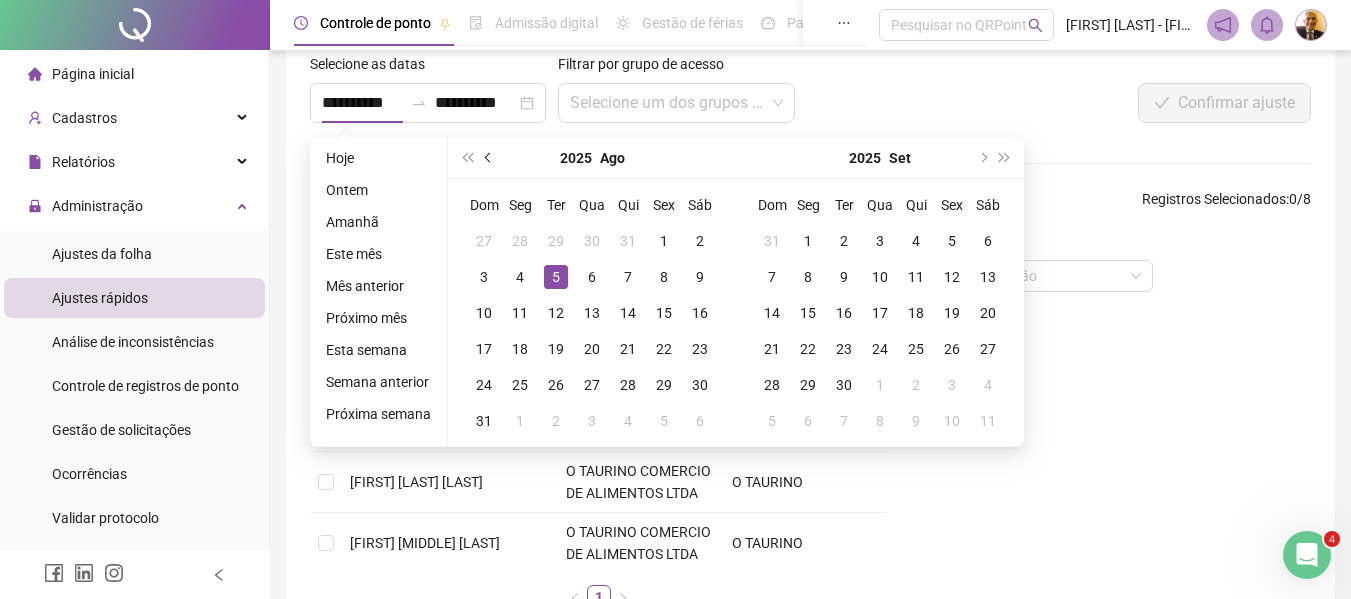click at bounding box center [489, 158] 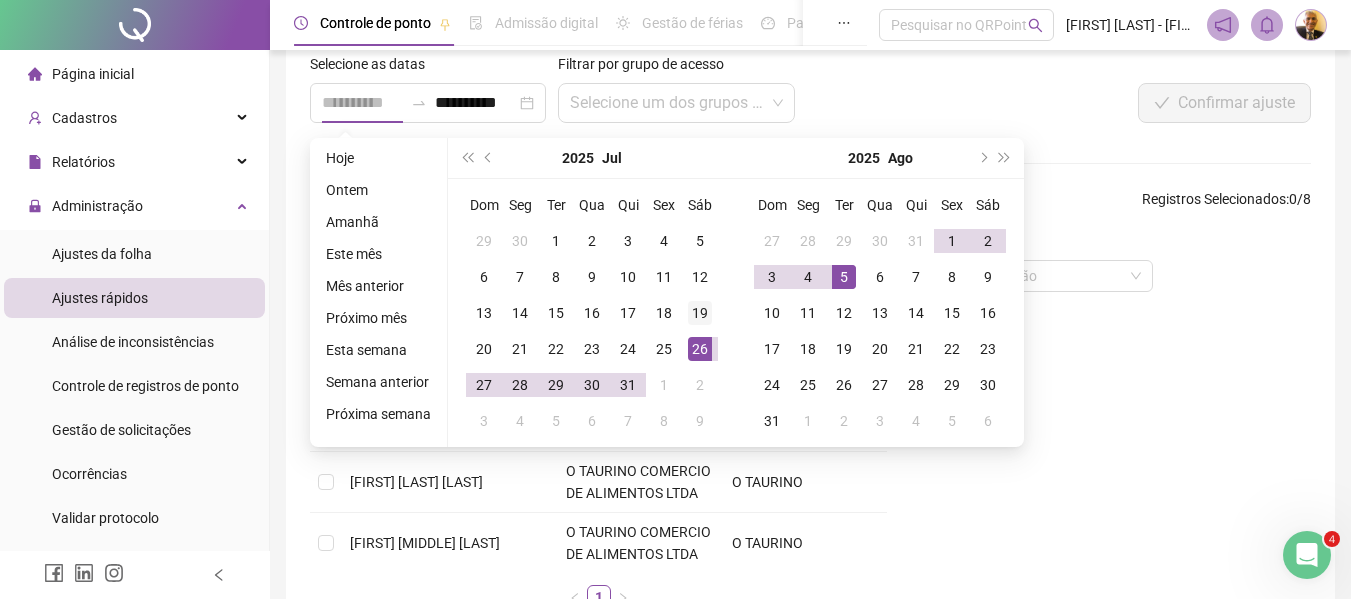type on "**********" 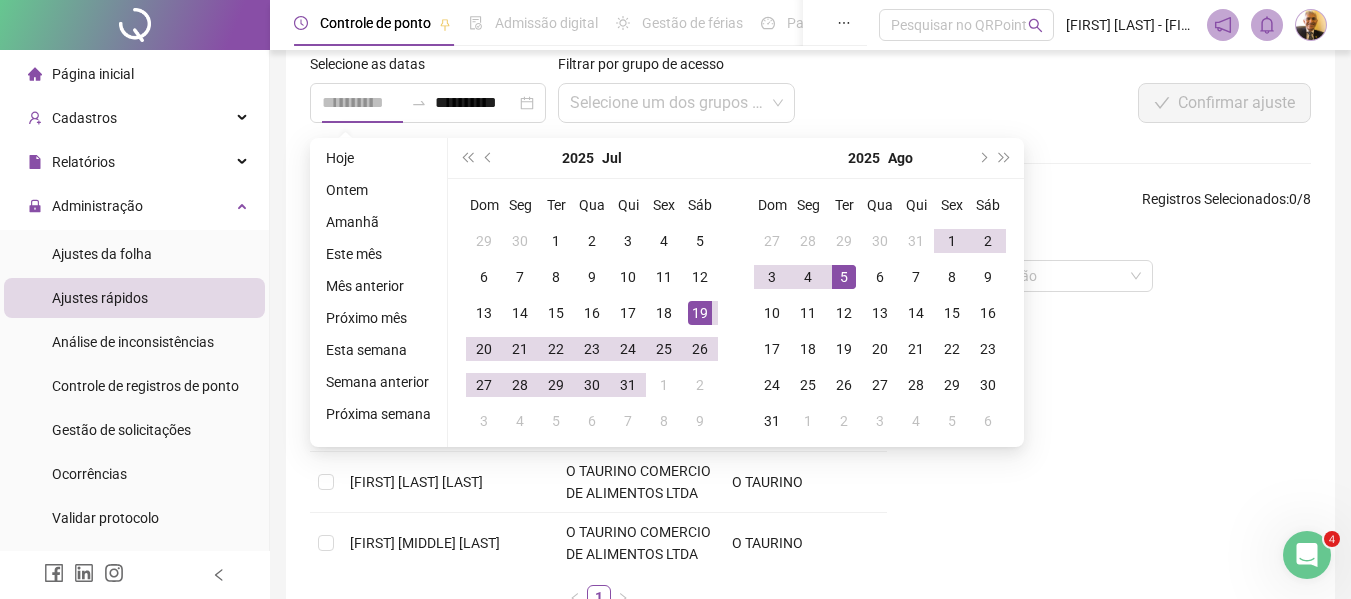 click on "19" at bounding box center [700, 313] 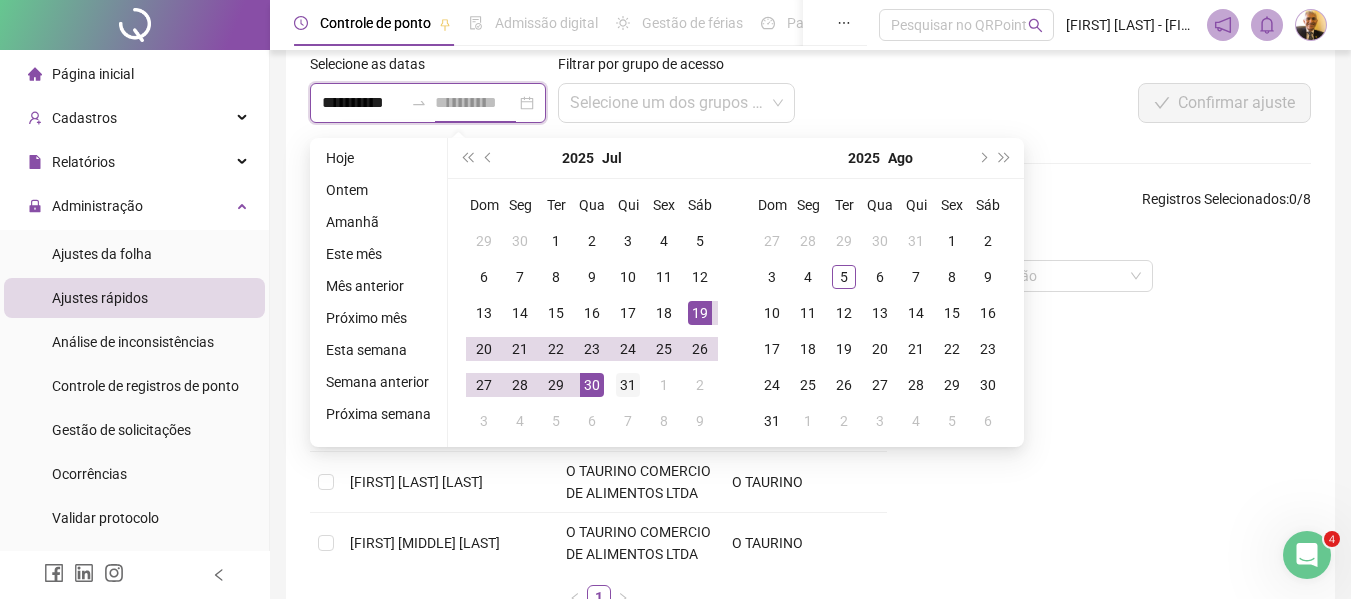type on "**********" 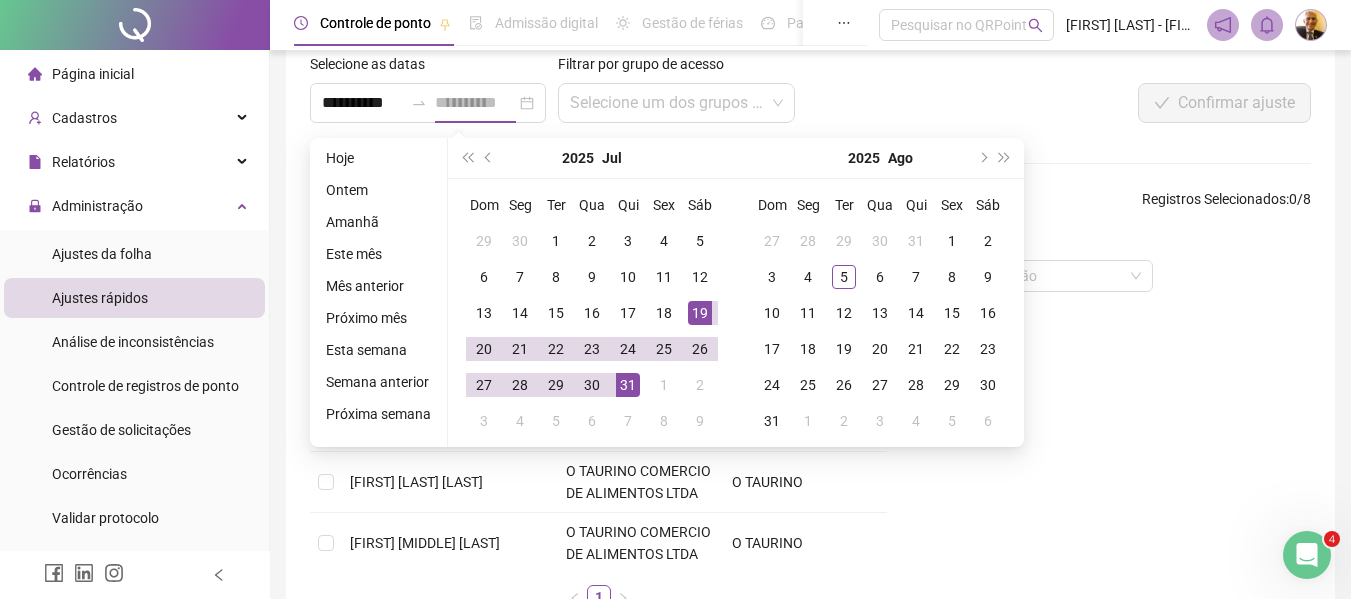 click on "31" at bounding box center (628, 385) 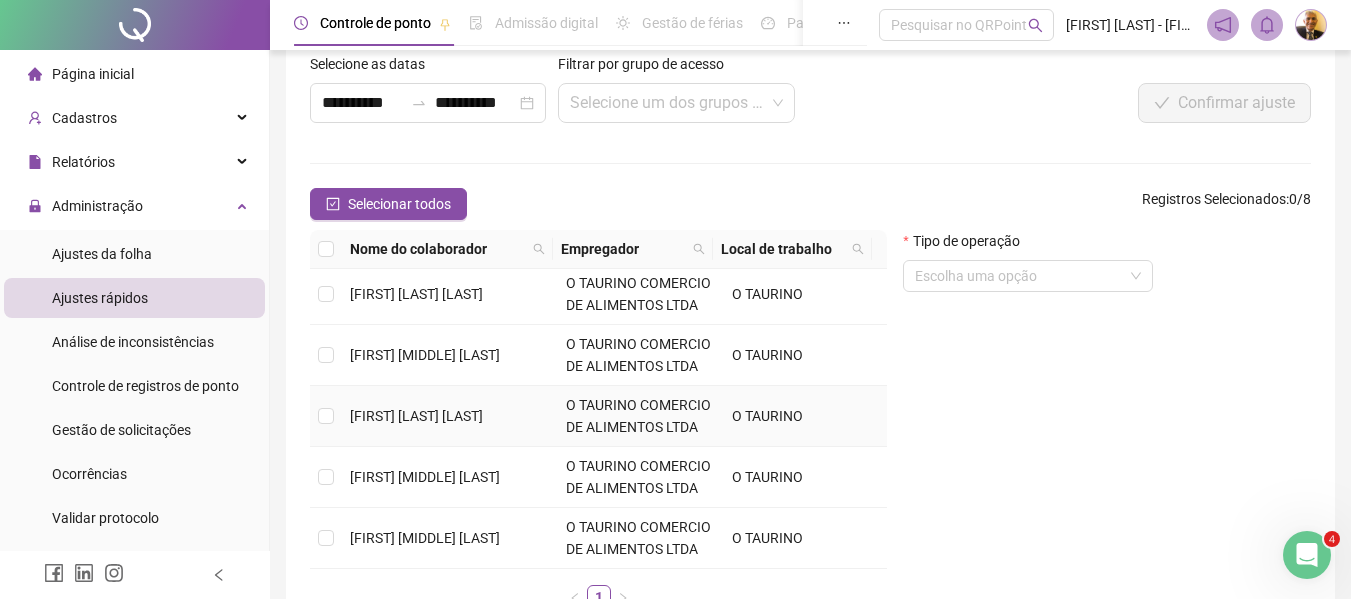 scroll, scrollTop: 364, scrollLeft: 0, axis: vertical 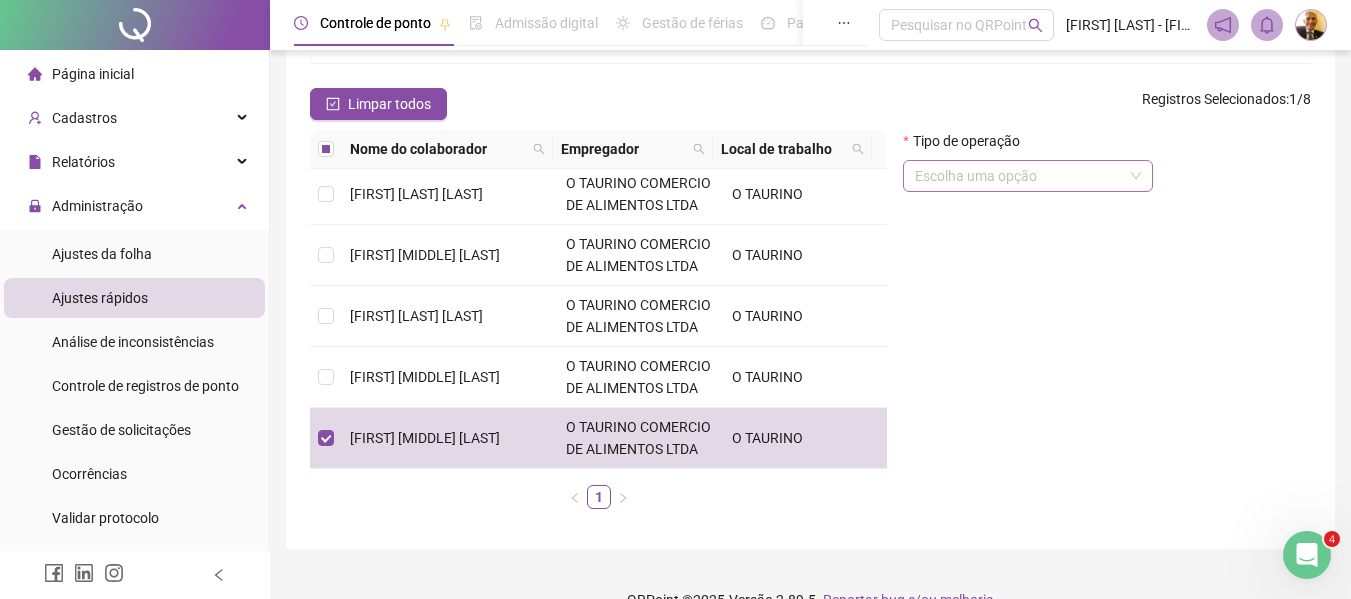 click at bounding box center (1019, 176) 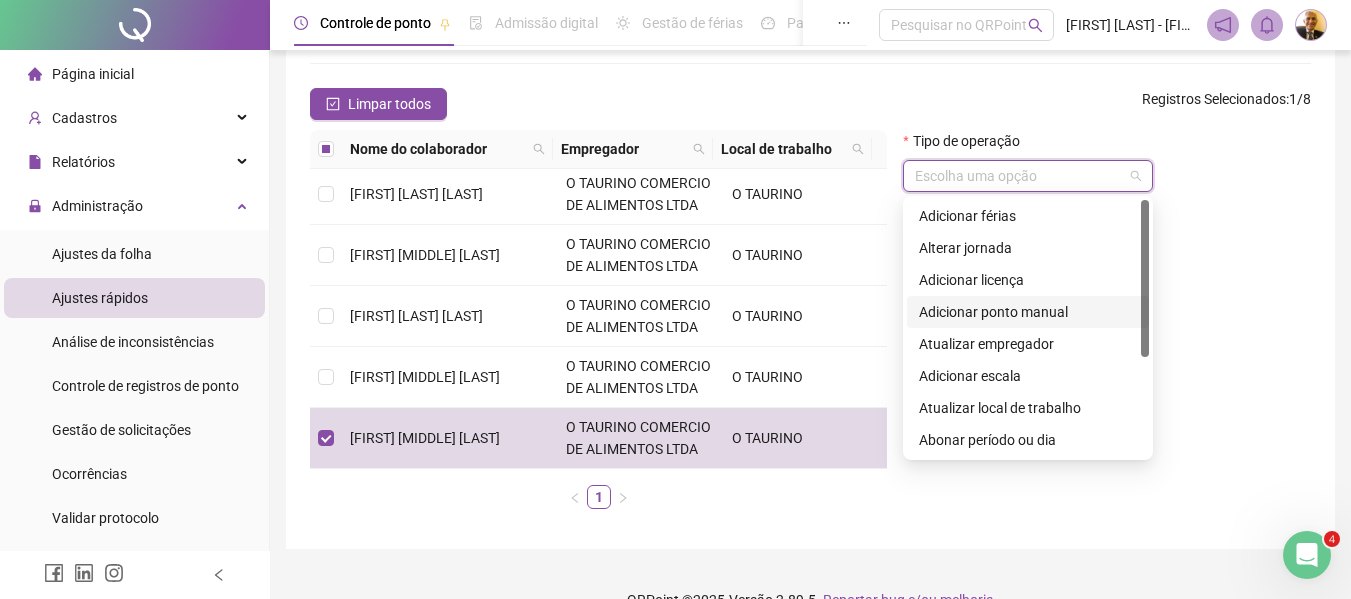 click on "Adicionar ponto manual" at bounding box center (1028, 312) 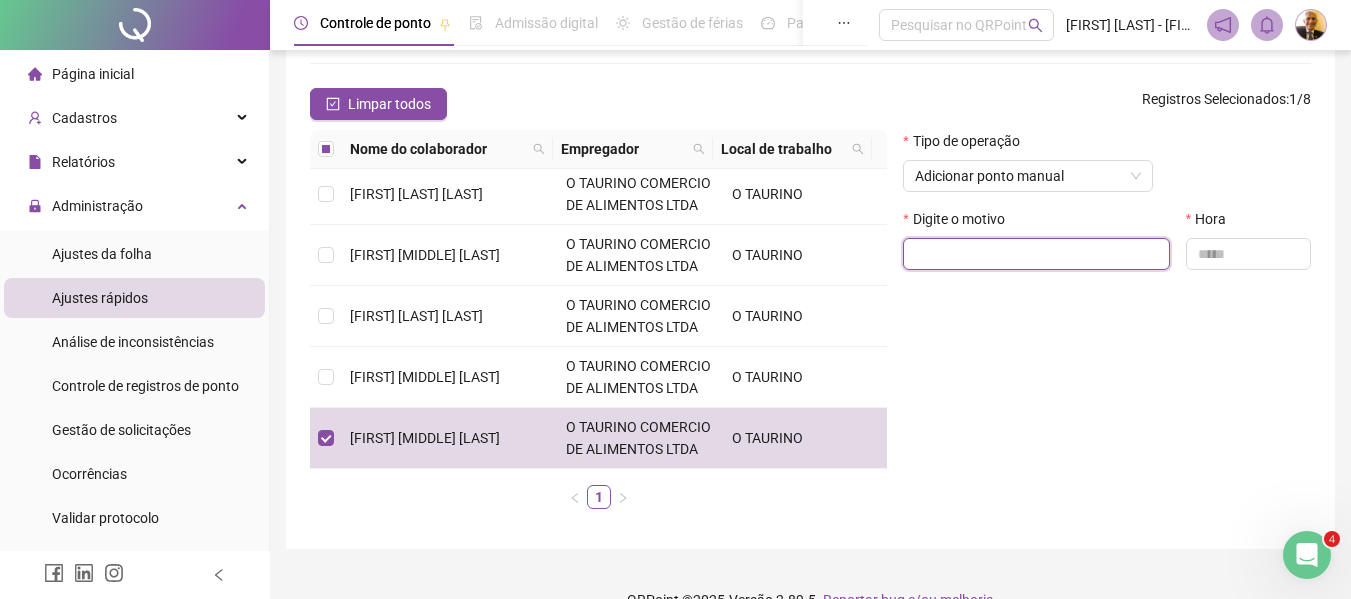 click at bounding box center (1036, 254) 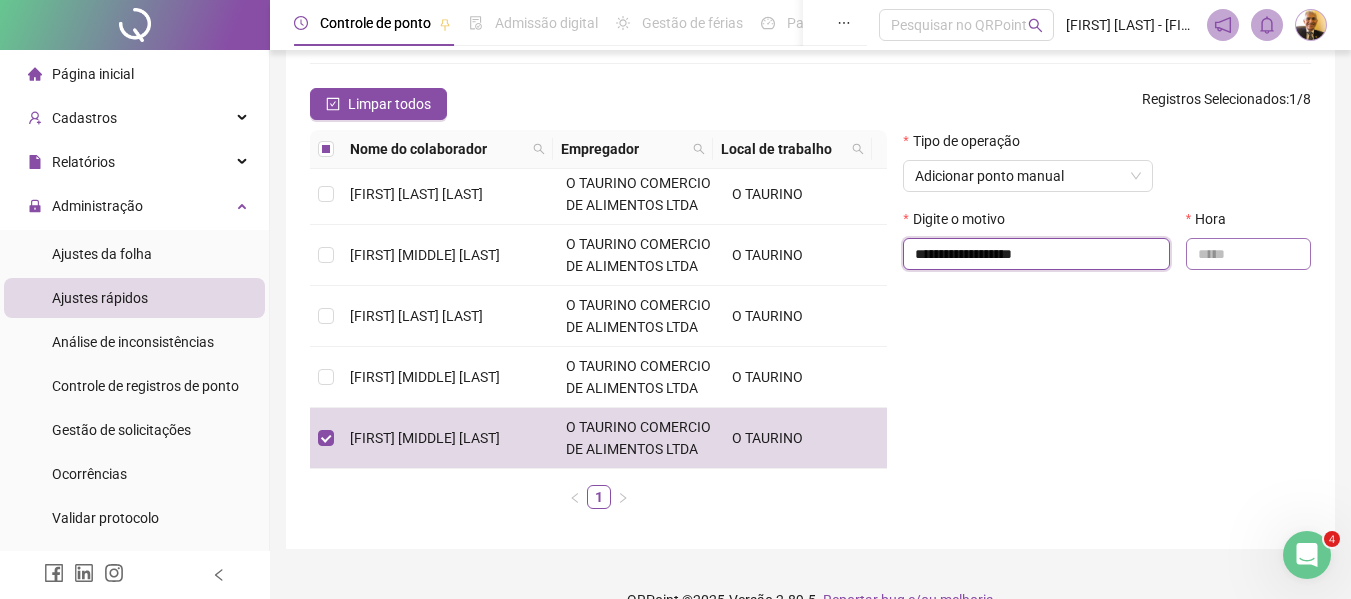 type on "**********" 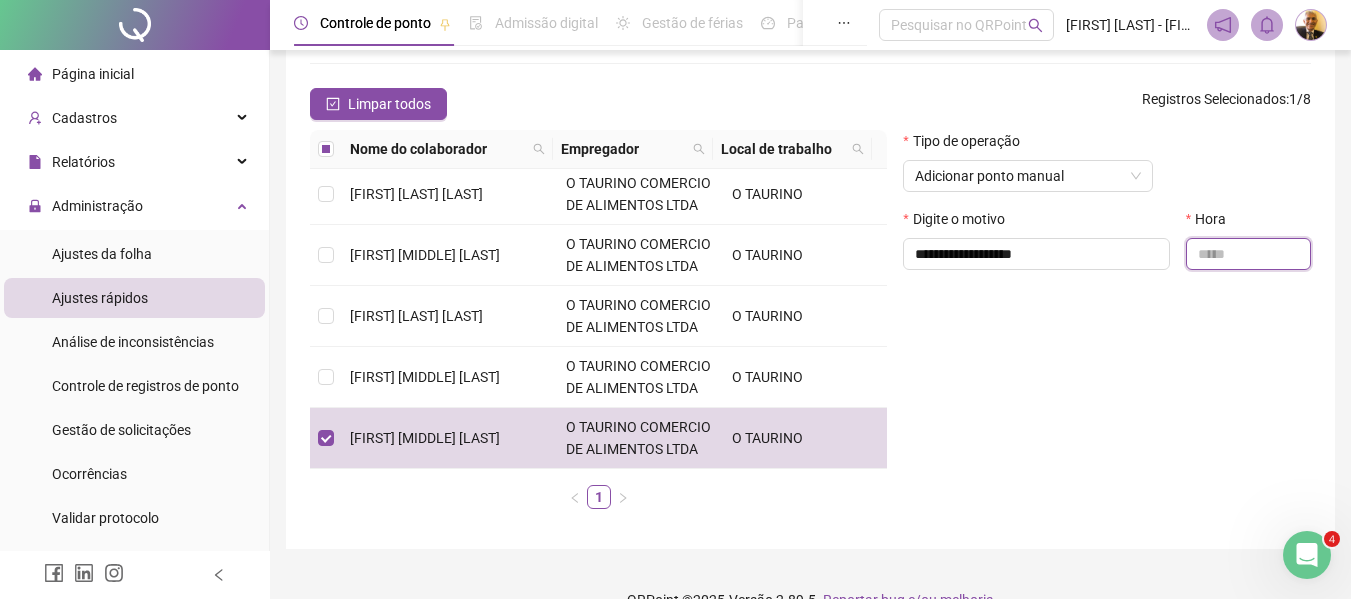 click at bounding box center [1248, 254] 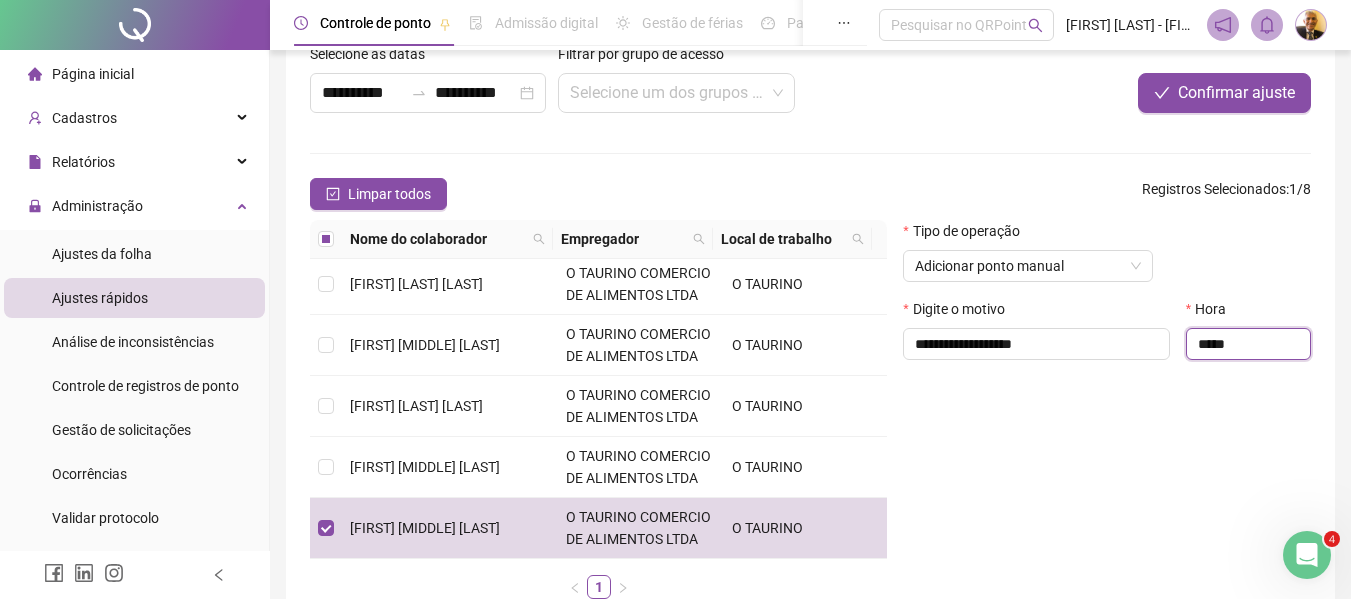 scroll, scrollTop: 102, scrollLeft: 0, axis: vertical 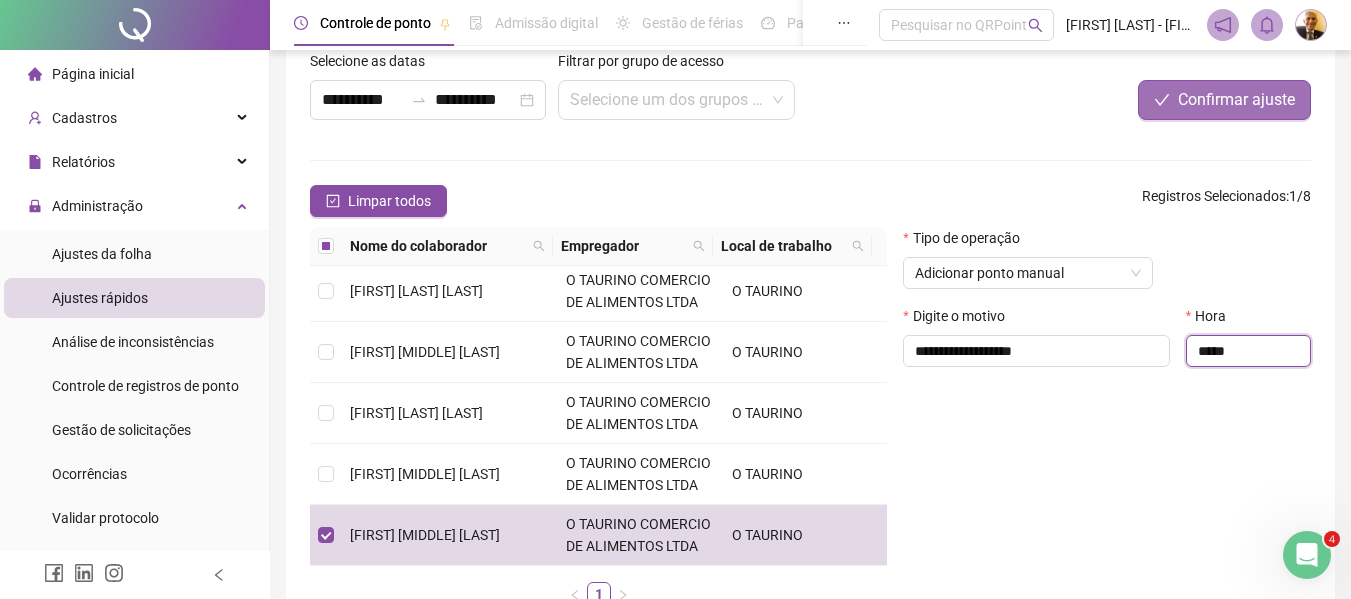 type on "*****" 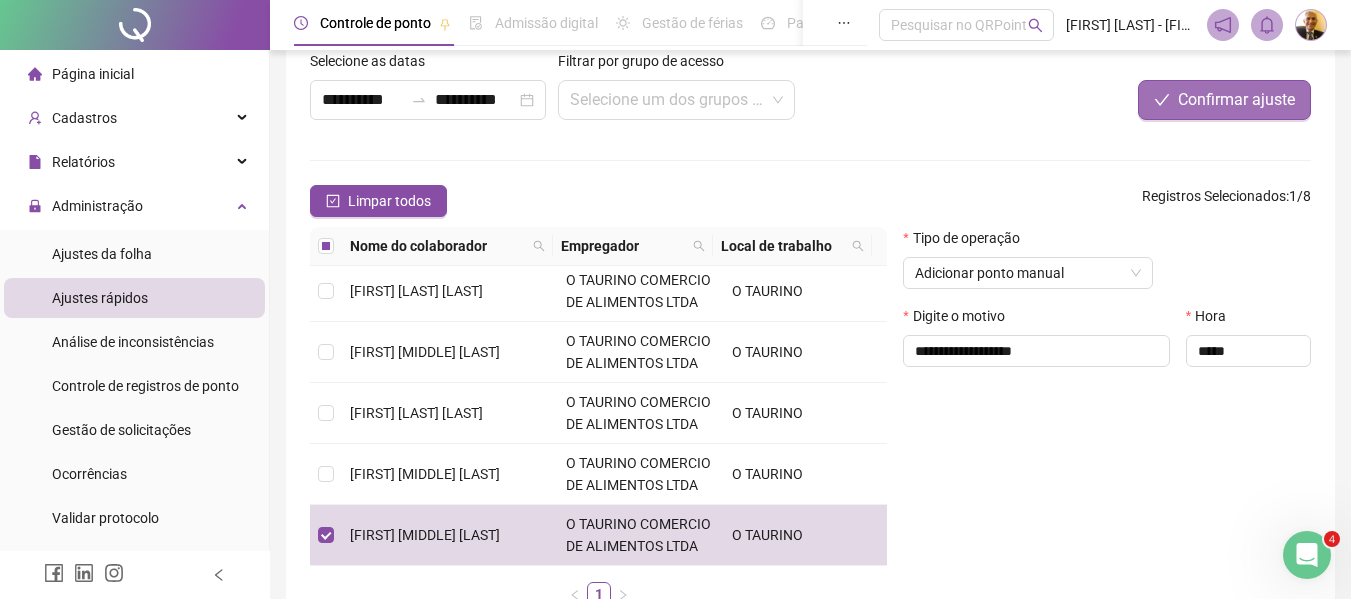 click on "Confirmar ajuste" at bounding box center [1236, 100] 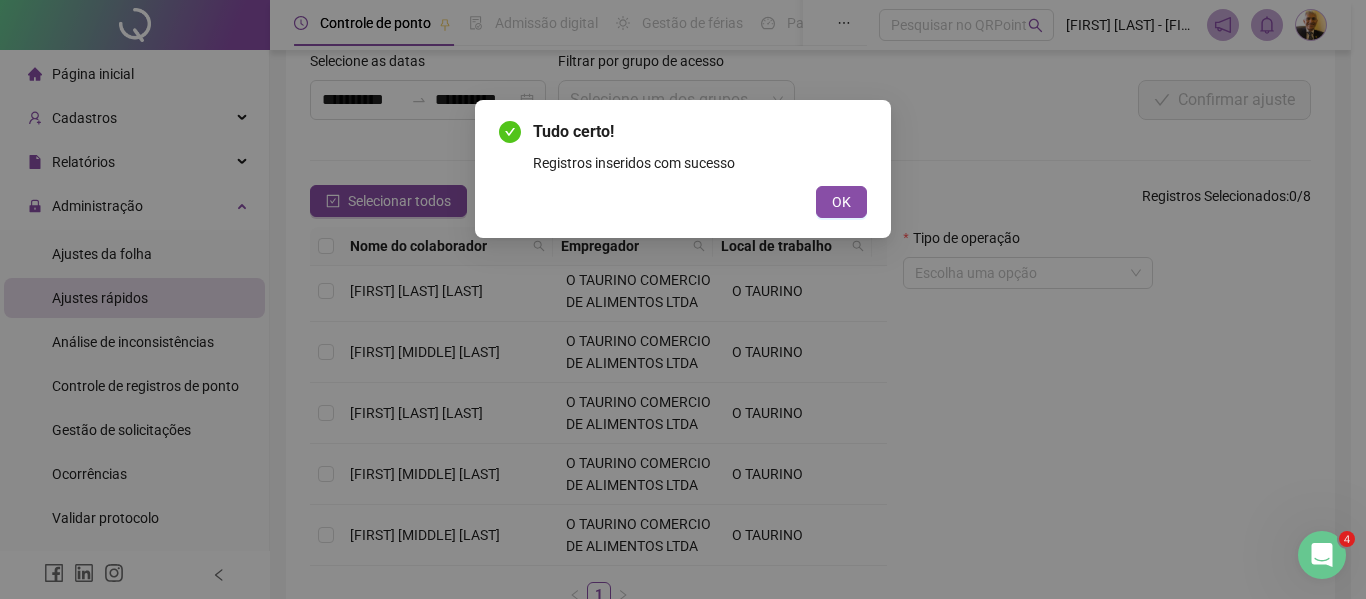 click on "Tudo certo! Registros inseridos com sucesso OK" at bounding box center (683, 169) 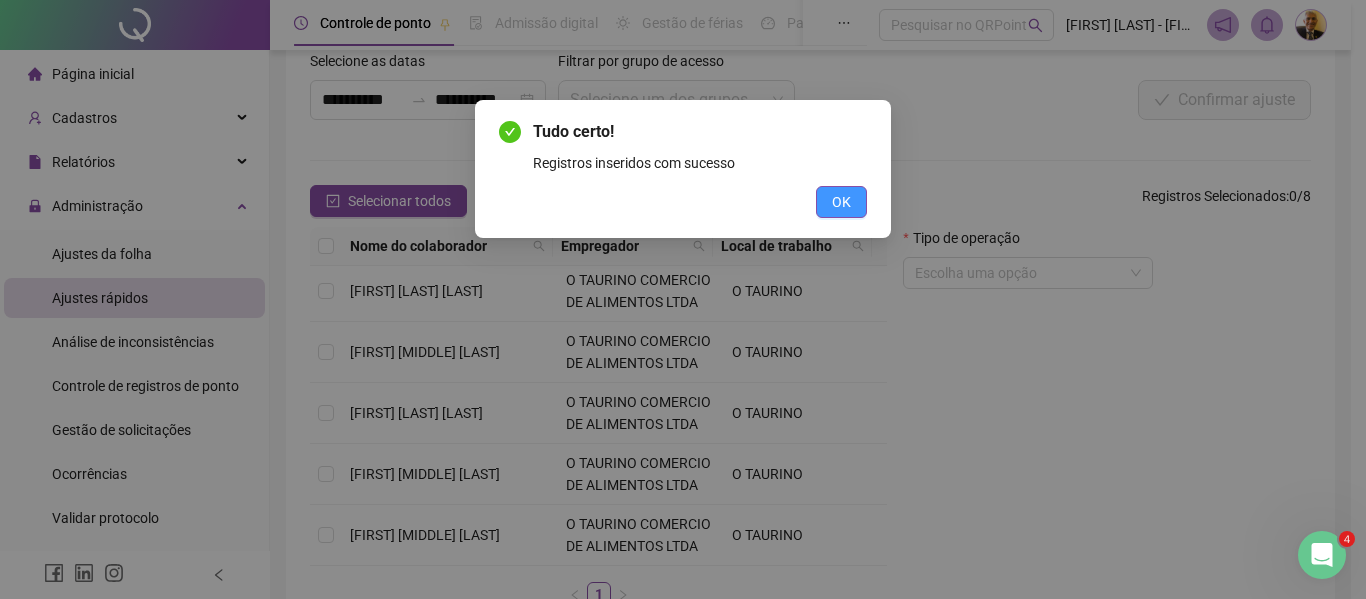 click on "OK" at bounding box center (841, 202) 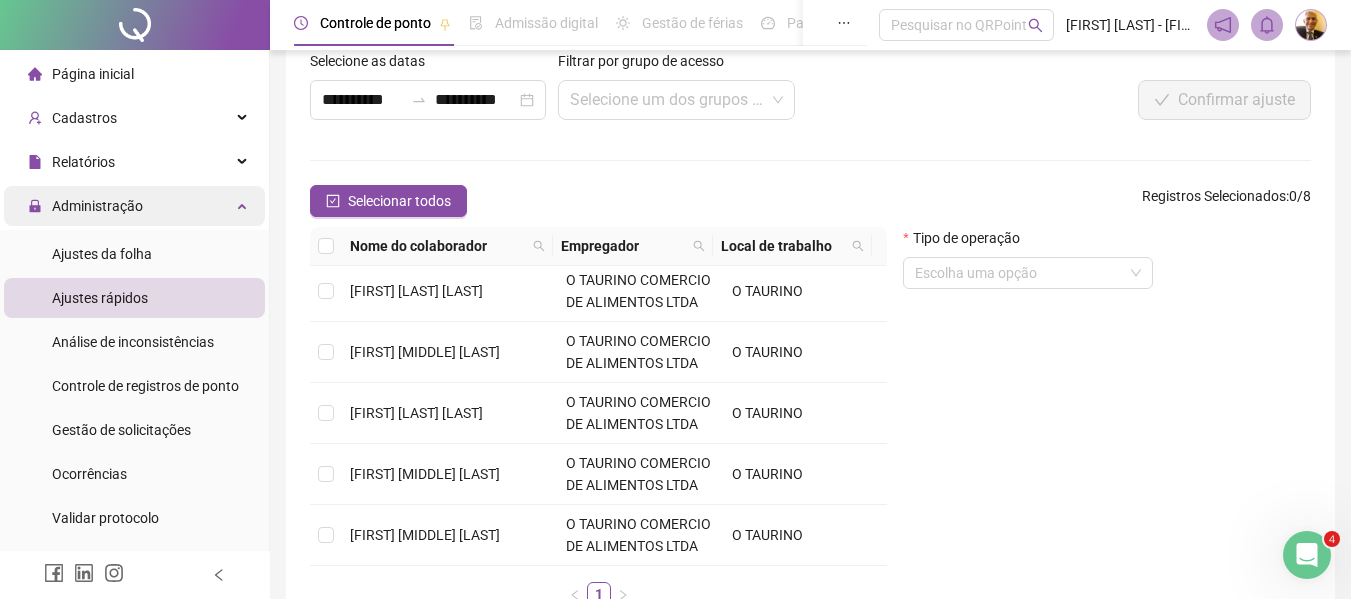 click on "Administração" at bounding box center (97, 206) 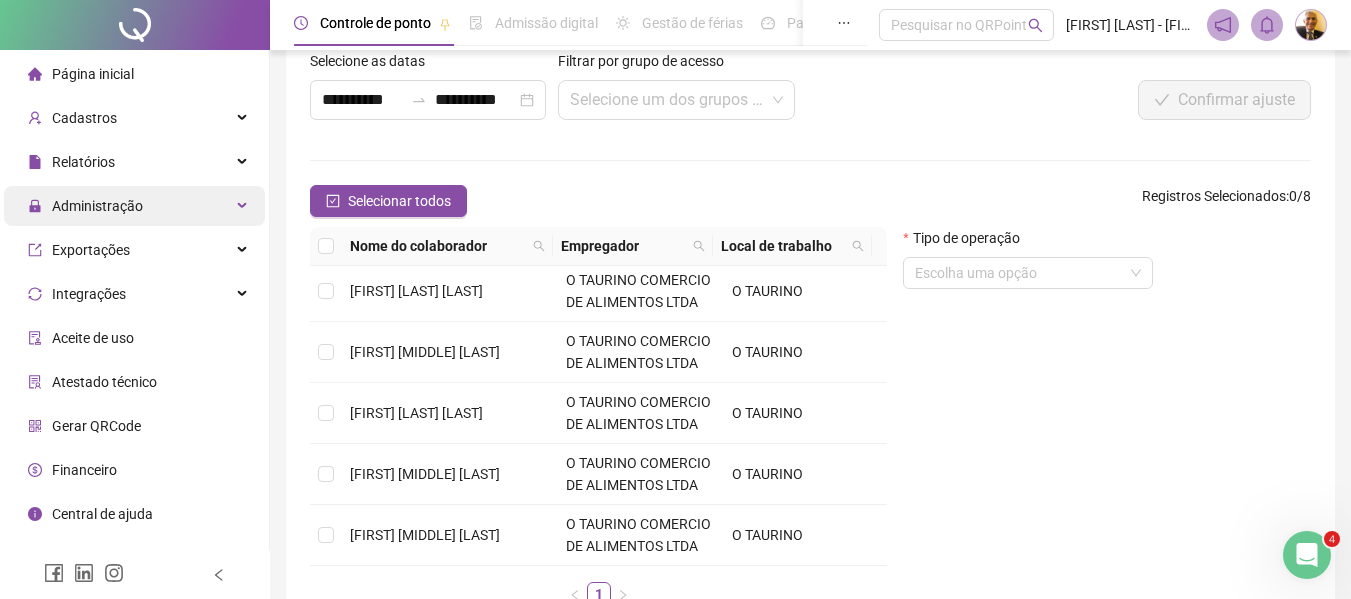 click on "Administração" at bounding box center [97, 206] 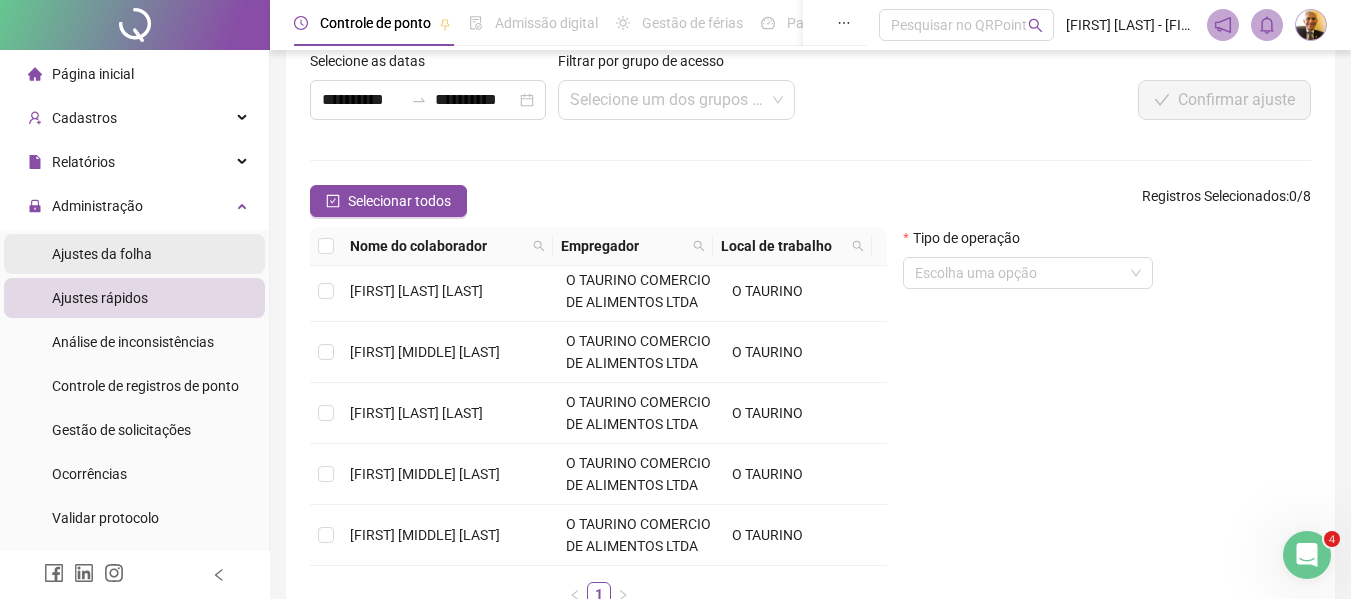 click on "Ajustes da folha" at bounding box center (102, 254) 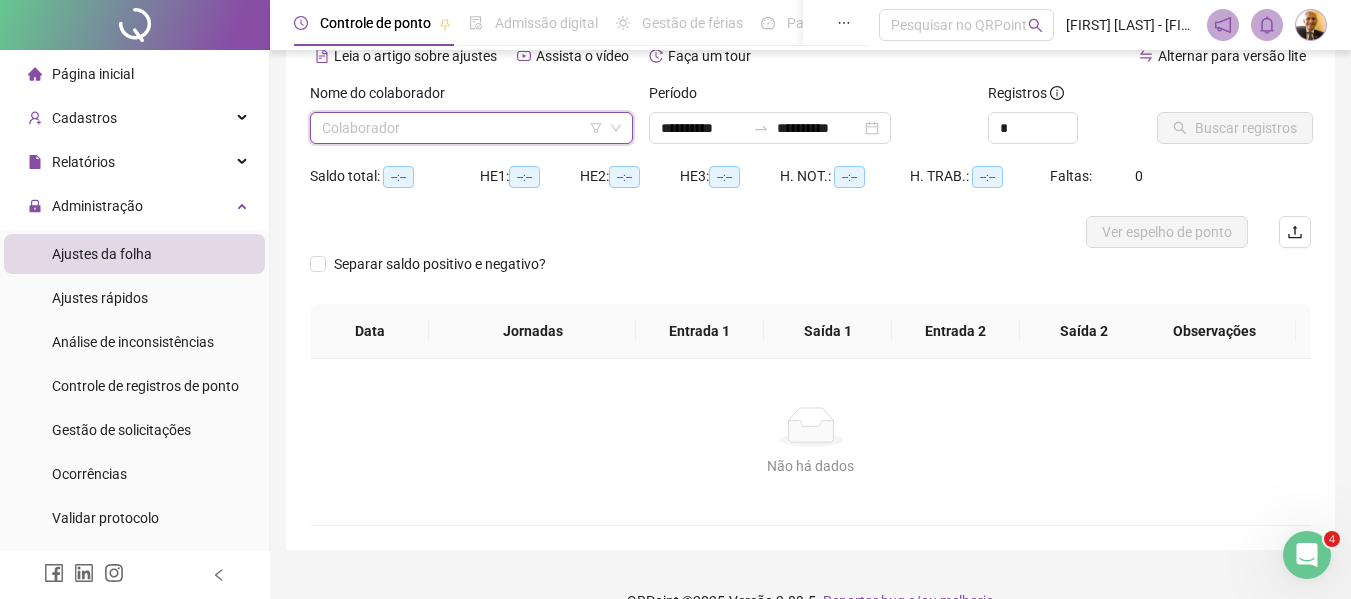 click at bounding box center [462, 128] 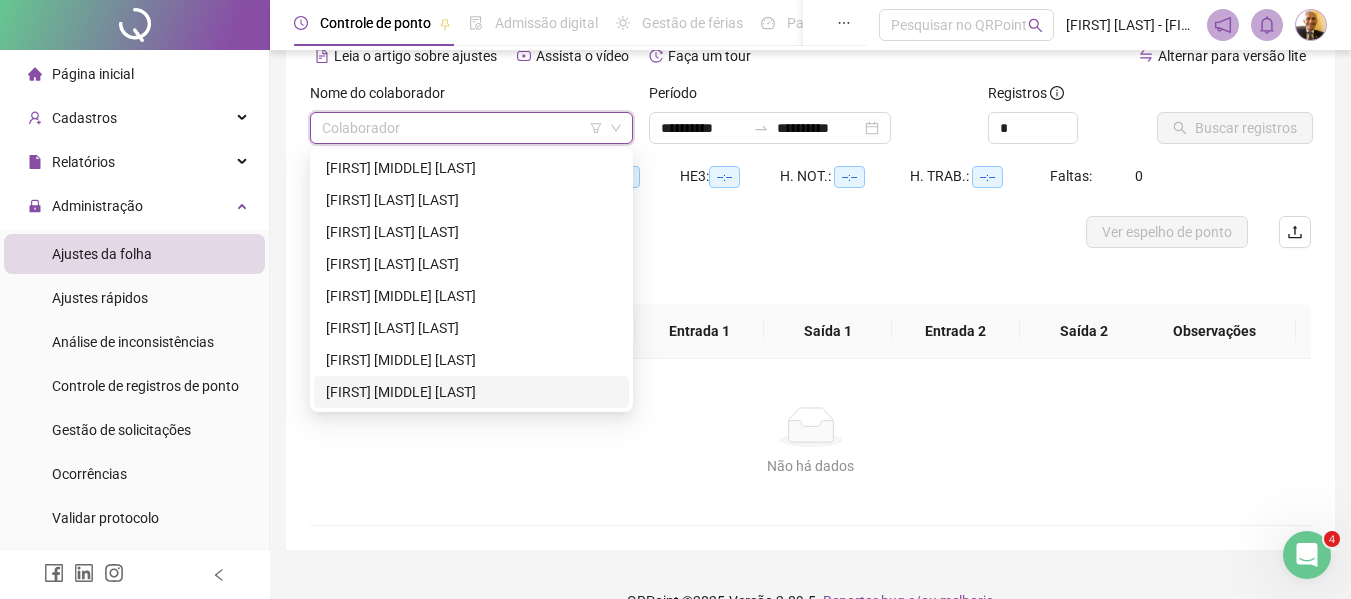 click on "[FIRST] [MIDDLE] [LAST]" at bounding box center [471, 392] 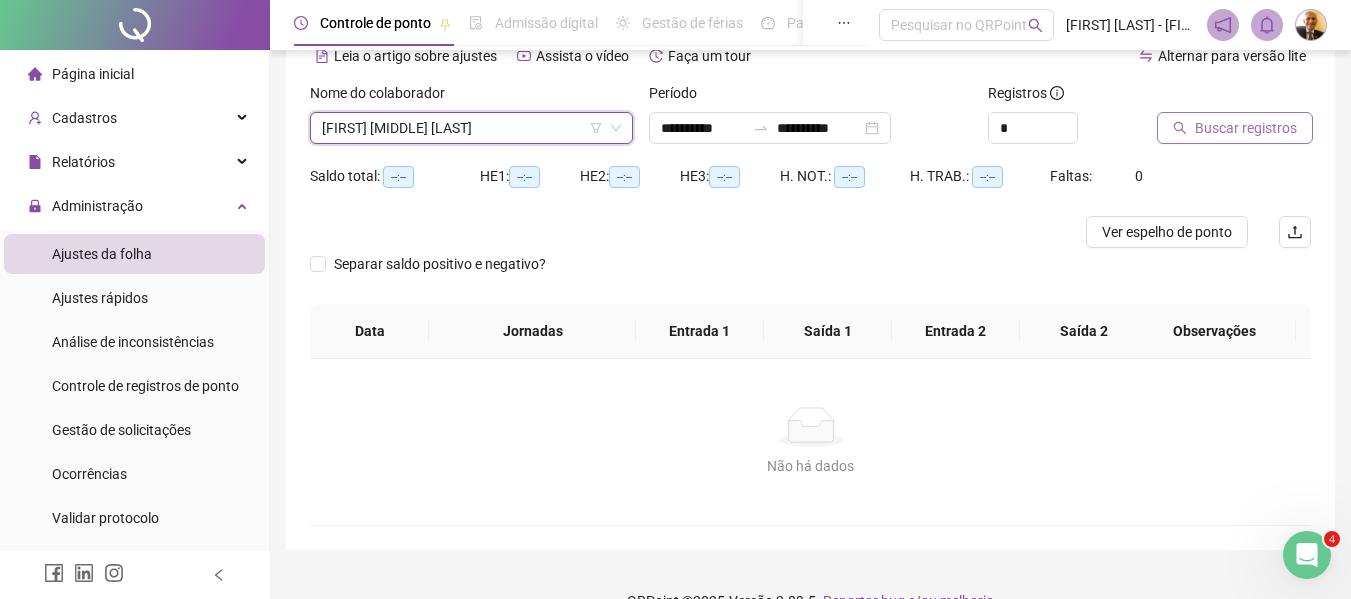 click on "Buscar registros" at bounding box center (1246, 128) 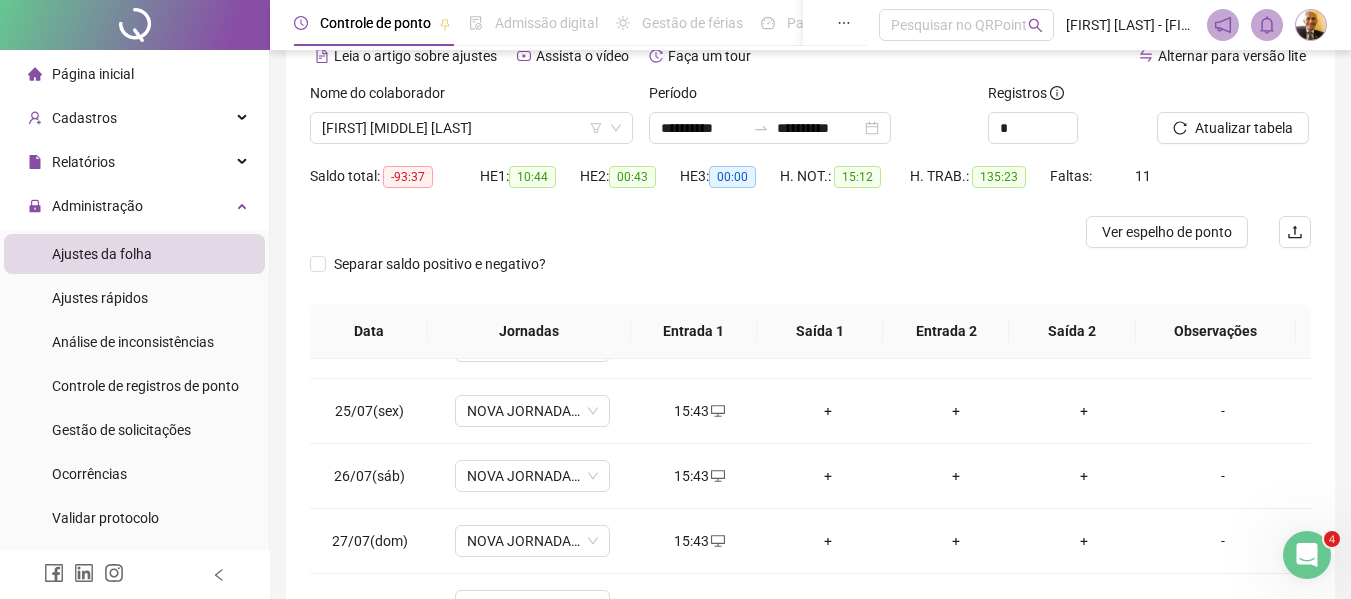 scroll, scrollTop: 1588, scrollLeft: 0, axis: vertical 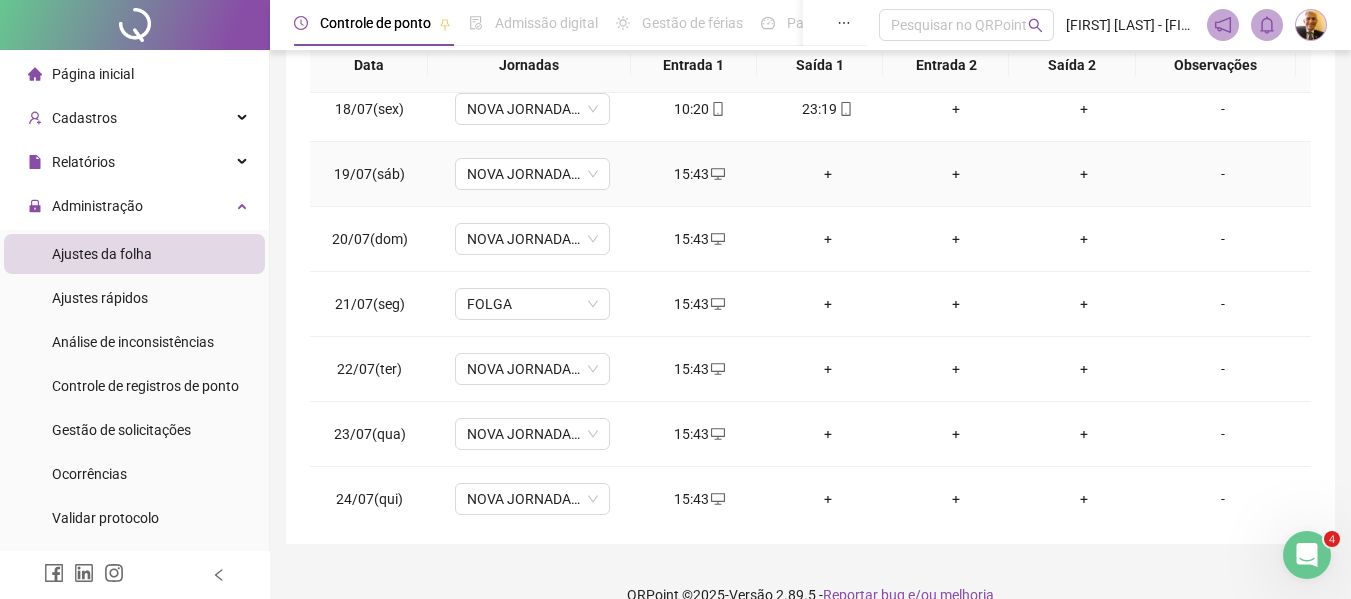 click on "+" at bounding box center (828, 174) 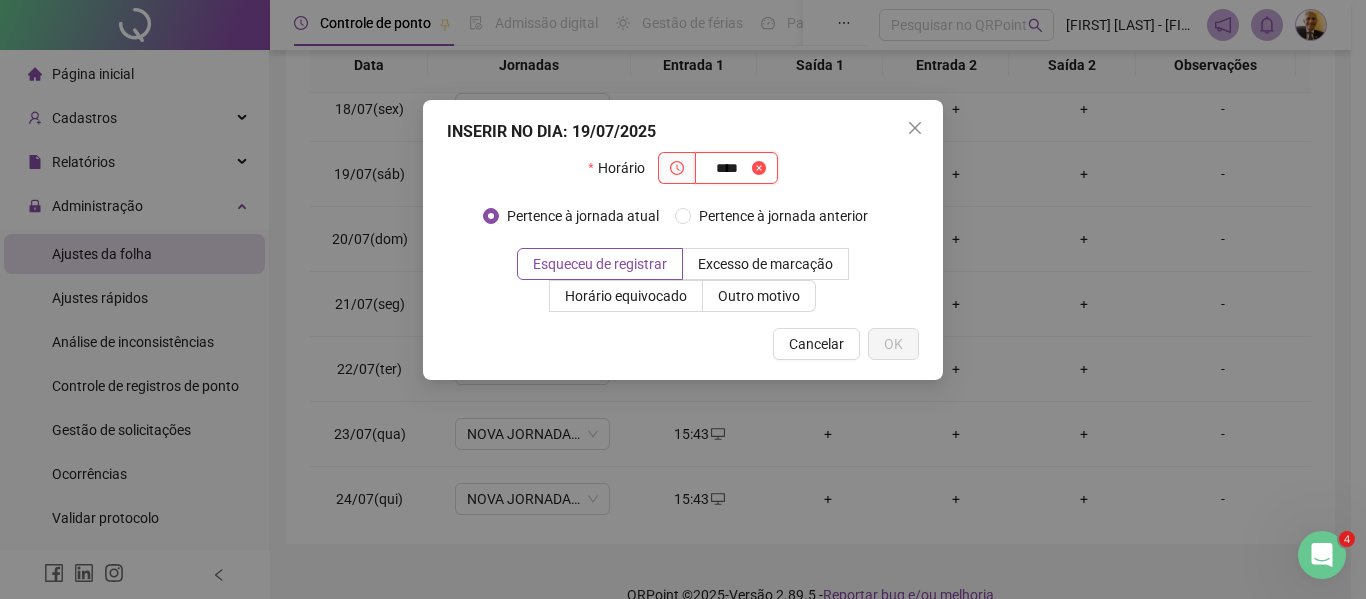 type on "*****" 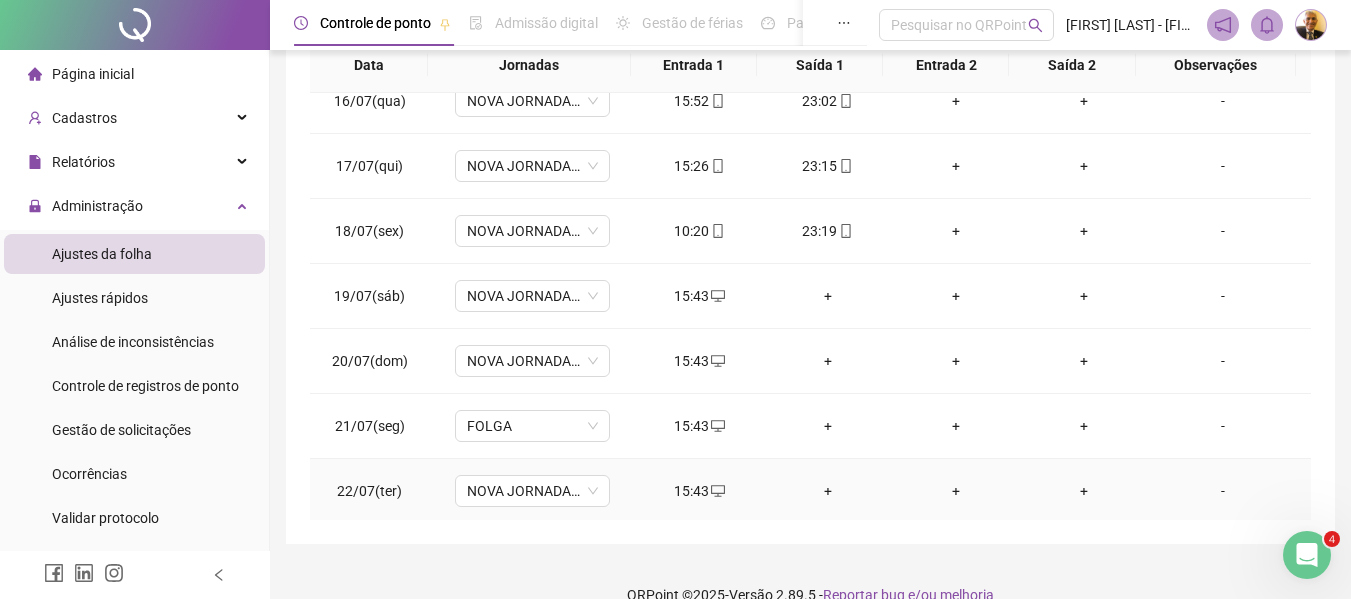 scroll, scrollTop: 955, scrollLeft: 0, axis: vertical 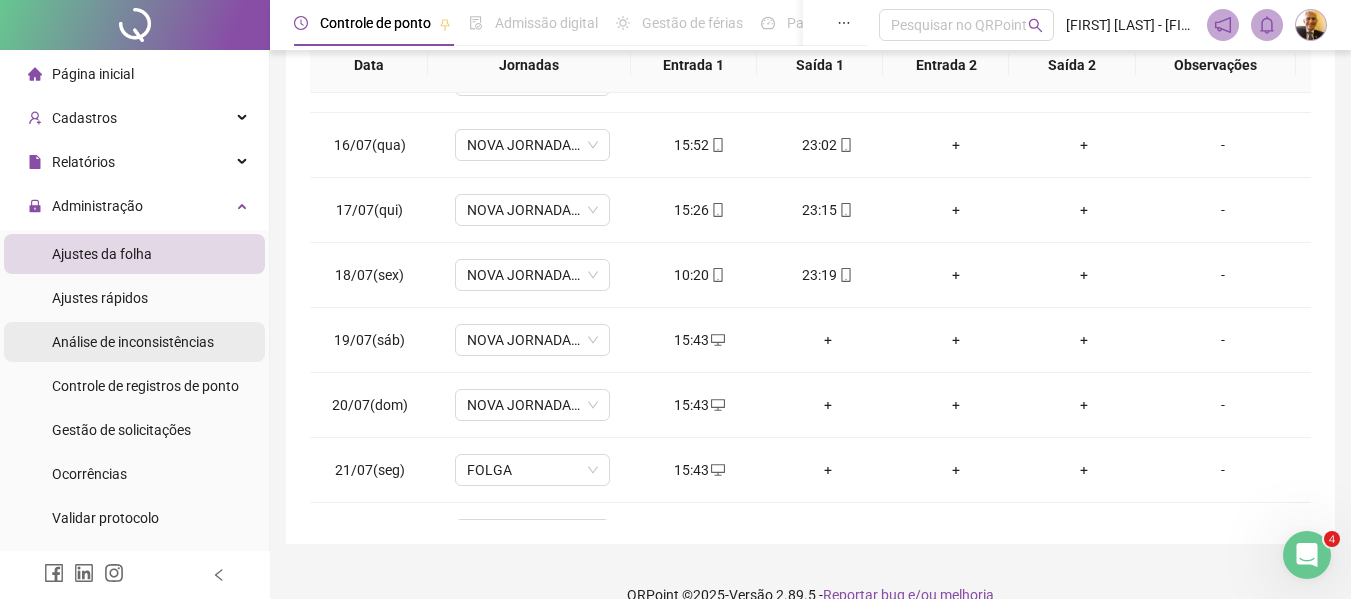 click on "Análise de inconsistências" at bounding box center (133, 342) 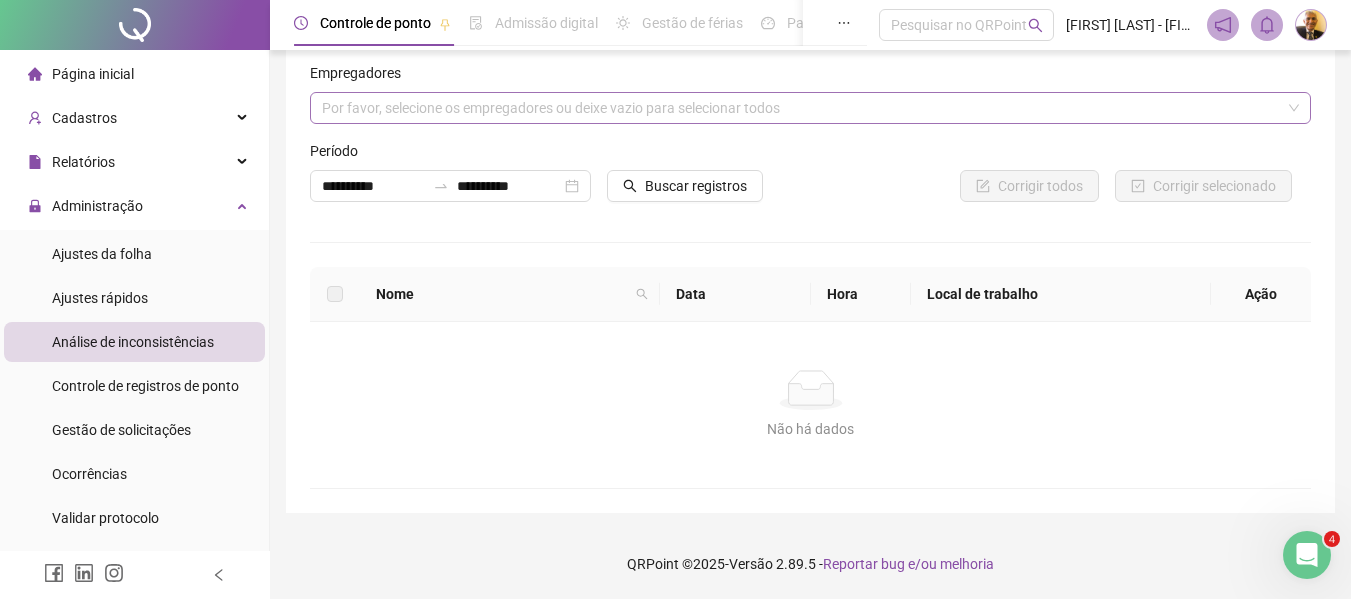 click on "Por favor, selecione os empregadores ou deixe vazio para selecionar todos" at bounding box center [810, 108] 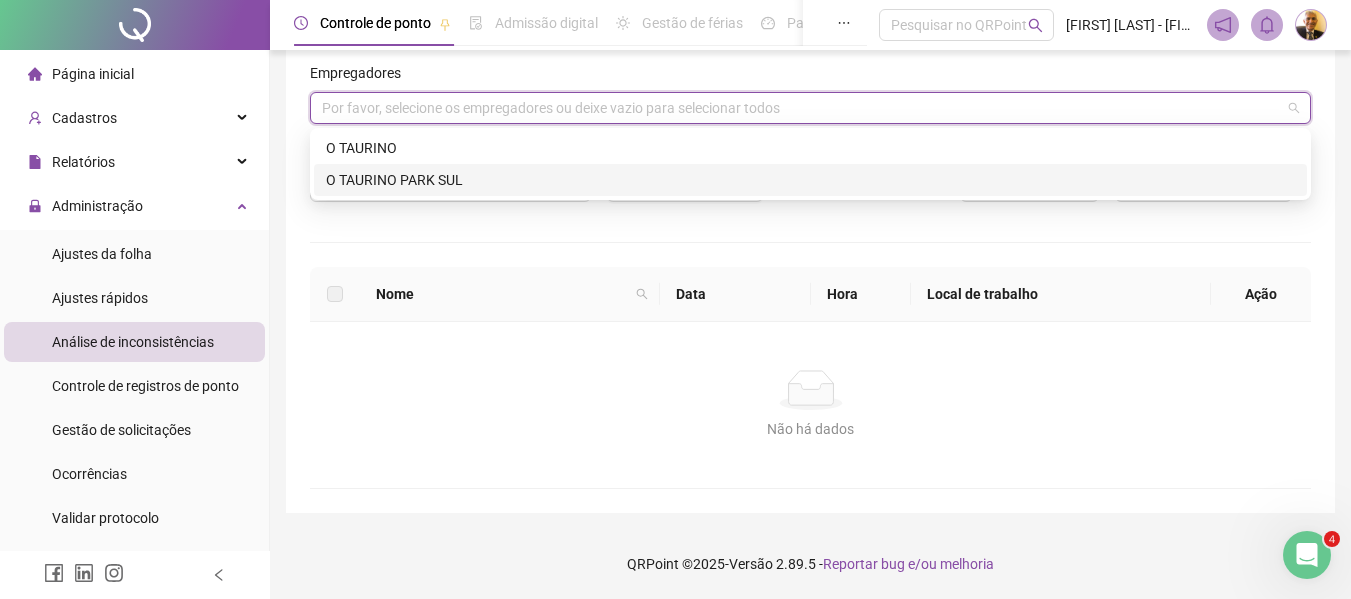 click on "O TAURINO PARK SUL" at bounding box center [810, 180] 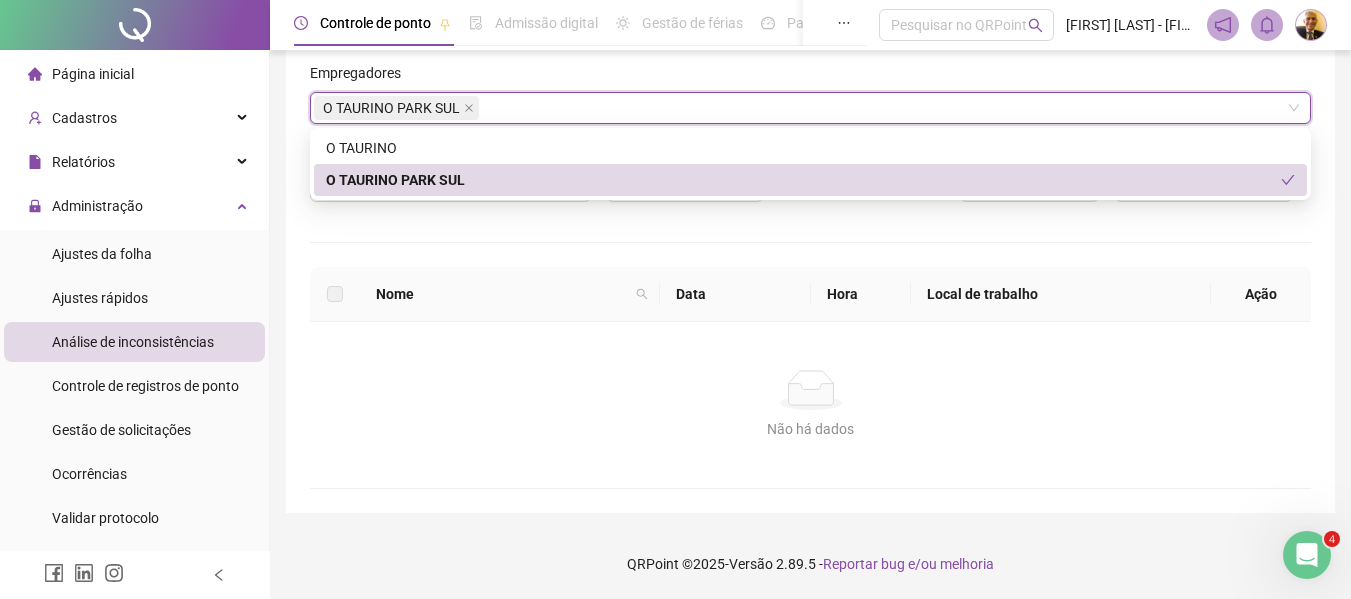 click on "Não há dados Não há dados" at bounding box center [810, 405] 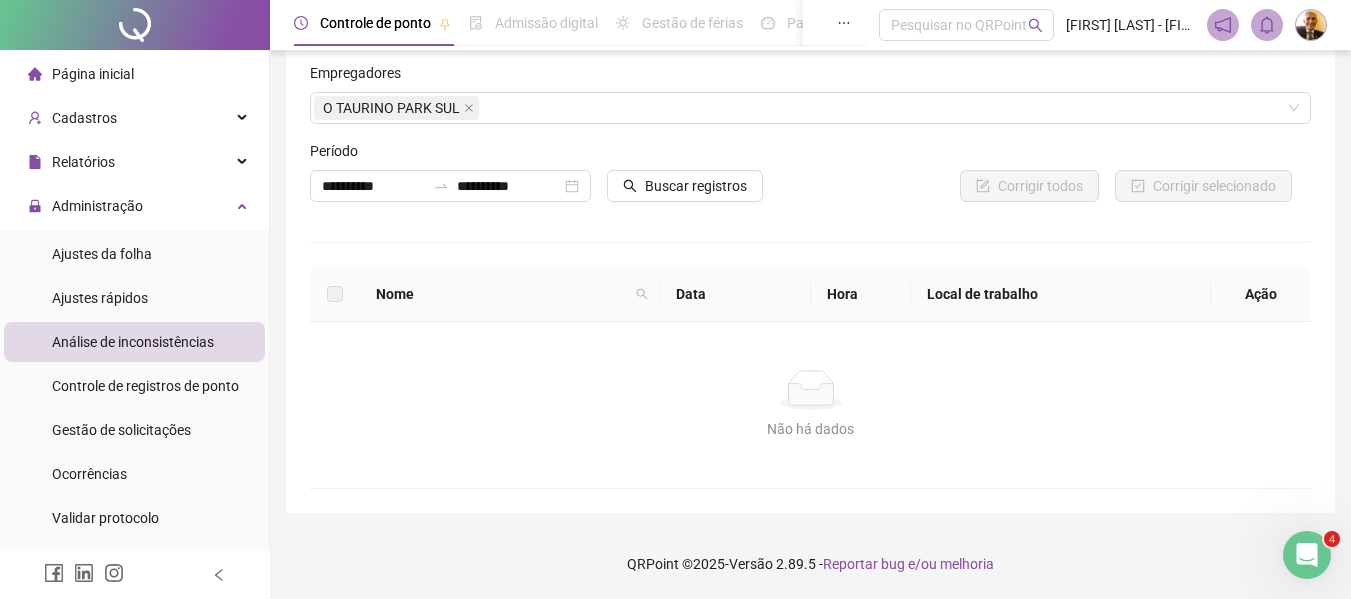 click at bounding box center [335, 294] 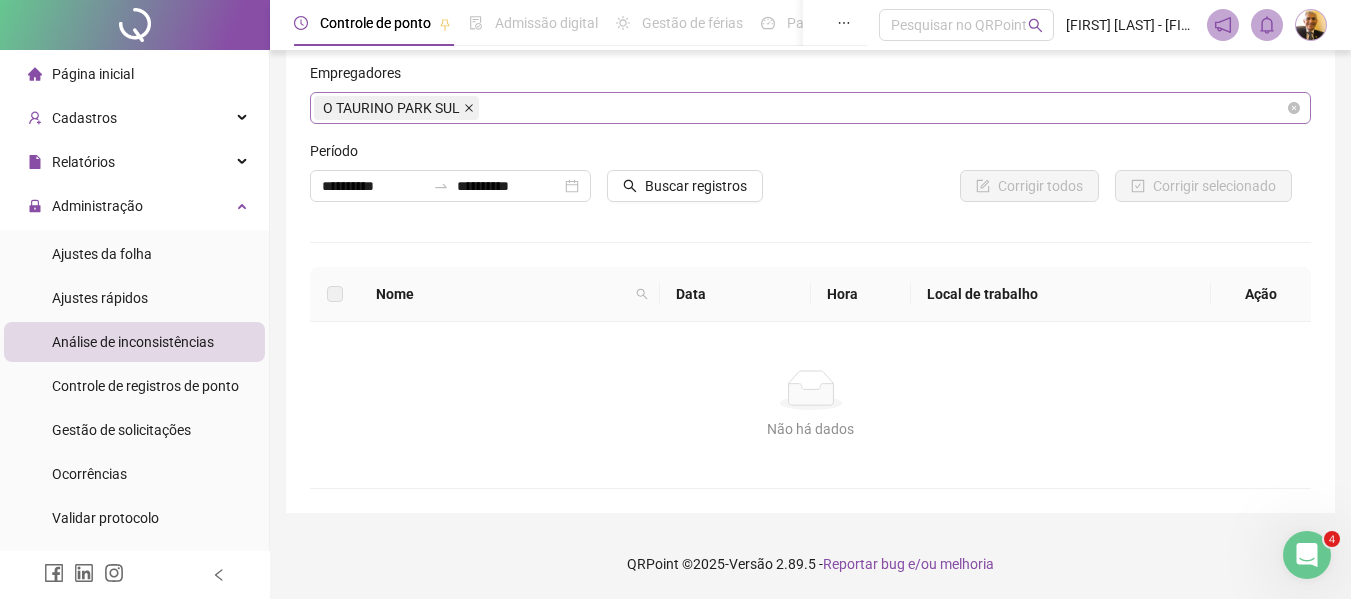 click at bounding box center [469, 108] 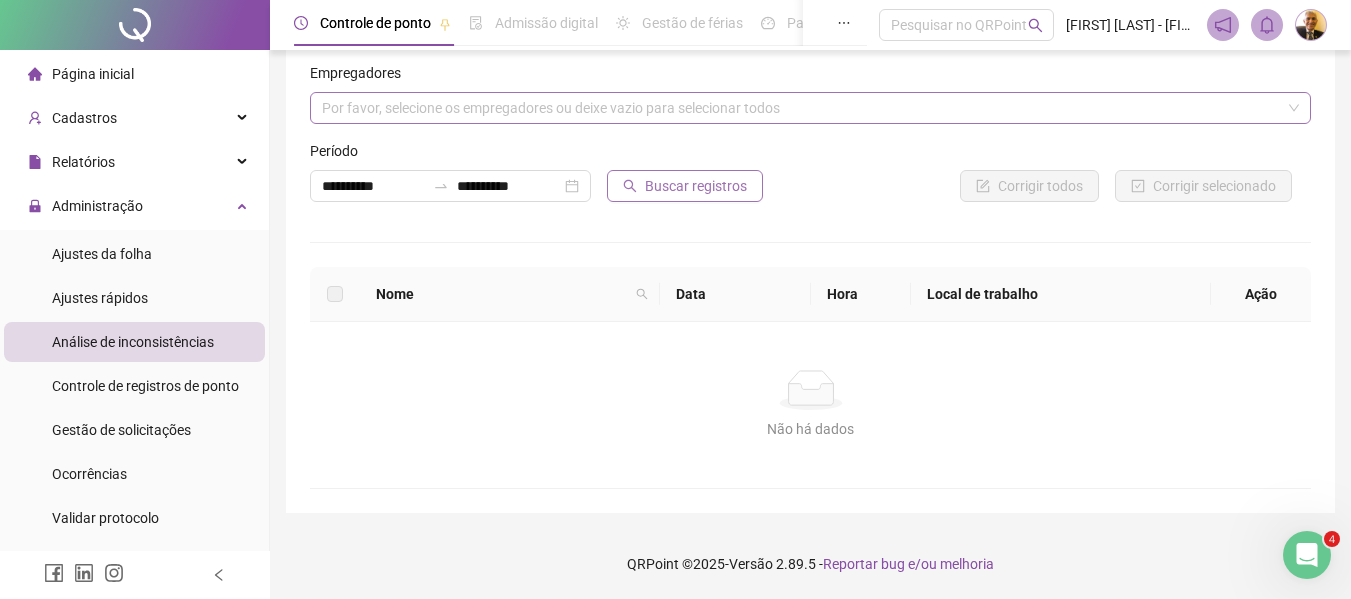 click on "Buscar registros" at bounding box center (696, 186) 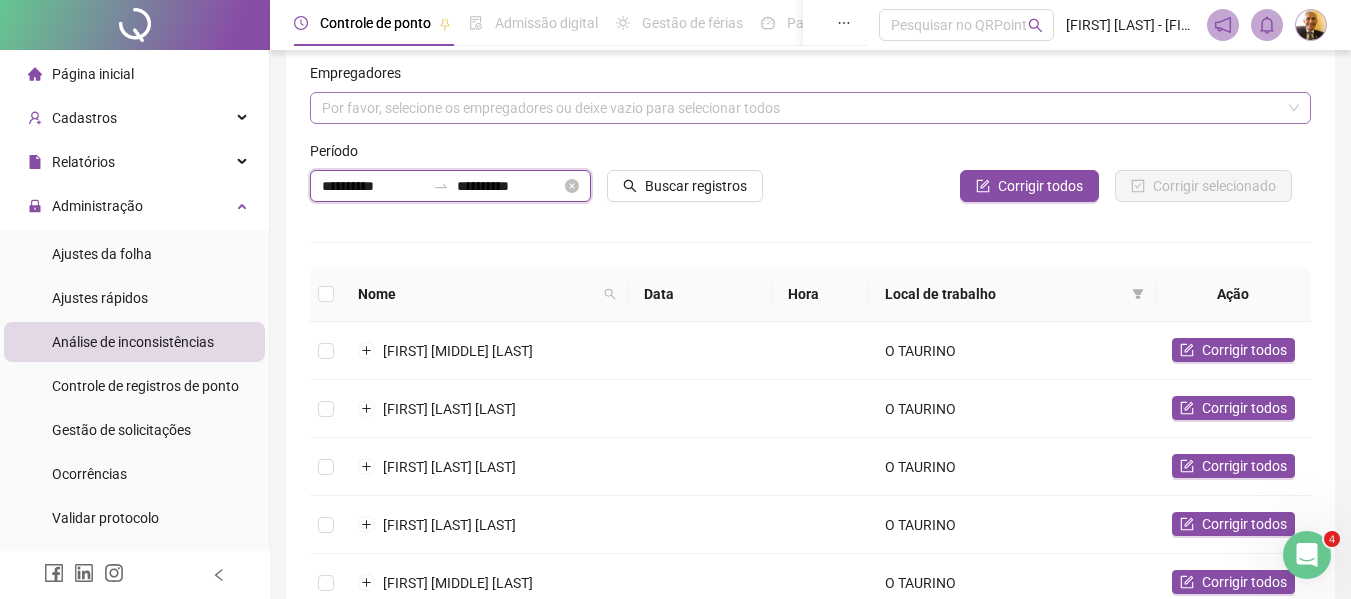 click on "**********" at bounding box center [373, 186] 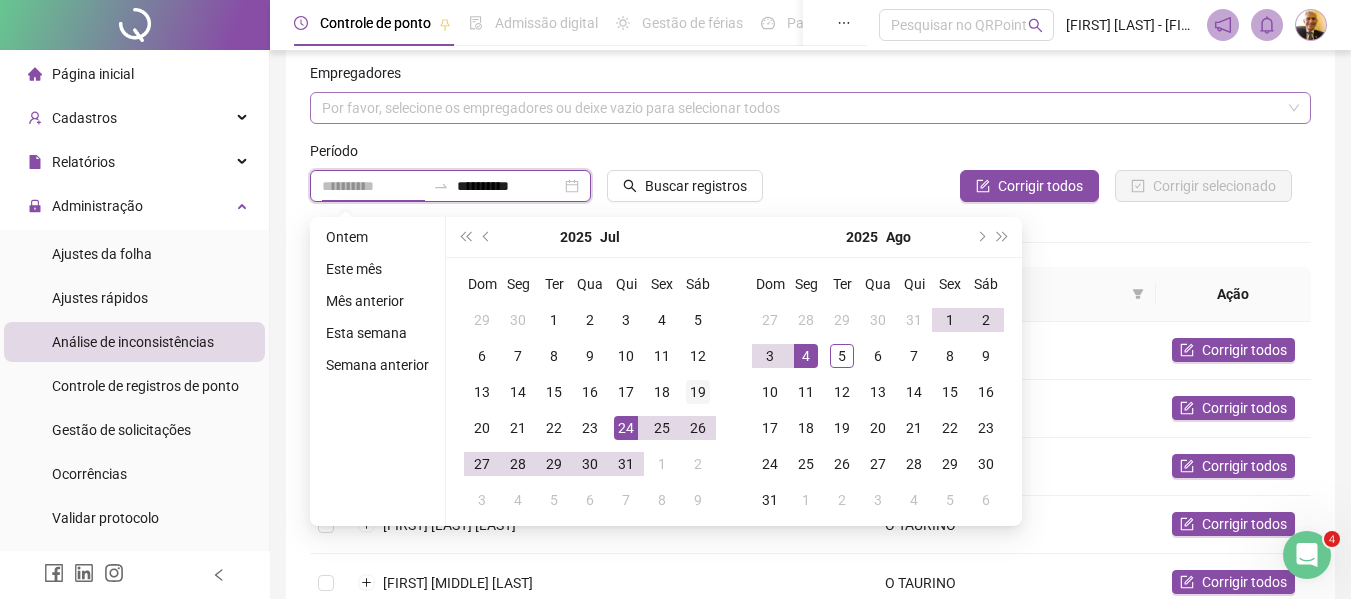 type on "**********" 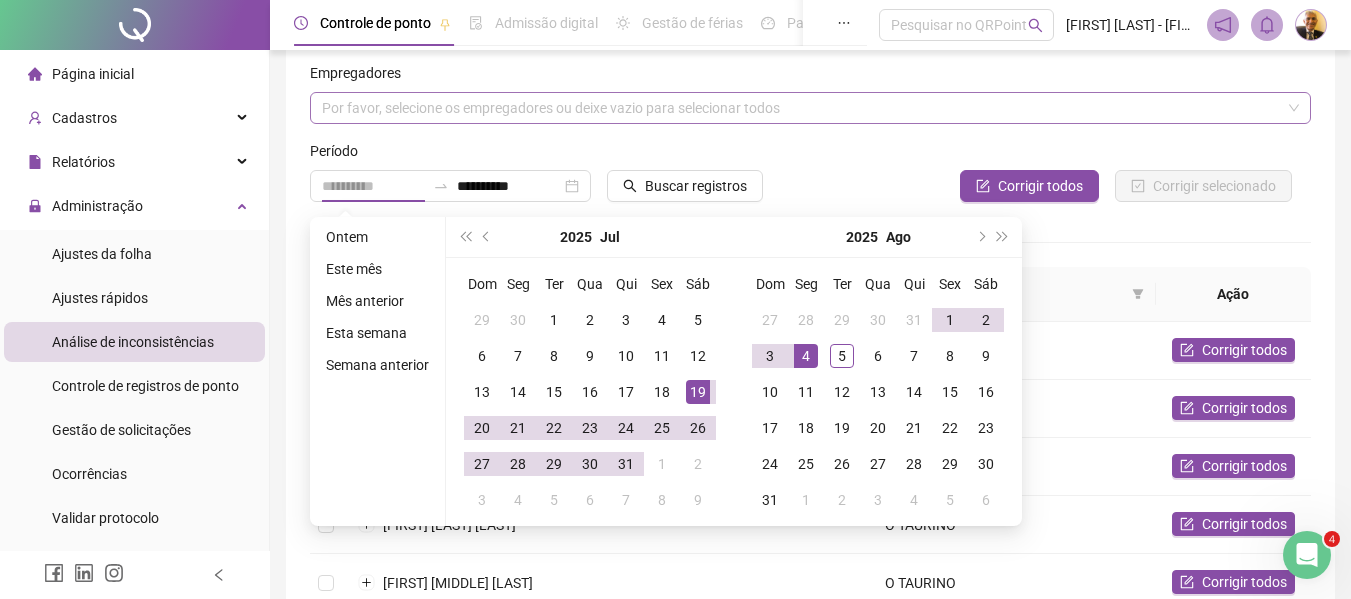 click on "19" at bounding box center [698, 392] 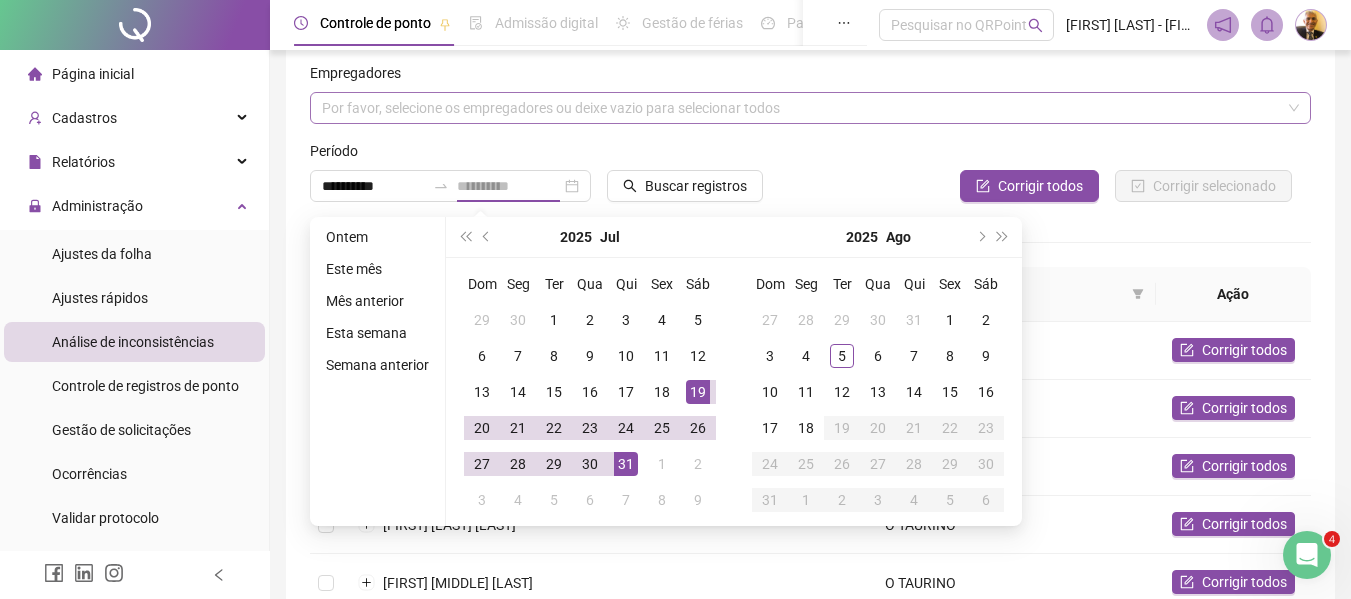 click on "31" at bounding box center (626, 464) 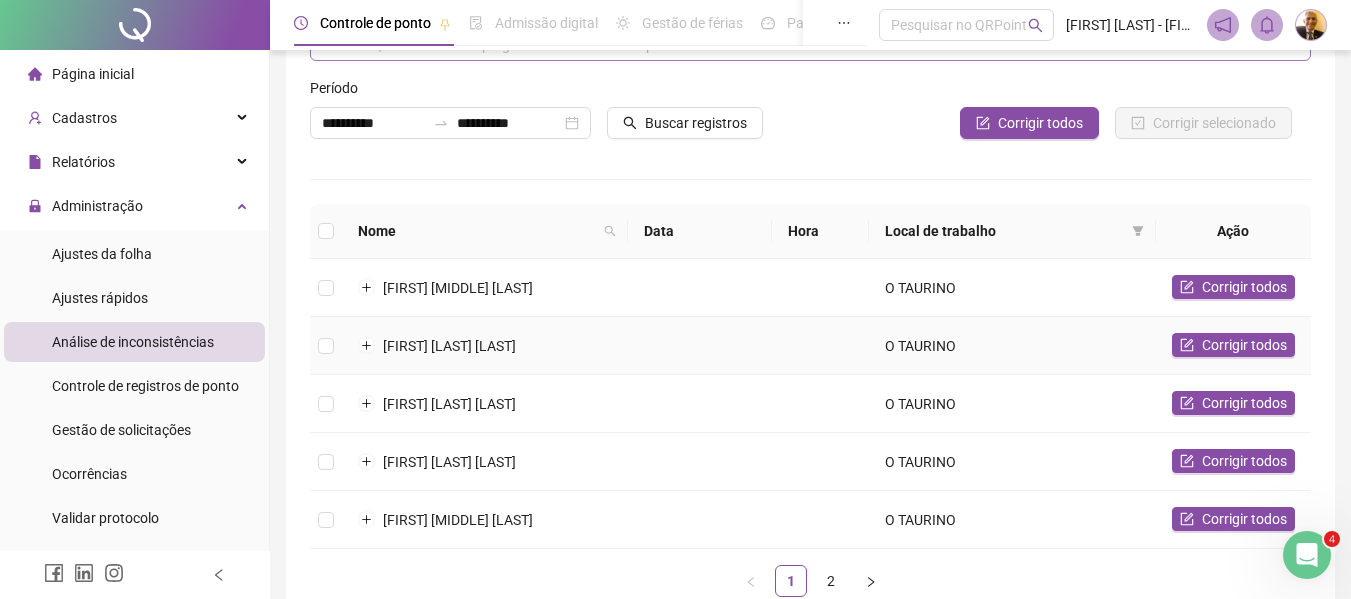 scroll, scrollTop: 215, scrollLeft: 0, axis: vertical 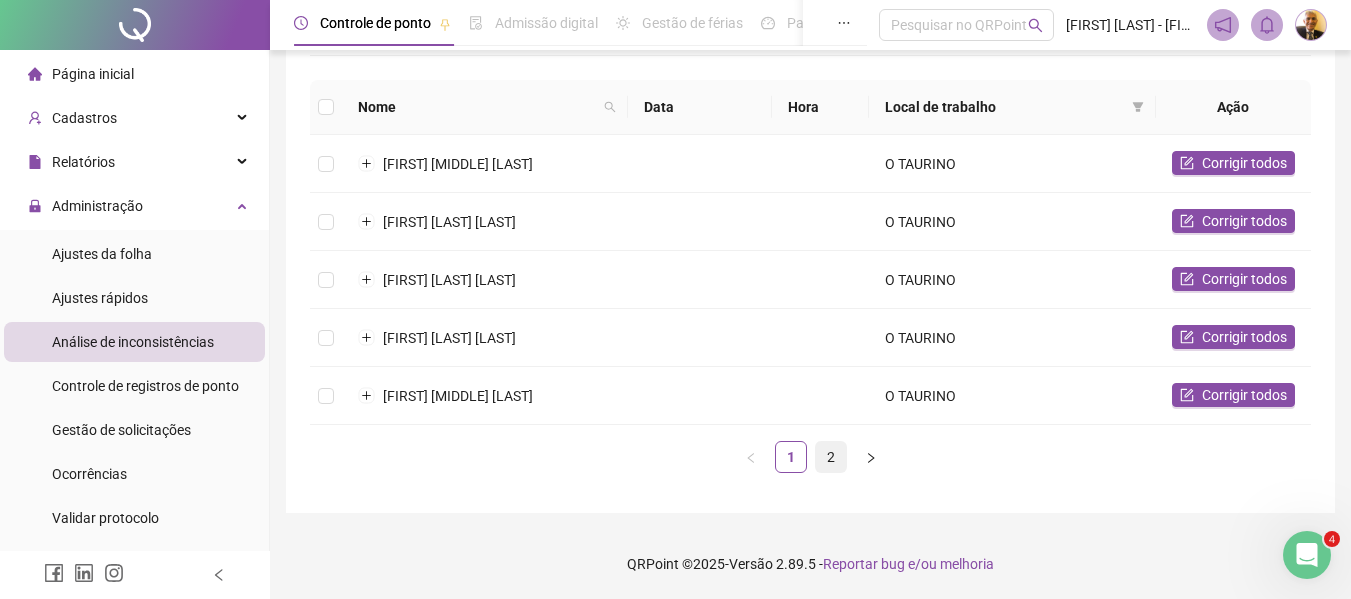 click on "2" at bounding box center (831, 457) 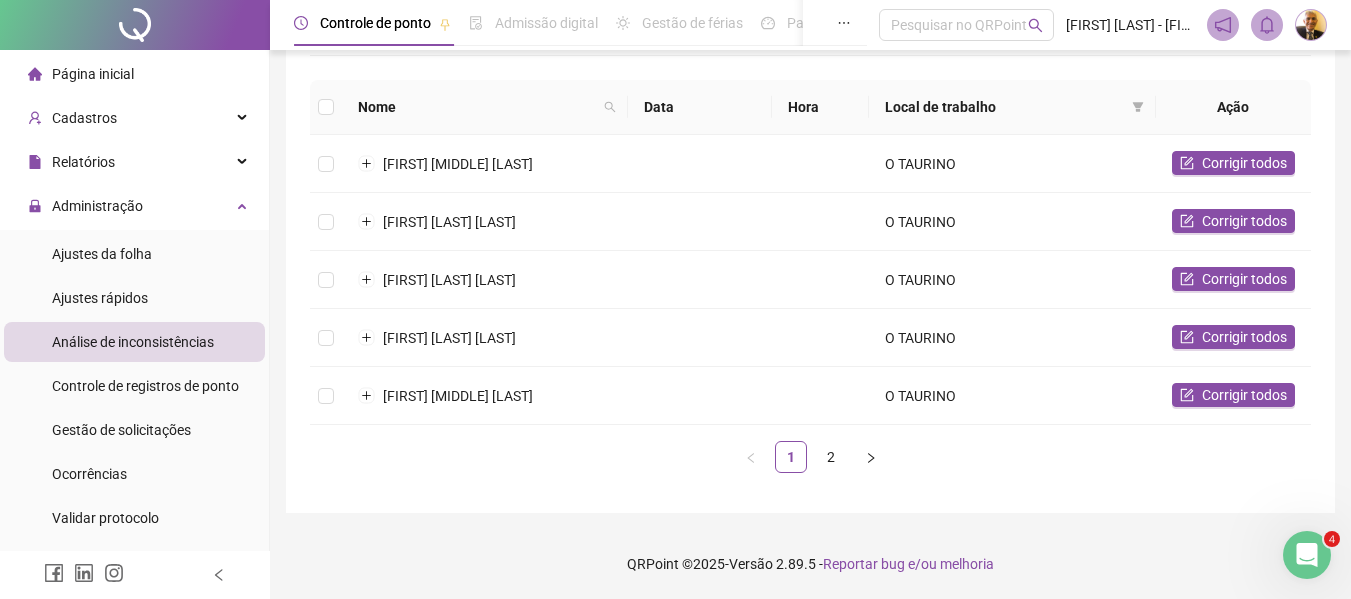 scroll, scrollTop: 99, scrollLeft: 0, axis: vertical 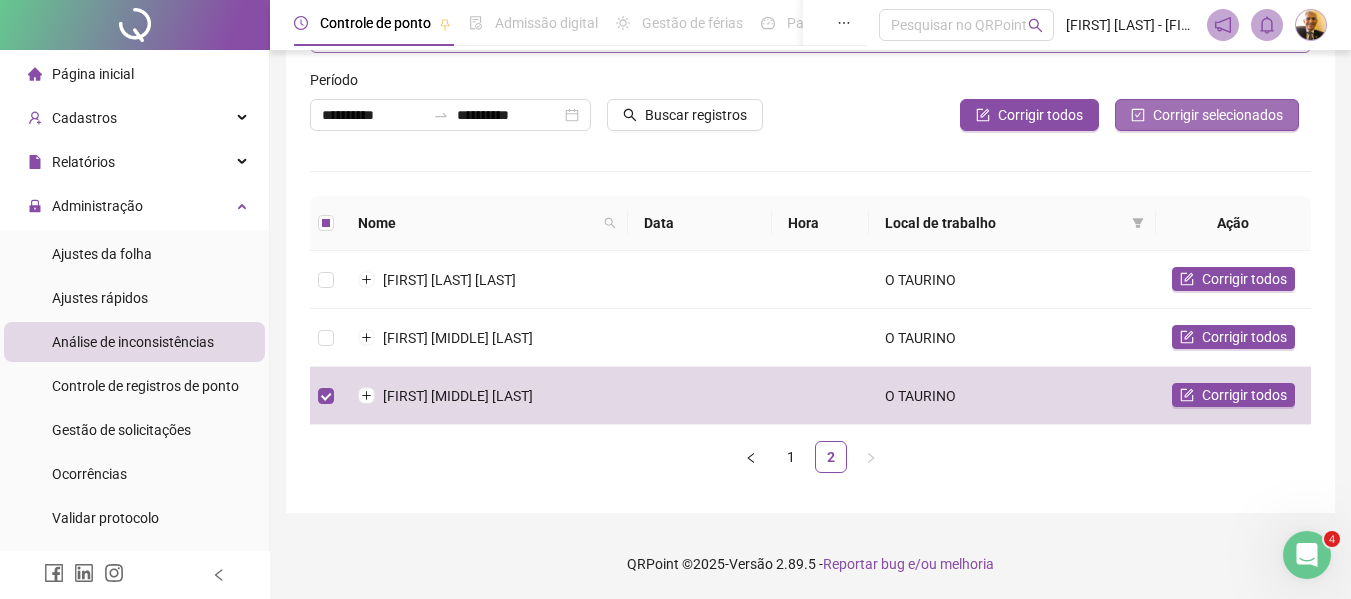 click on "Corrigir selecionados" at bounding box center (1218, 115) 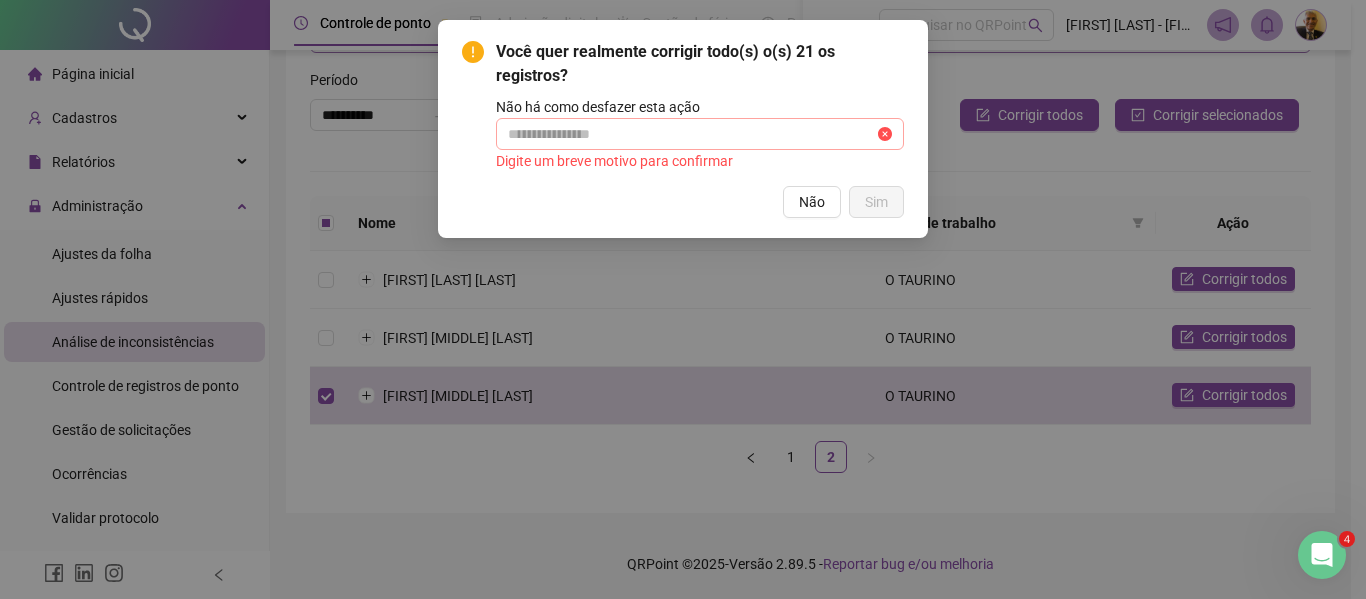 click at bounding box center (885, 134) 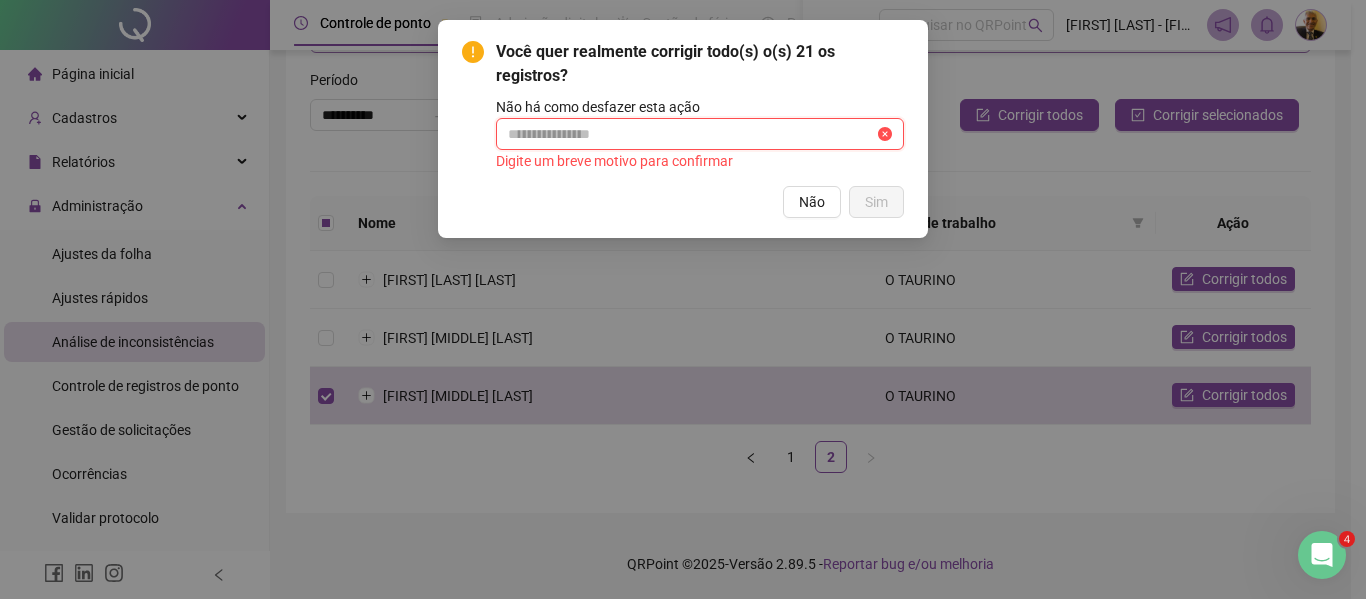 click at bounding box center (885, 134) 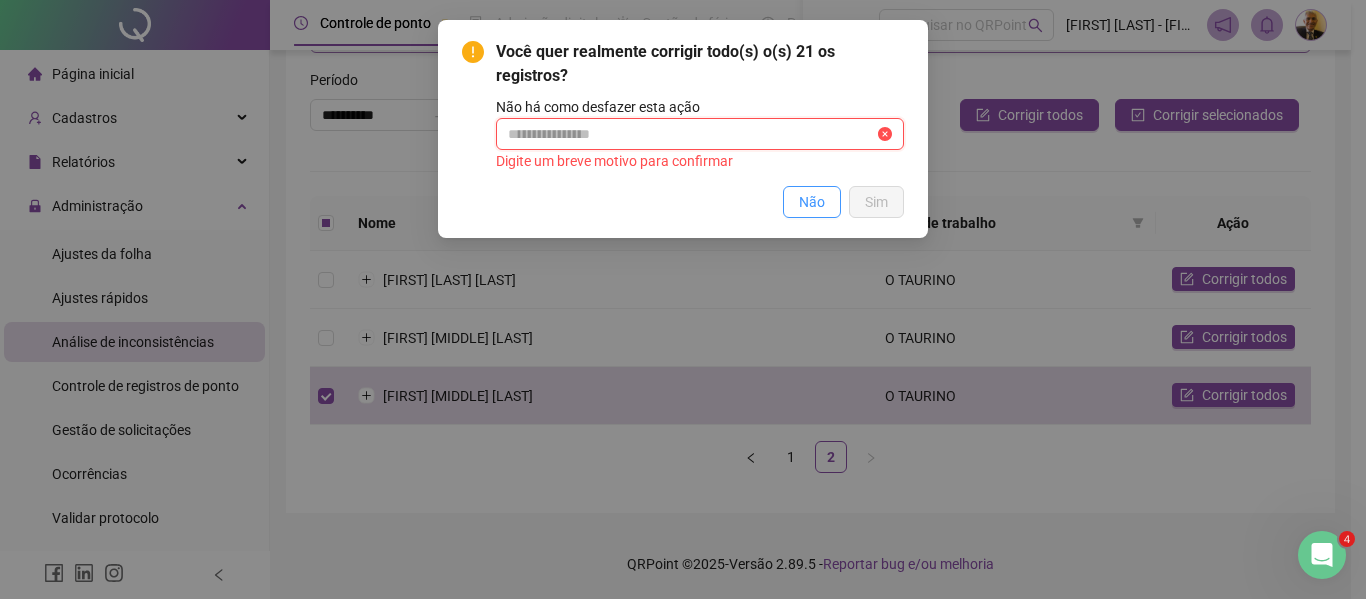 click on "Não" at bounding box center (812, 202) 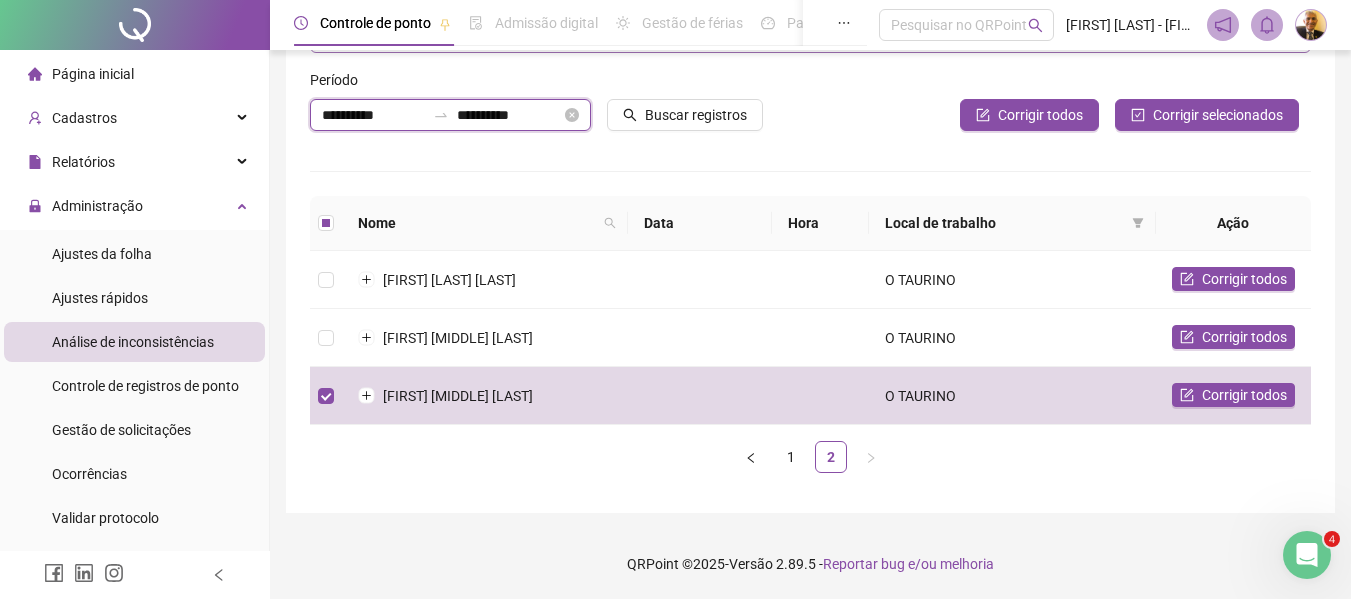 click on "**********" at bounding box center (508, 115) 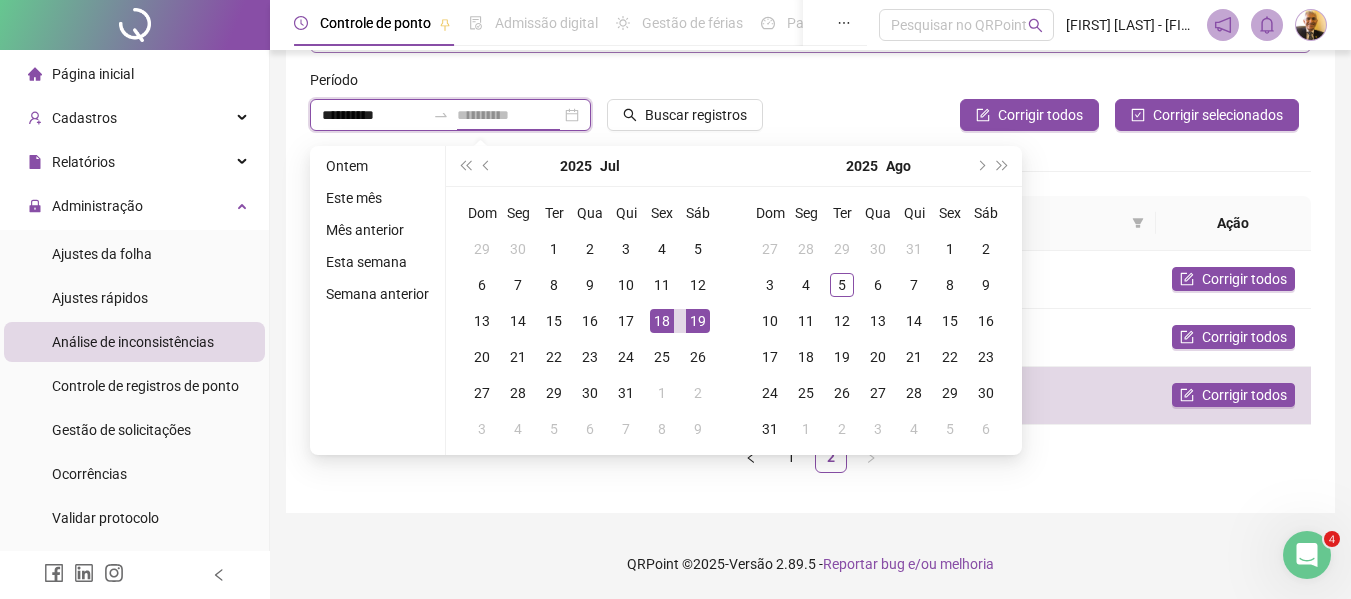 type on "**********" 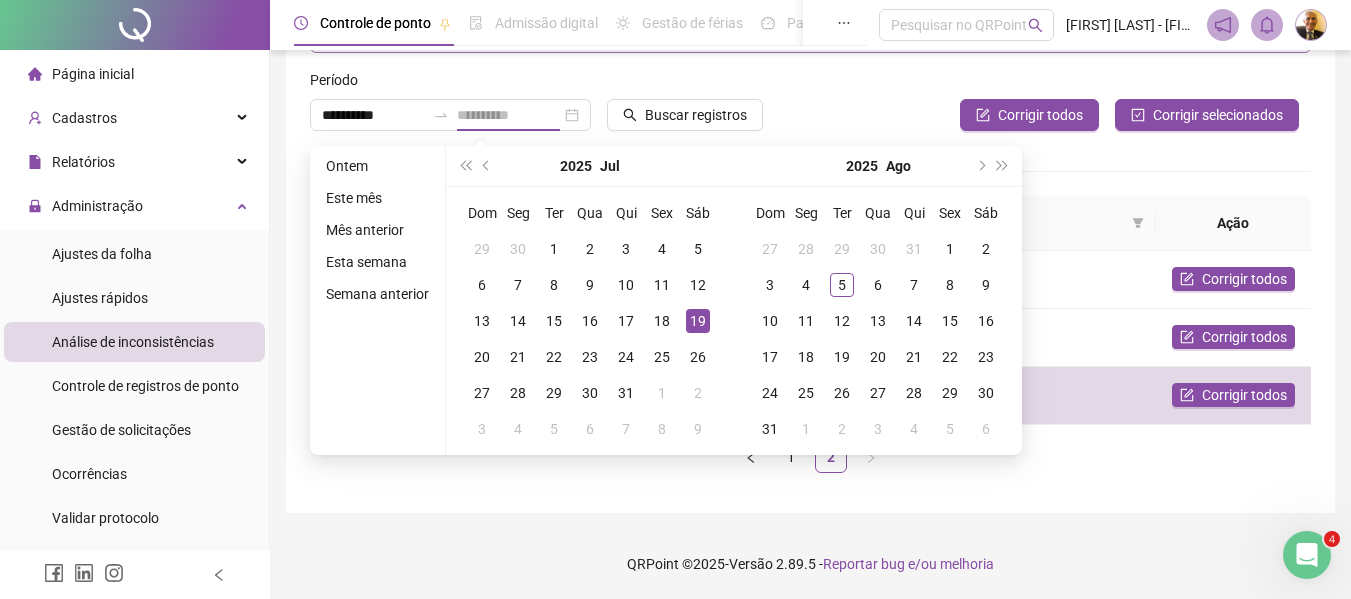 click on "19" at bounding box center [698, 321] 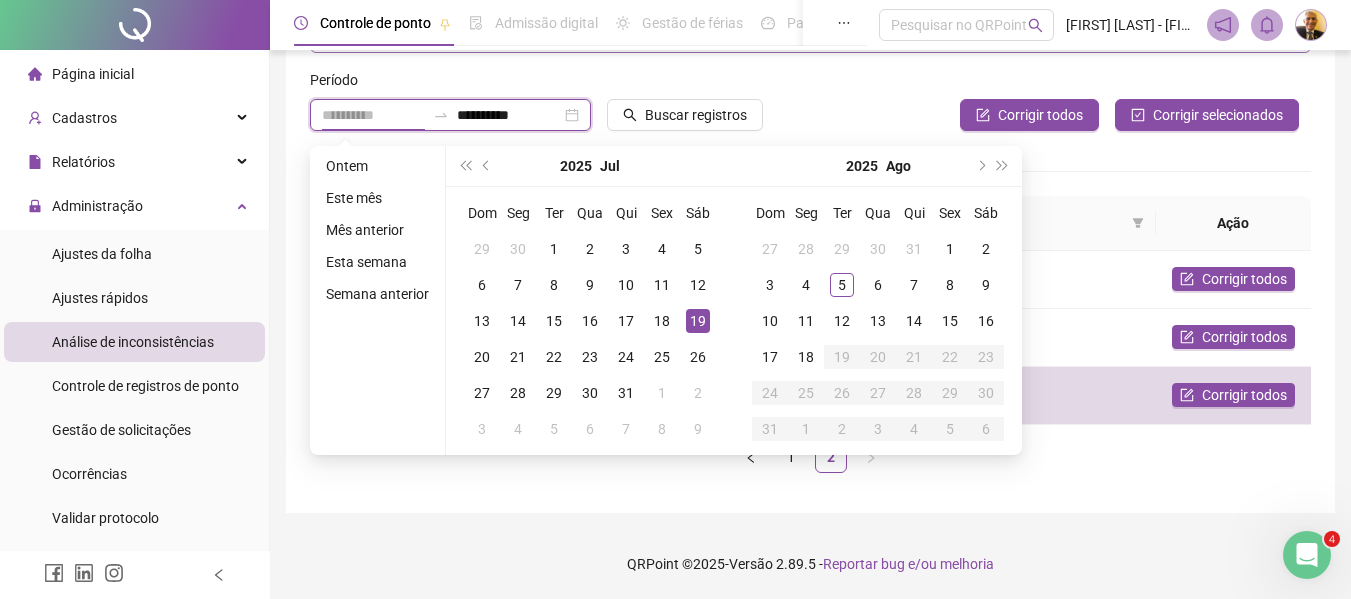 type on "**********" 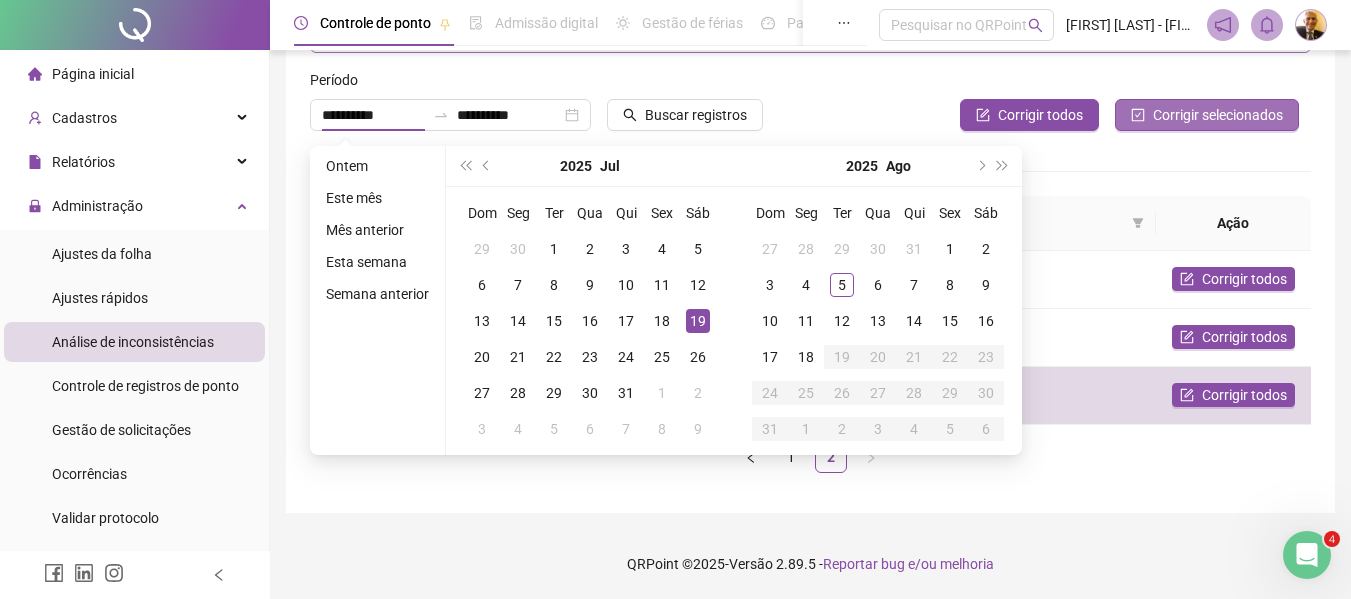 click on "Corrigir selecionados" at bounding box center [1218, 115] 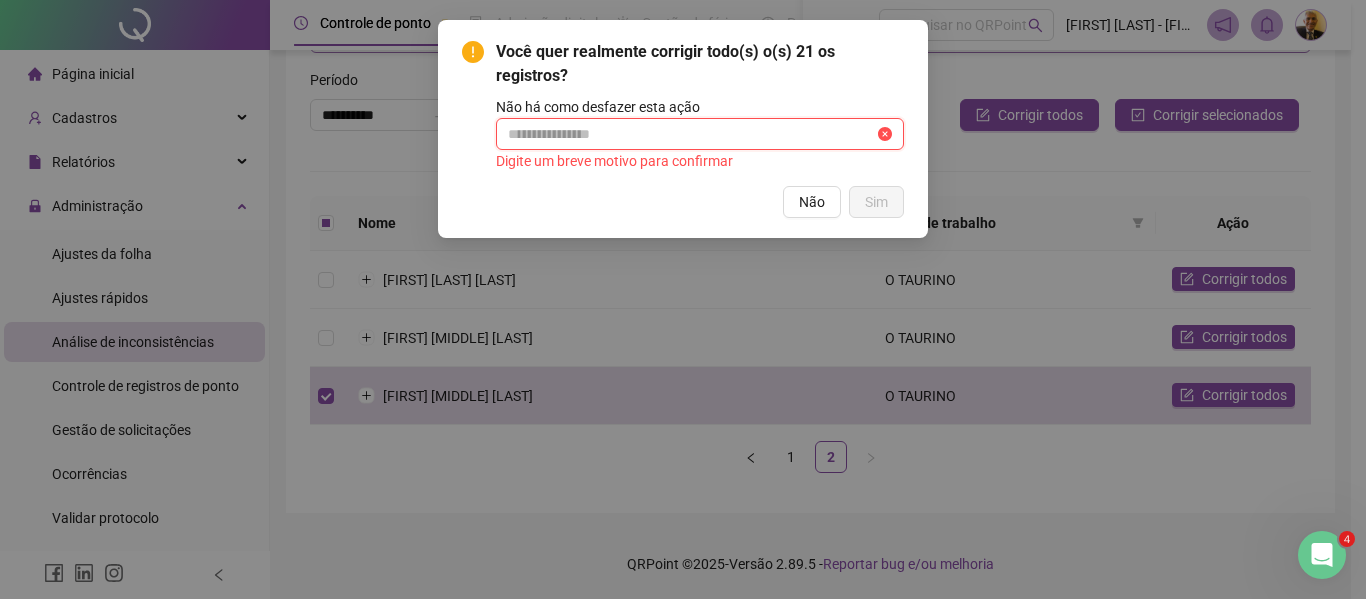 click at bounding box center (691, 134) 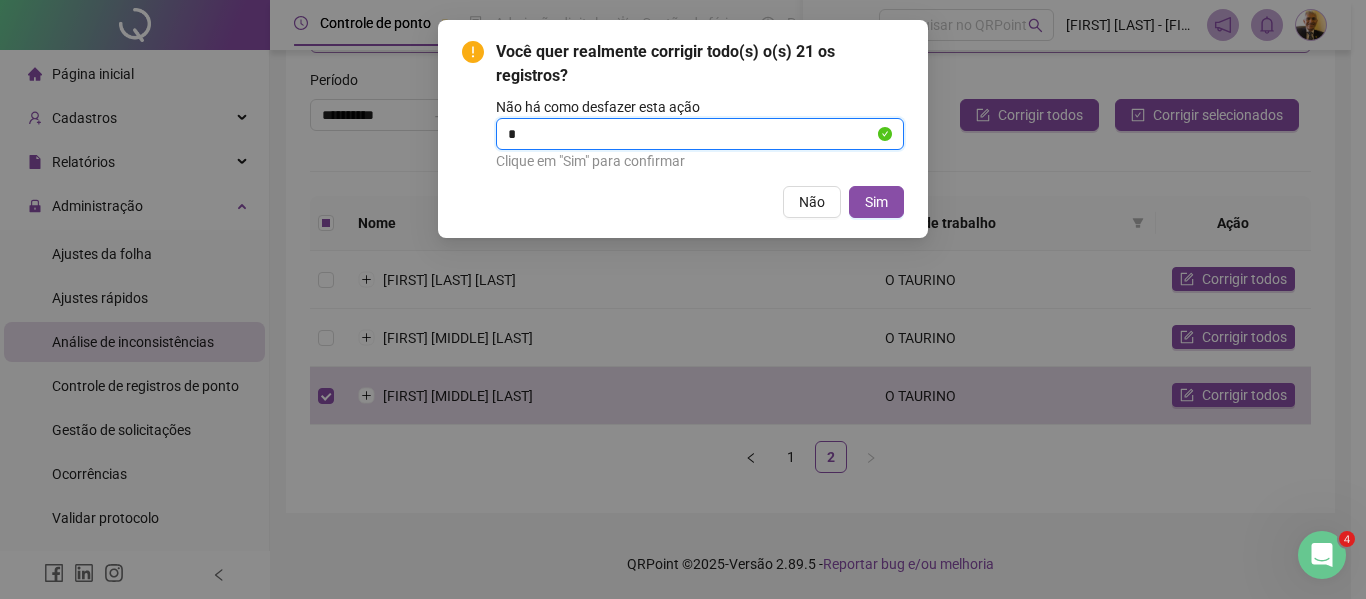 type on "**********" 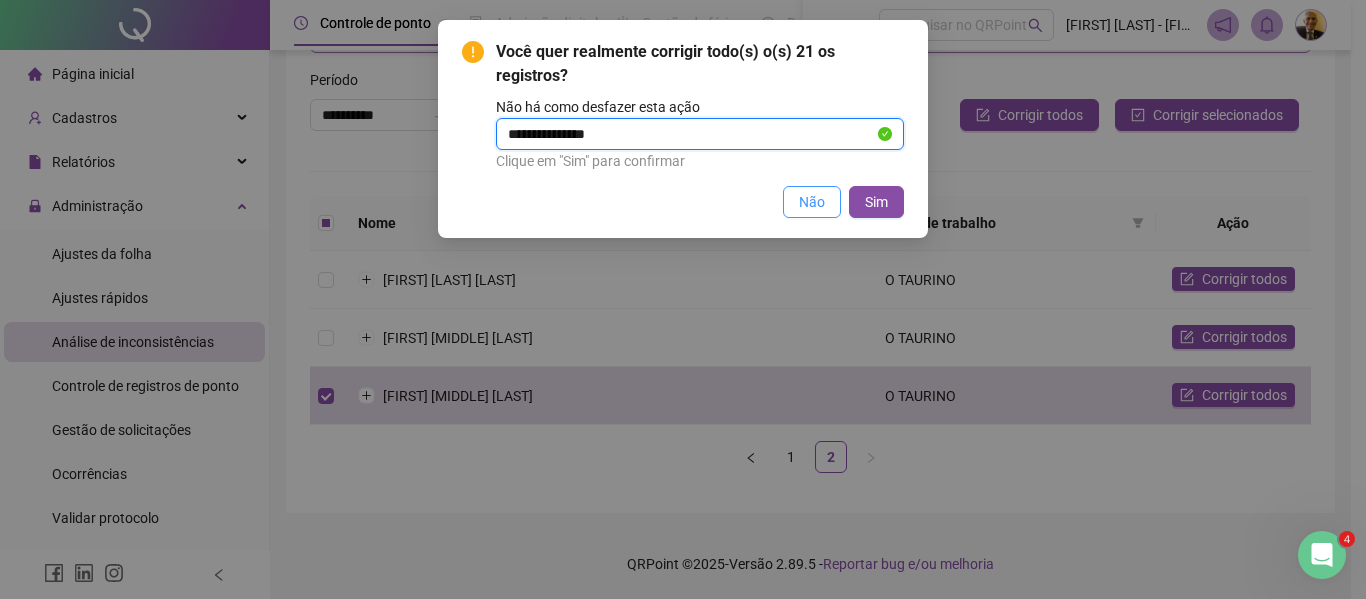 click on "Não" at bounding box center (812, 202) 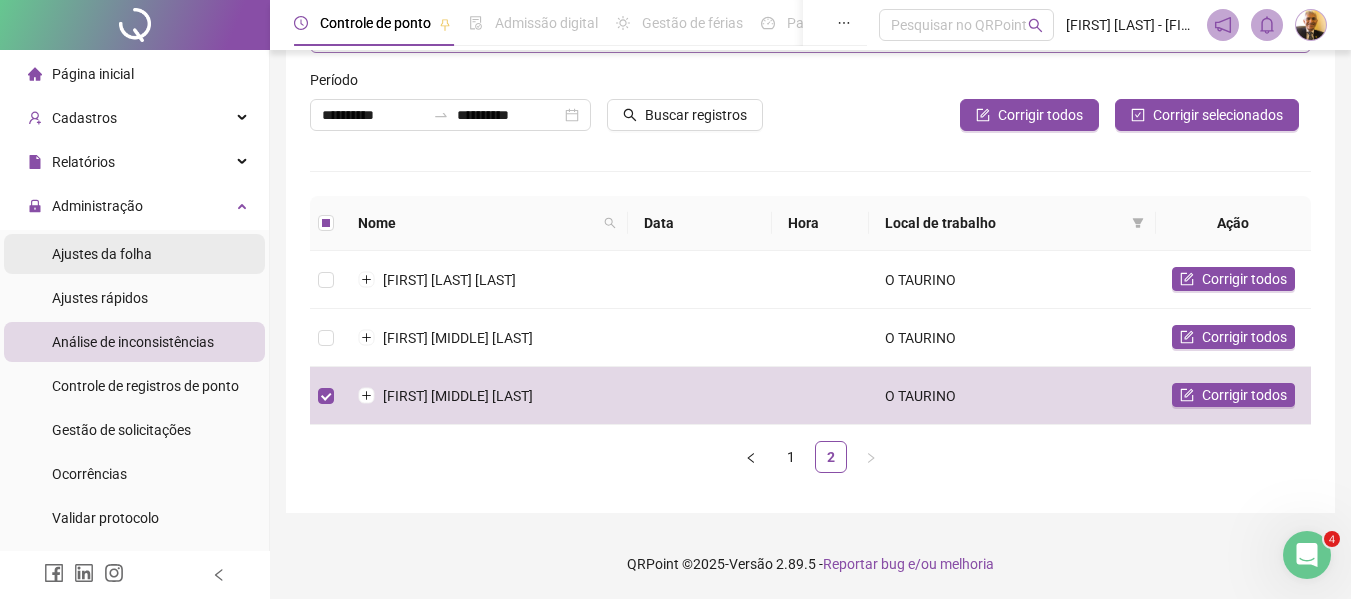 click on "Ajustes da folha" at bounding box center [102, 254] 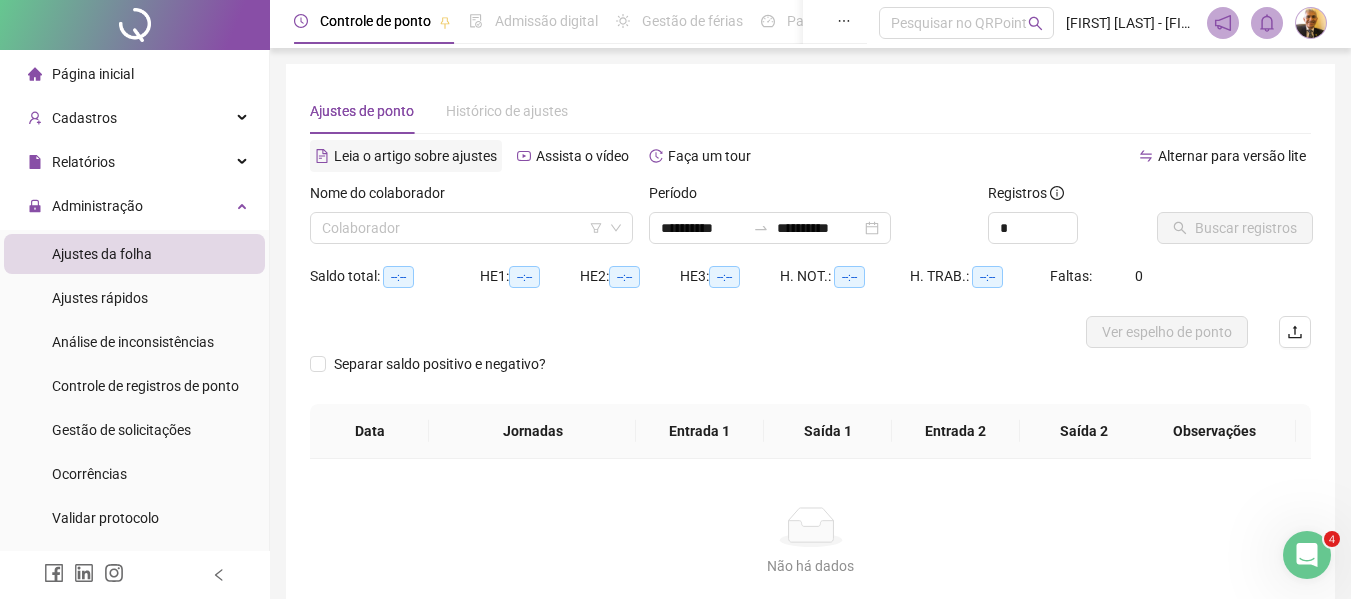 scroll, scrollTop: 0, scrollLeft: 0, axis: both 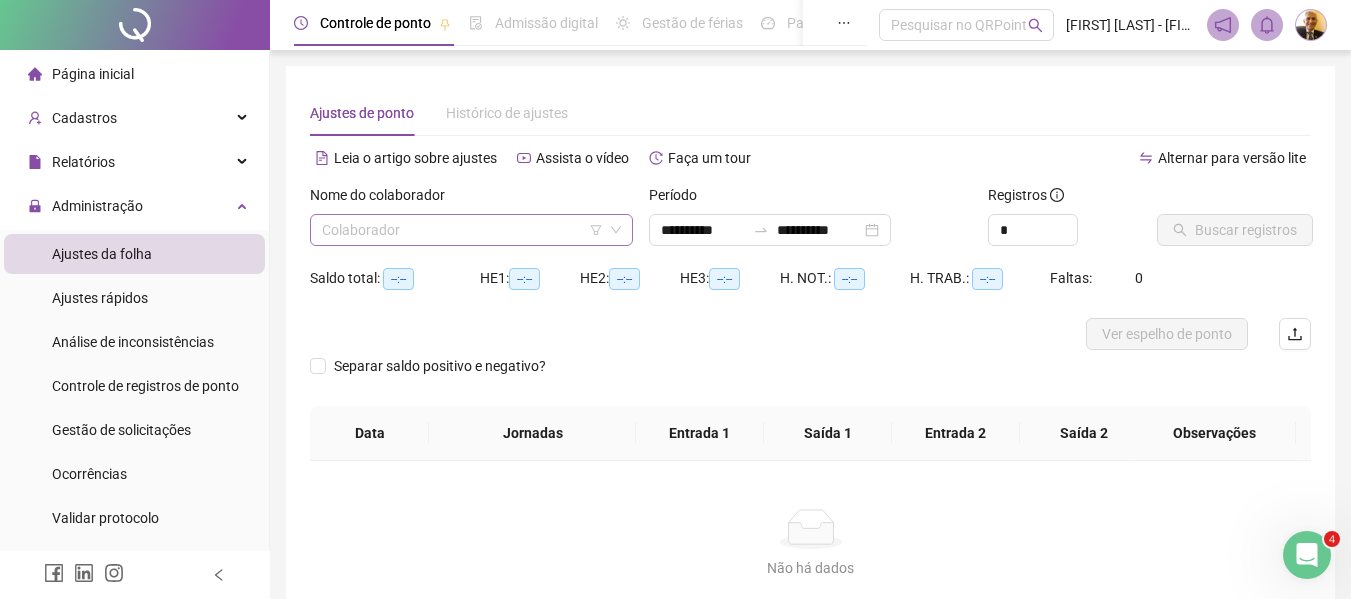 click at bounding box center (462, 230) 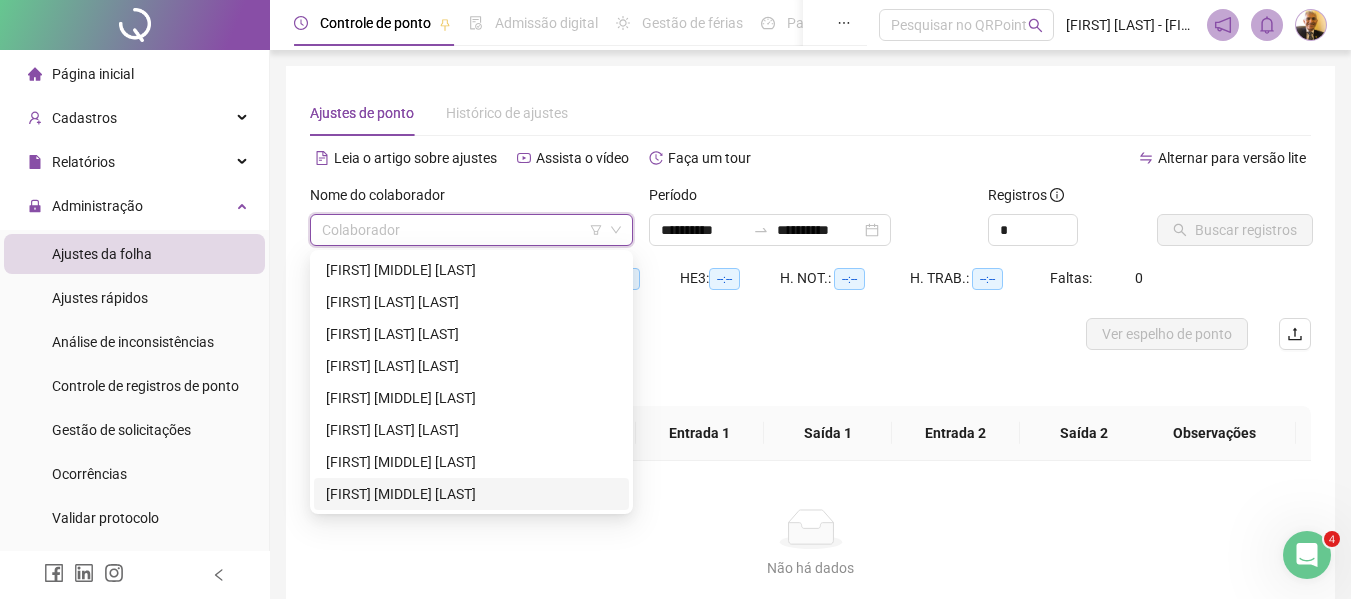 click on "[FIRST] [MIDDLE] [LAST]" at bounding box center [471, 494] 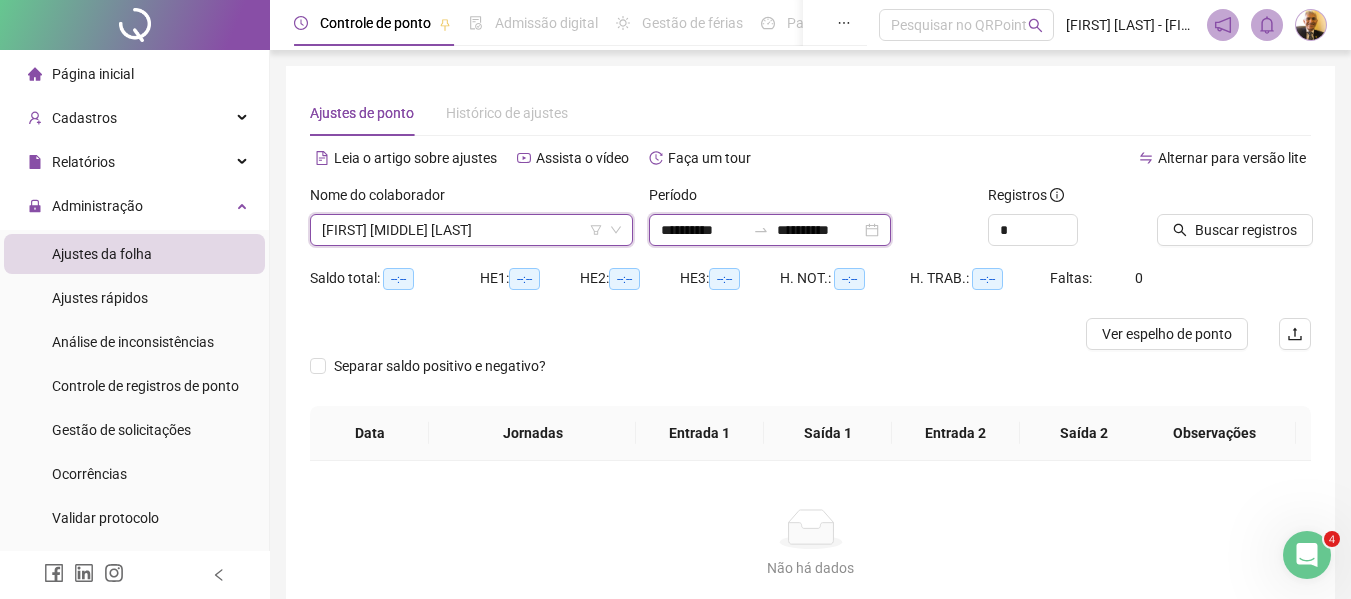 click on "**********" at bounding box center [703, 230] 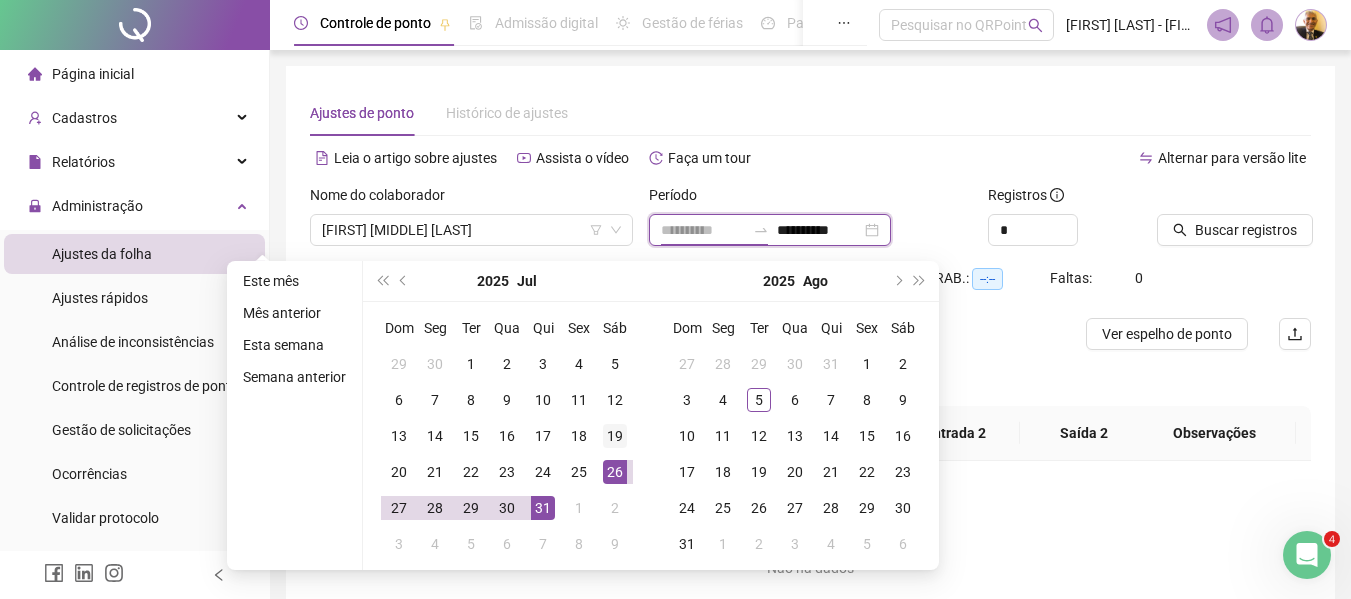 type on "**********" 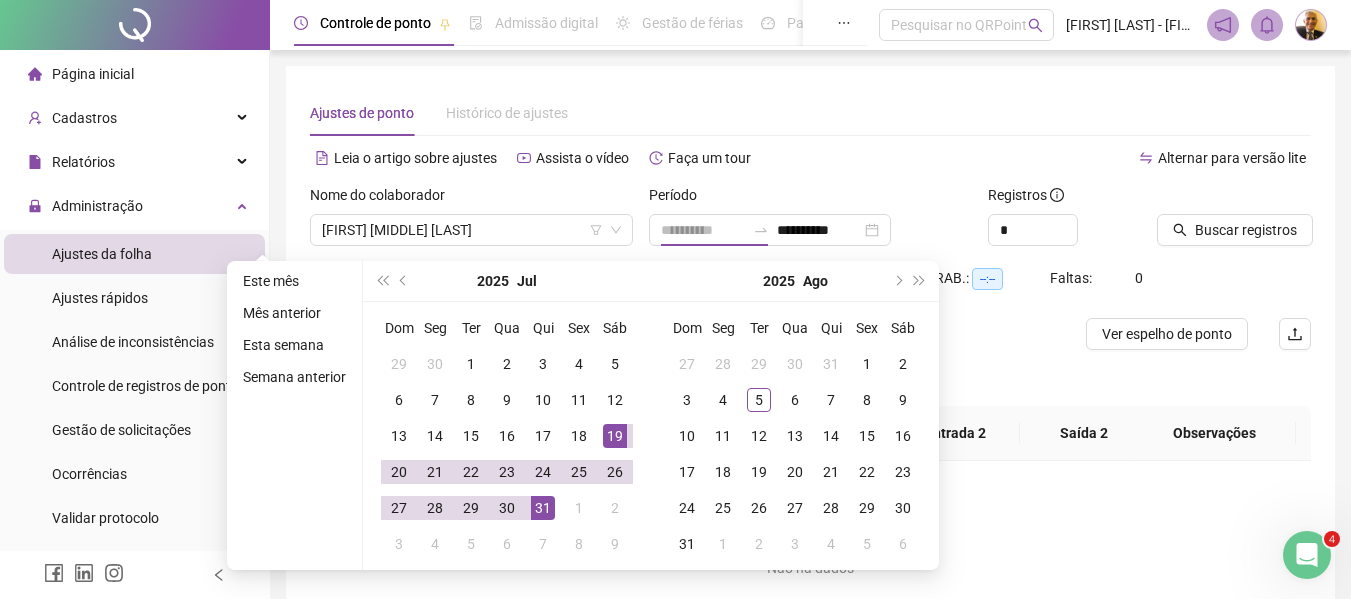 click on "19" at bounding box center [615, 436] 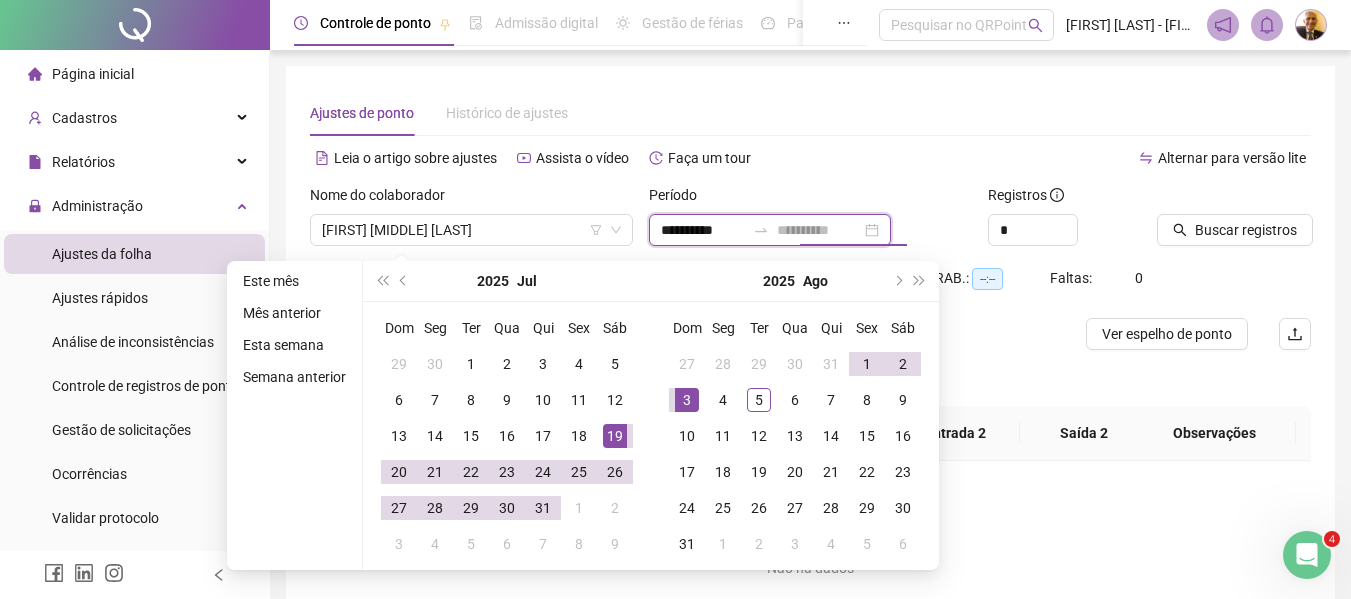 type on "**********" 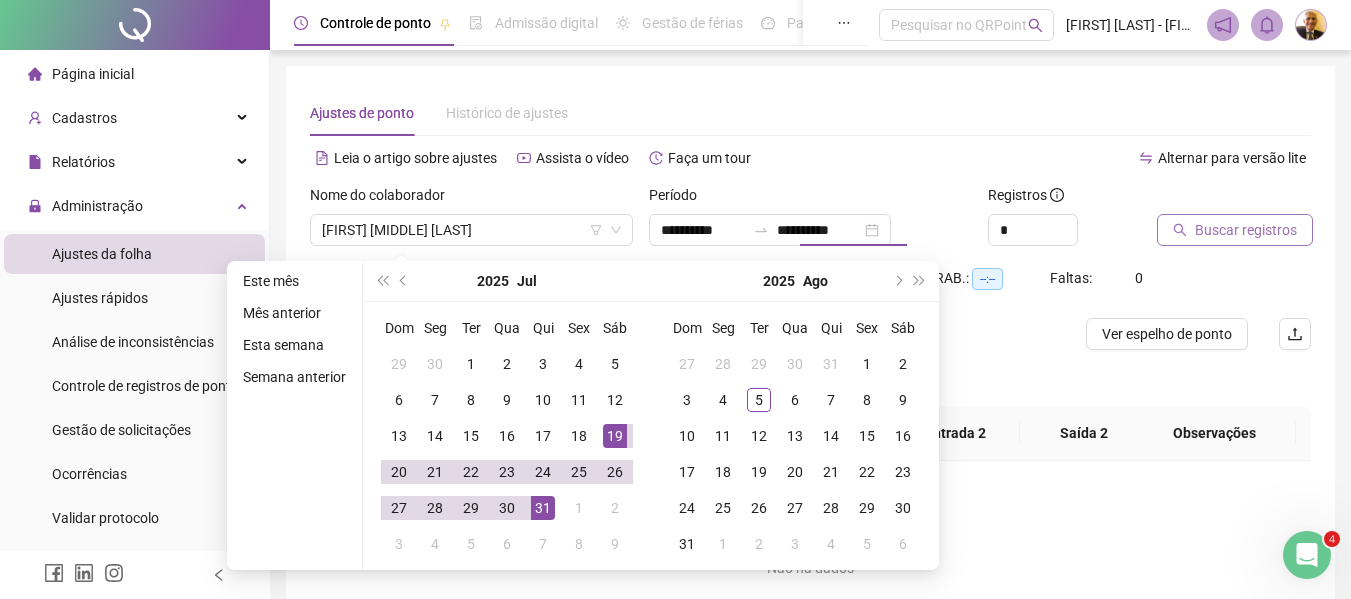 click on "Buscar registros" at bounding box center (1246, 230) 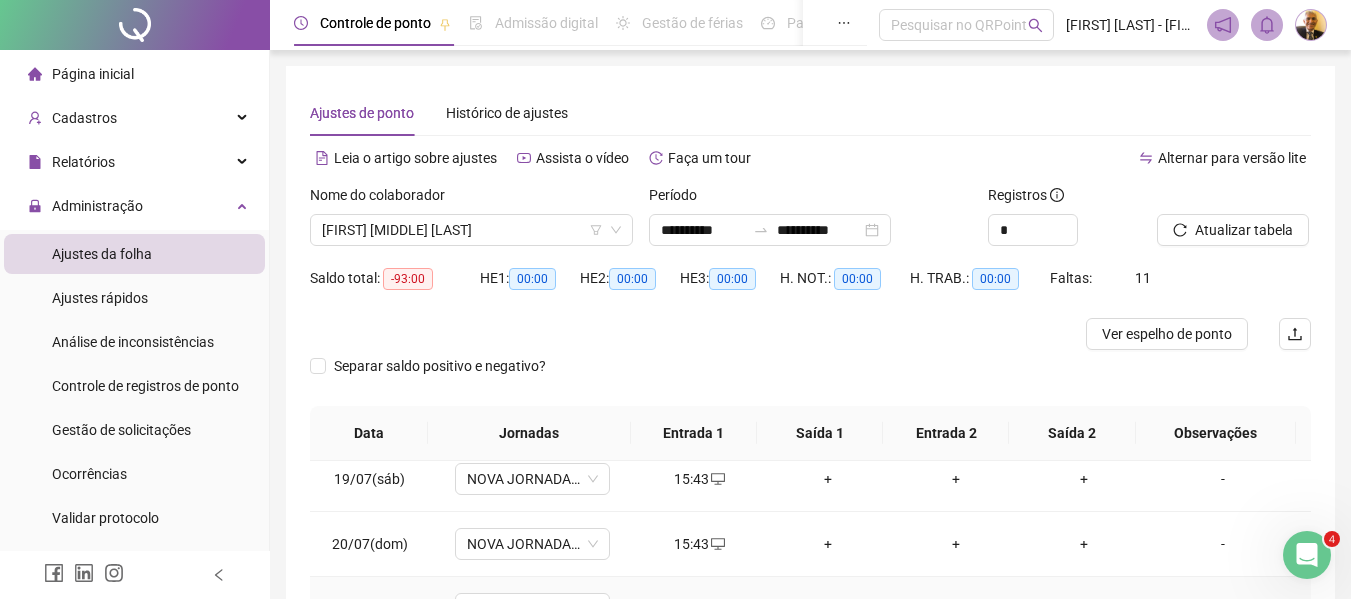 scroll, scrollTop: 0, scrollLeft: 0, axis: both 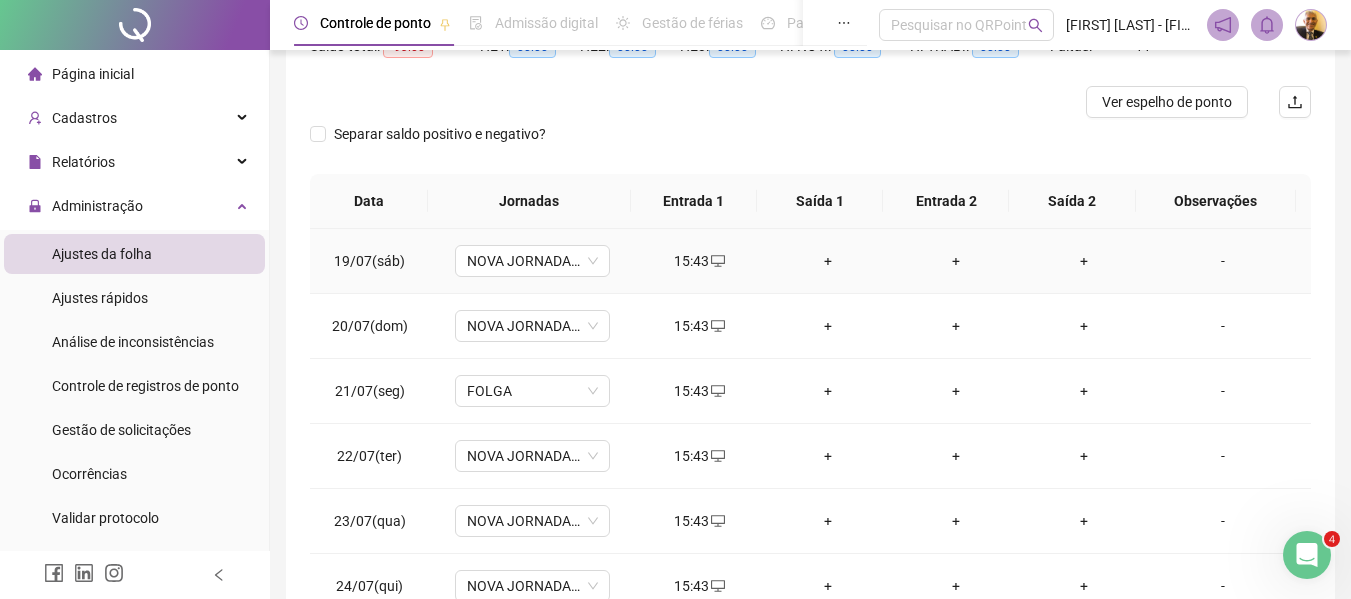 click on "15:43" at bounding box center (700, 261) 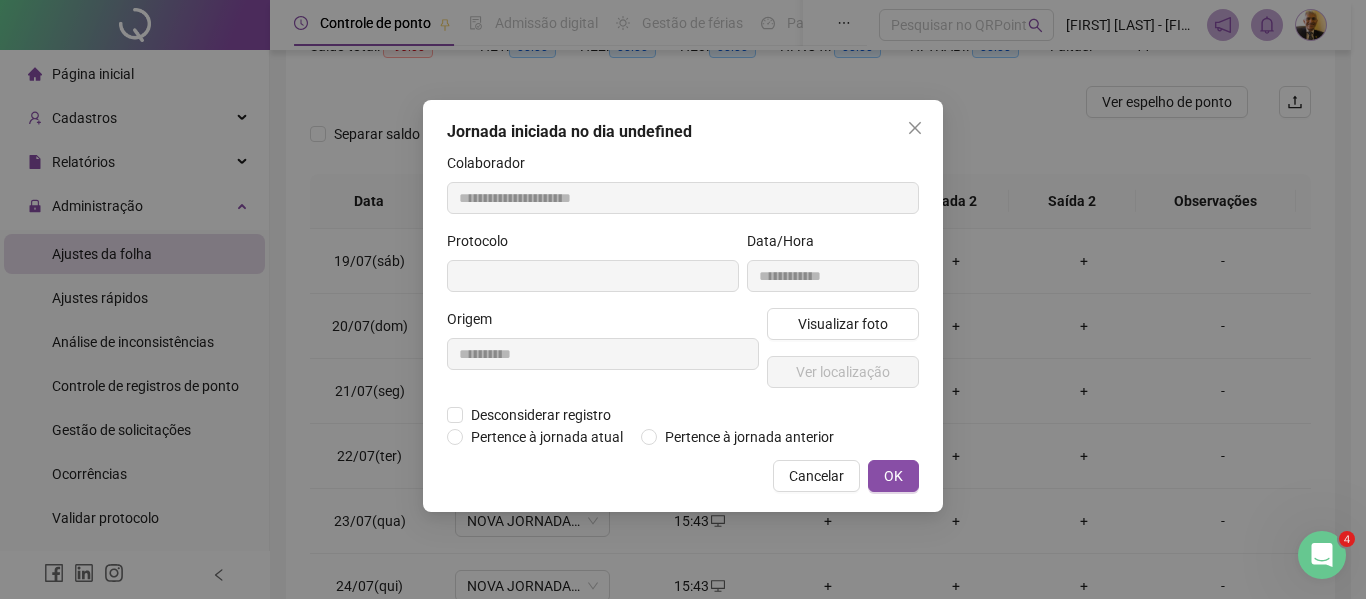 type on "**********" 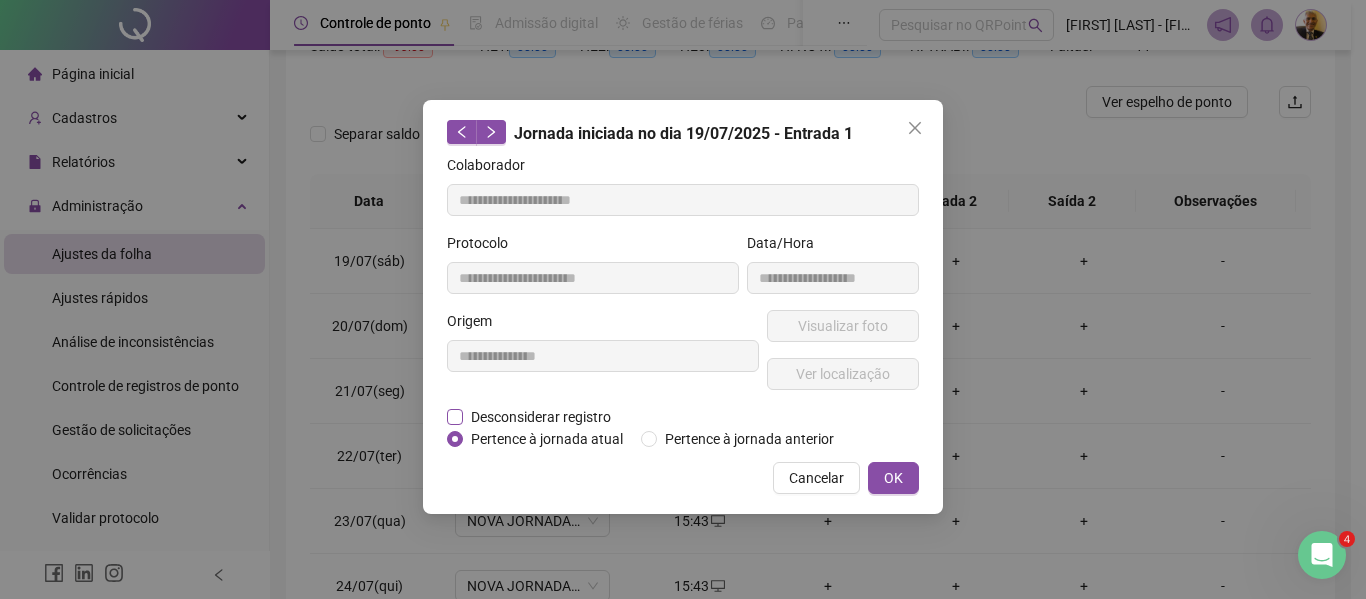 click on "Desconsiderar registro" at bounding box center [540, 417] 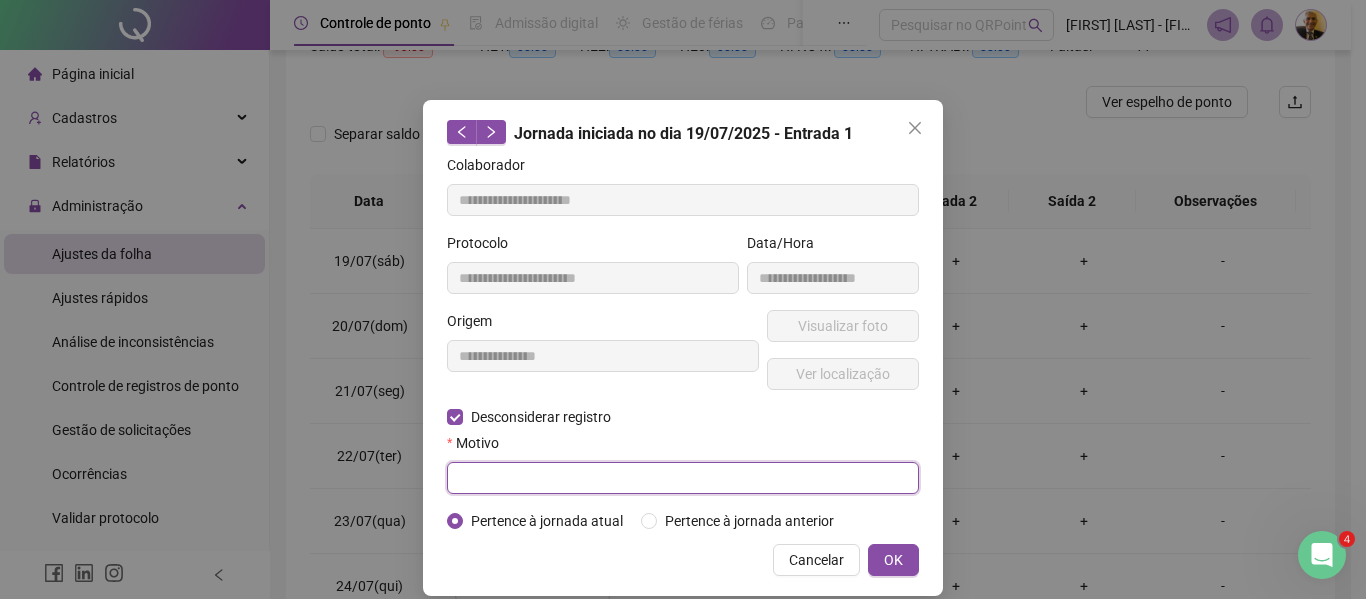 click at bounding box center (683, 478) 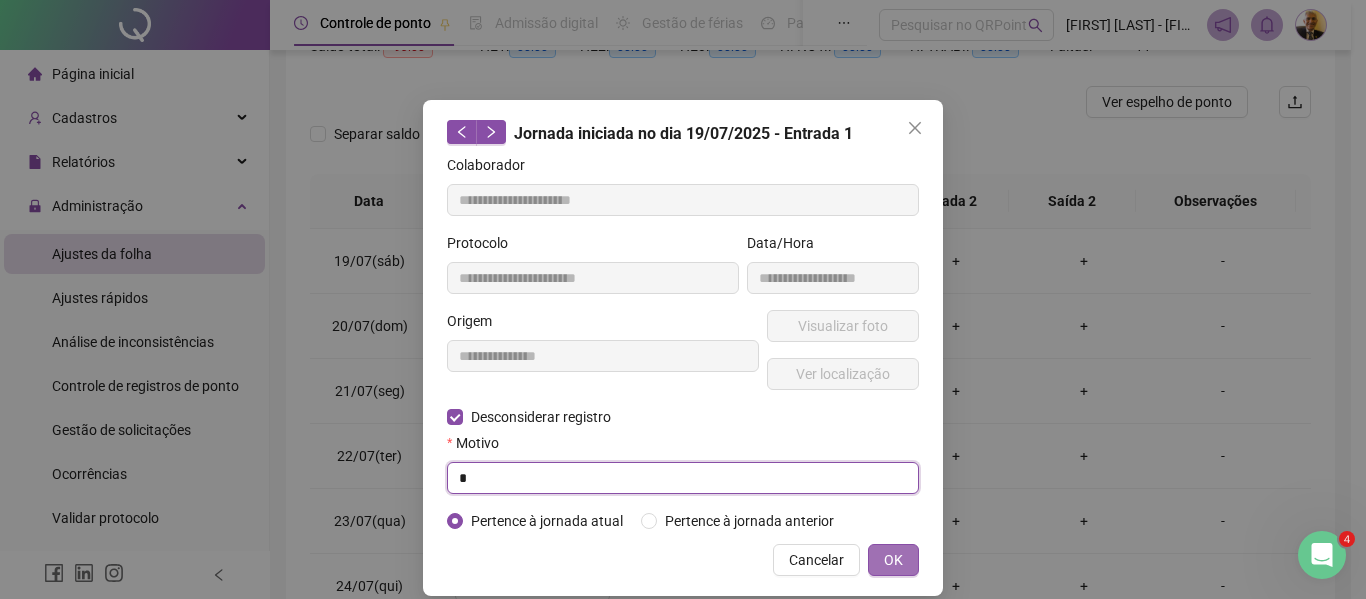 type on "*" 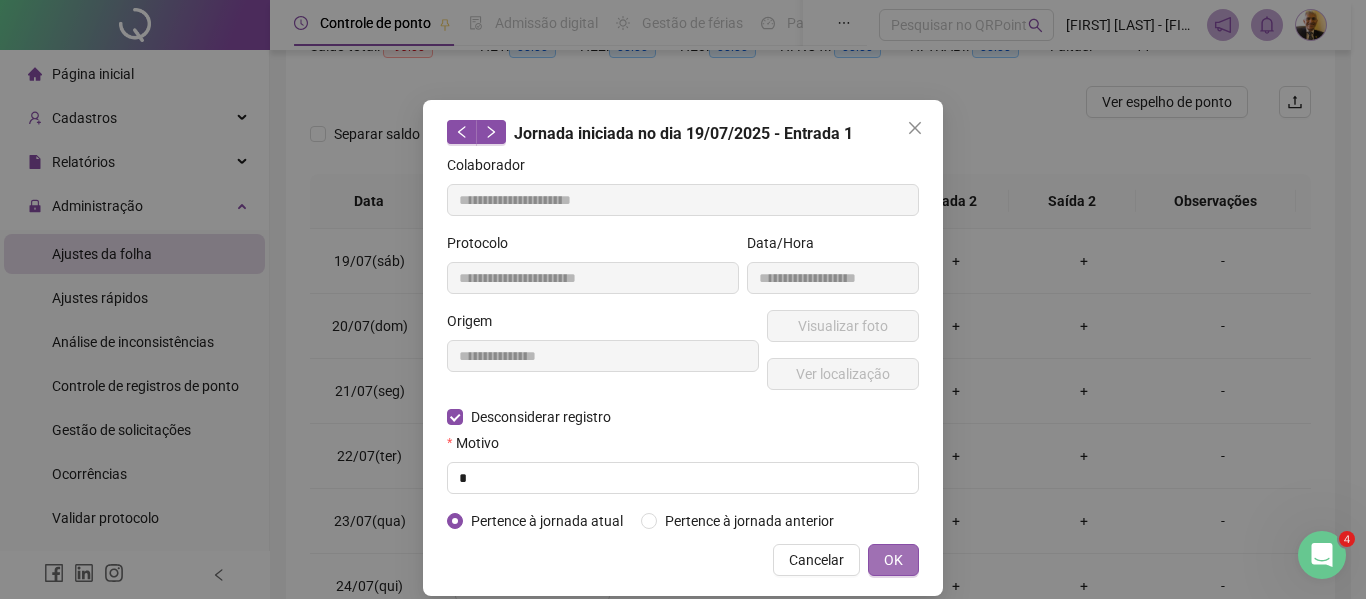 click on "OK" at bounding box center [893, 560] 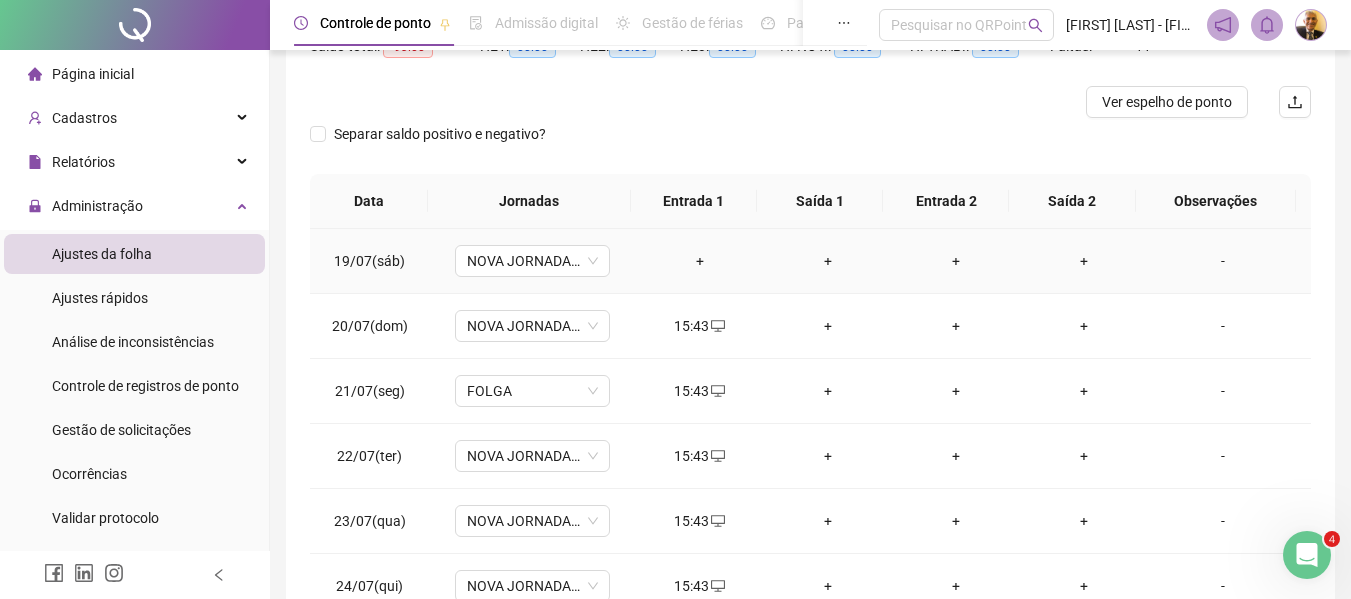 click on "+" at bounding box center [700, 261] 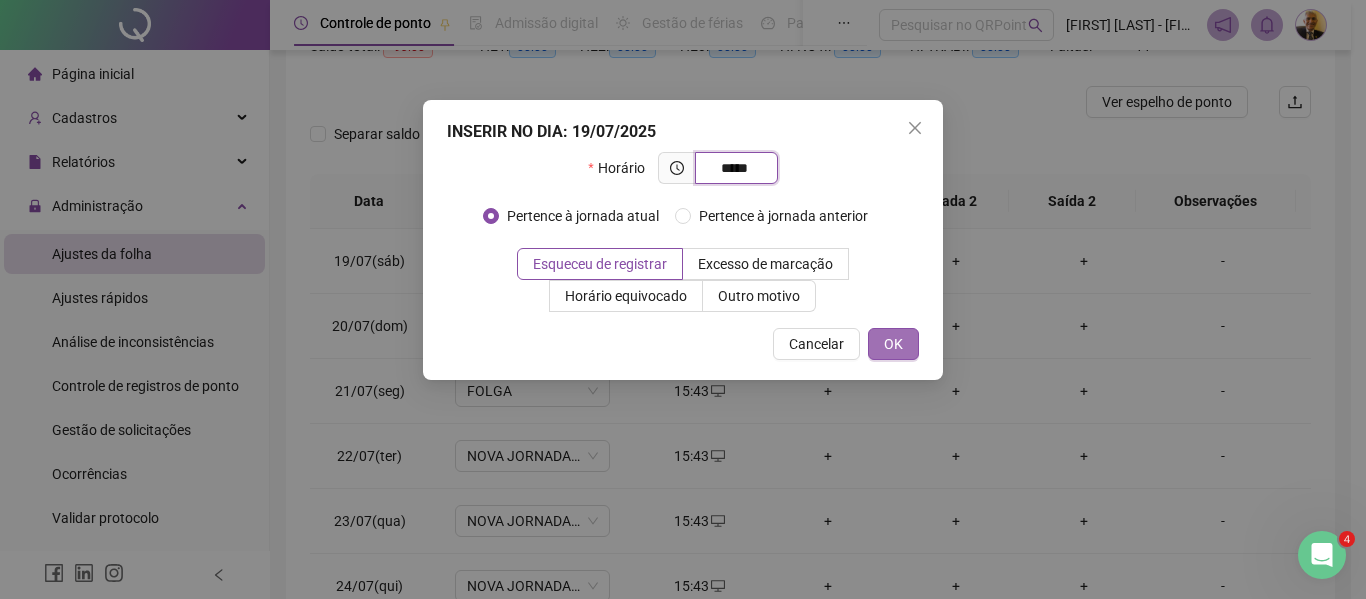 type on "*****" 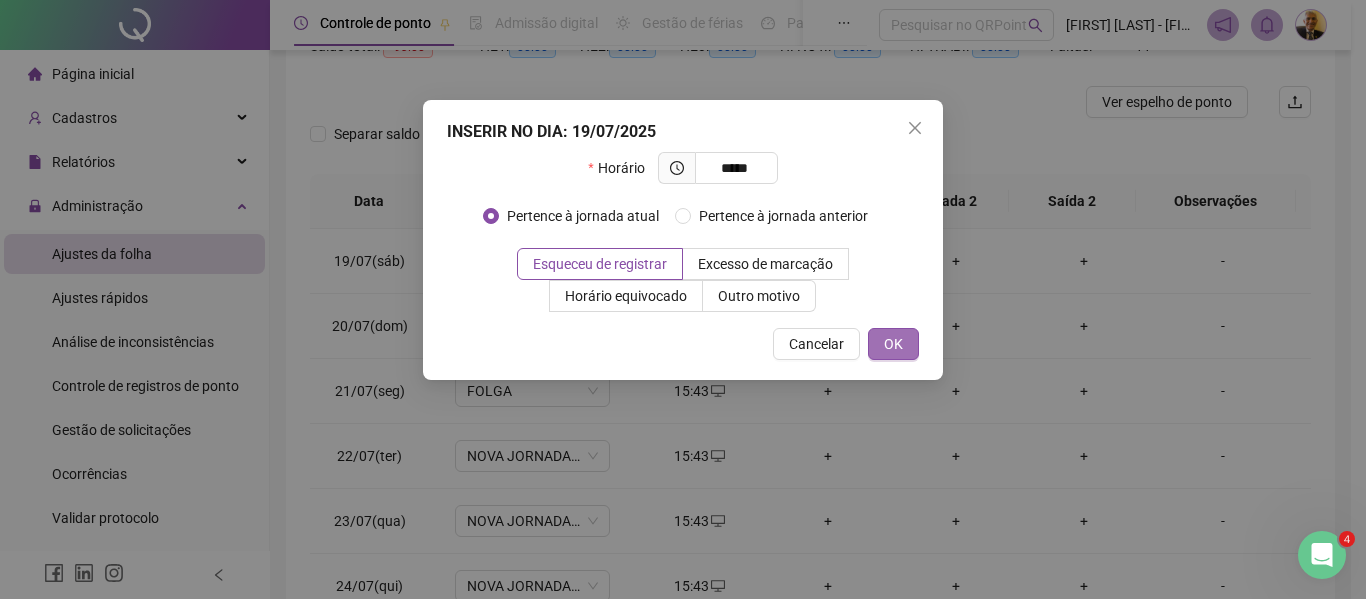 click on "OK" at bounding box center [893, 344] 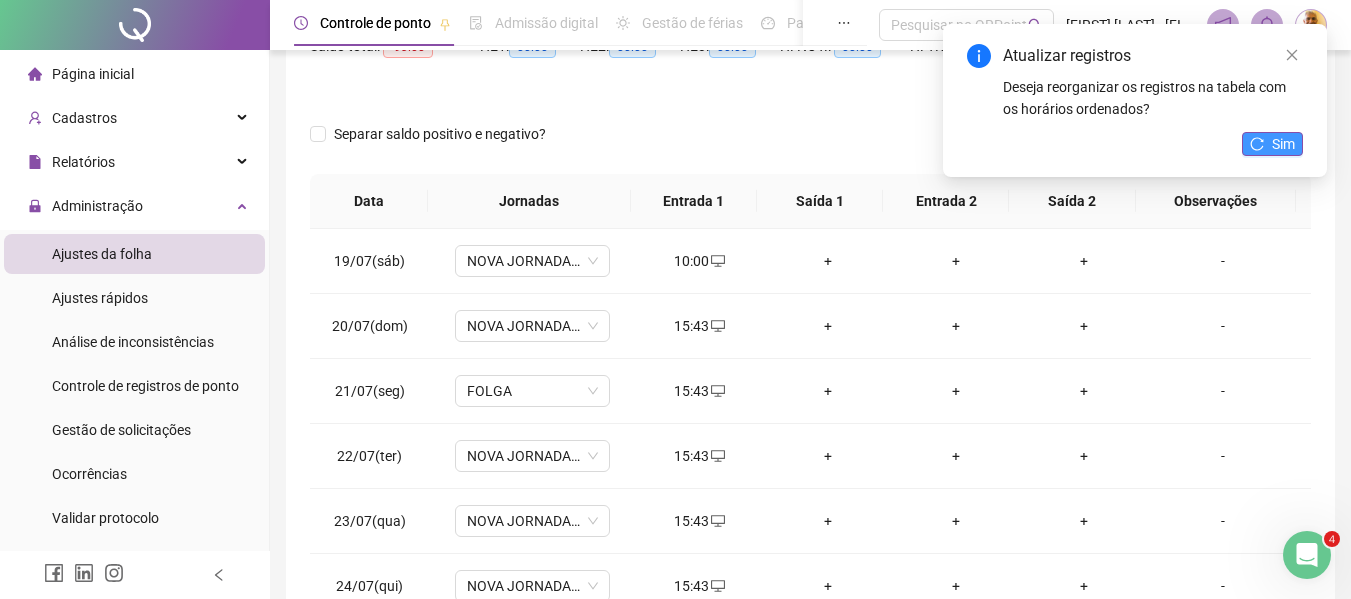 click on "Sim" at bounding box center [1283, 144] 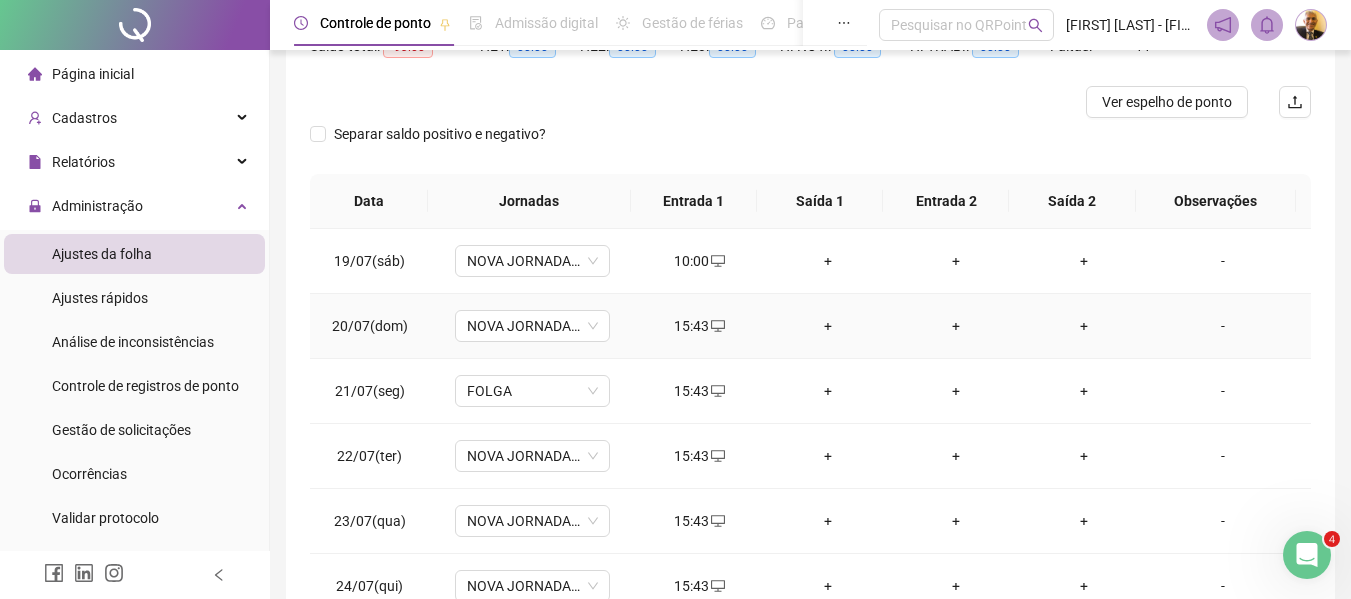 click on "15:43" at bounding box center (700, 326) 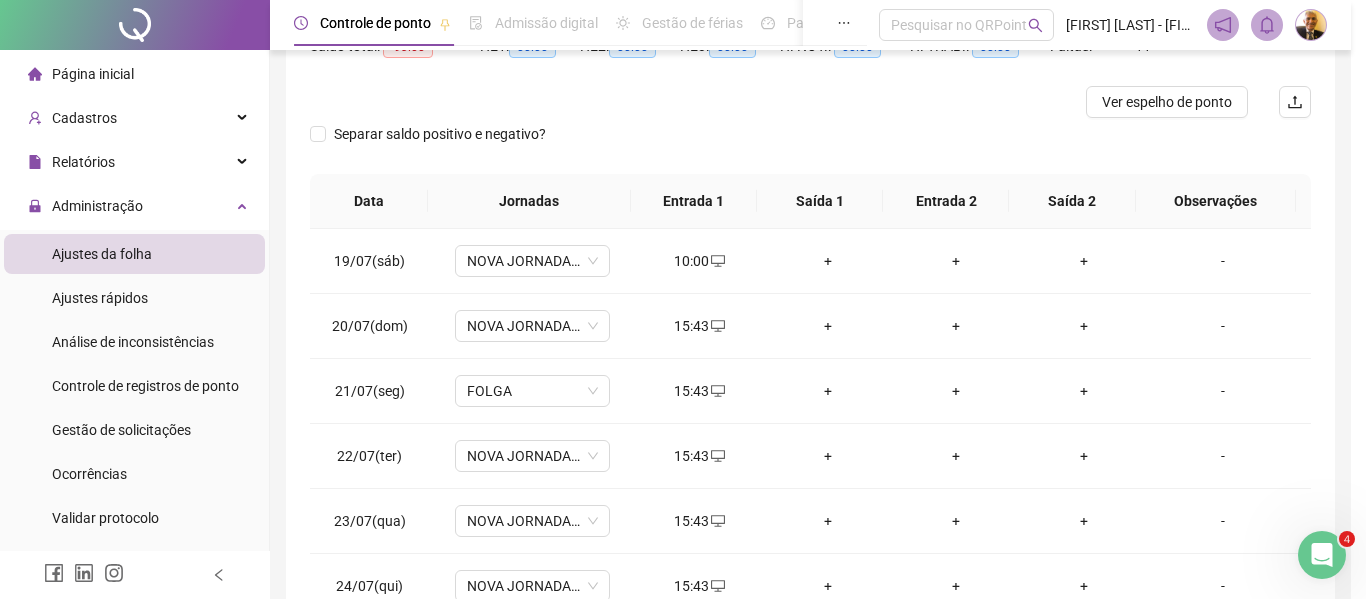 type on "**********" 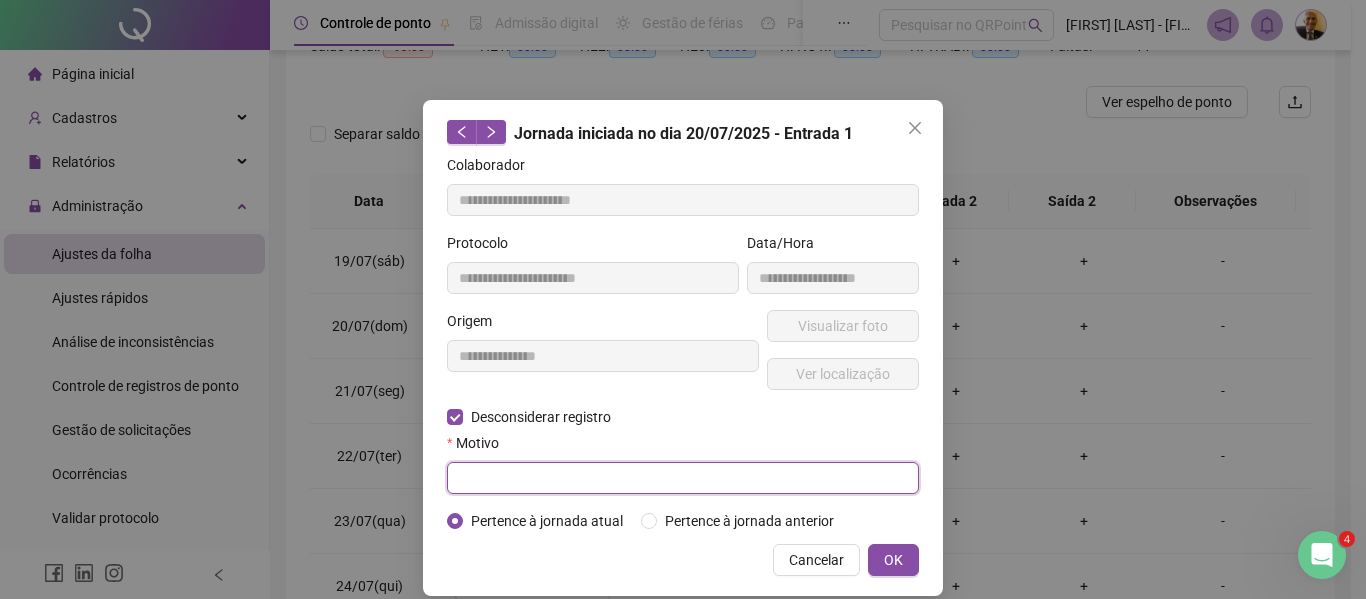 click at bounding box center (683, 478) 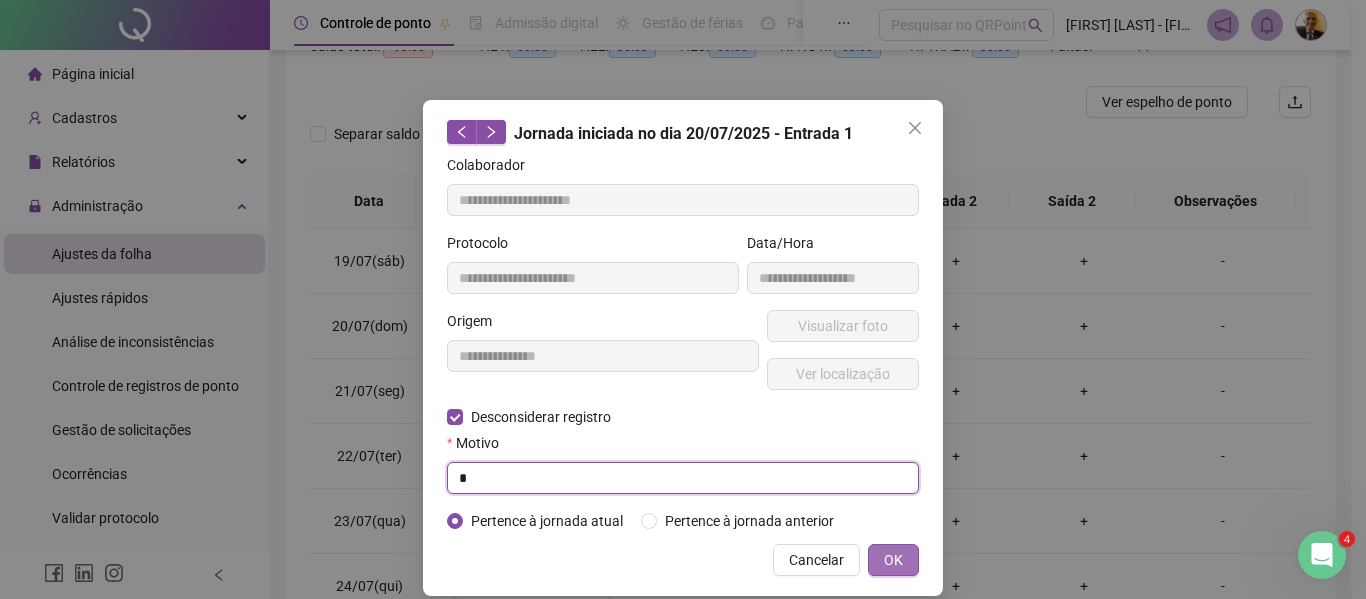 type on "*" 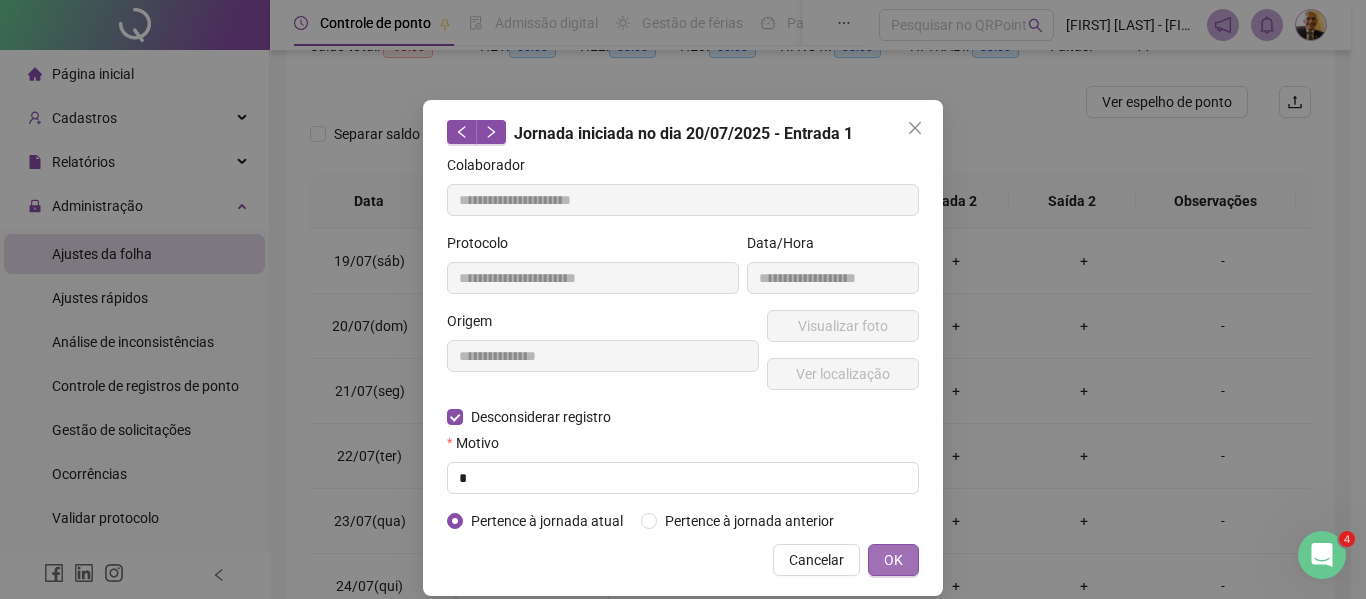 click on "OK" at bounding box center (893, 560) 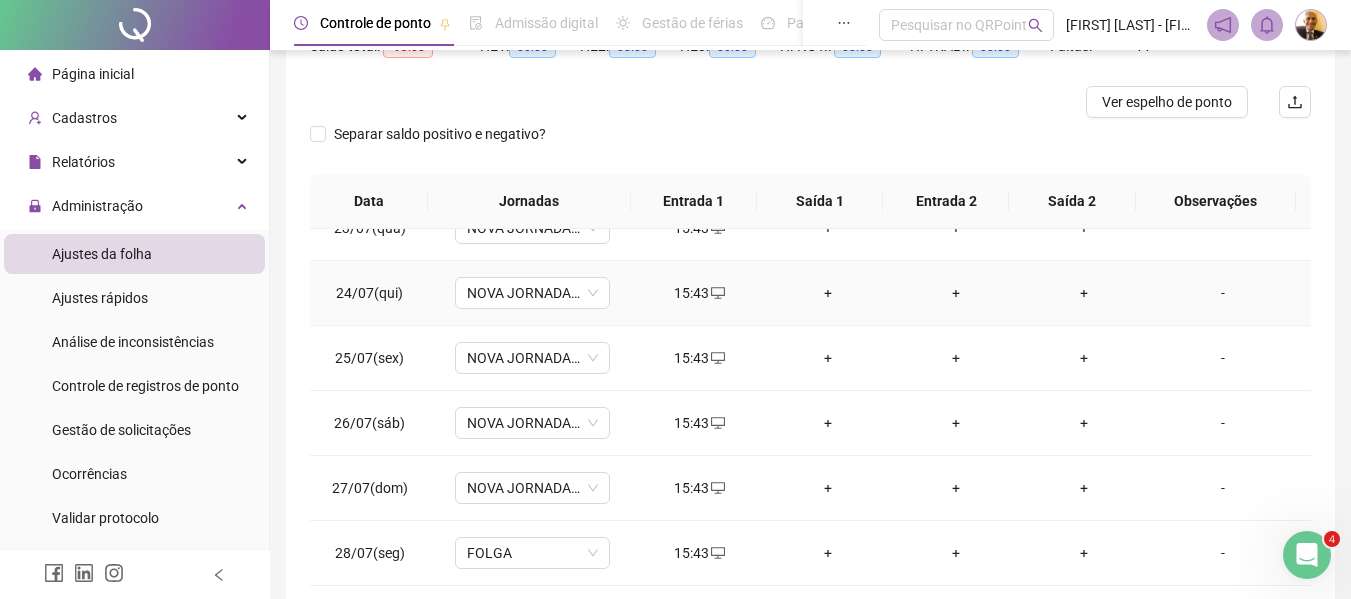 scroll, scrollTop: 300, scrollLeft: 0, axis: vertical 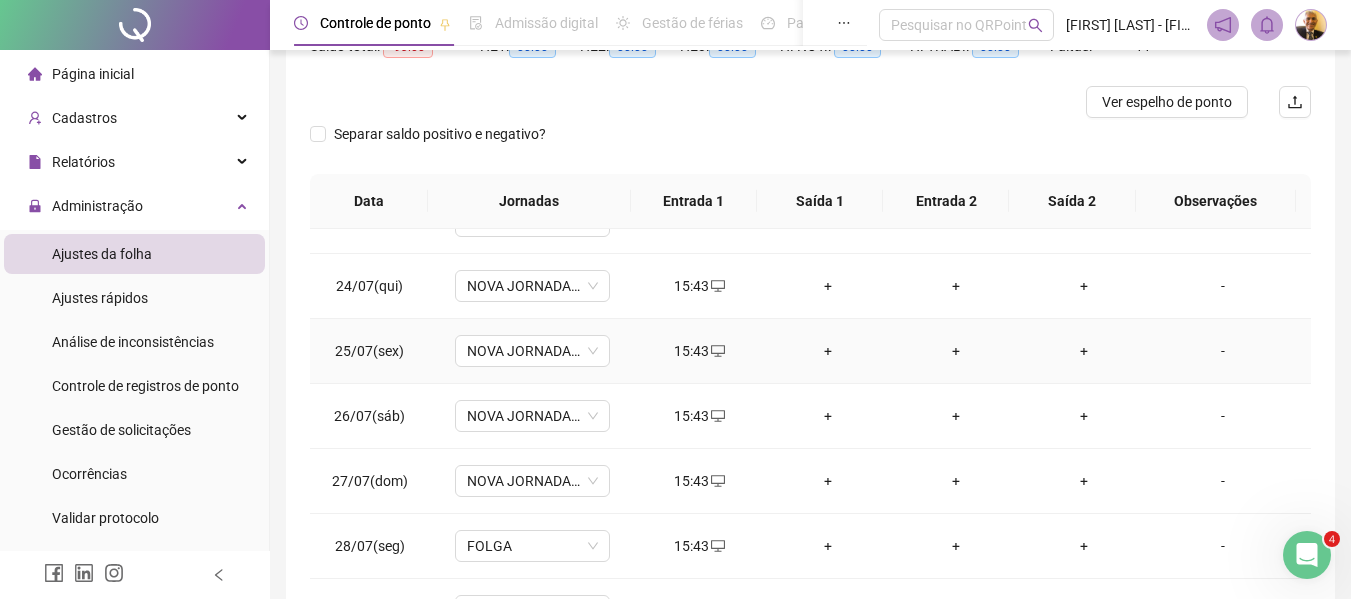 click on "15:43" at bounding box center [700, 351] 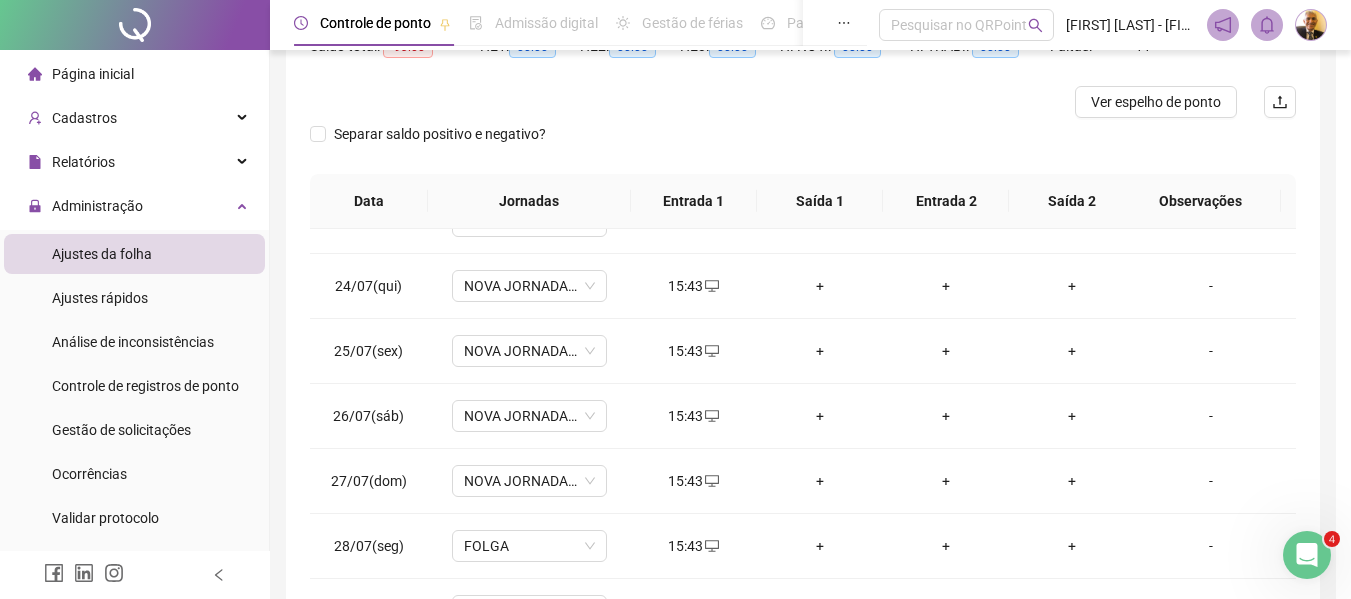 type on "**********" 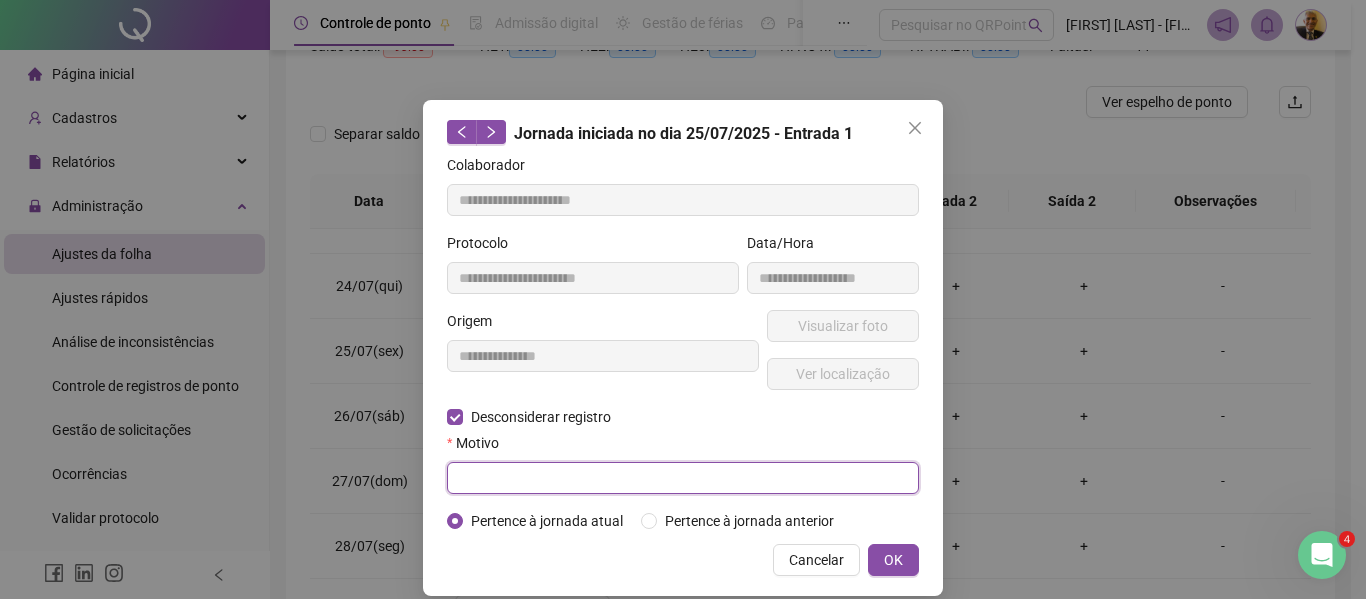 click at bounding box center [683, 478] 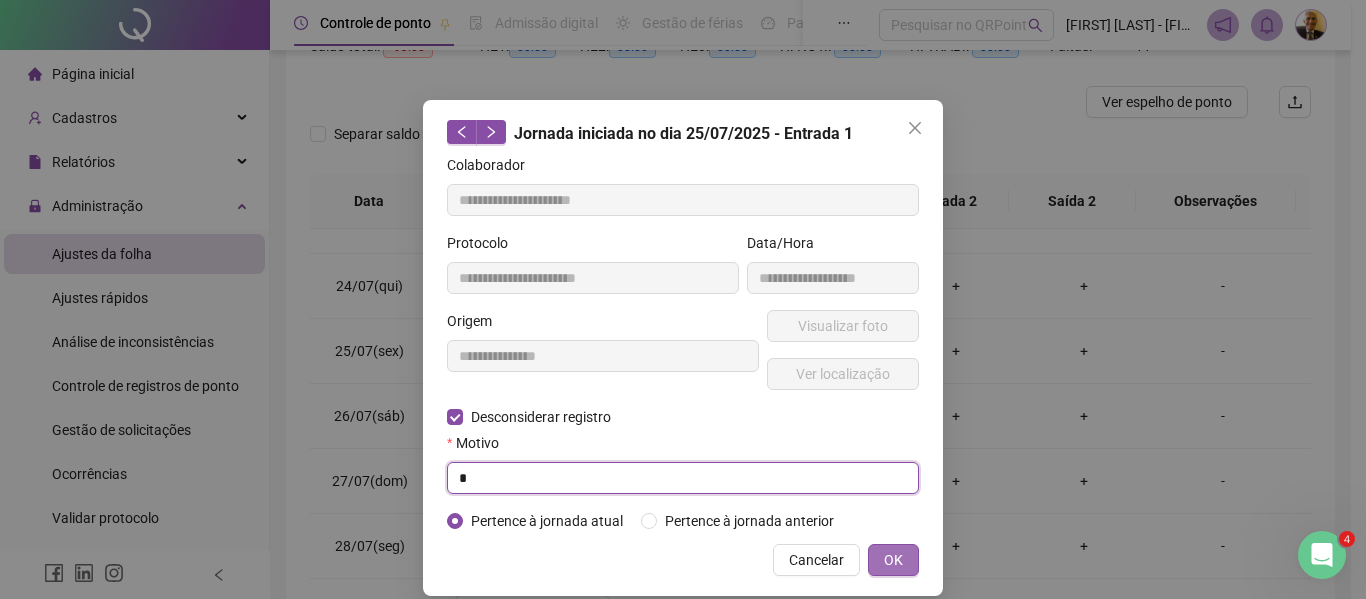 type on "*" 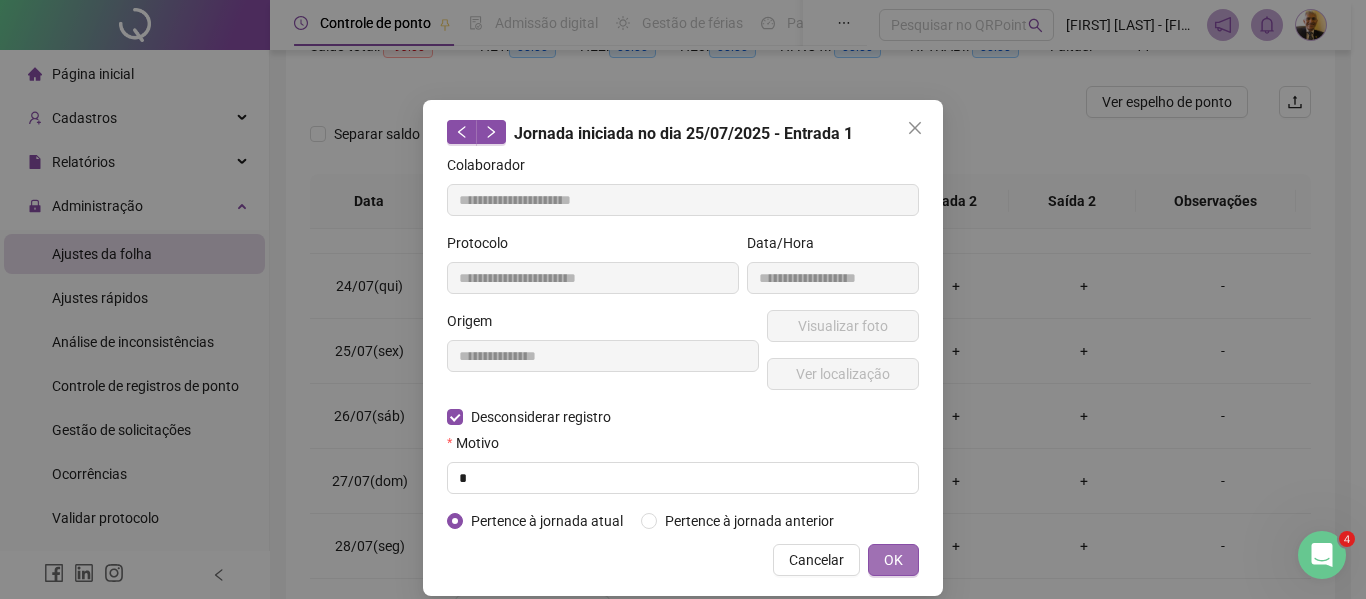 click on "OK" at bounding box center [893, 560] 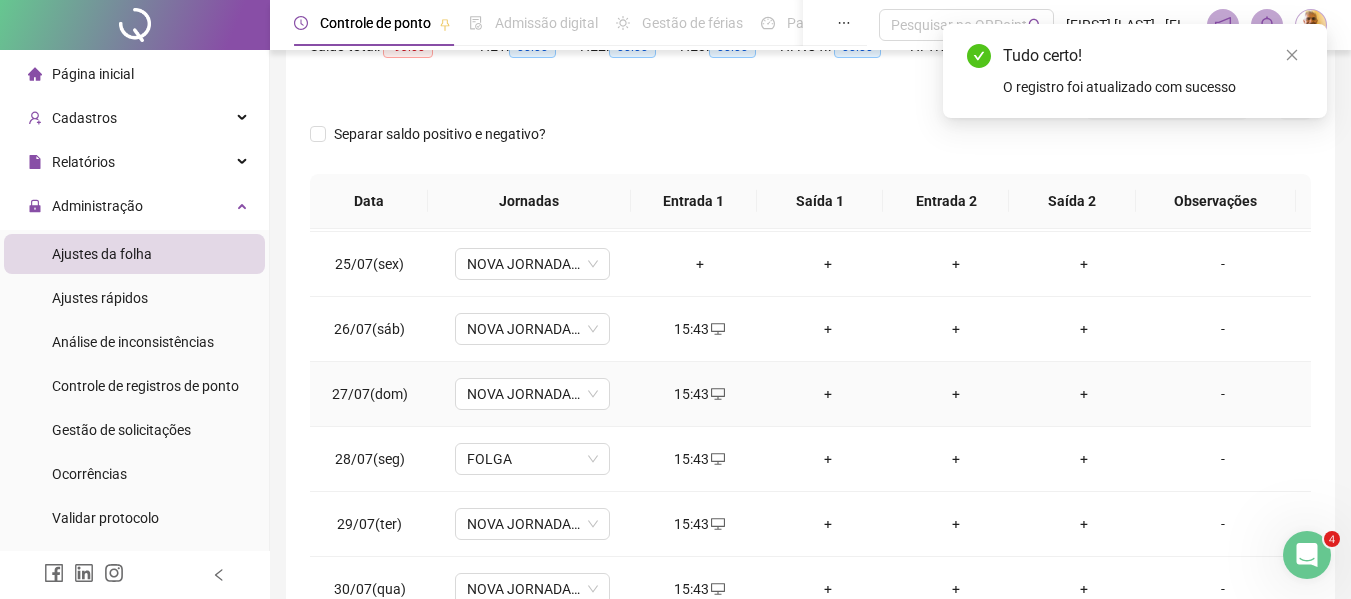scroll, scrollTop: 400, scrollLeft: 0, axis: vertical 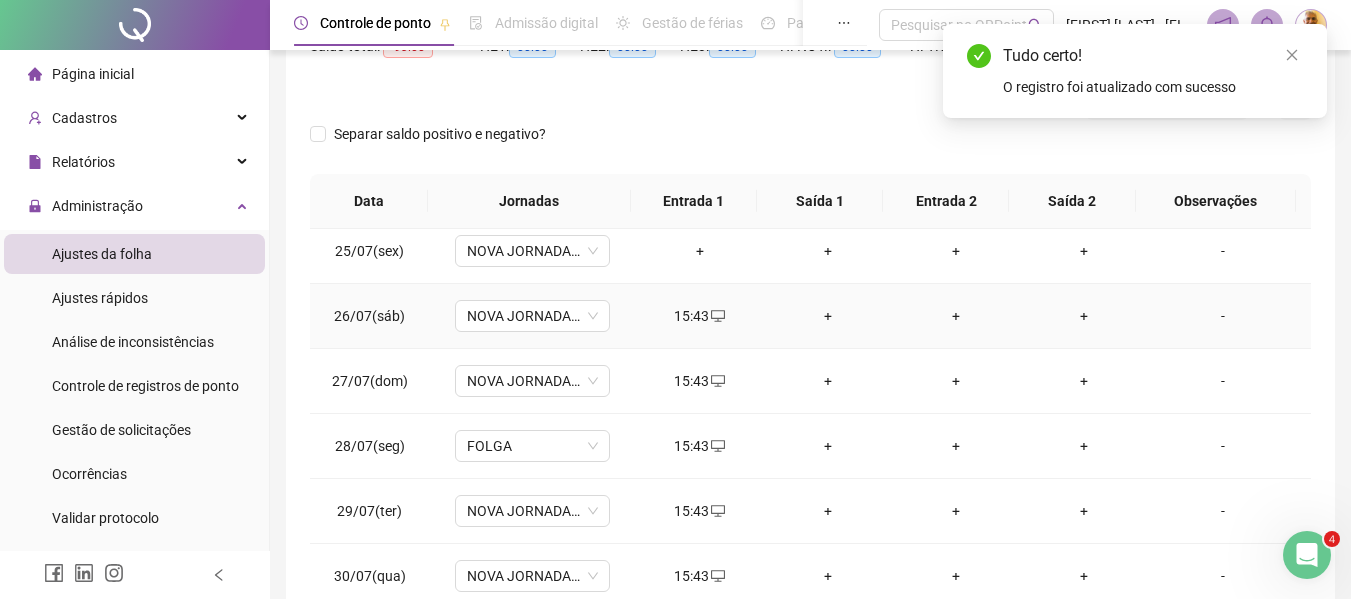 click on "15:43" at bounding box center [700, 316] 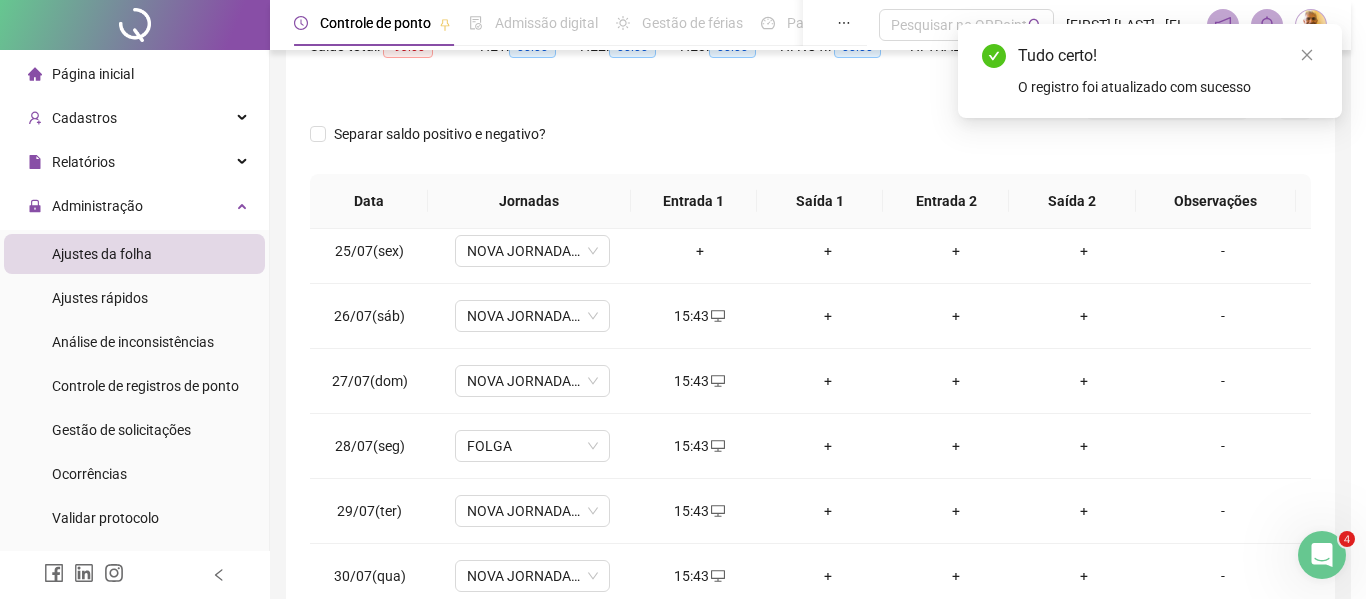 type on "**********" 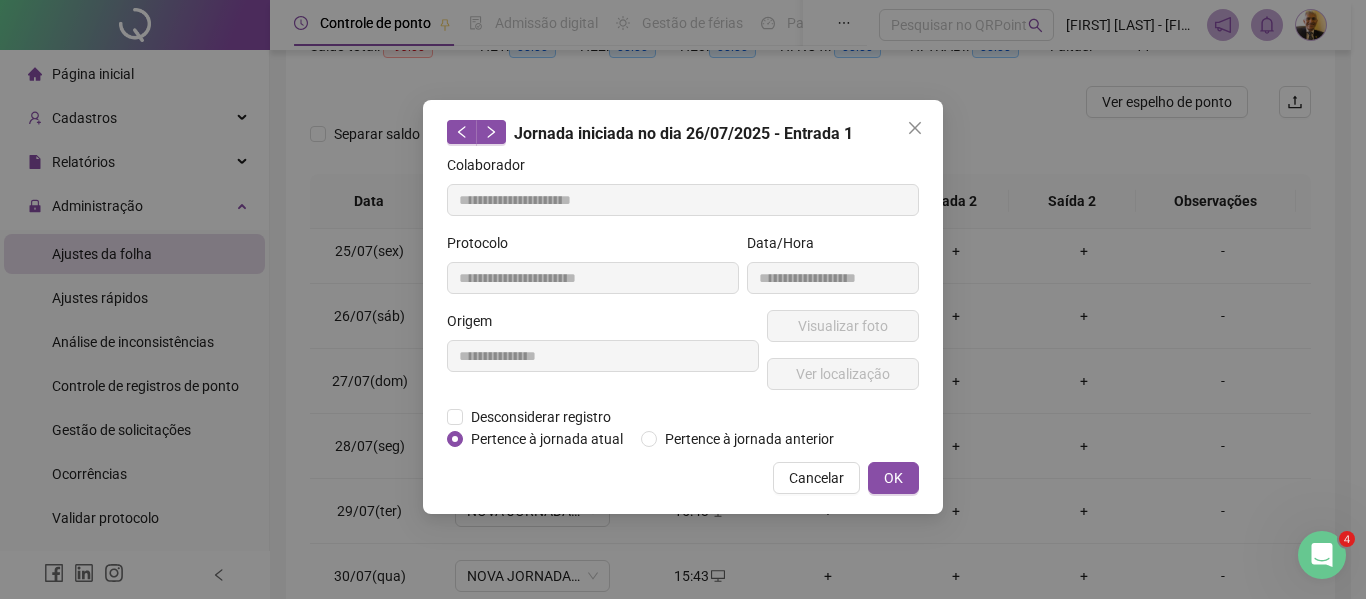 click on "**********" at bounding box center [603, 358] 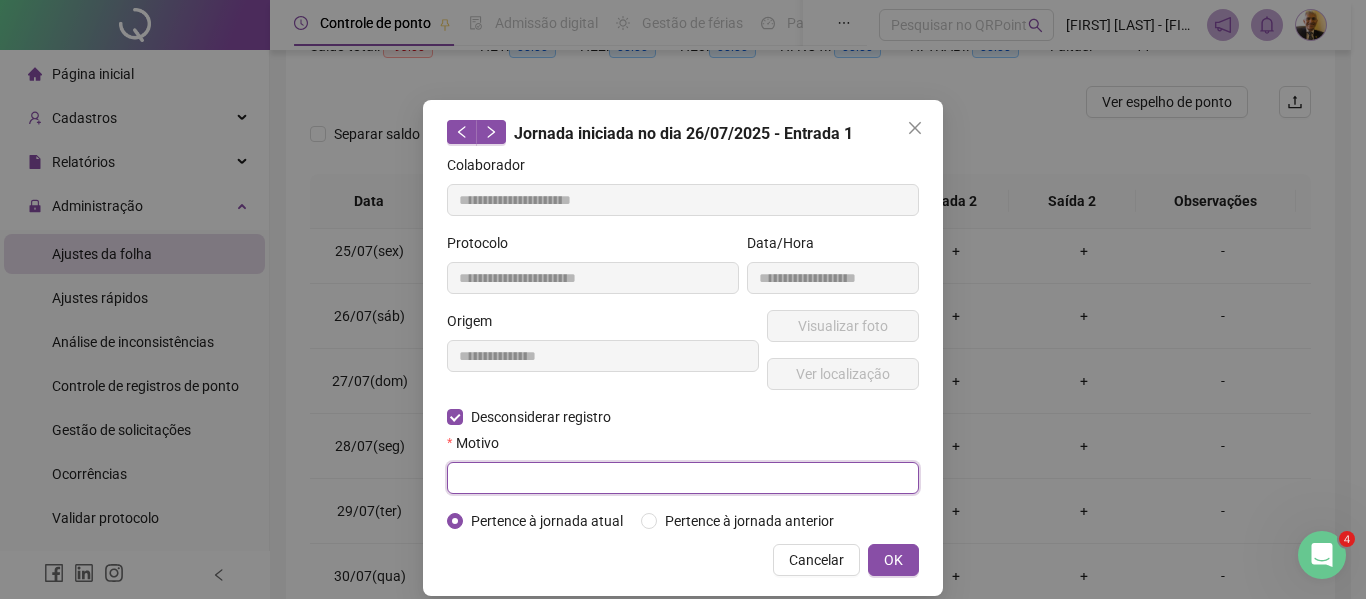 click at bounding box center [683, 478] 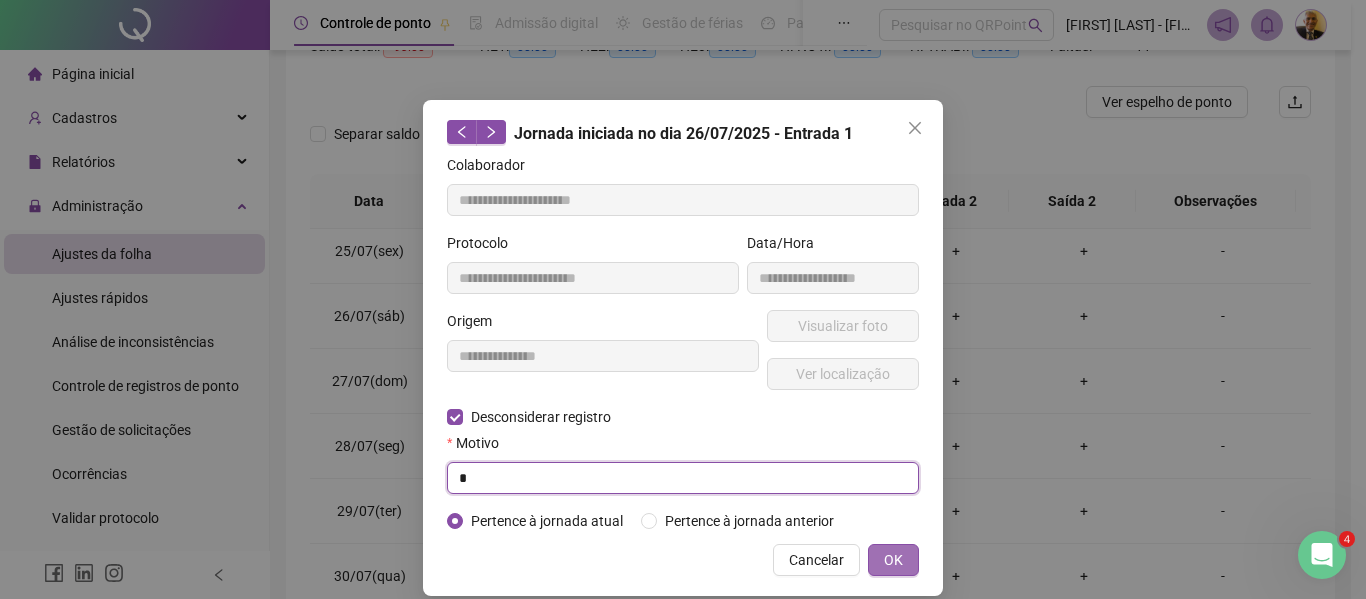 type on "*" 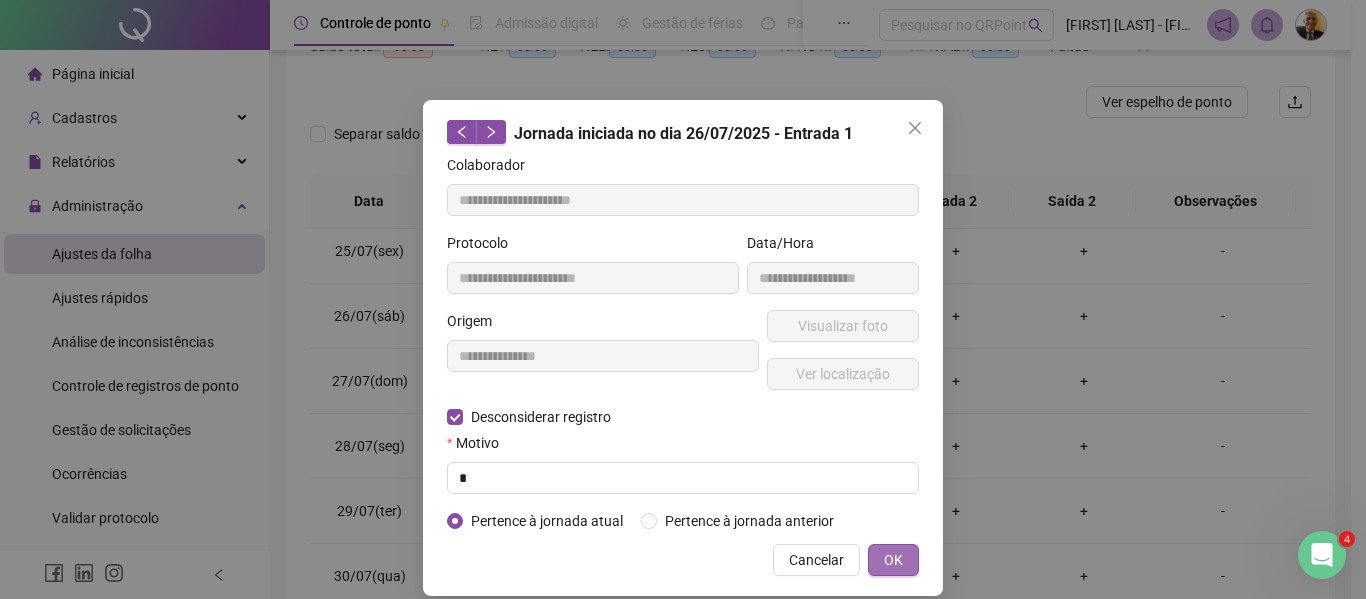 click on "OK" at bounding box center [893, 560] 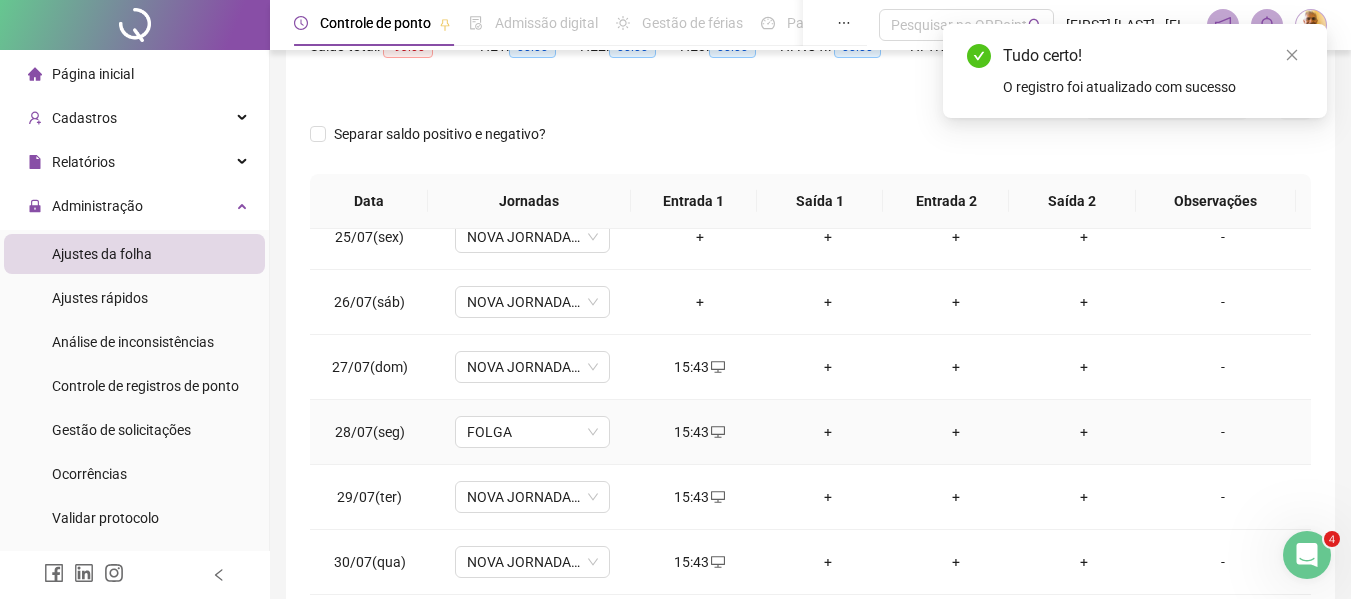 scroll, scrollTop: 418, scrollLeft: 0, axis: vertical 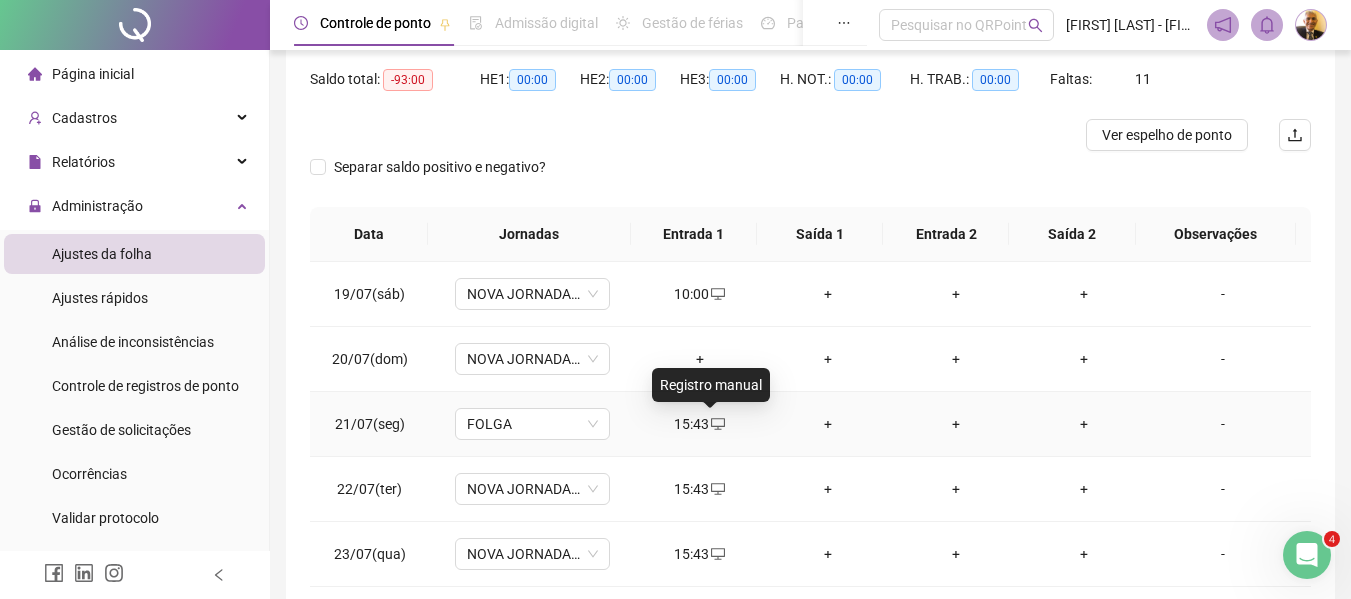 click 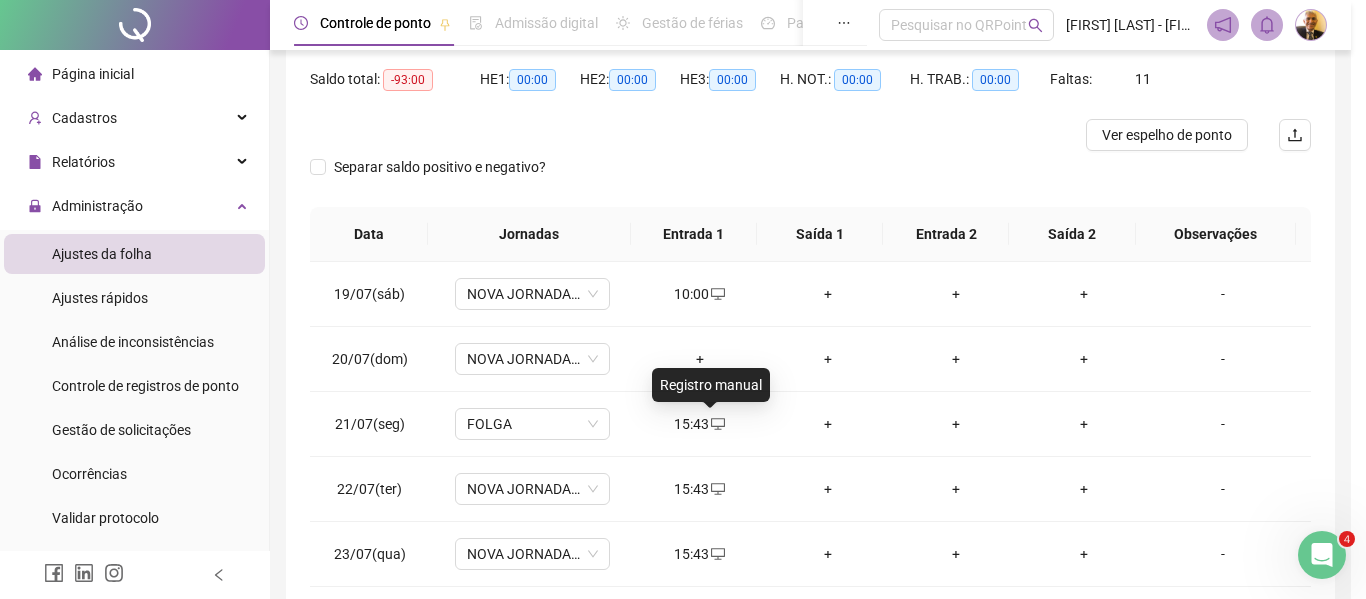 type on "**********" 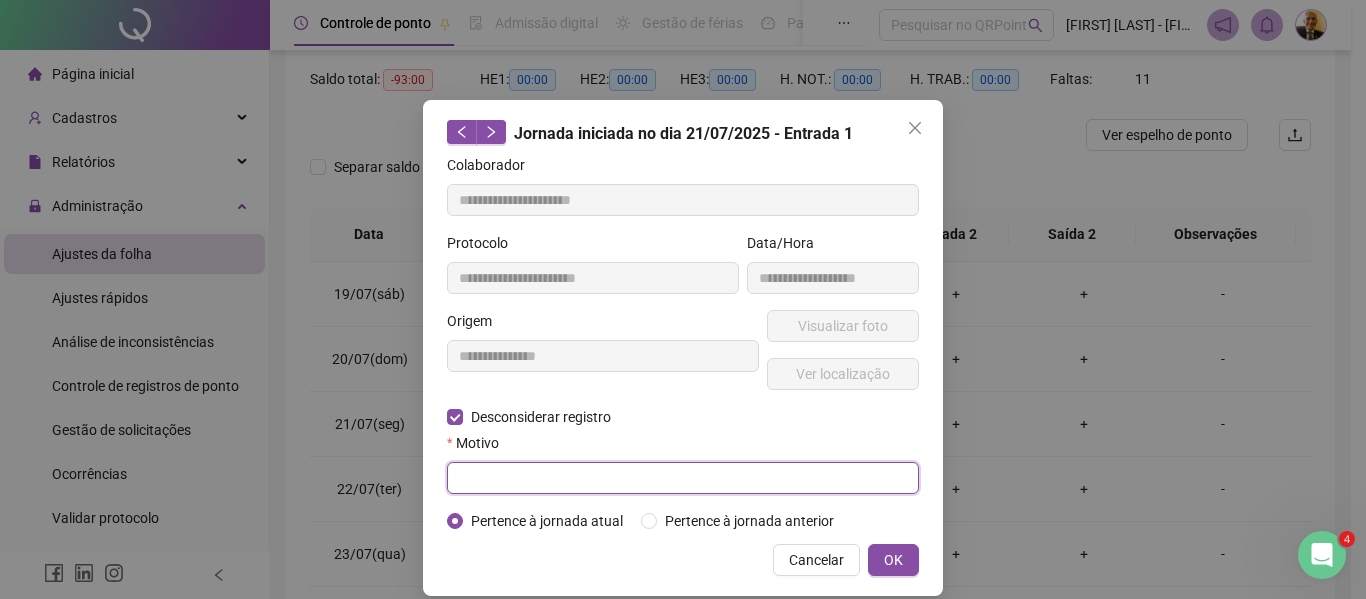 click at bounding box center (683, 478) 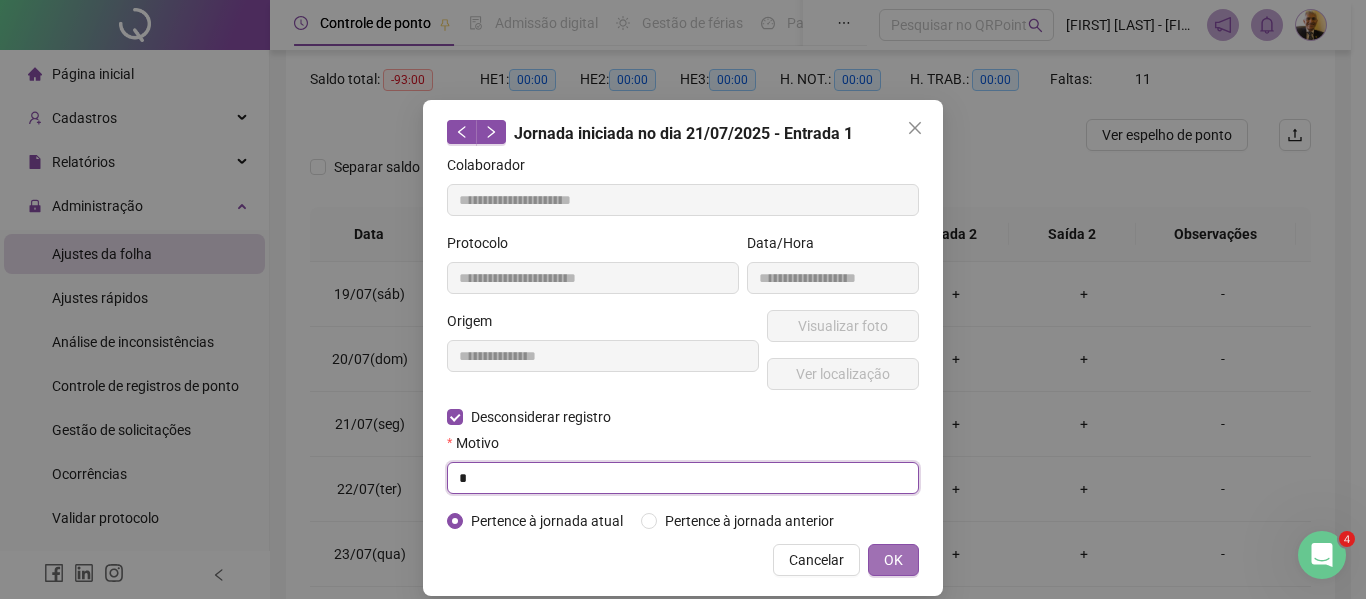 type on "*" 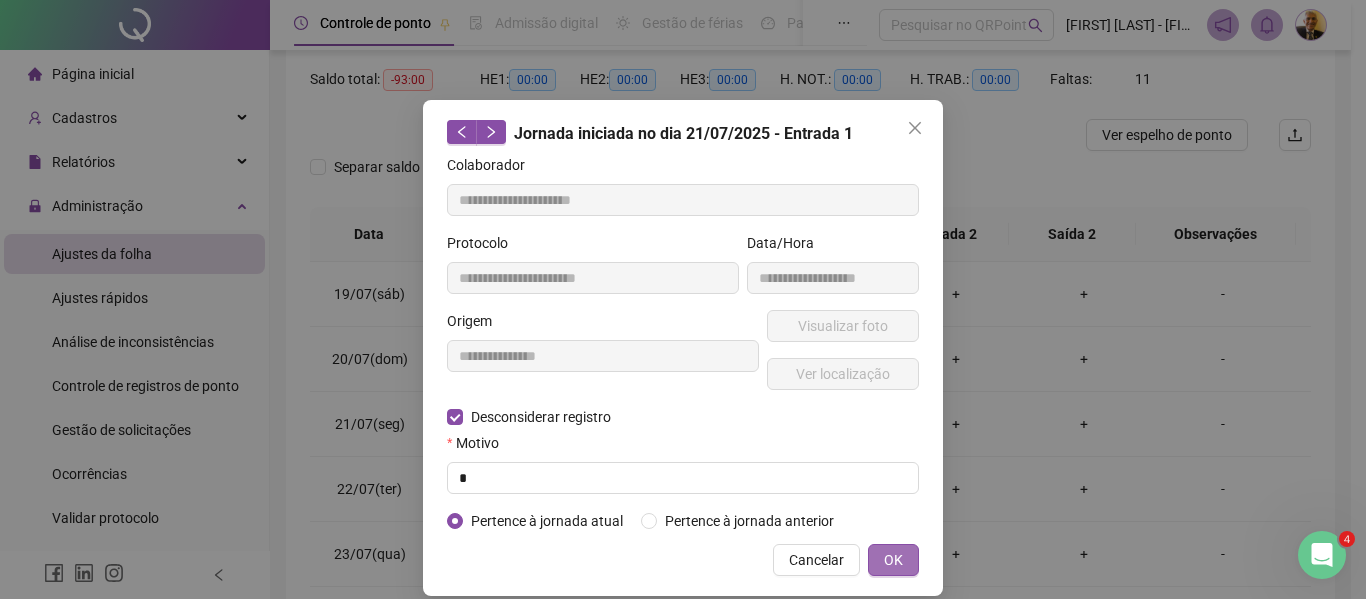 click on "OK" at bounding box center (893, 560) 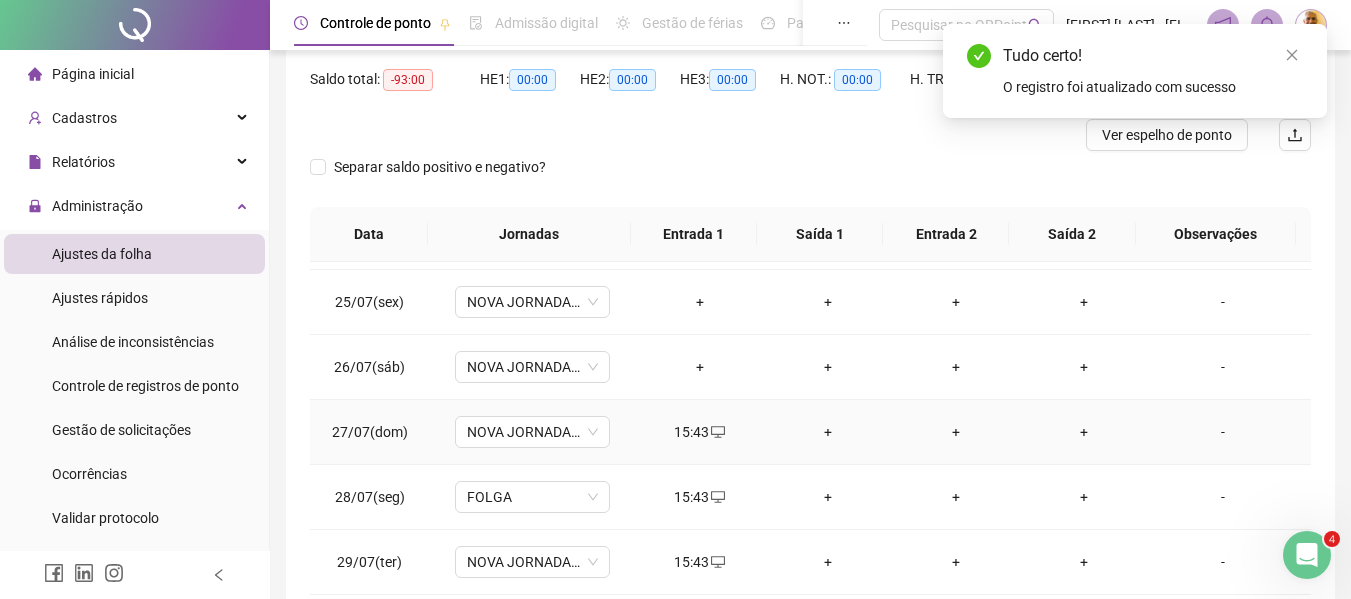 scroll, scrollTop: 400, scrollLeft: 0, axis: vertical 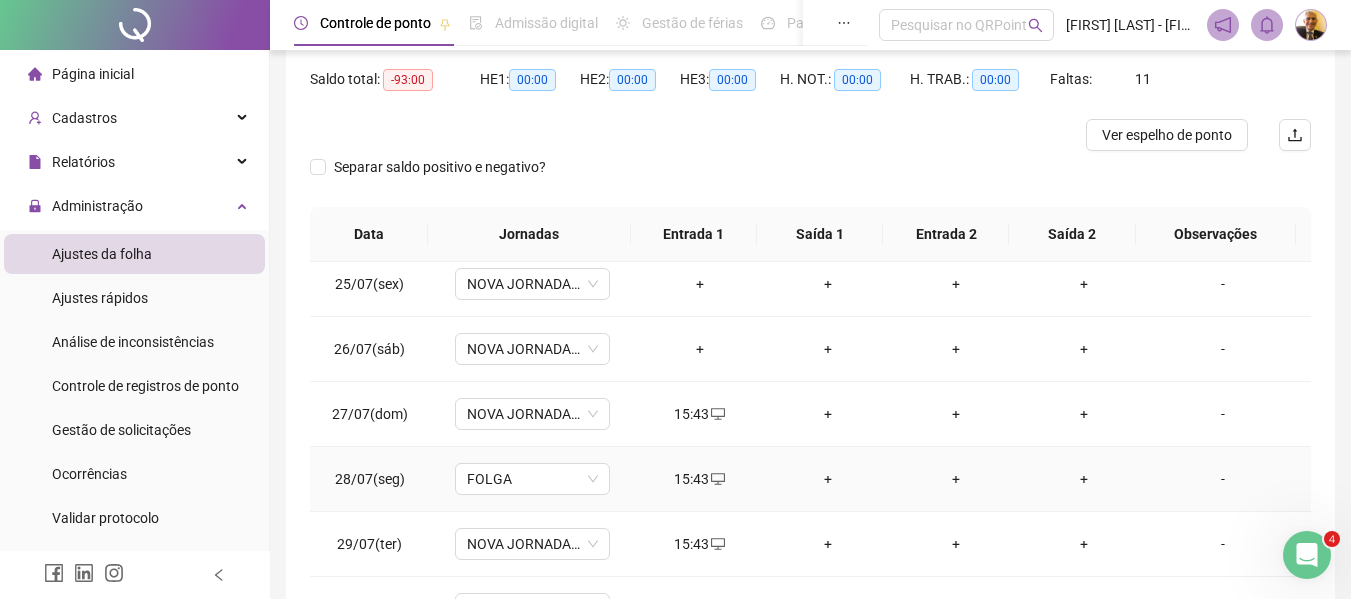 click on "15:43" at bounding box center [700, 479] 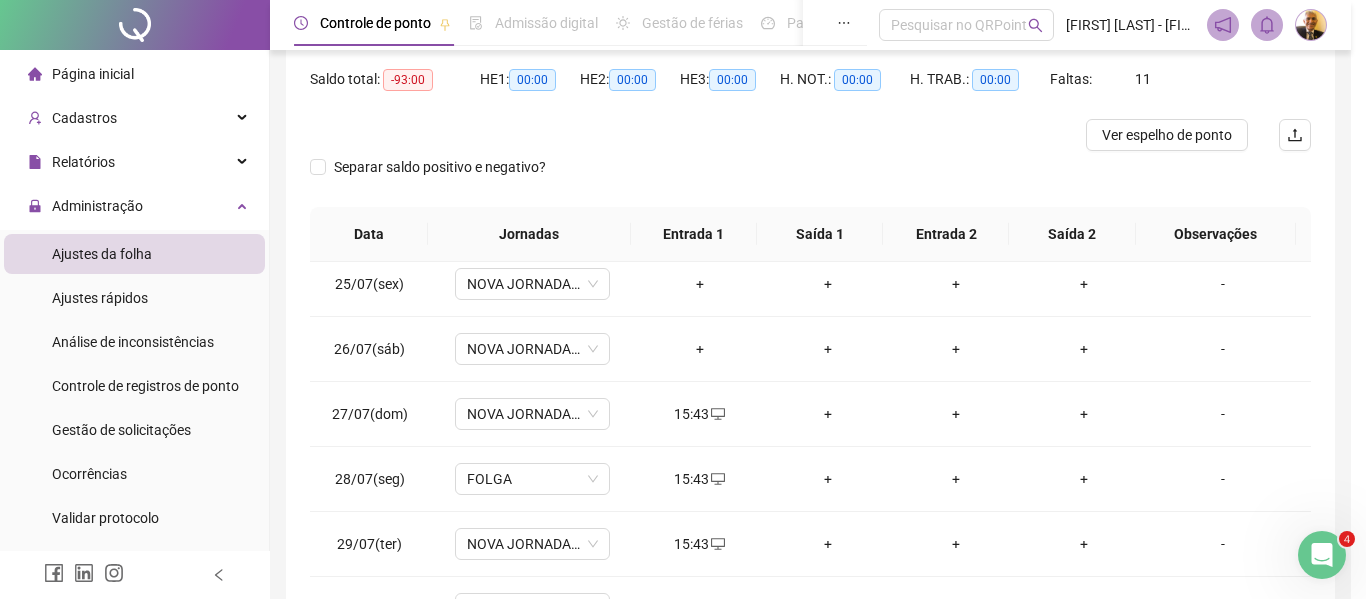 type on "**********" 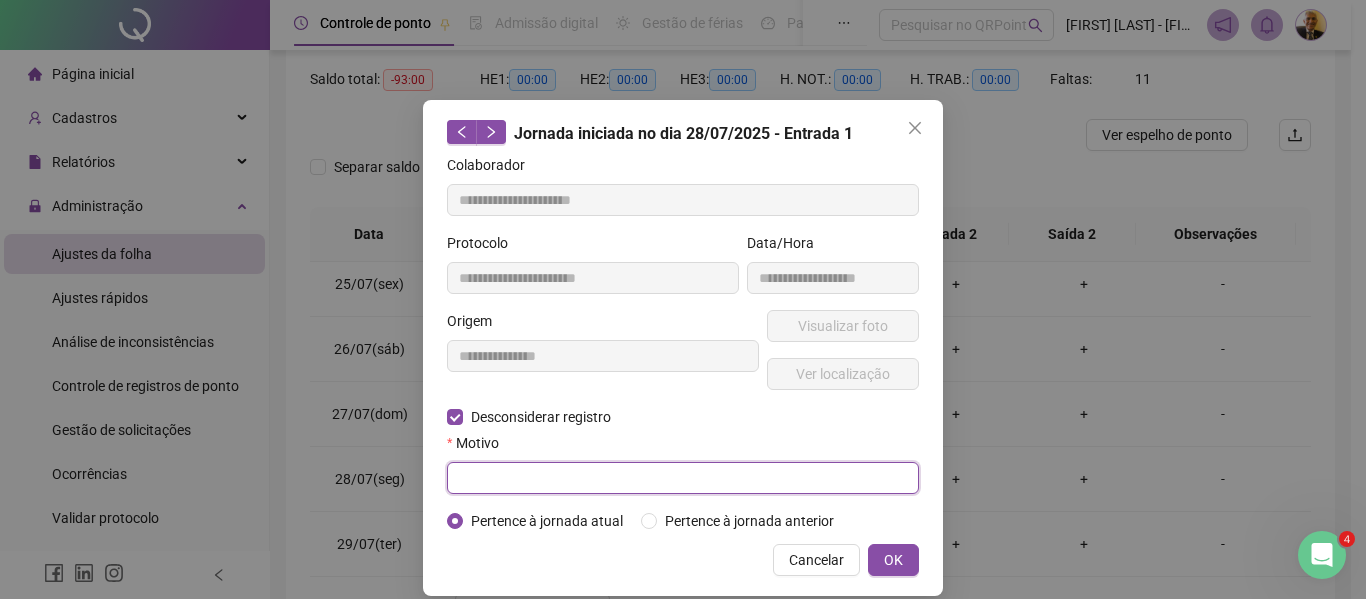 click at bounding box center [683, 478] 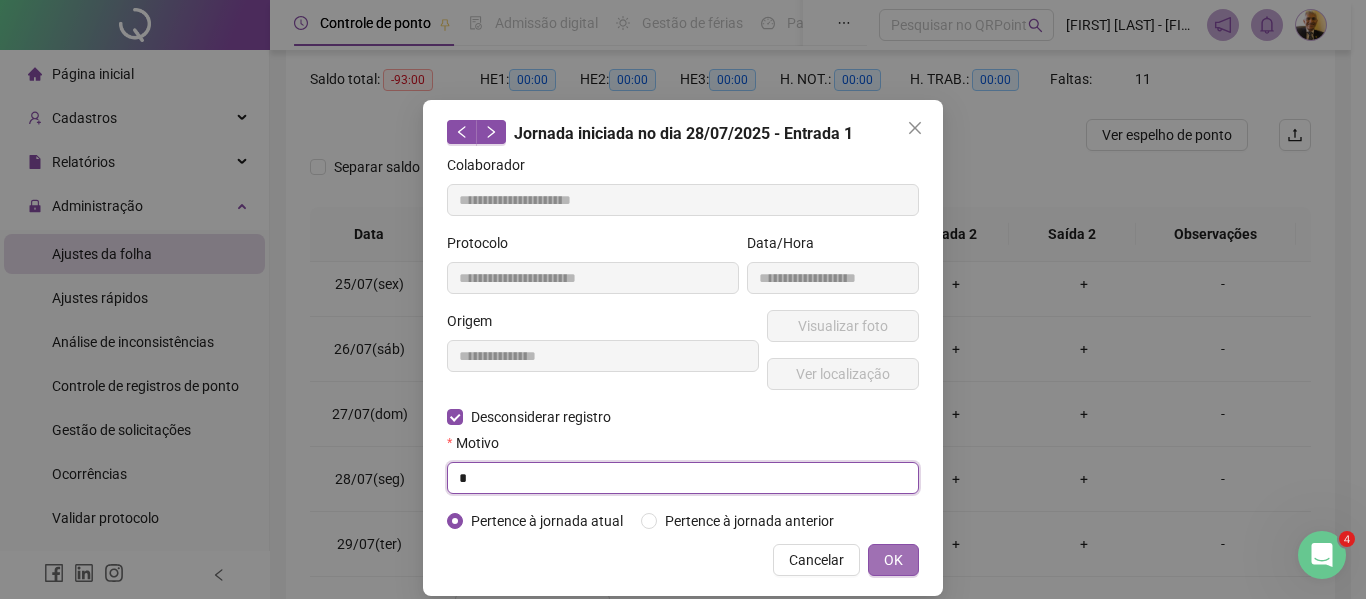 type on "*" 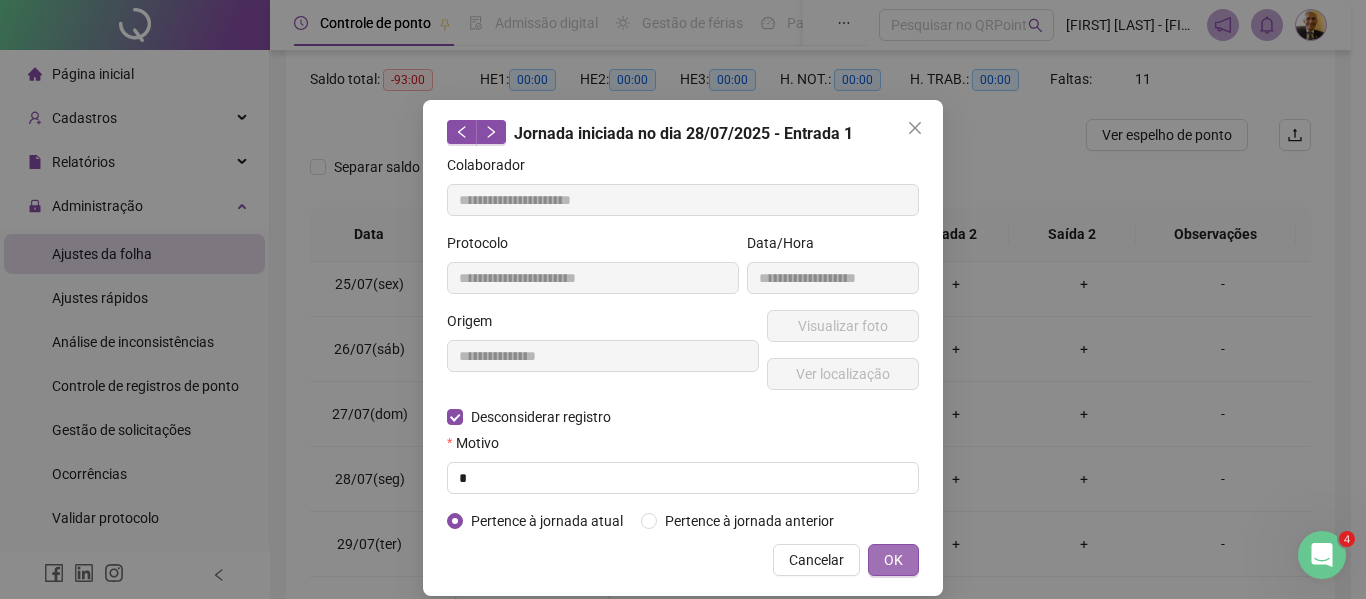 click on "OK" at bounding box center [893, 560] 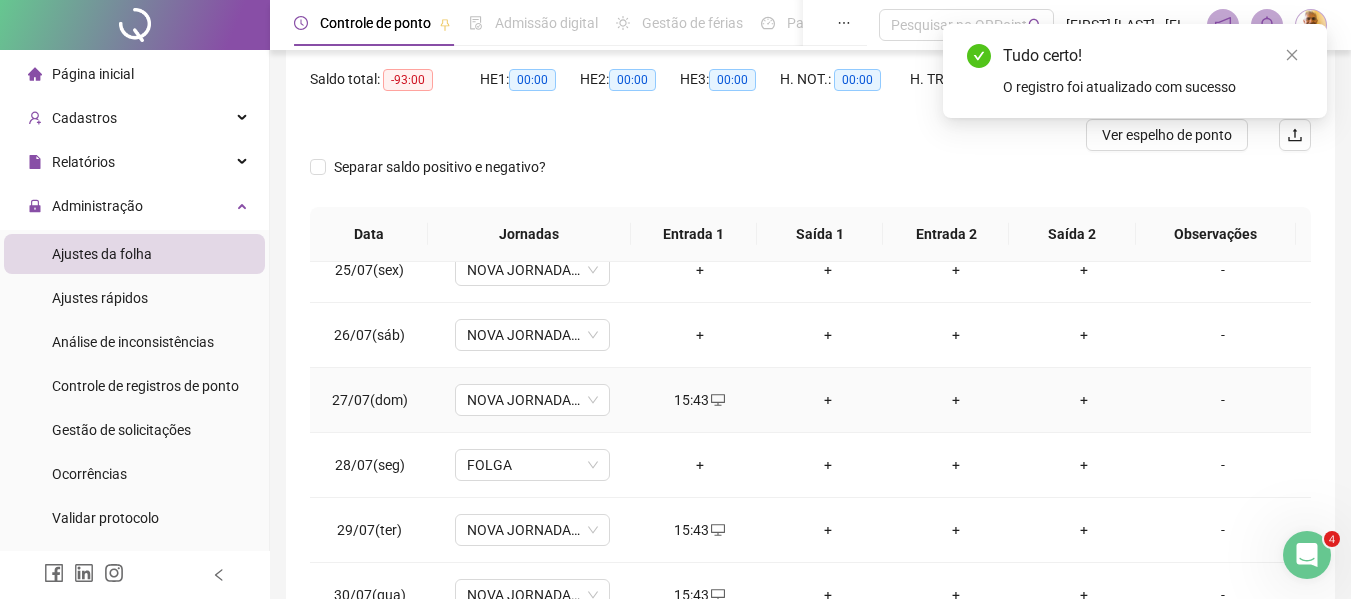 scroll, scrollTop: 418, scrollLeft: 0, axis: vertical 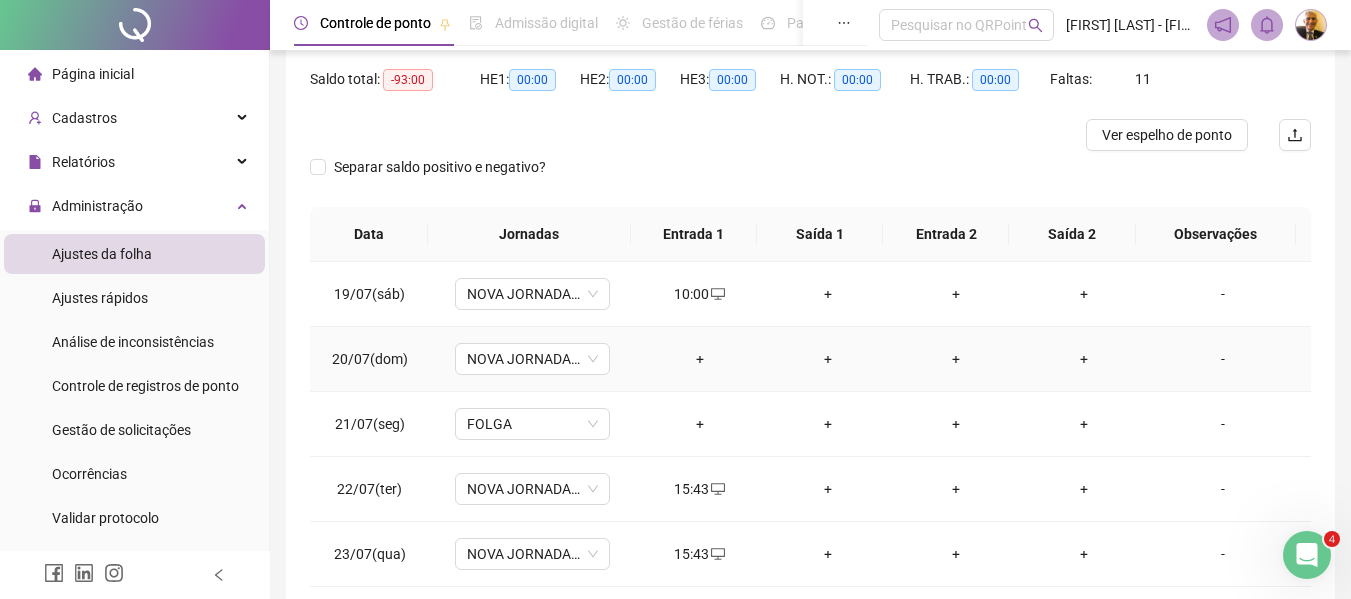 click on "+" at bounding box center [700, 359] 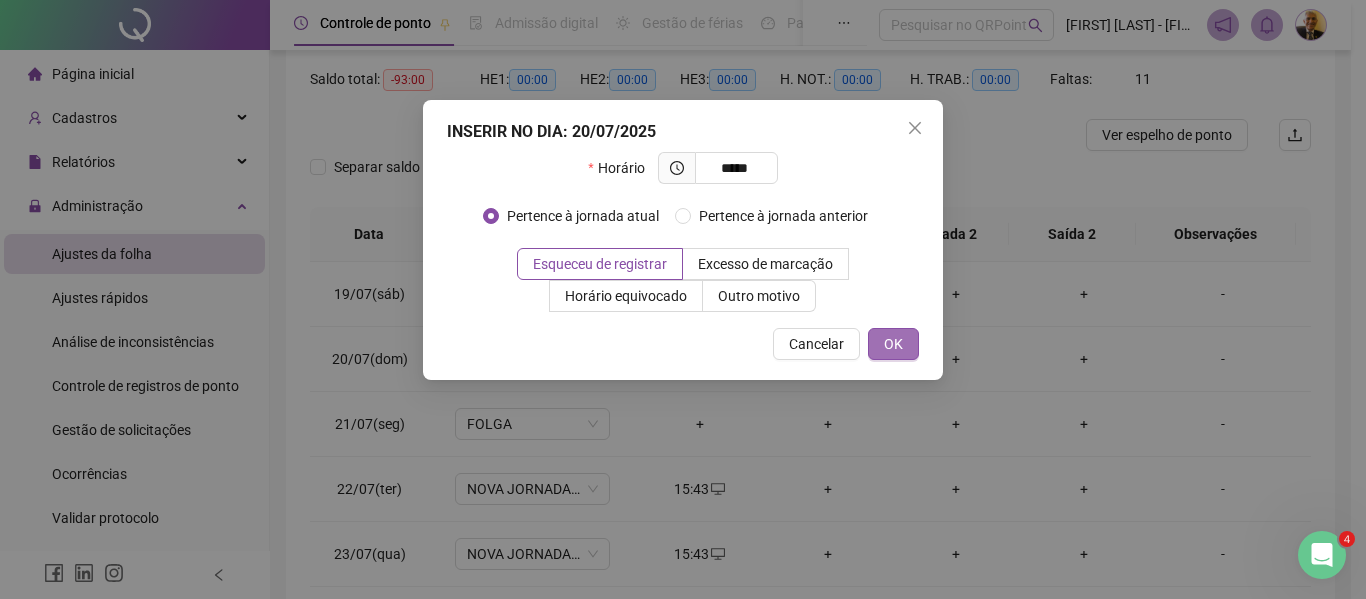 type on "*****" 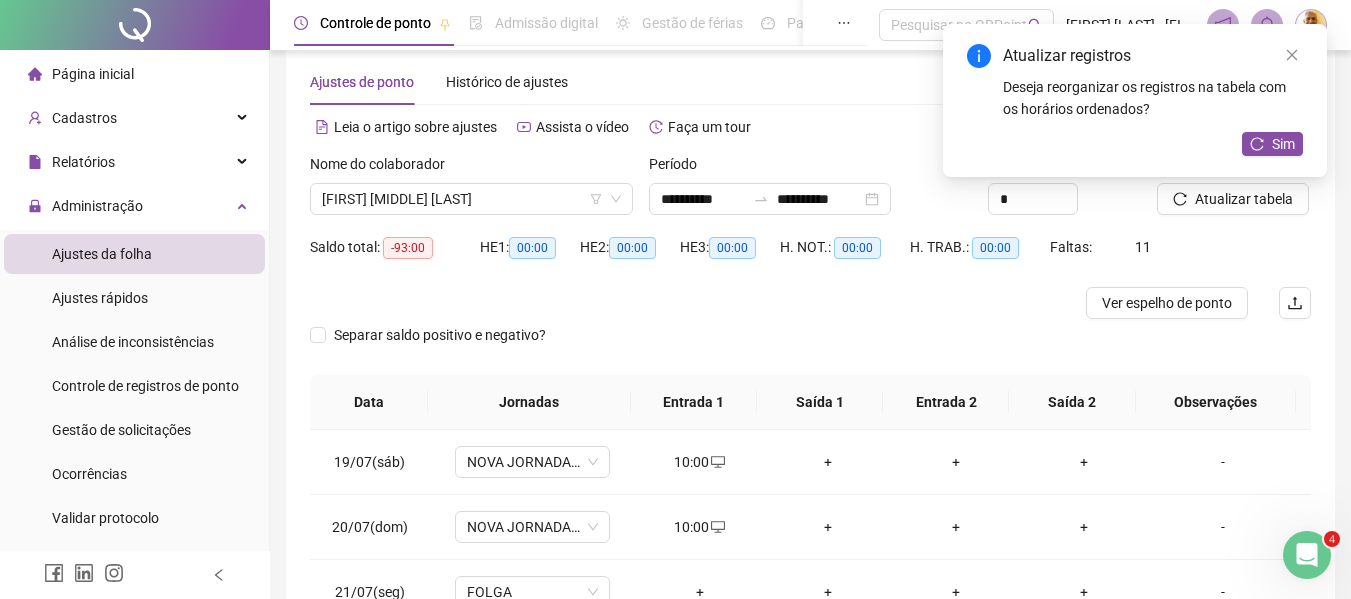 scroll, scrollTop: 0, scrollLeft: 0, axis: both 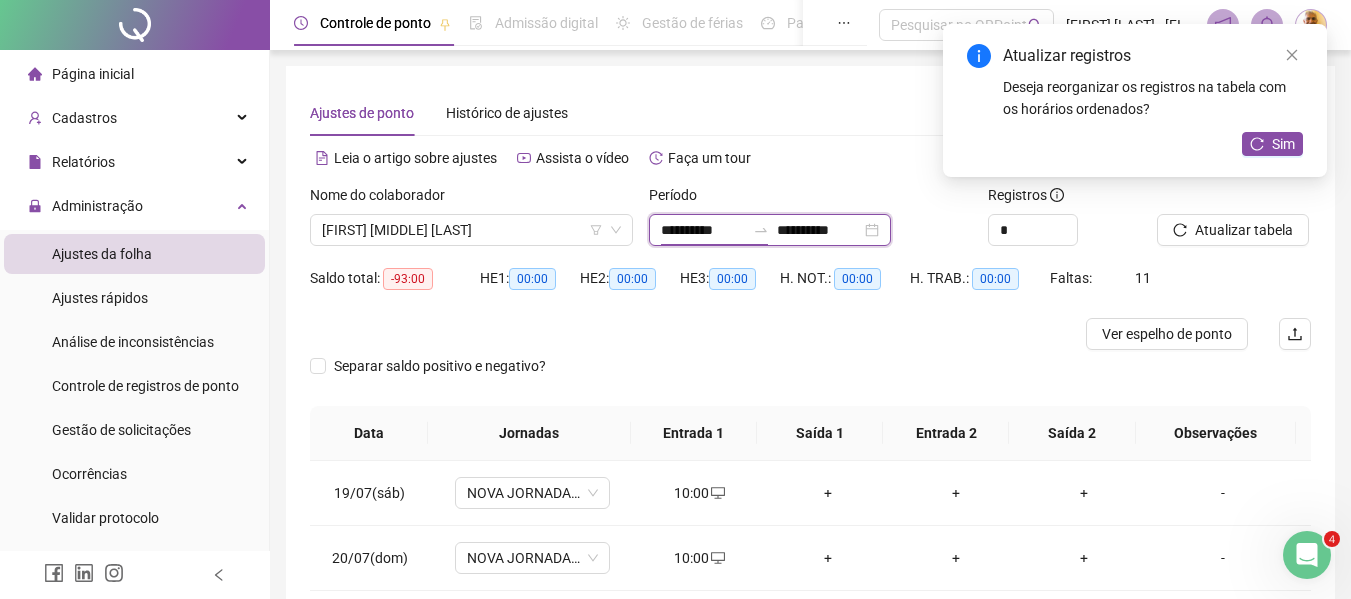 click on "**********" at bounding box center [703, 230] 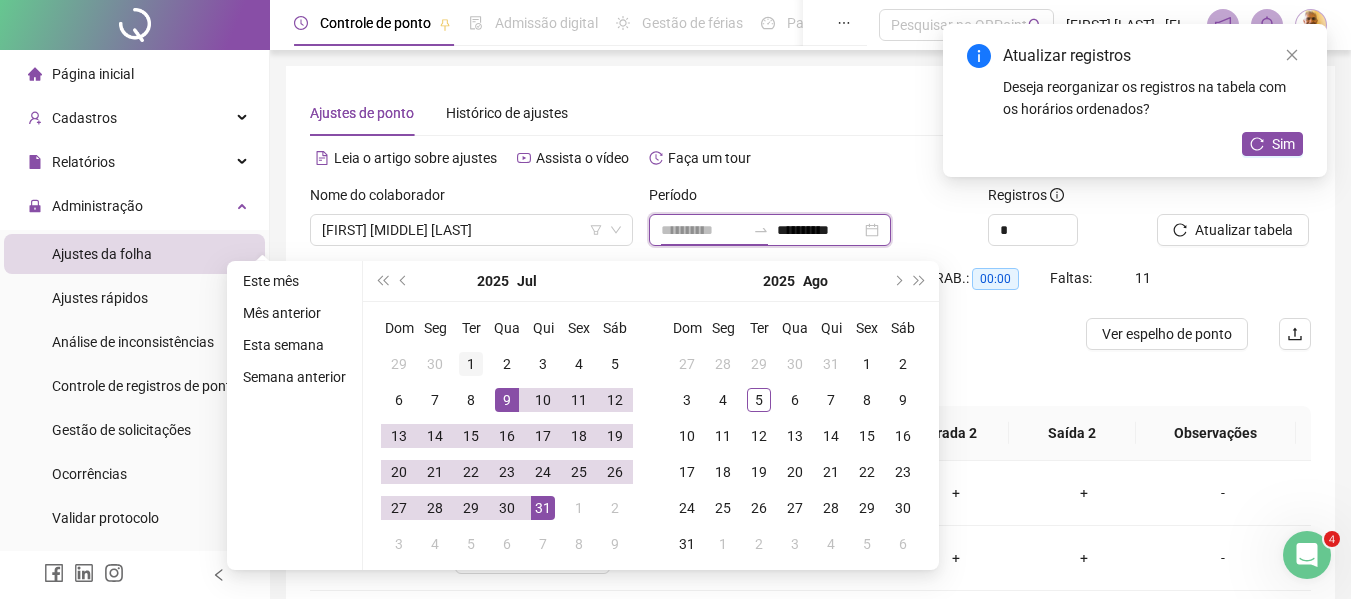 type on "**********" 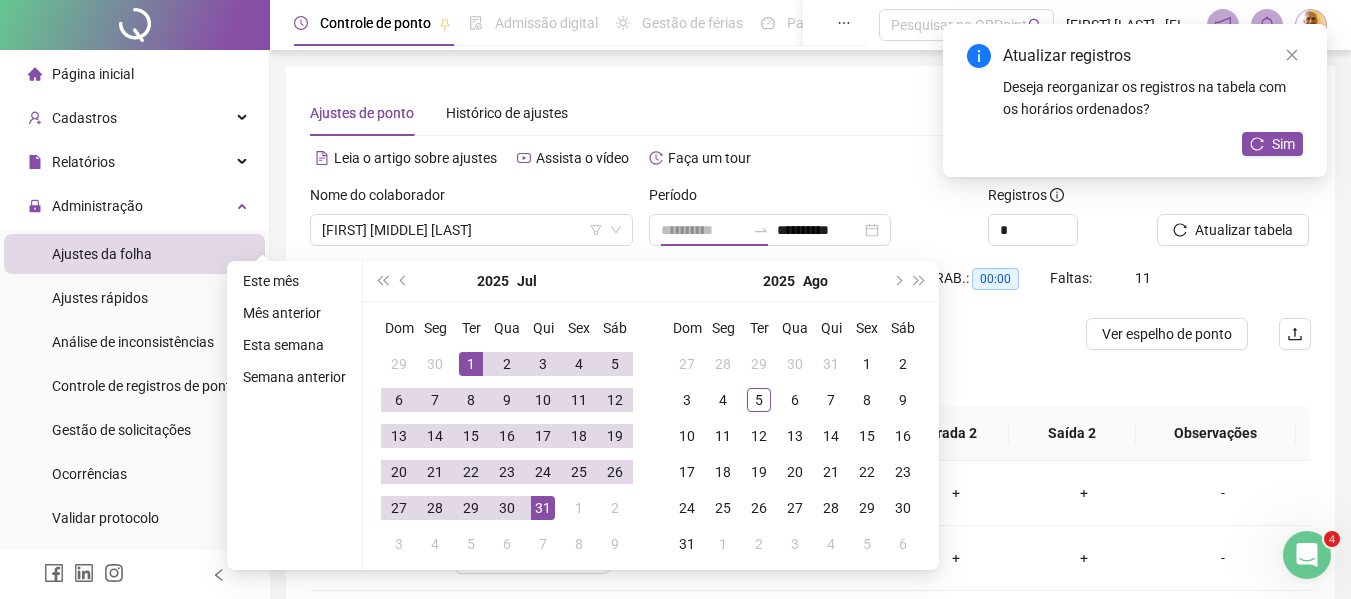 click on "1" at bounding box center (471, 364) 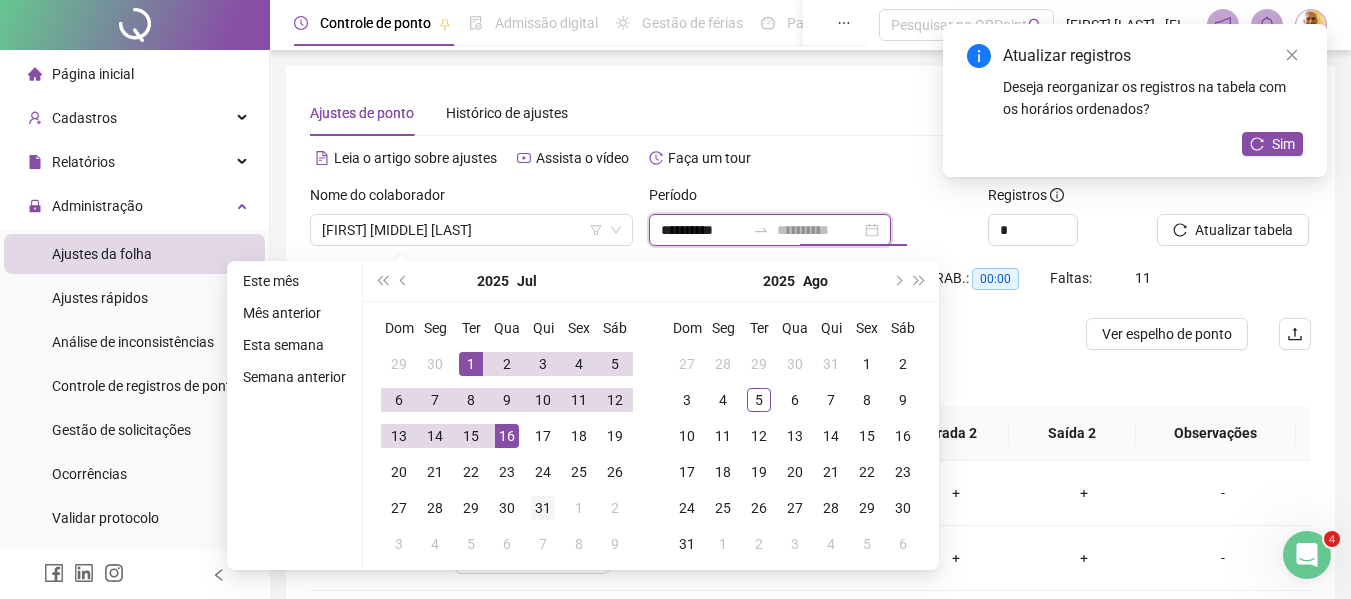 type on "**********" 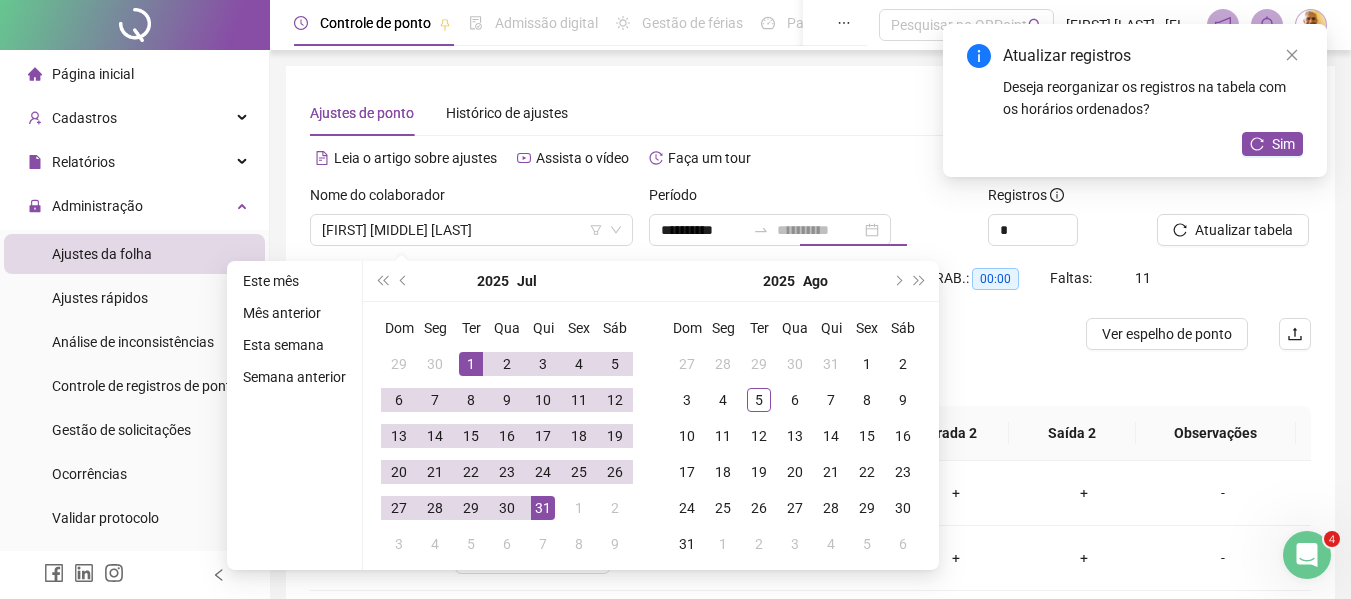 click on "31" at bounding box center (543, 508) 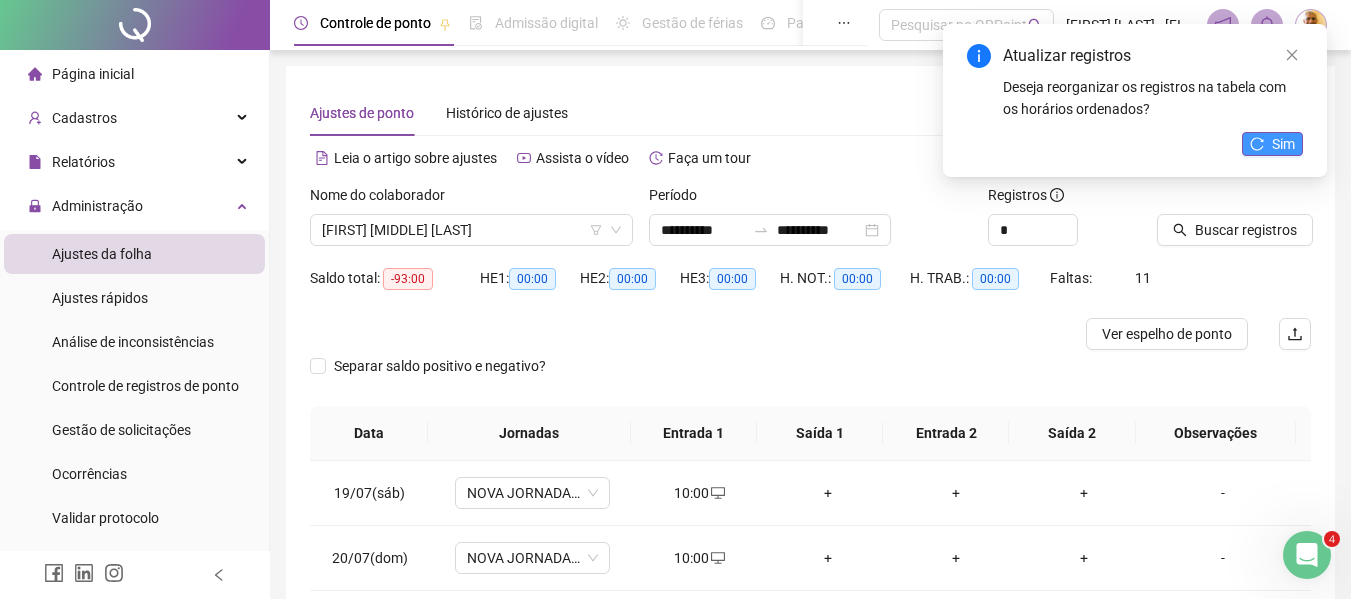drag, startPoint x: 1280, startPoint y: 144, endPoint x: 1268, endPoint y: 154, distance: 15.6205 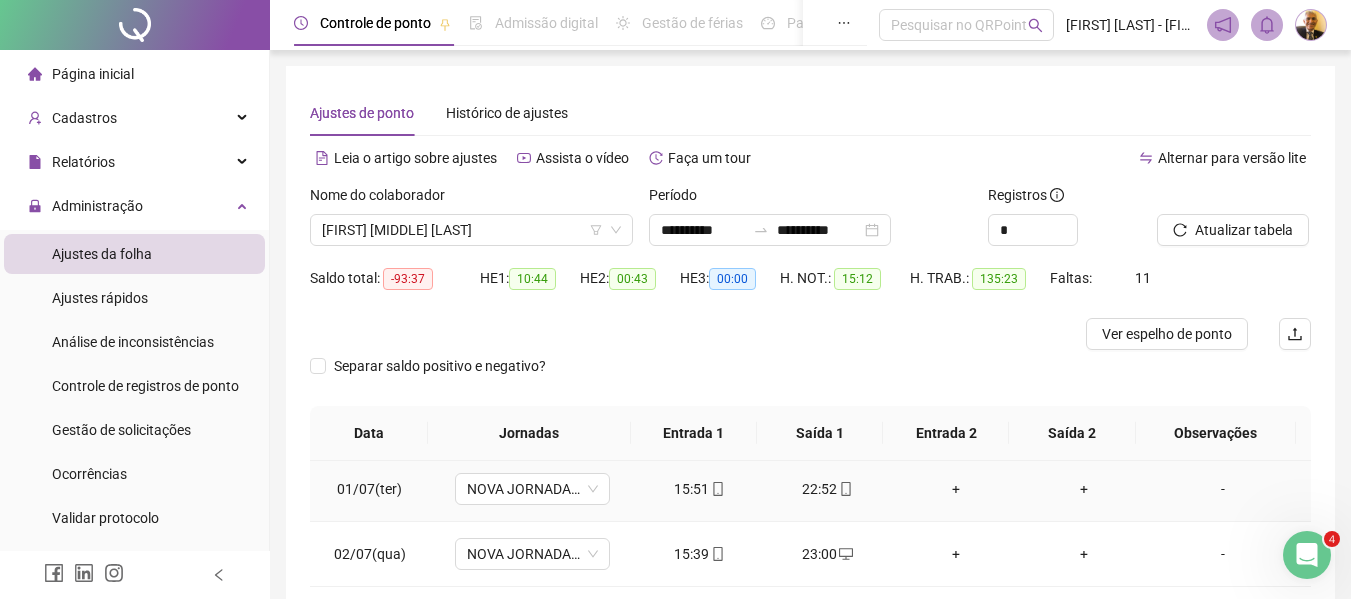 scroll, scrollTop: 0, scrollLeft: 0, axis: both 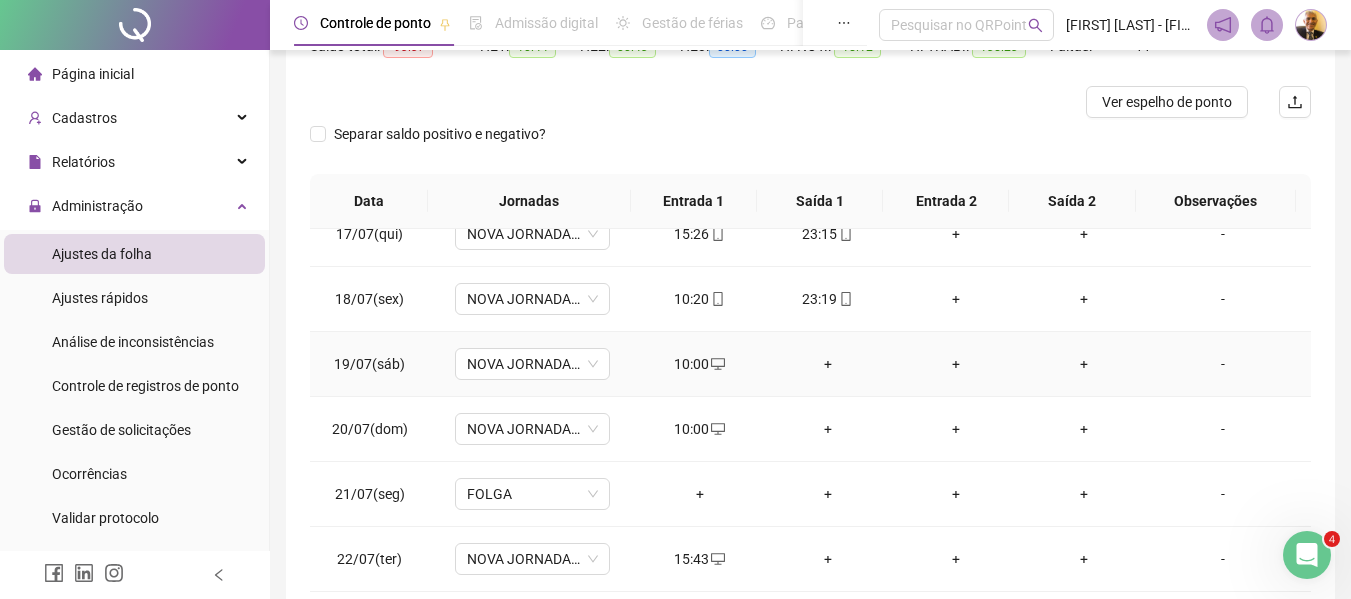 click on "+" at bounding box center (828, 364) 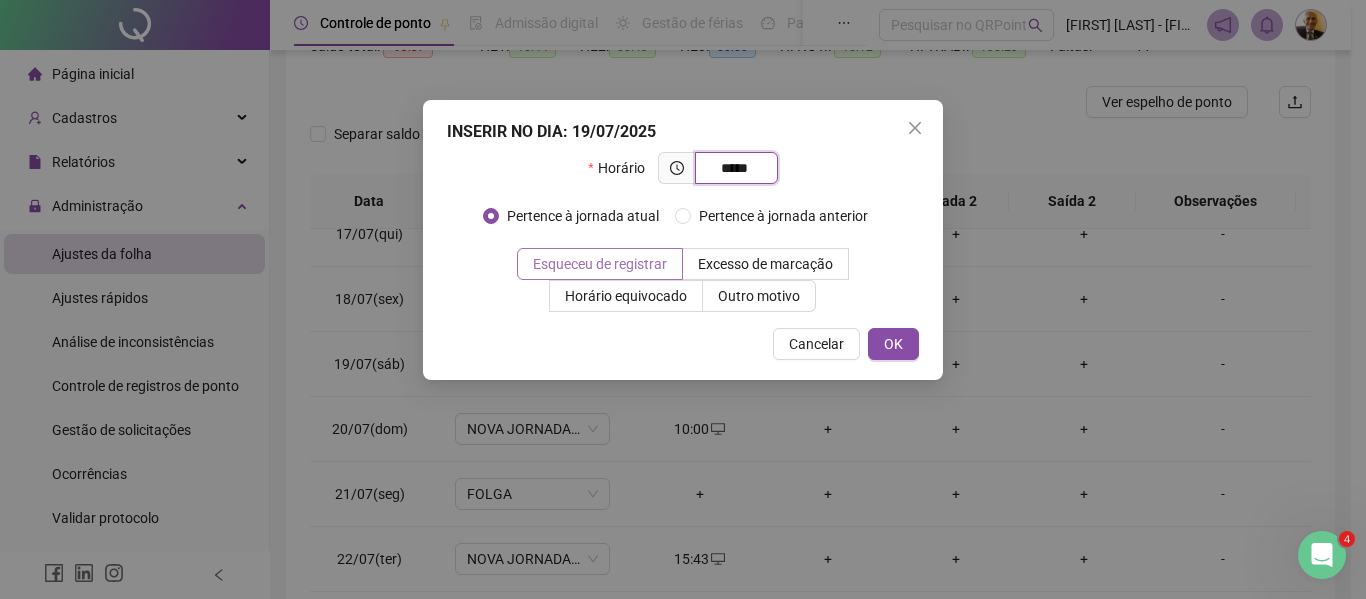 type on "*****" 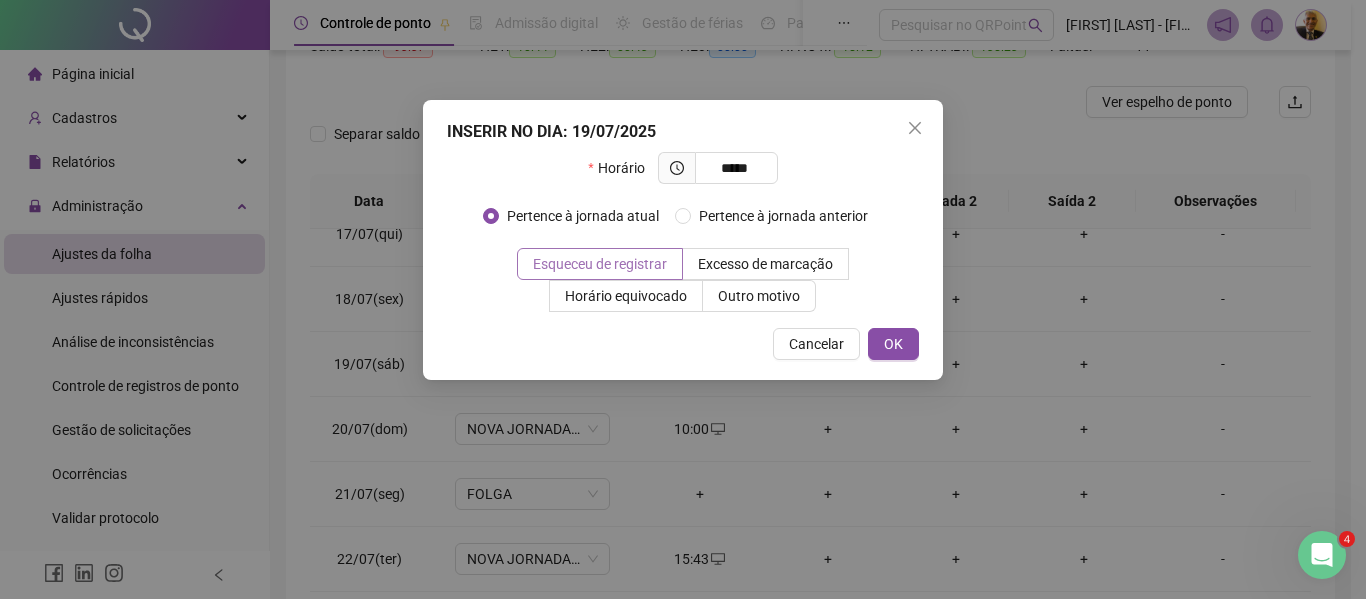 drag, startPoint x: 650, startPoint y: 260, endPoint x: 663, endPoint y: 262, distance: 13.152946 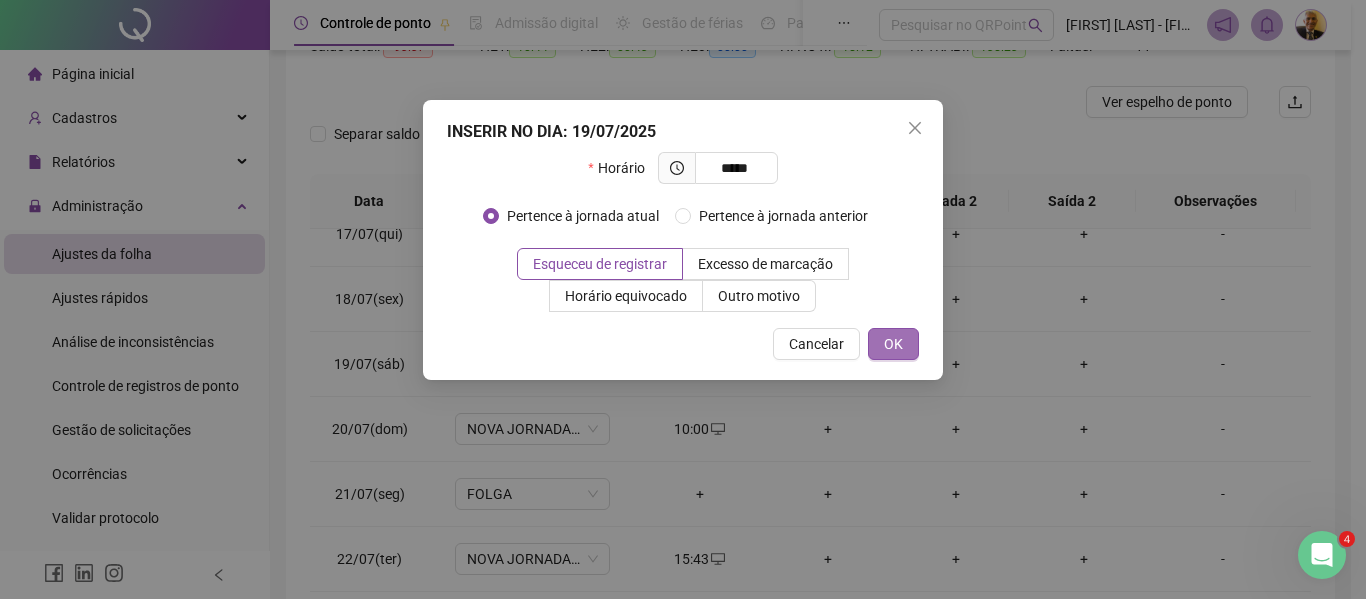 click on "OK" at bounding box center (893, 344) 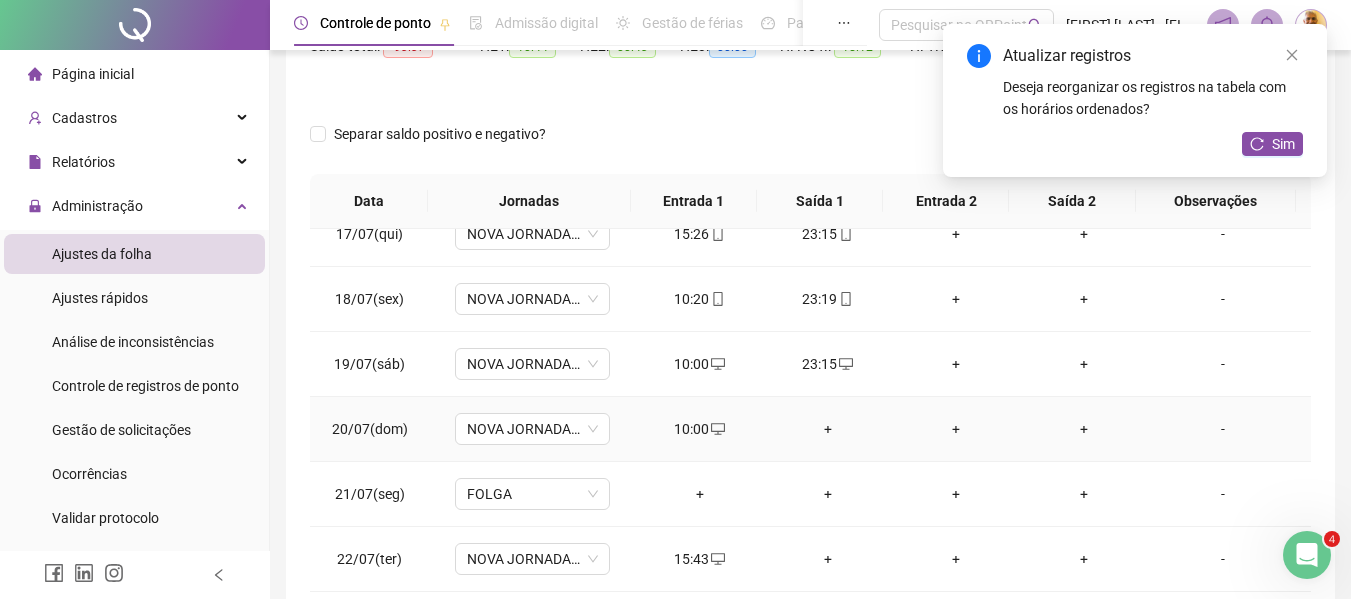click on "+" at bounding box center [828, 429] 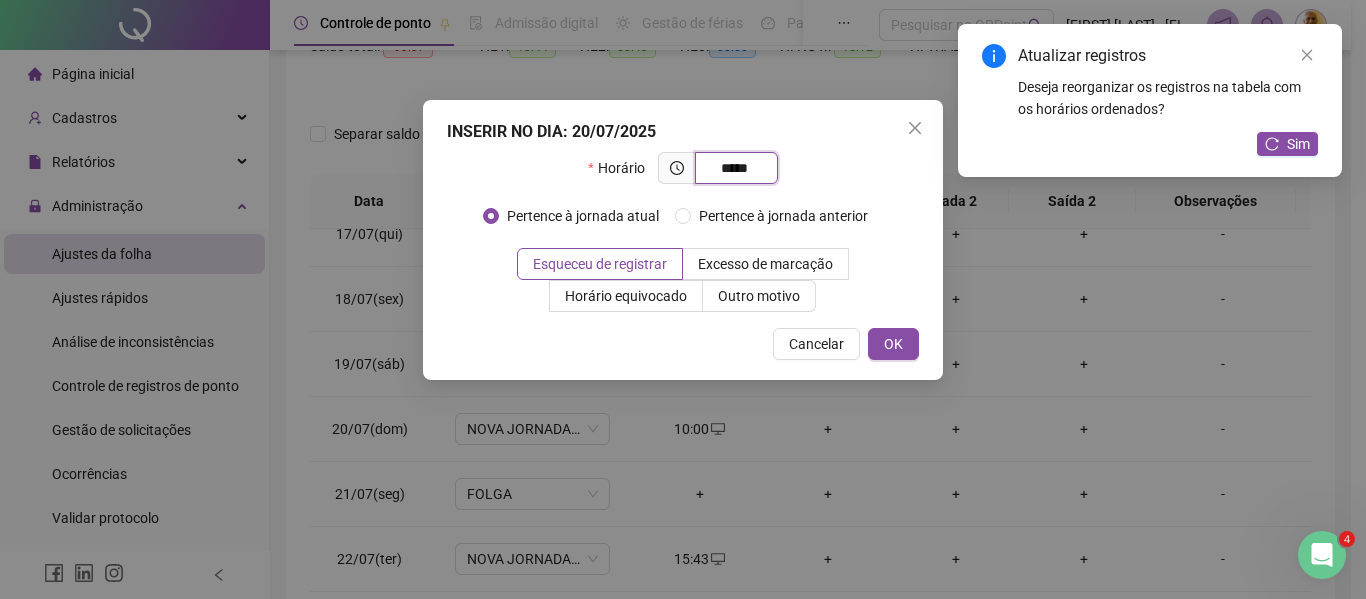 type on "*****" 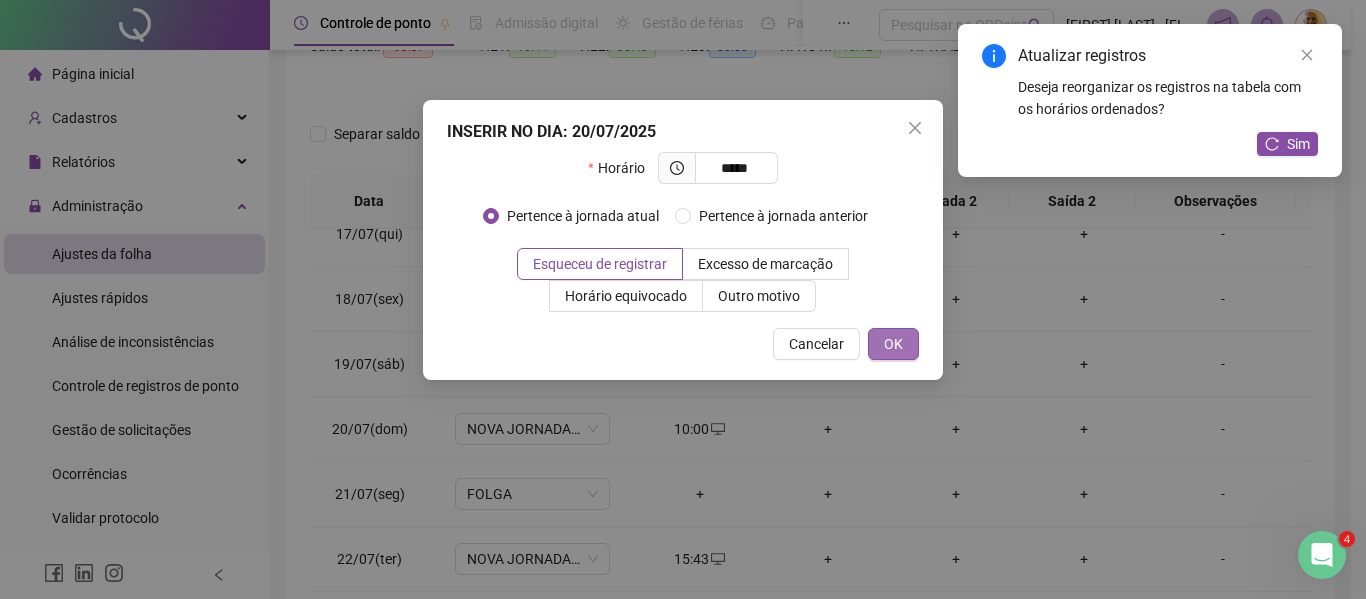 drag, startPoint x: 889, startPoint y: 360, endPoint x: 899, endPoint y: 344, distance: 18.867962 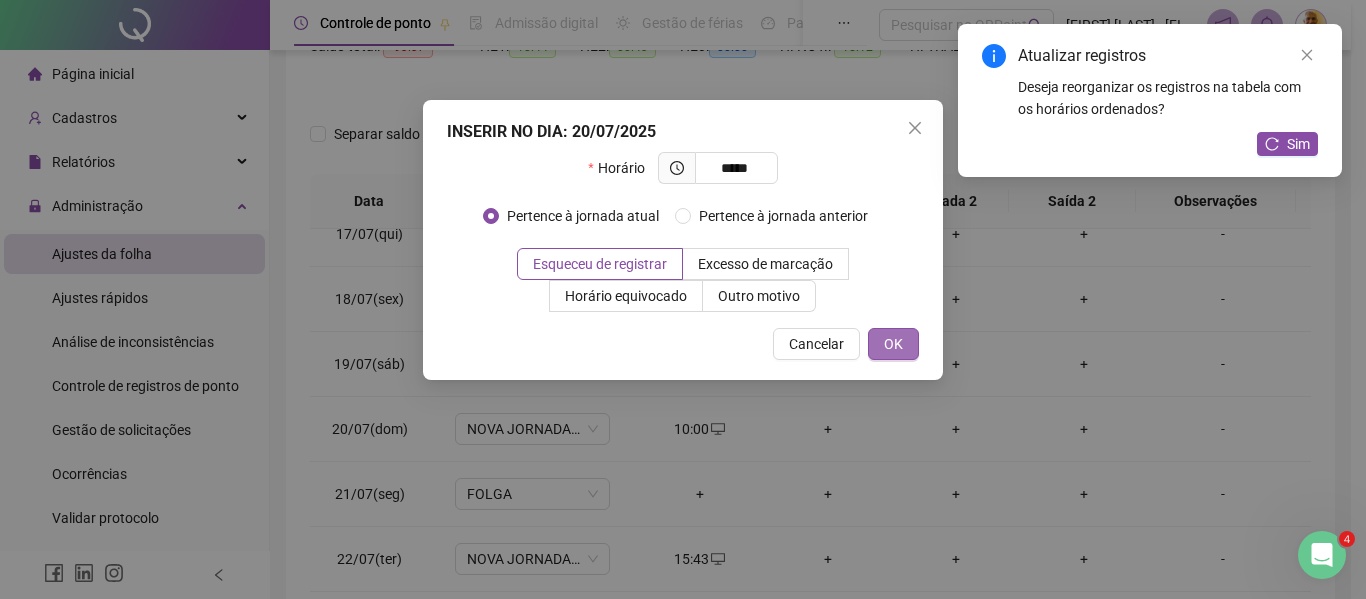 click on "OK" at bounding box center (893, 344) 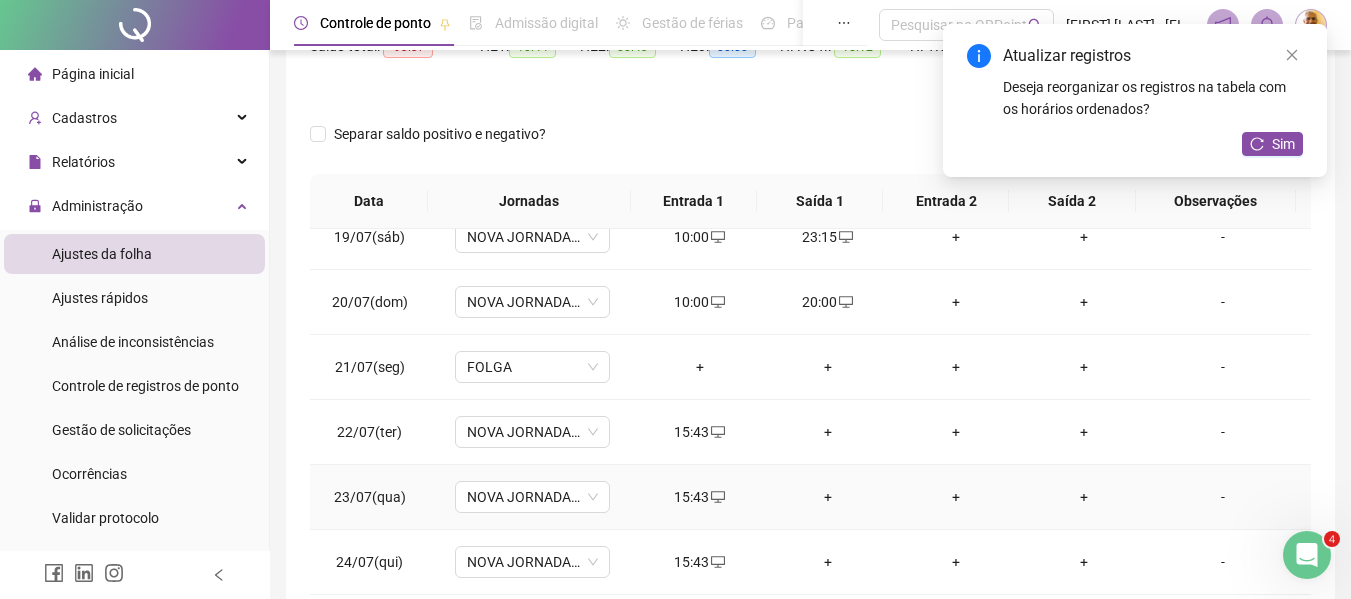 scroll, scrollTop: 1200, scrollLeft: 0, axis: vertical 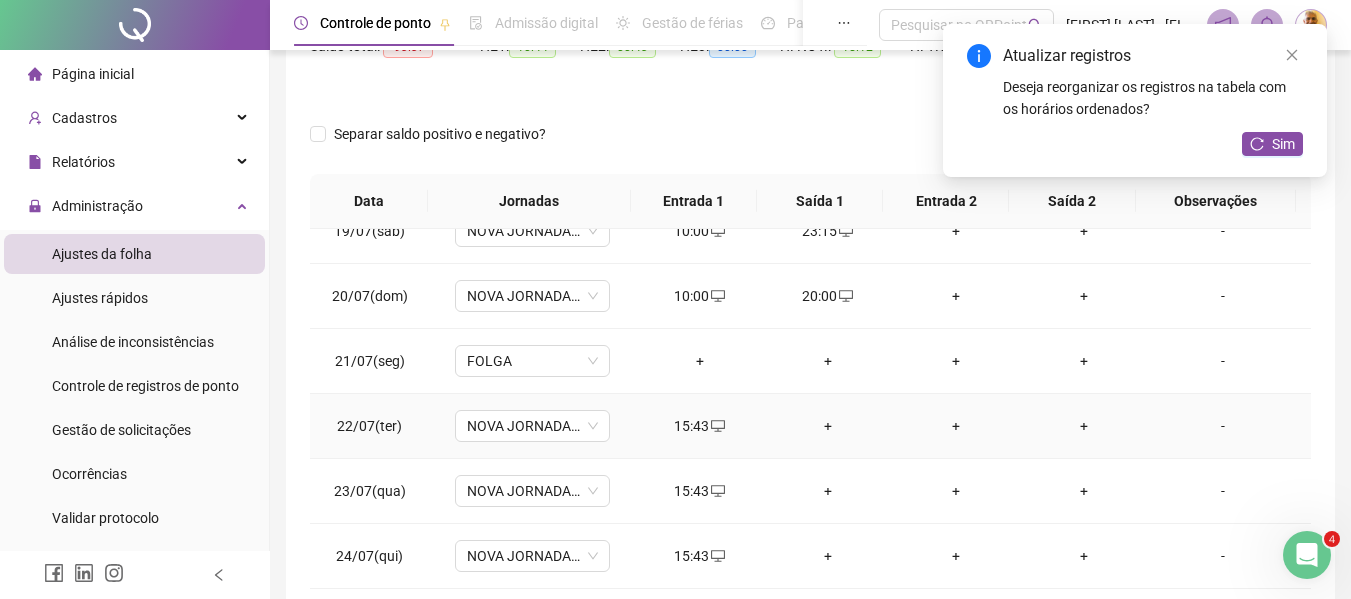 click on "+" at bounding box center (828, 426) 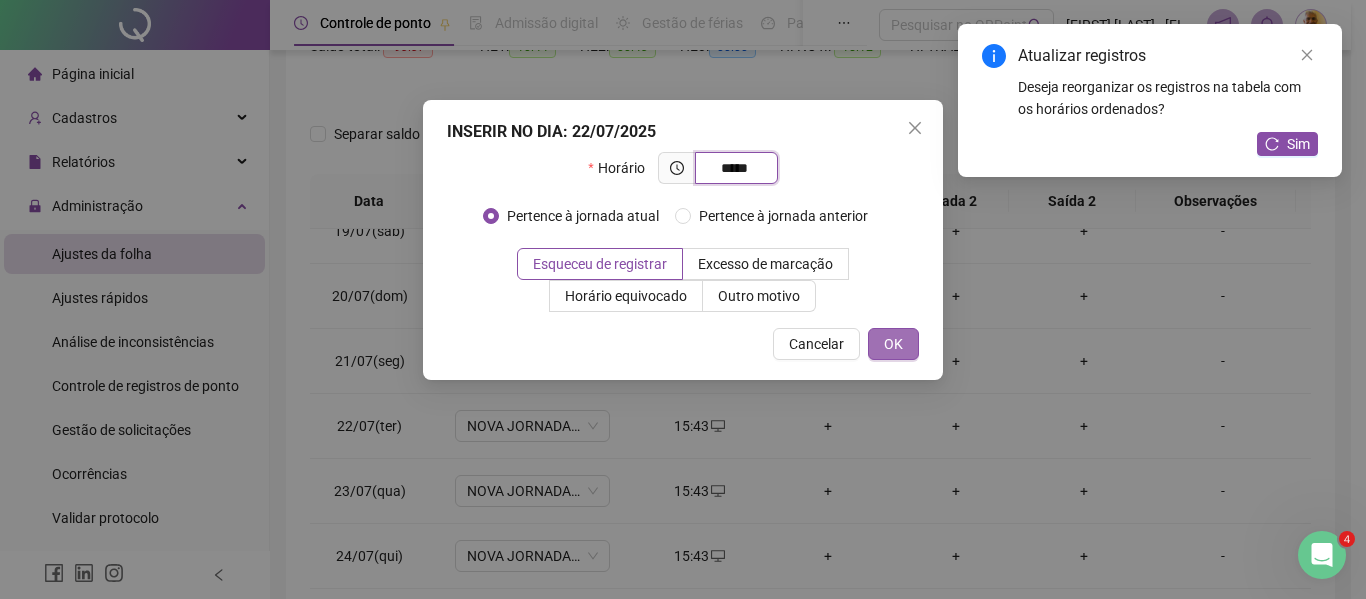 type on "*****" 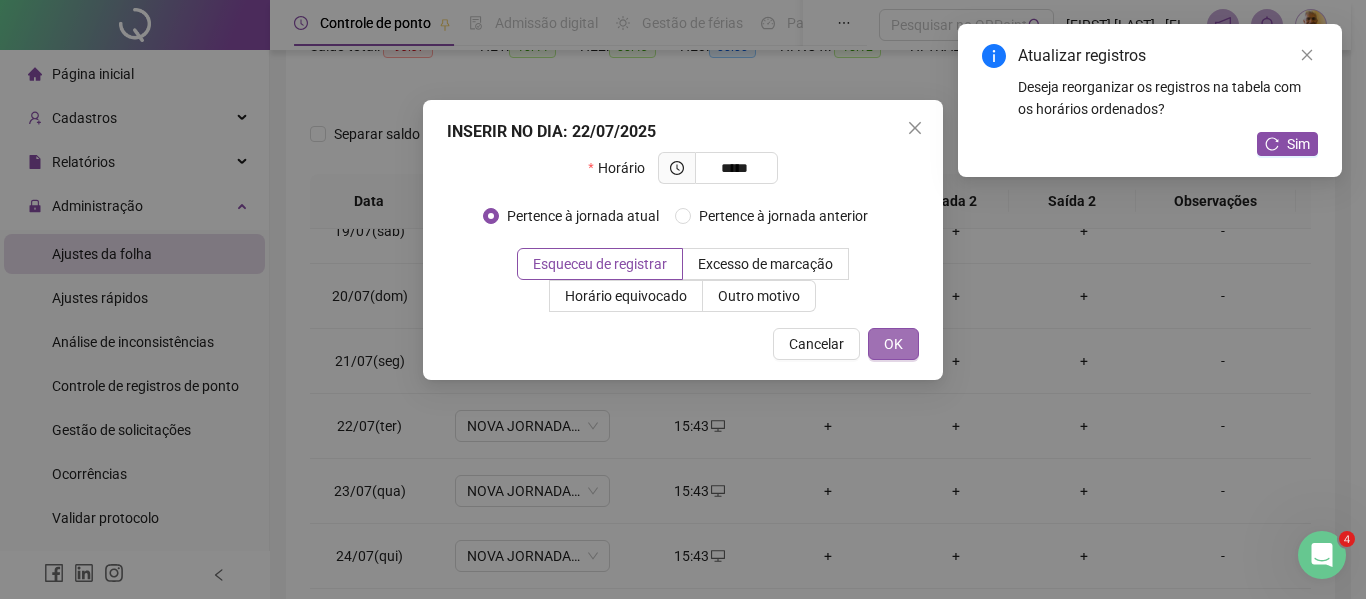 click on "OK" at bounding box center [893, 344] 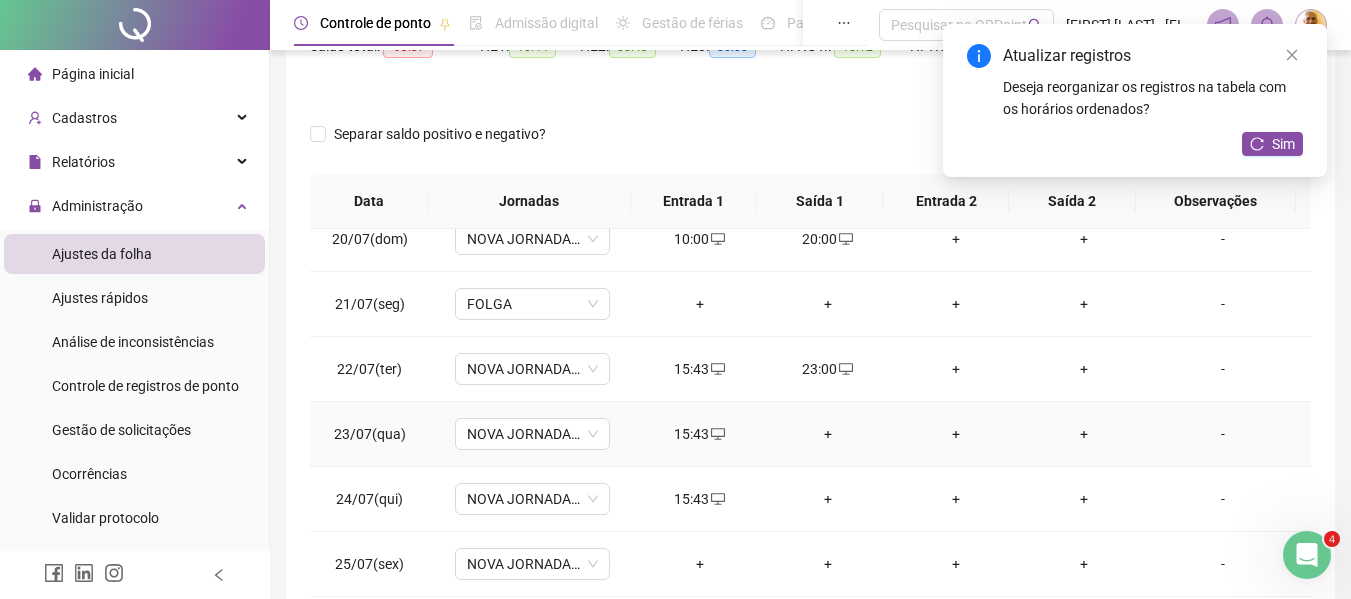 scroll, scrollTop: 1333, scrollLeft: 0, axis: vertical 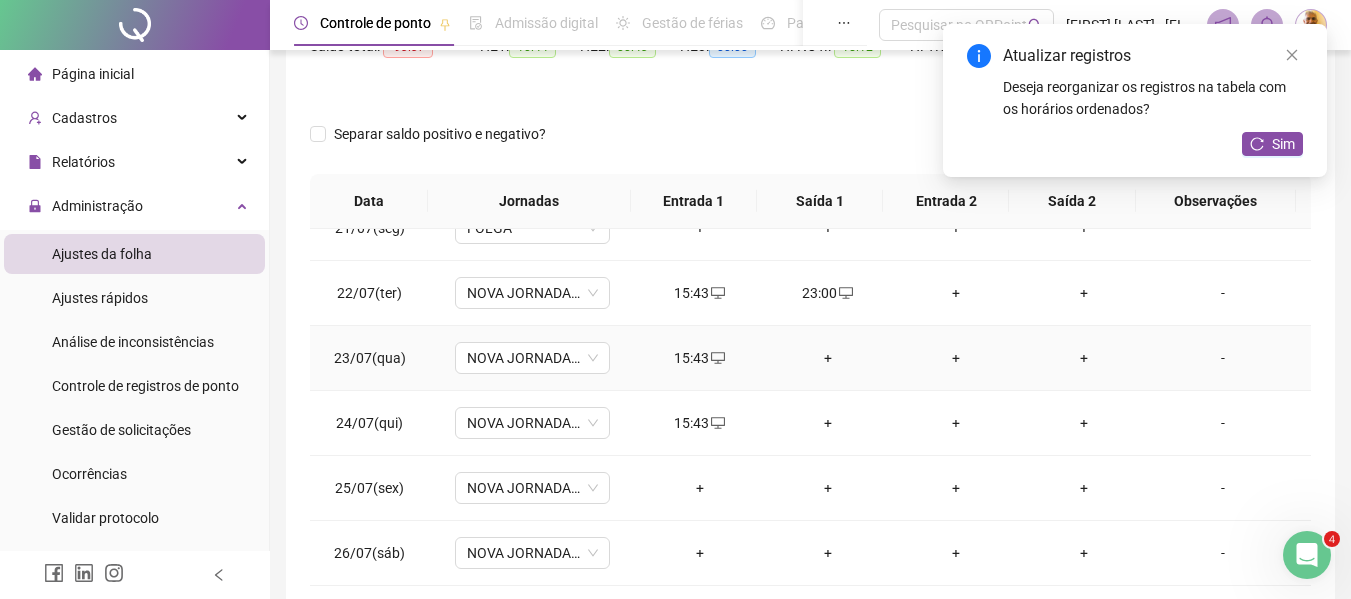 click on "+" at bounding box center (828, 358) 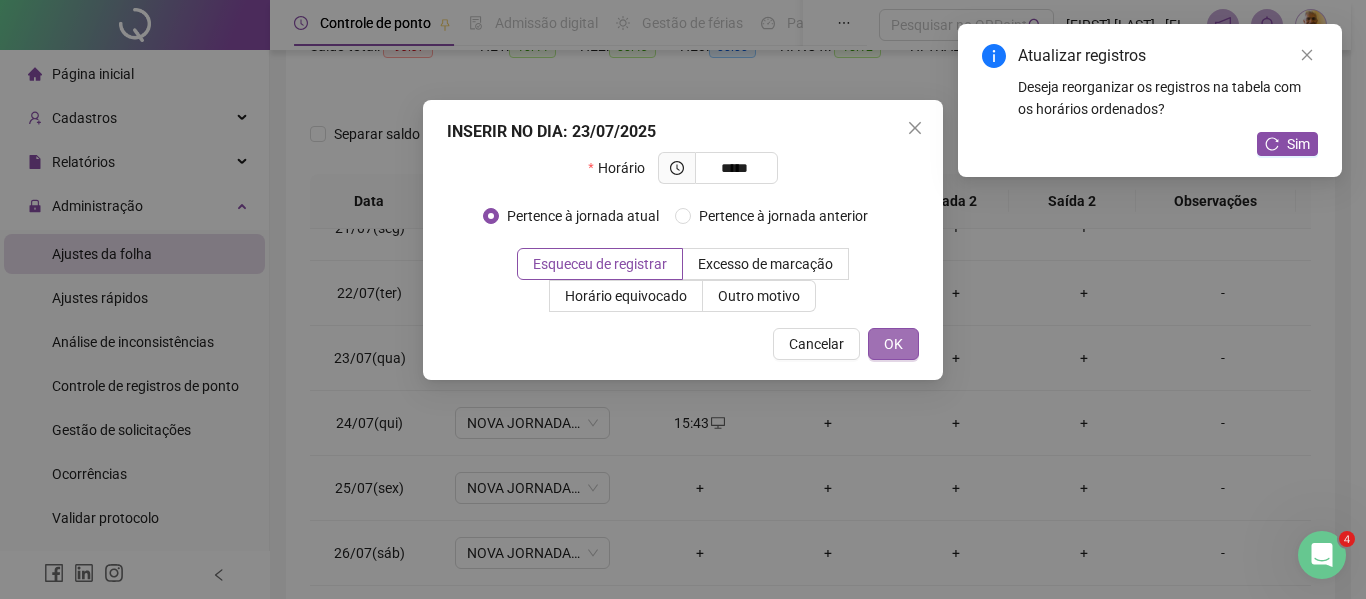 type on "*****" 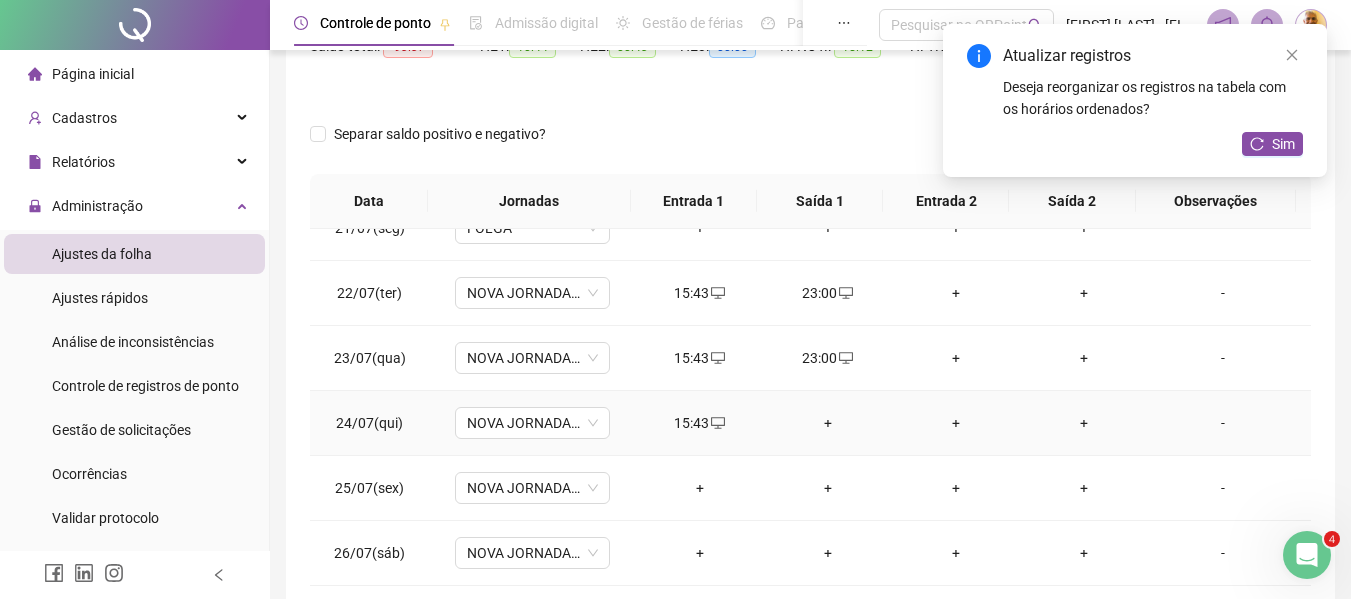 click on "+" at bounding box center (828, 423) 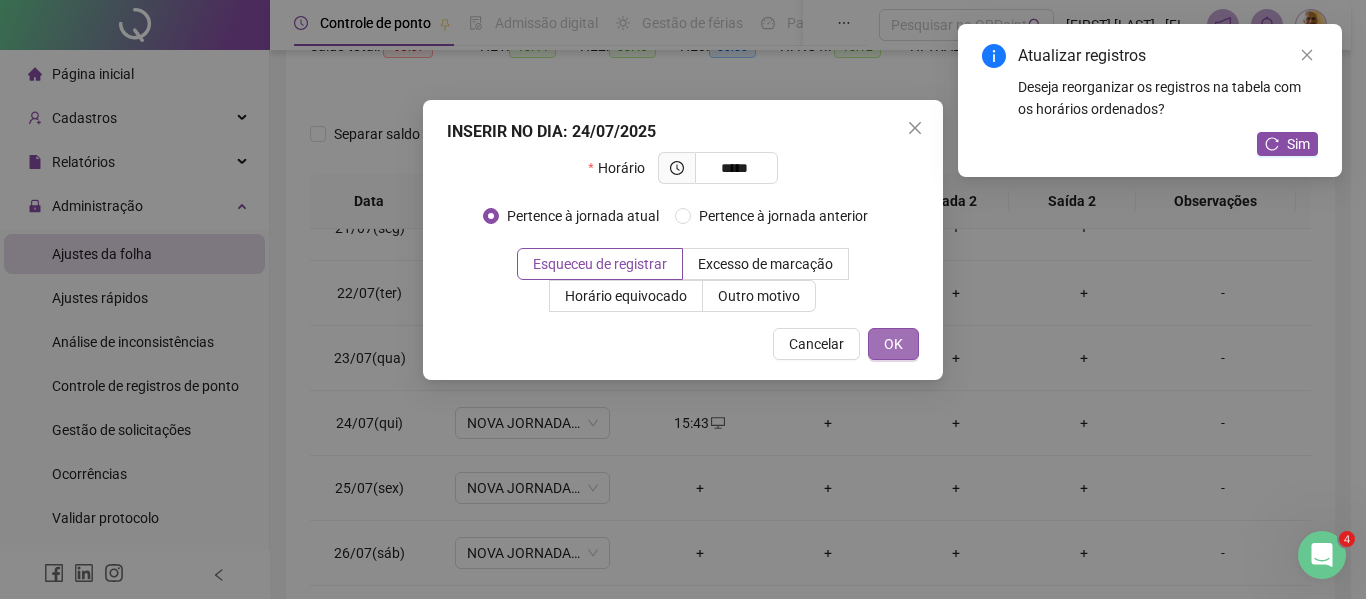 type on "*****" 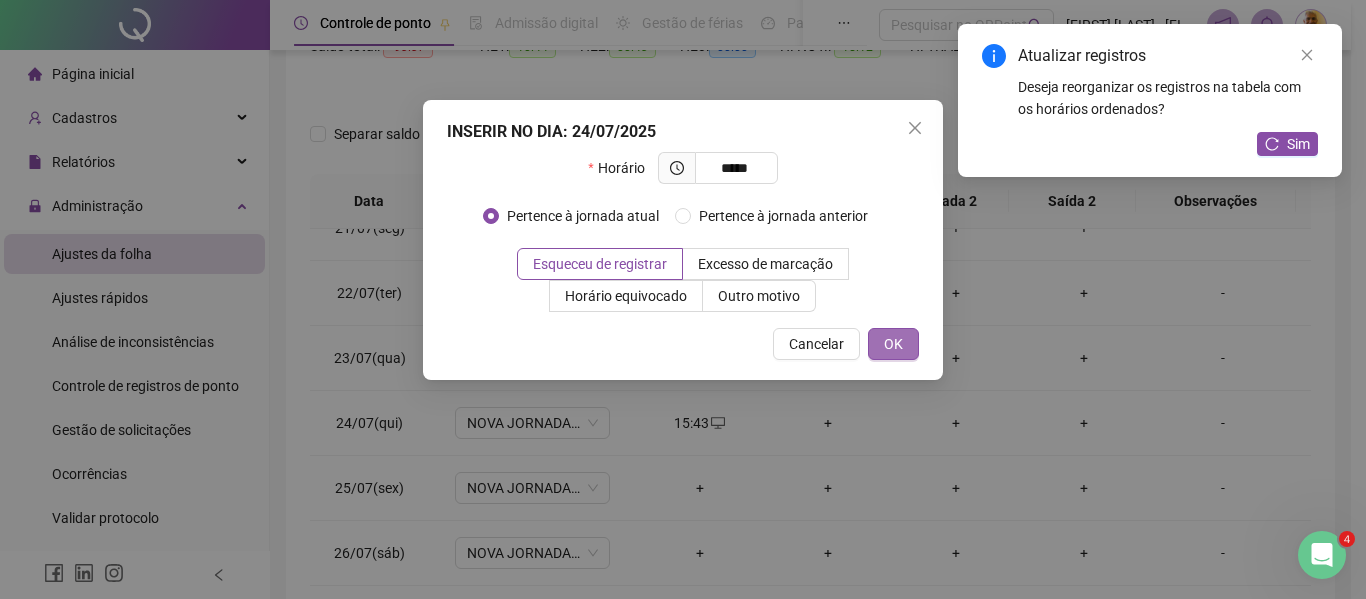 click on "OK" at bounding box center (893, 344) 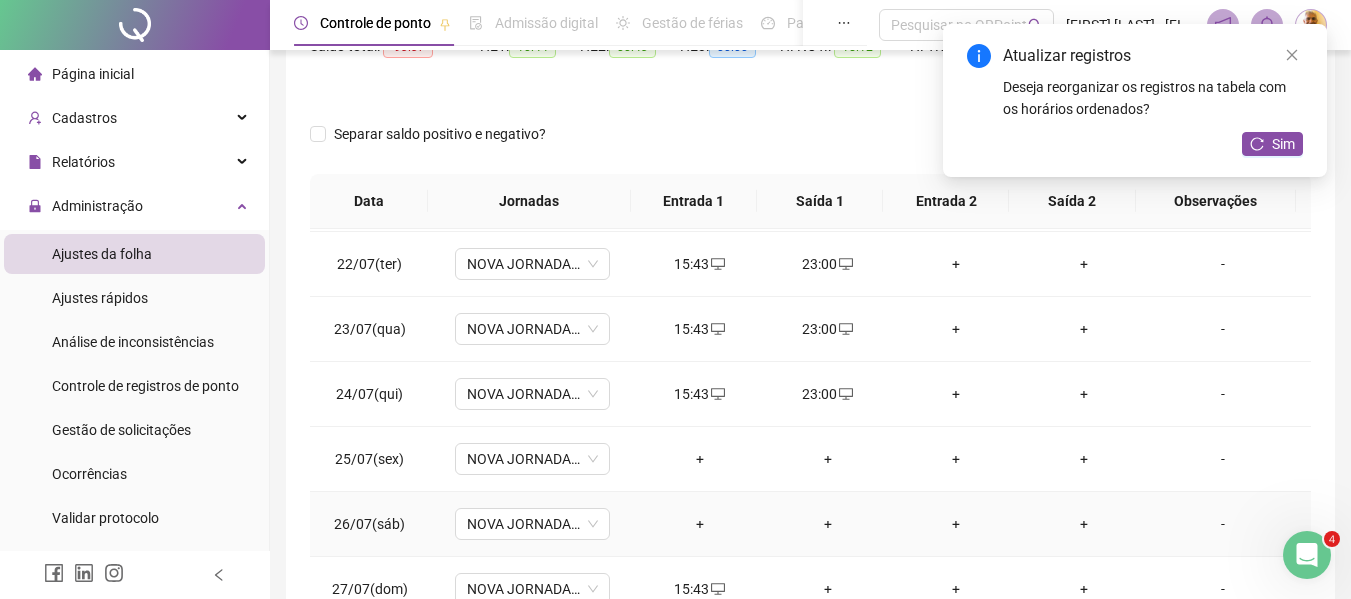 scroll, scrollTop: 1467, scrollLeft: 0, axis: vertical 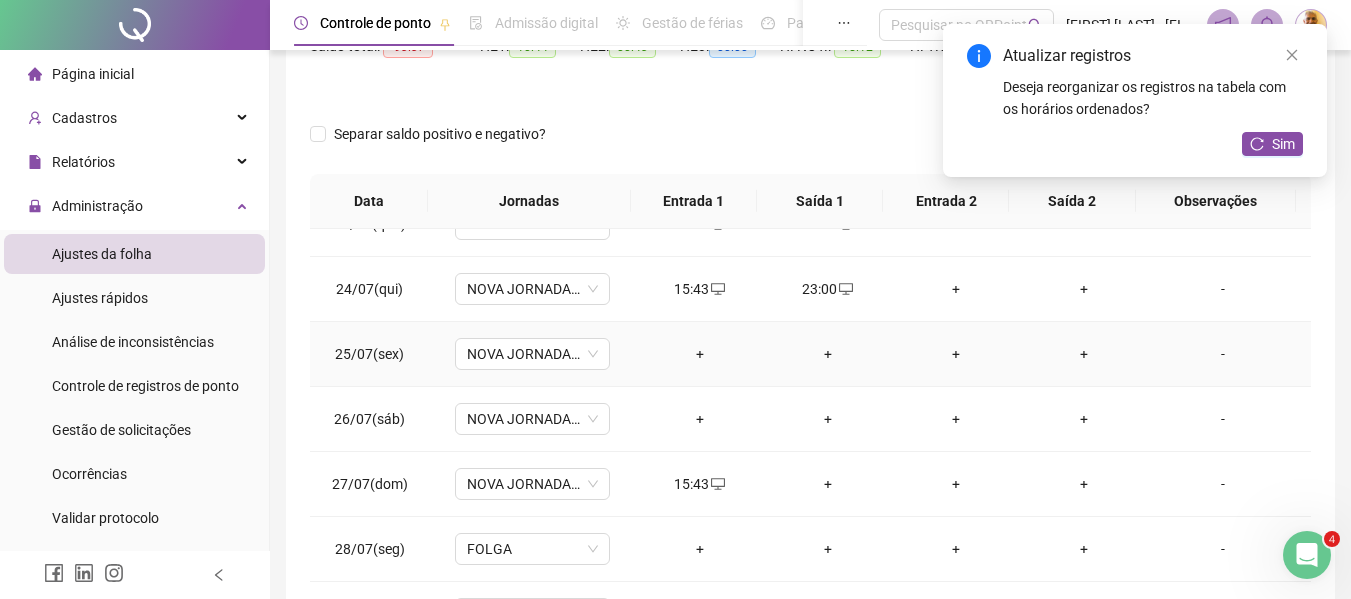 click on "+" at bounding box center (828, 354) 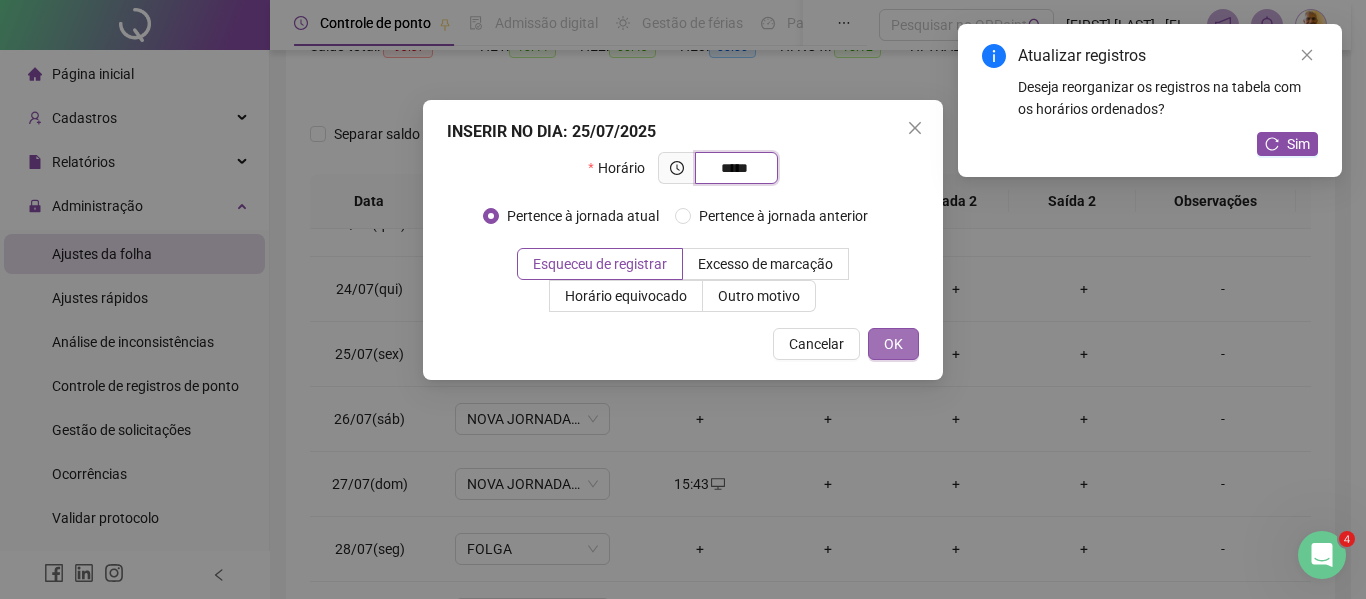 type on "*****" 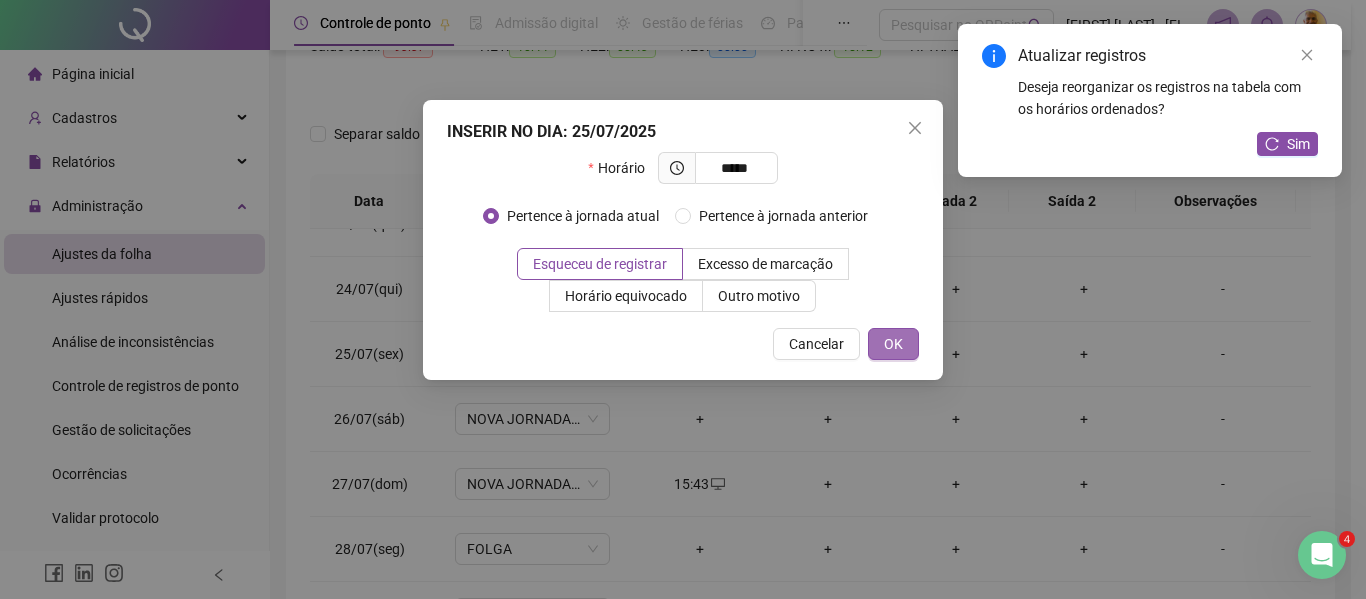 click on "OK" at bounding box center [893, 344] 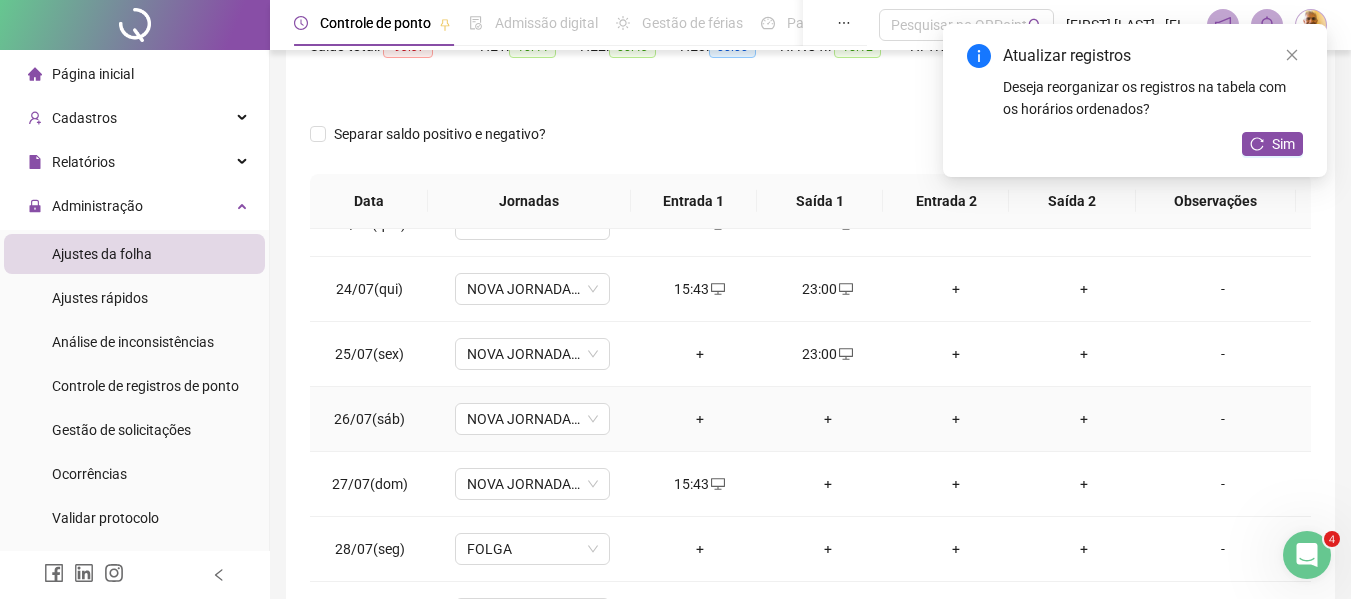 click on "+" at bounding box center (828, 419) 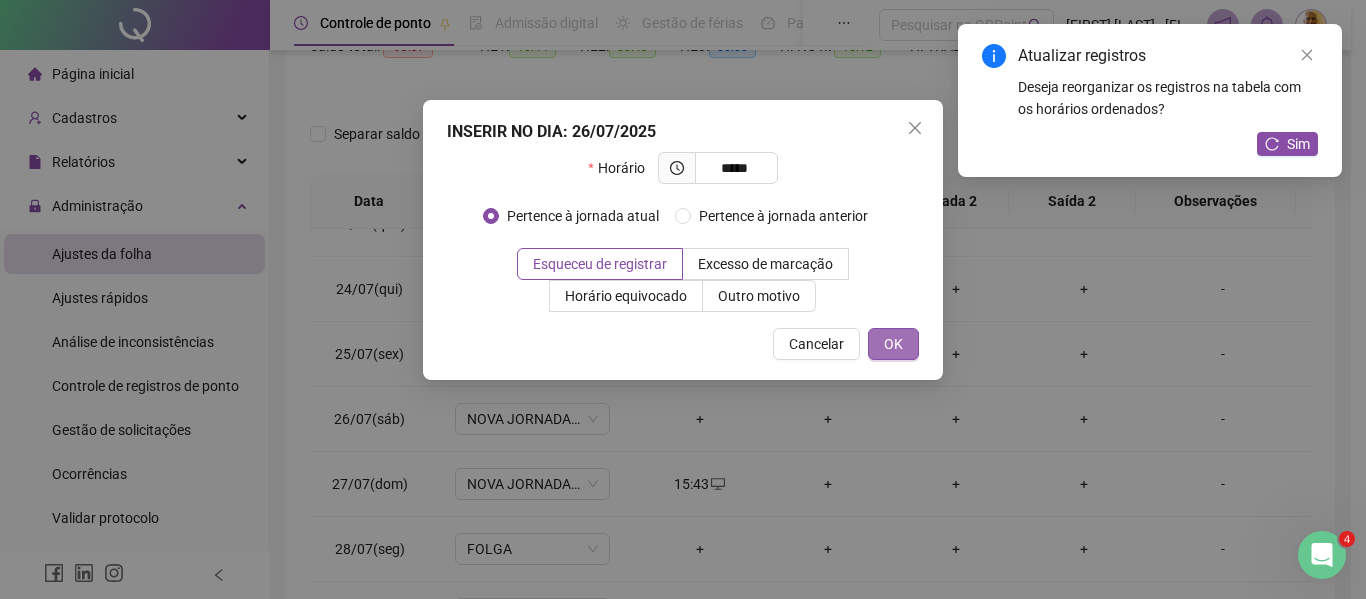 type on "*****" 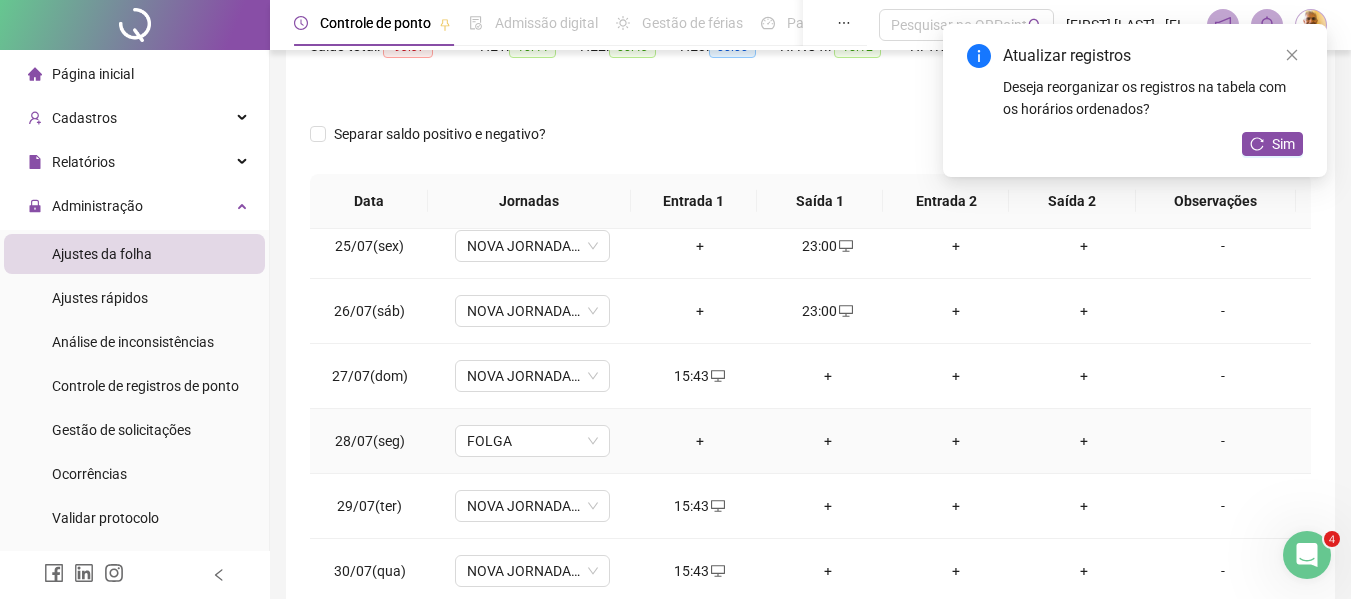 scroll, scrollTop: 1588, scrollLeft: 0, axis: vertical 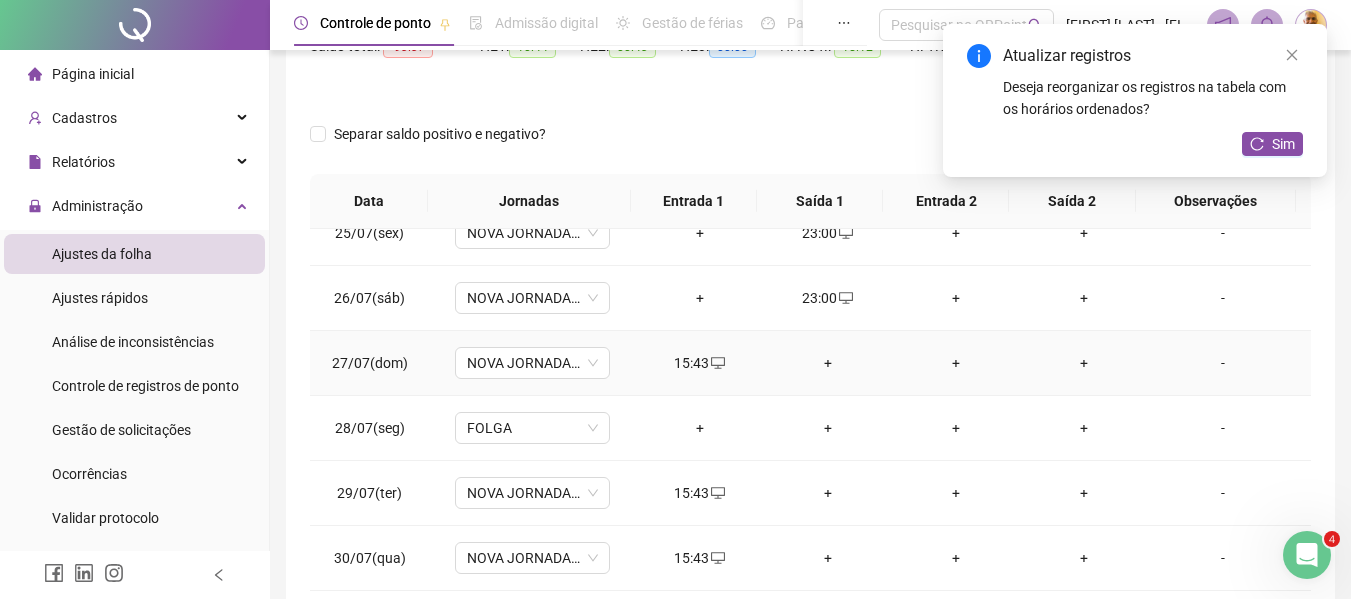 click on "+" at bounding box center (828, 363) 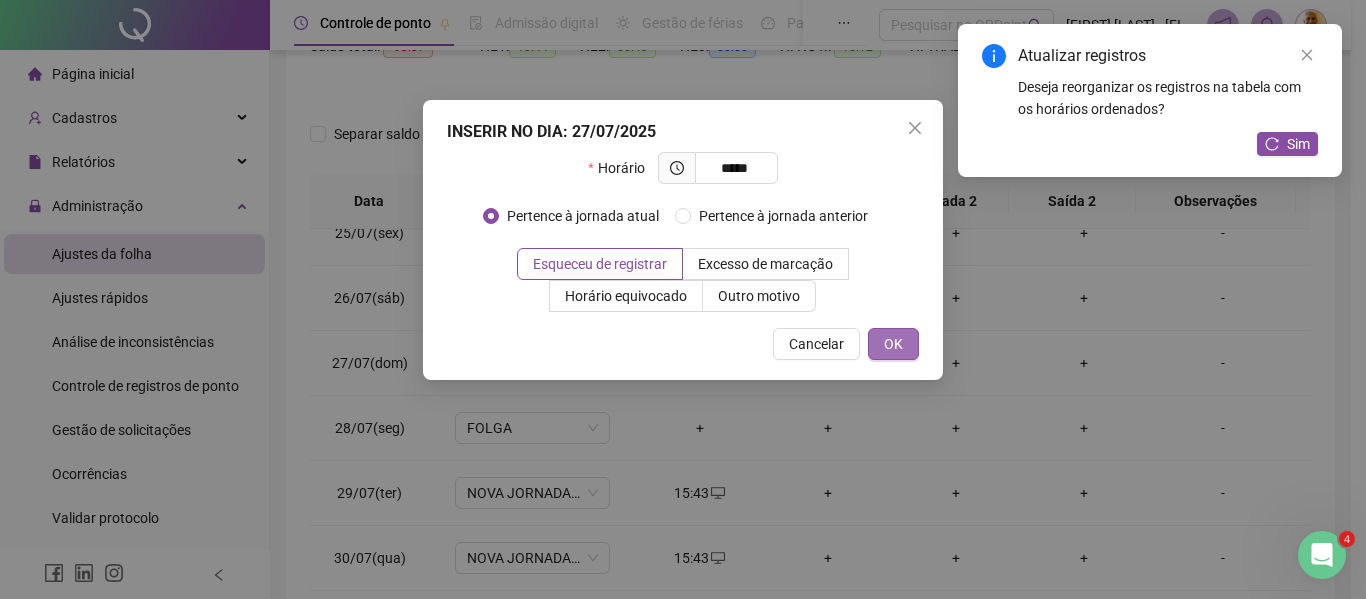 type on "*****" 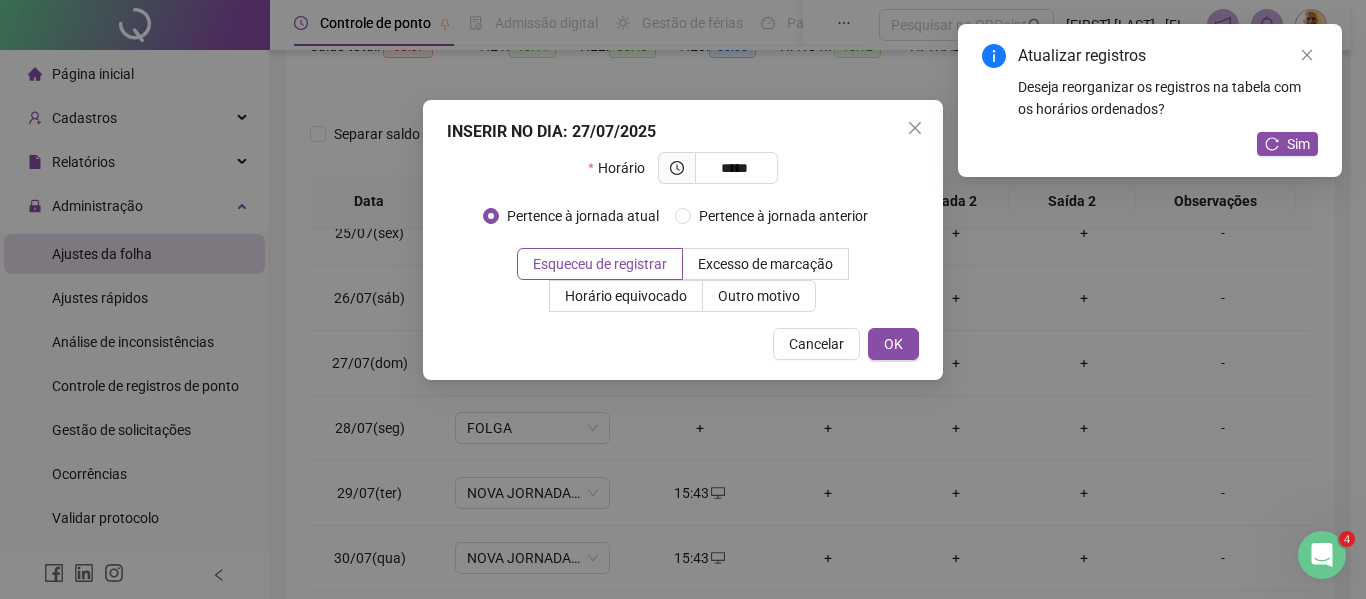 click on "OK" at bounding box center [893, 344] 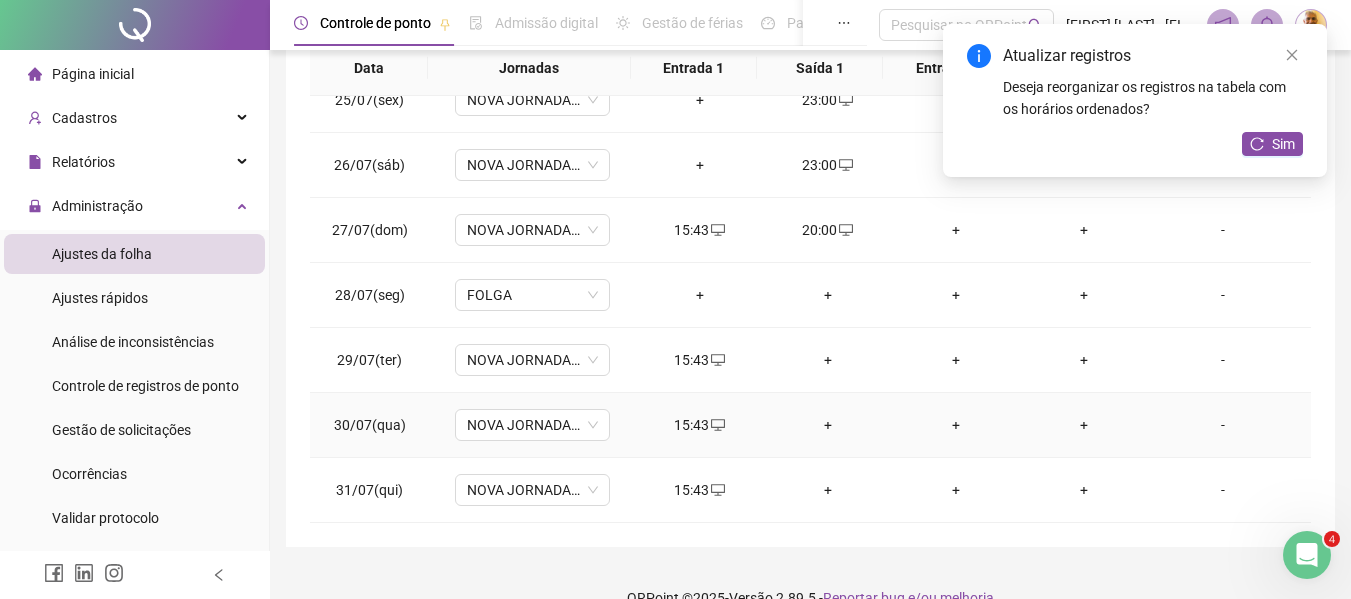 scroll, scrollTop: 366, scrollLeft: 0, axis: vertical 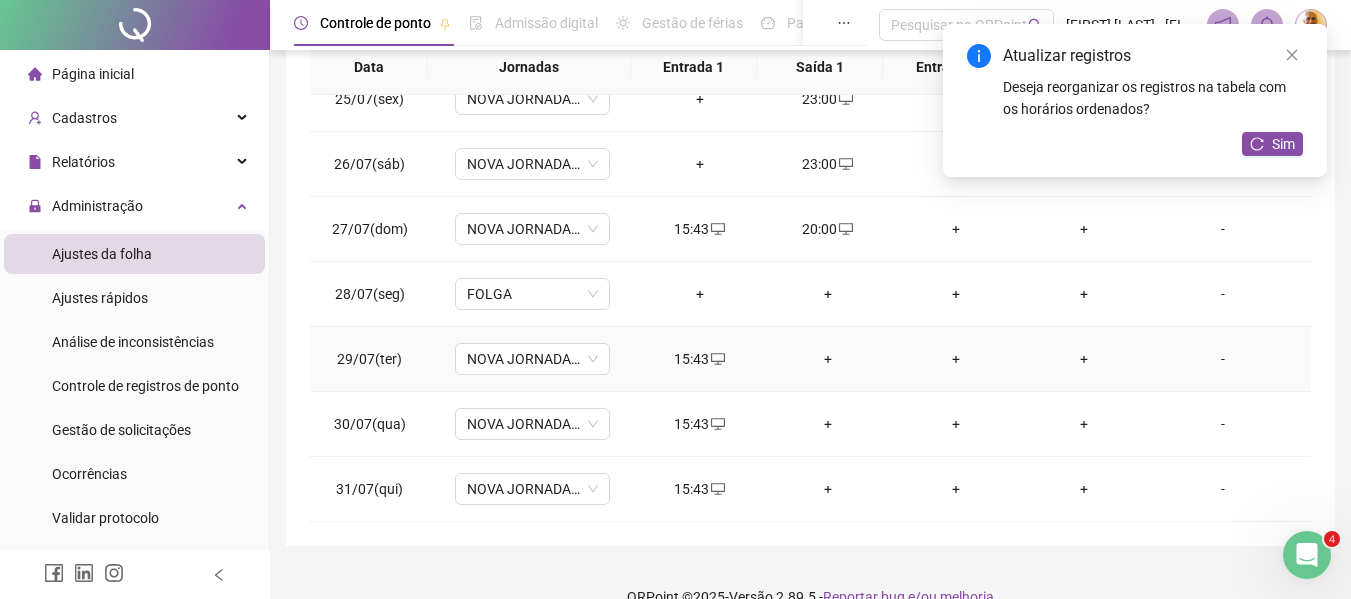click on "+" at bounding box center [828, 359] 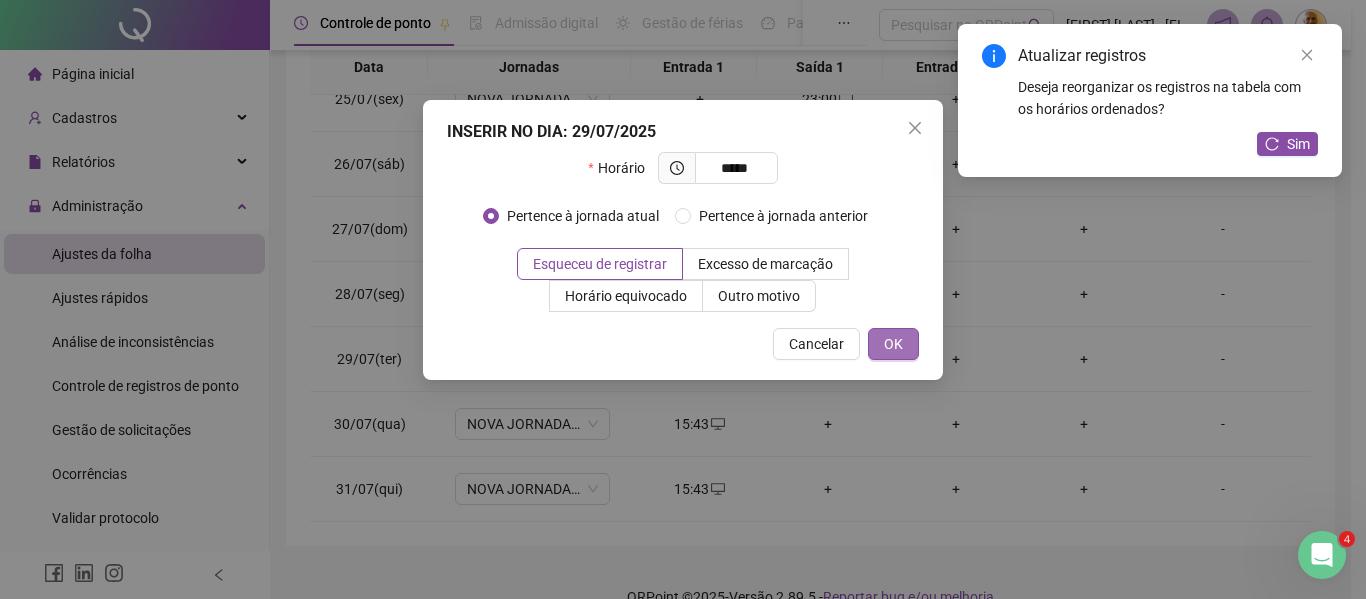 type on "*****" 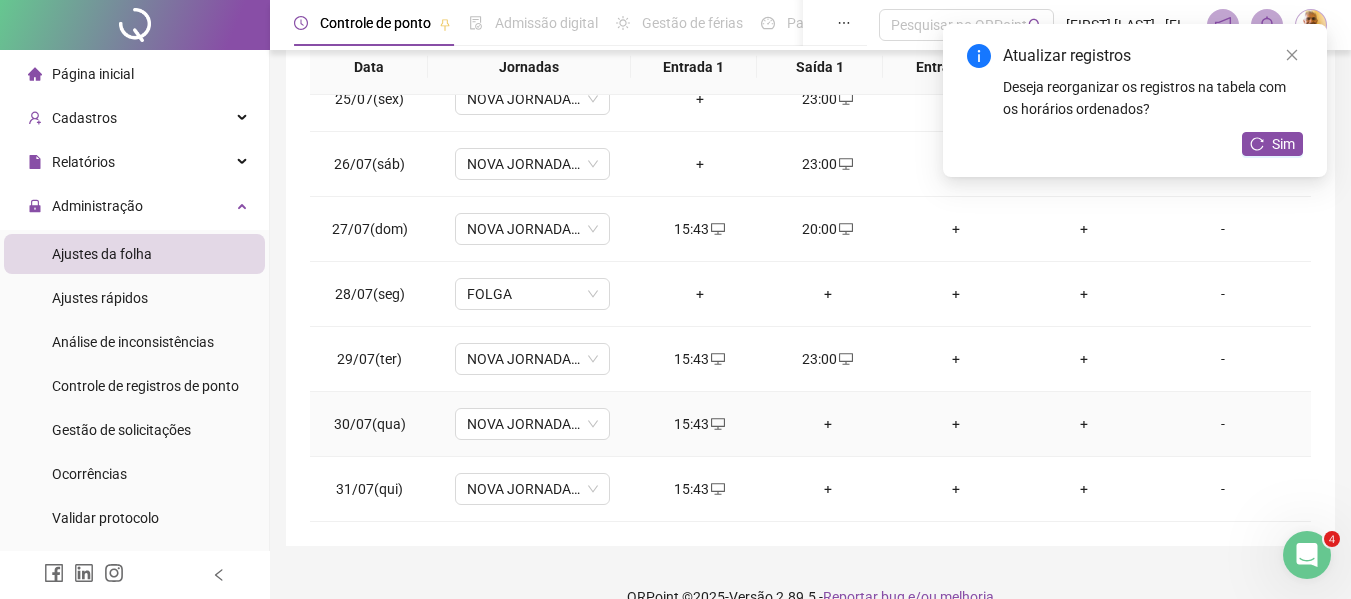 click on "+" at bounding box center (828, 424) 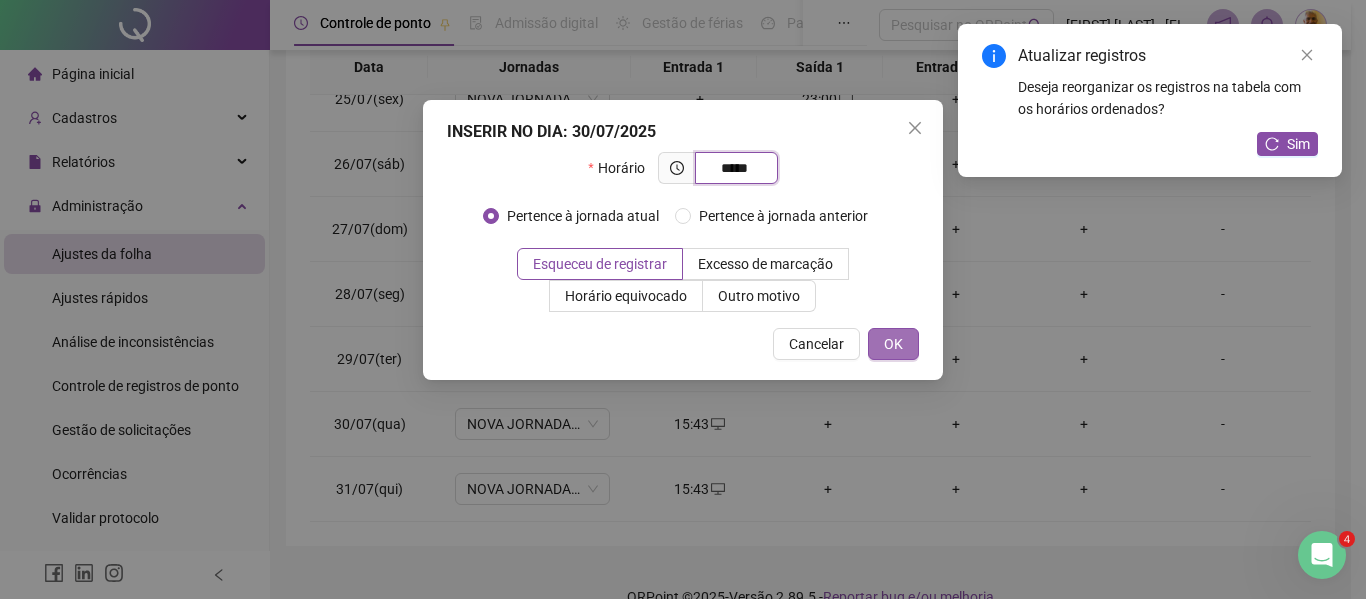 type on "*****" 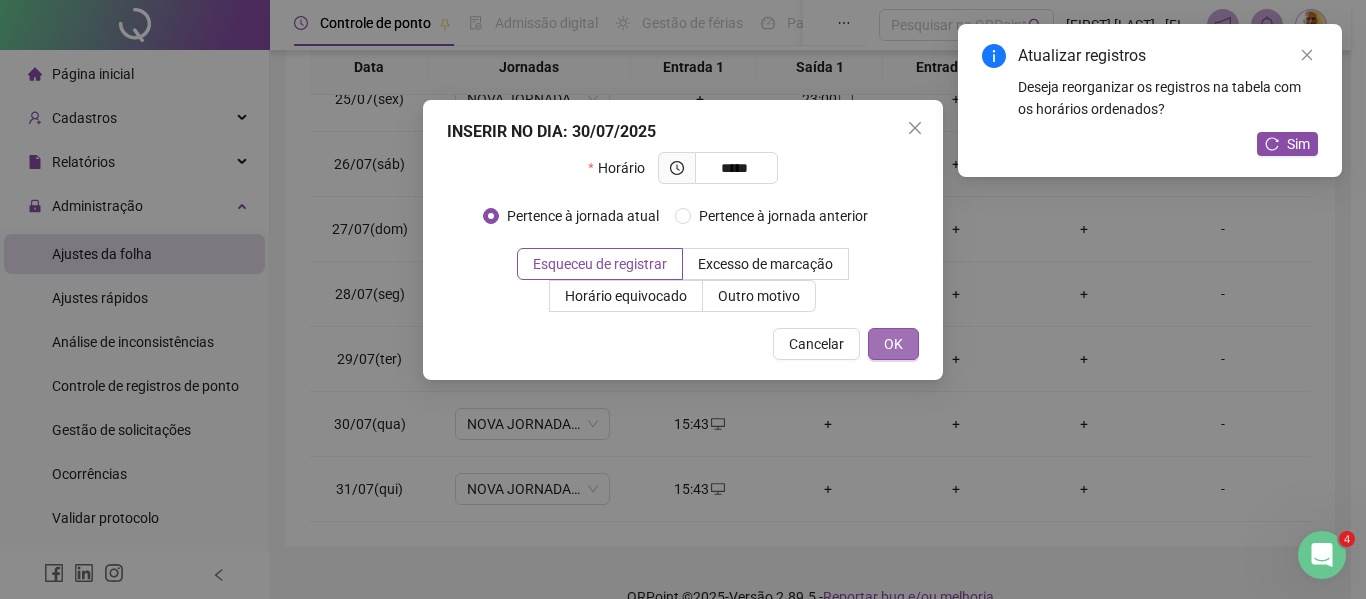 click on "OK" at bounding box center (893, 344) 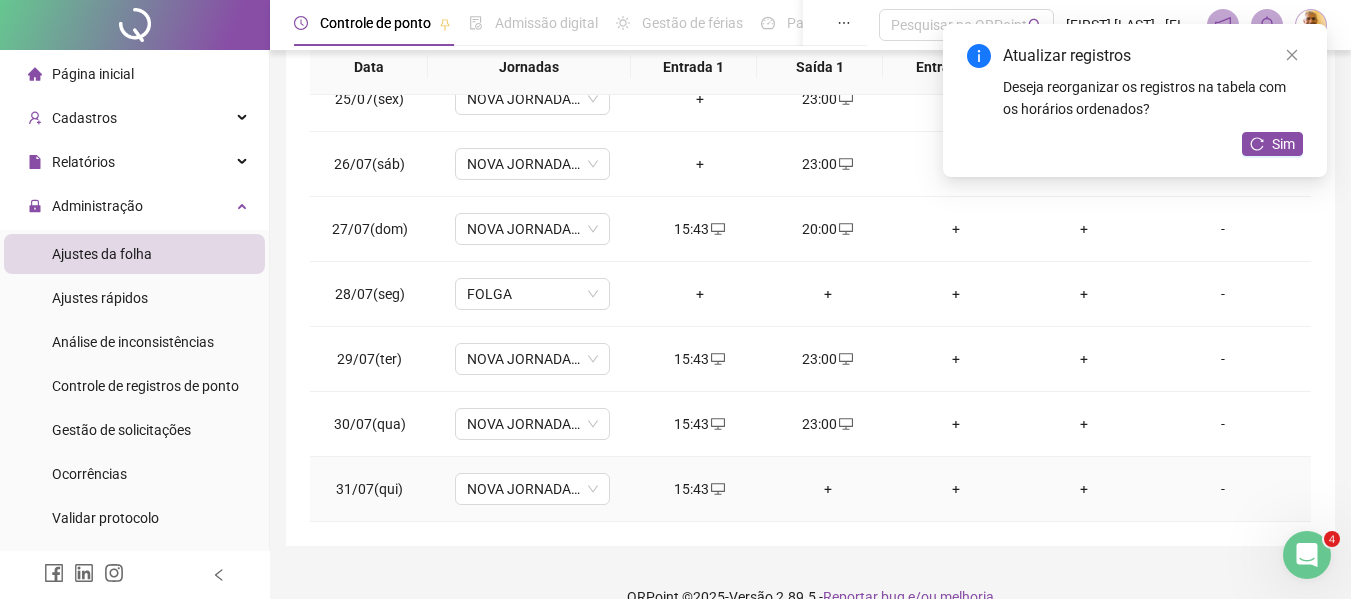 click on "+" at bounding box center (828, 489) 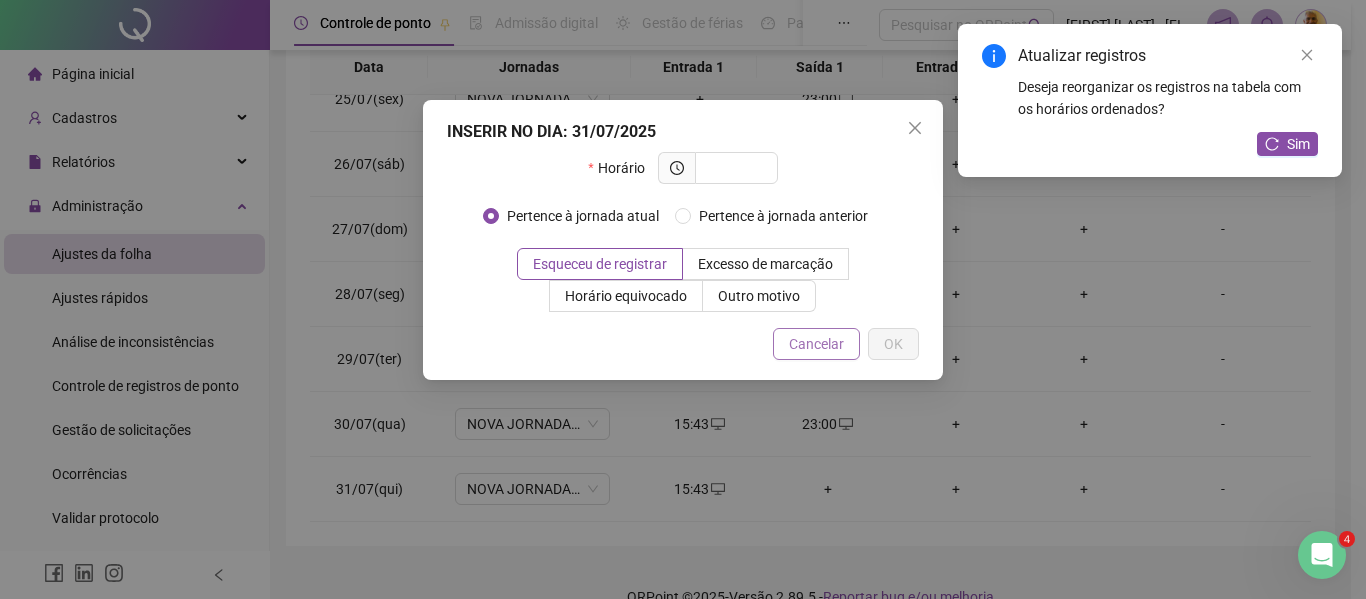 click on "Cancelar" at bounding box center (816, 344) 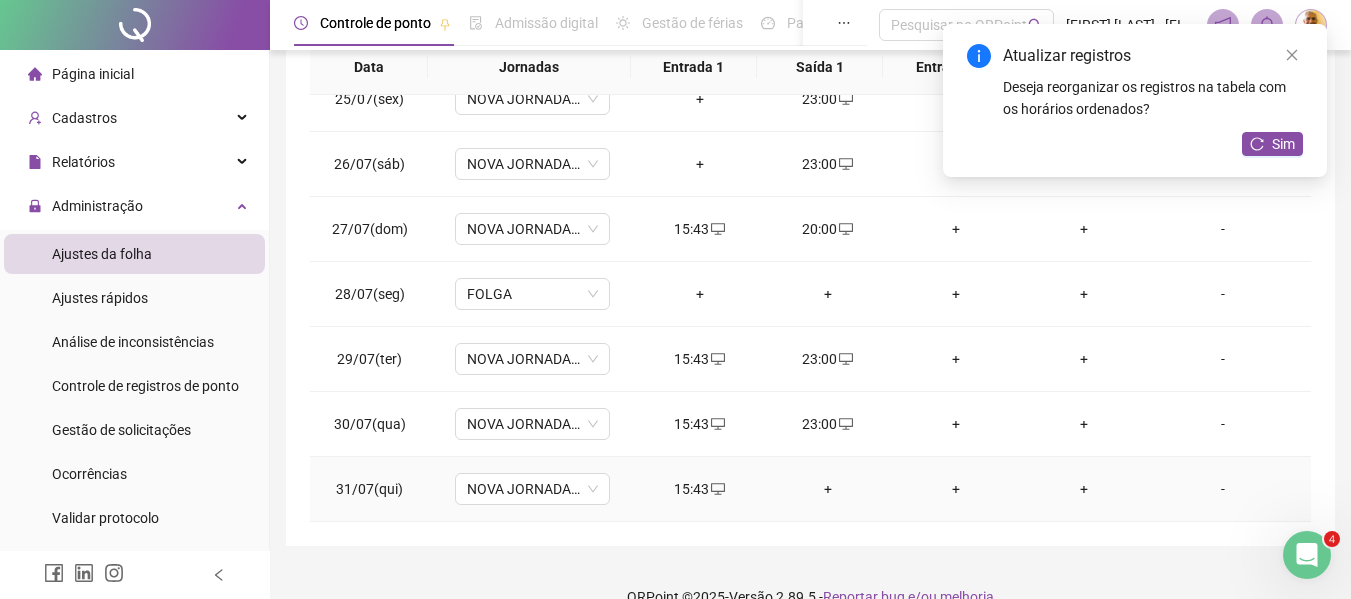 click on "+" at bounding box center (828, 489) 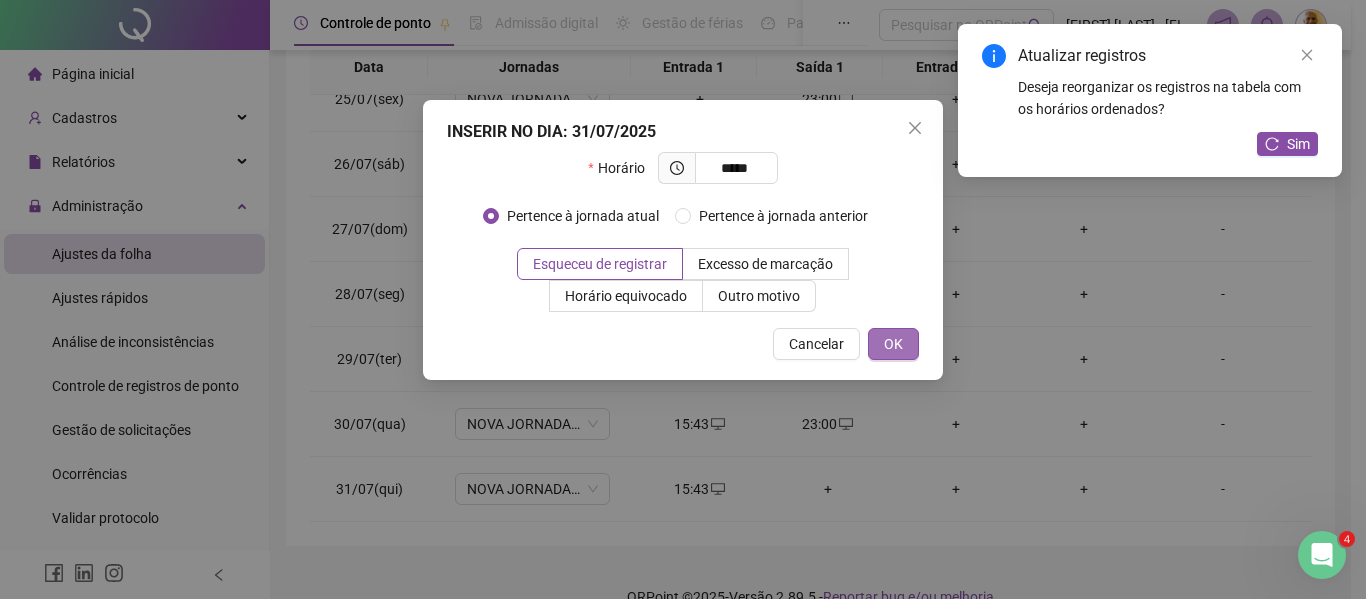 type on "*****" 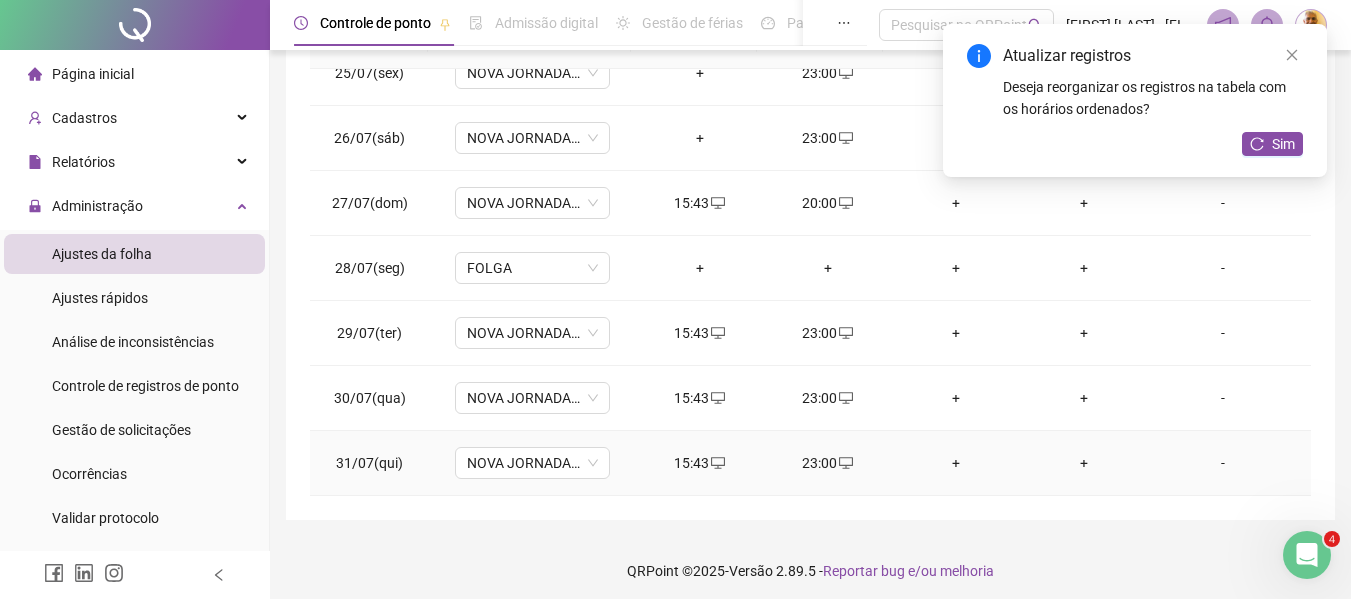 scroll, scrollTop: 399, scrollLeft: 0, axis: vertical 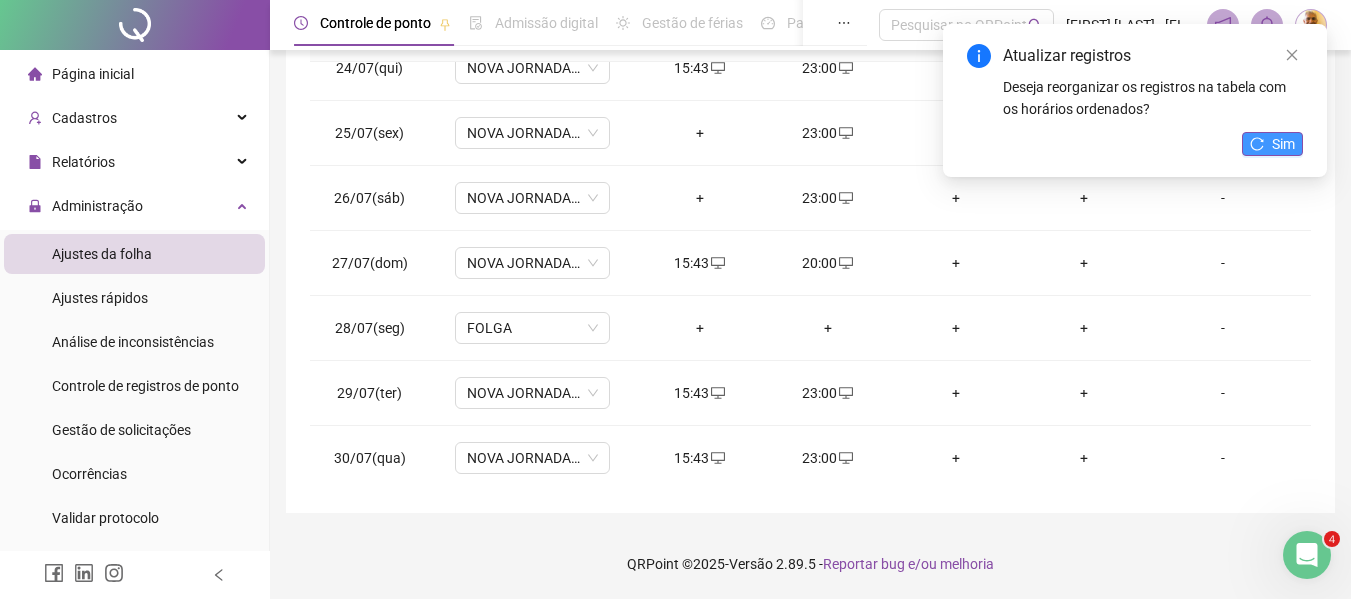 click on "Sim" at bounding box center [1283, 144] 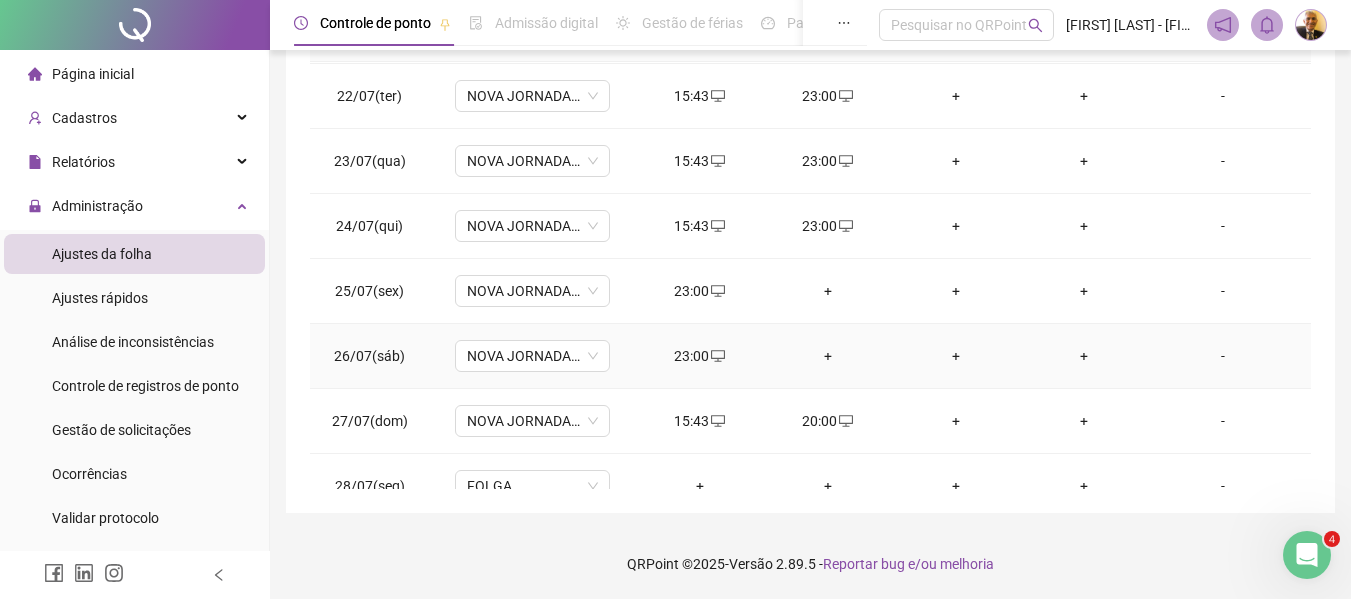 scroll, scrollTop: 1367, scrollLeft: 0, axis: vertical 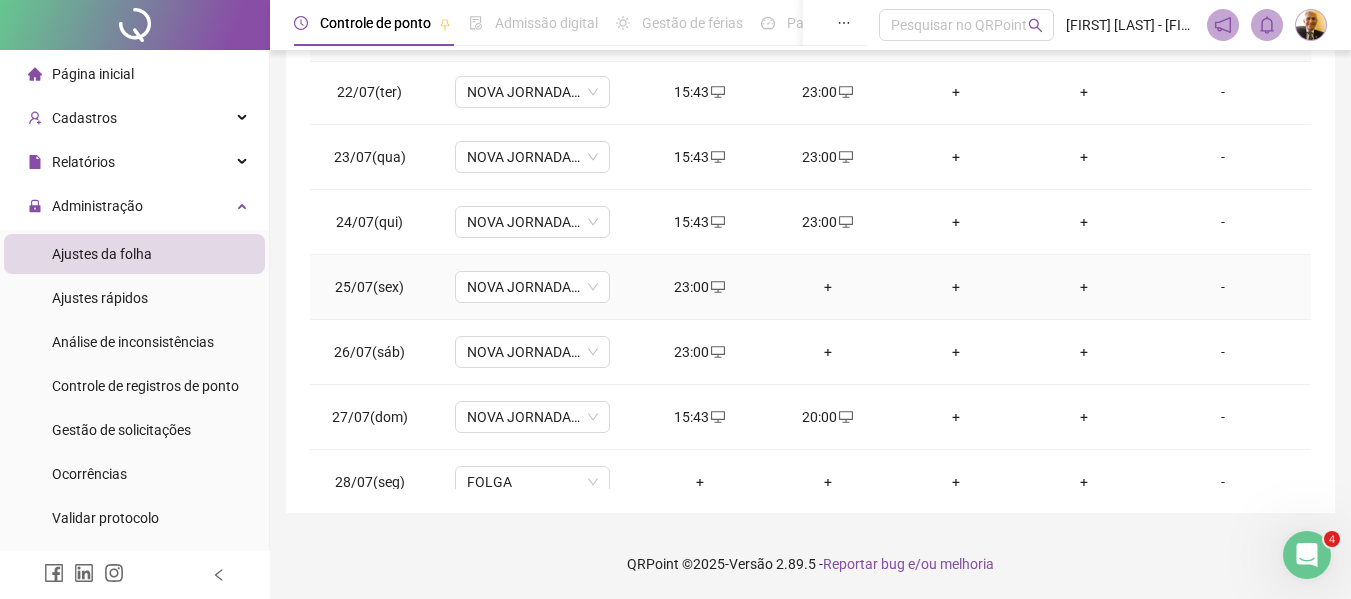 click on "23:00" at bounding box center [700, 287] 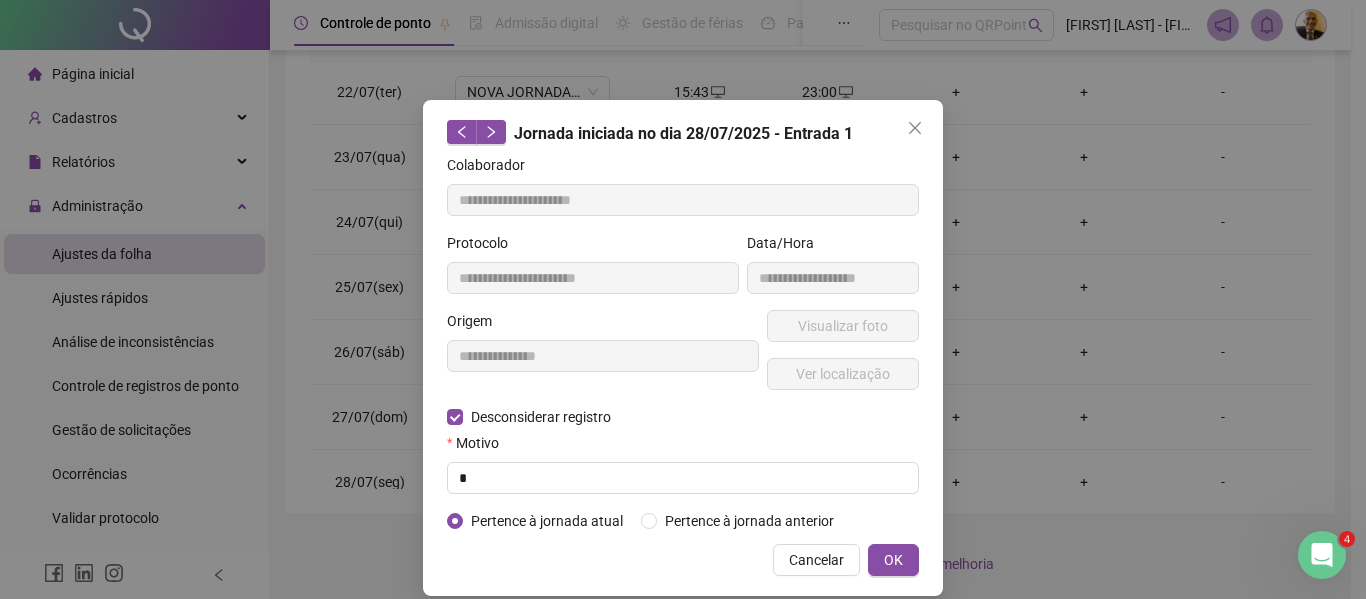 type on "**********" 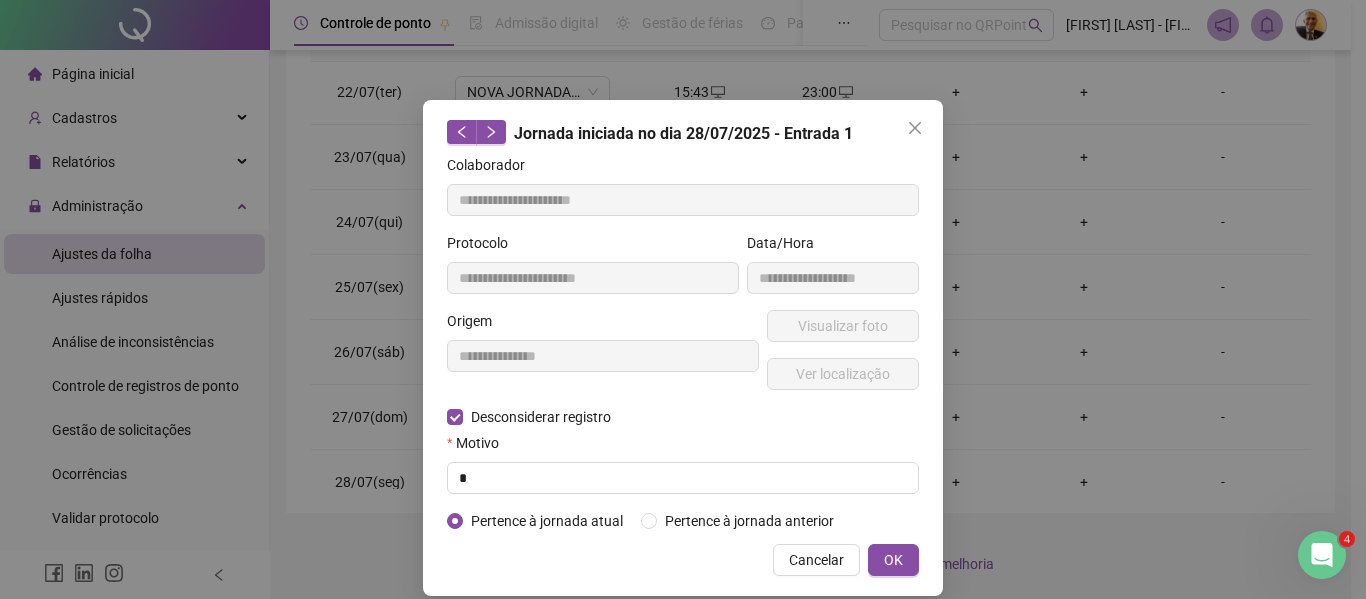 type on "**********" 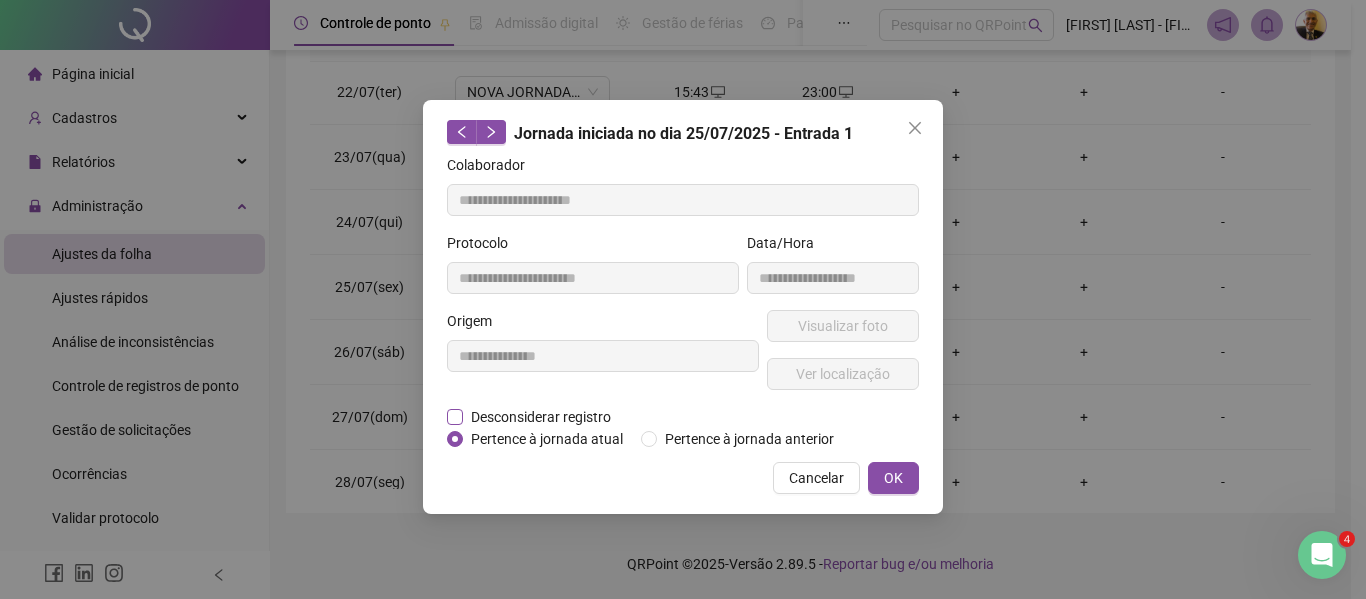 click on "Desconsiderar registro" at bounding box center [541, 417] 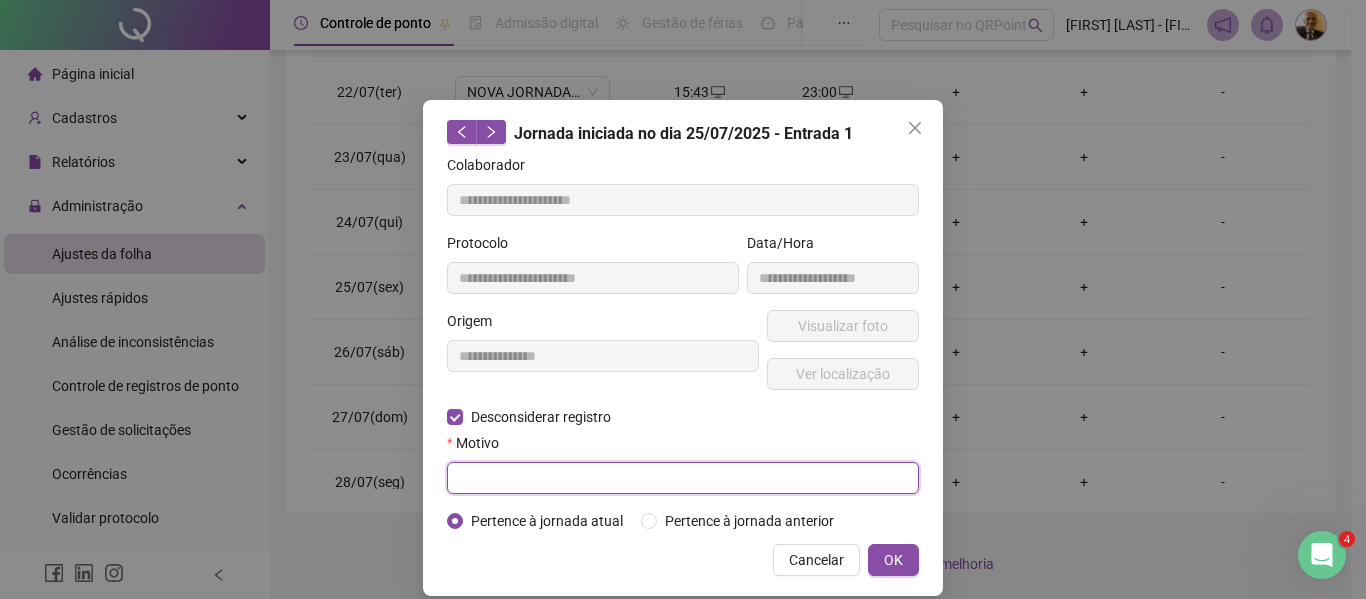 click at bounding box center (683, 478) 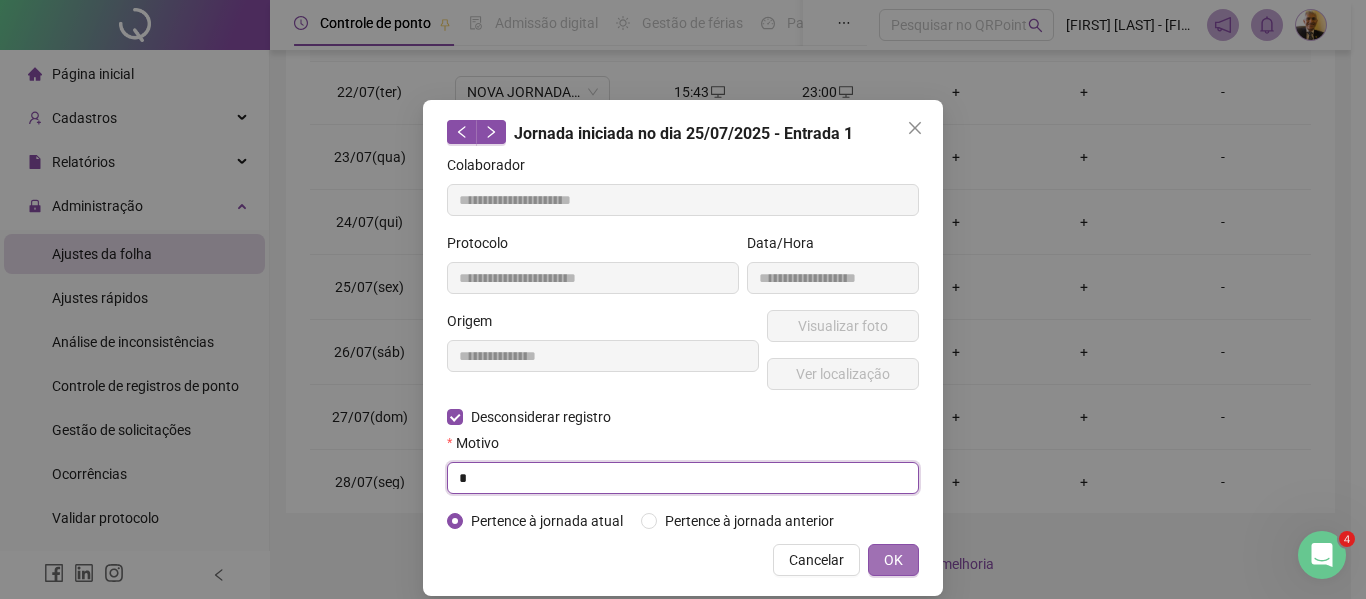 type on "*" 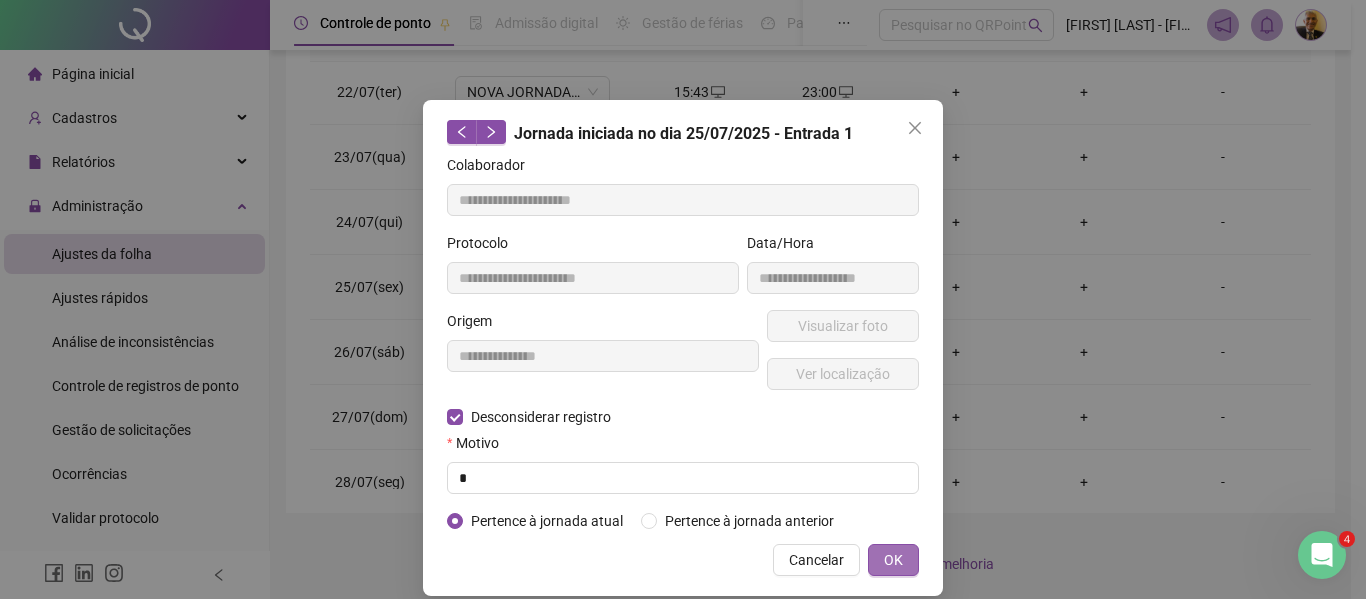 click on "OK" at bounding box center (893, 560) 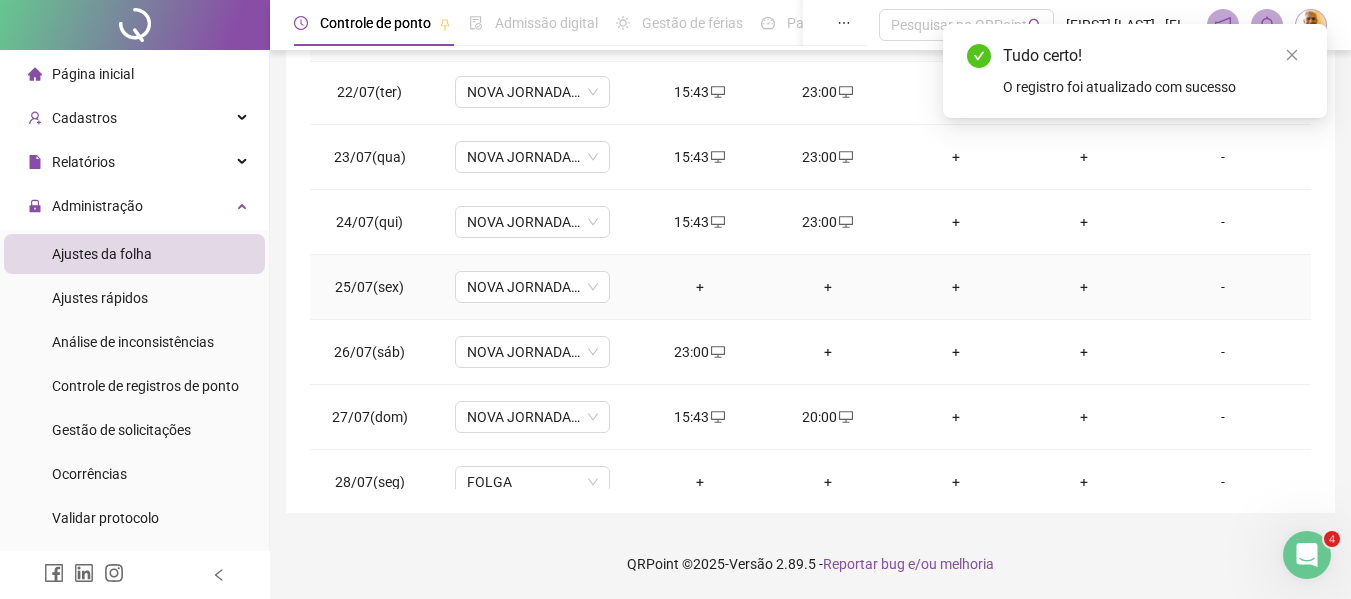 click on "+" at bounding box center [700, 287] 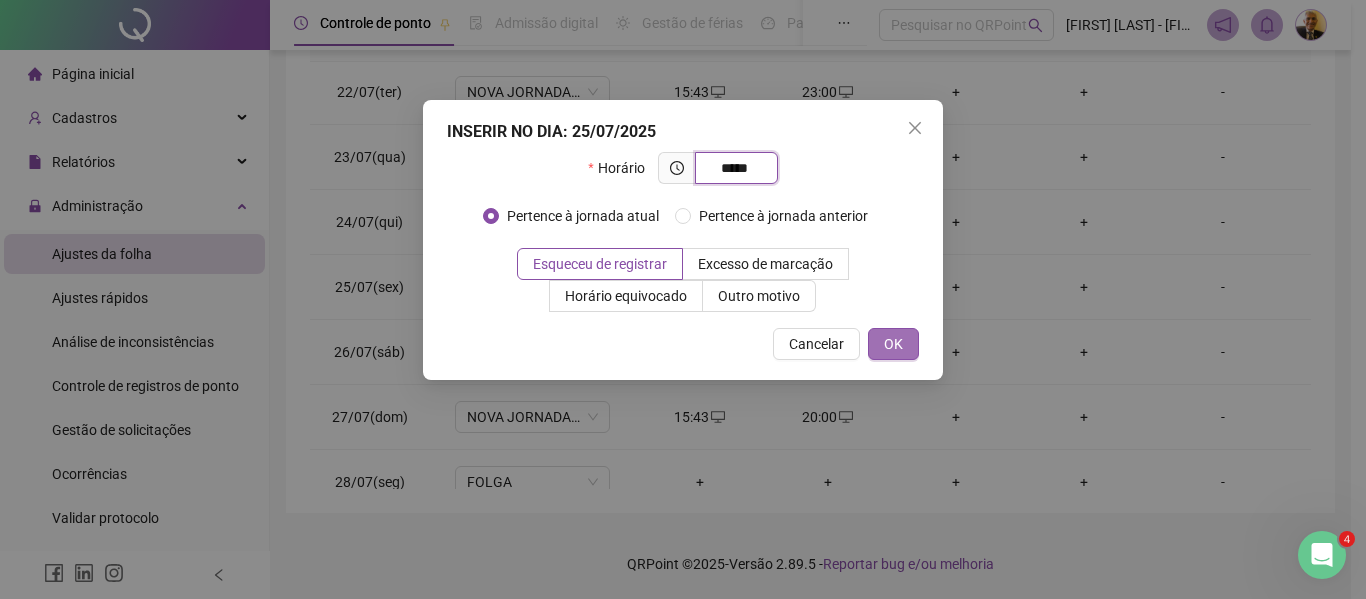 type on "*****" 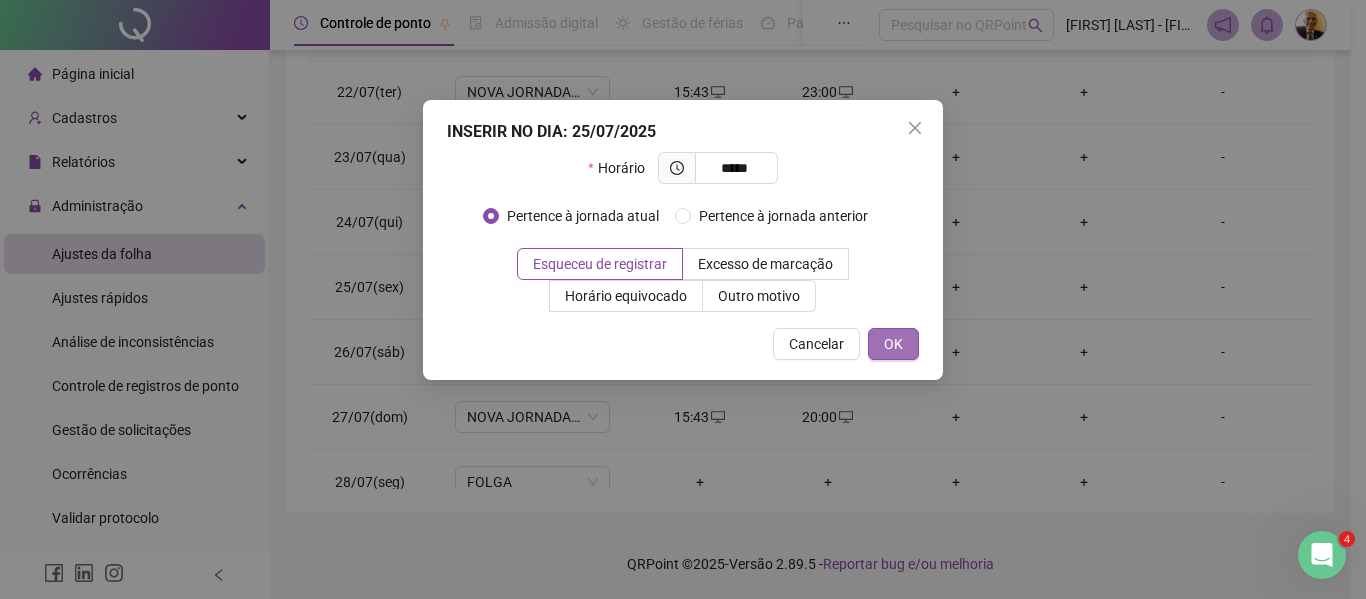 click on "OK" at bounding box center (893, 344) 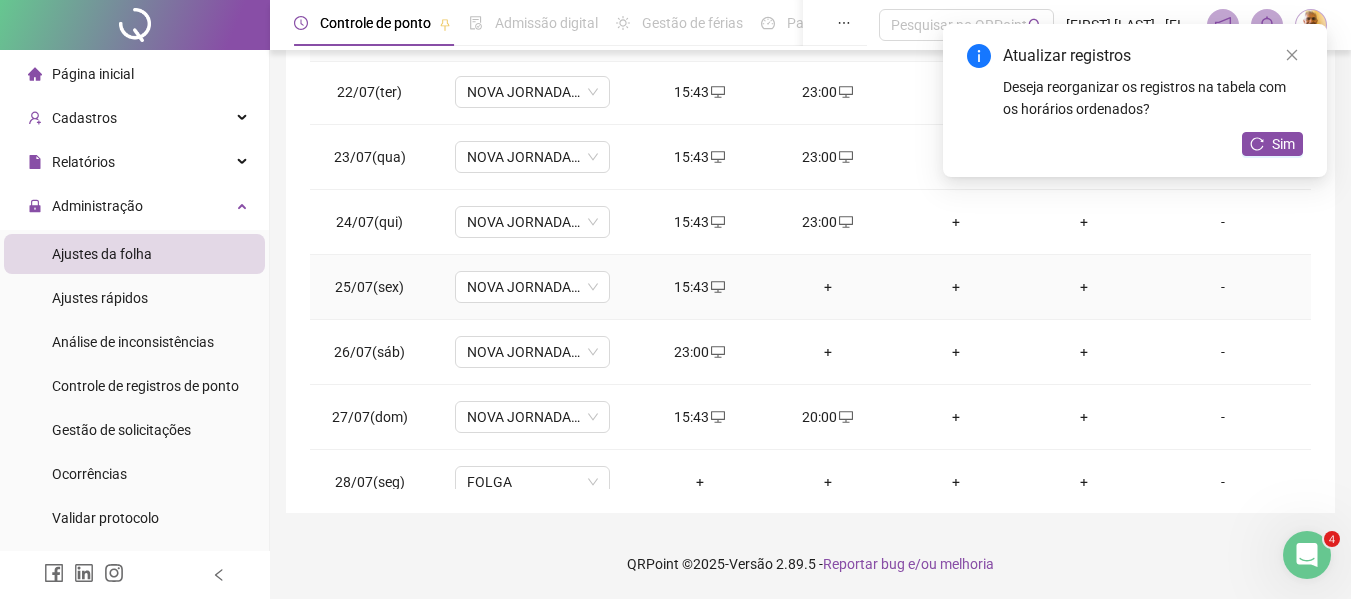 click on "+" at bounding box center (828, 287) 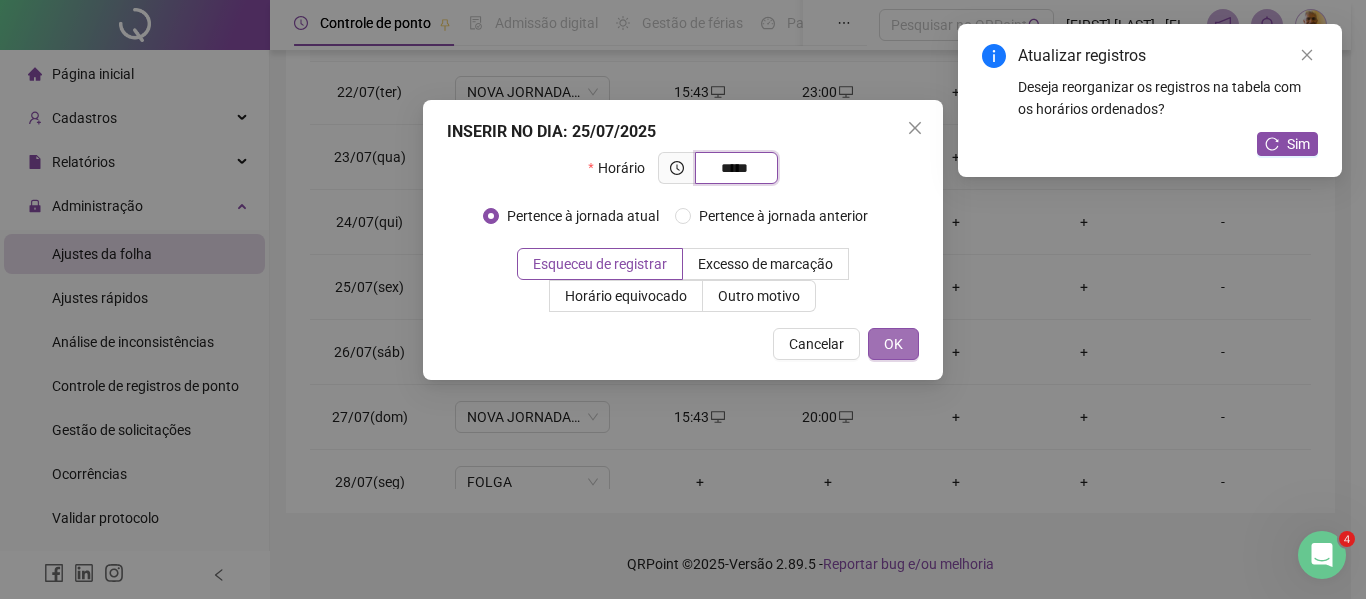 type on "*****" 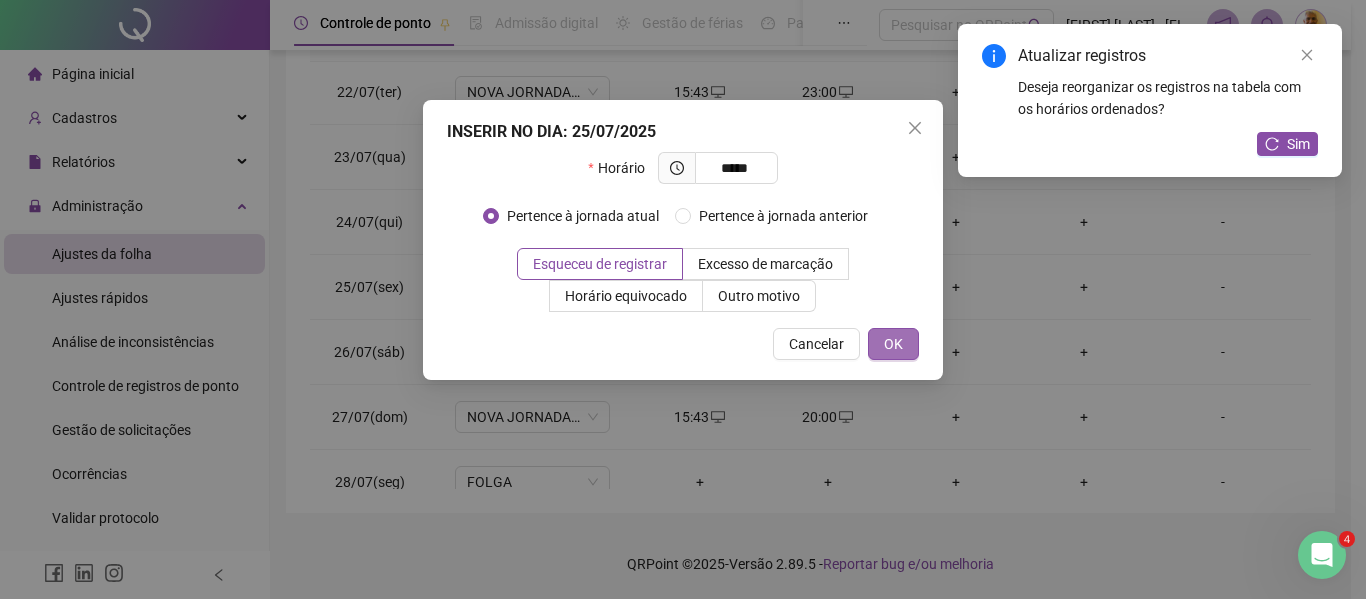 click on "OK" at bounding box center [893, 344] 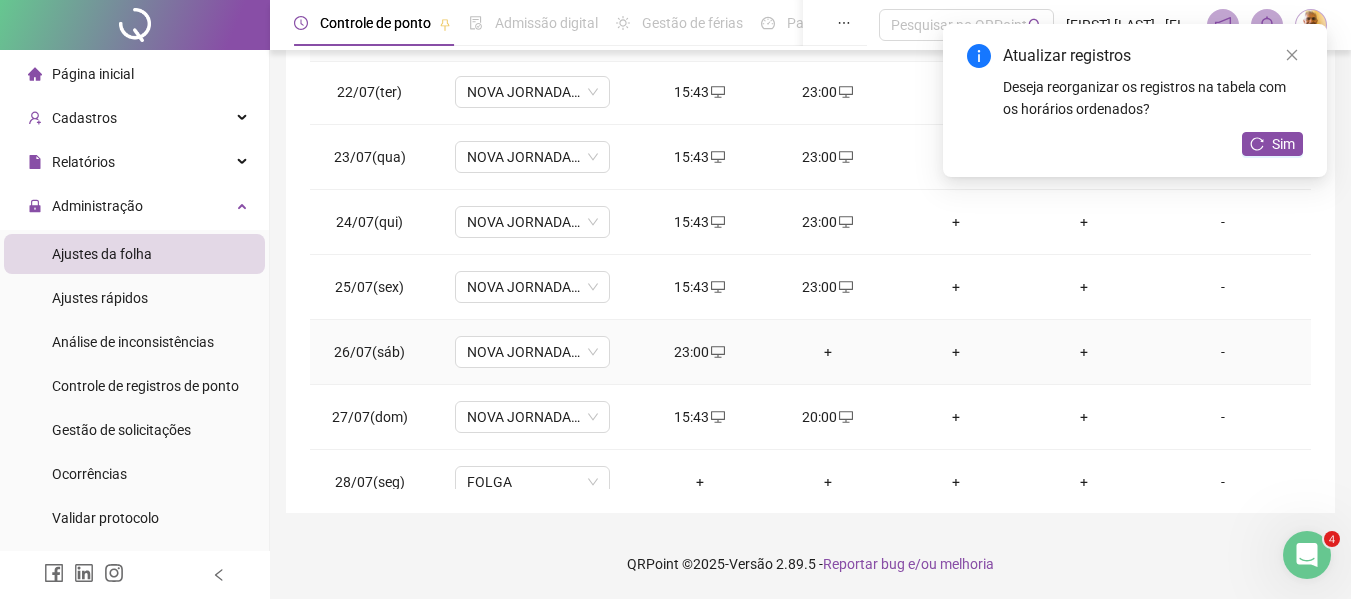 click on "23:00" at bounding box center (700, 352) 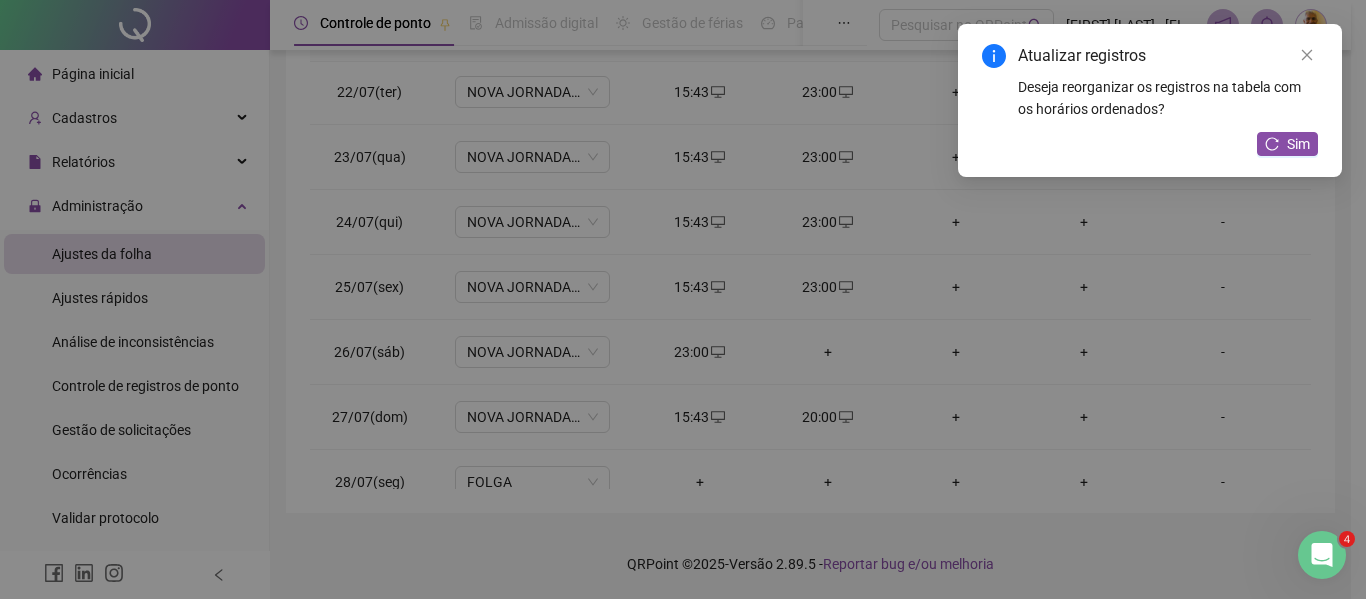 type on "**********" 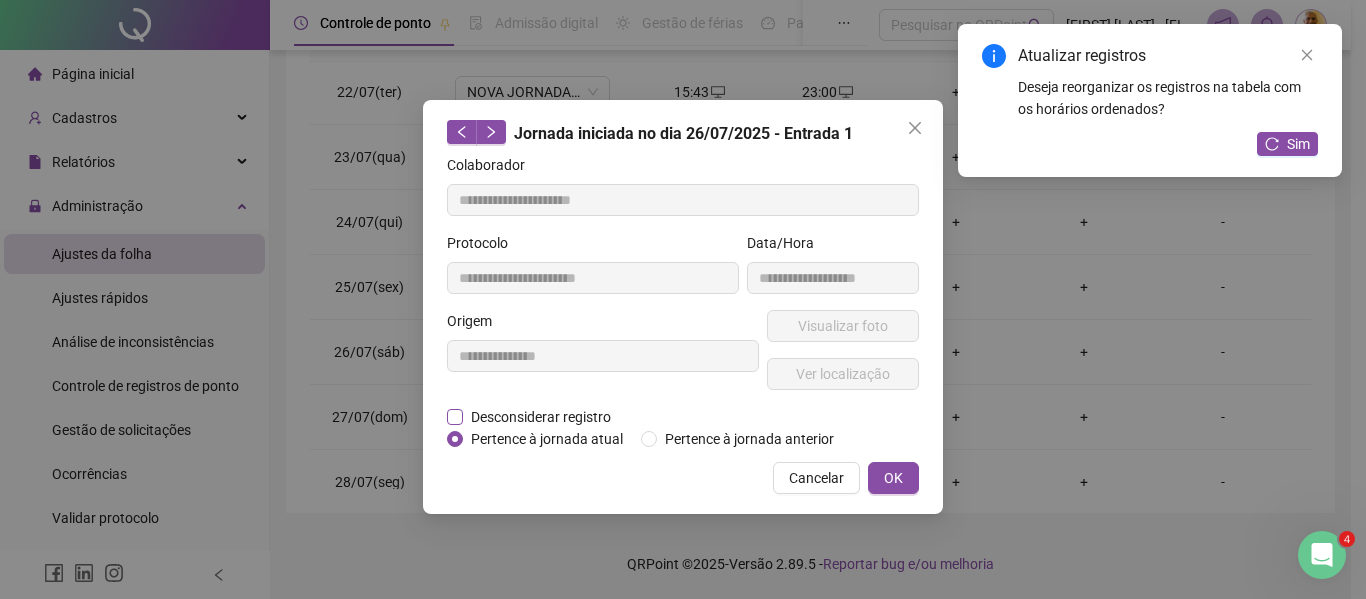 click on "Desconsiderar registro" at bounding box center [541, 417] 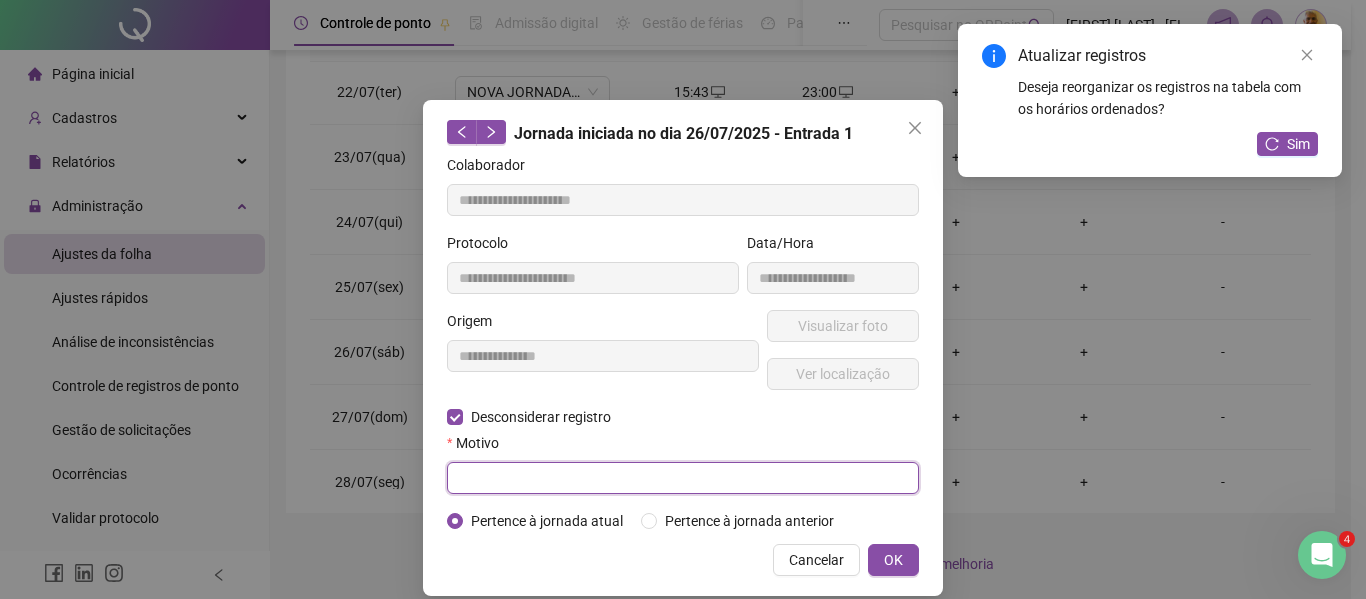 click at bounding box center [683, 478] 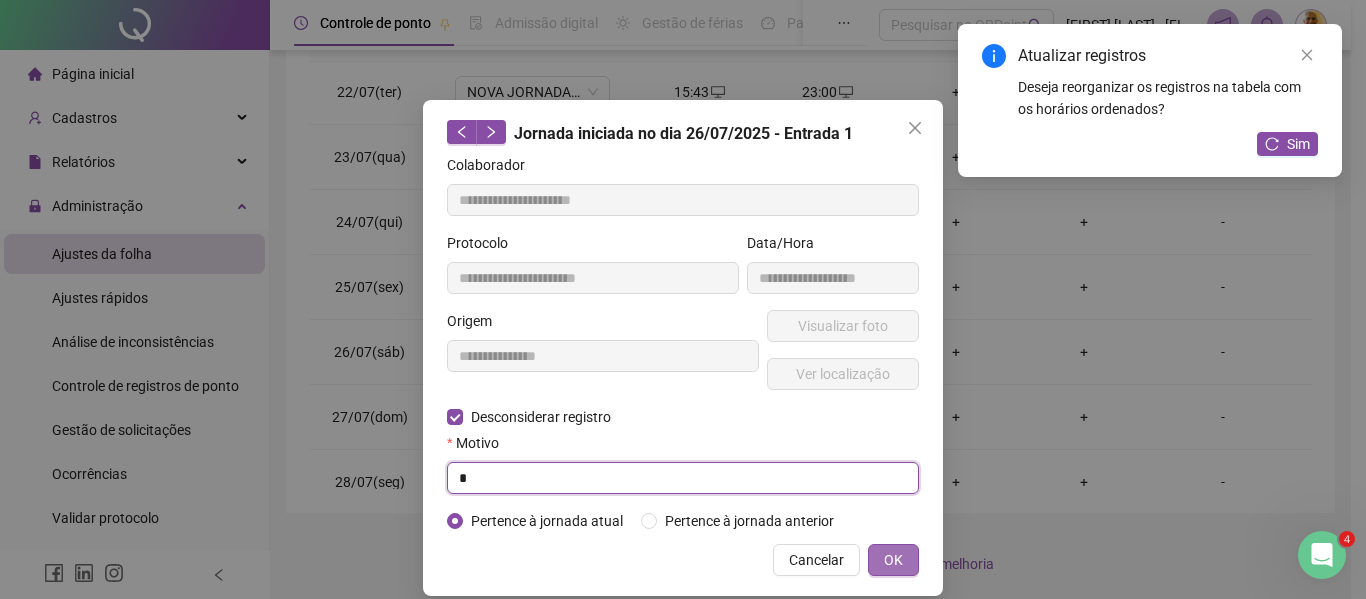 type on "*" 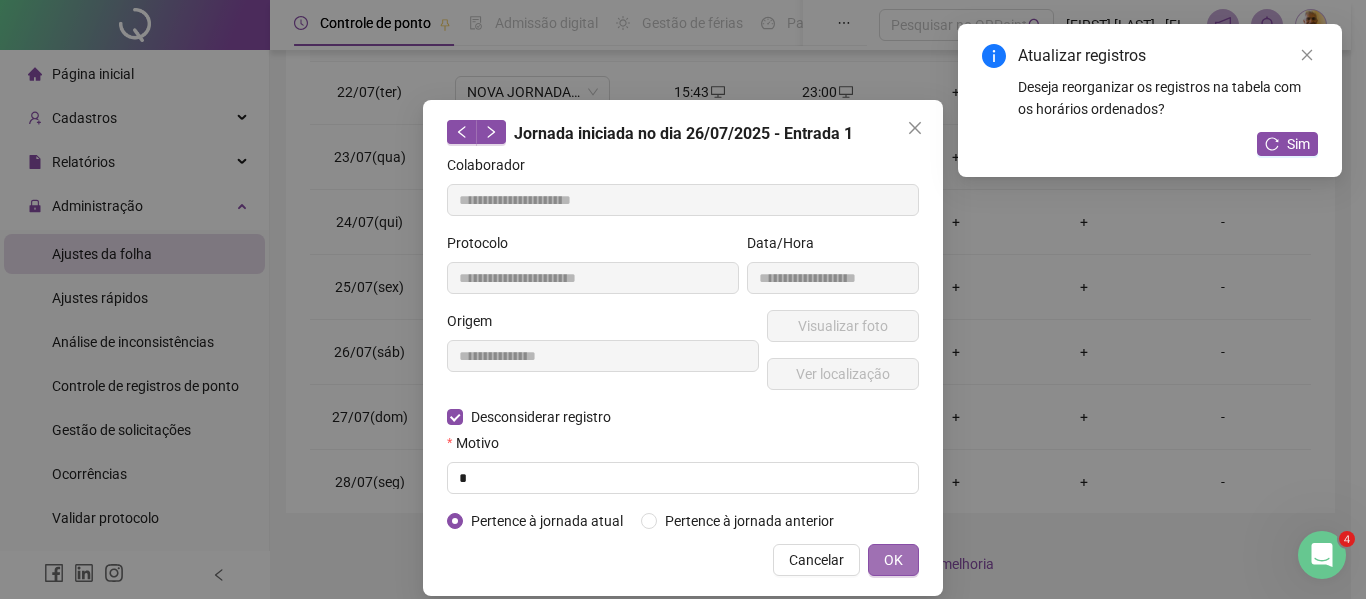drag, startPoint x: 887, startPoint y: 550, endPoint x: 876, endPoint y: 547, distance: 11.401754 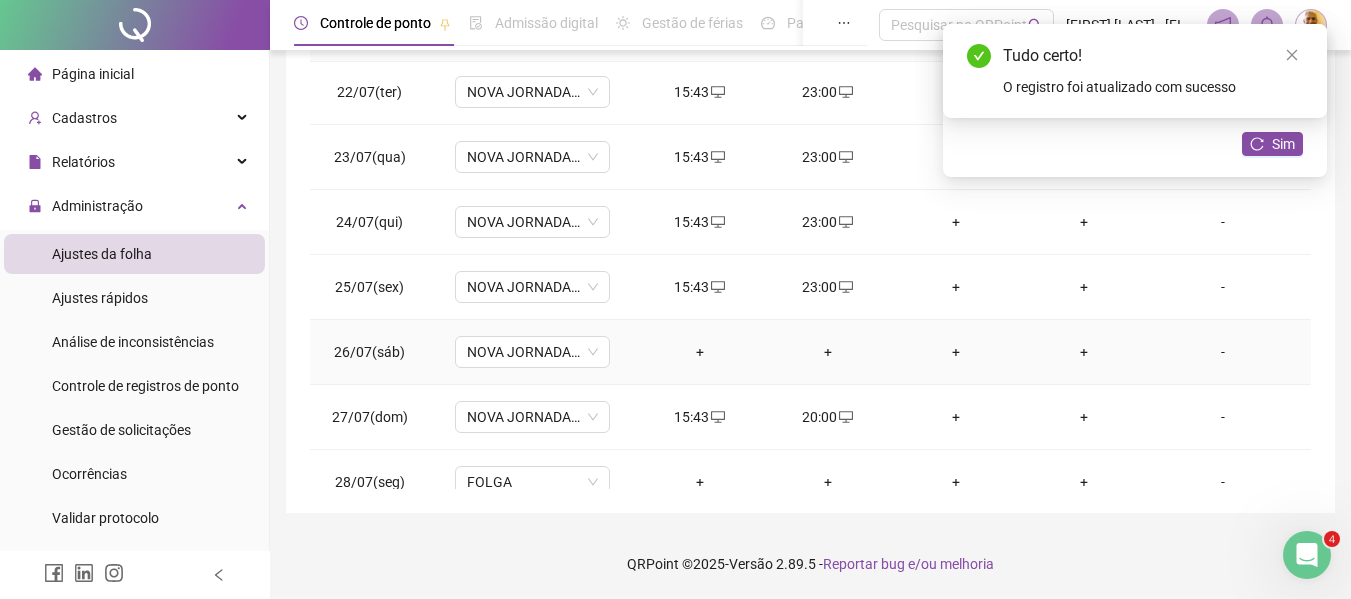 click on "+" at bounding box center (700, 352) 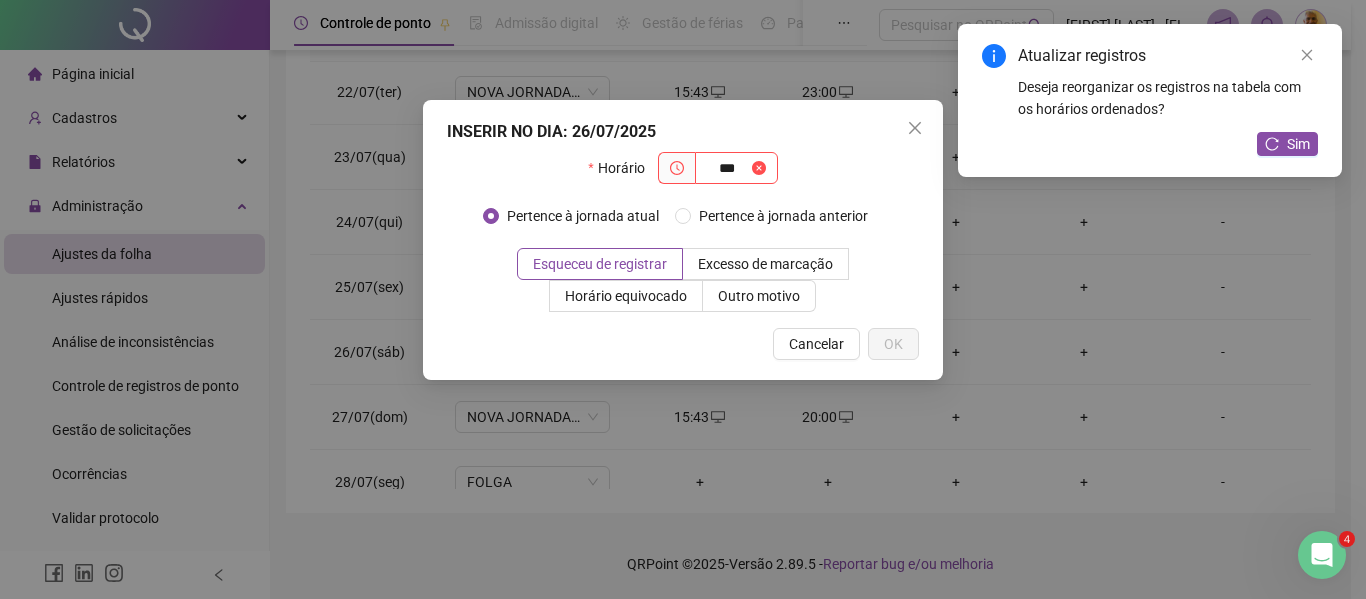 type on "****" 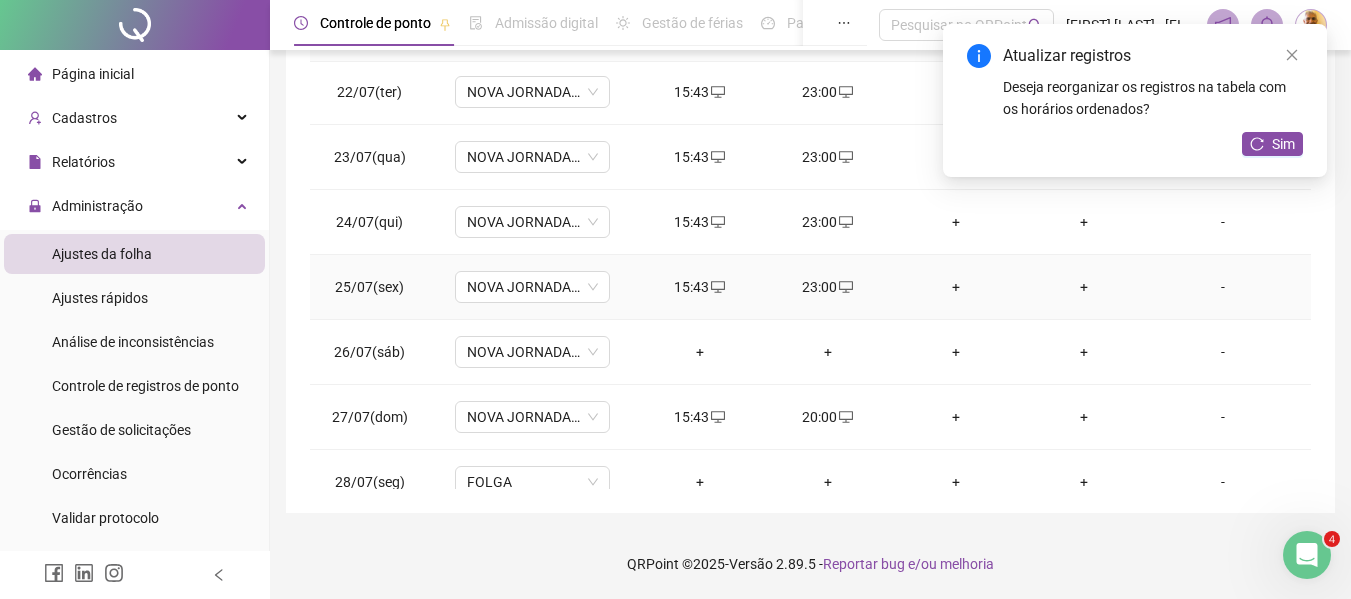 click on "15:43" at bounding box center [700, 287] 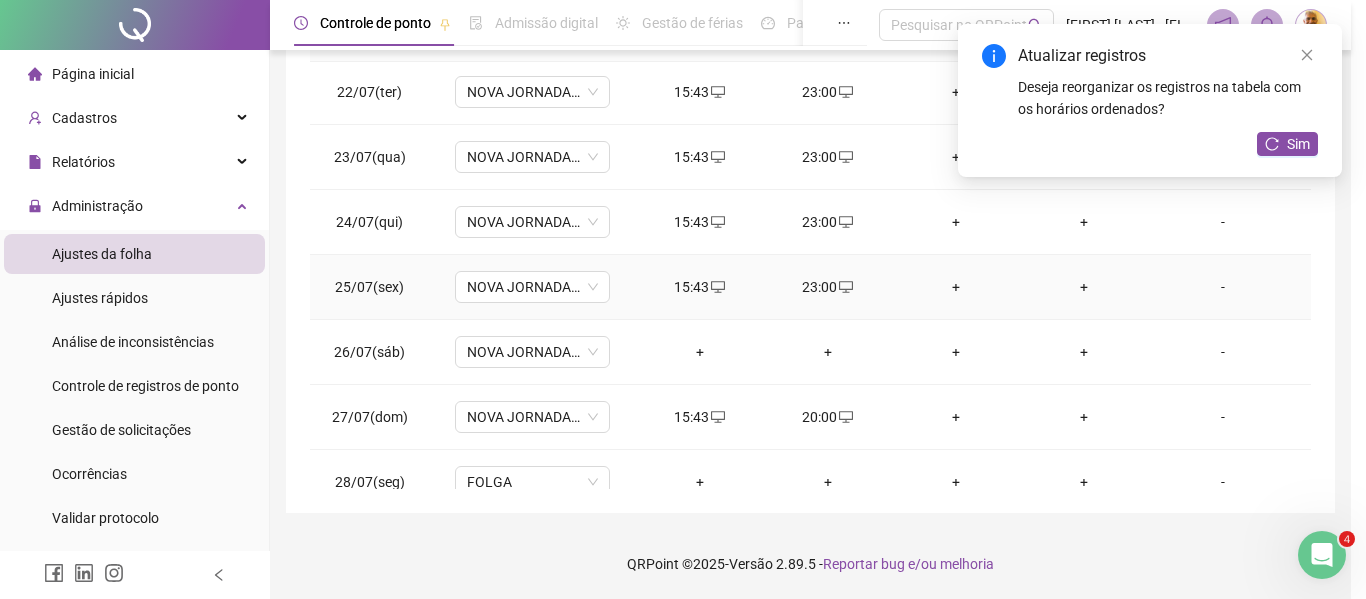 type on "**********" 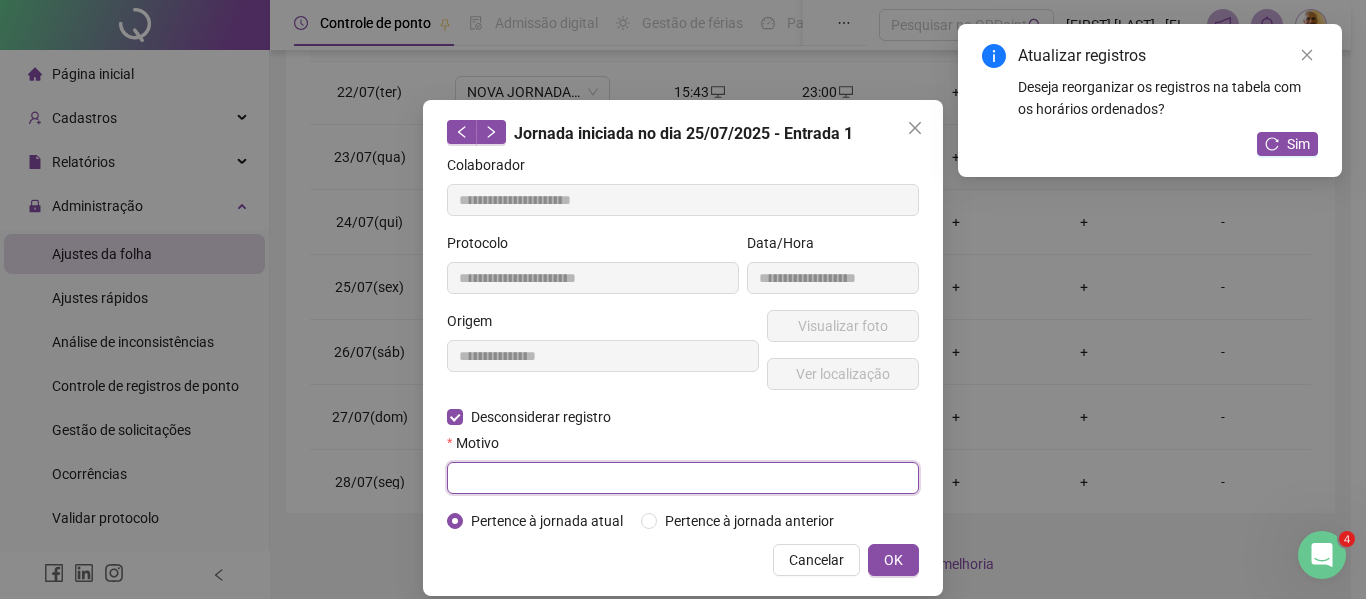 click at bounding box center [683, 478] 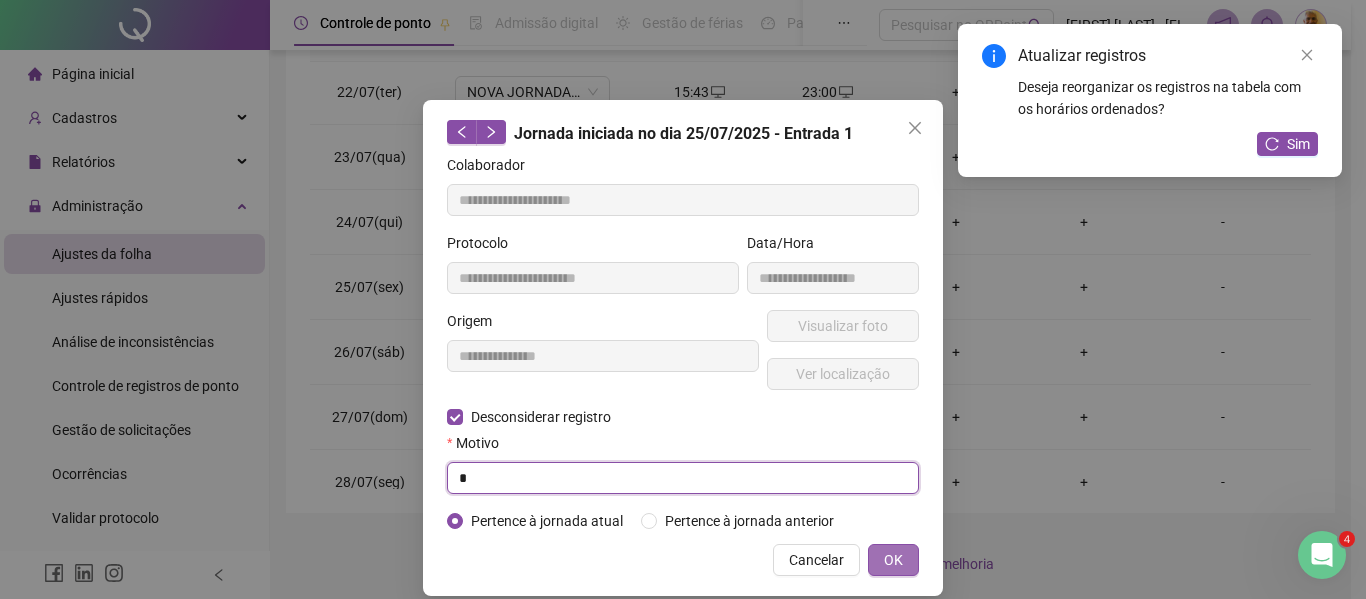 type on "*" 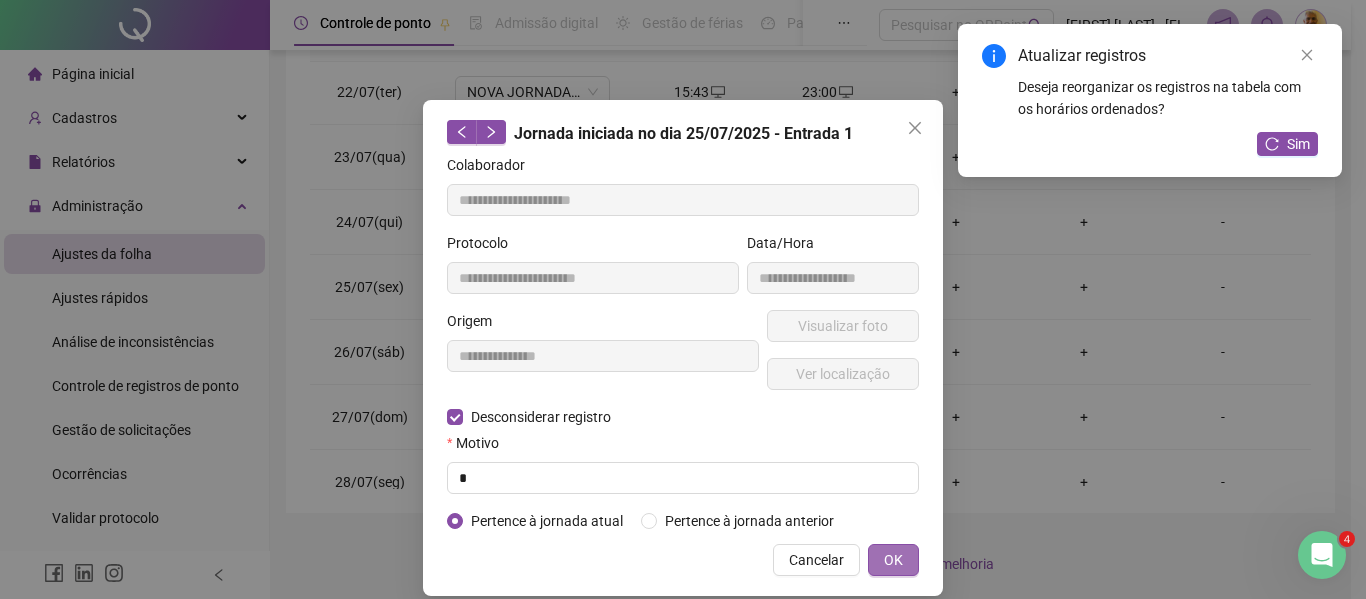 click on "OK" at bounding box center [893, 560] 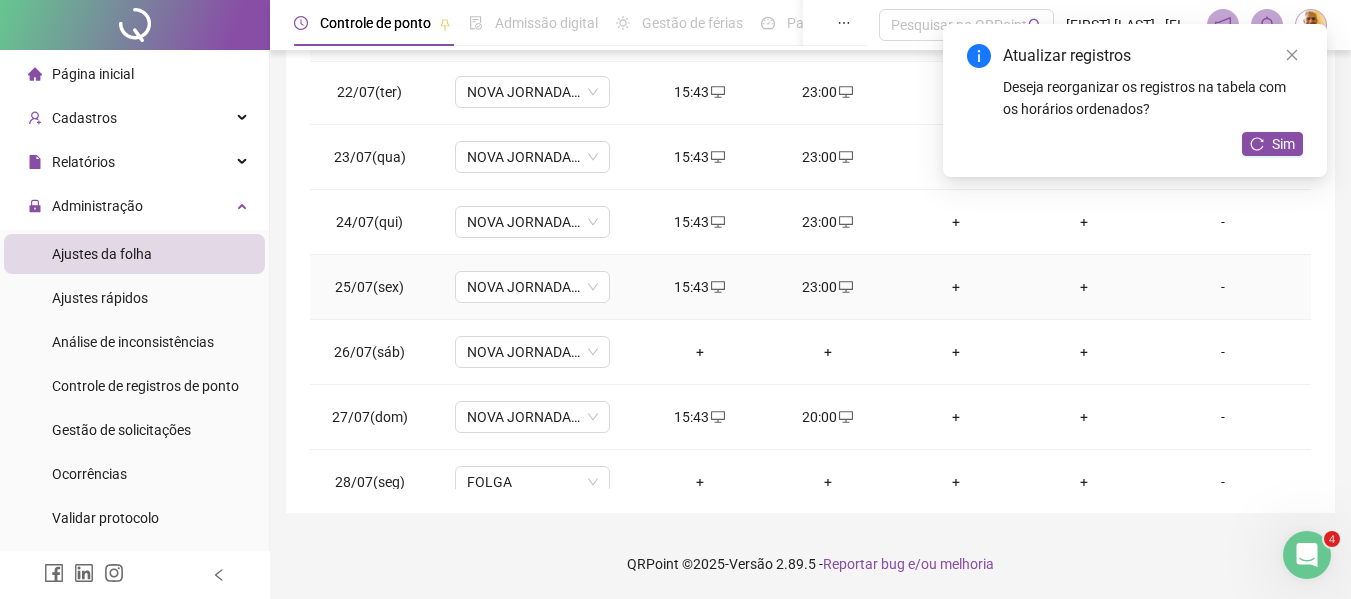 click on "15:43" at bounding box center (700, 287) 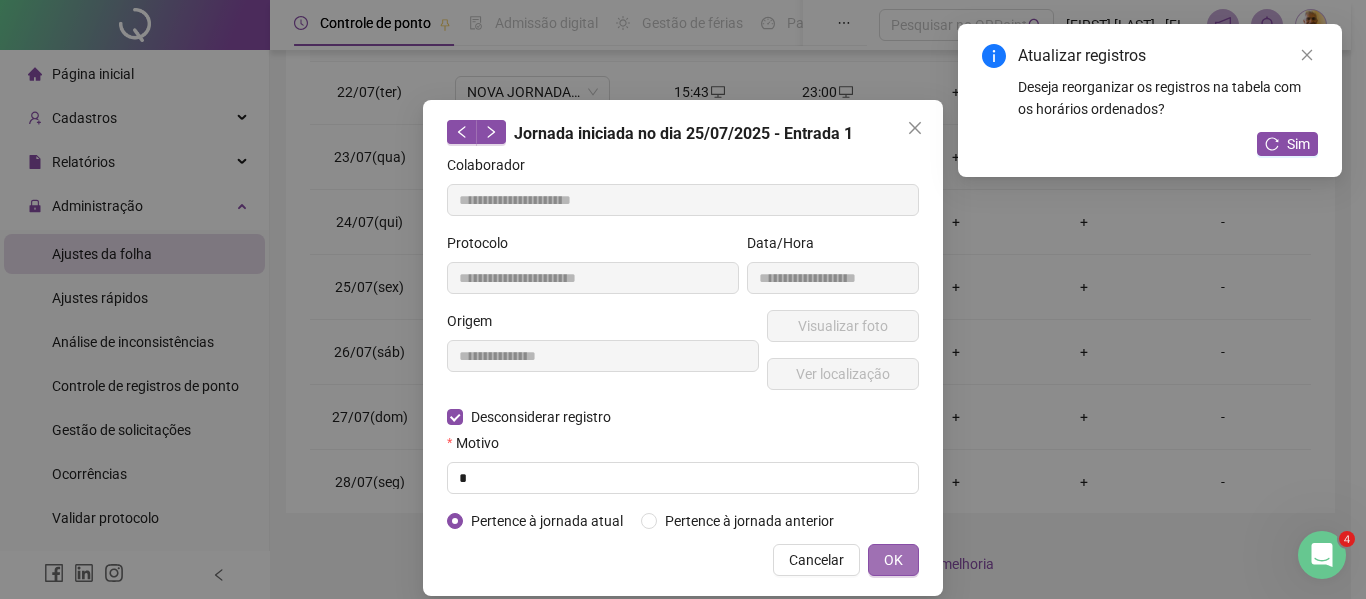click on "OK" at bounding box center (893, 560) 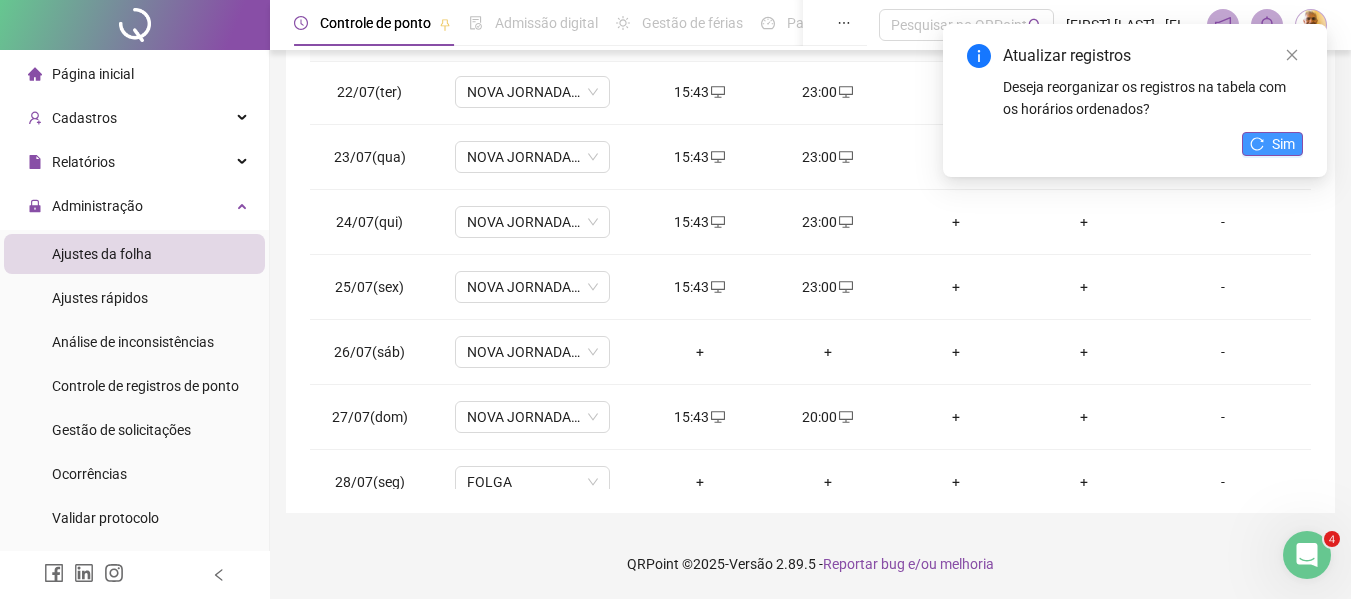 click on "Sim" at bounding box center [1272, 144] 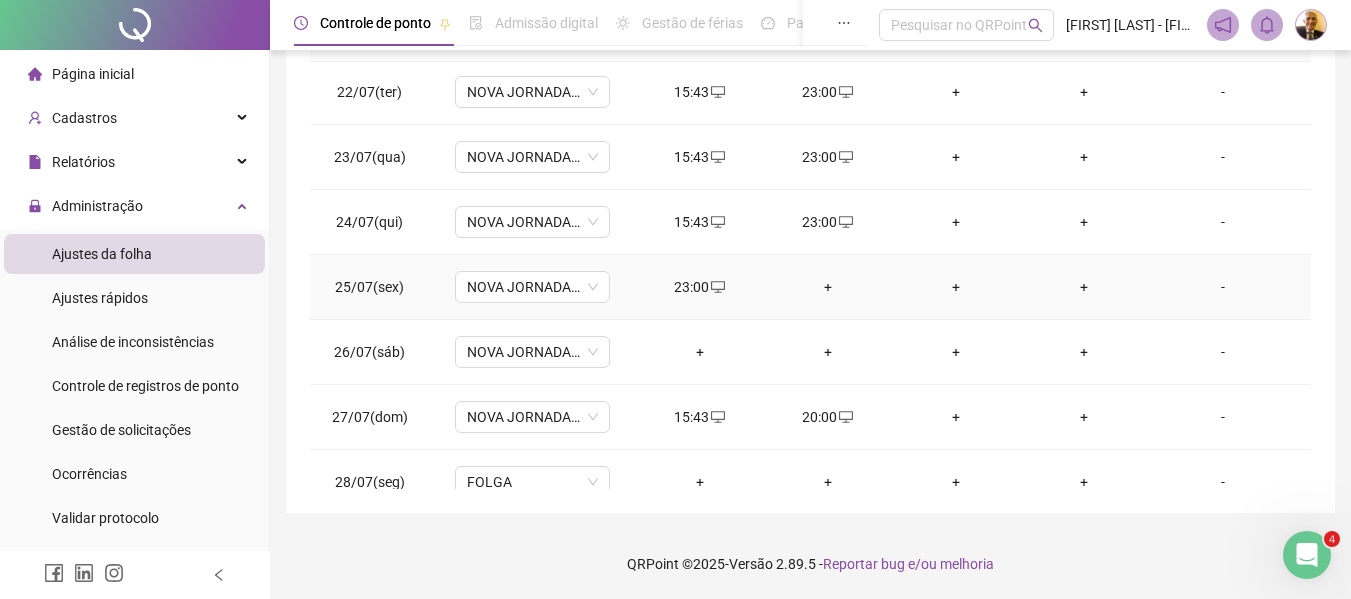 click on "23:00" at bounding box center (700, 287) 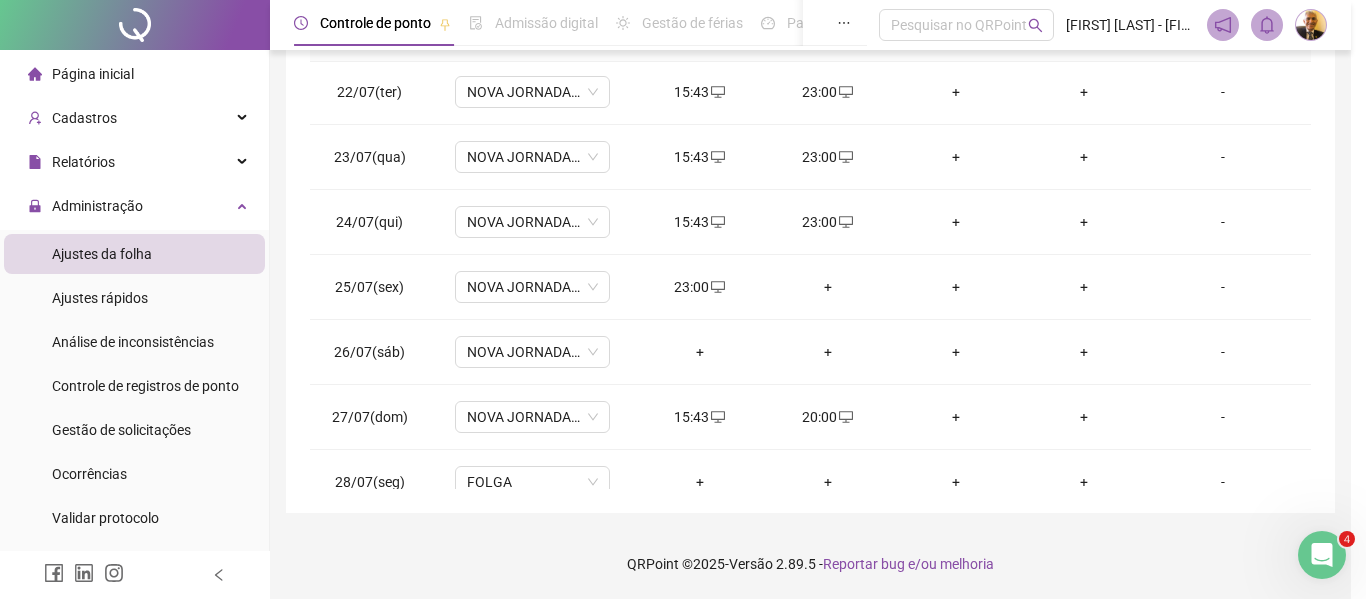 type on "**********" 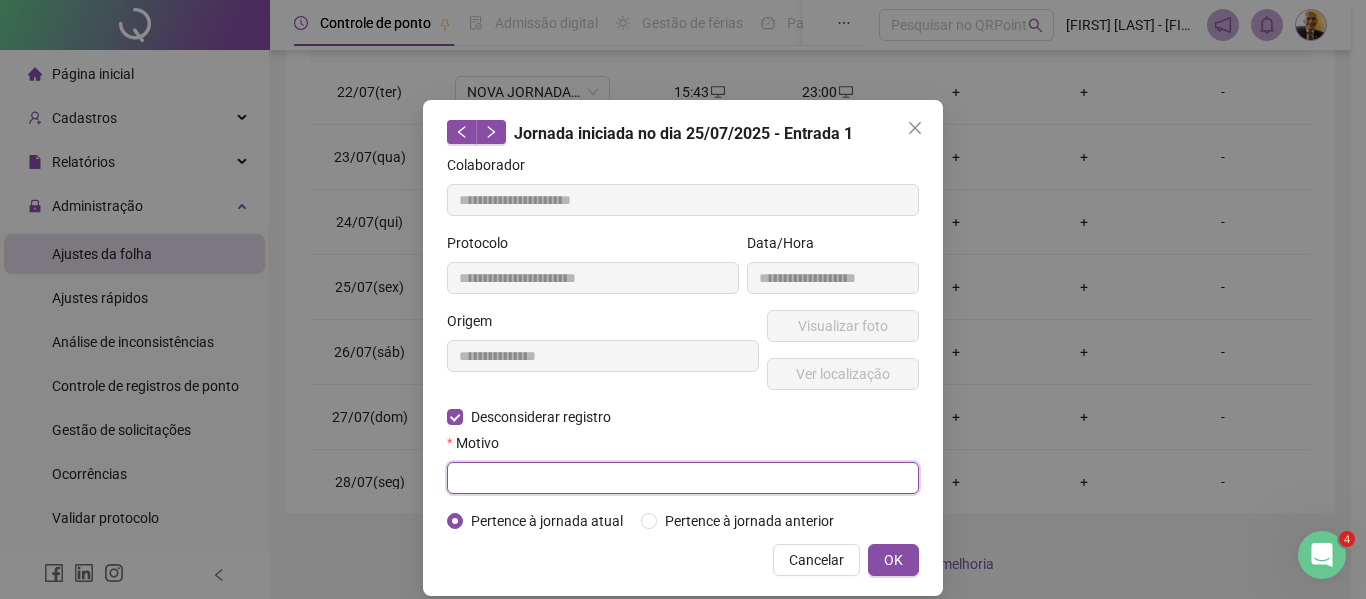 click at bounding box center (683, 478) 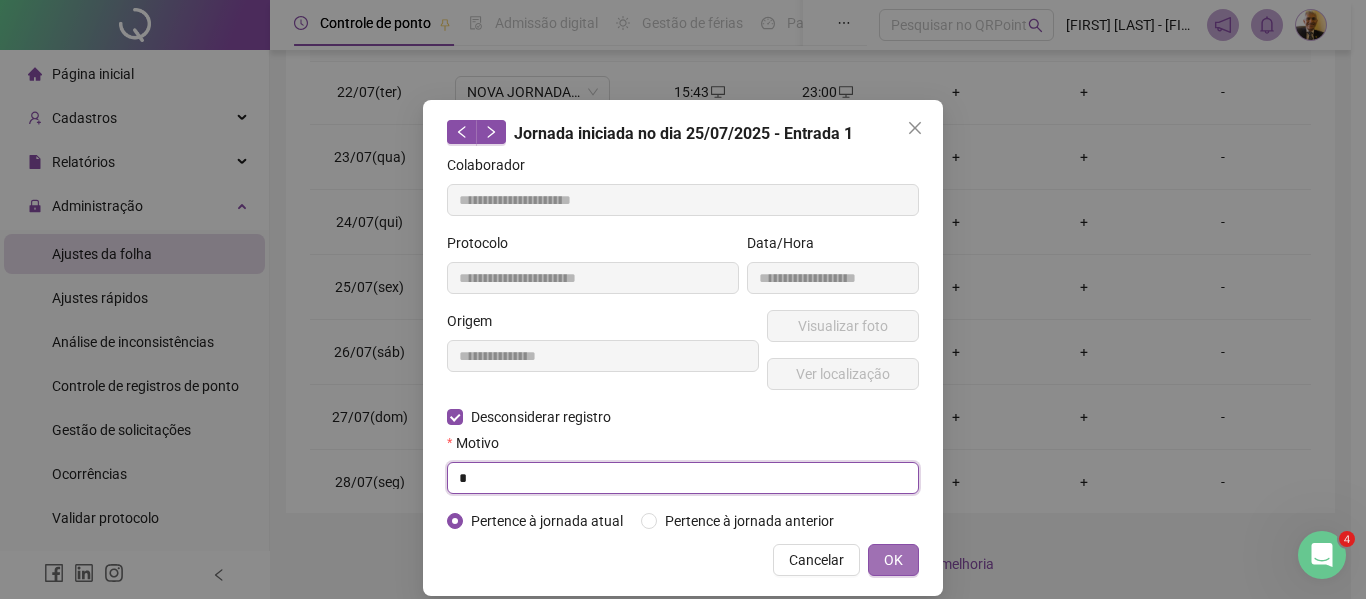 type on "*" 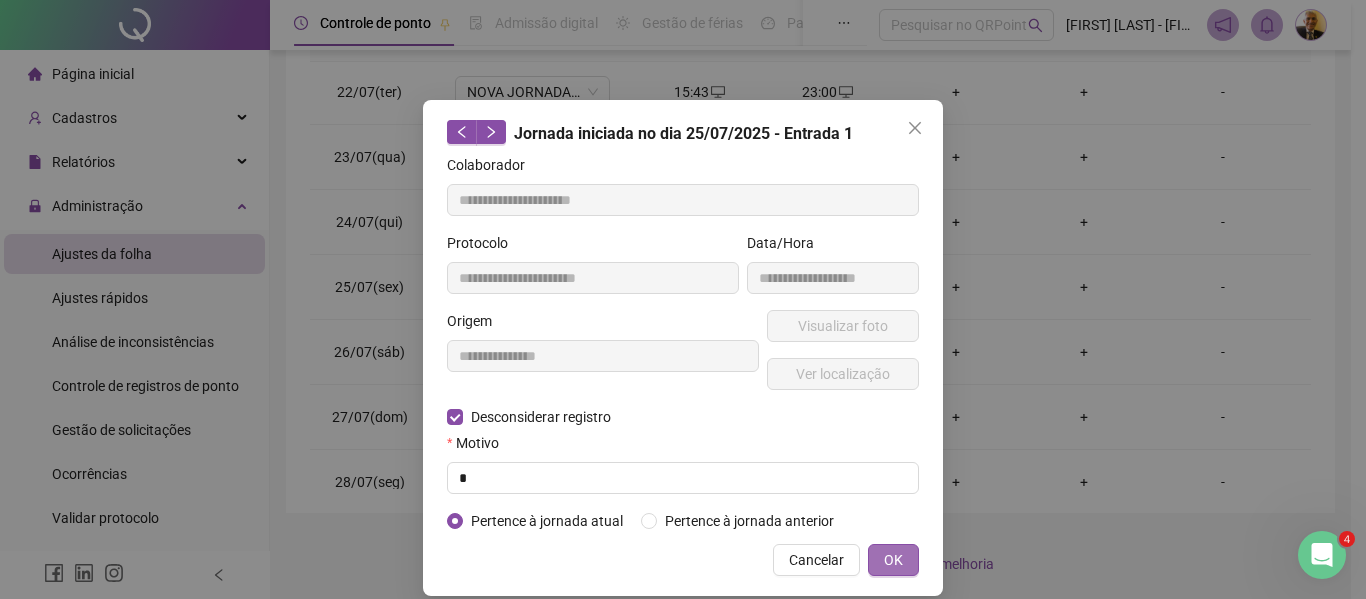 click on "OK" at bounding box center [893, 560] 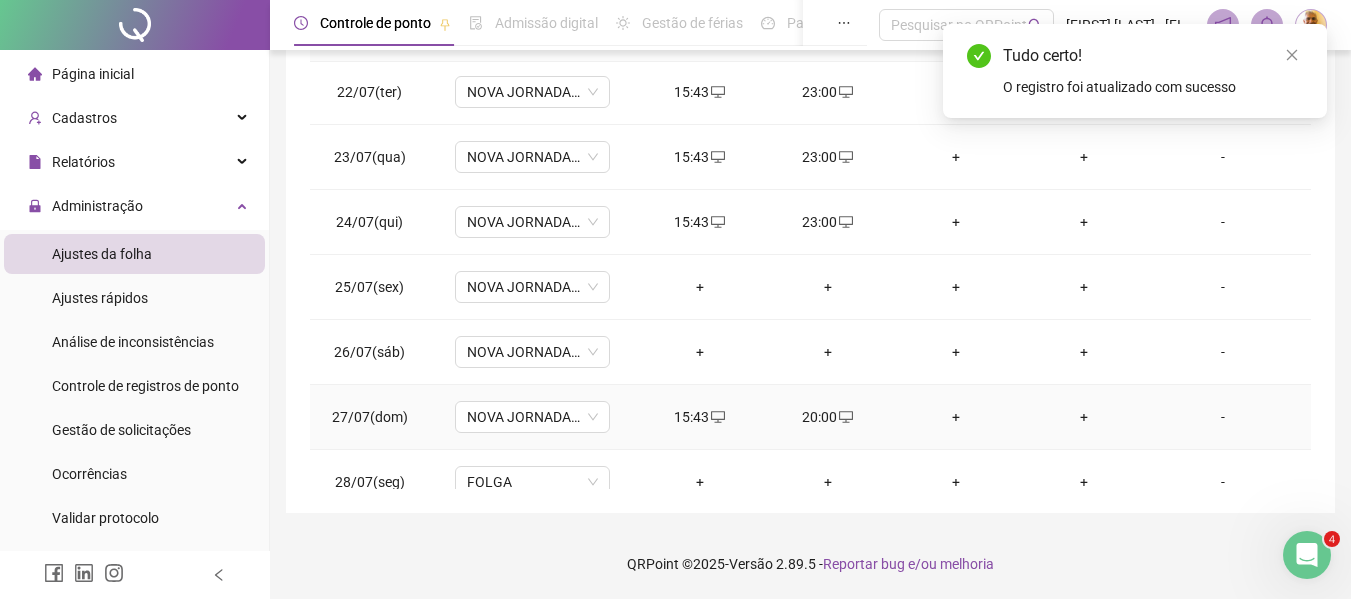 click on "15:43" at bounding box center (700, 417) 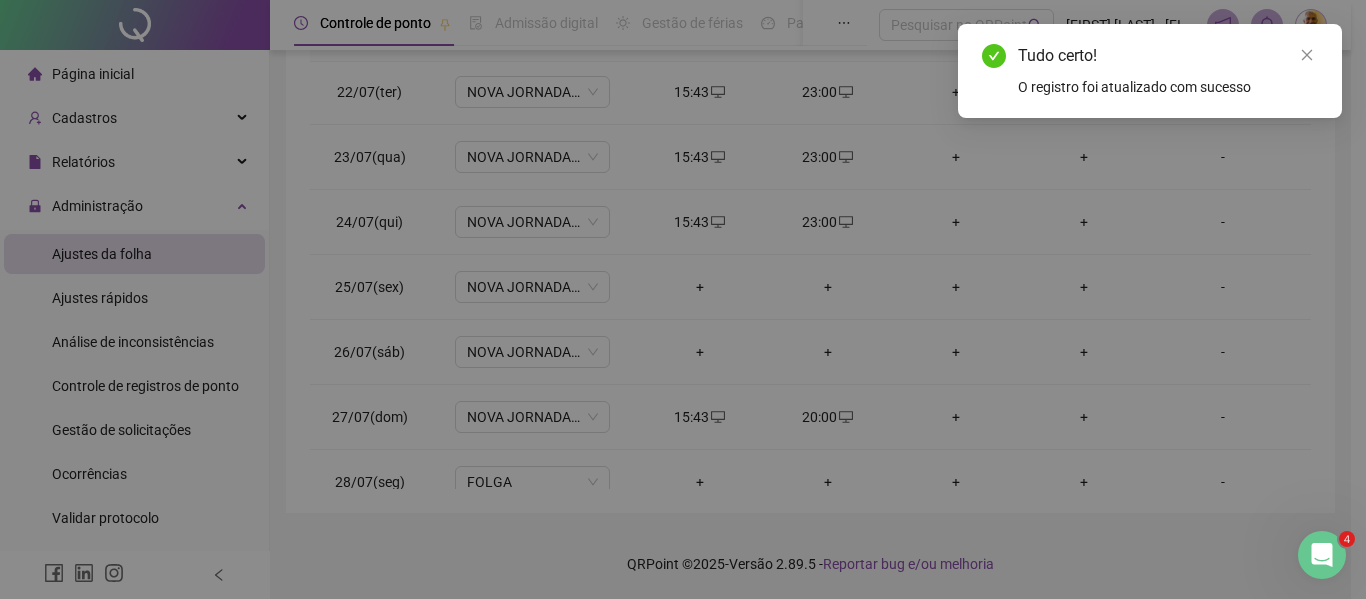 type on "**********" 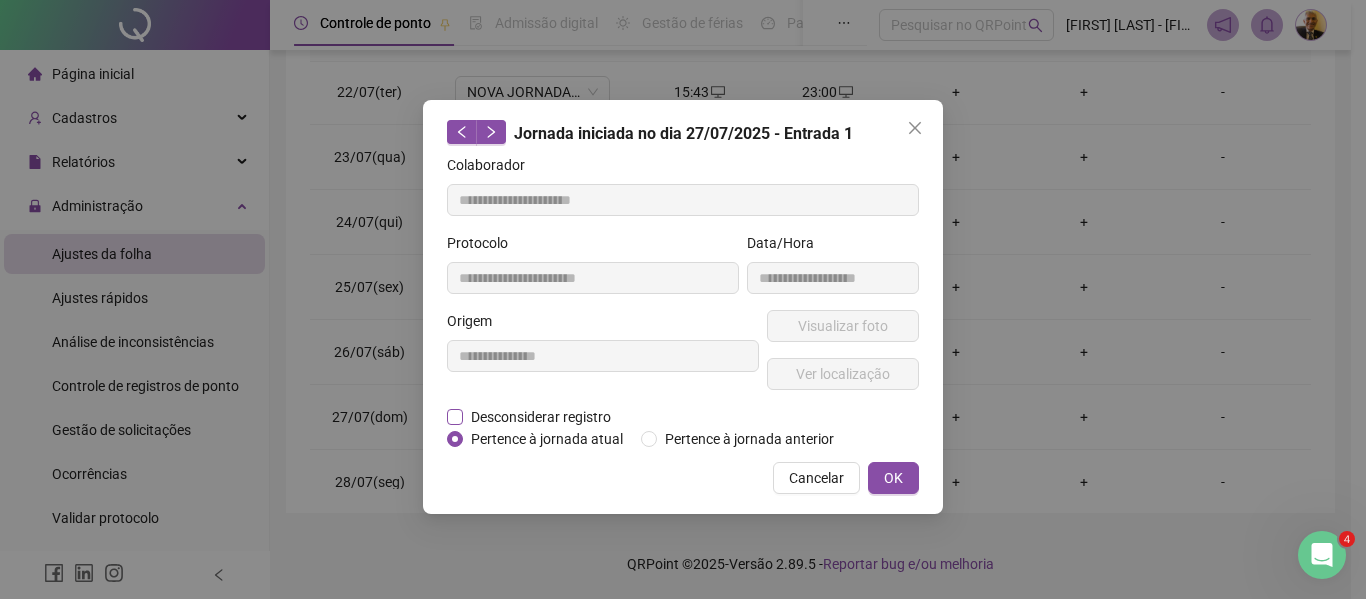 click on "Desconsiderar registro" at bounding box center (541, 417) 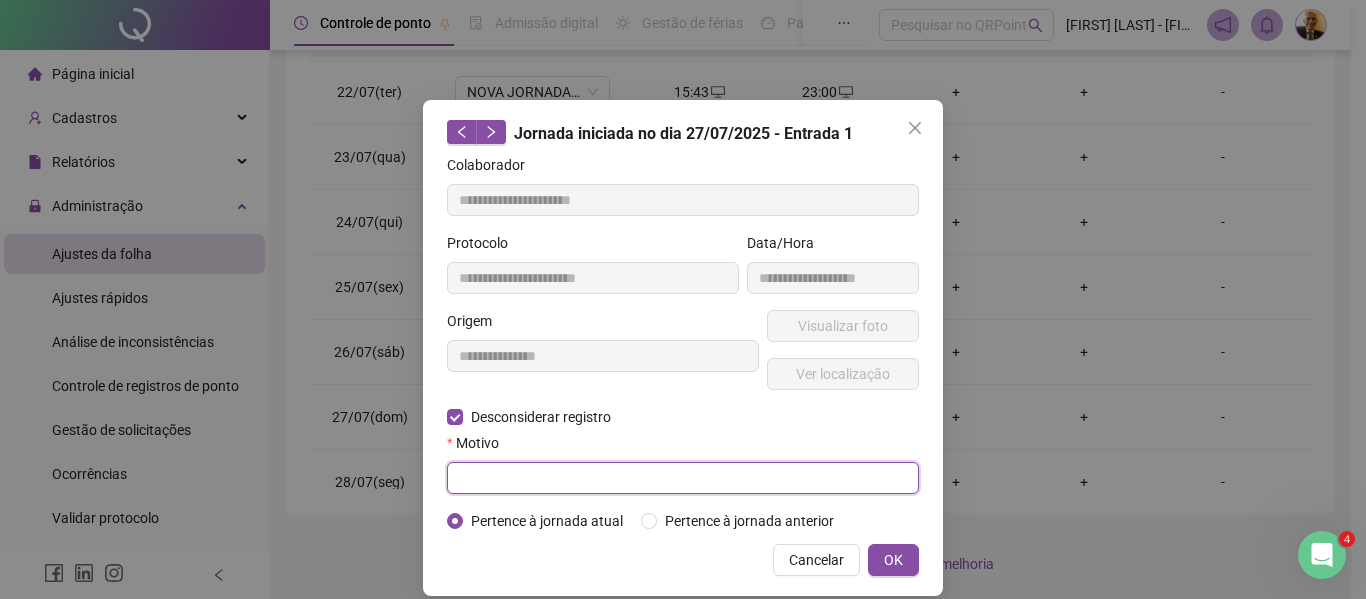 click at bounding box center (683, 478) 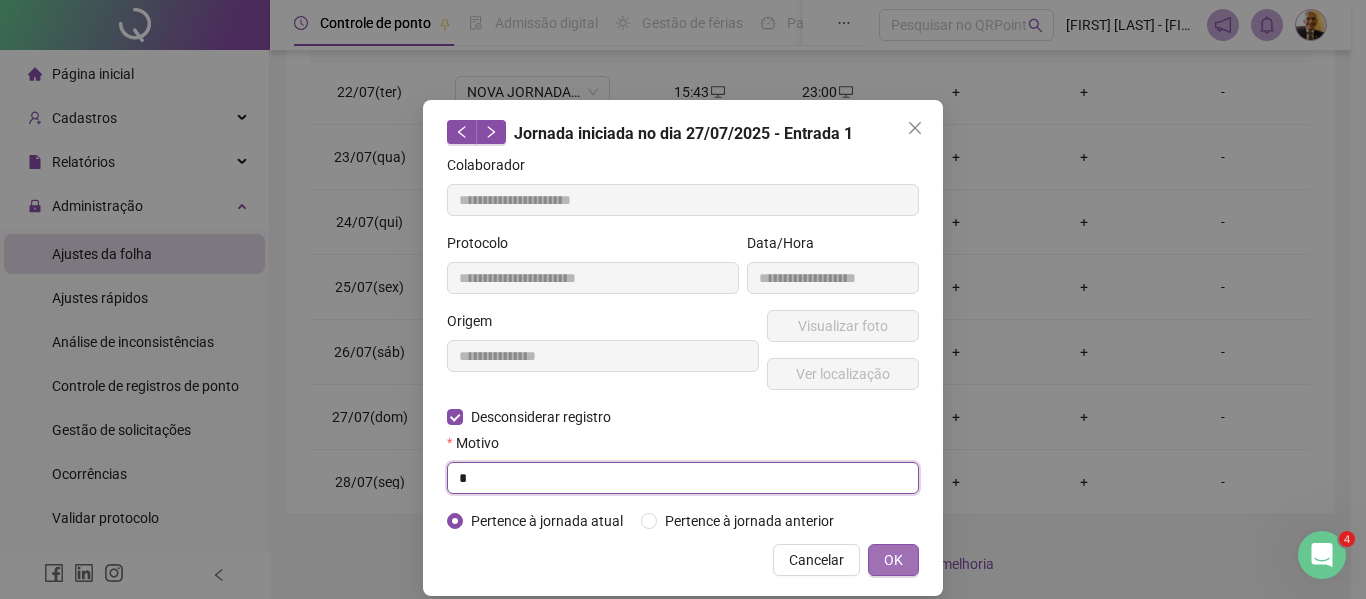type on "*" 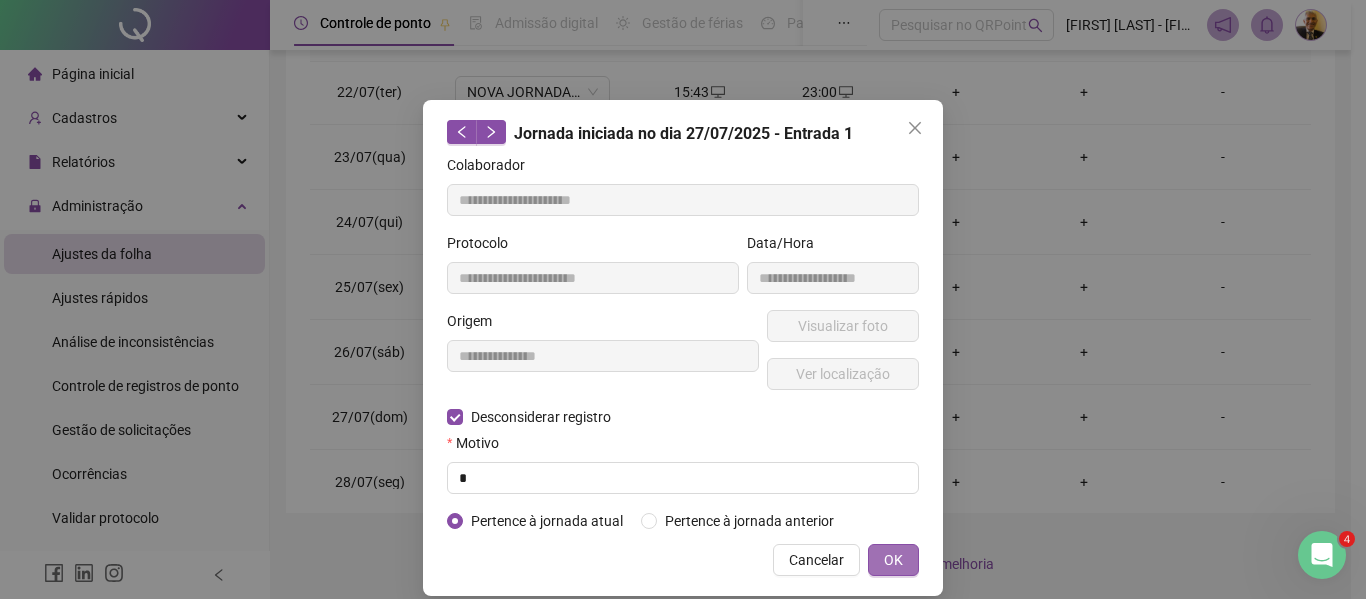 click on "OK" at bounding box center [893, 560] 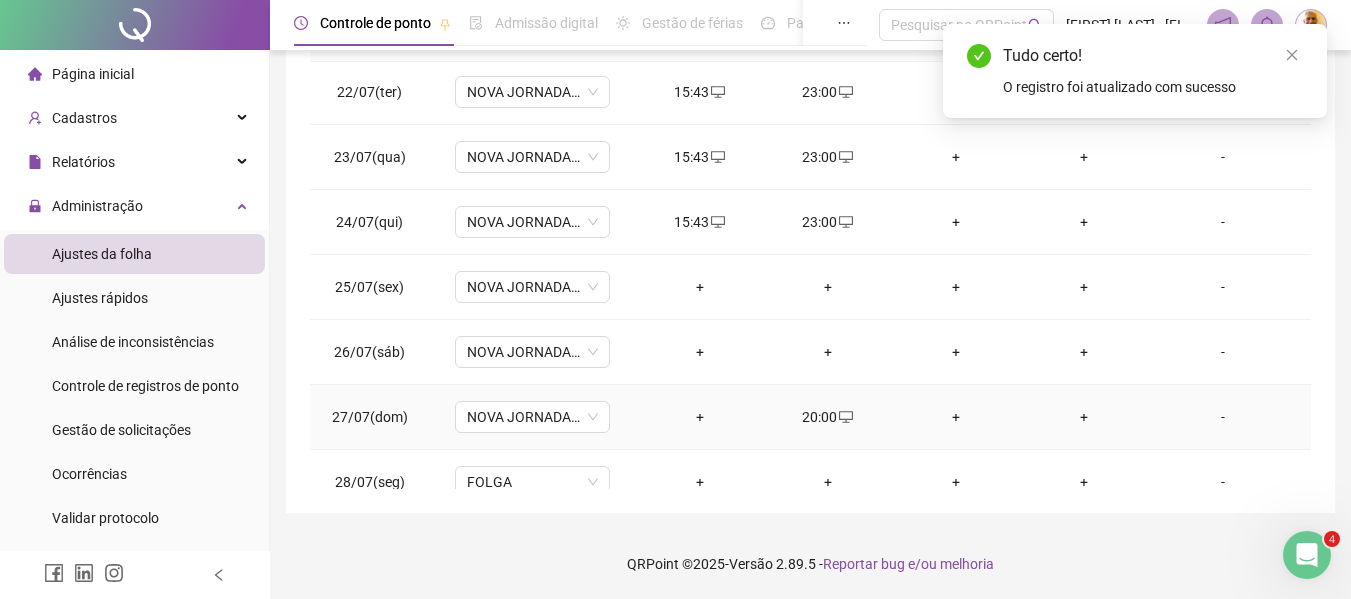 click on "+" at bounding box center (700, 417) 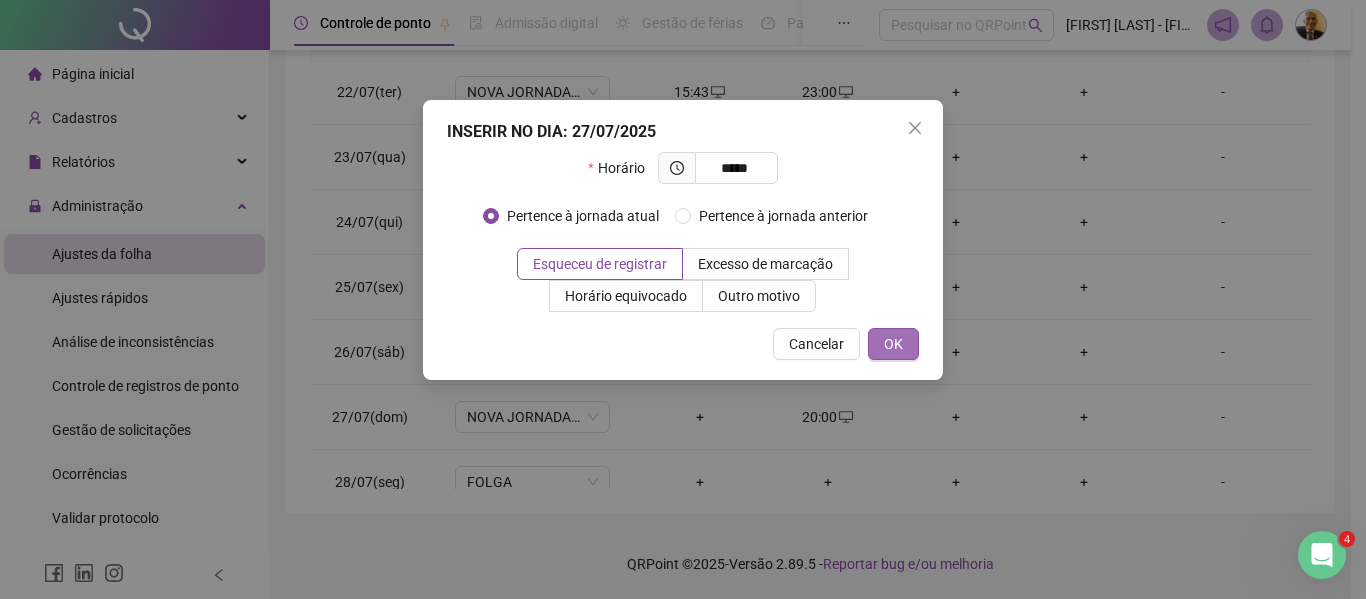 type on "*****" 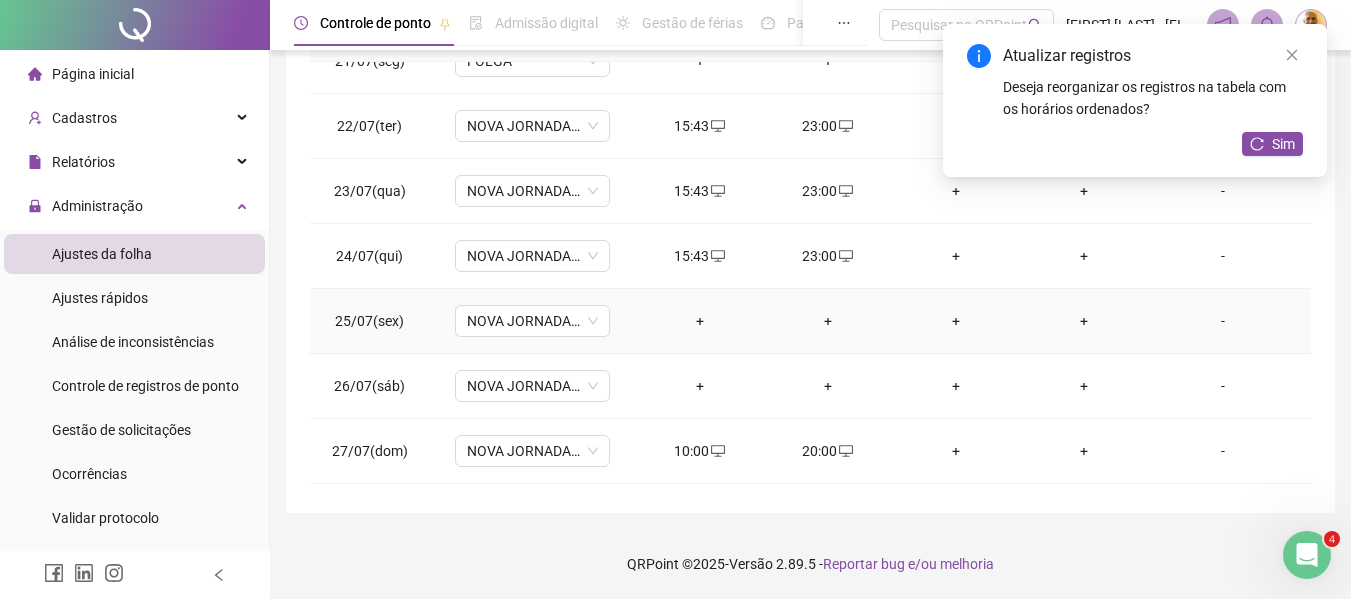 scroll, scrollTop: 1367, scrollLeft: 0, axis: vertical 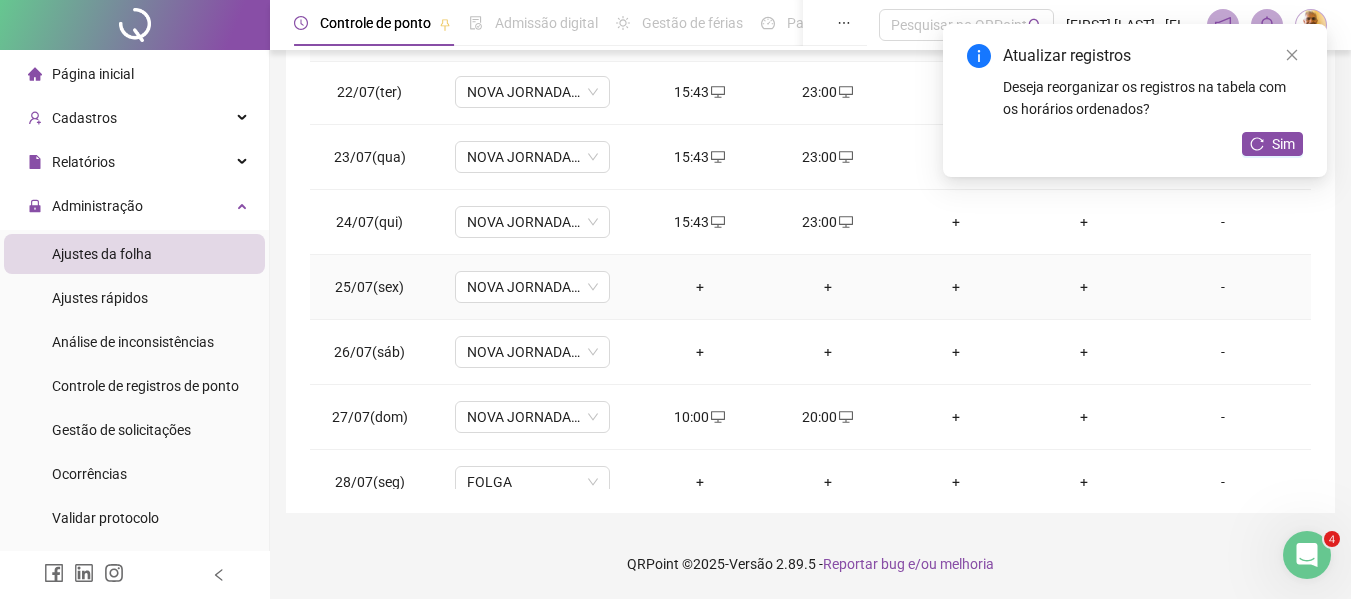 click on "+" at bounding box center [700, 287] 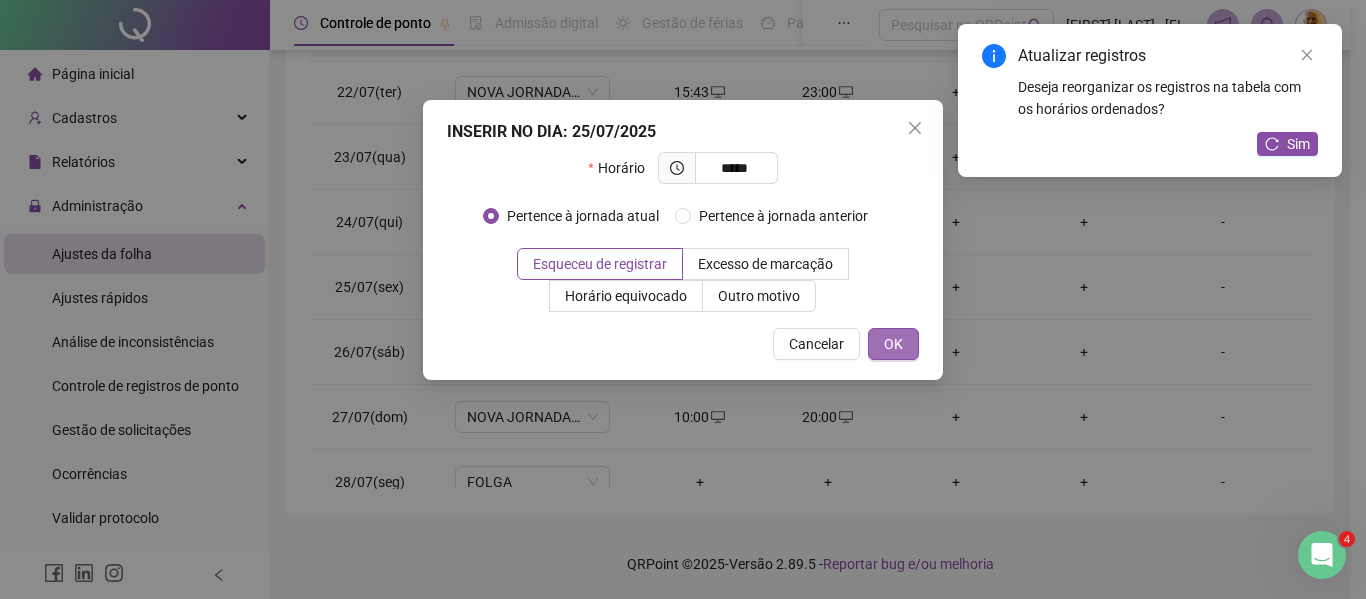 type on "*****" 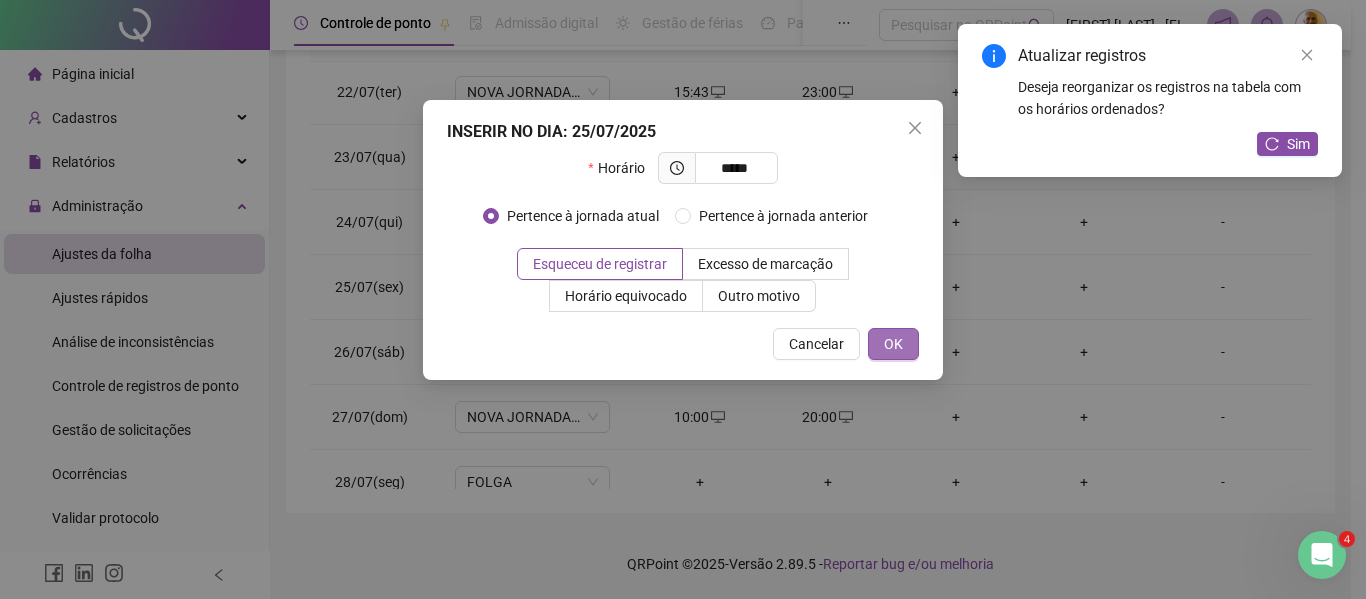 click on "OK" at bounding box center (893, 344) 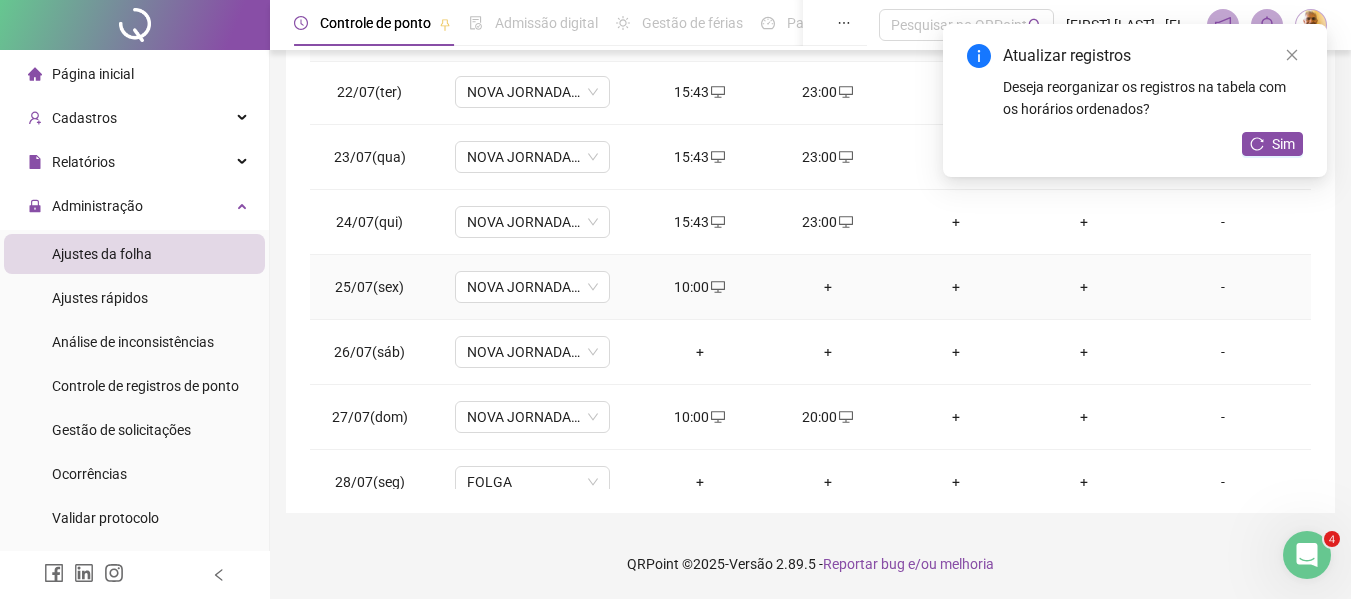 click on "+" at bounding box center [828, 287] 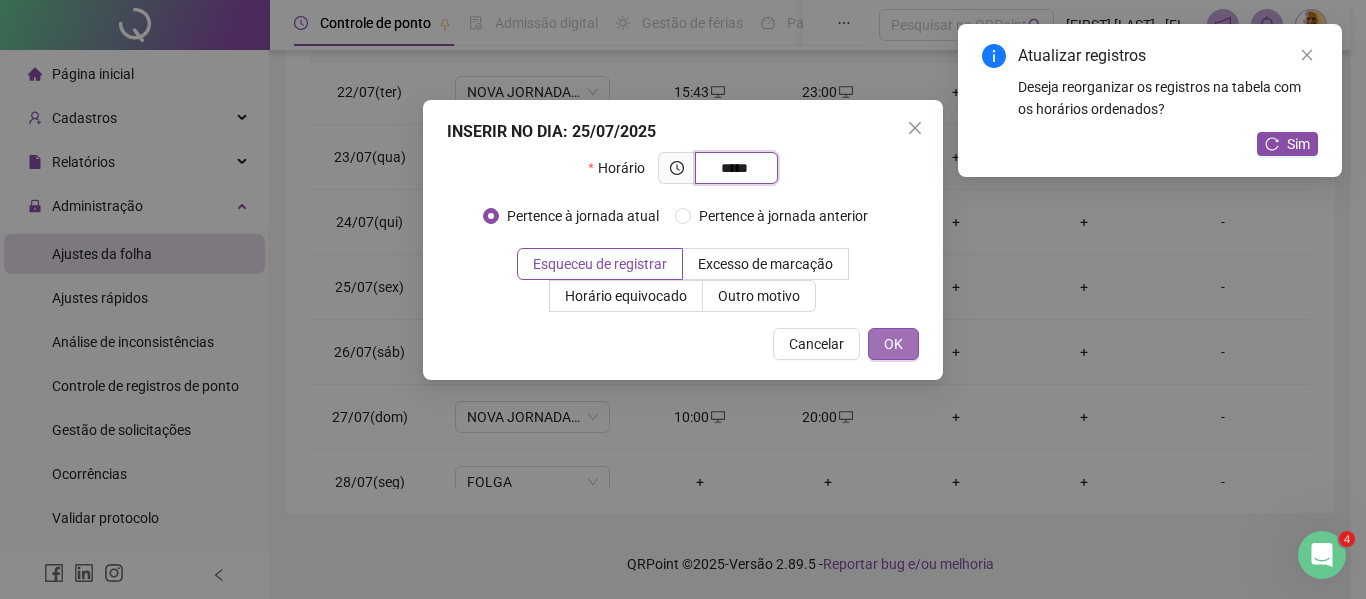 type on "*****" 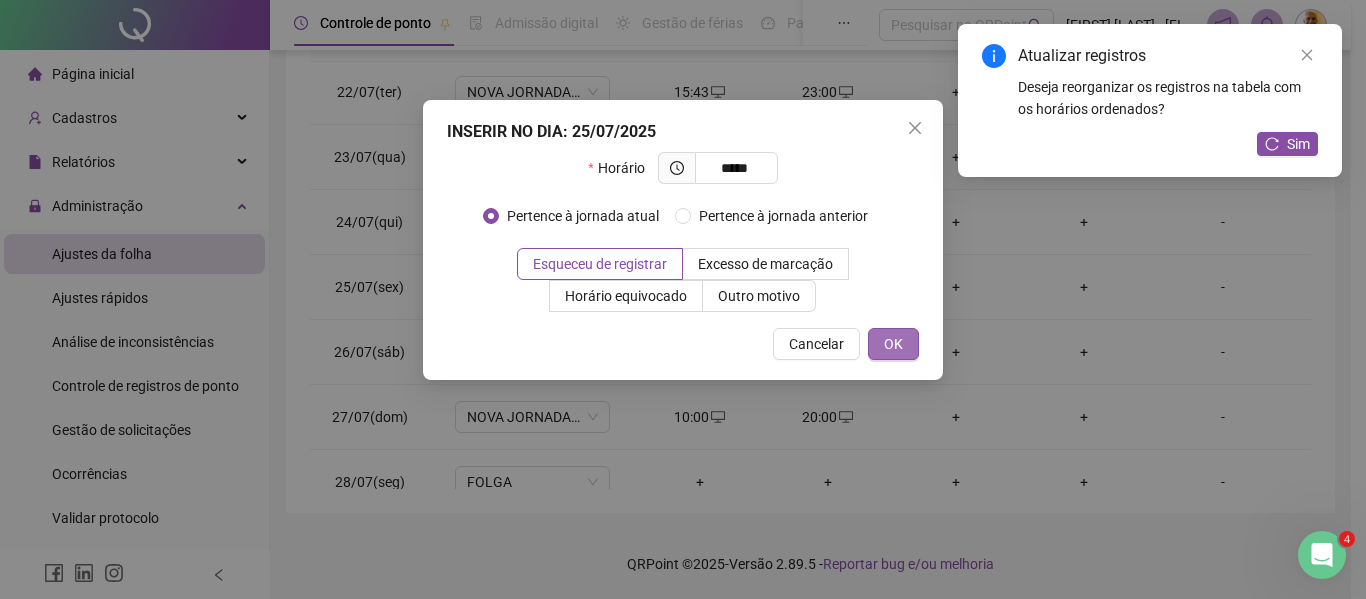 click on "OK" at bounding box center (893, 344) 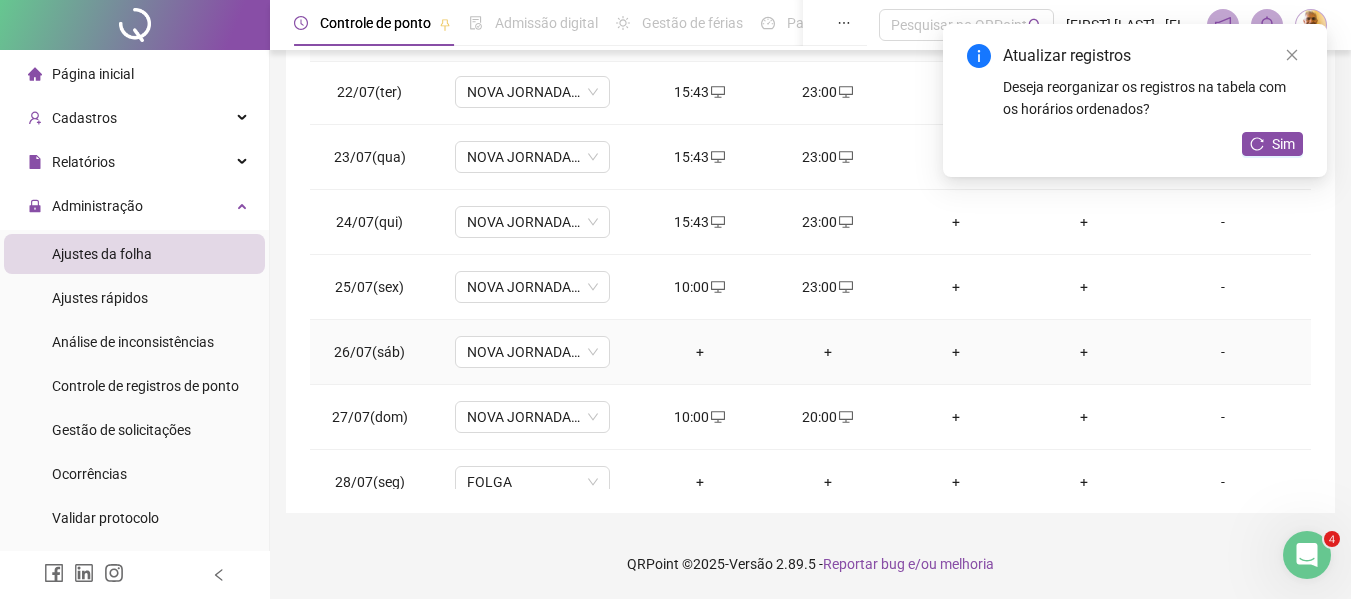 click on "+" at bounding box center [700, 352] 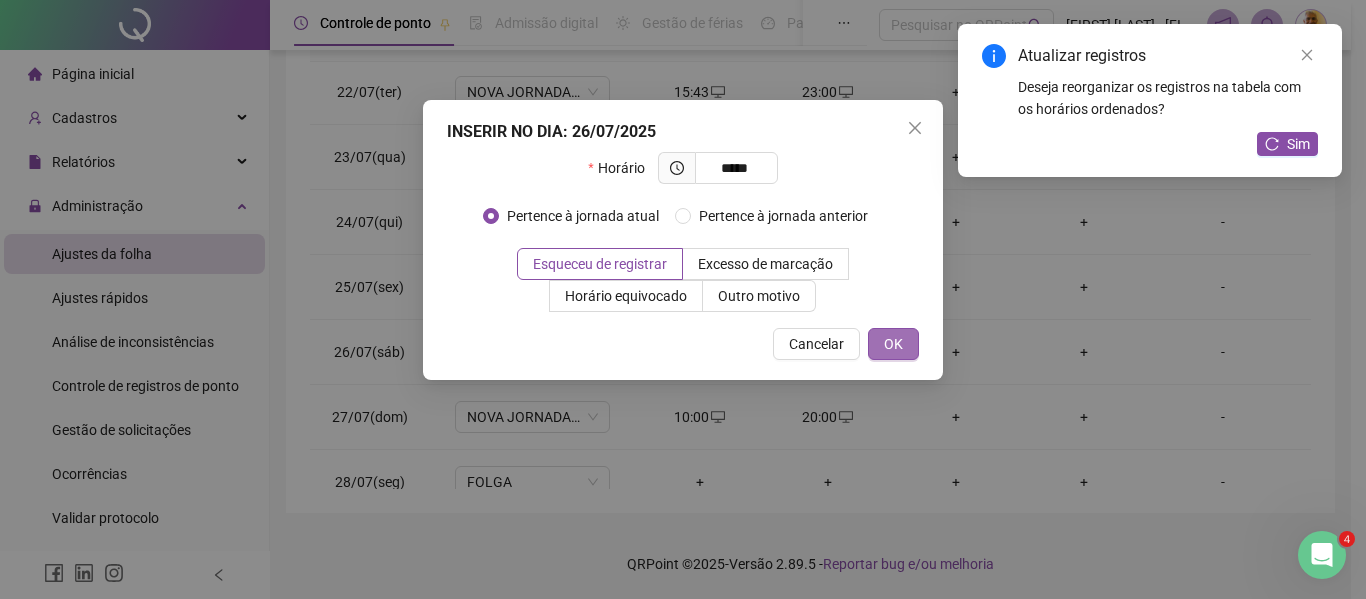 type on "*****" 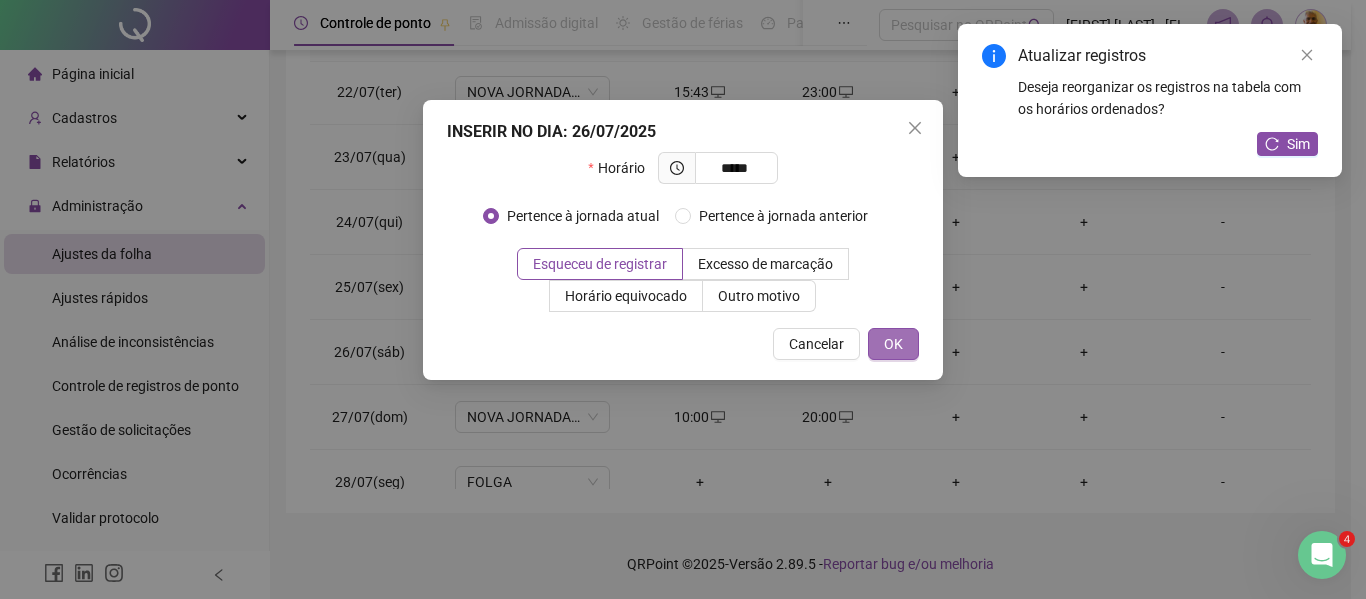 click on "OK" at bounding box center [893, 344] 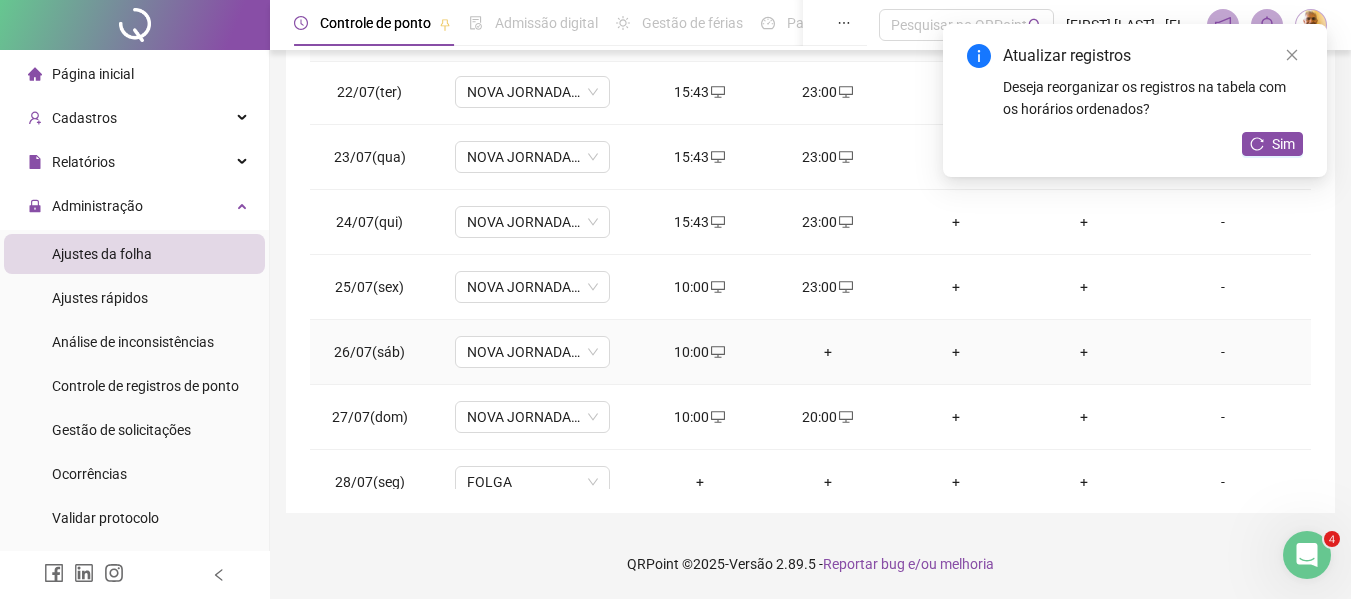 click on "+" at bounding box center [828, 352] 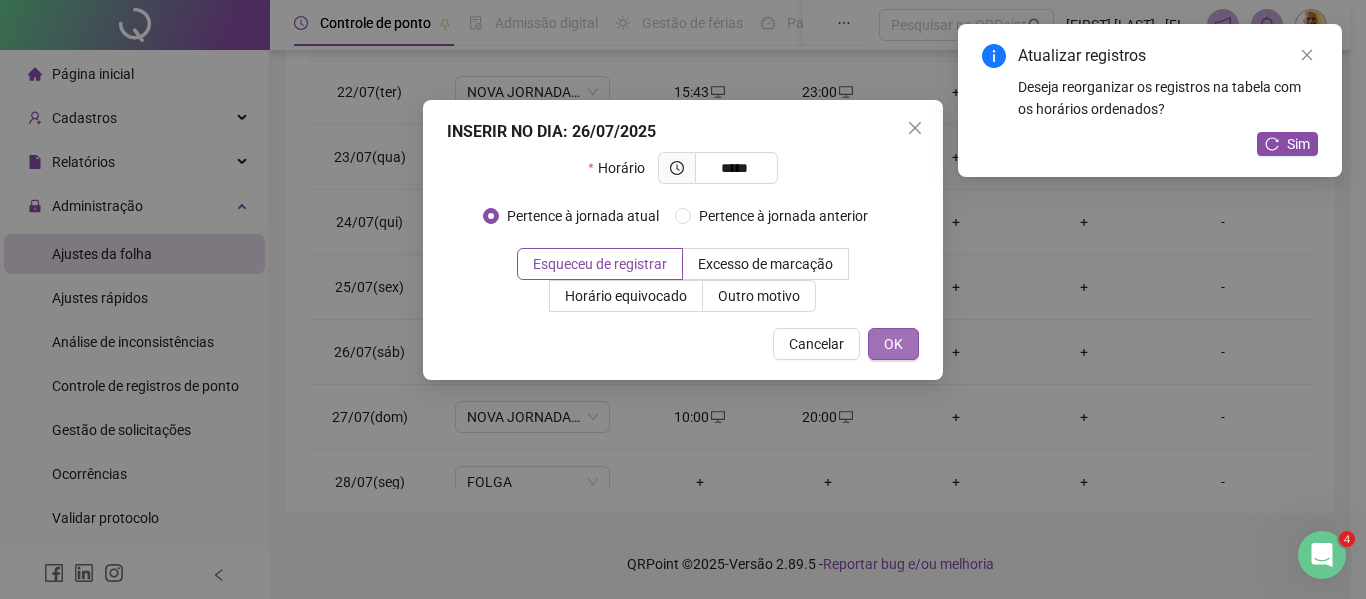 type on "*****" 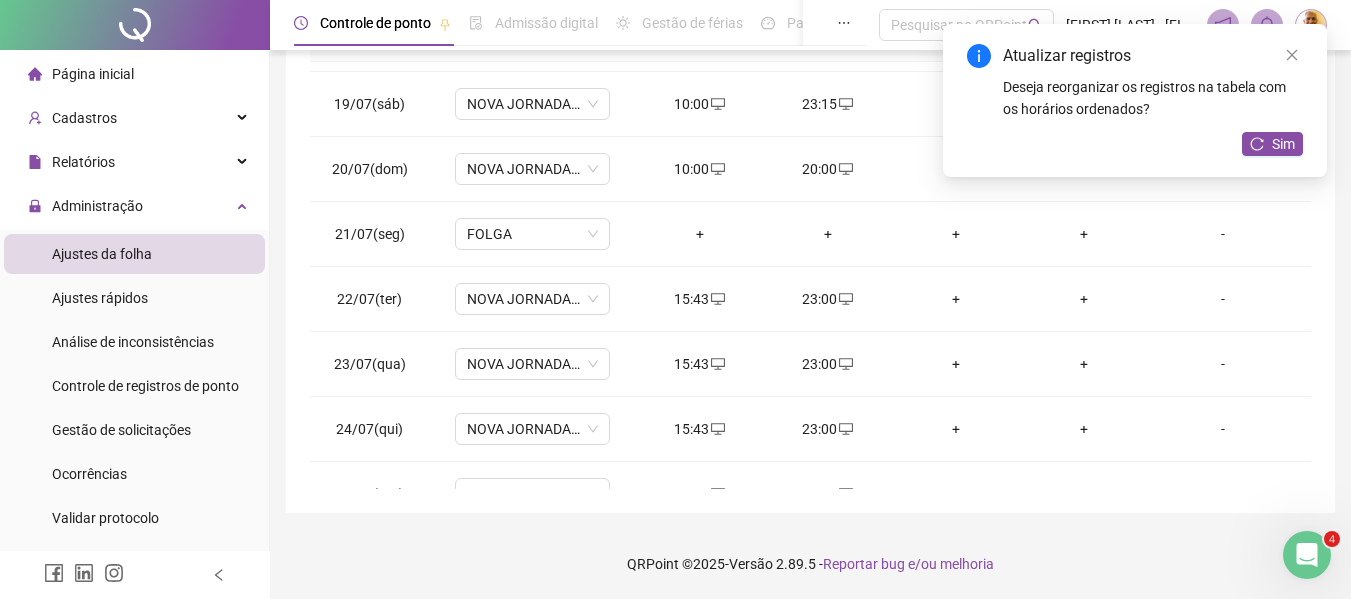 scroll, scrollTop: 1155, scrollLeft: 0, axis: vertical 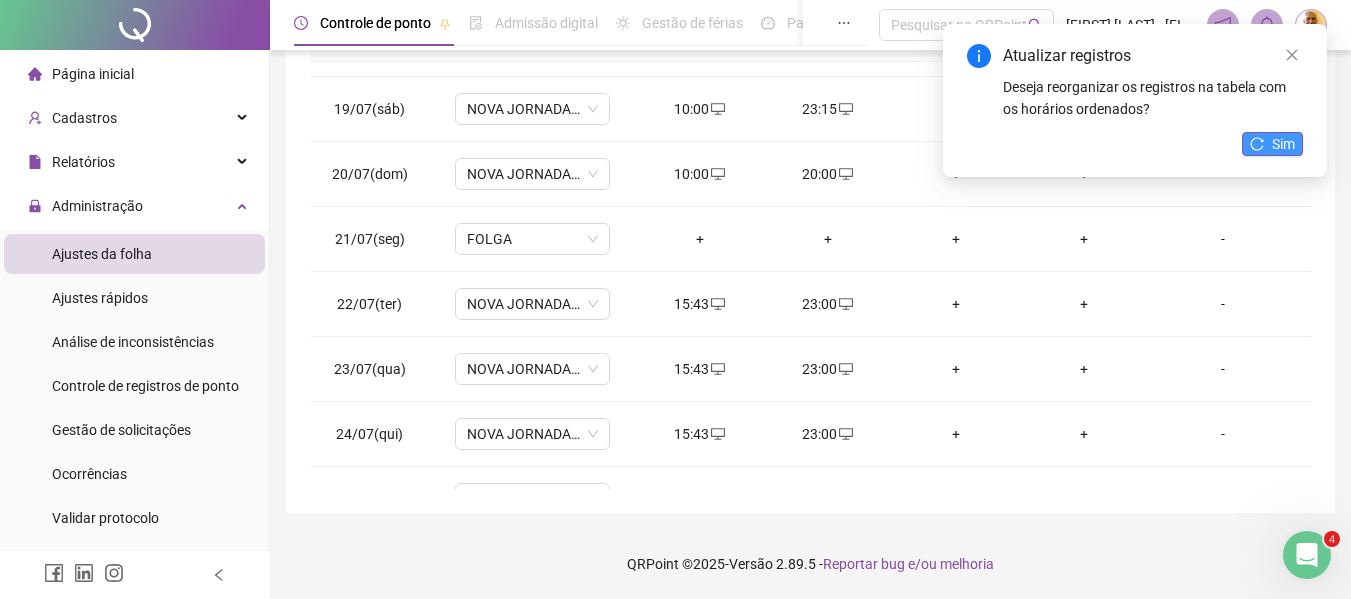 click on "Sim" at bounding box center (1283, 144) 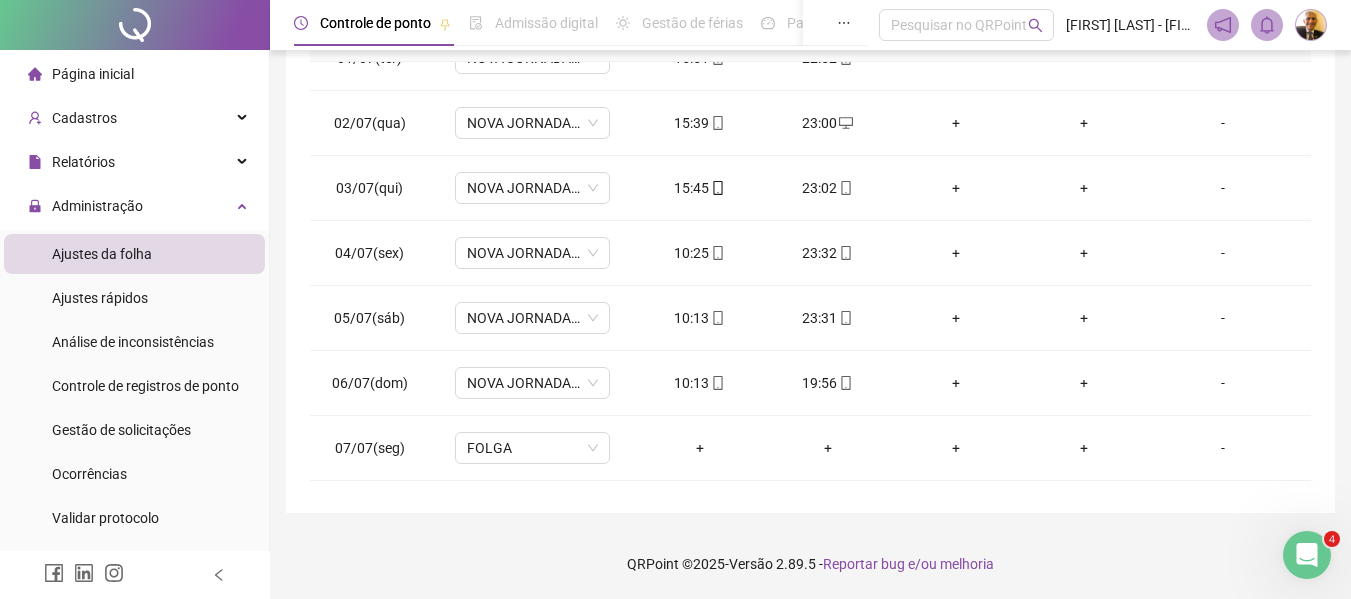 scroll, scrollTop: 0, scrollLeft: 0, axis: both 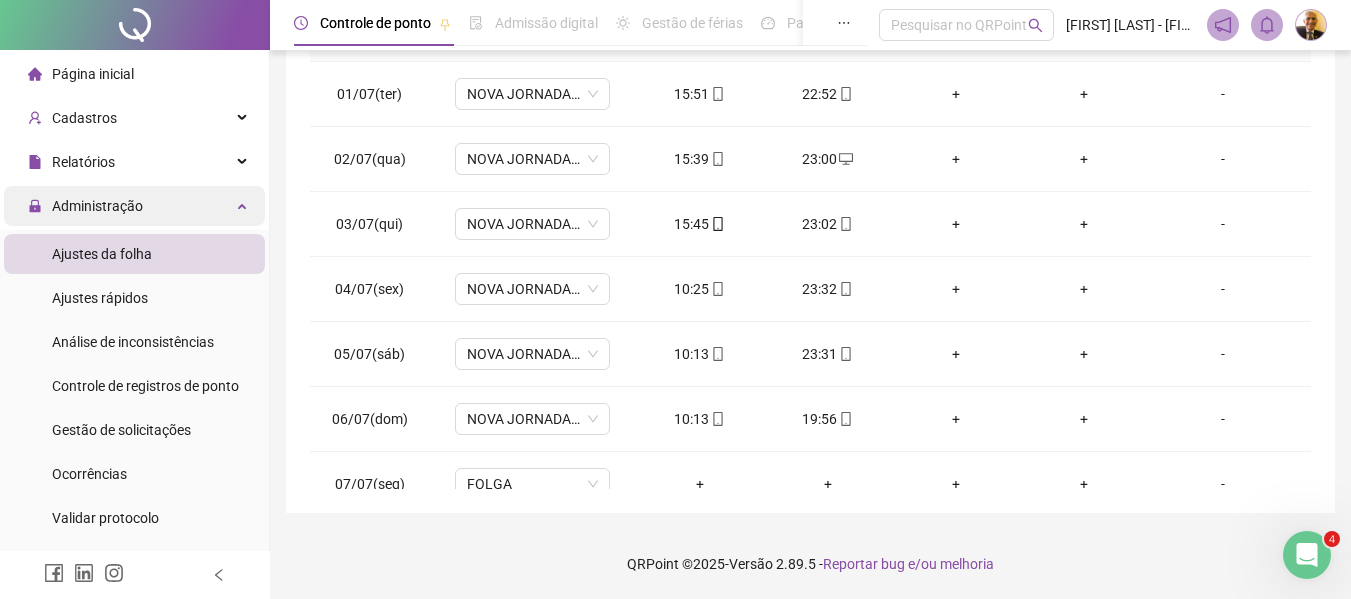 click on "Administração" at bounding box center [97, 206] 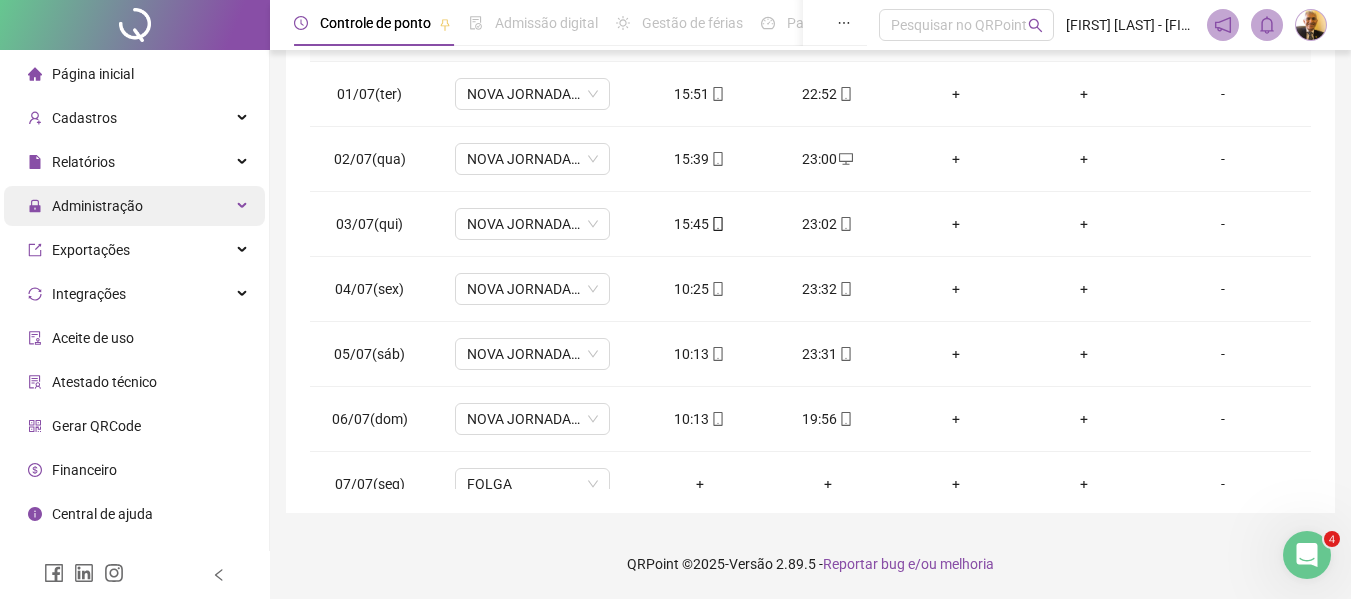click on "Administração" at bounding box center [97, 206] 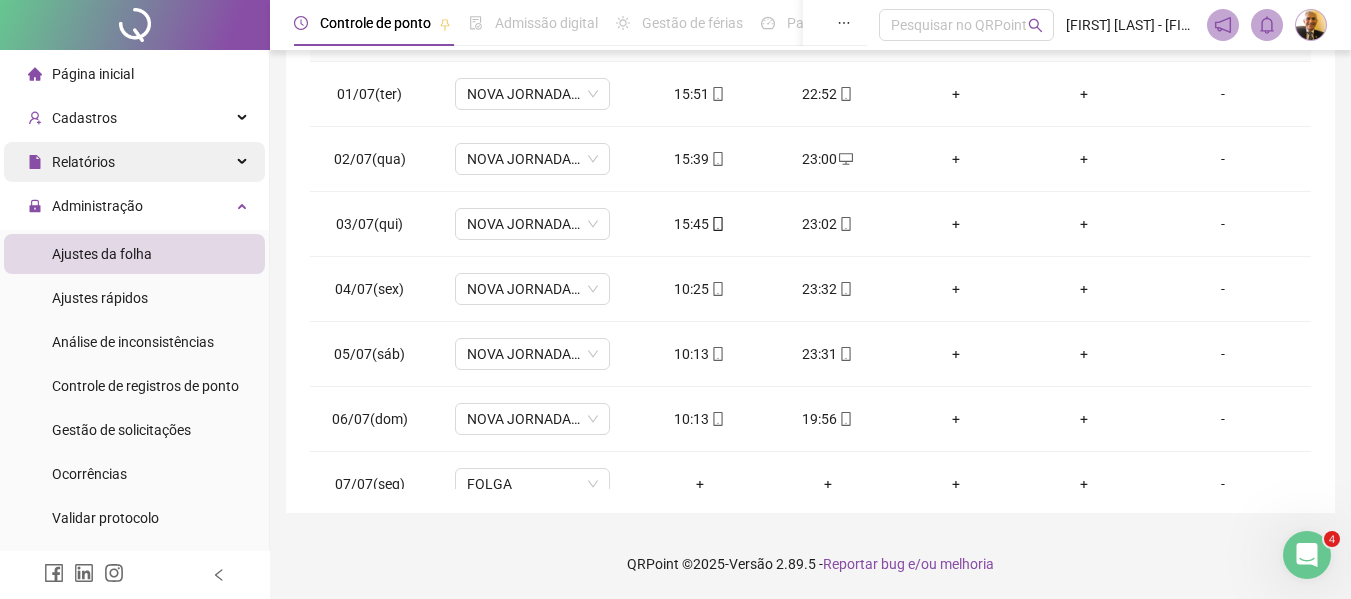 click on "Relatórios" at bounding box center [83, 162] 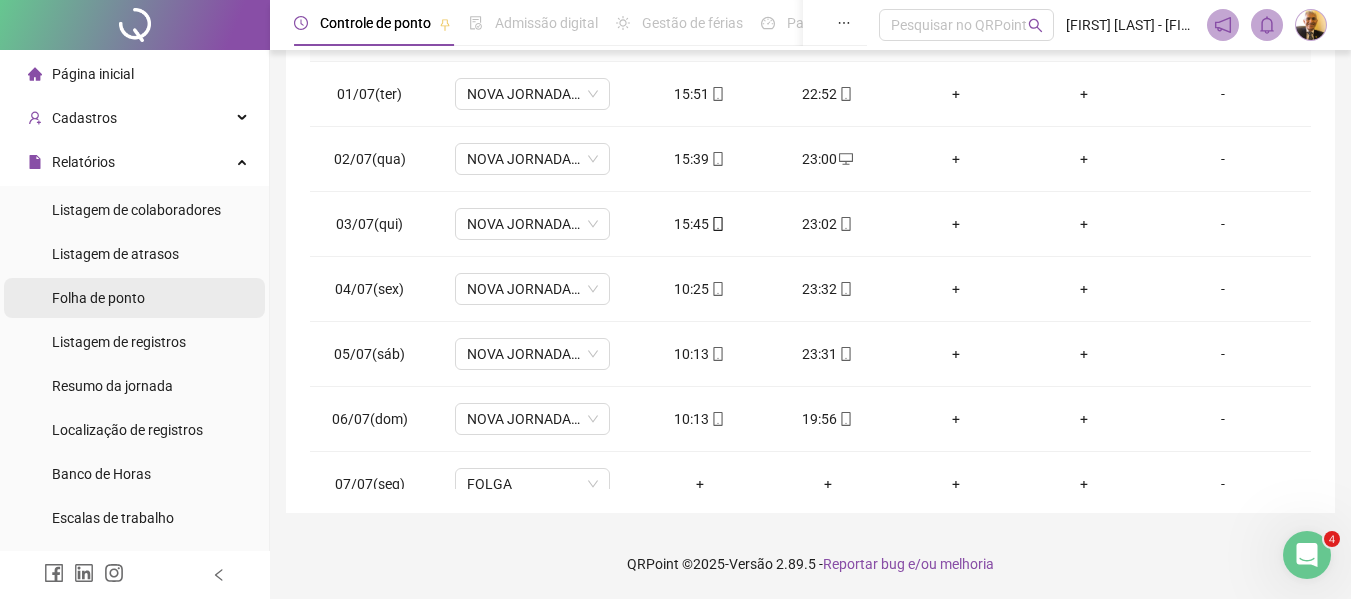click on "Folha de ponto" at bounding box center (98, 298) 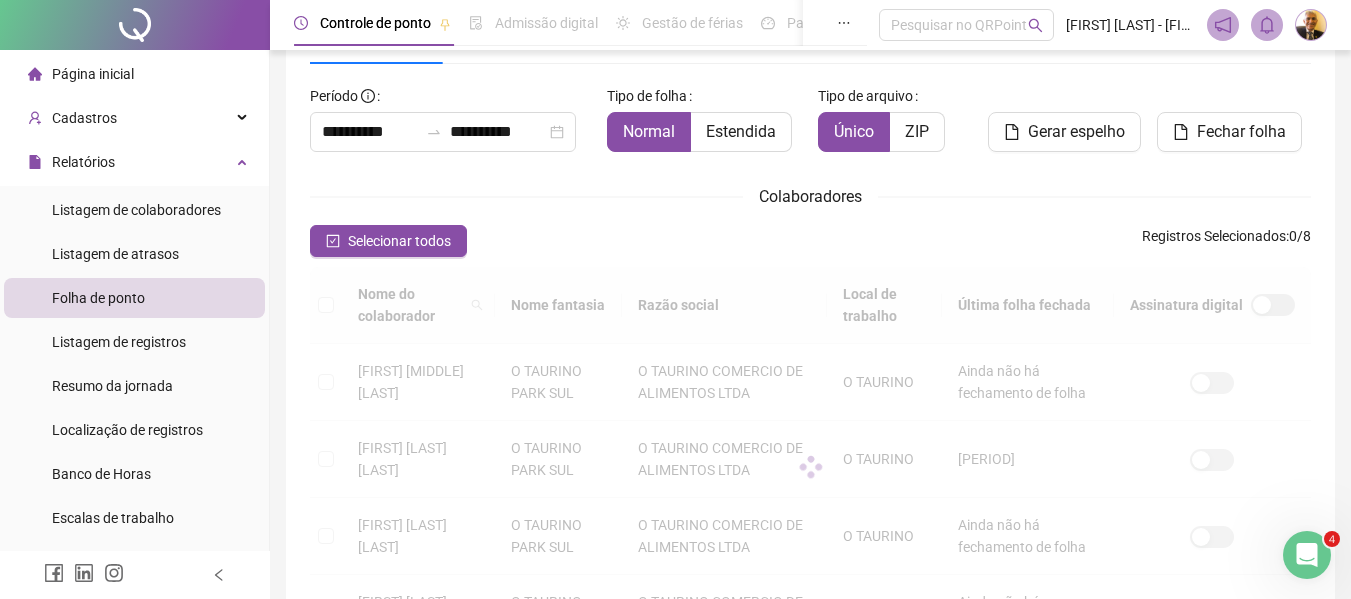 scroll, scrollTop: 110, scrollLeft: 0, axis: vertical 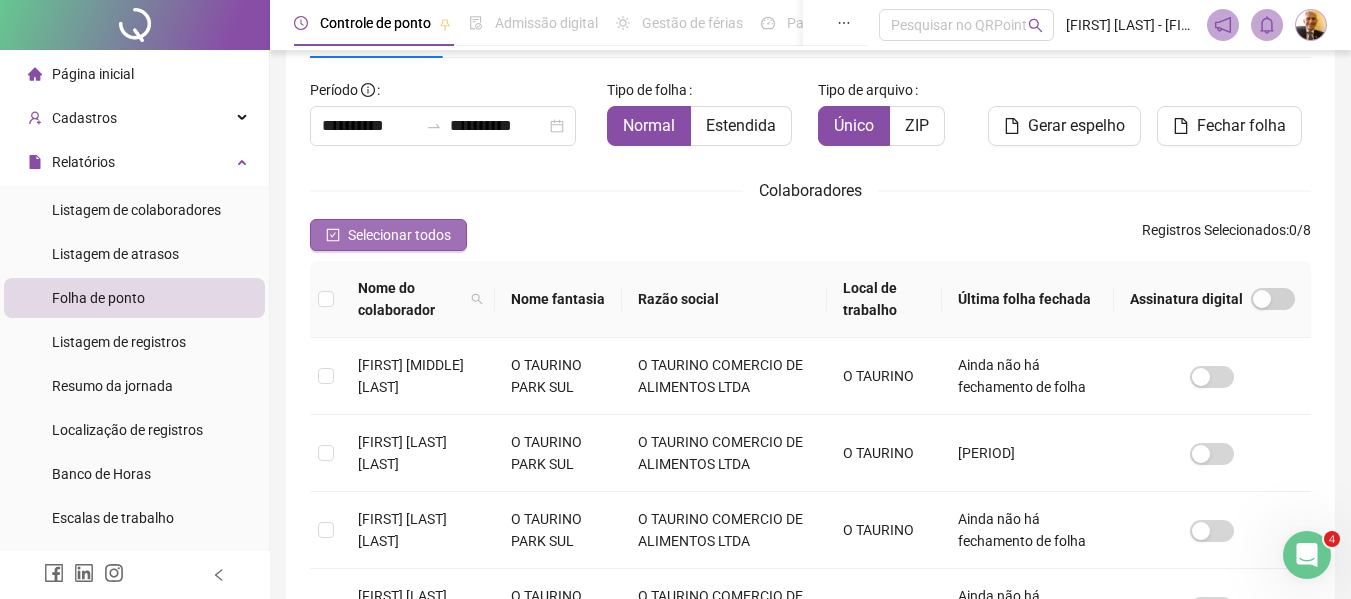 click 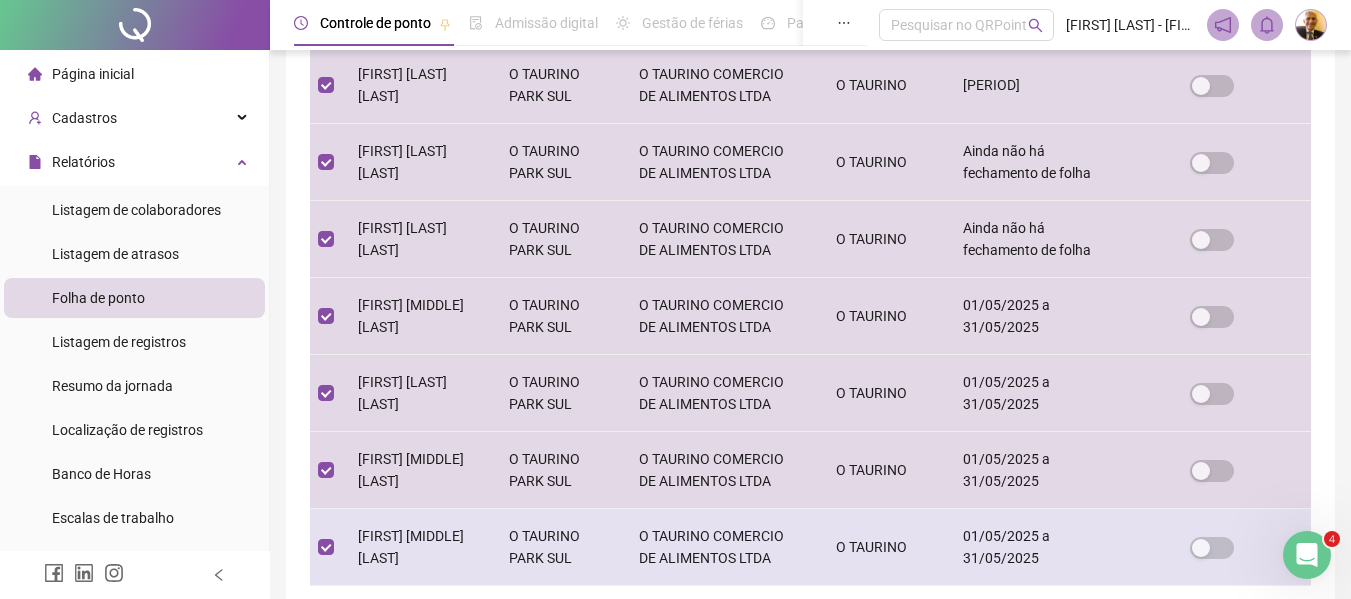 scroll, scrollTop: 472, scrollLeft: 0, axis: vertical 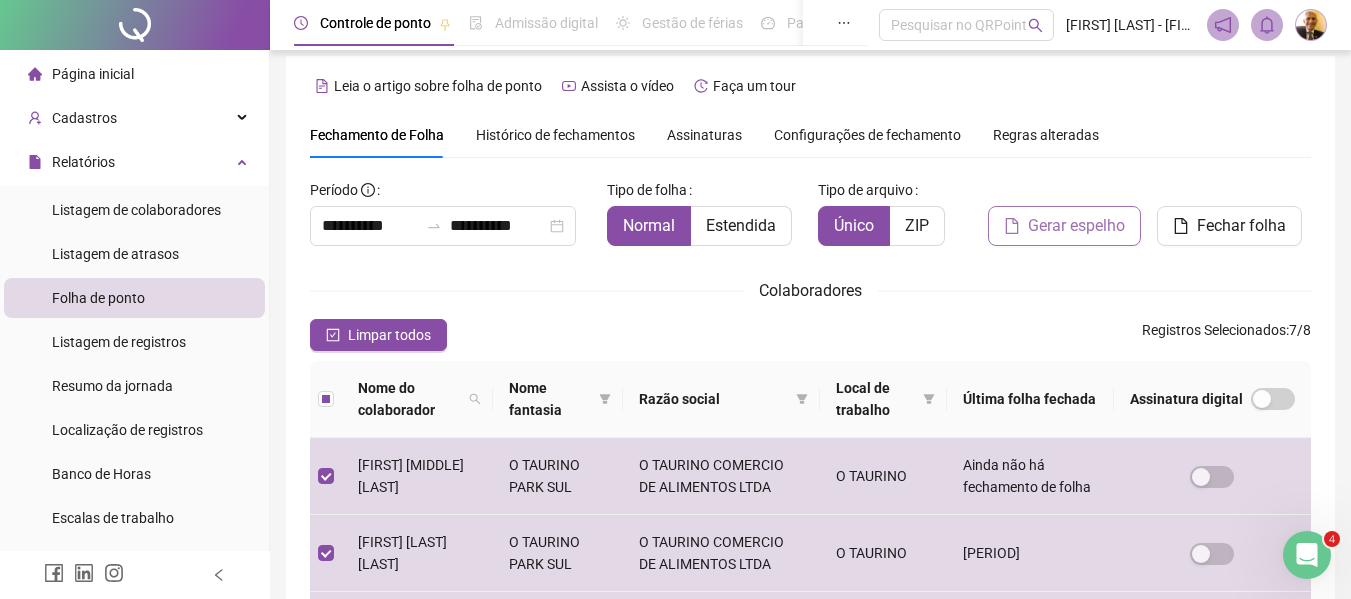 click on "Gerar espelho" at bounding box center (1076, 226) 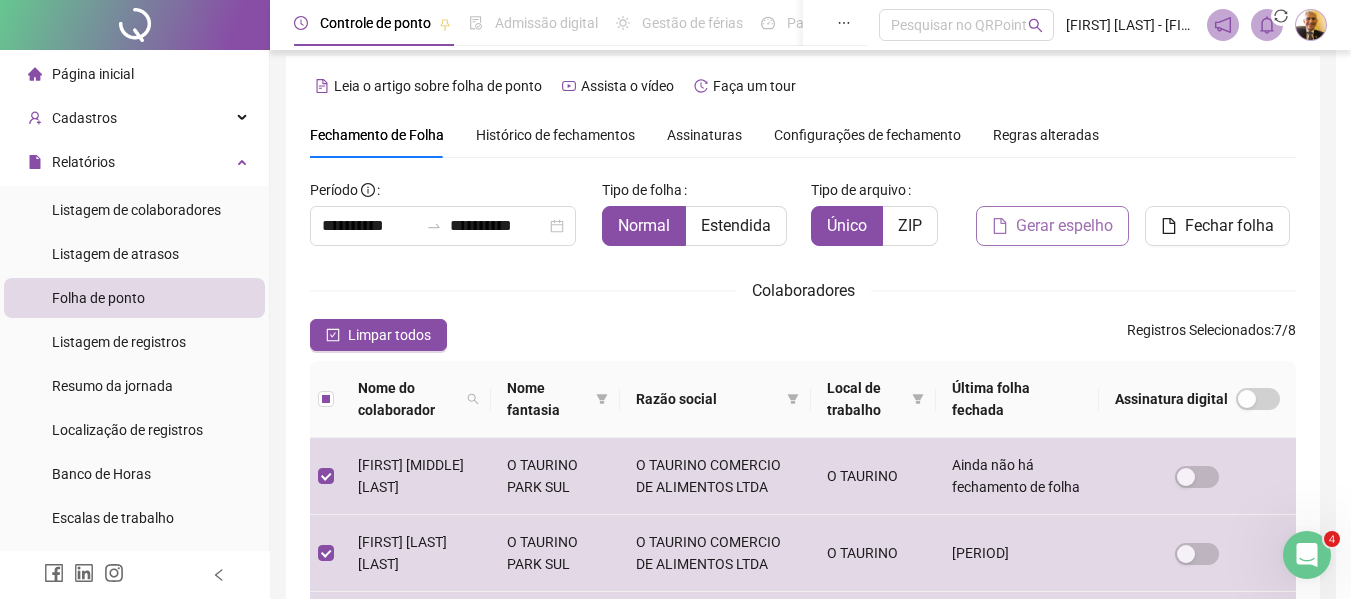 scroll, scrollTop: 110, scrollLeft: 0, axis: vertical 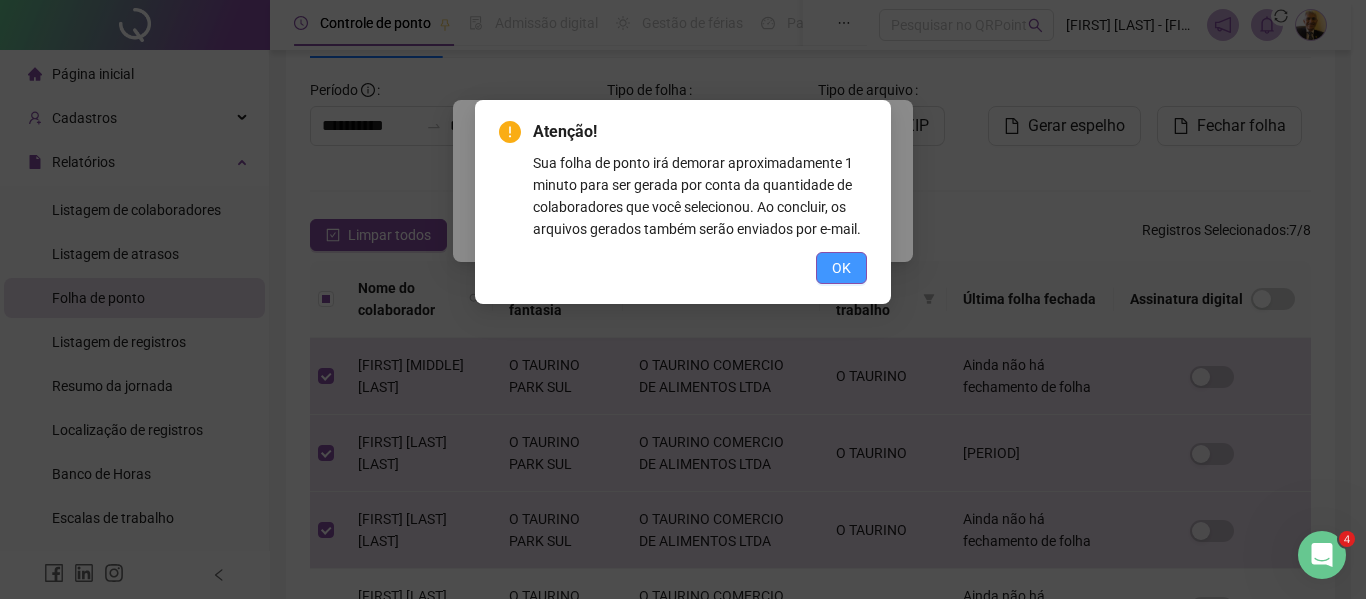 click on "OK" at bounding box center [841, 268] 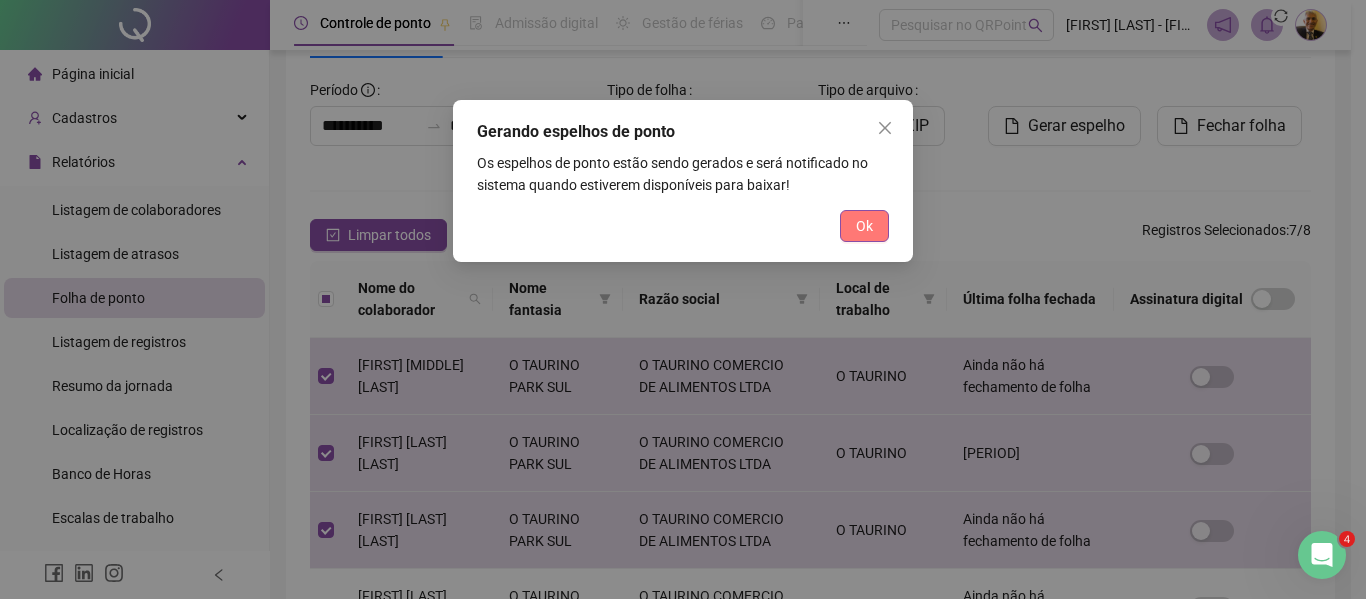 click on "Ok" at bounding box center [864, 226] 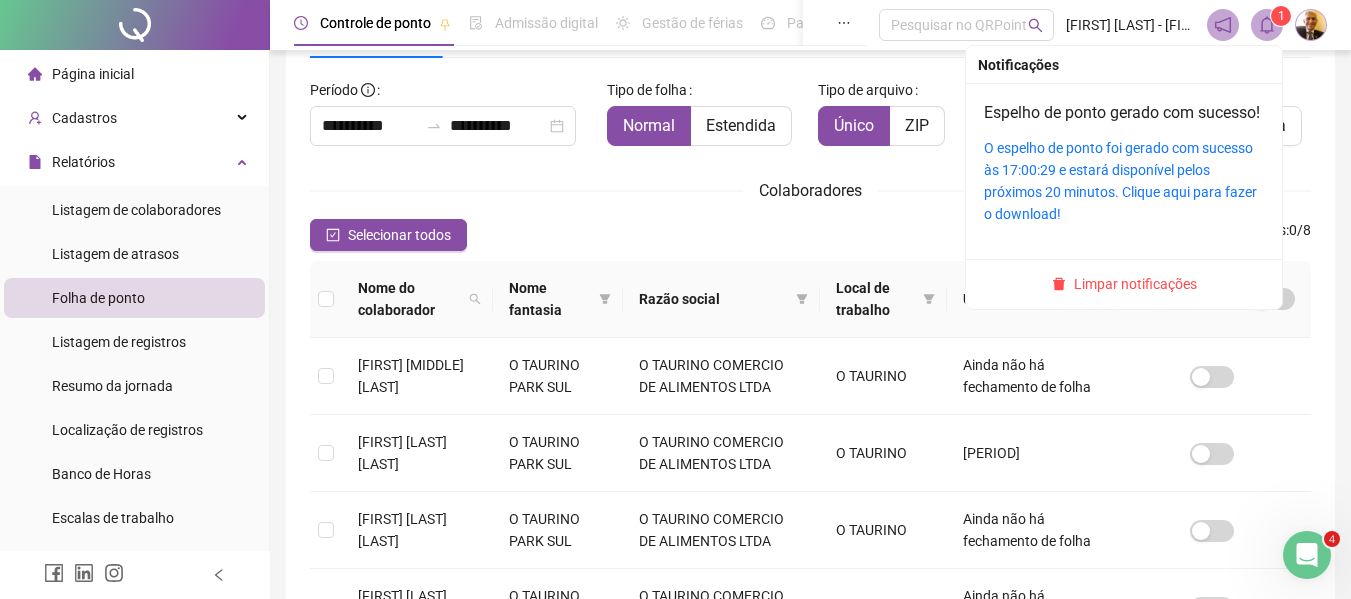 click on "1" at bounding box center [1281, 16] 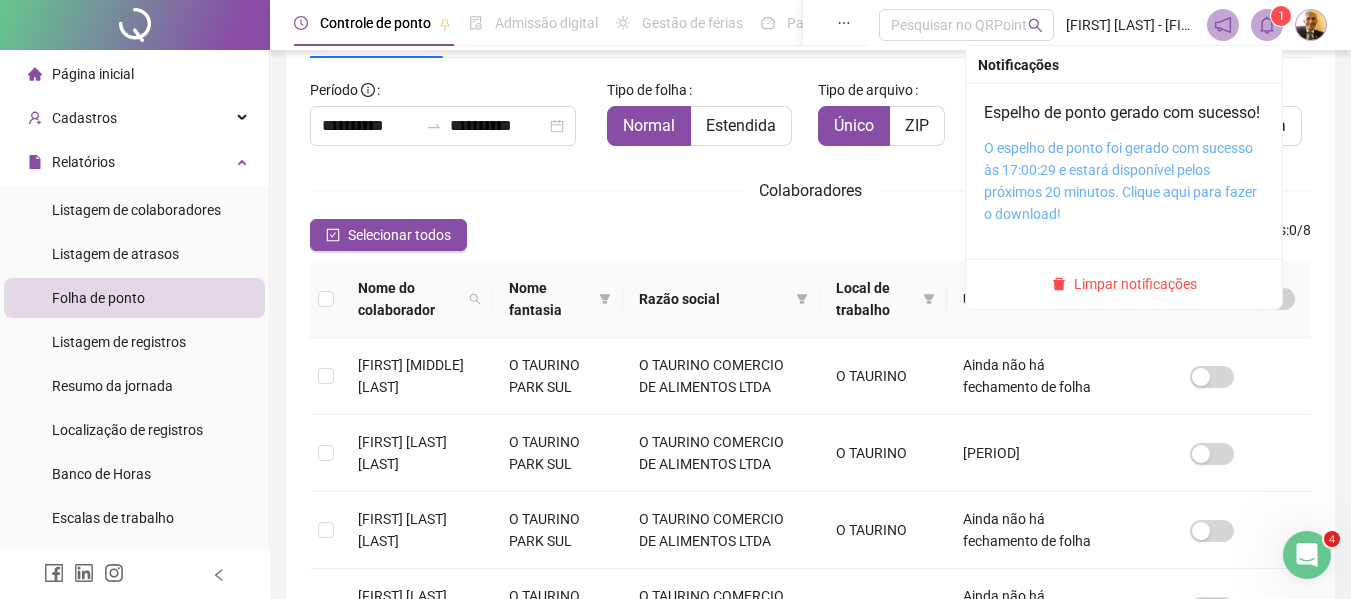 click on "O espelho de ponto foi gerado com sucesso às 17:00:29 e estará disponível pelos próximos 20 minutos.
Clique aqui para fazer o download!" at bounding box center (1120, 181) 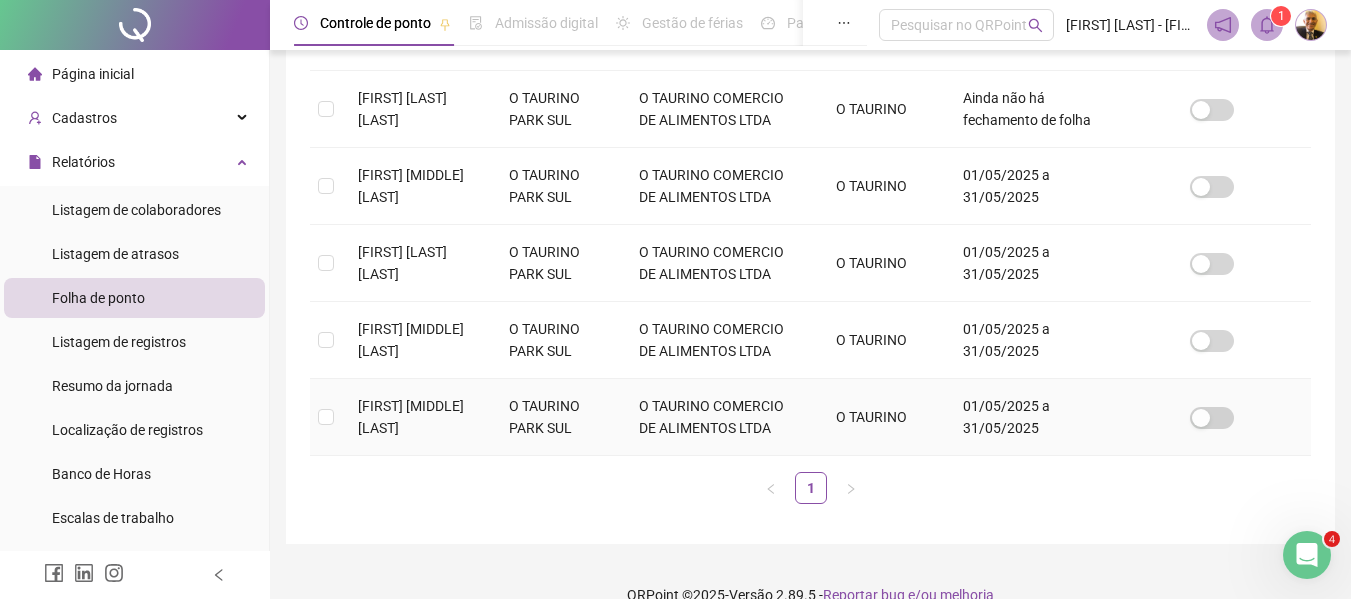 scroll, scrollTop: 610, scrollLeft: 0, axis: vertical 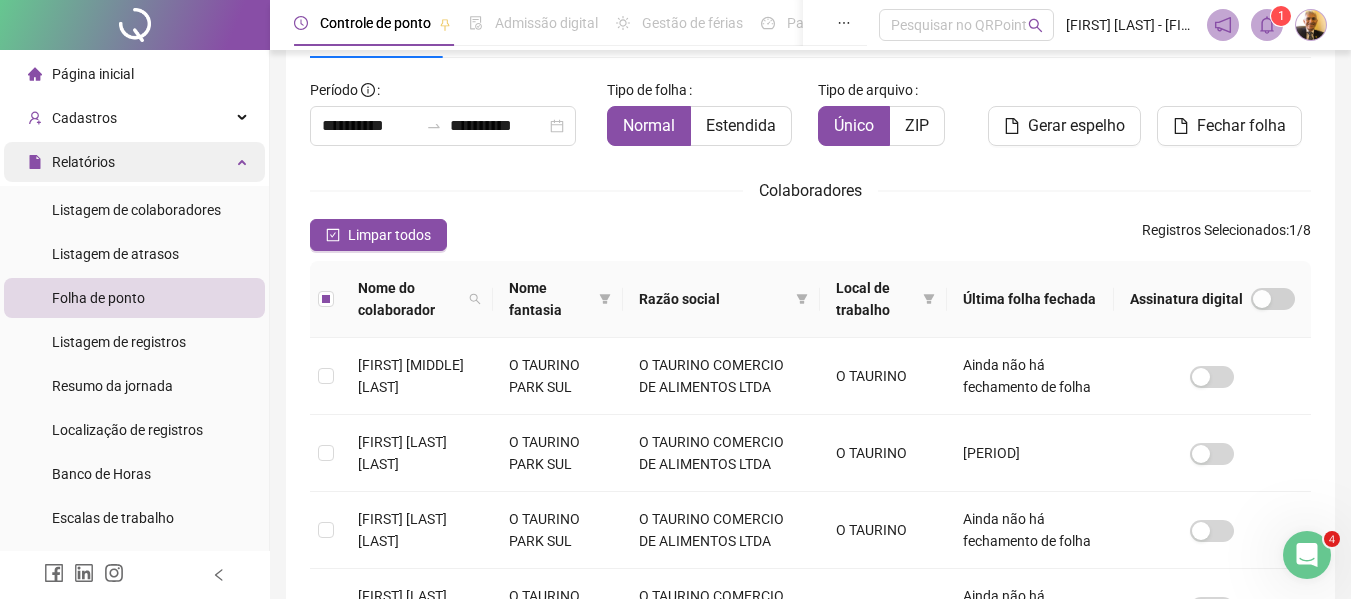 click on "Relatórios" at bounding box center [83, 162] 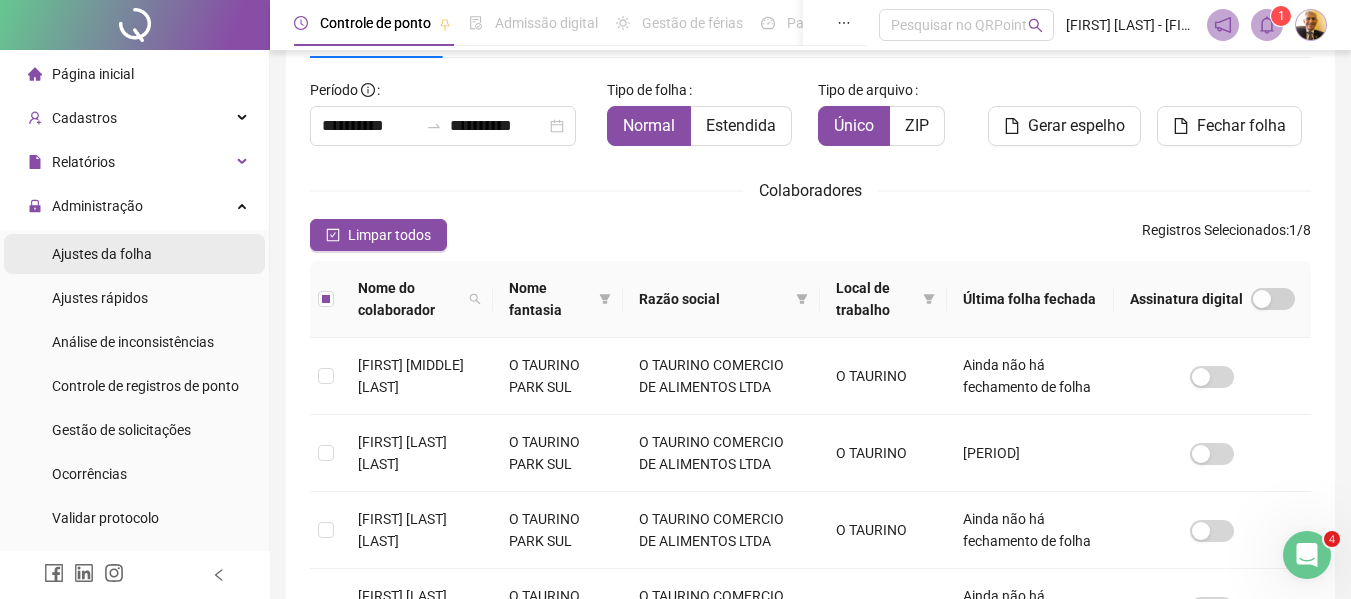click on "Ajustes da folha" at bounding box center (102, 254) 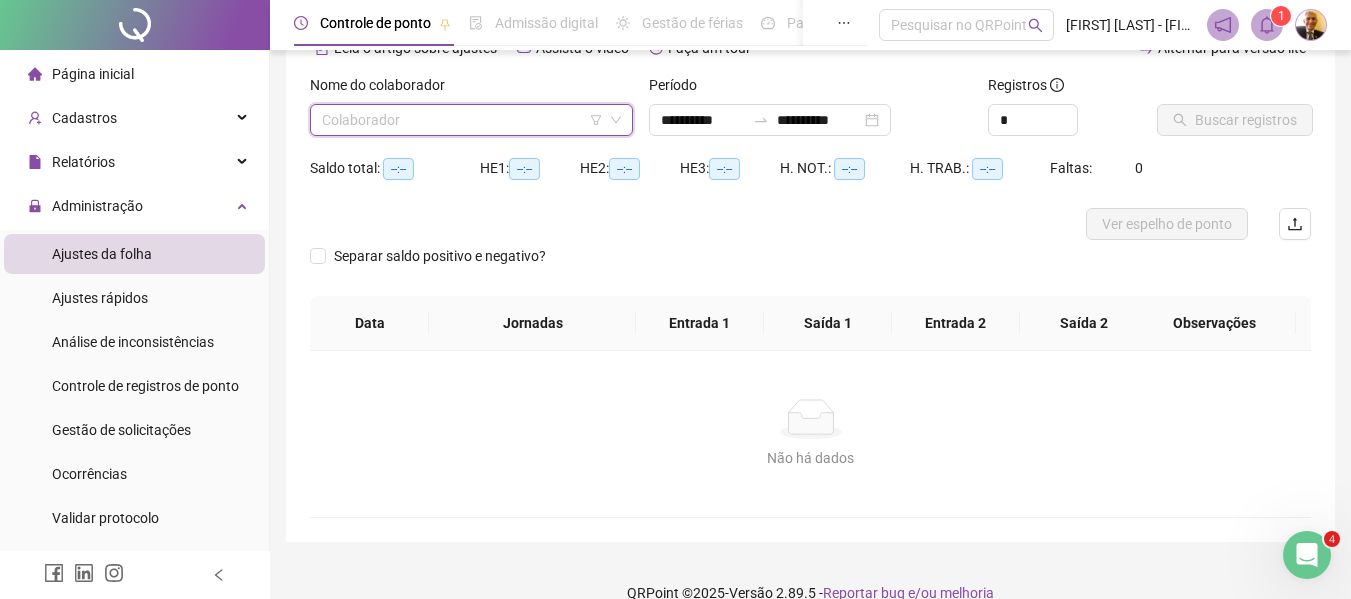 click at bounding box center (462, 120) 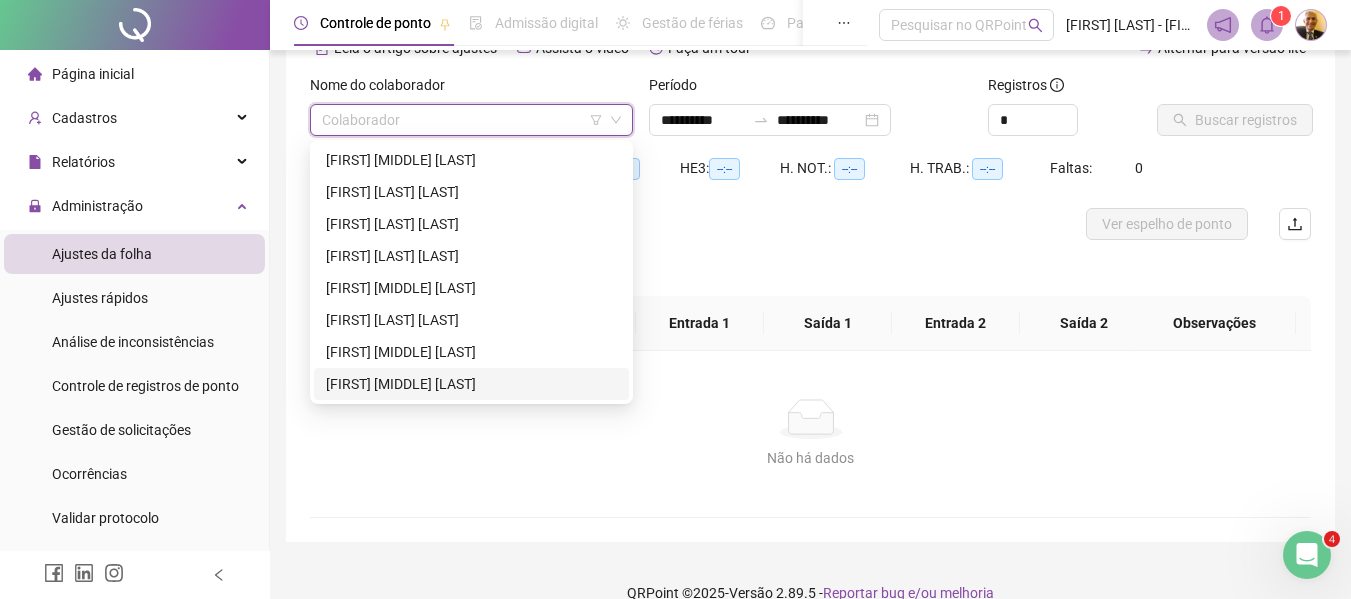click on "[FIRST] [MIDDLE] [LAST]" at bounding box center (471, 384) 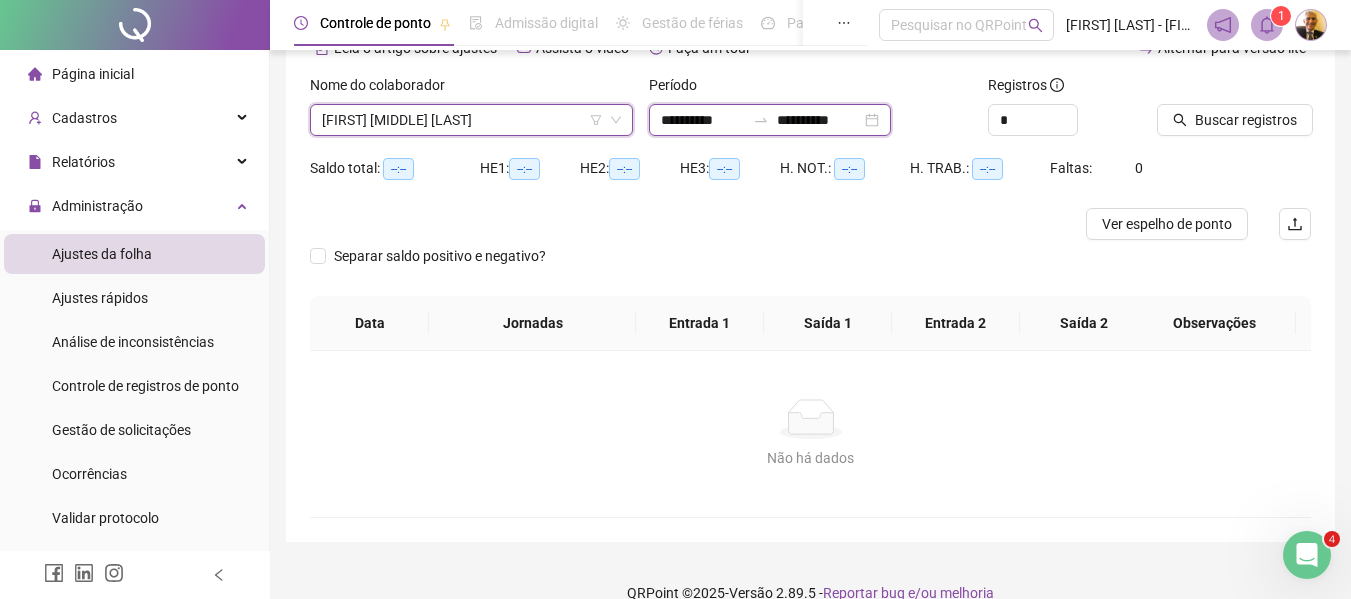 click on "**********" at bounding box center (703, 120) 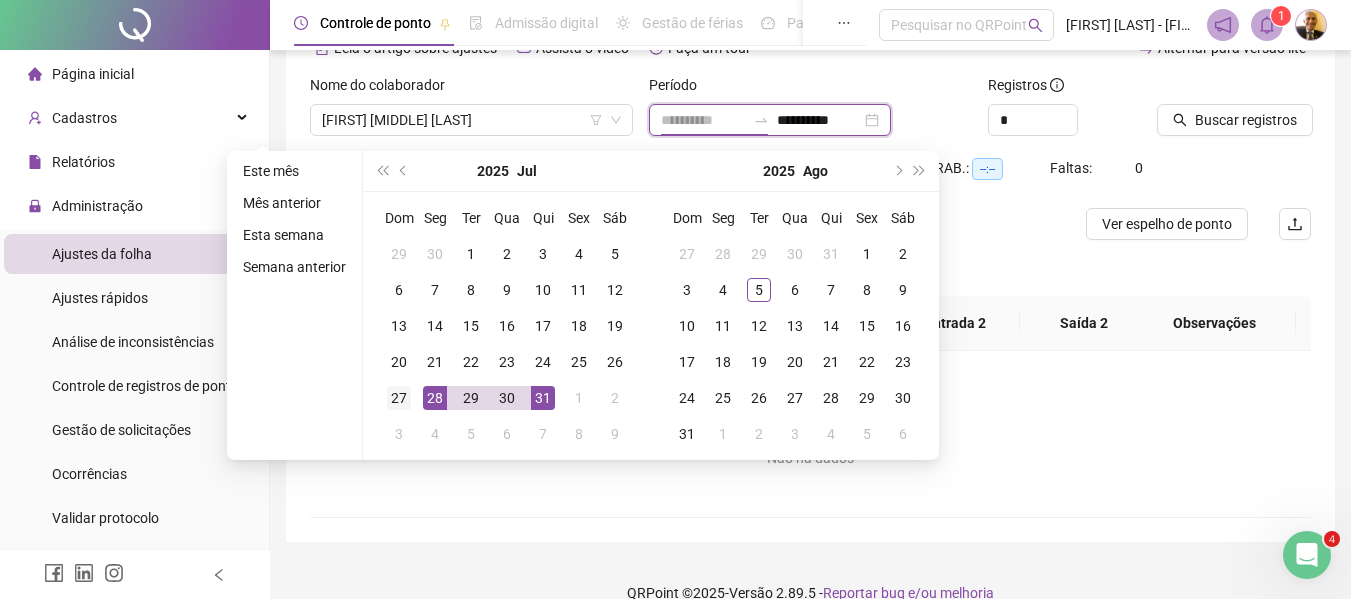 type on "**********" 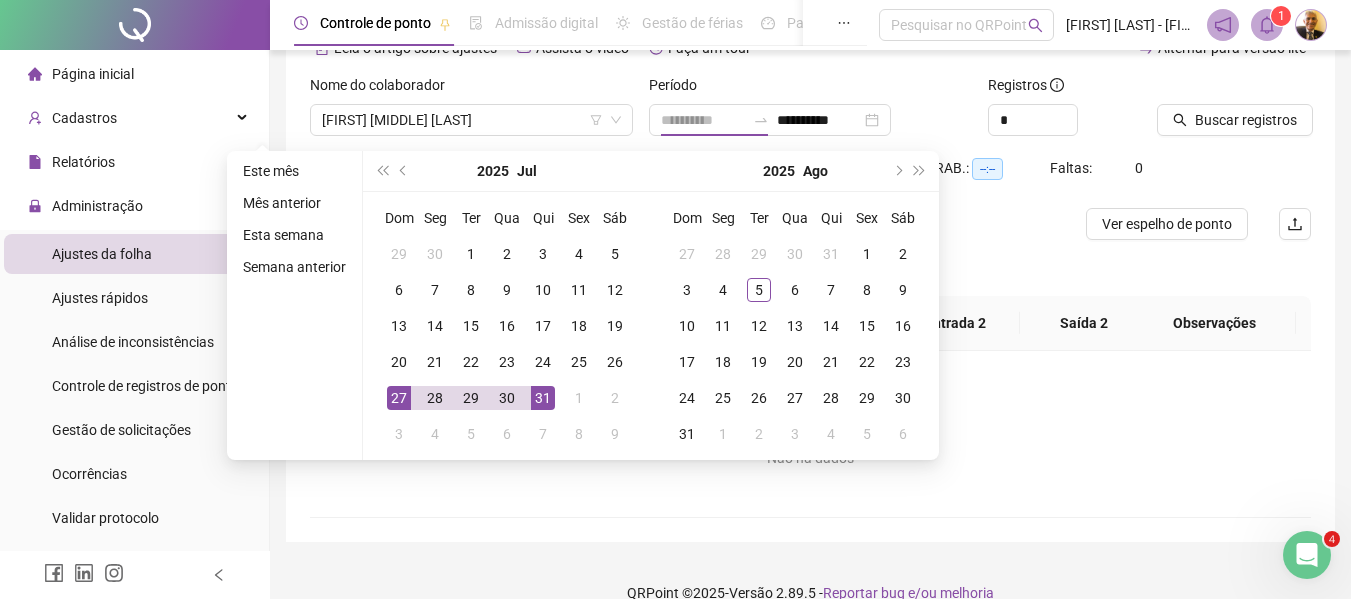 click on "27" at bounding box center (399, 398) 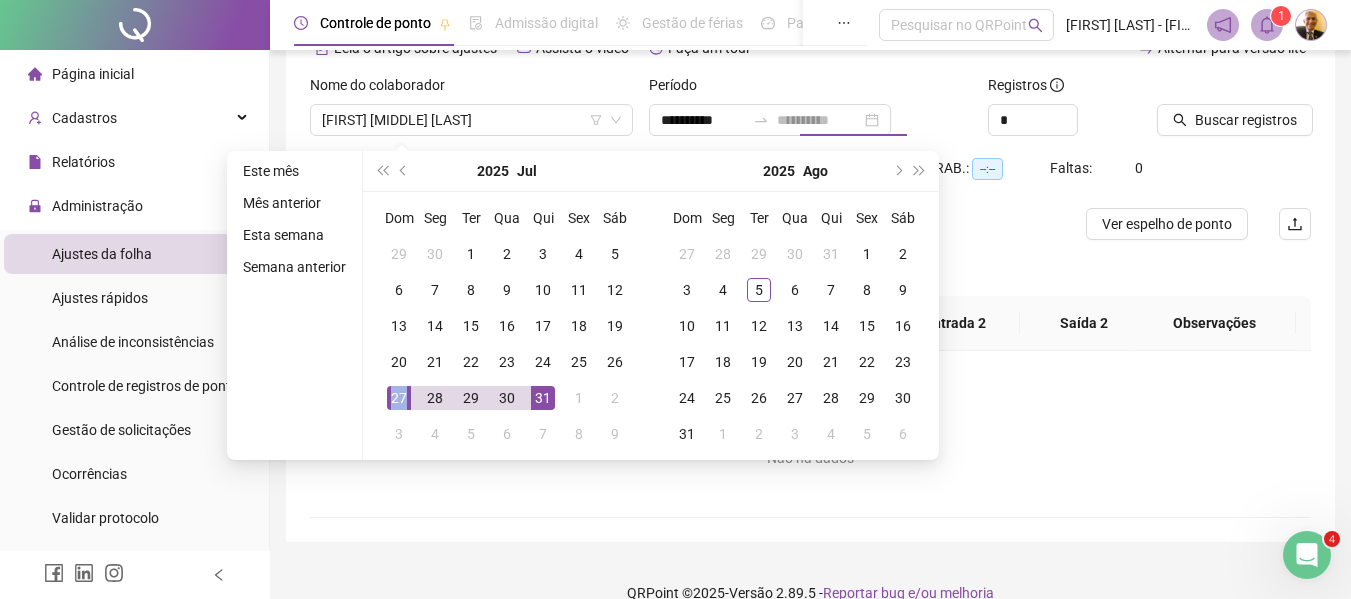 click on "27" at bounding box center [399, 398] 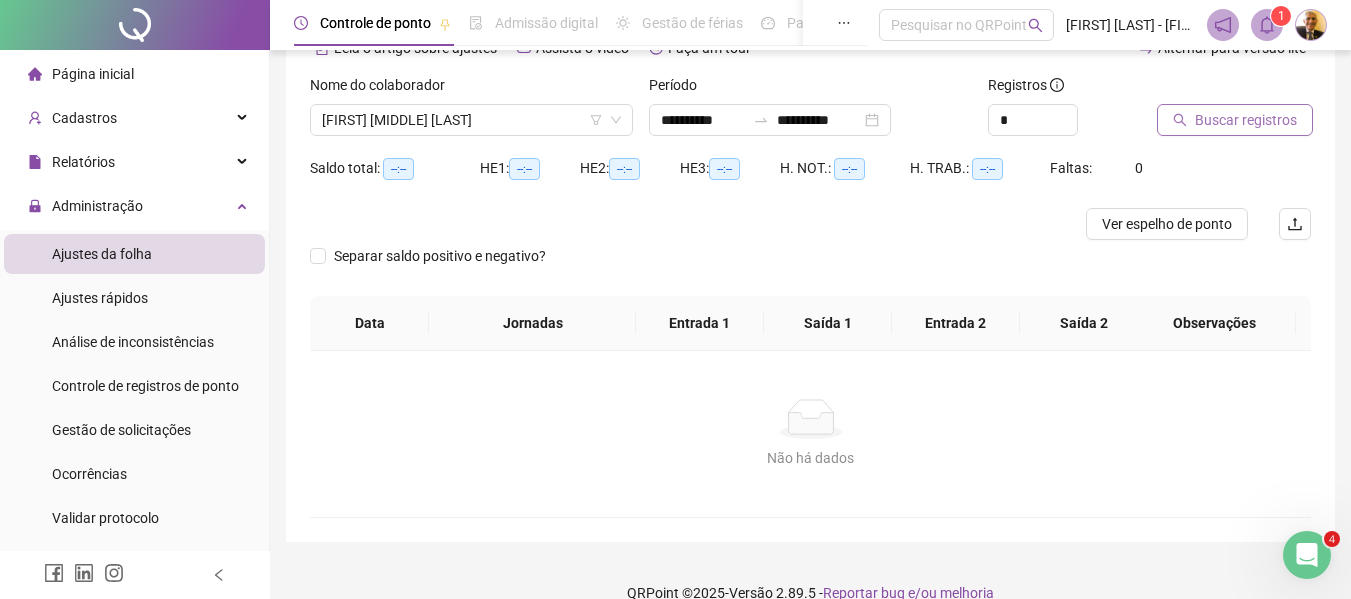 click on "Buscar registros" at bounding box center [1246, 120] 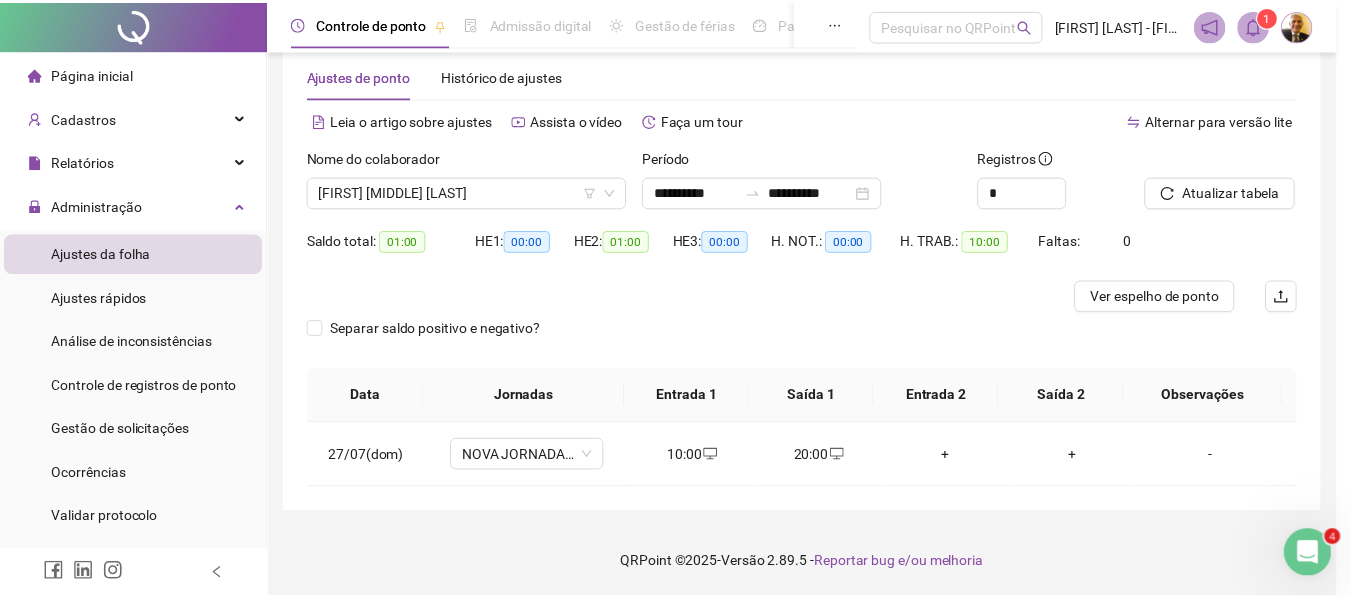 scroll, scrollTop: 37, scrollLeft: 0, axis: vertical 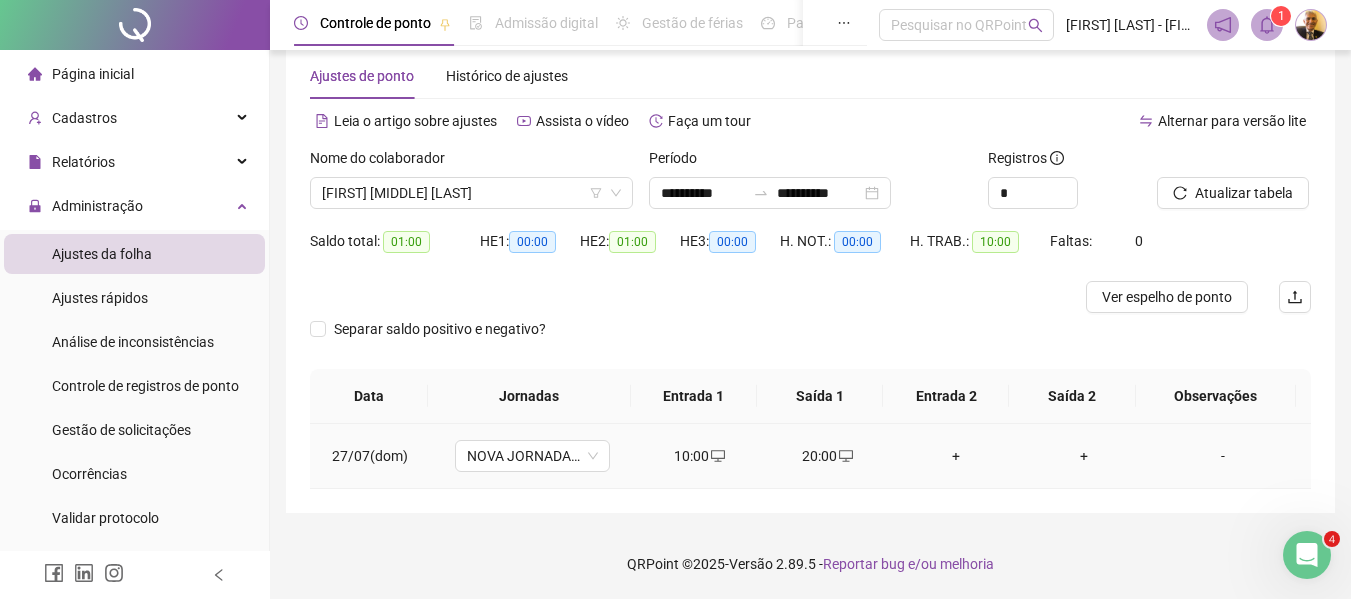 click on "10:00" at bounding box center [700, 456] 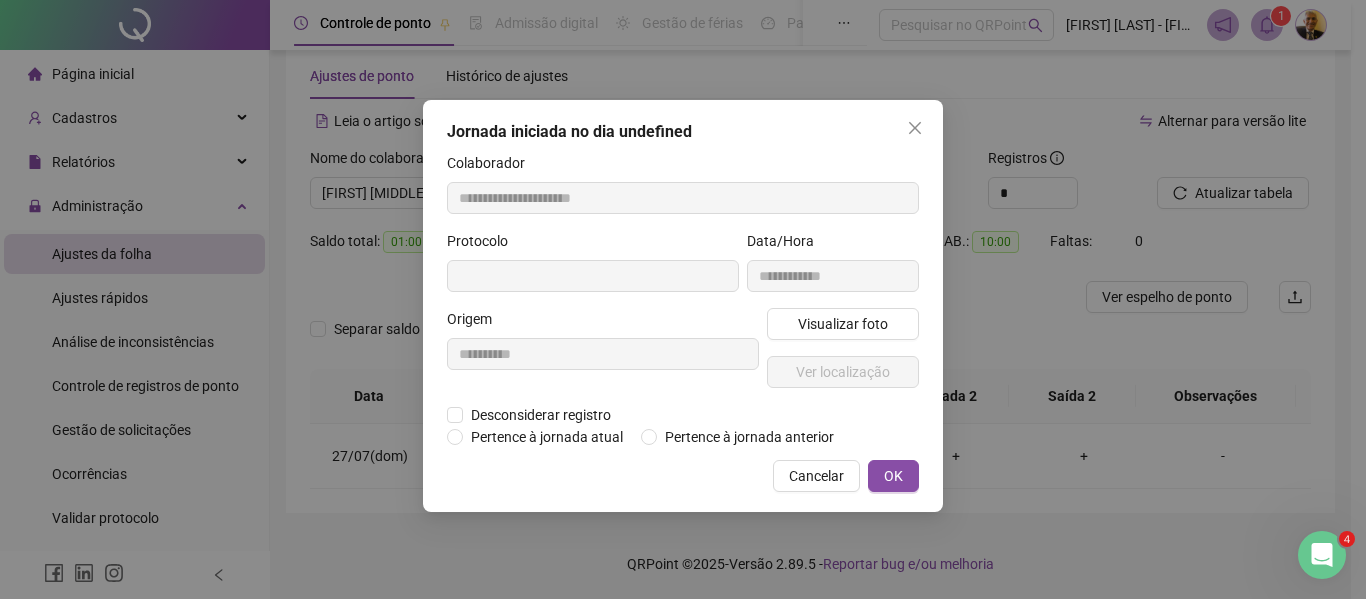 type on "**********" 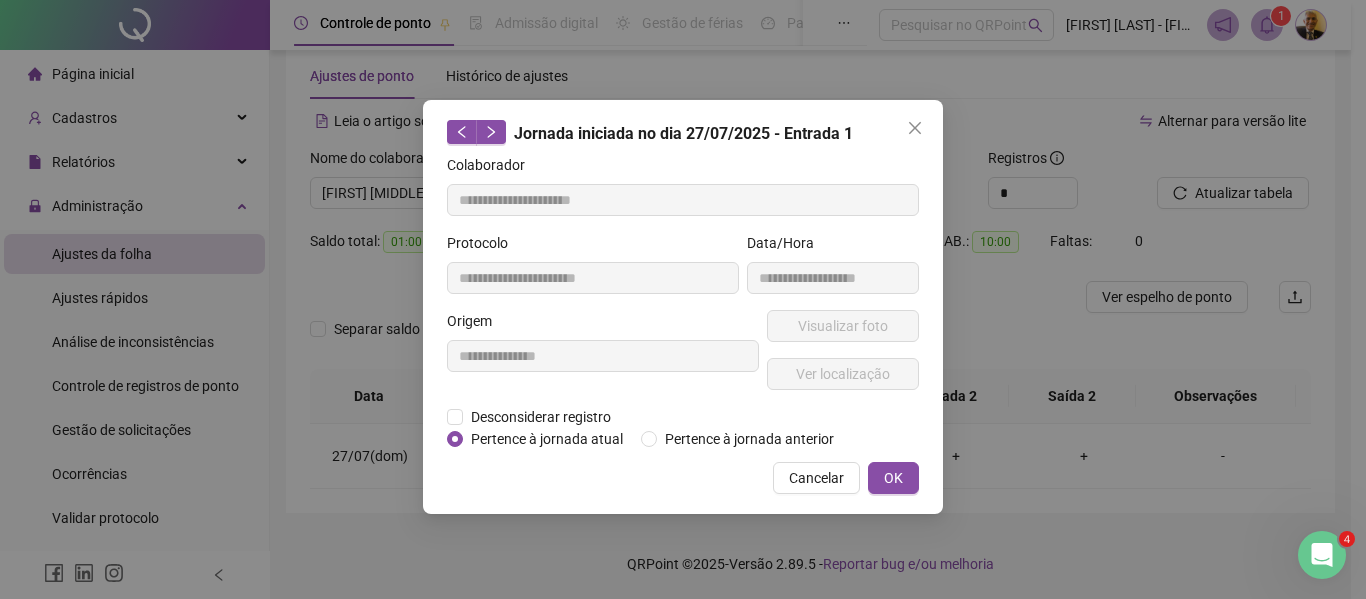 click on "Jornada iniciada no dia 27/07/2025 - Entrada 1 Colaborador [NAME] Protocolo [ID] Data/Hora [DATETIME] Origem [ORIGIN] Visualizar foto Ver localização Desconsiderar registro Pertence ao lanche Pertence à jornada atual Pertence à jornada anterior Cancelar OK" at bounding box center [683, 307] 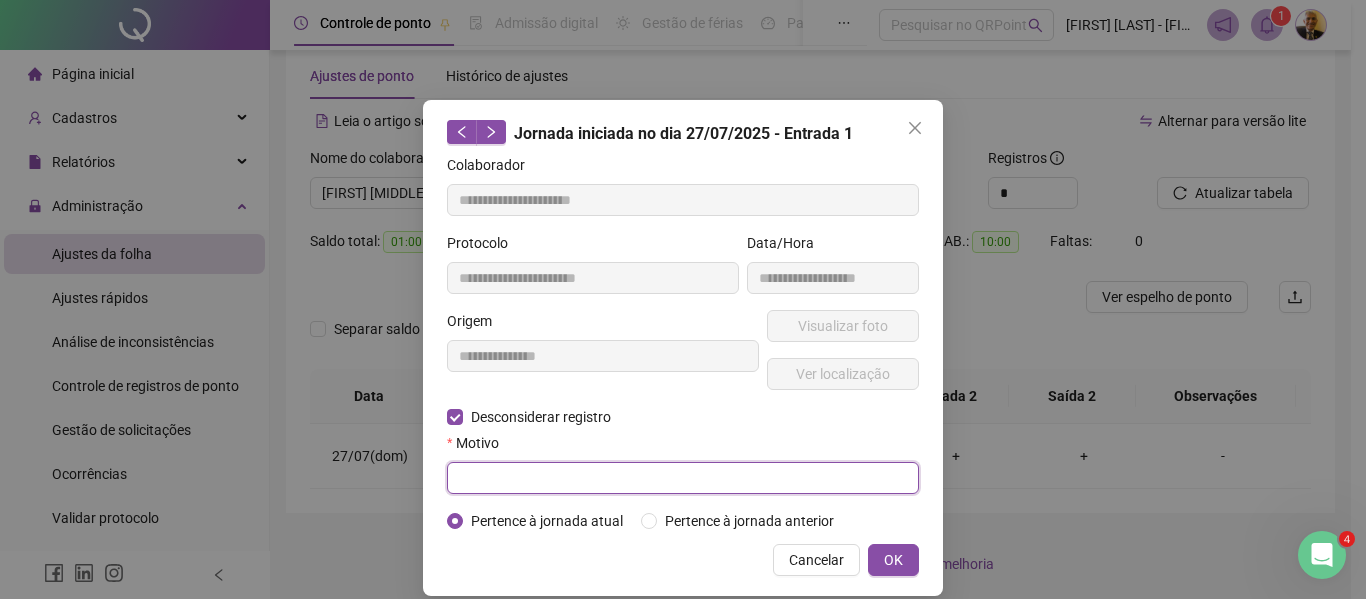 click at bounding box center (683, 478) 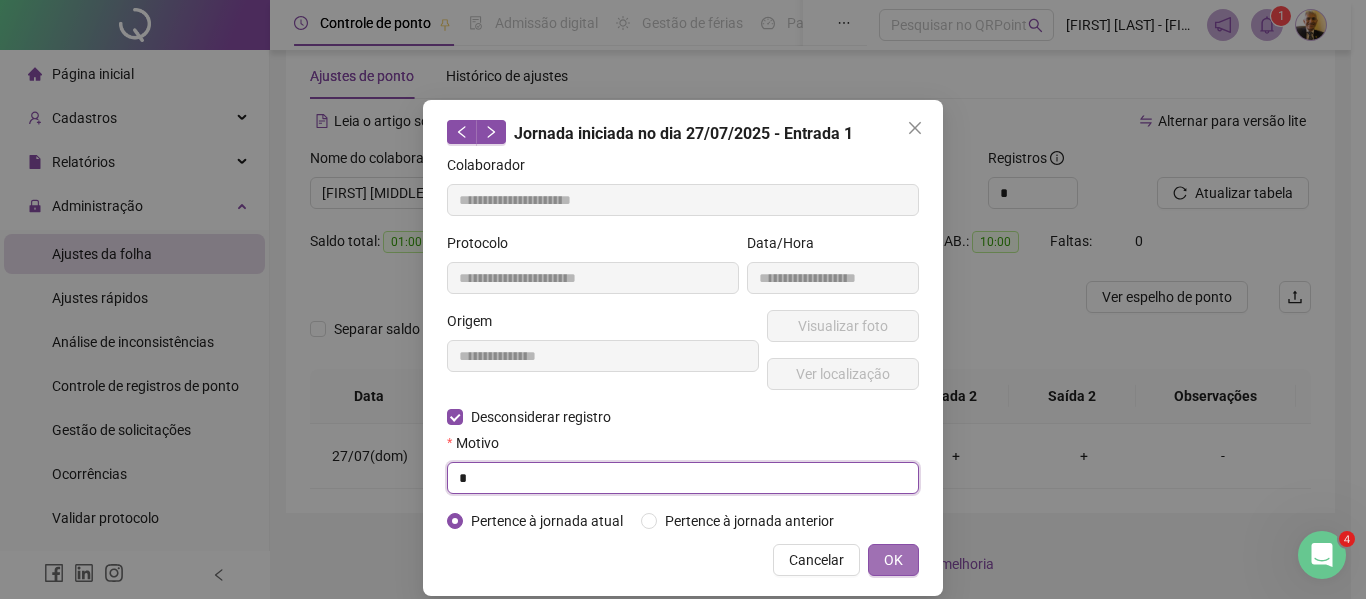 type on "*" 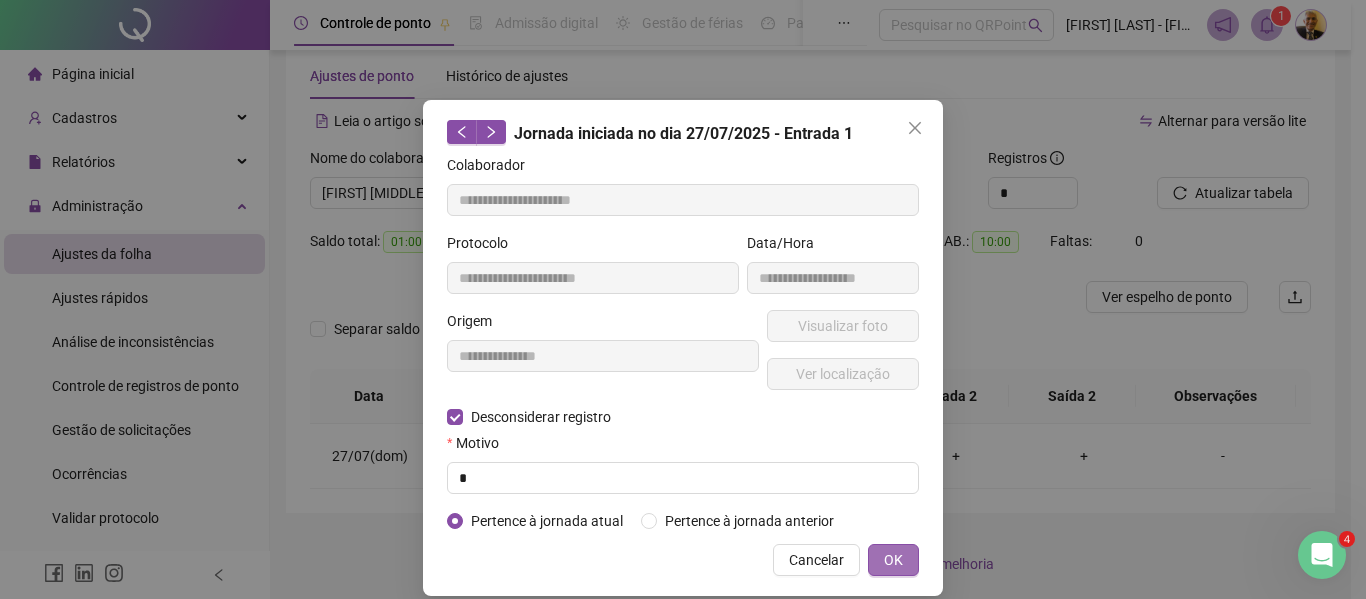 click on "OK" at bounding box center (893, 560) 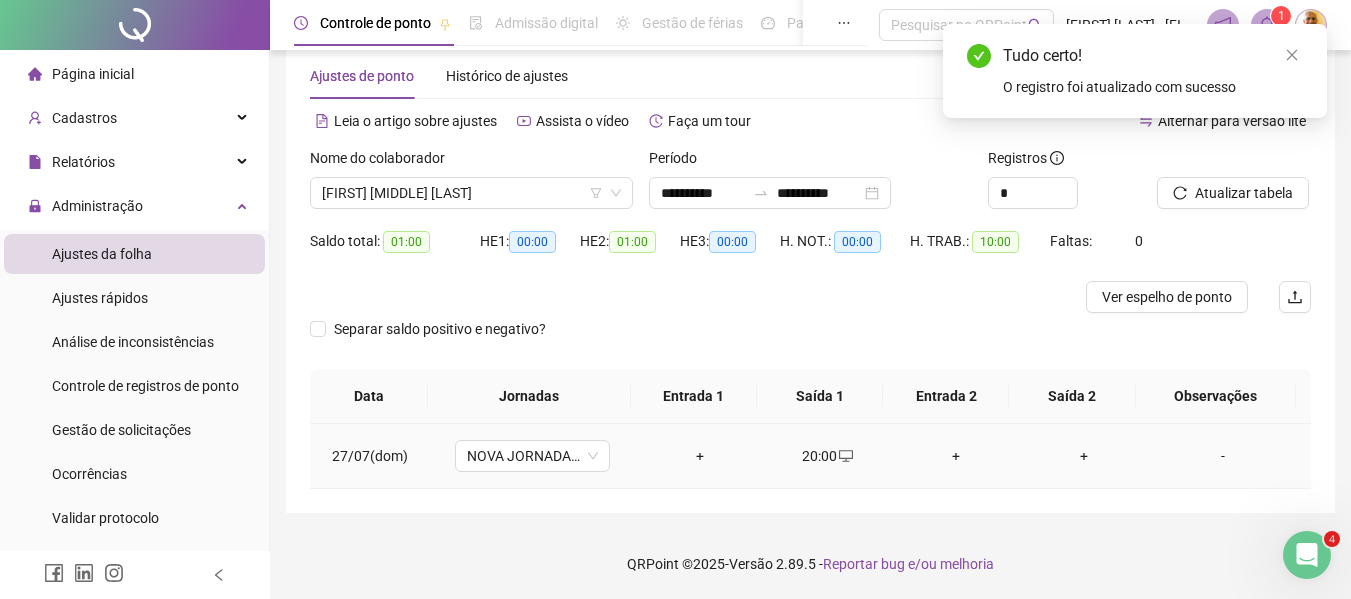 click on "20:00" at bounding box center (828, 456) 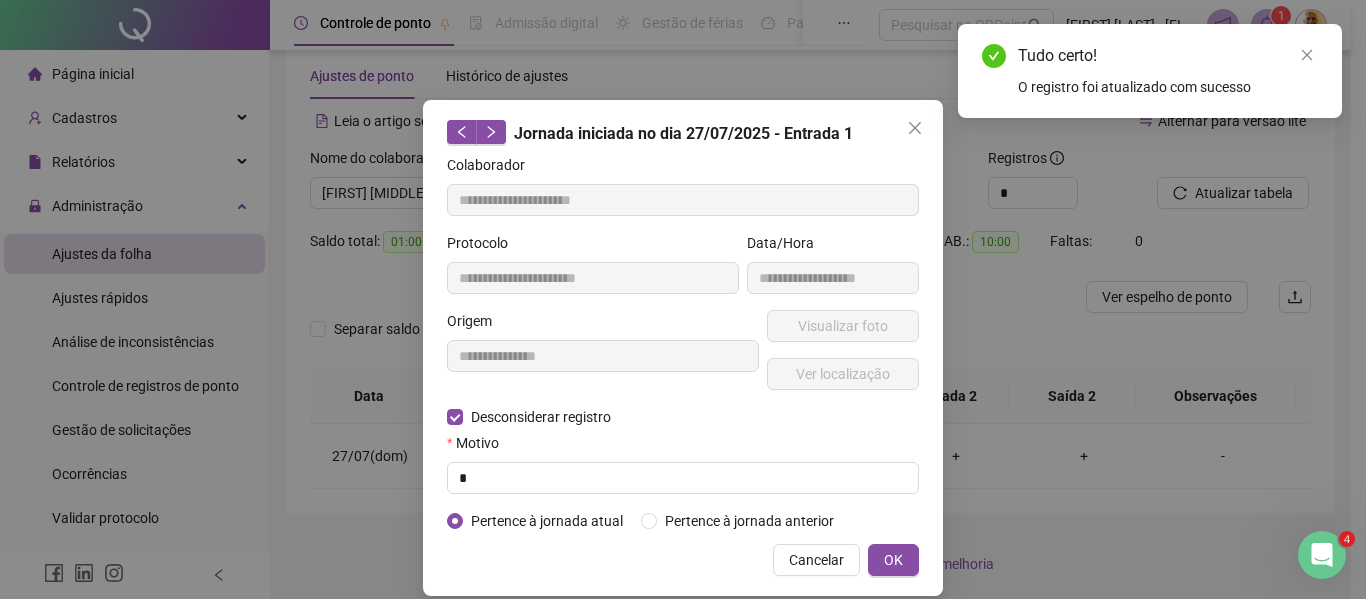 type on "**********" 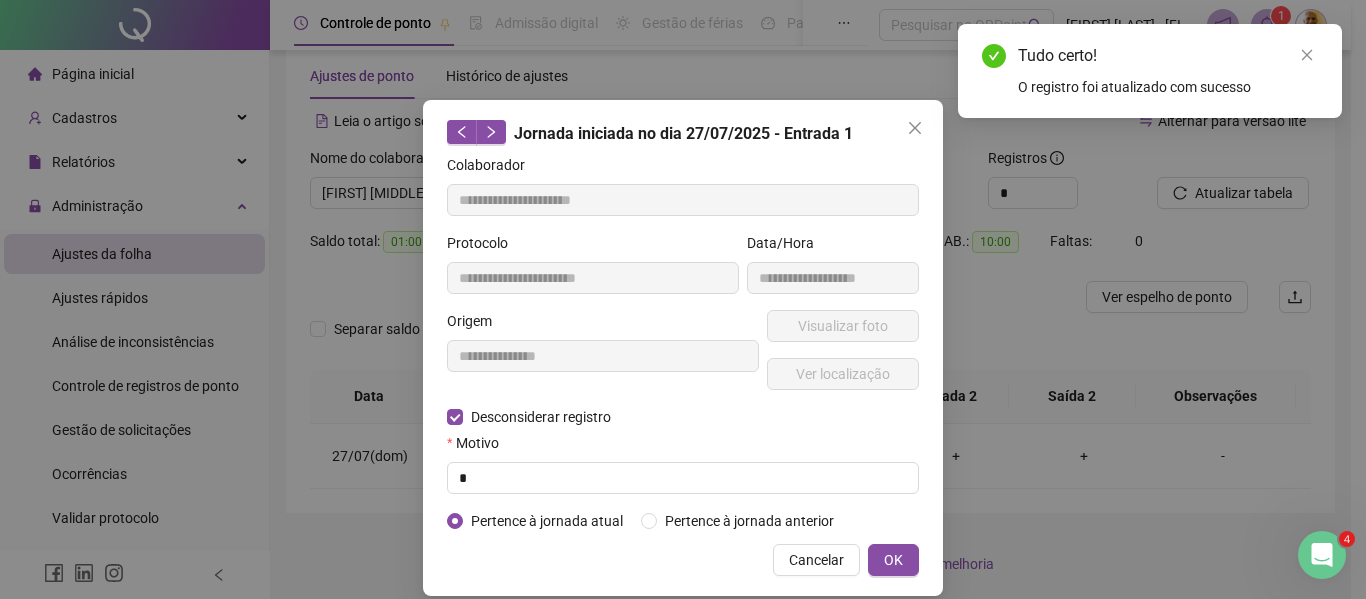 type on "**********" 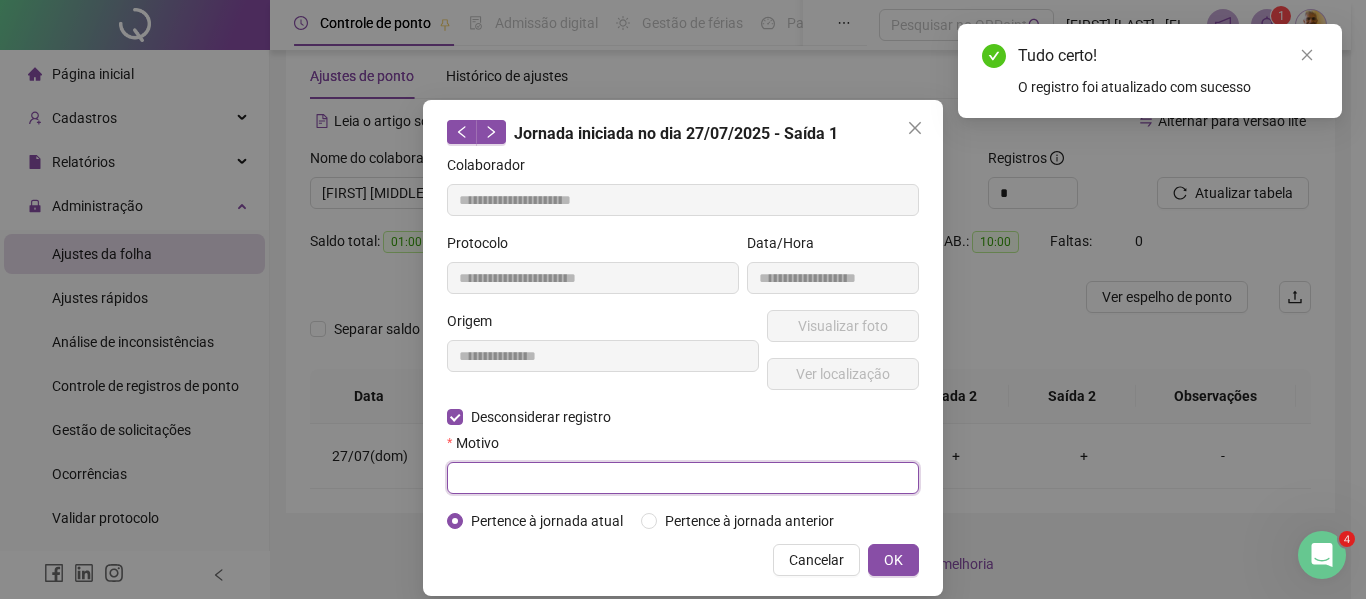 click at bounding box center [683, 478] 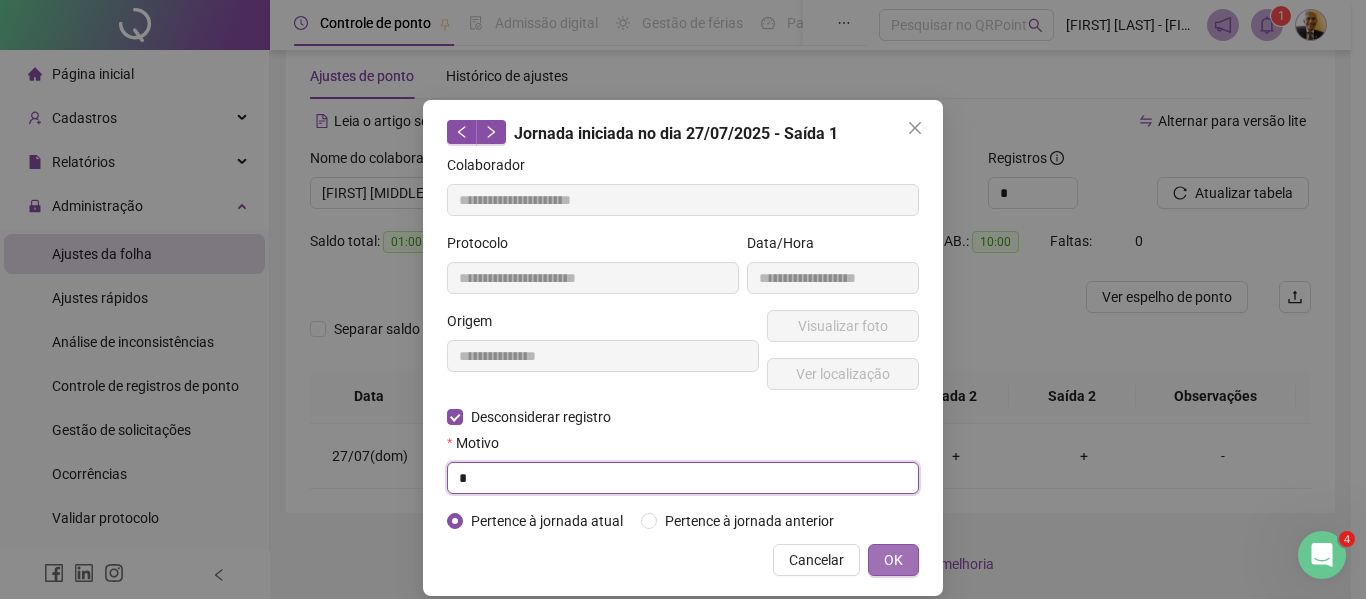type on "*" 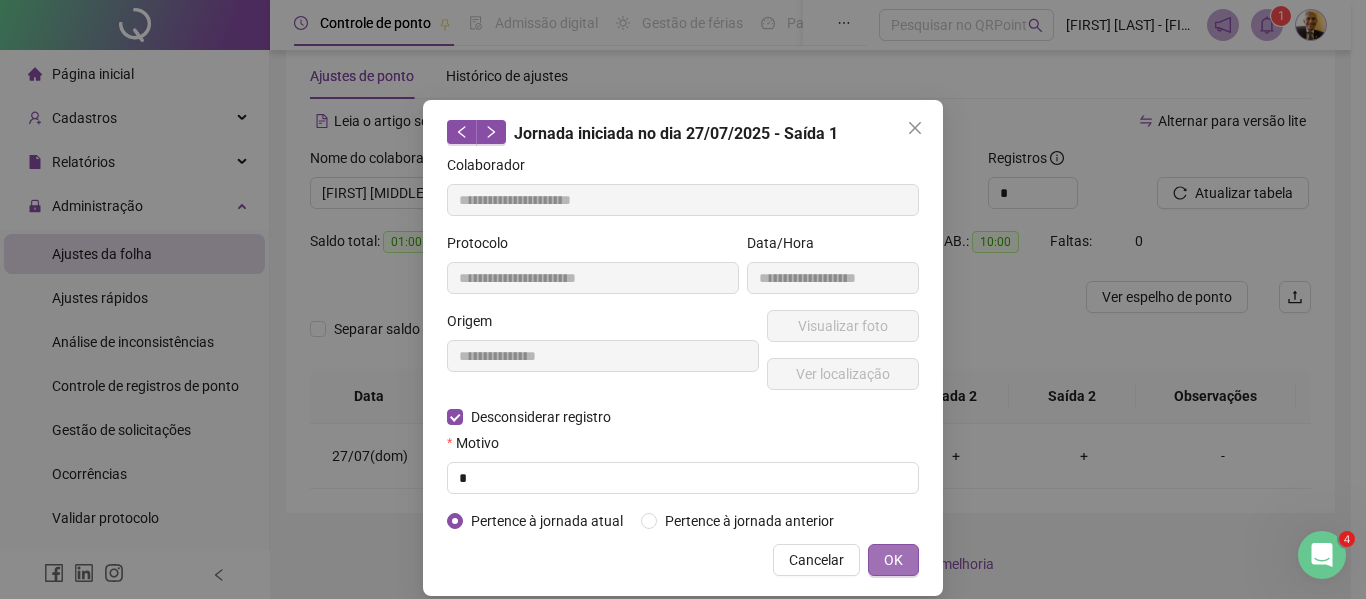 click on "OK" at bounding box center (893, 560) 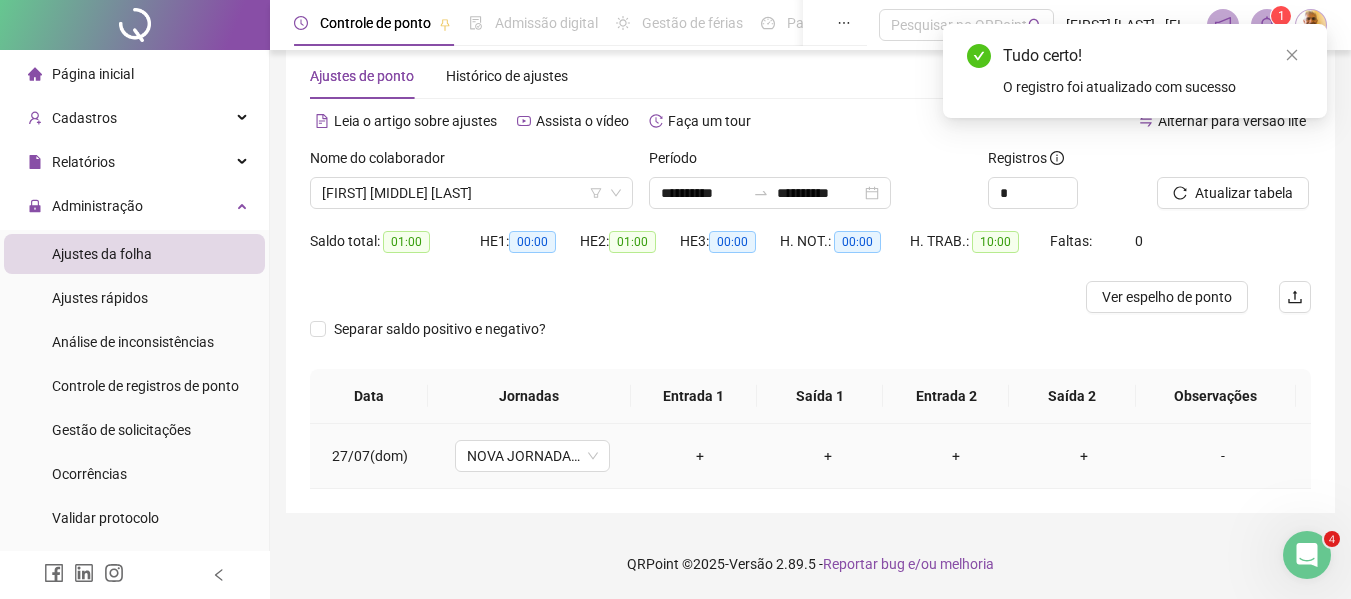click on "-" at bounding box center (1223, 456) 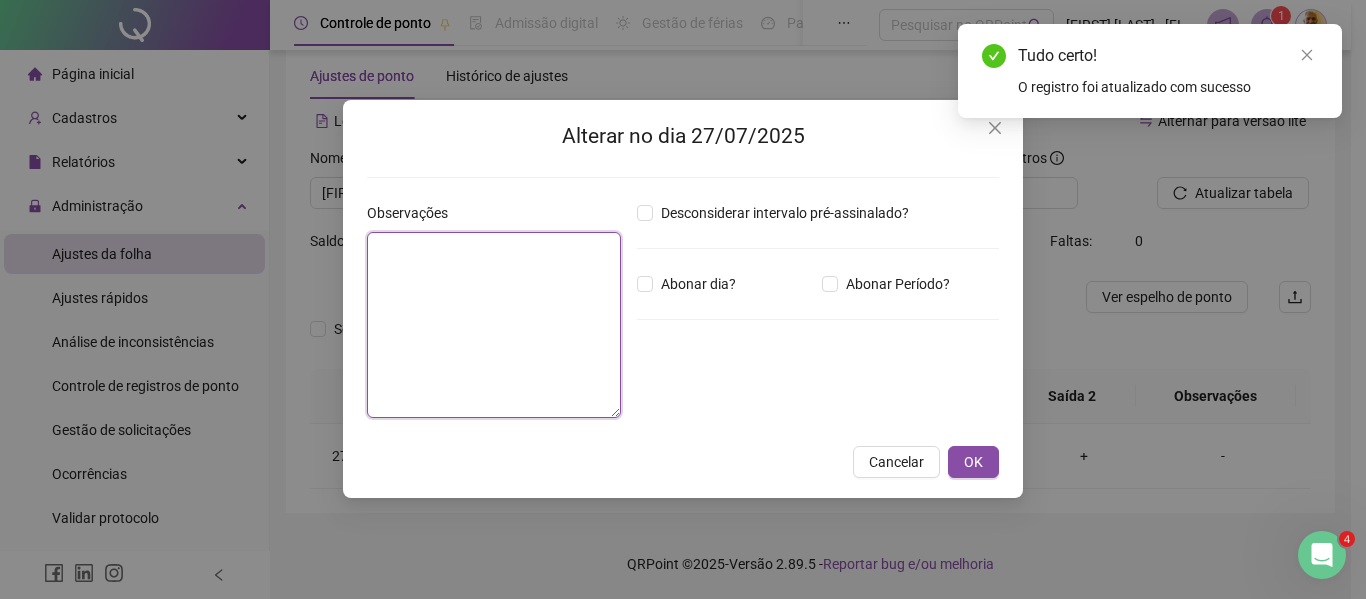 drag, startPoint x: 510, startPoint y: 245, endPoint x: 522, endPoint y: 251, distance: 13.416408 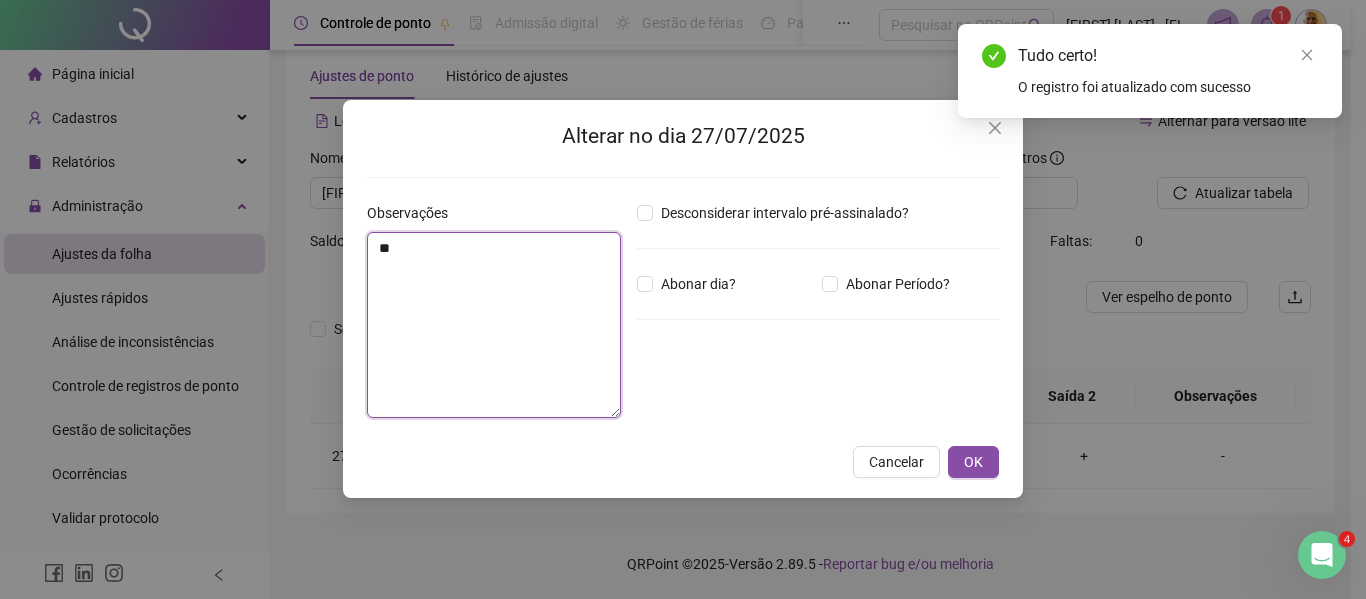 type on "*" 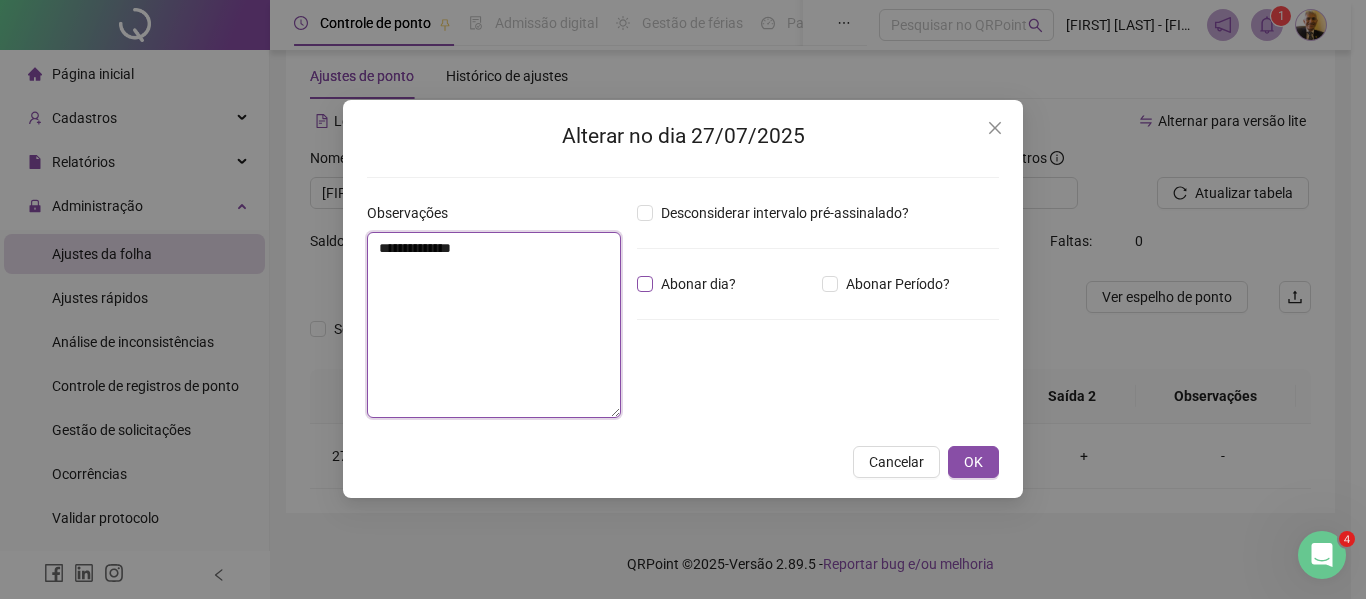 type on "**********" 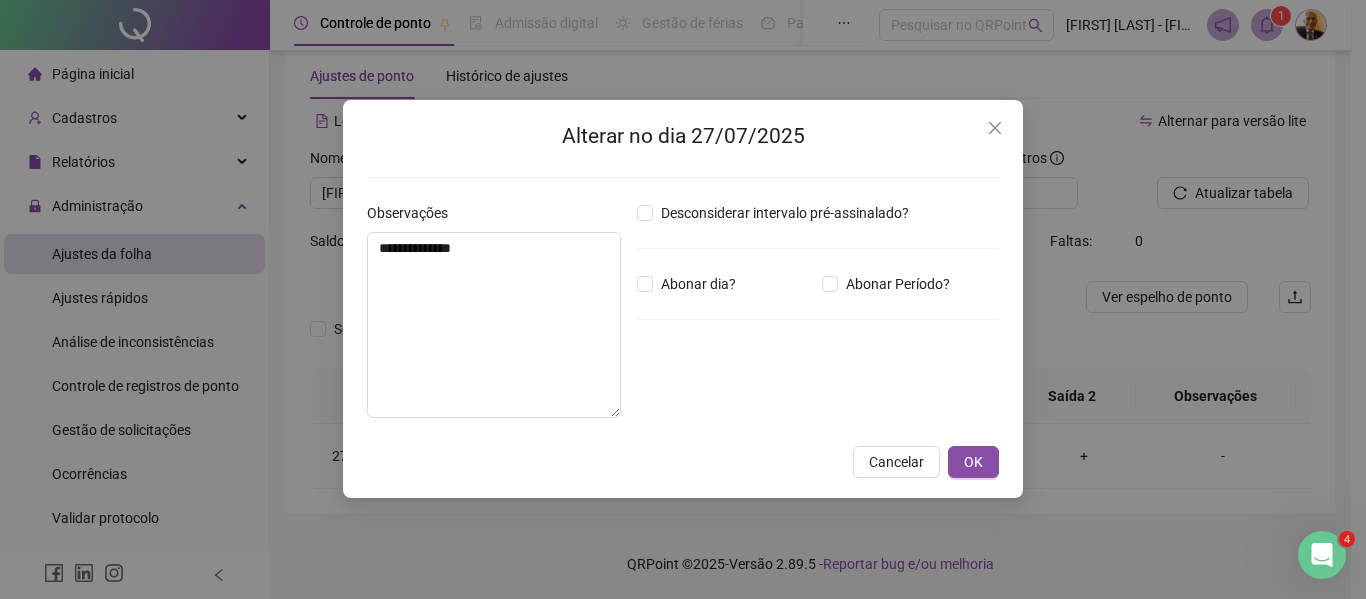 drag, startPoint x: 654, startPoint y: 285, endPoint x: 656, endPoint y: 296, distance: 11.18034 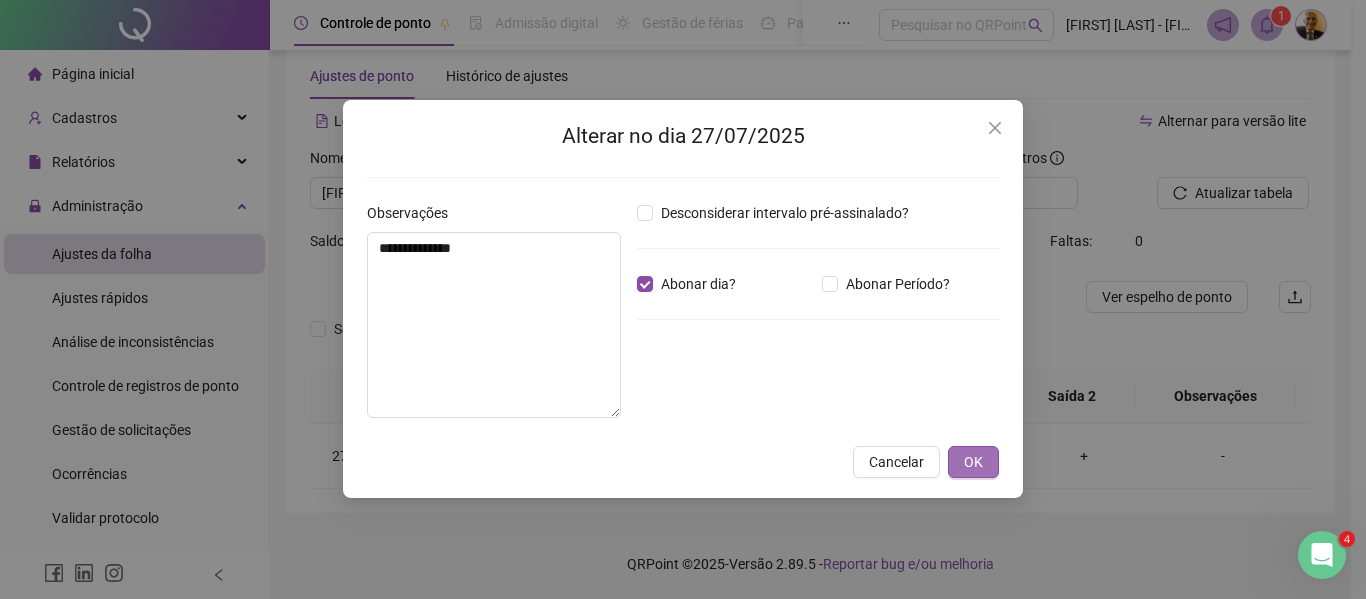 click on "OK" at bounding box center (973, 462) 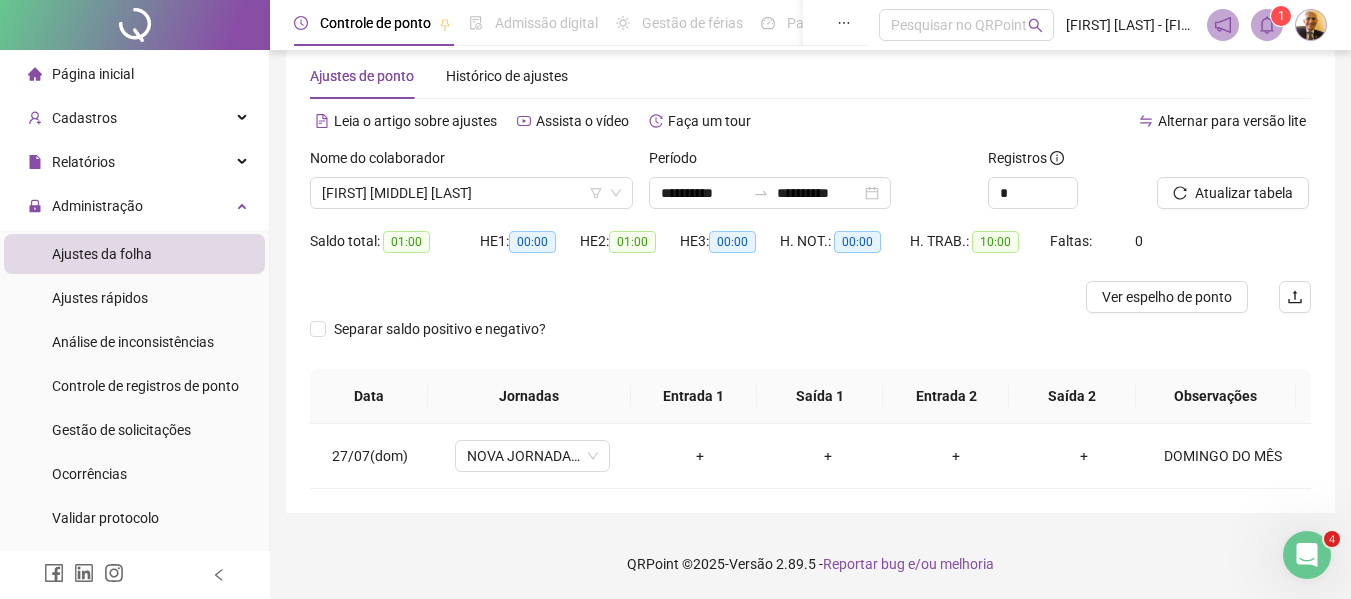 scroll, scrollTop: 0, scrollLeft: 0, axis: both 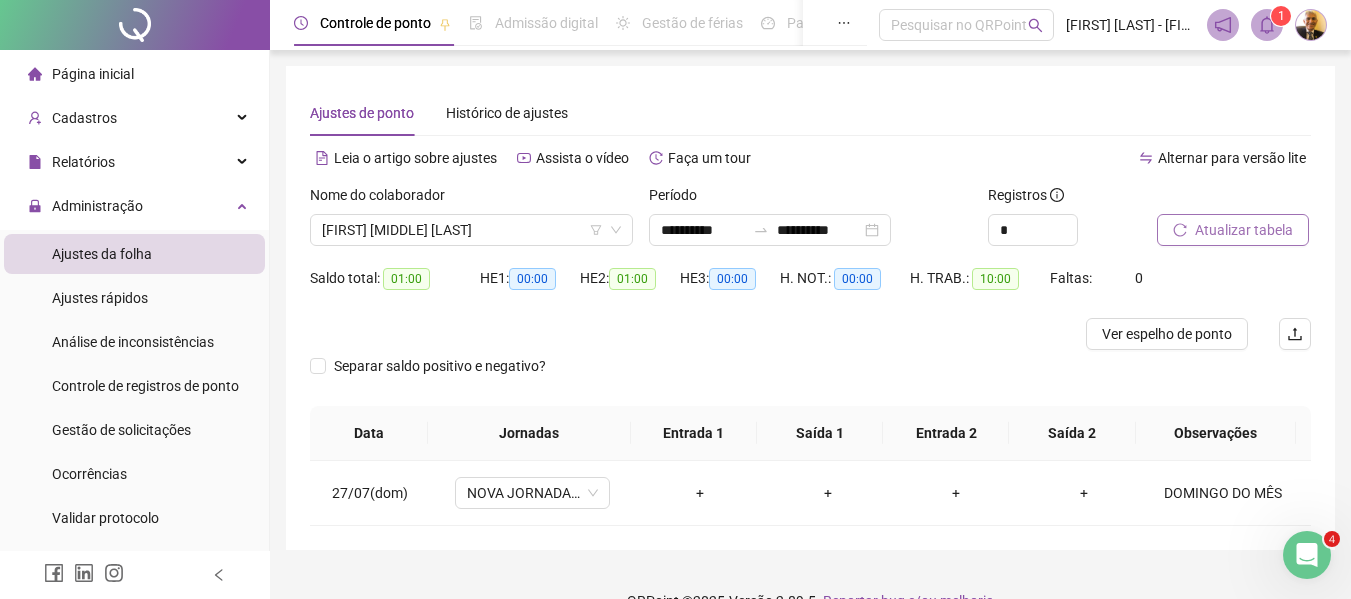 click on "Atualizar tabela" at bounding box center (1244, 230) 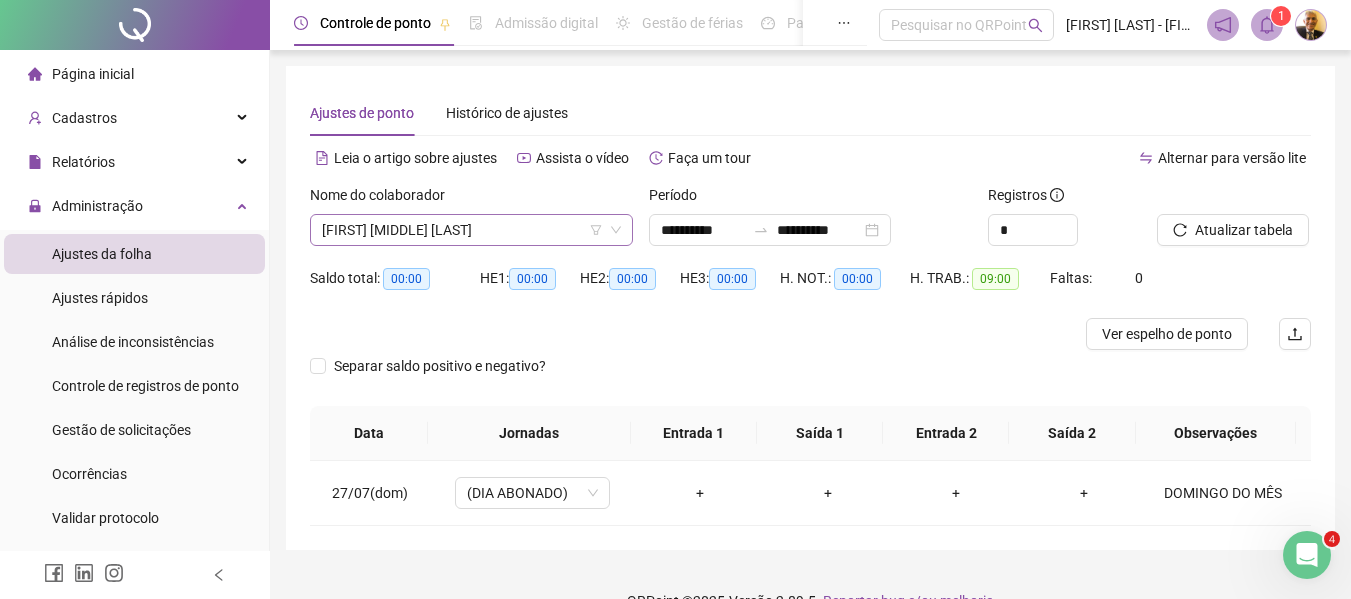 click on "[FIRST] [MIDDLE] [LAST]" at bounding box center (471, 230) 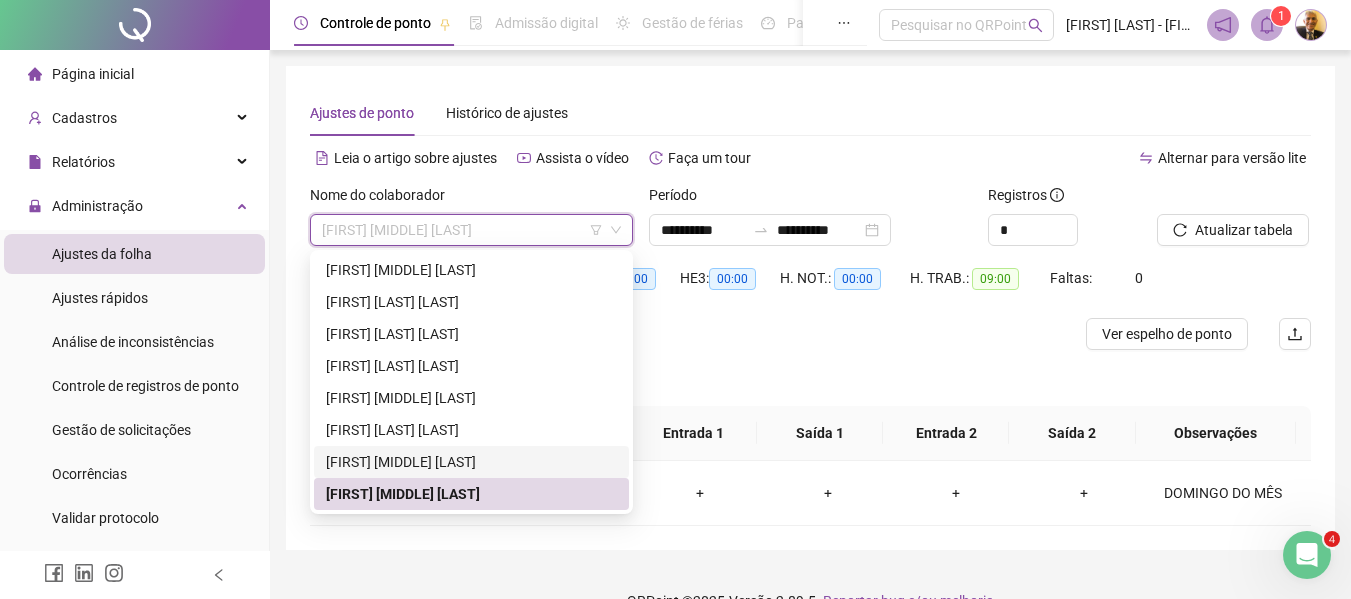 click on "[FIRST] [MIDDLE] [LAST]" at bounding box center (471, 462) 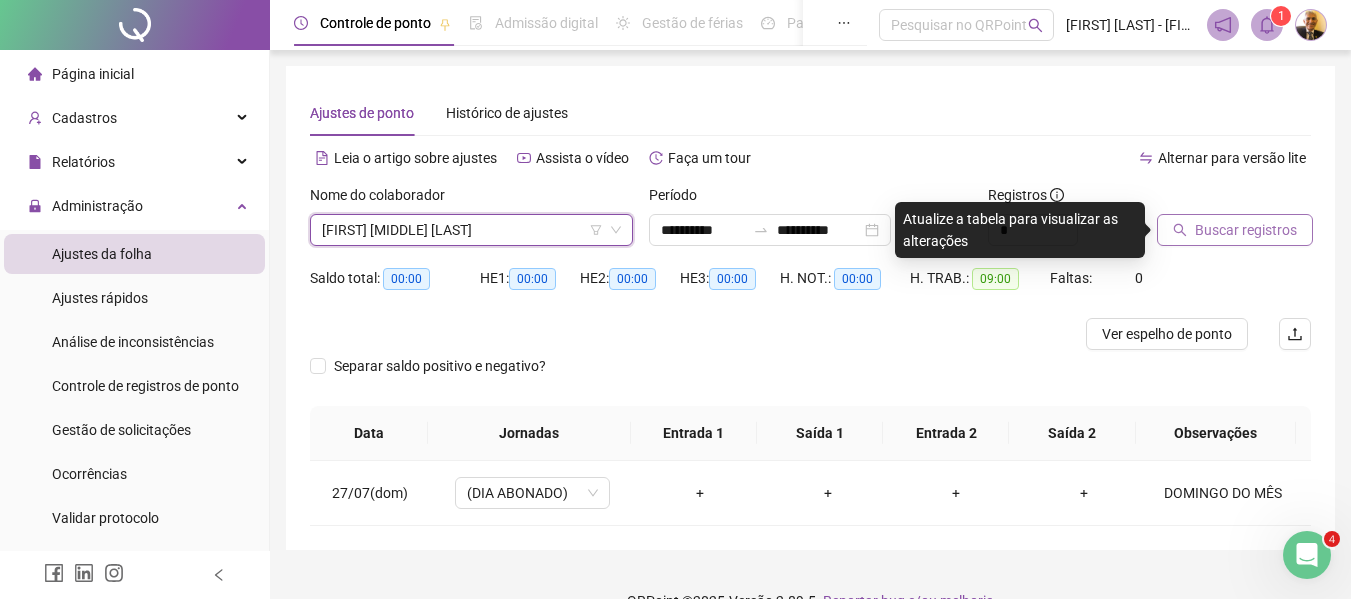 click on "Buscar registros" at bounding box center [1246, 230] 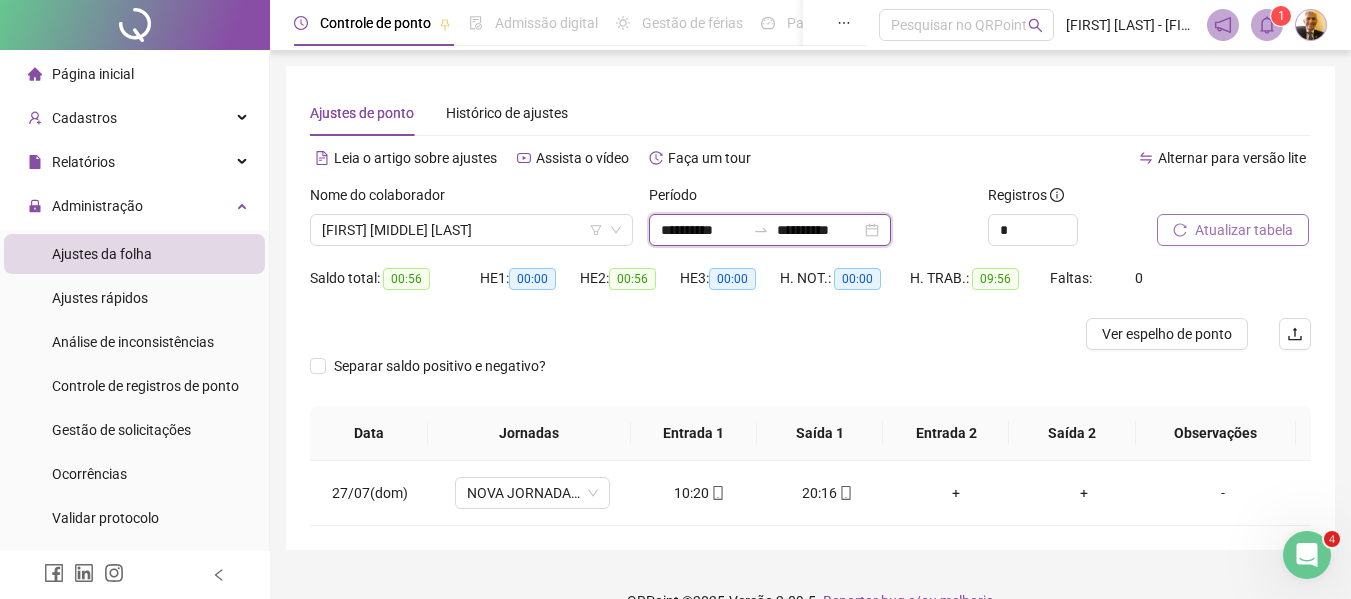 click on "**********" at bounding box center [703, 230] 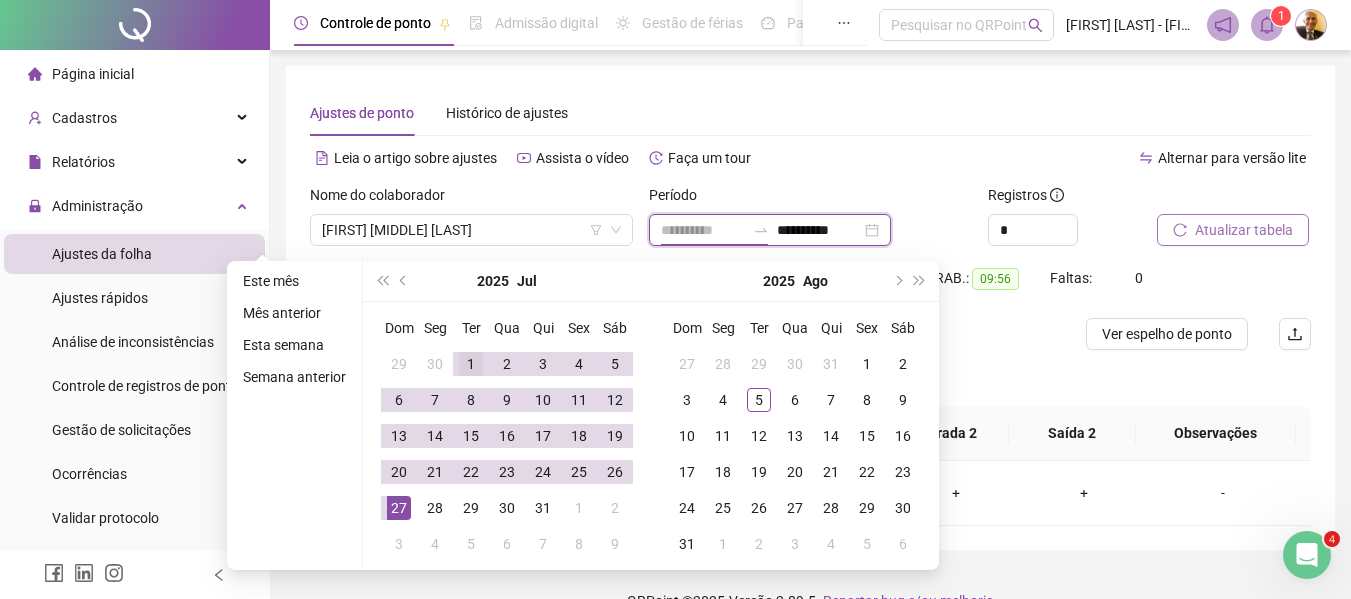 type on "**********" 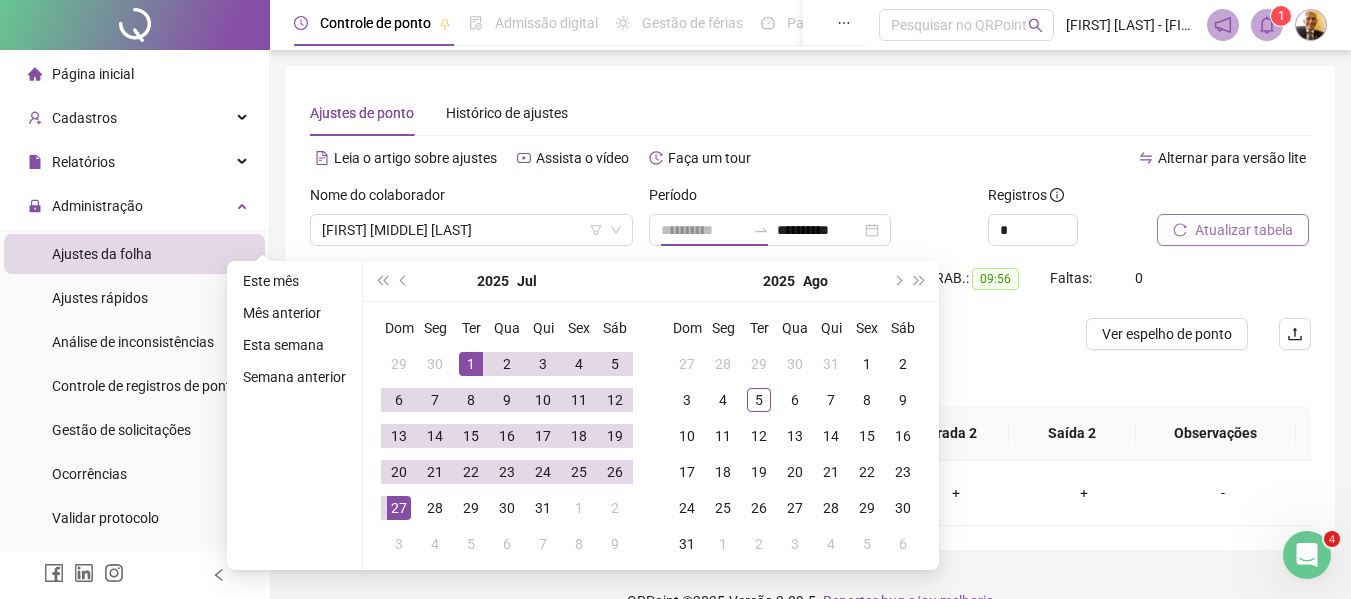 click on "1" at bounding box center [471, 364] 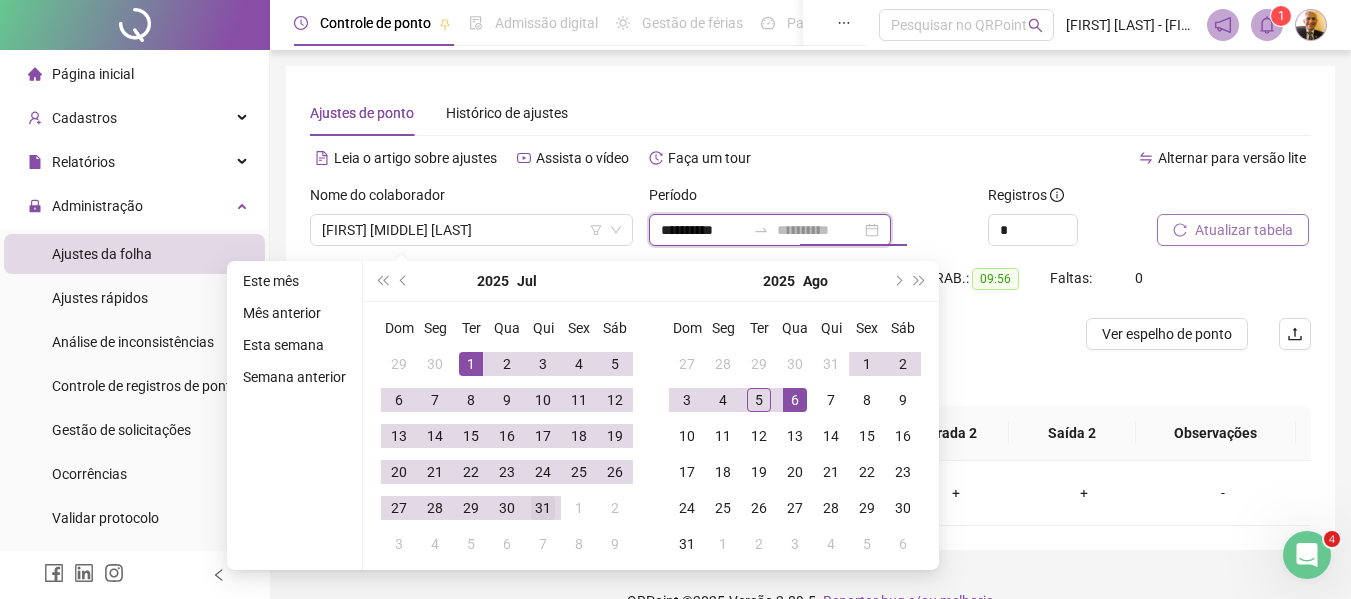 type on "**********" 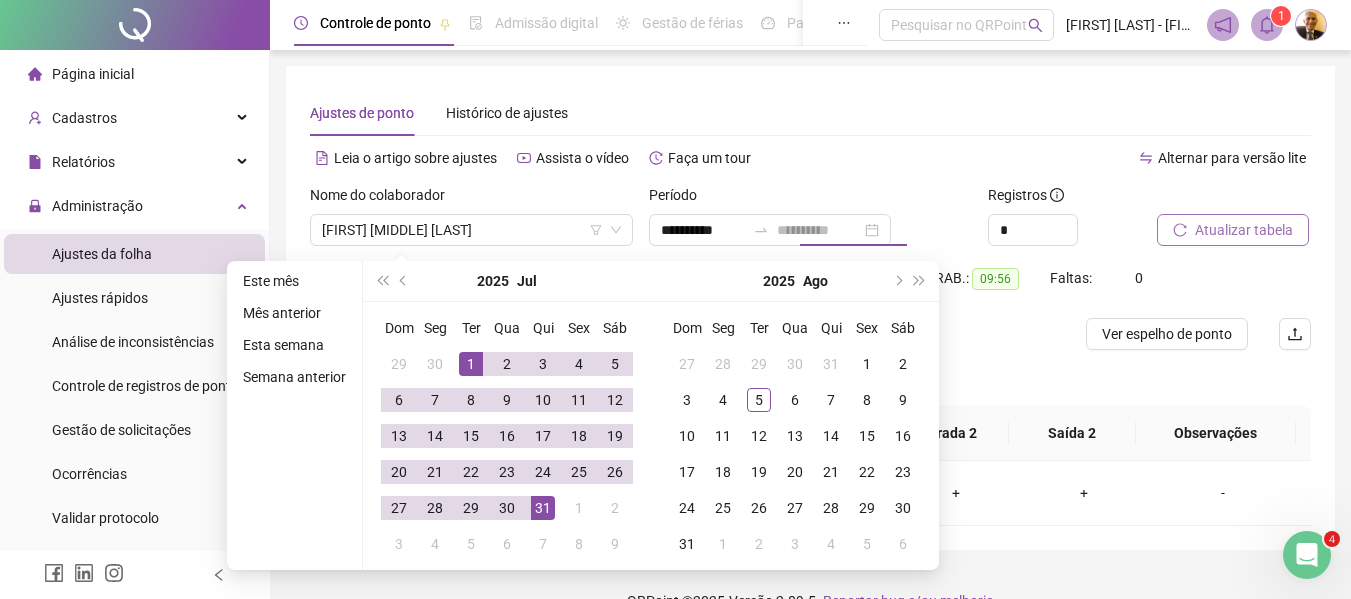 click on "31" at bounding box center (543, 508) 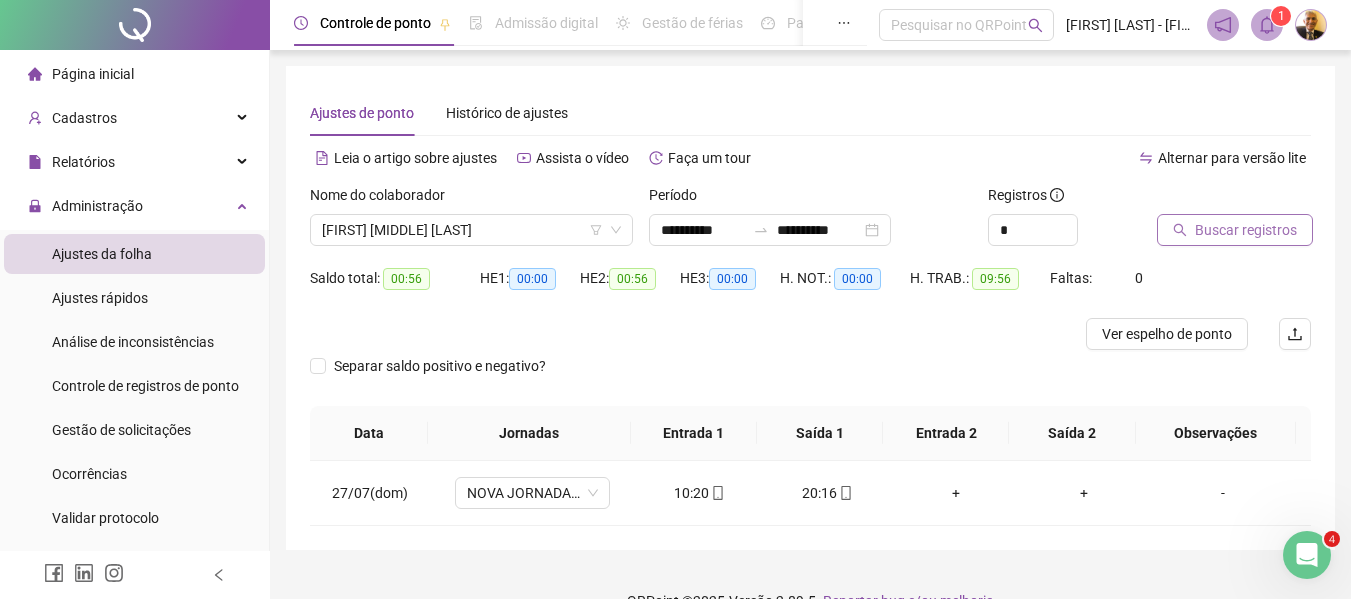 click on "Buscar registros" at bounding box center (1246, 230) 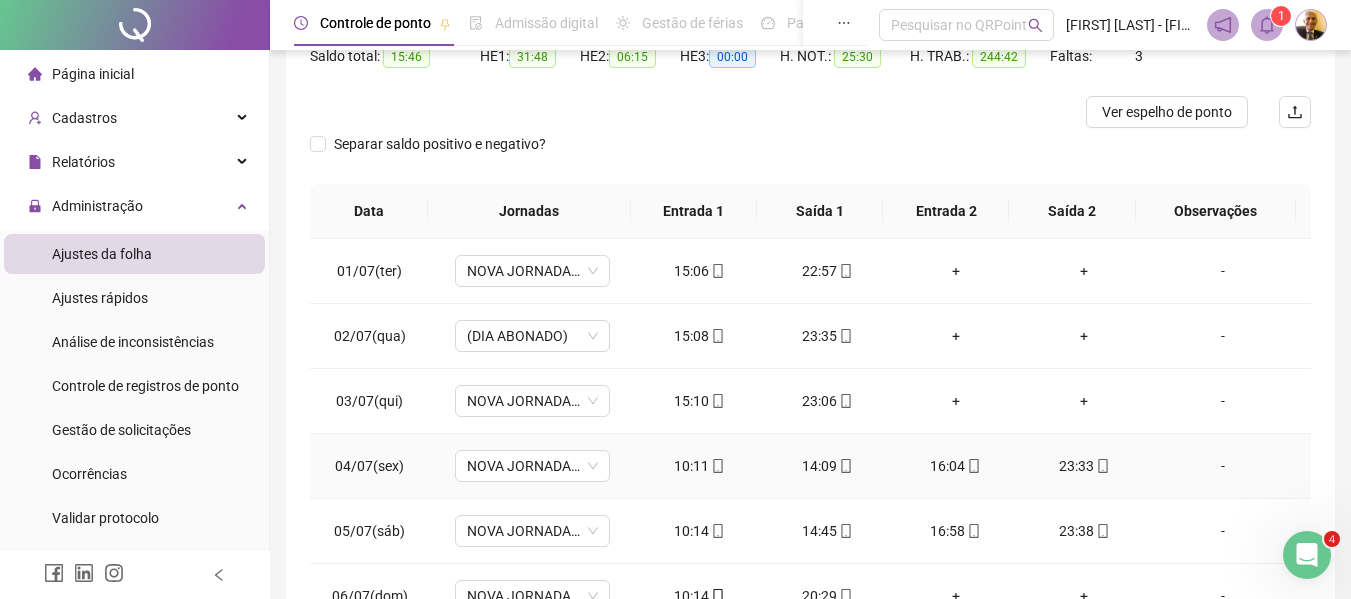scroll, scrollTop: 233, scrollLeft: 0, axis: vertical 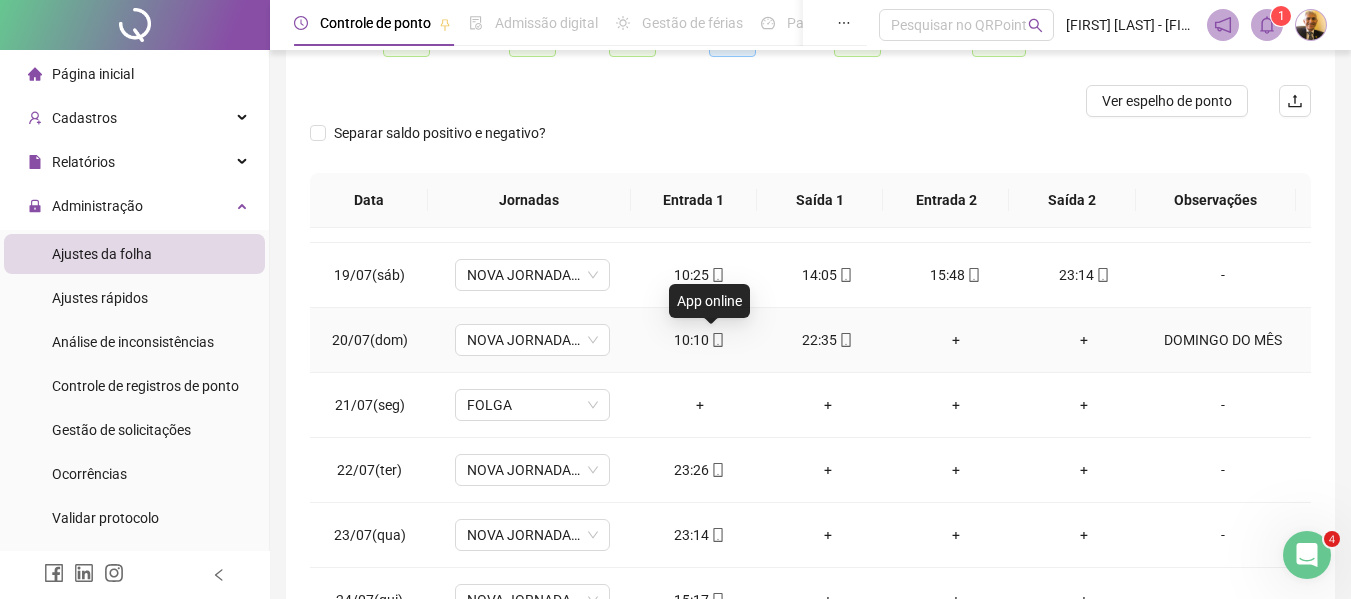 click 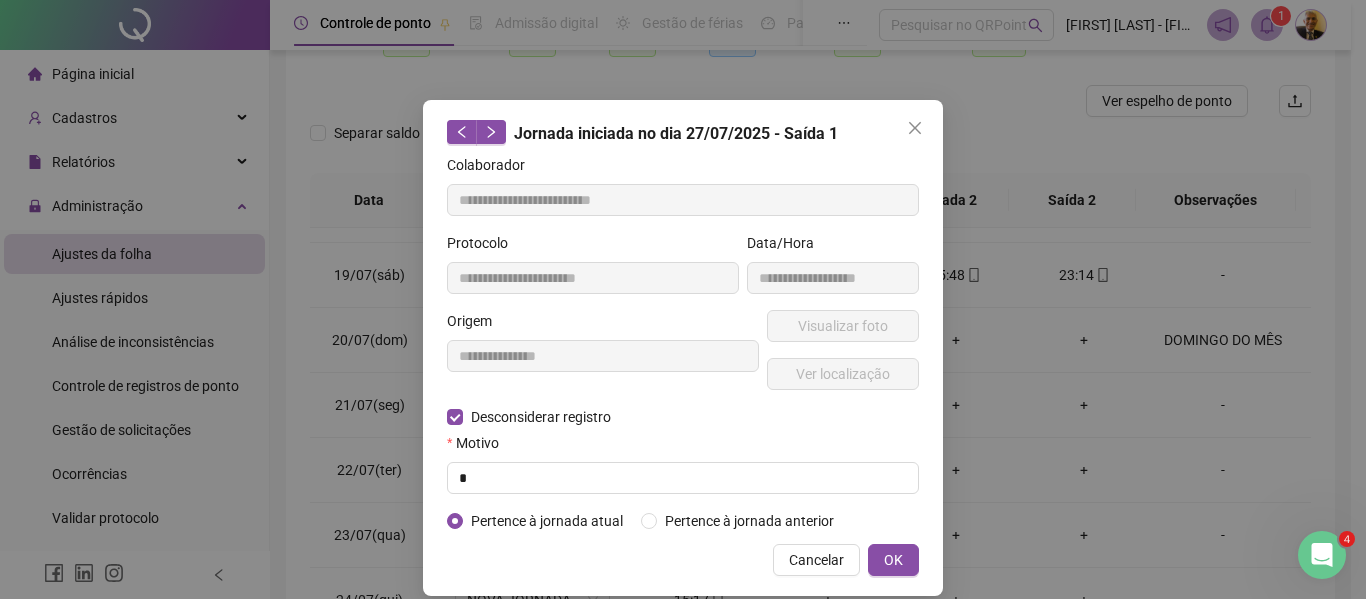 type on "**********" 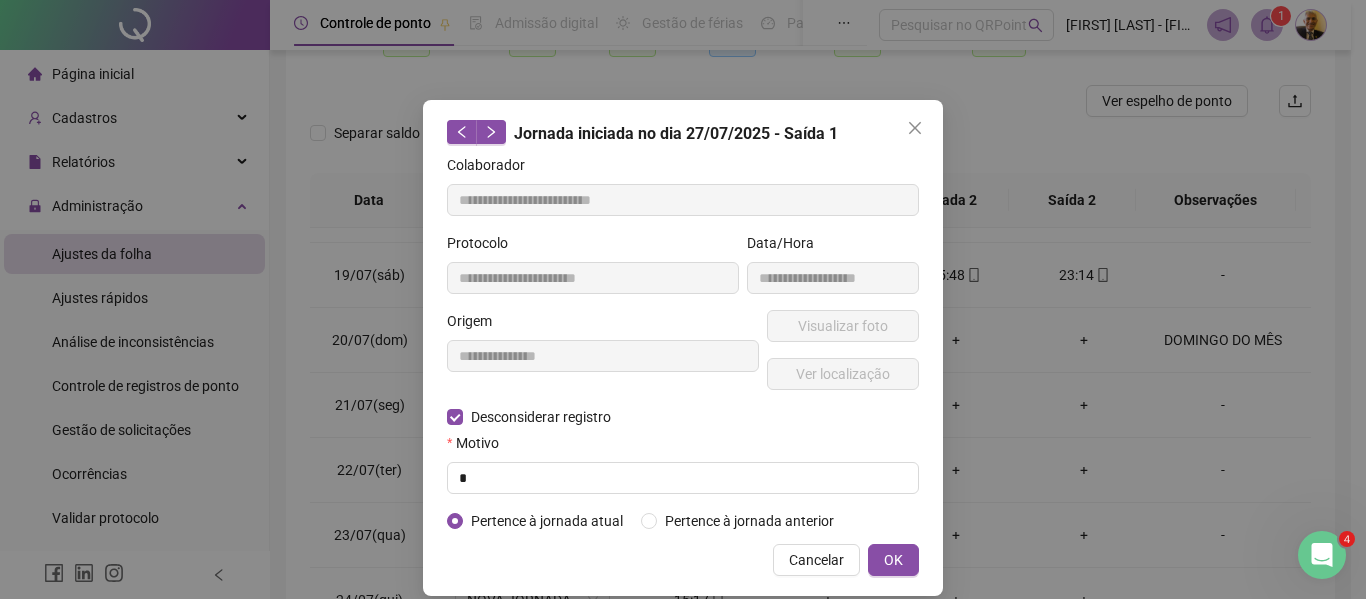 type on "**********" 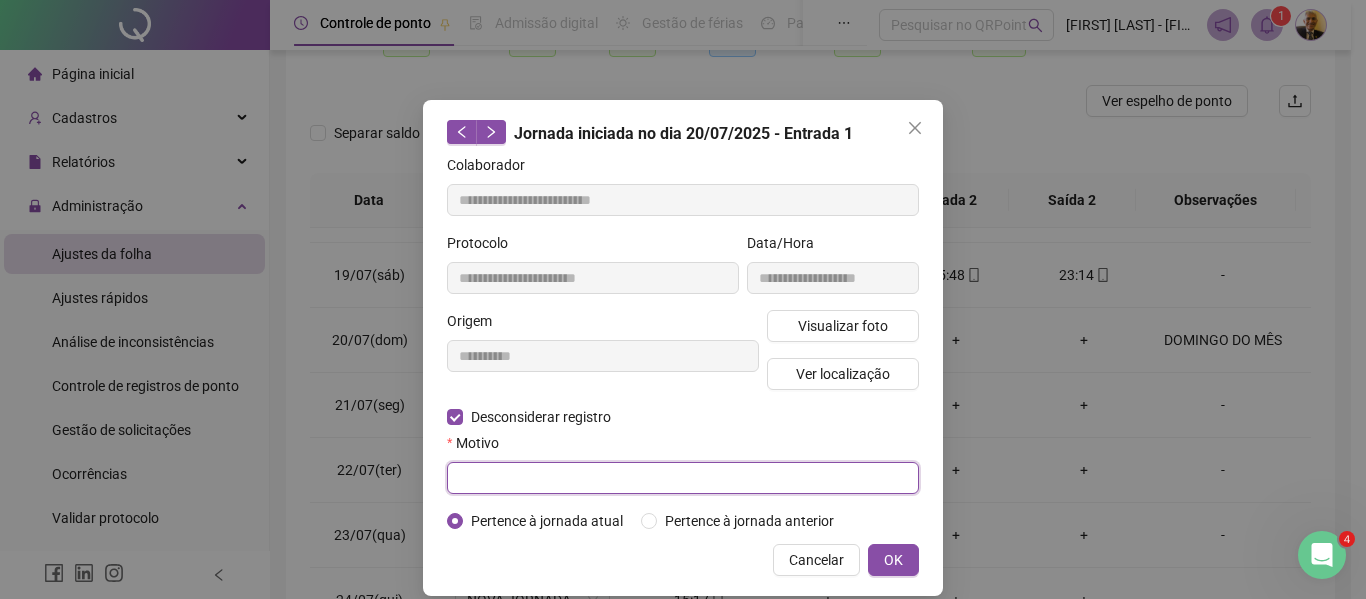 click at bounding box center [683, 478] 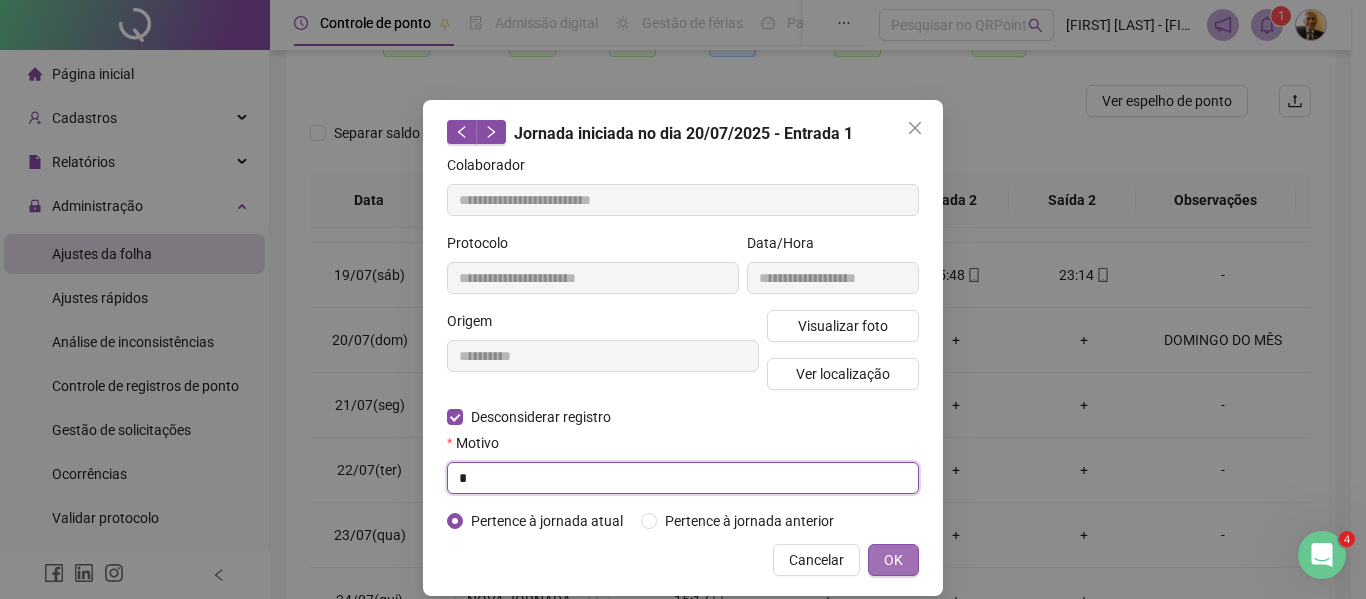 type on "*" 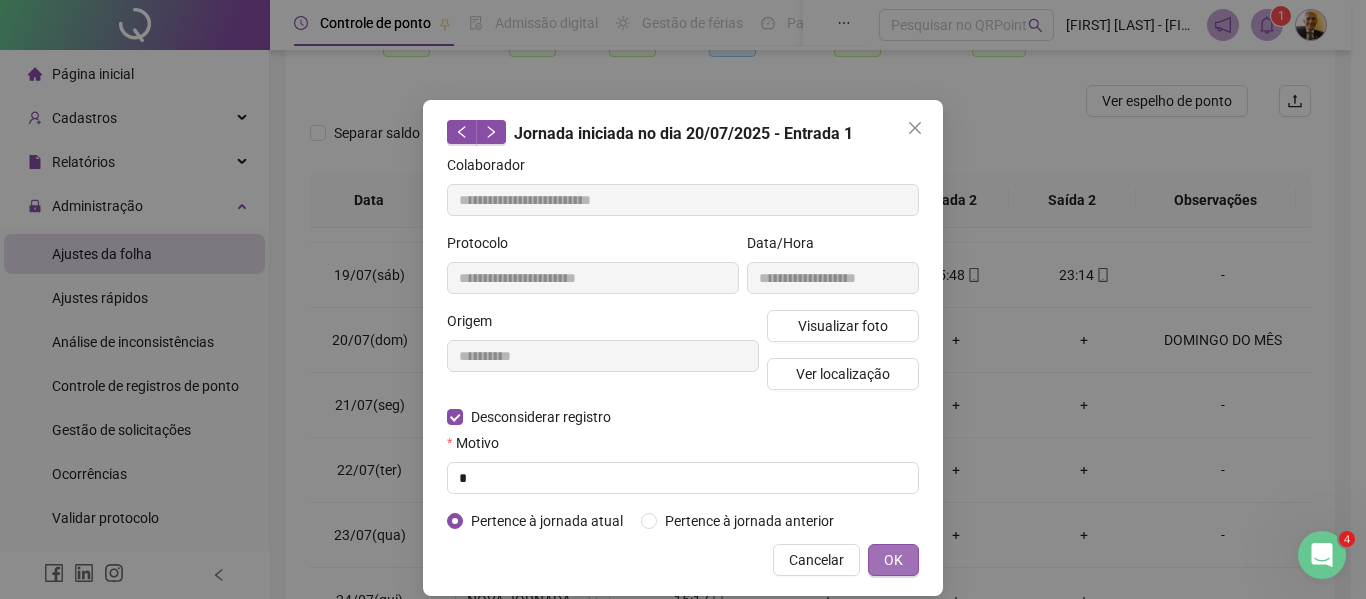 click on "OK" at bounding box center (893, 560) 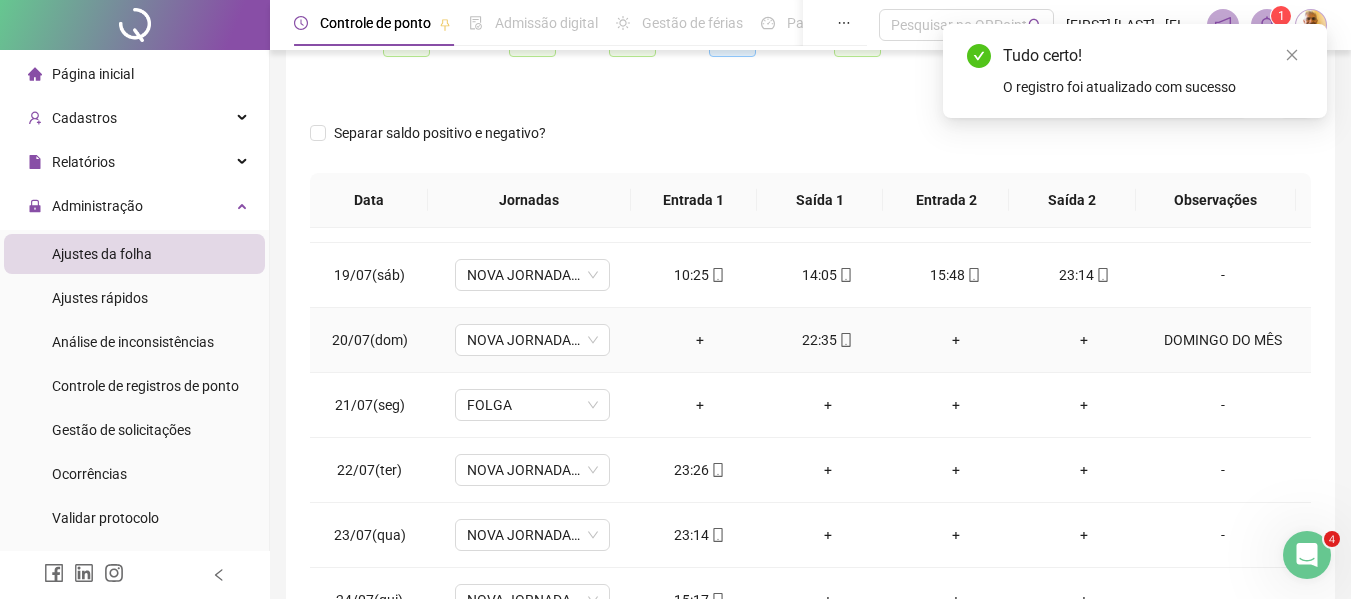 click on "22:35" at bounding box center (828, 340) 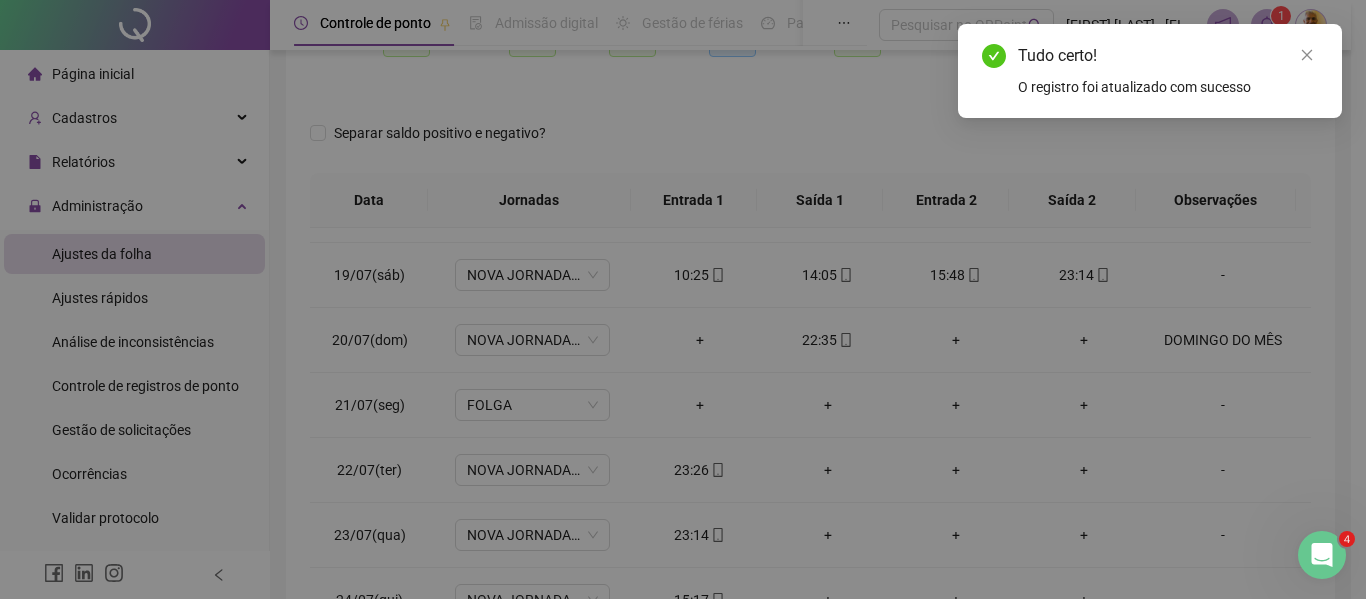 type on "**********" 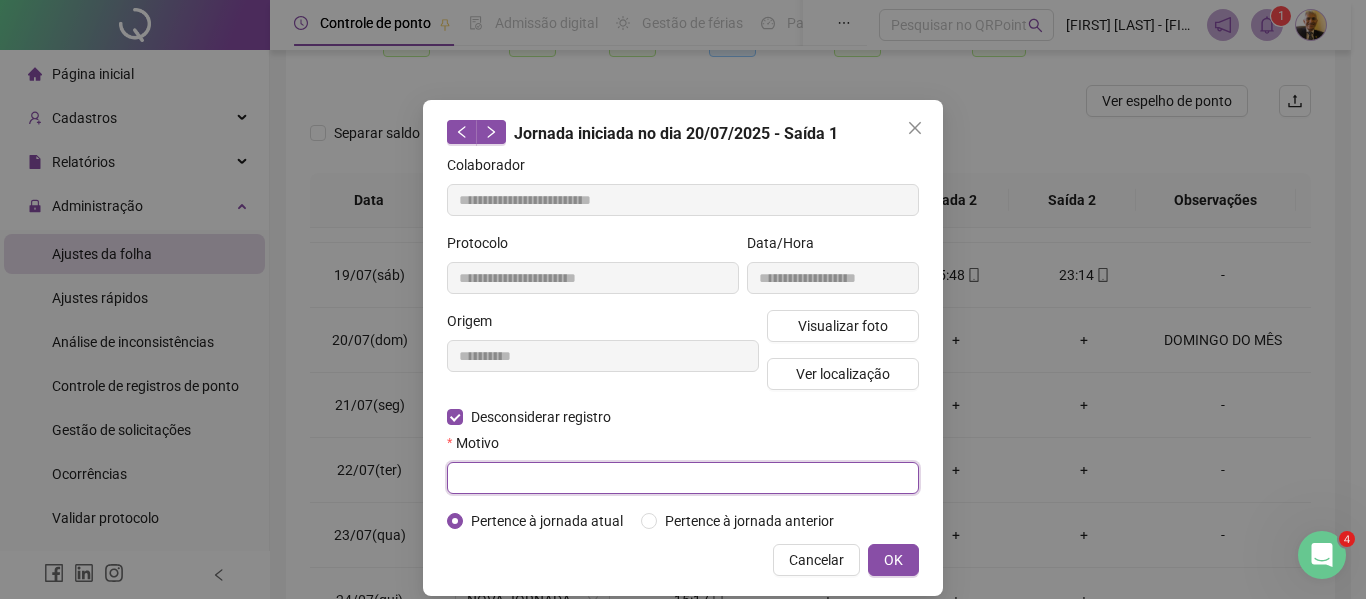click at bounding box center (683, 478) 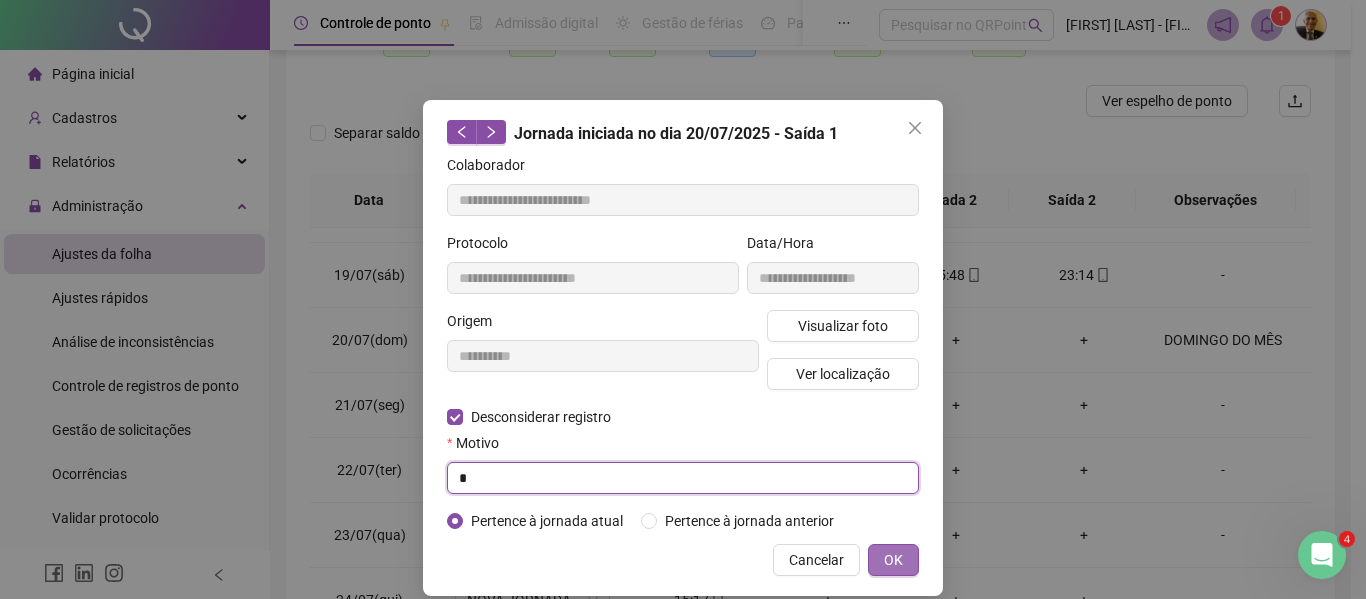 type on "*" 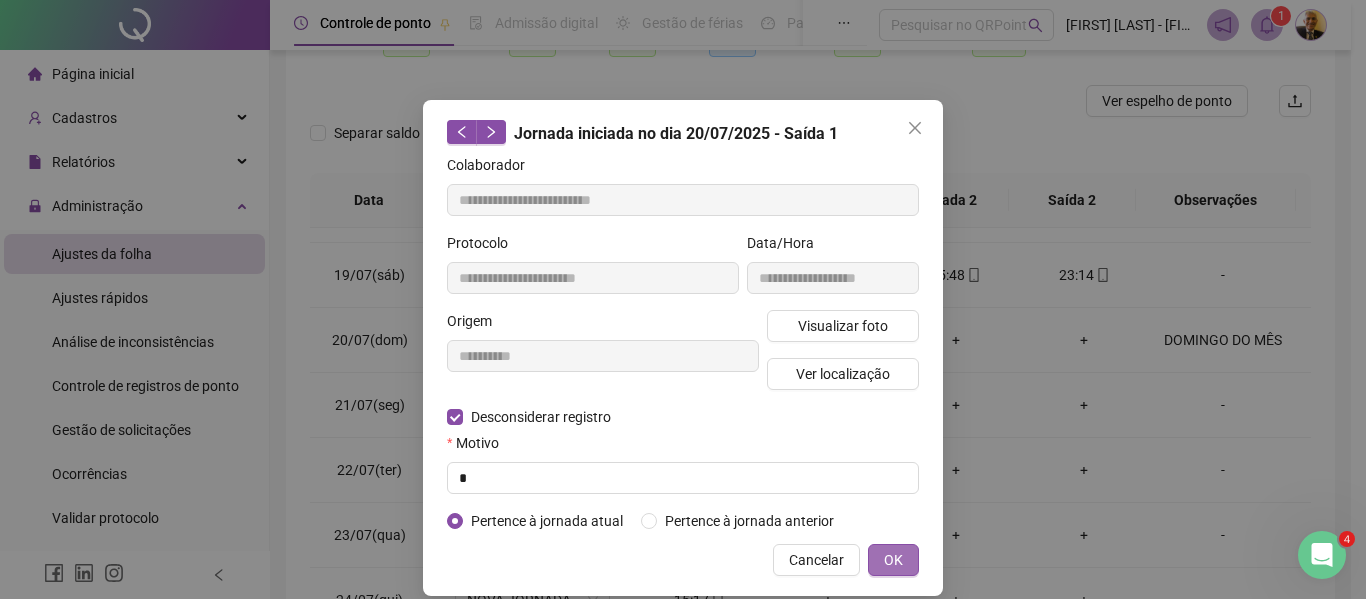 click on "OK" at bounding box center [893, 560] 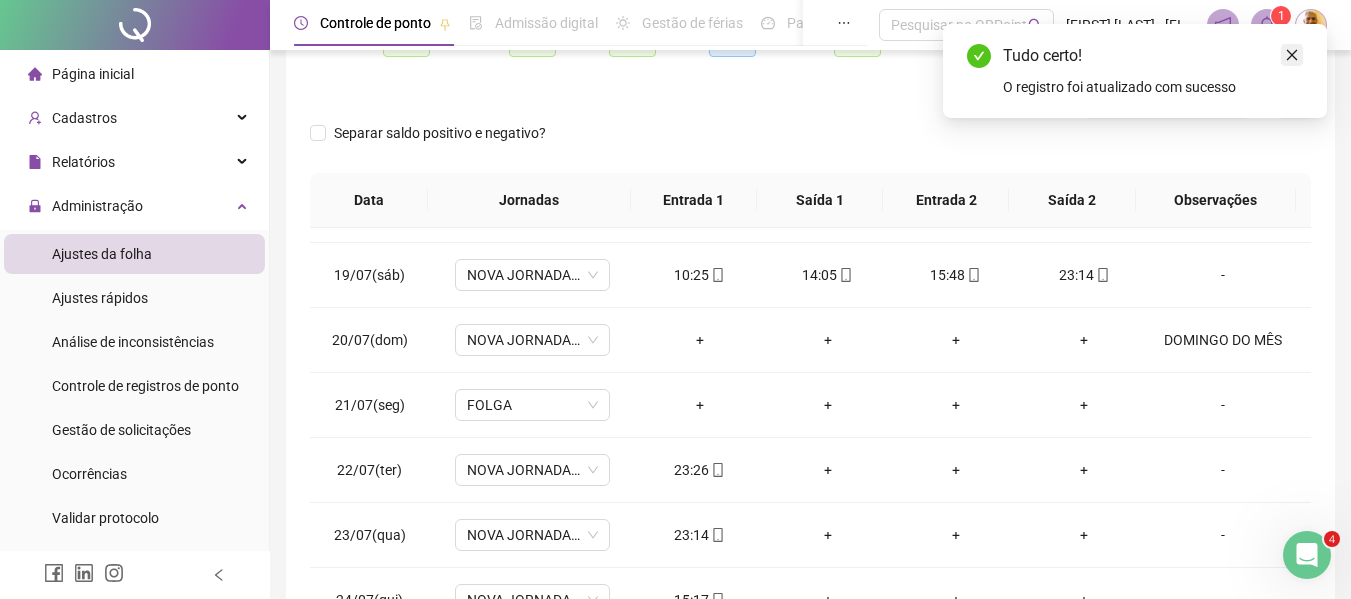 click 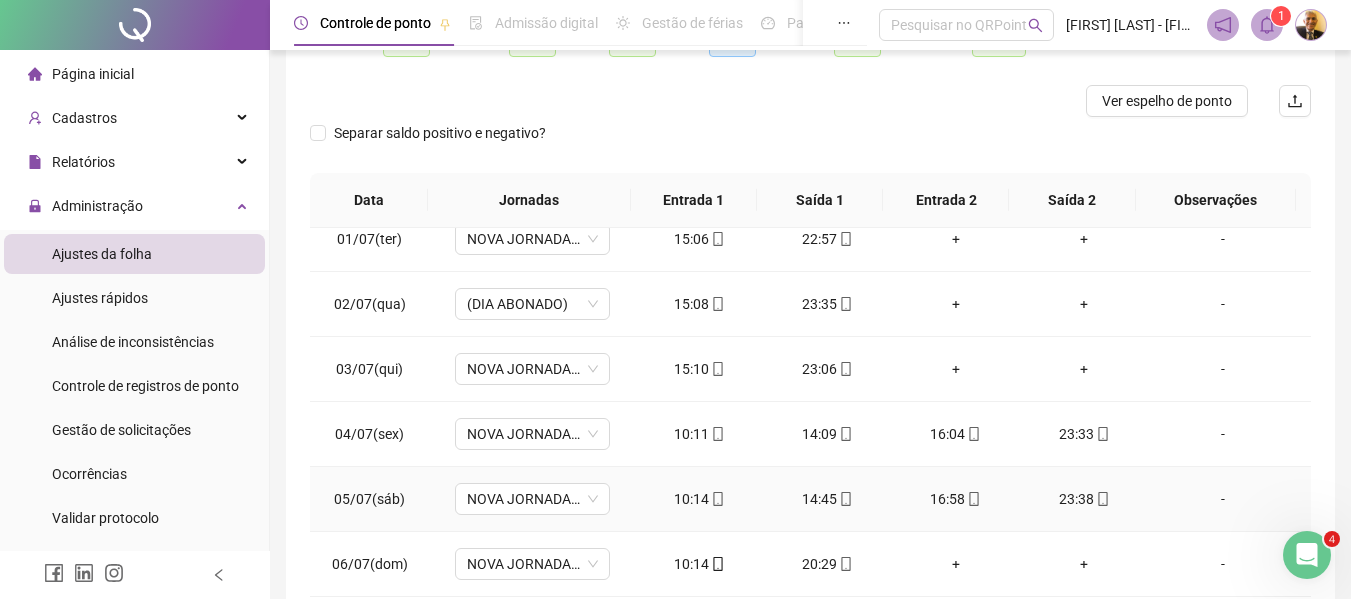 scroll, scrollTop: 0, scrollLeft: 0, axis: both 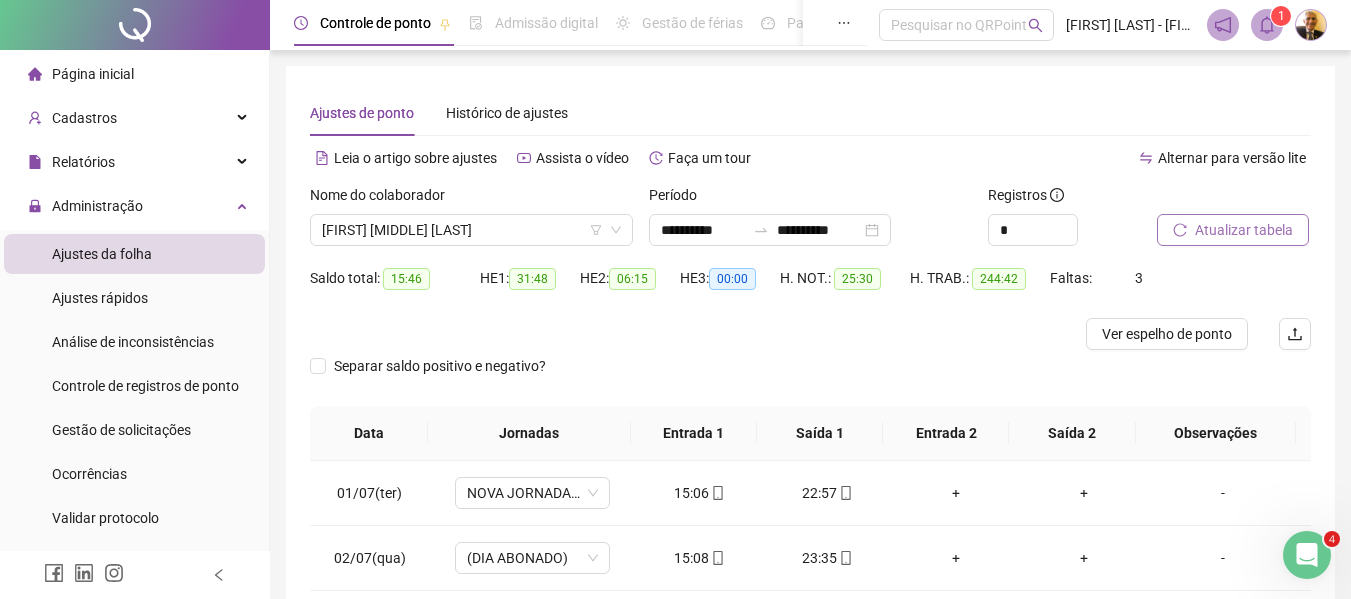 click on "Atualizar tabela" at bounding box center (1244, 230) 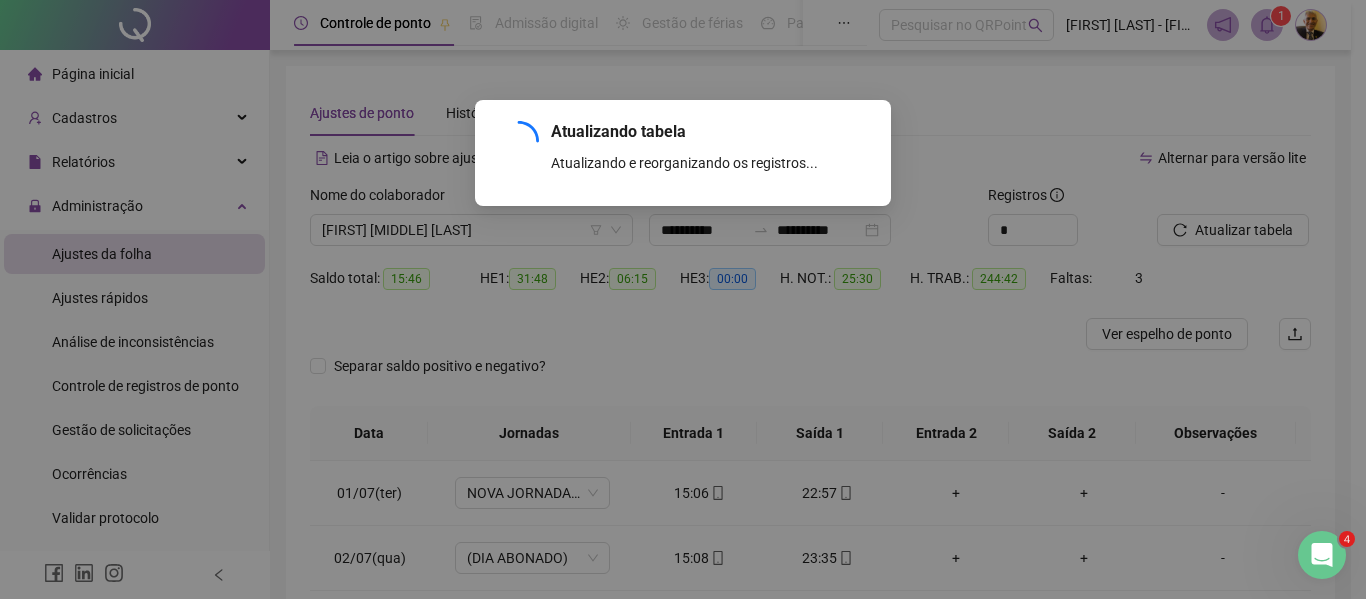 drag, startPoint x: 969, startPoint y: 457, endPoint x: 986, endPoint y: 465, distance: 18.788294 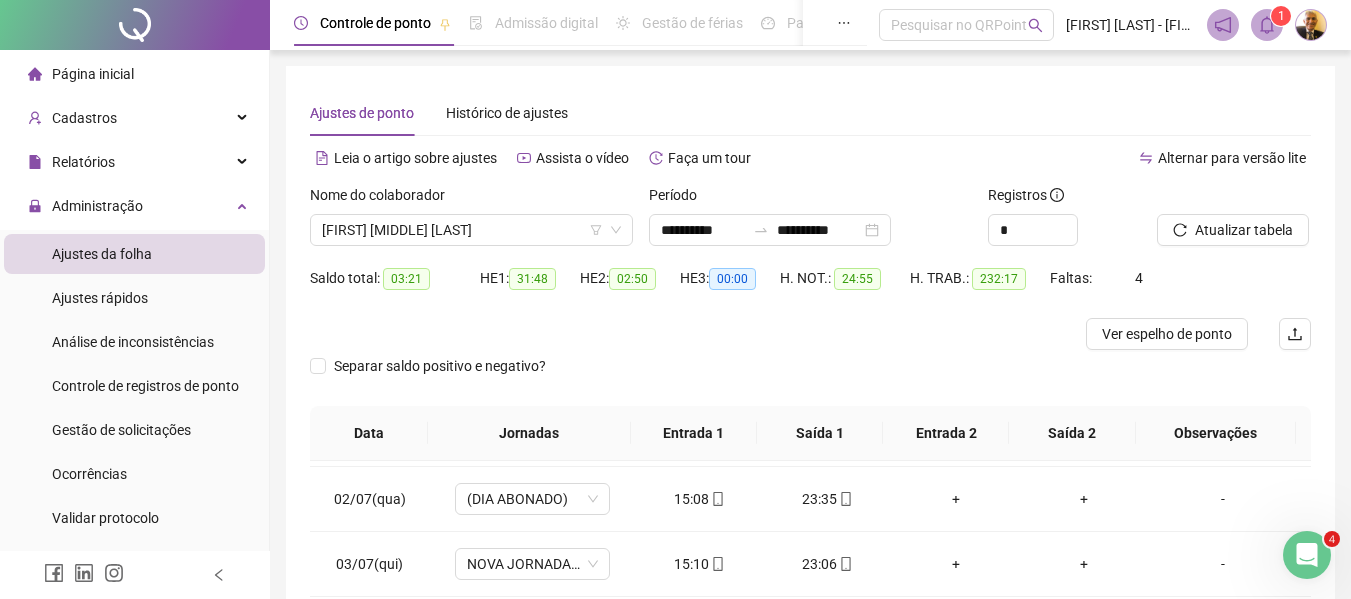 scroll, scrollTop: 0, scrollLeft: 0, axis: both 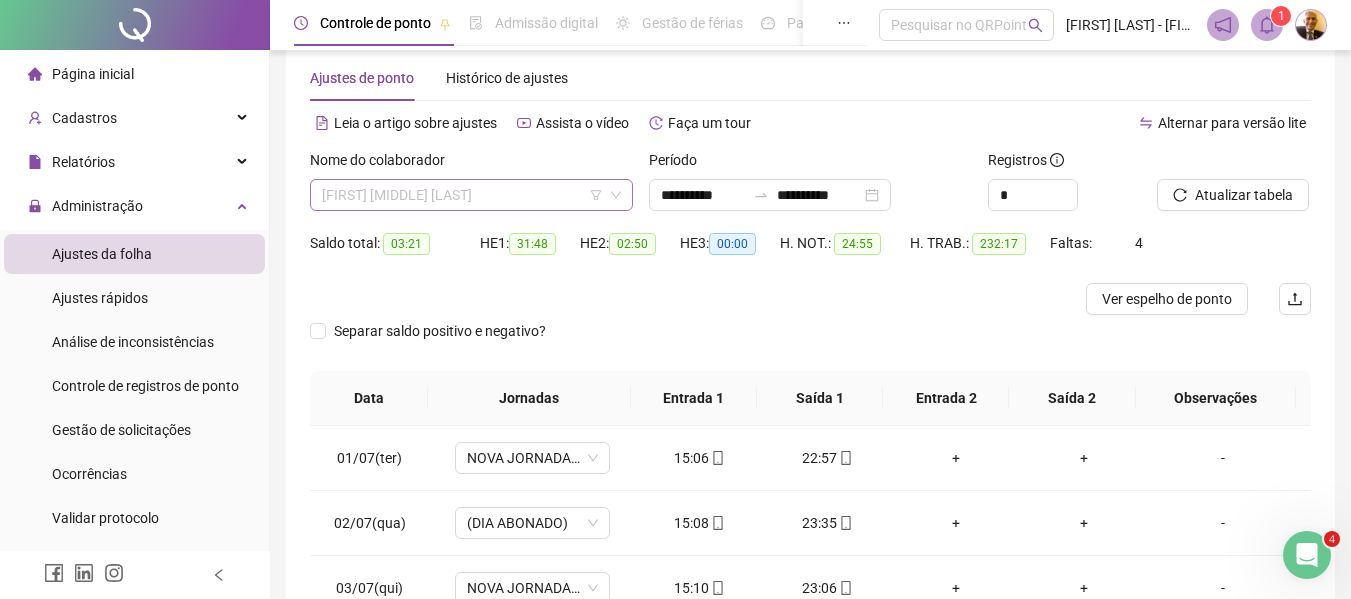 click on "[FIRST] [MIDDLE] [LAST]" at bounding box center (471, 195) 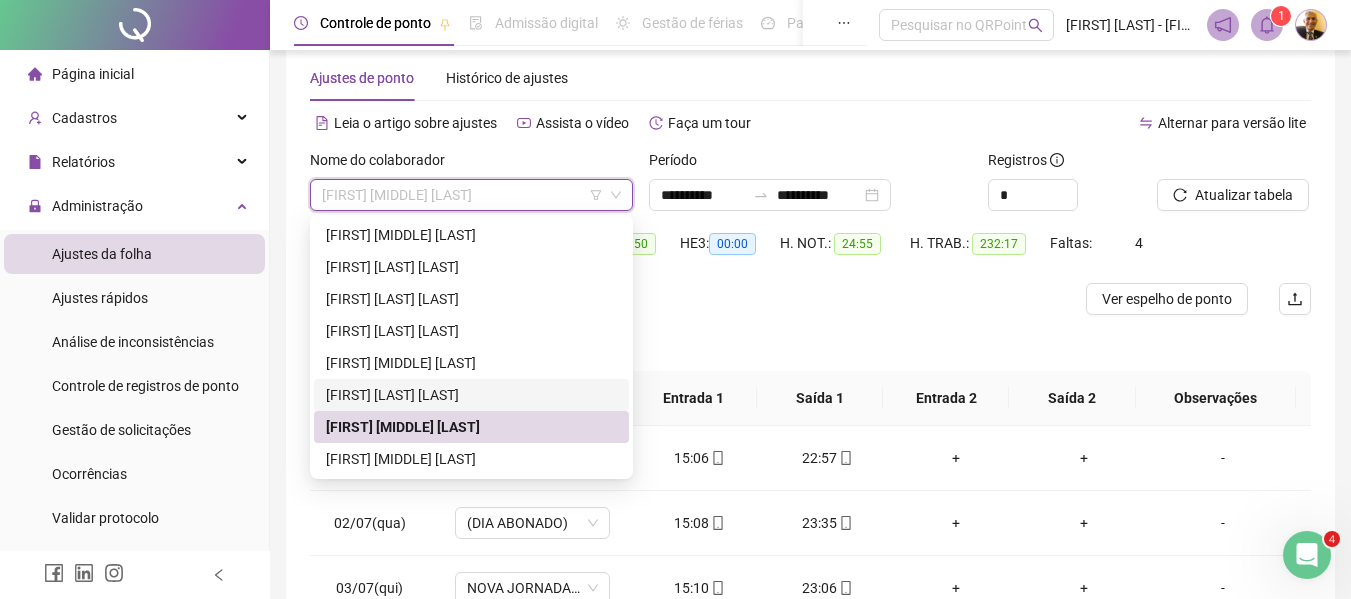 click on "[FIRST] [LAST] [LAST]" at bounding box center (471, 395) 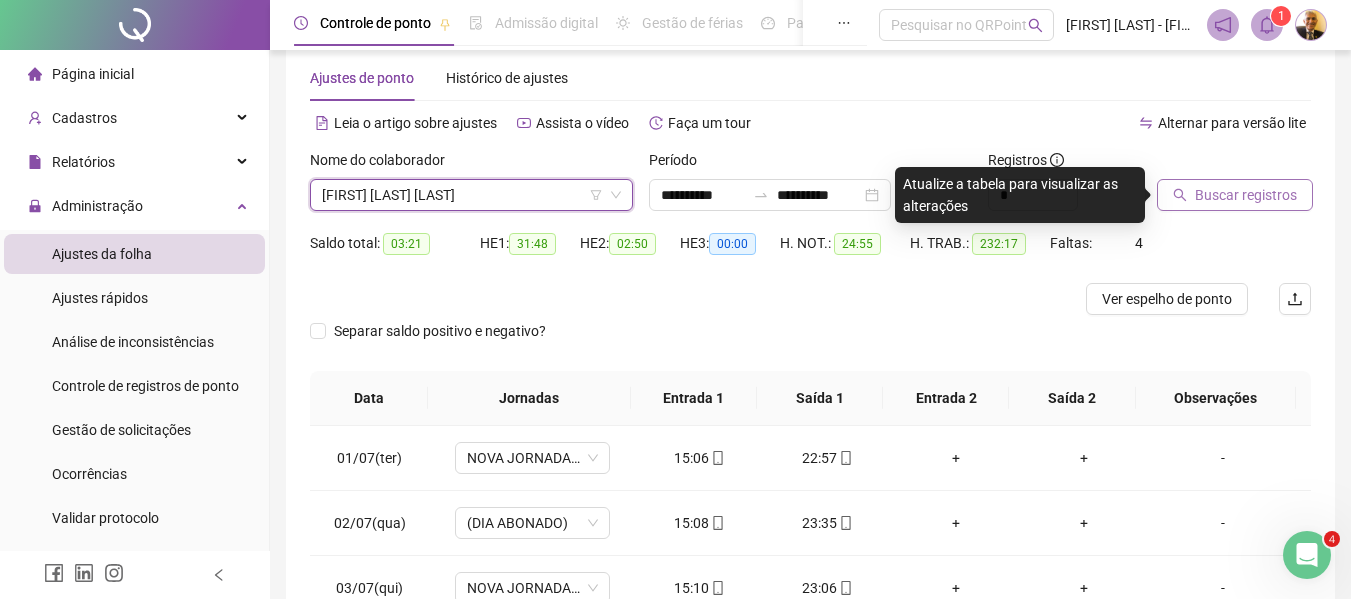 click on "Buscar registros" at bounding box center (1246, 195) 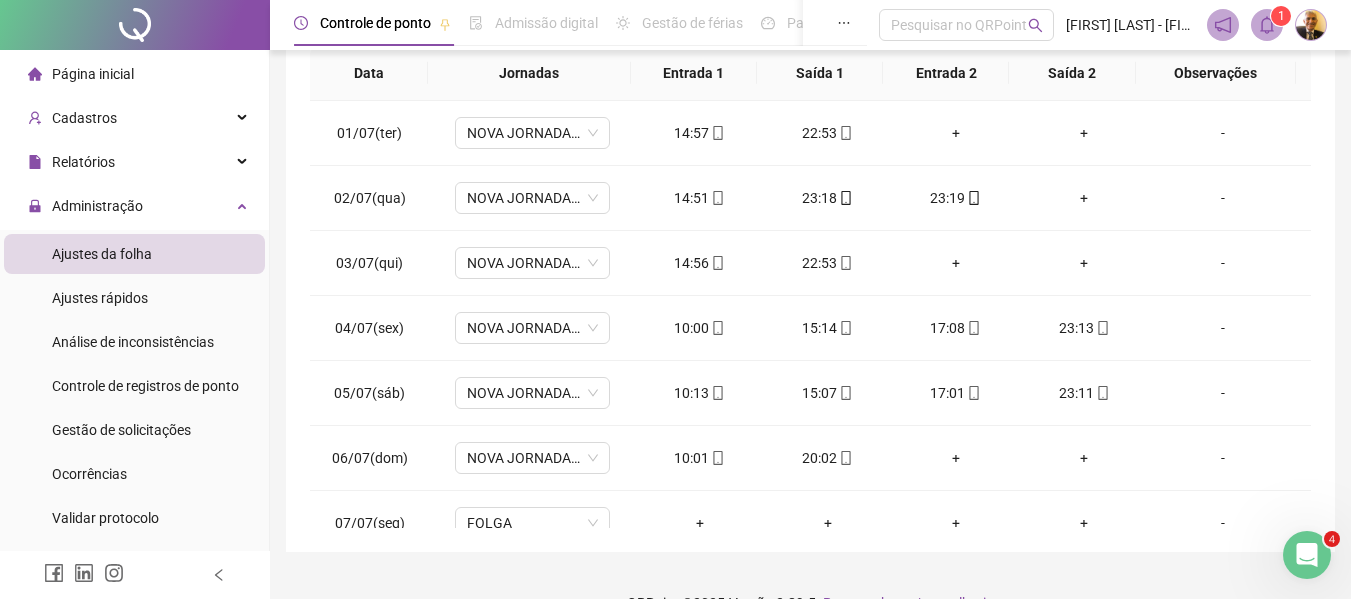 scroll, scrollTop: 390, scrollLeft: 0, axis: vertical 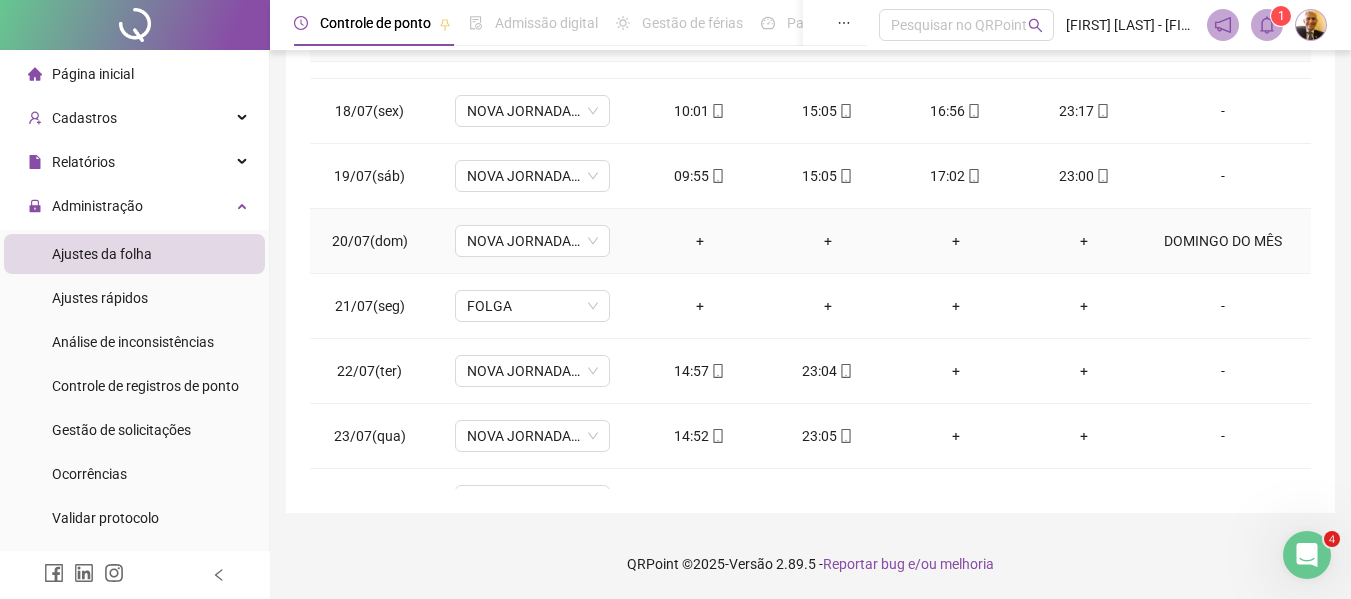click on "DOMINGO DO MÊS" at bounding box center [1223, 241] 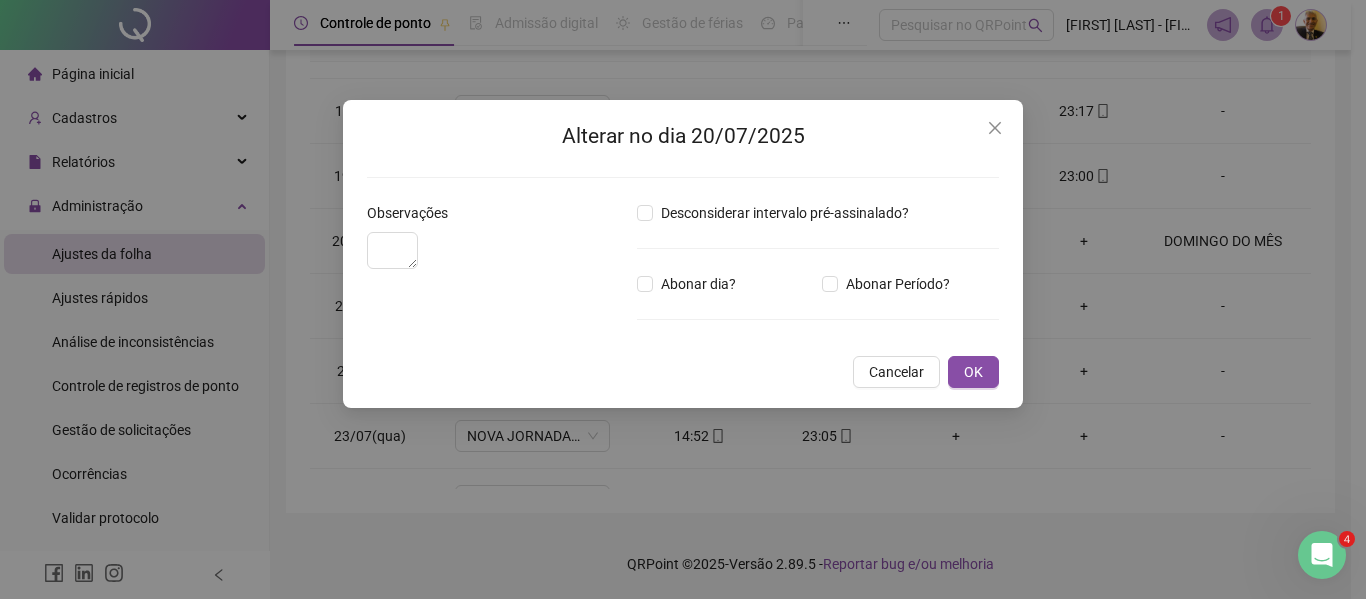 type on "**********" 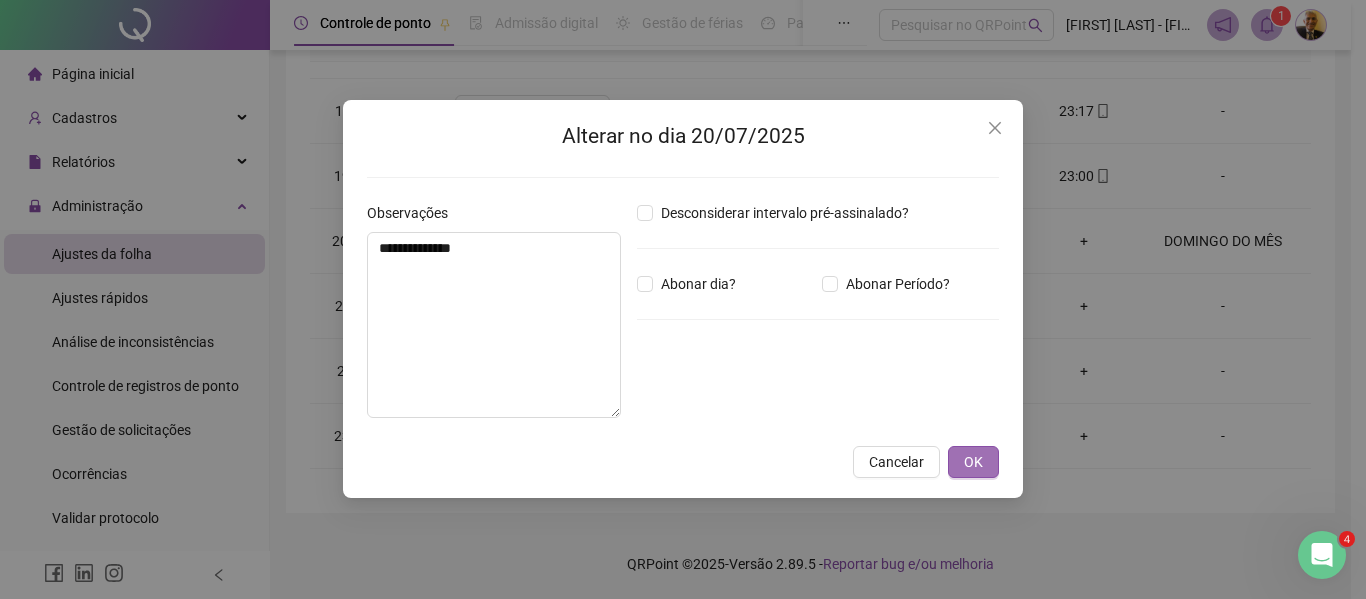 click on "OK" at bounding box center (973, 462) 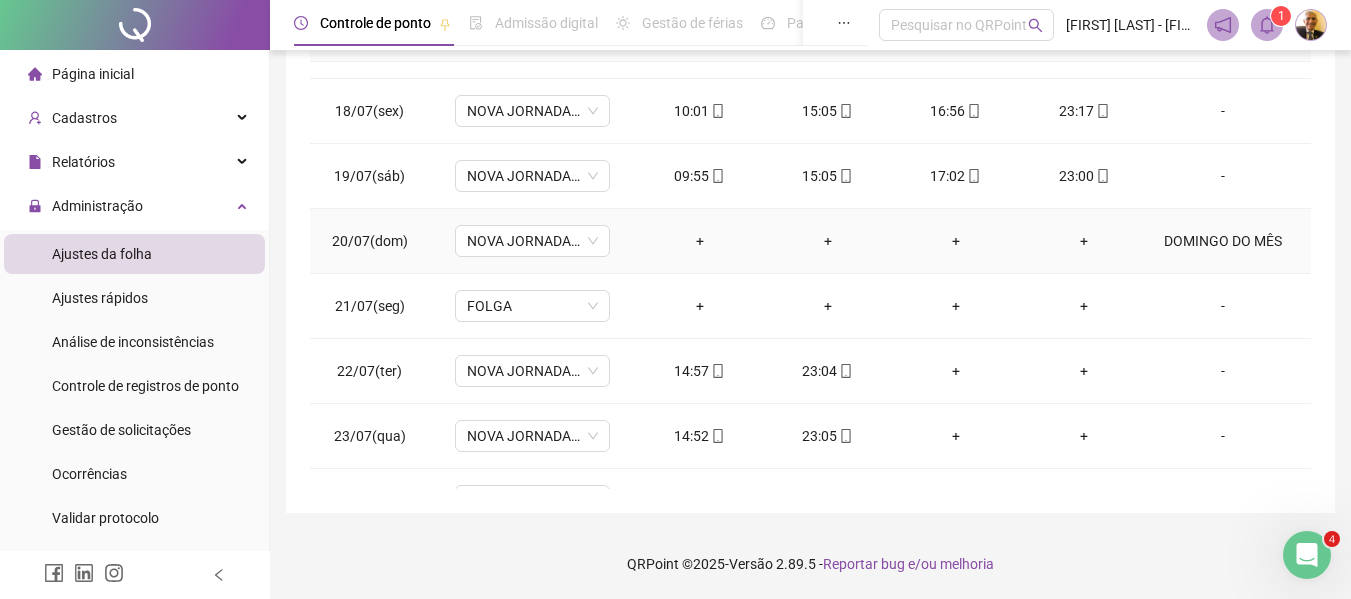 click on "DOMINGO DO MÊS" at bounding box center (1223, 241) 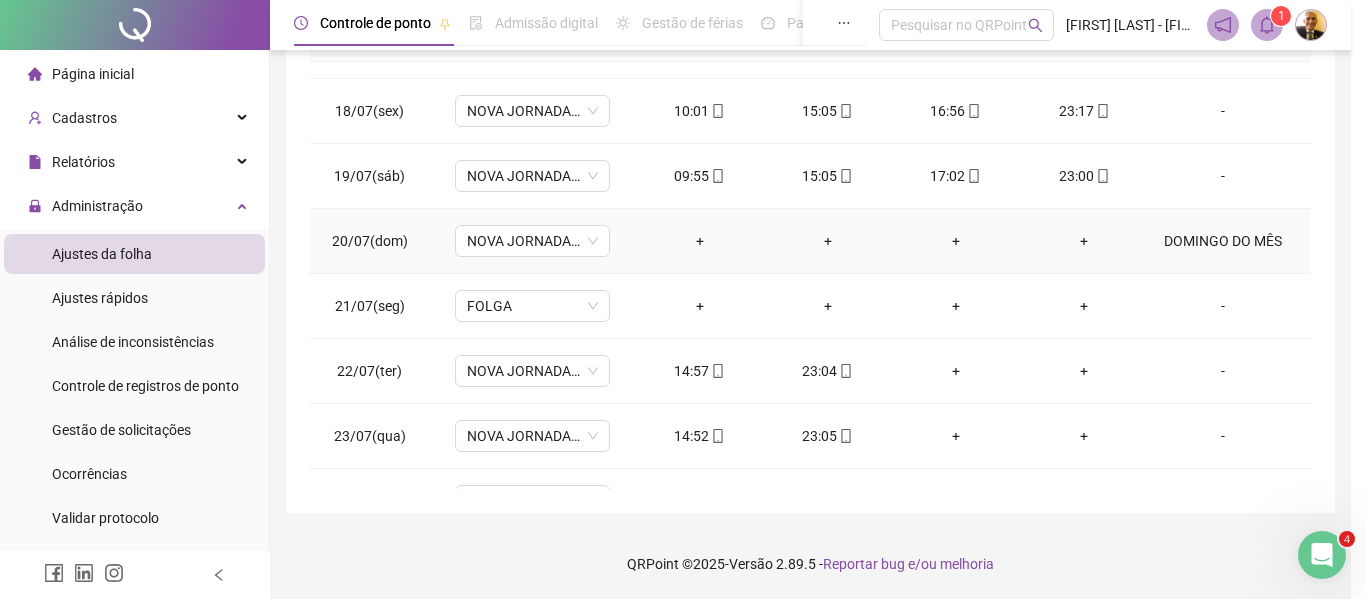 type on "**********" 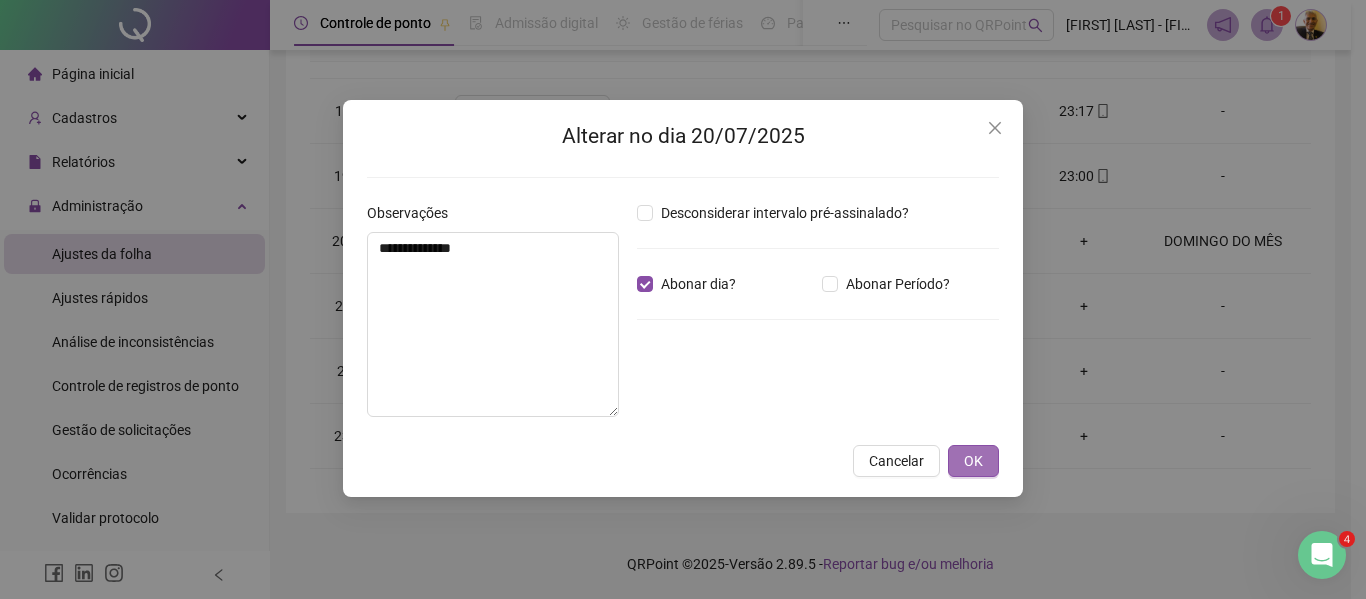click on "OK" at bounding box center [973, 461] 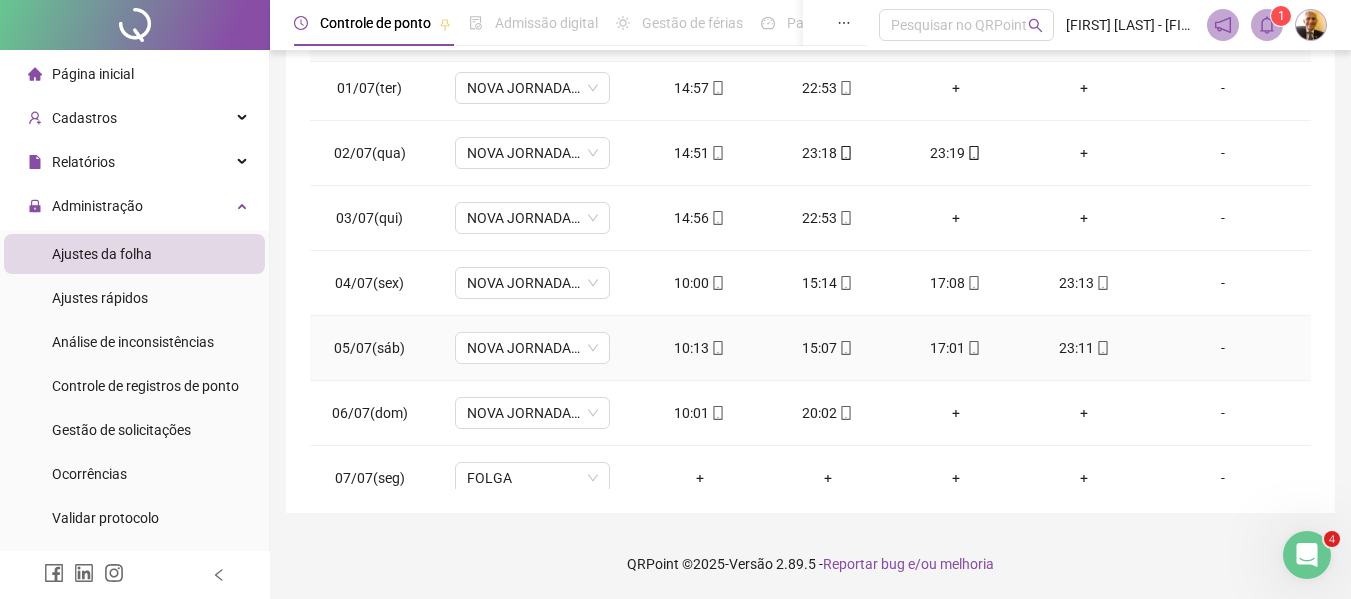 scroll, scrollTop: 0, scrollLeft: 0, axis: both 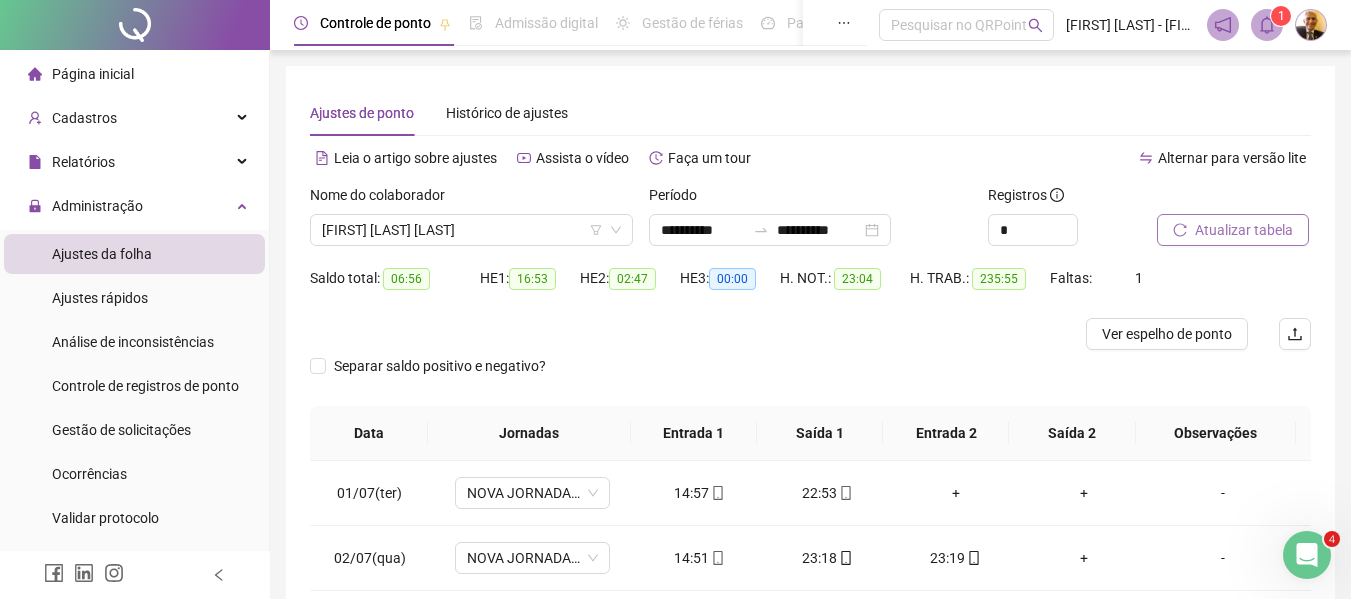 click on "Atualizar tabela" at bounding box center (1244, 230) 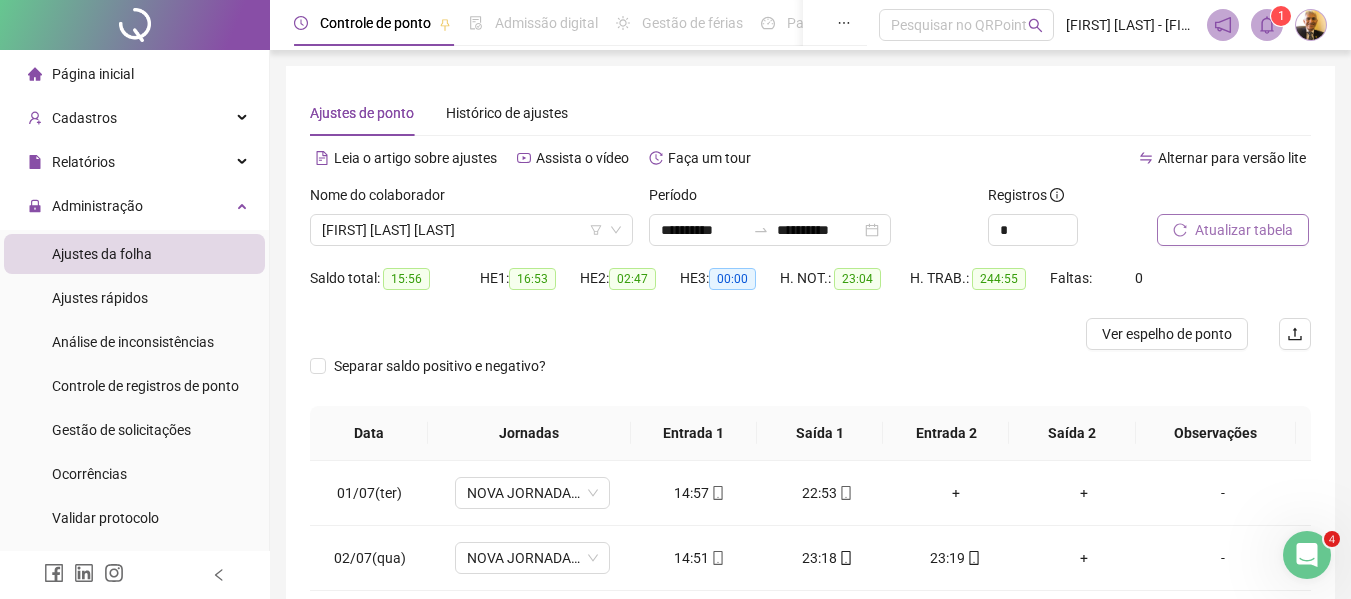 click on "Atualizar tabela" at bounding box center [1244, 230] 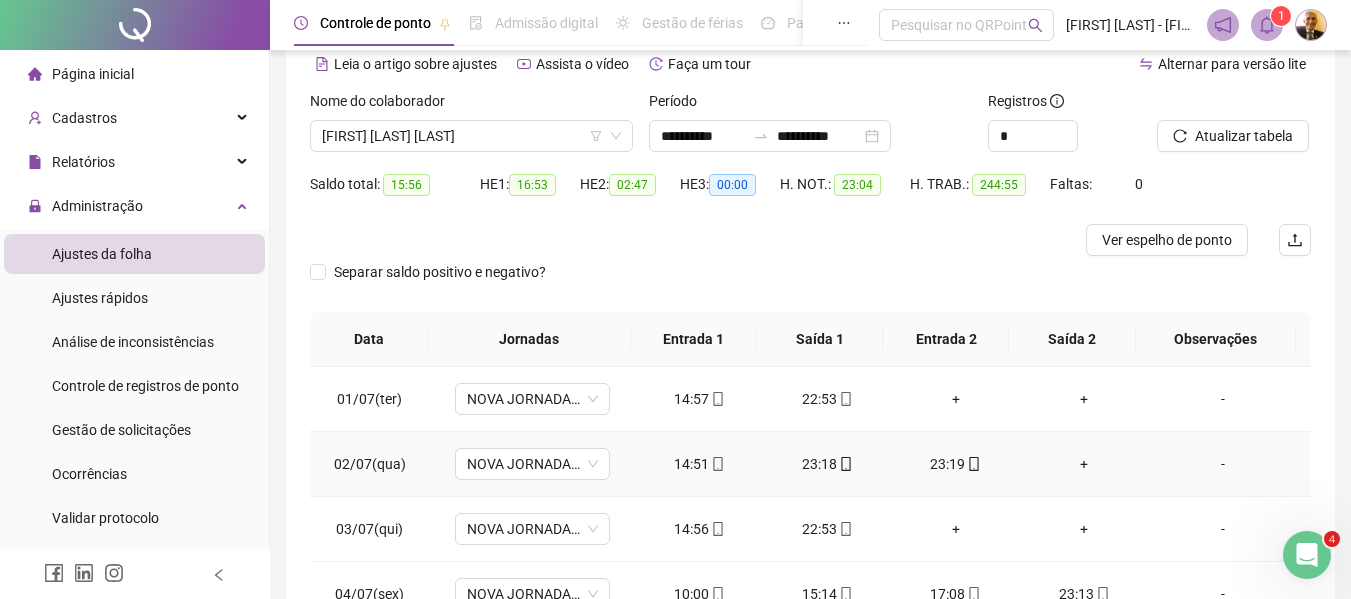 scroll, scrollTop: 133, scrollLeft: 0, axis: vertical 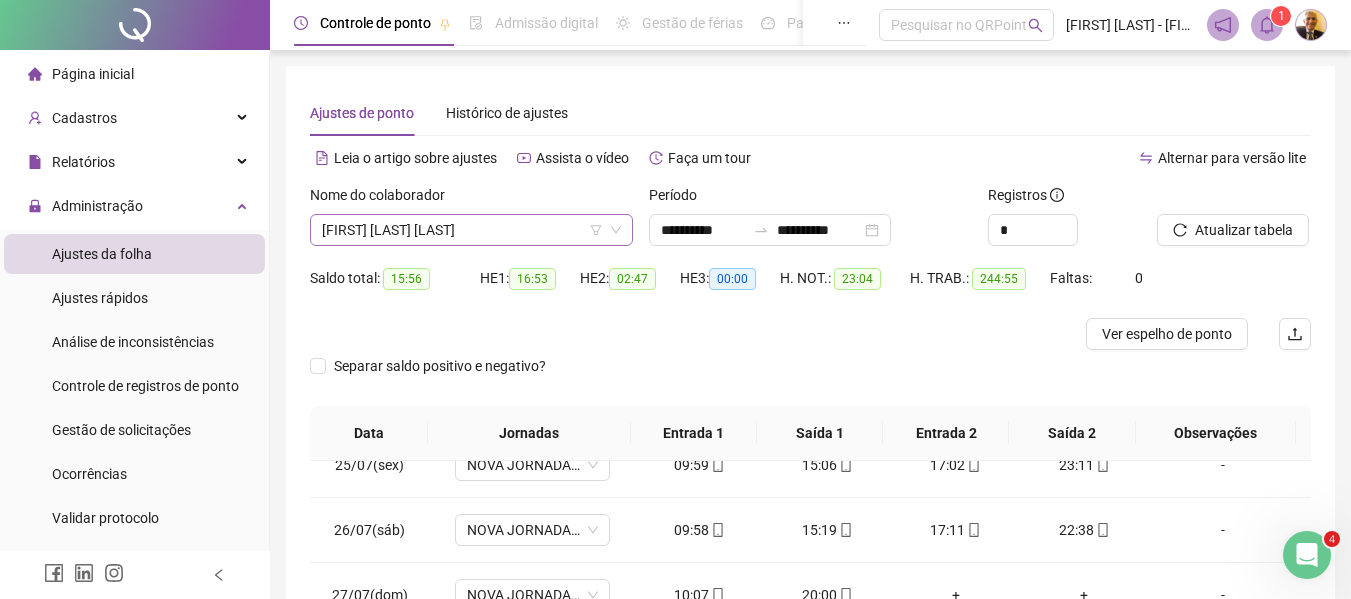click 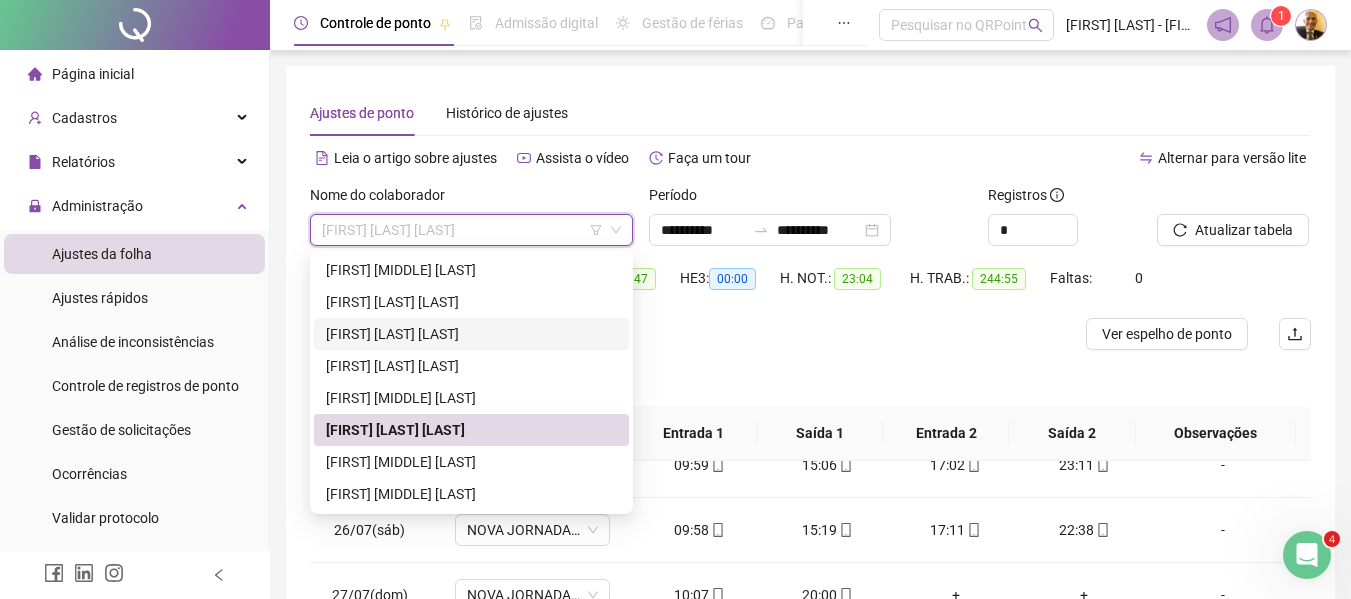 click on "[FIRST] [LAST] [LAST]" at bounding box center (471, 334) 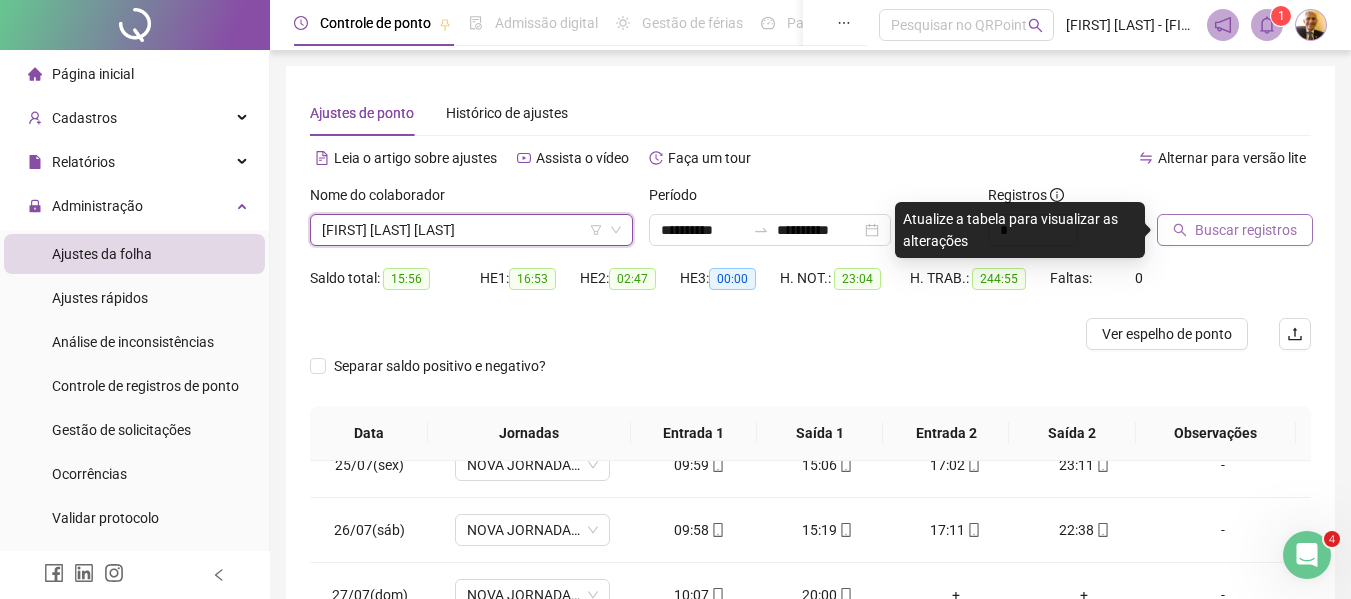 click on "Buscar registros" at bounding box center (1246, 230) 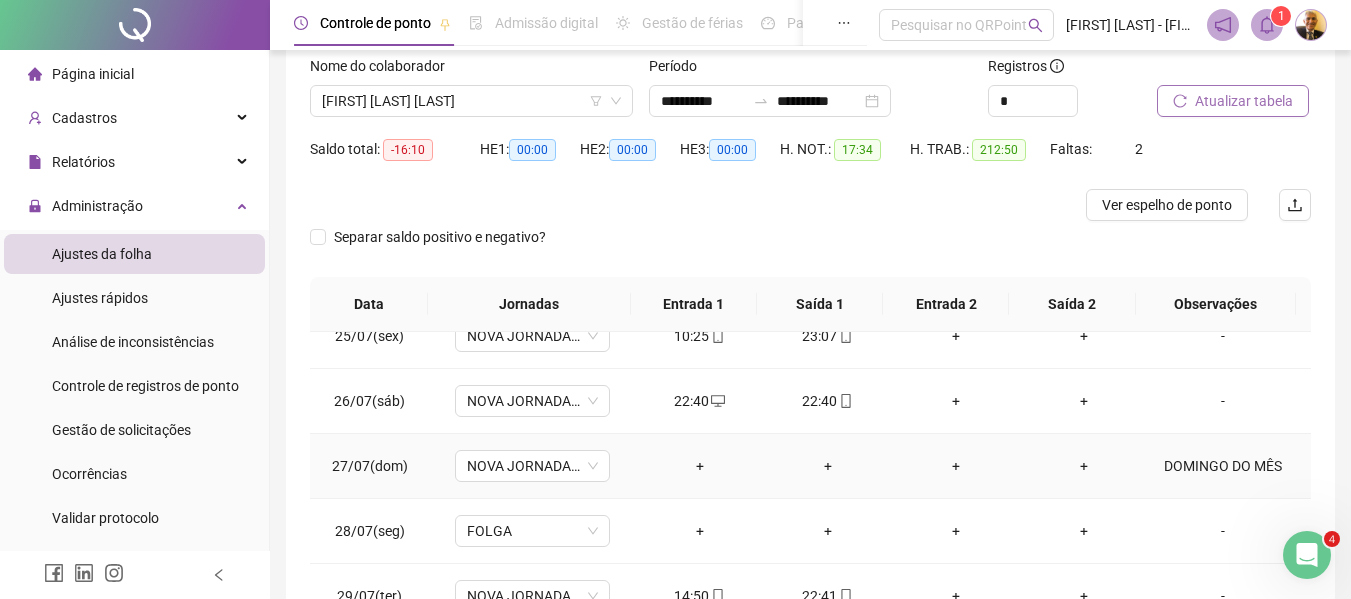 scroll, scrollTop: 133, scrollLeft: 0, axis: vertical 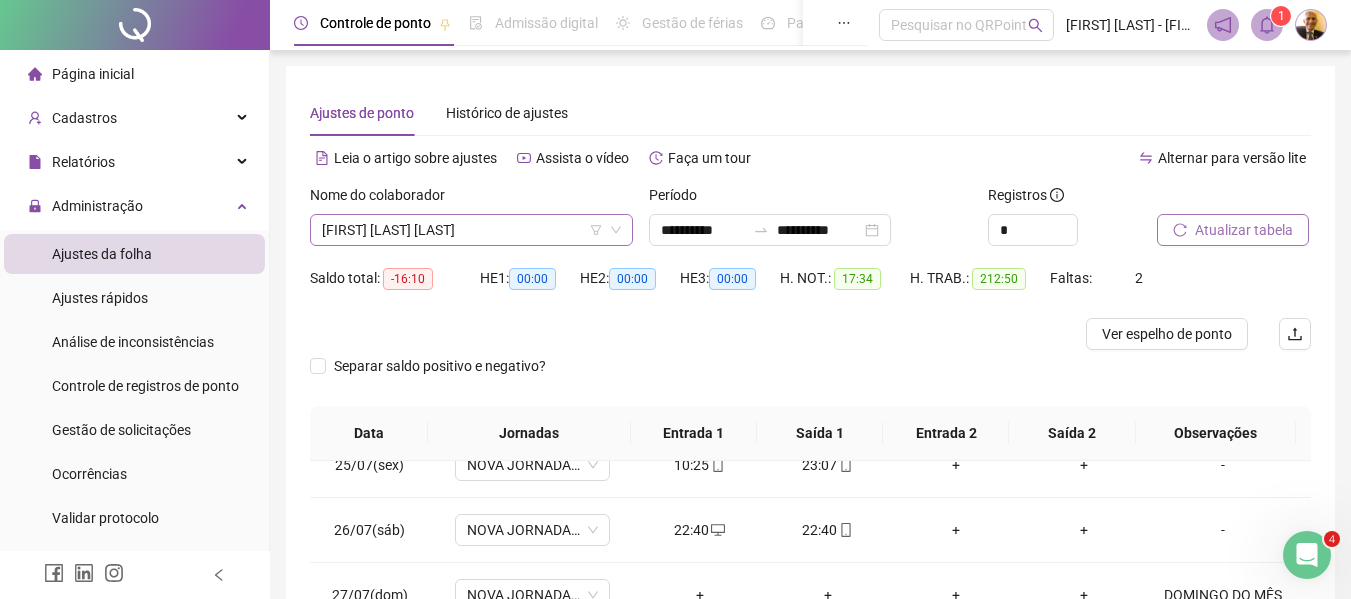 click on "[FIRST] [LAST] [LAST]" at bounding box center [471, 230] 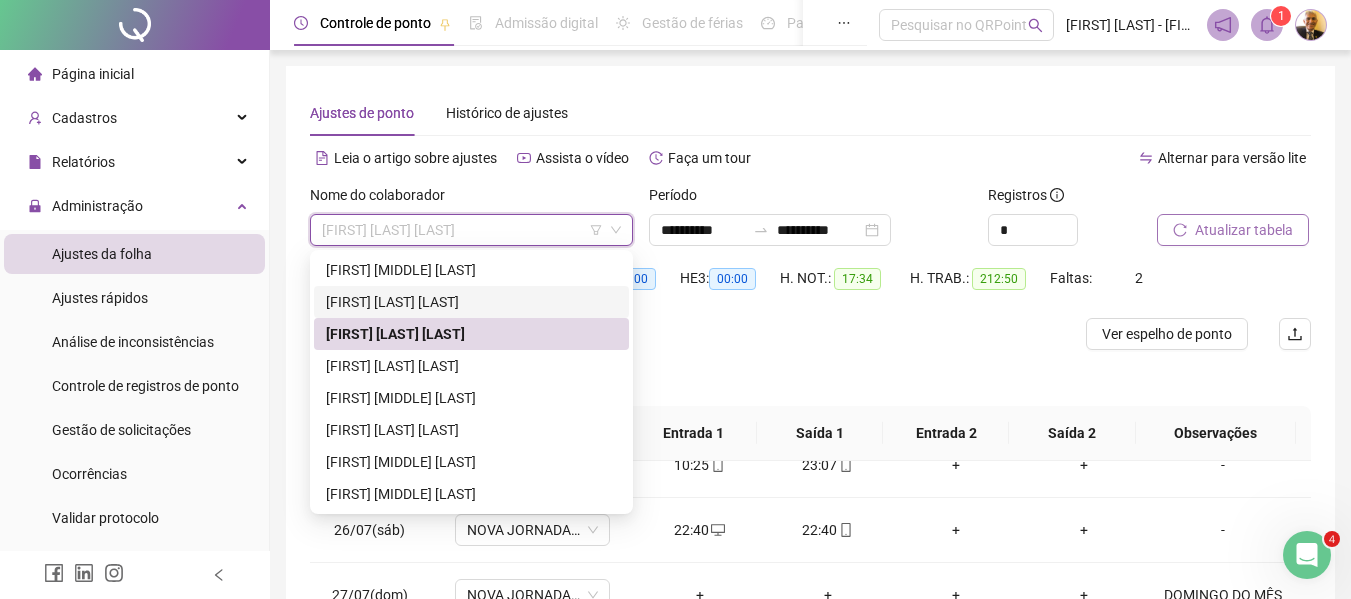 click on "[FIRST] [LAST] [LAST]" at bounding box center [471, 302] 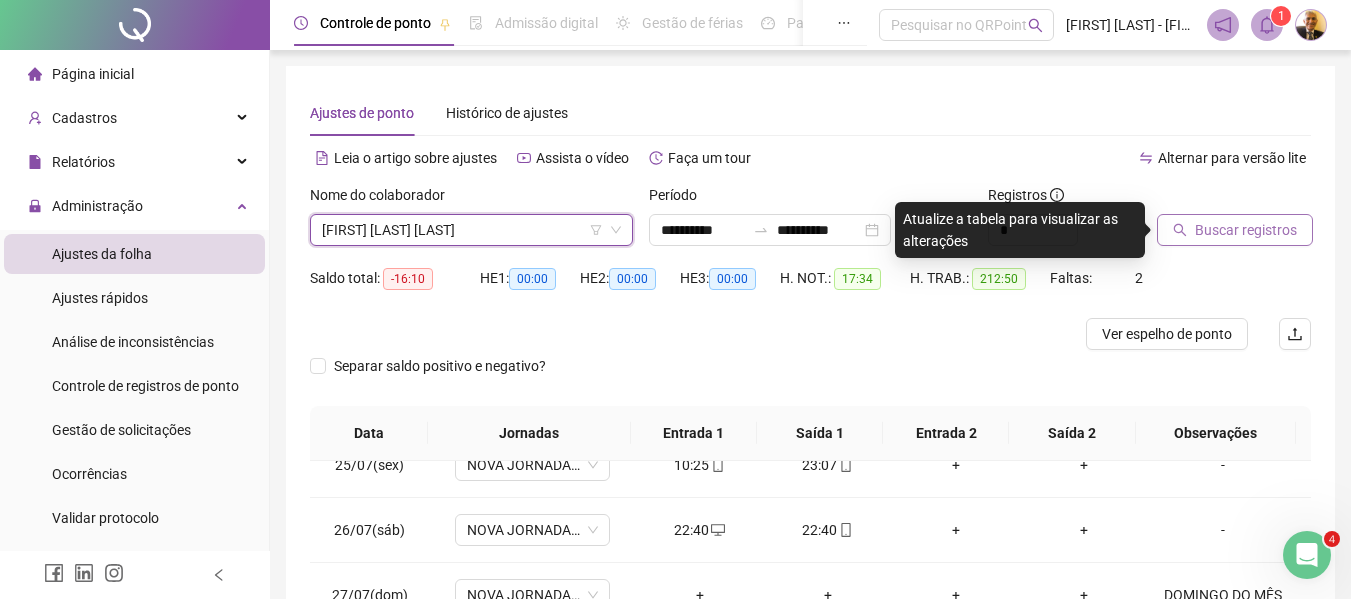 click on "Buscar registros" at bounding box center (1246, 230) 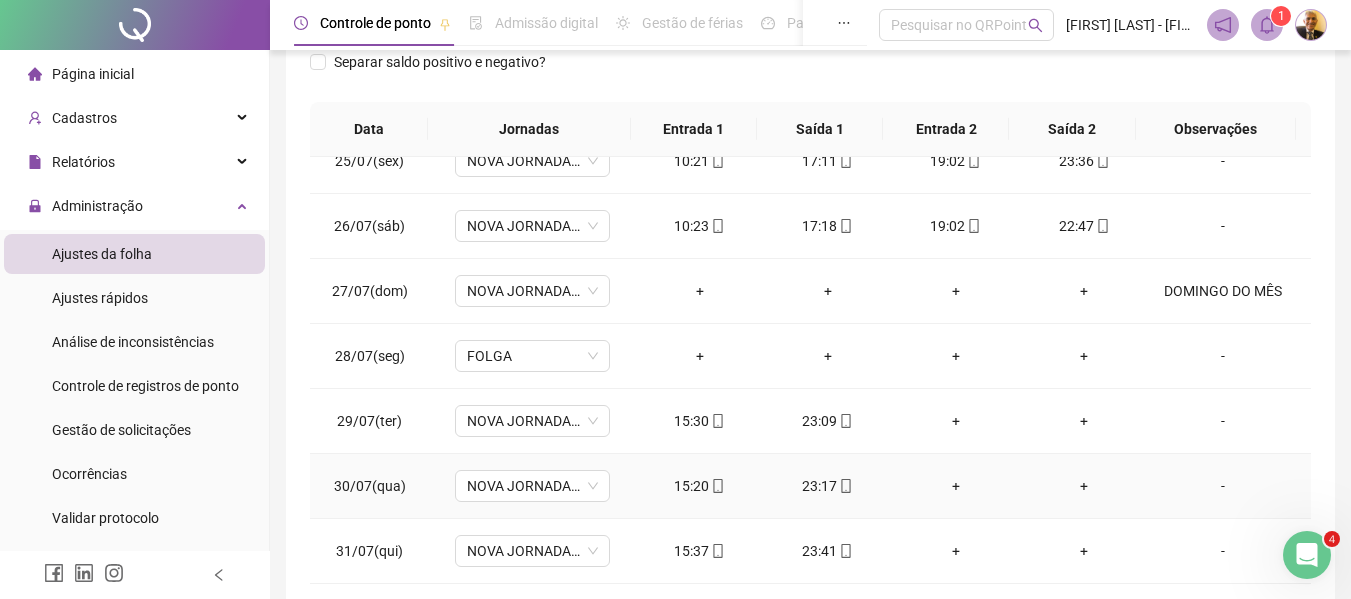 scroll, scrollTop: 399, scrollLeft: 0, axis: vertical 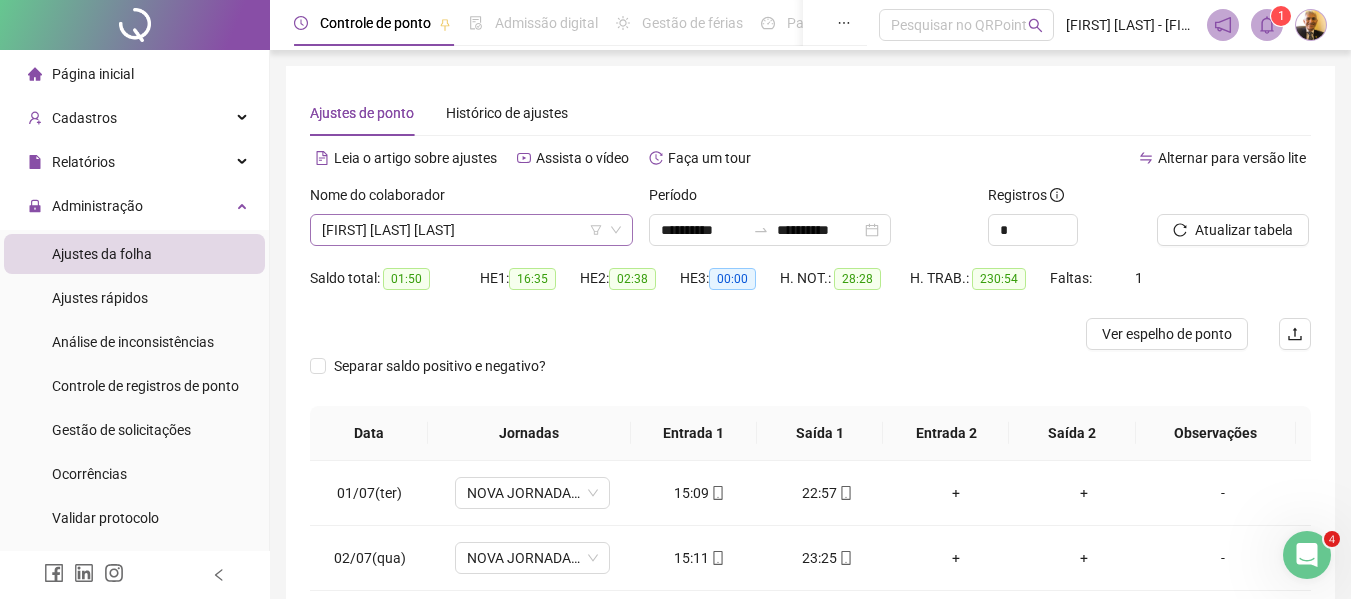 click on "[FIRST] [LAST] [LAST]" at bounding box center [471, 230] 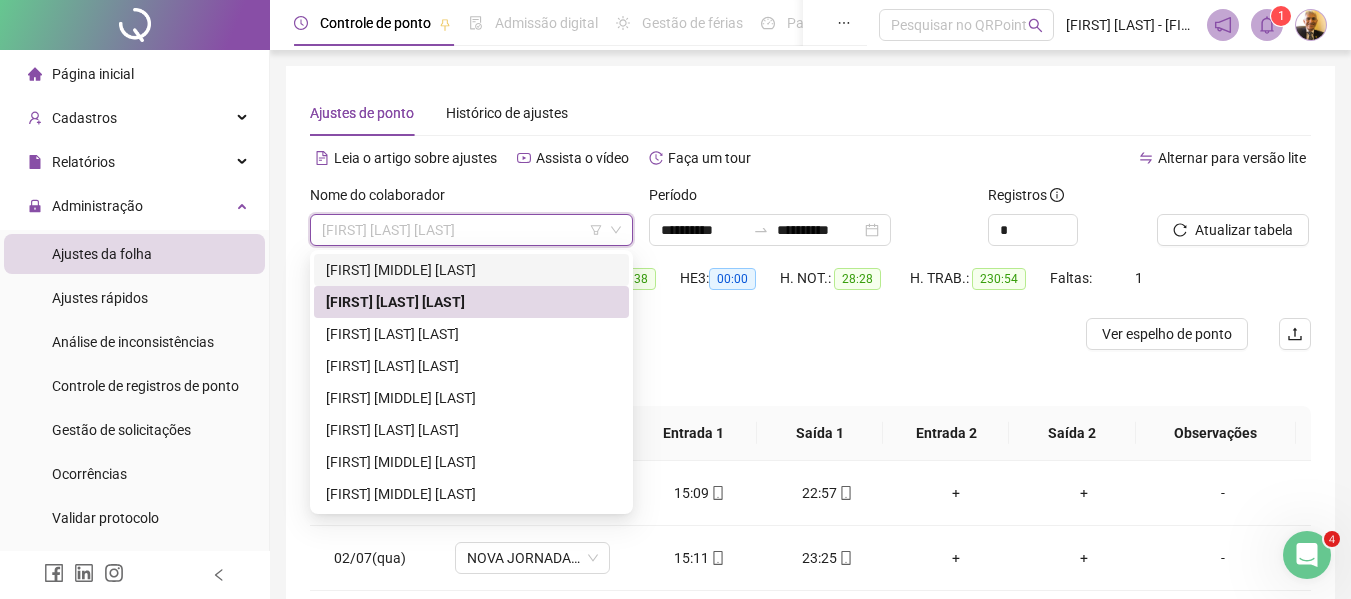 click on "[FIRST] [MIDDLE] [LAST]" at bounding box center (471, 270) 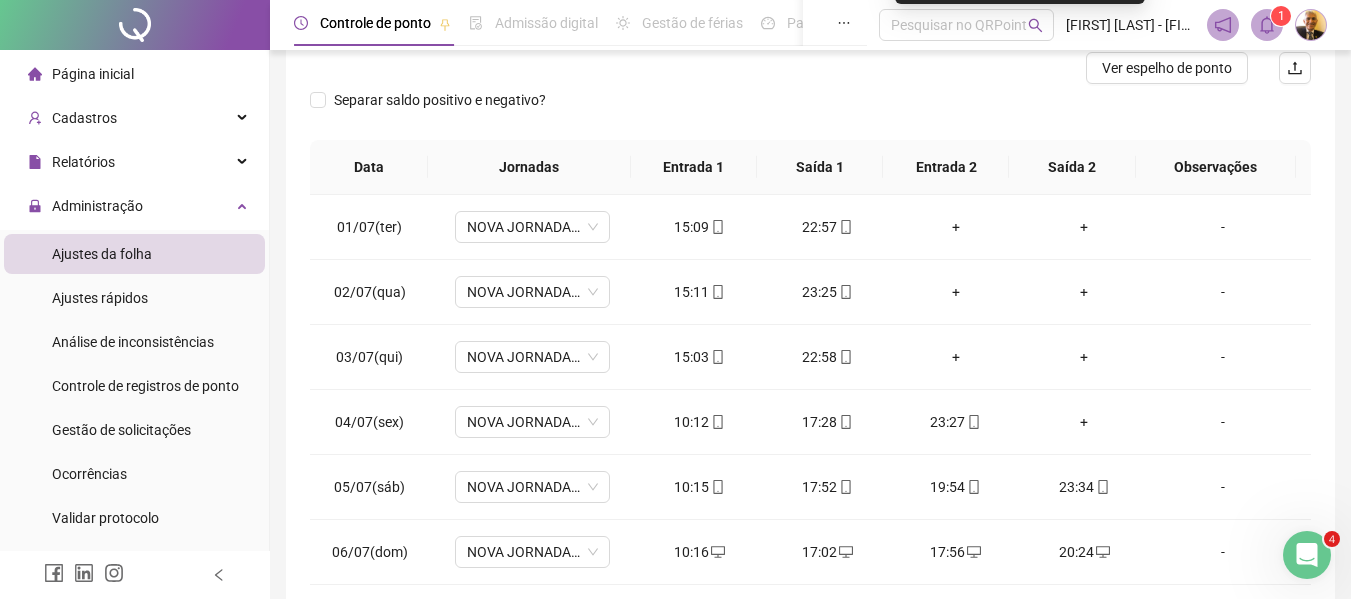 scroll, scrollTop: 399, scrollLeft: 0, axis: vertical 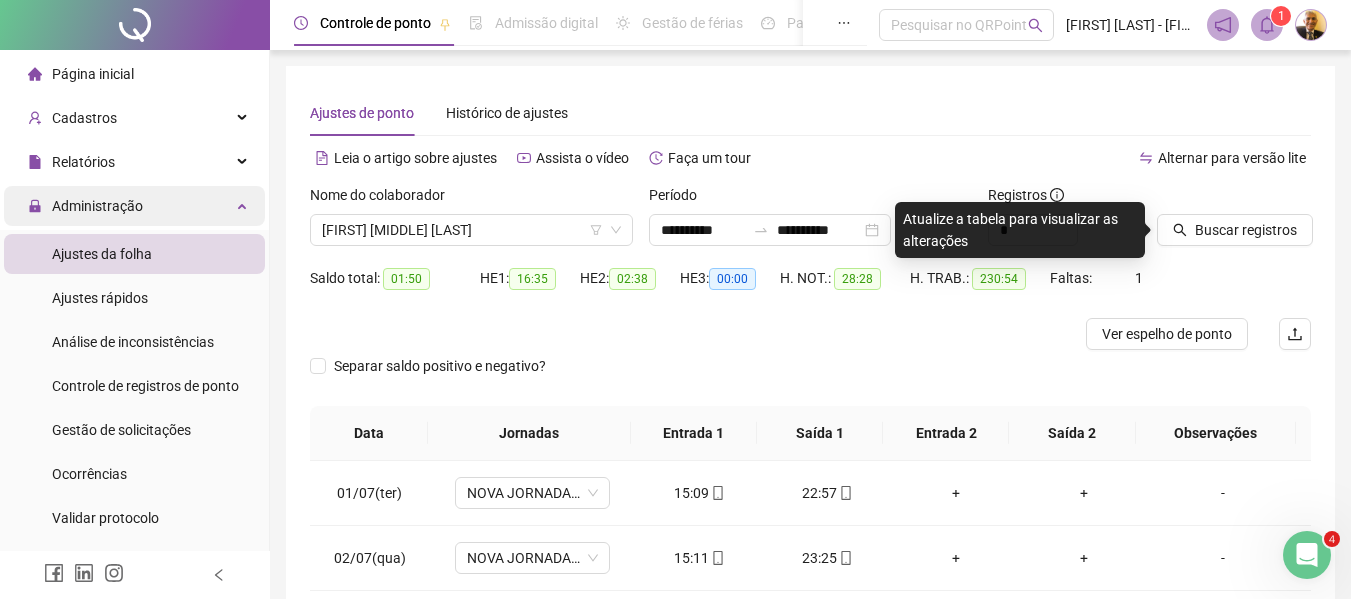 click on "Administração" at bounding box center [85, 206] 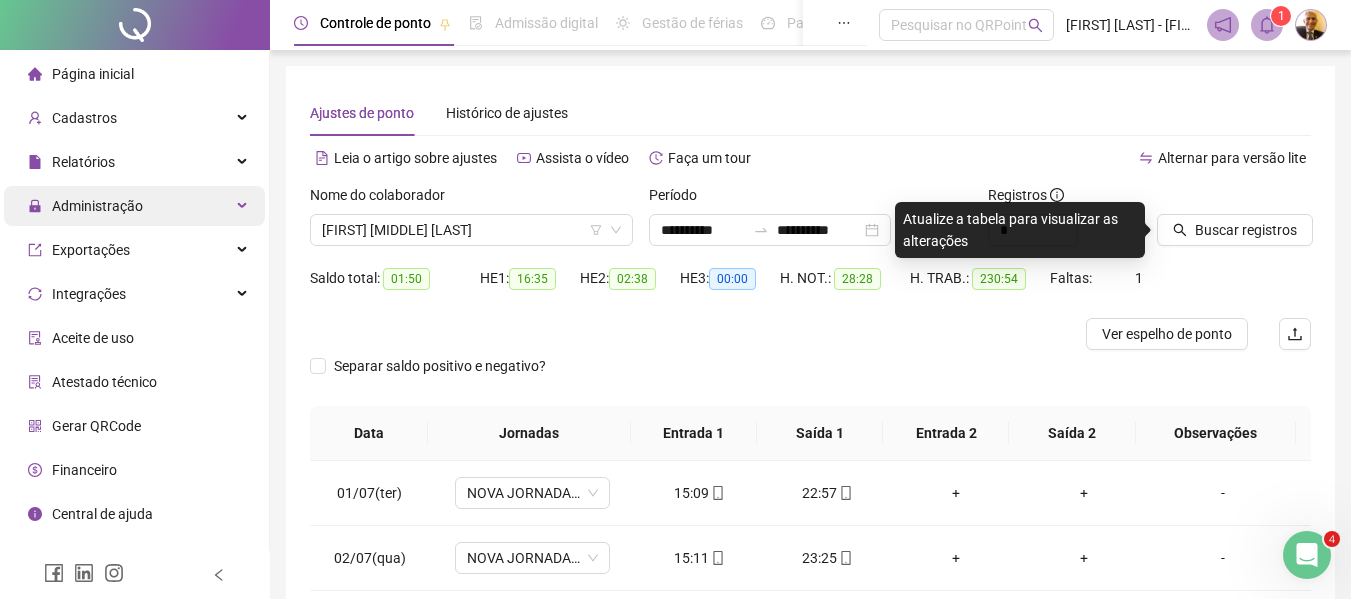 click on "Administração" at bounding box center (97, 206) 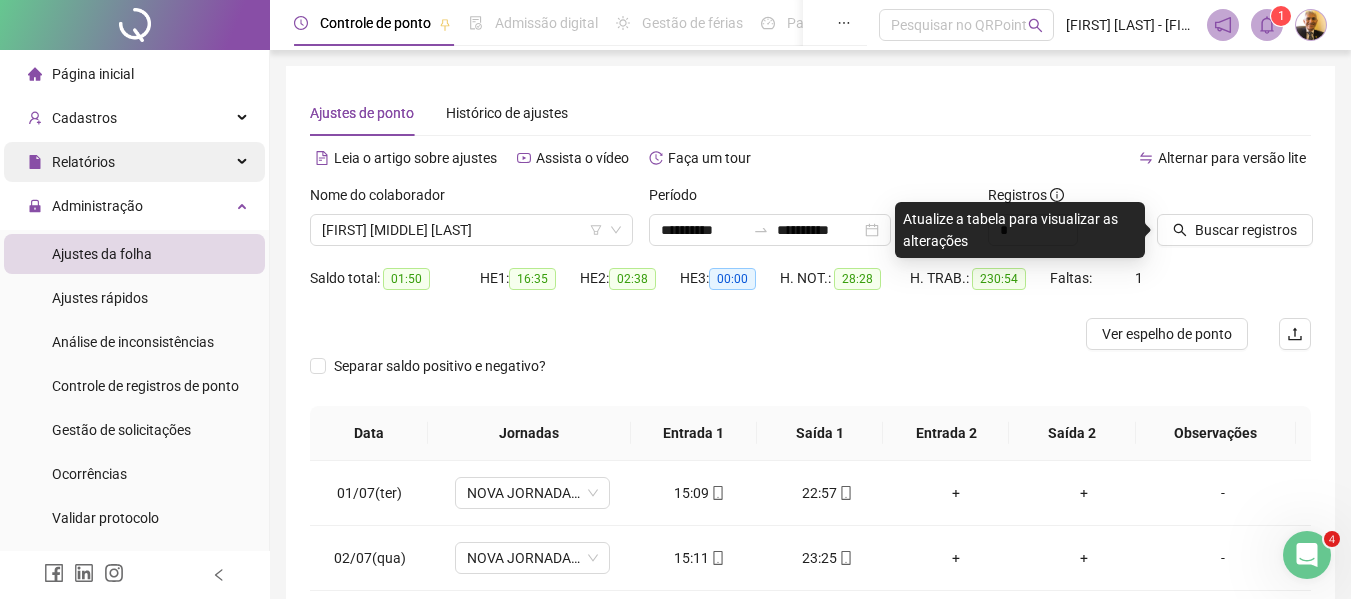 click on "Relatórios" at bounding box center (83, 162) 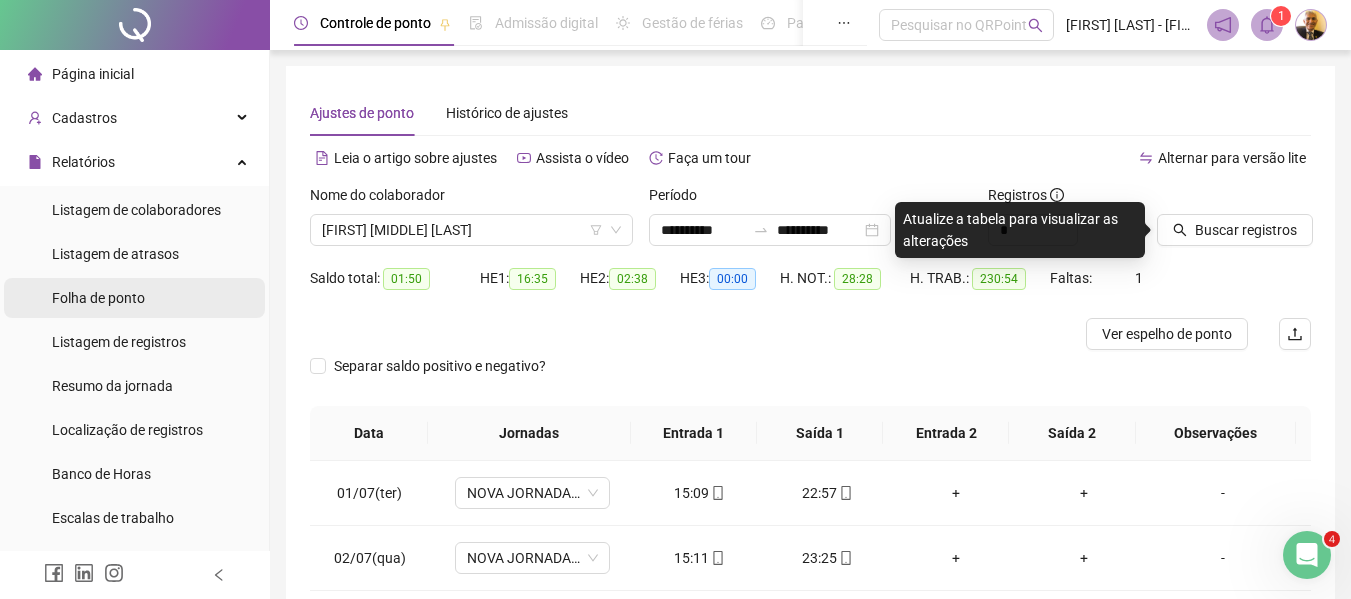 click on "Folha de ponto" at bounding box center (98, 298) 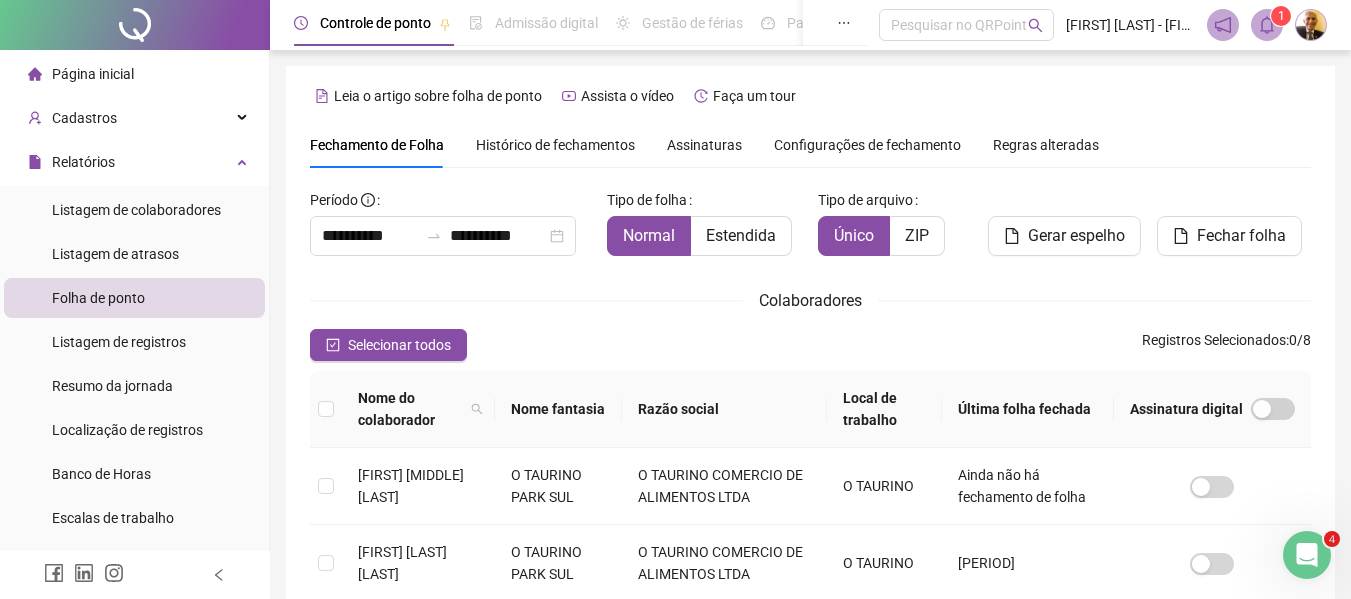 scroll, scrollTop: 110, scrollLeft: 0, axis: vertical 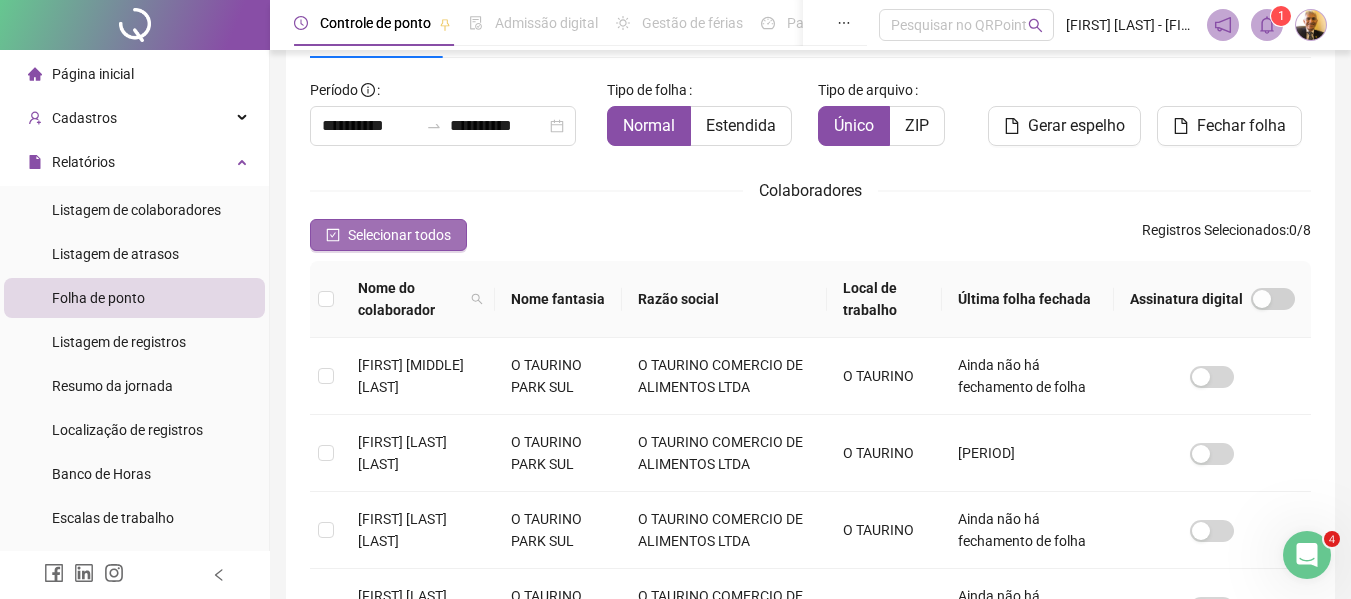 click on "Selecionar todos" at bounding box center [399, 235] 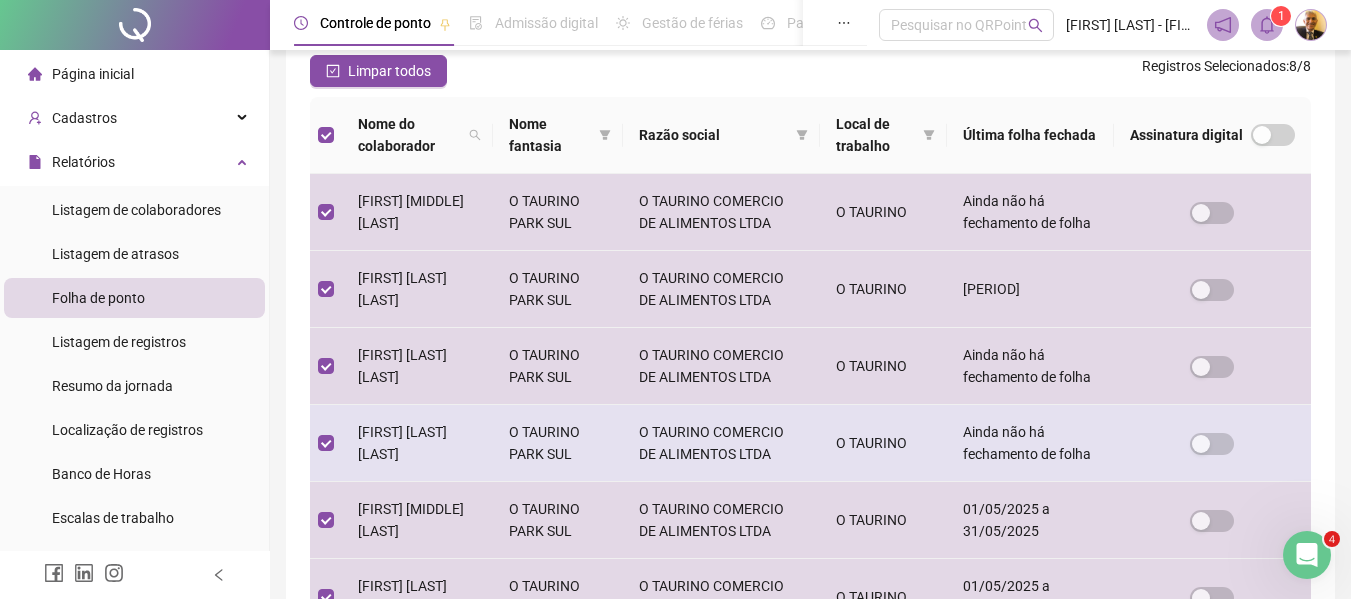 scroll, scrollTop: 343, scrollLeft: 0, axis: vertical 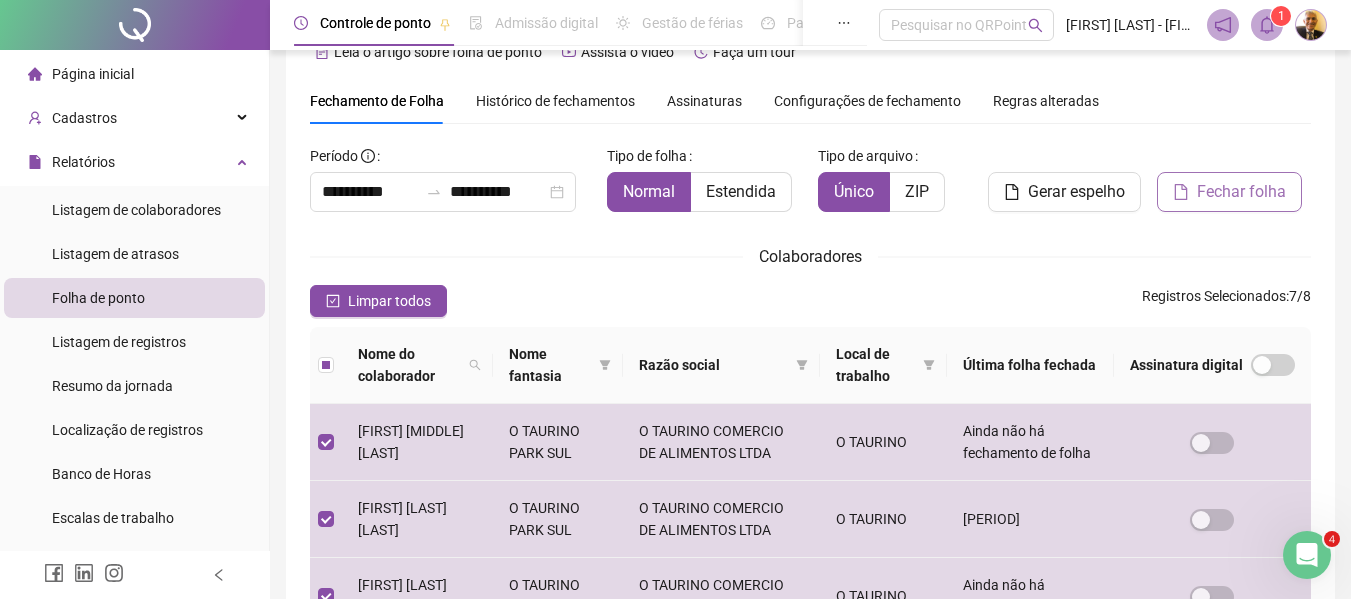 click on "Fechar folha" at bounding box center (1241, 192) 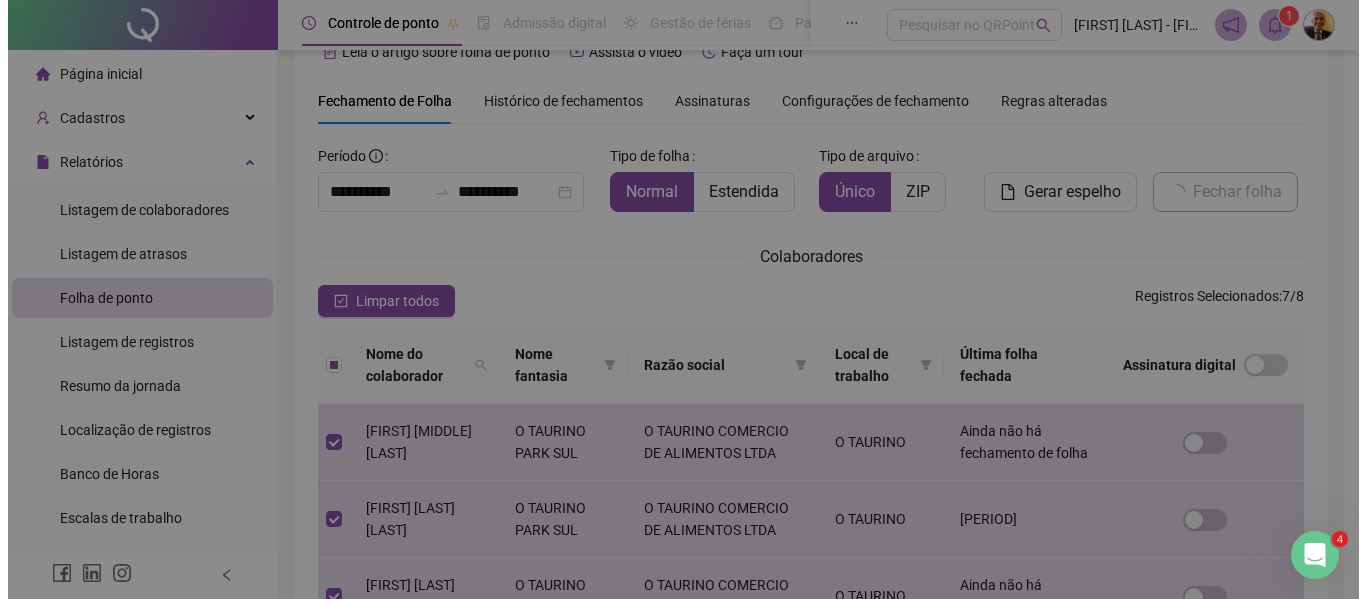 scroll, scrollTop: 110, scrollLeft: 0, axis: vertical 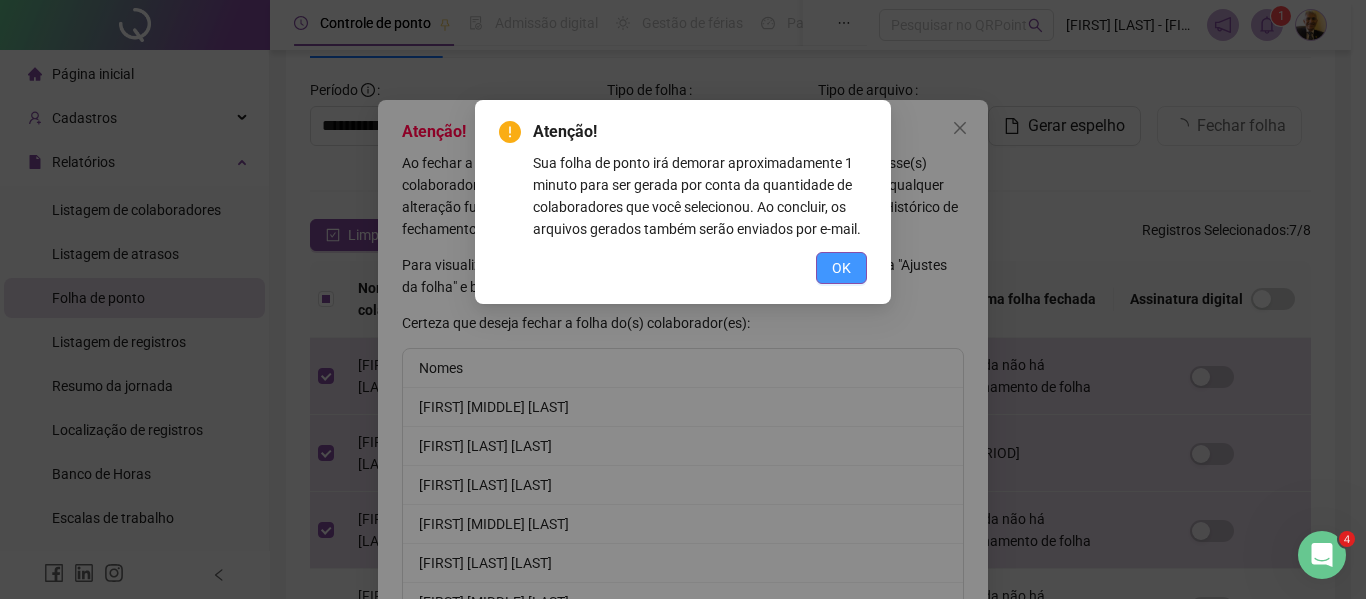 click on "OK" at bounding box center [841, 268] 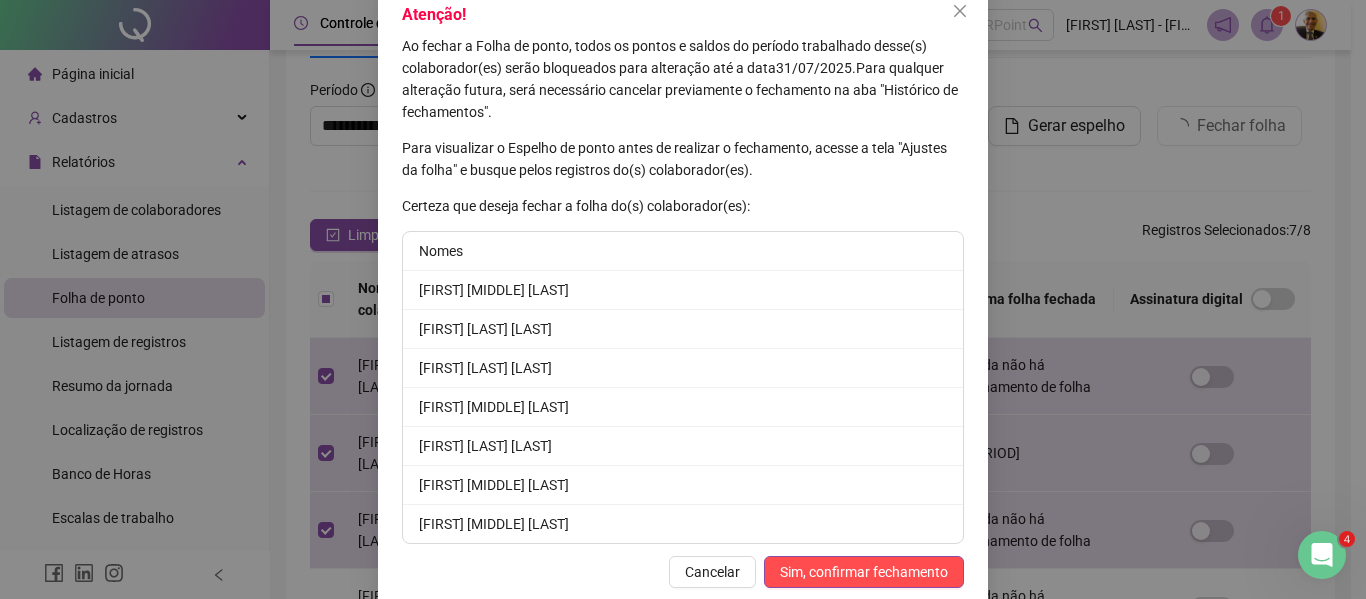 scroll, scrollTop: 133, scrollLeft: 0, axis: vertical 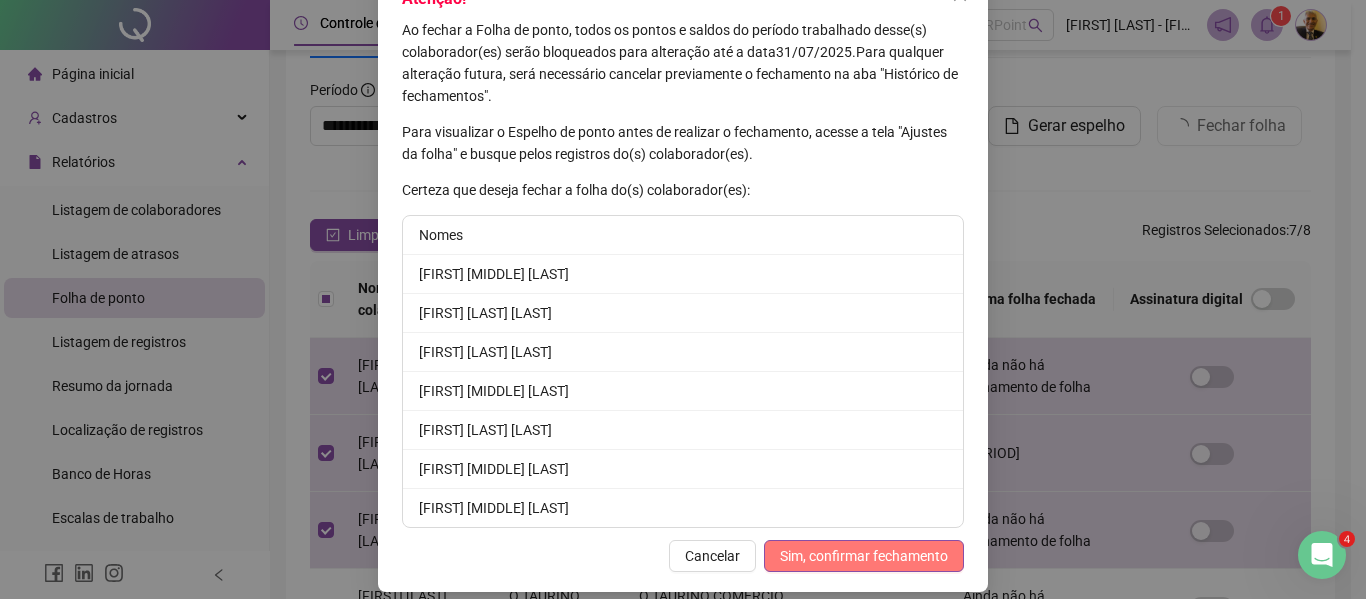 click on "Sim, confirmar fechamento" at bounding box center [864, 556] 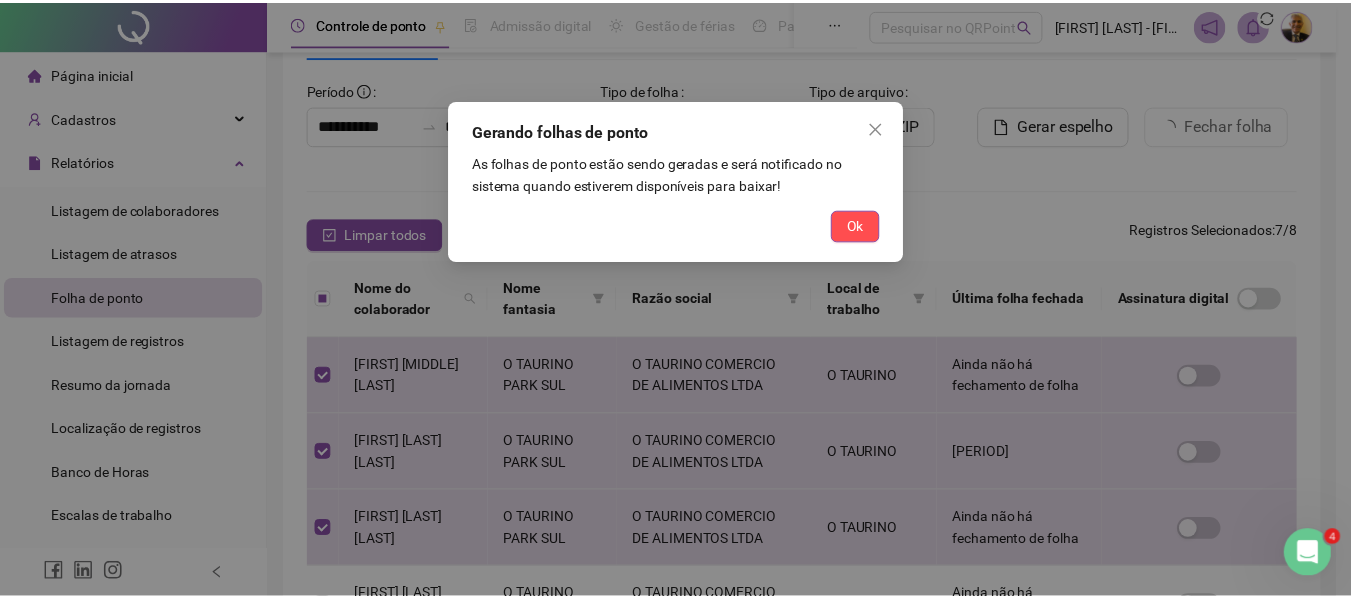 scroll, scrollTop: 52, scrollLeft: 0, axis: vertical 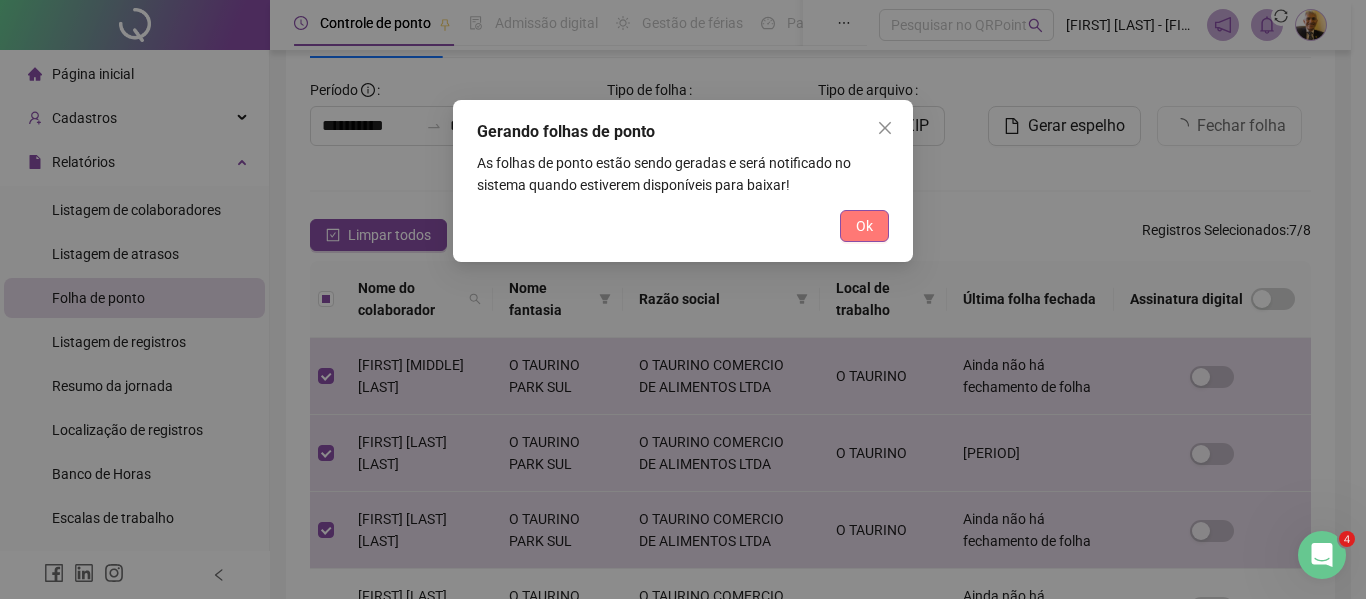 click on "Ok" at bounding box center (864, 226) 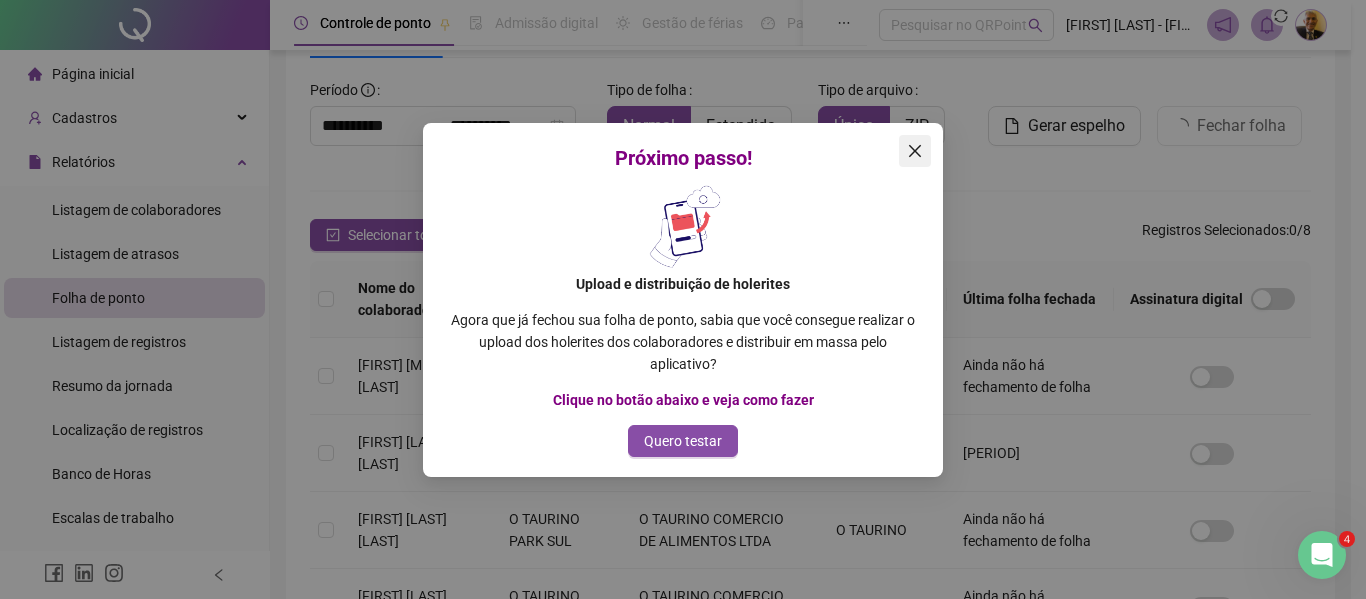 click 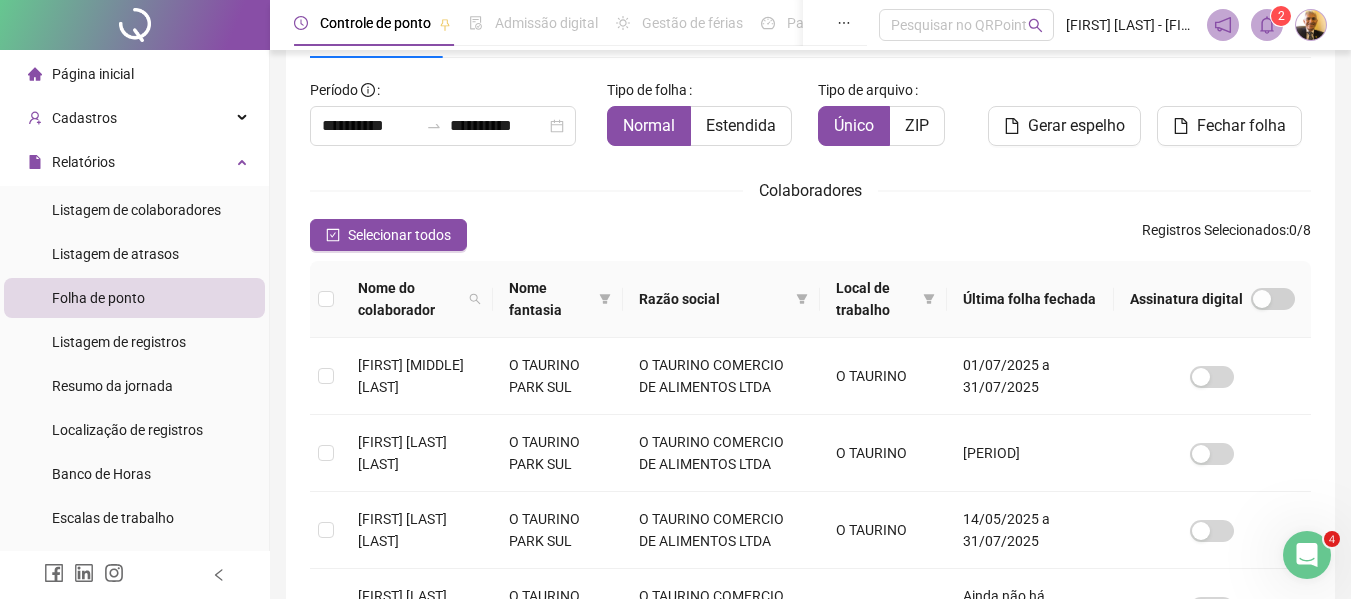 click on "2" at bounding box center [1281, 16] 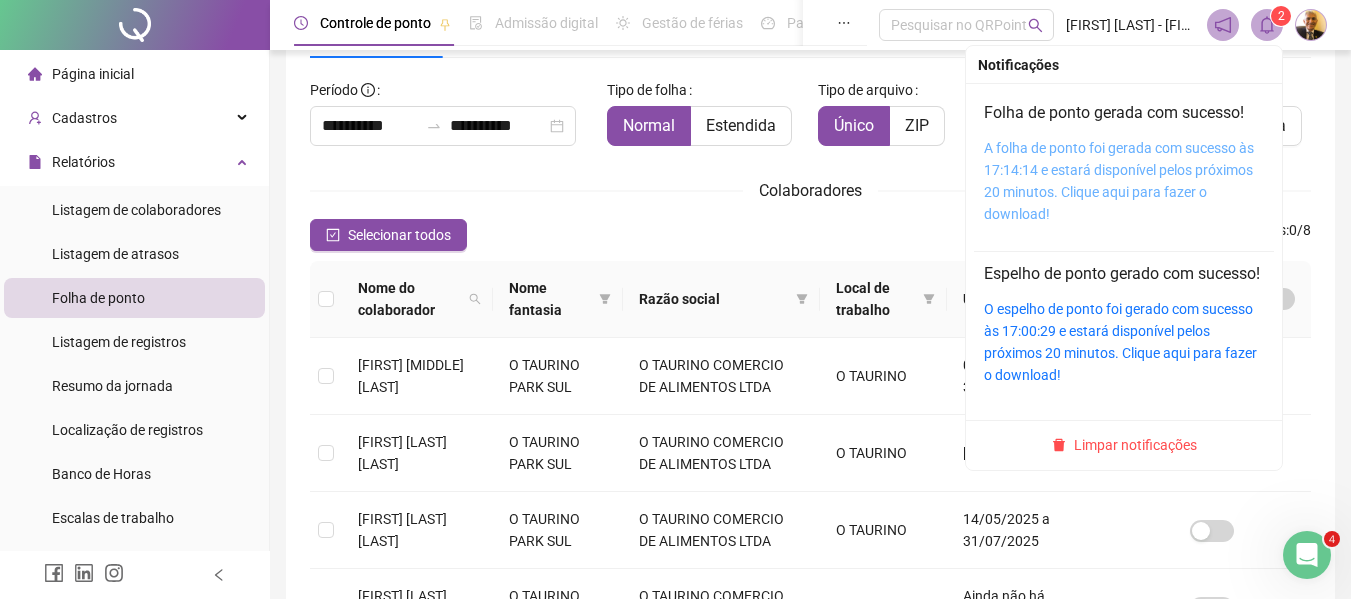 click on "A folha de ponto foi gerada com sucesso às 17:14:14 e estará disponível pelos próximos 20 minutos.
Clique aqui para fazer o download!" at bounding box center (1119, 181) 